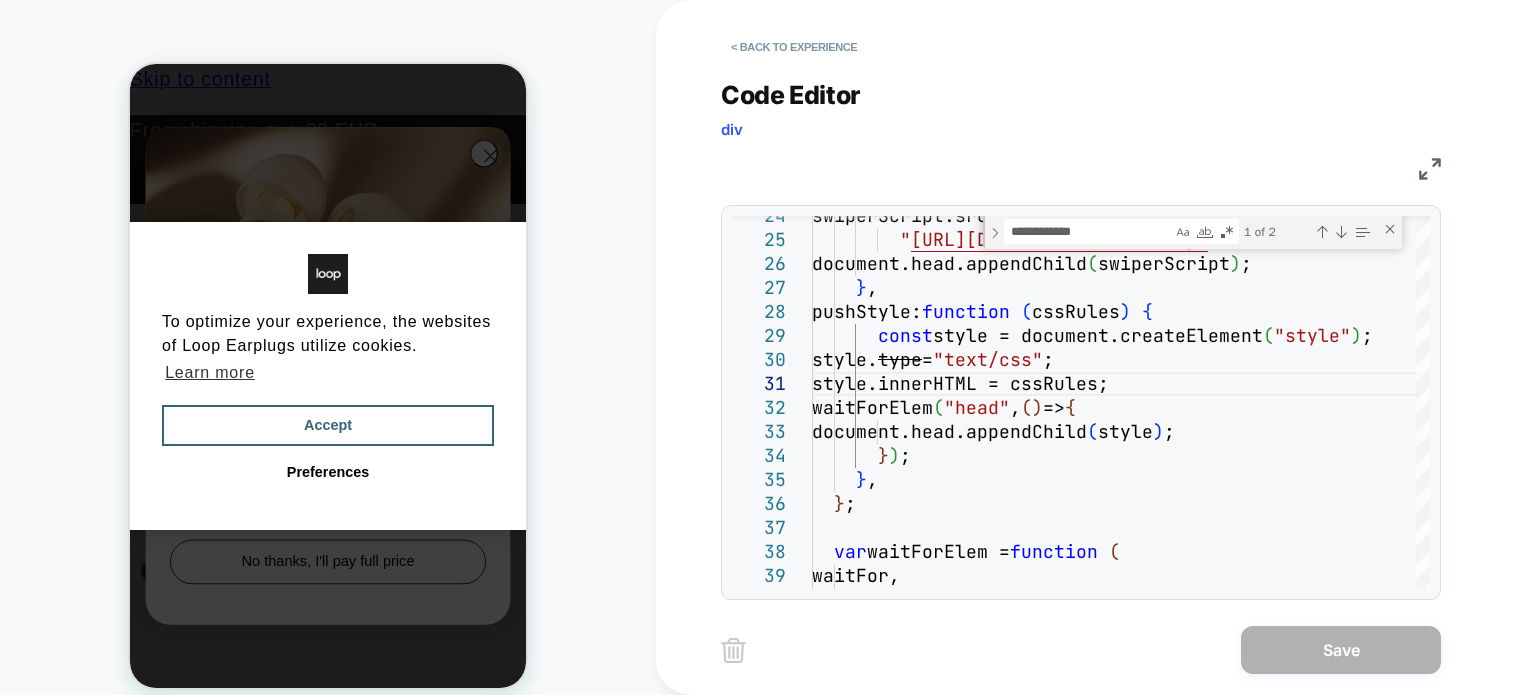 scroll, scrollTop: 0, scrollLeft: 0, axis: both 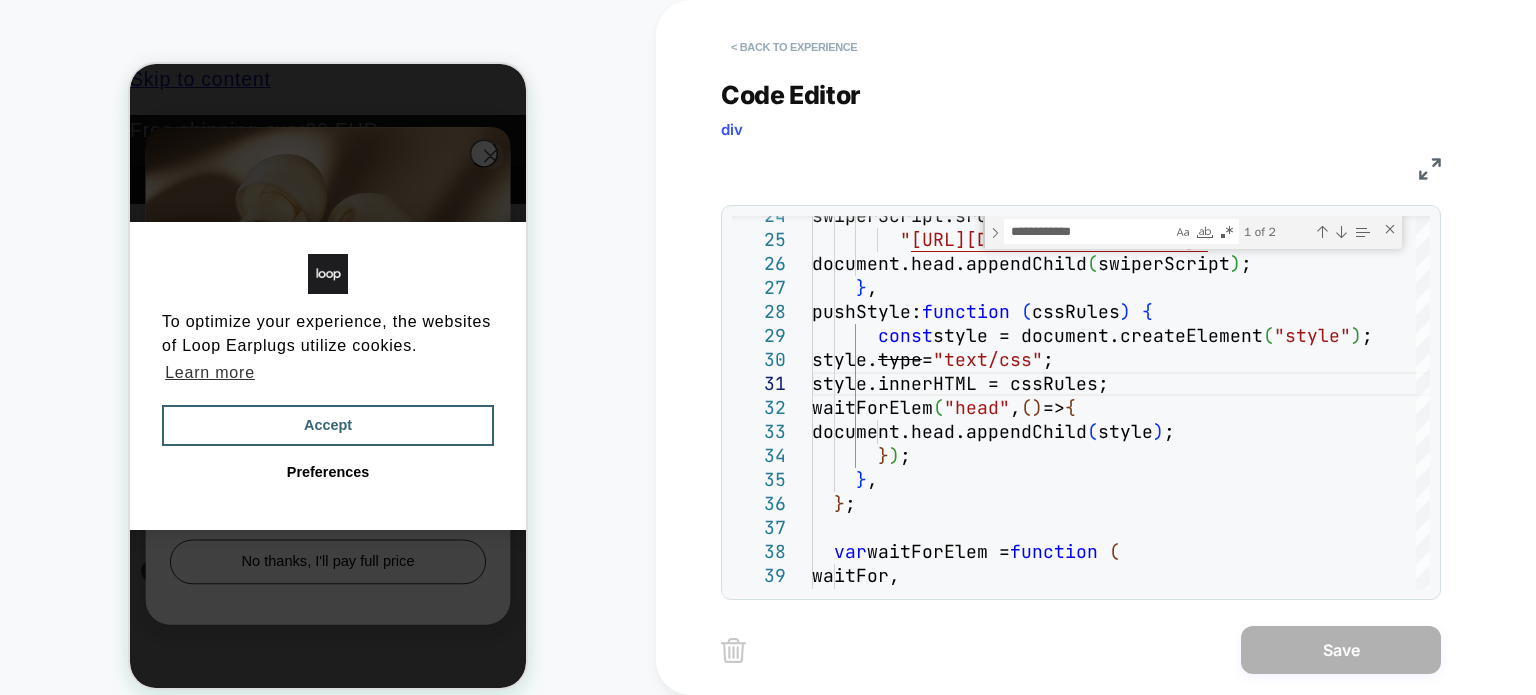 click on "< Back to experience" at bounding box center [794, 47] 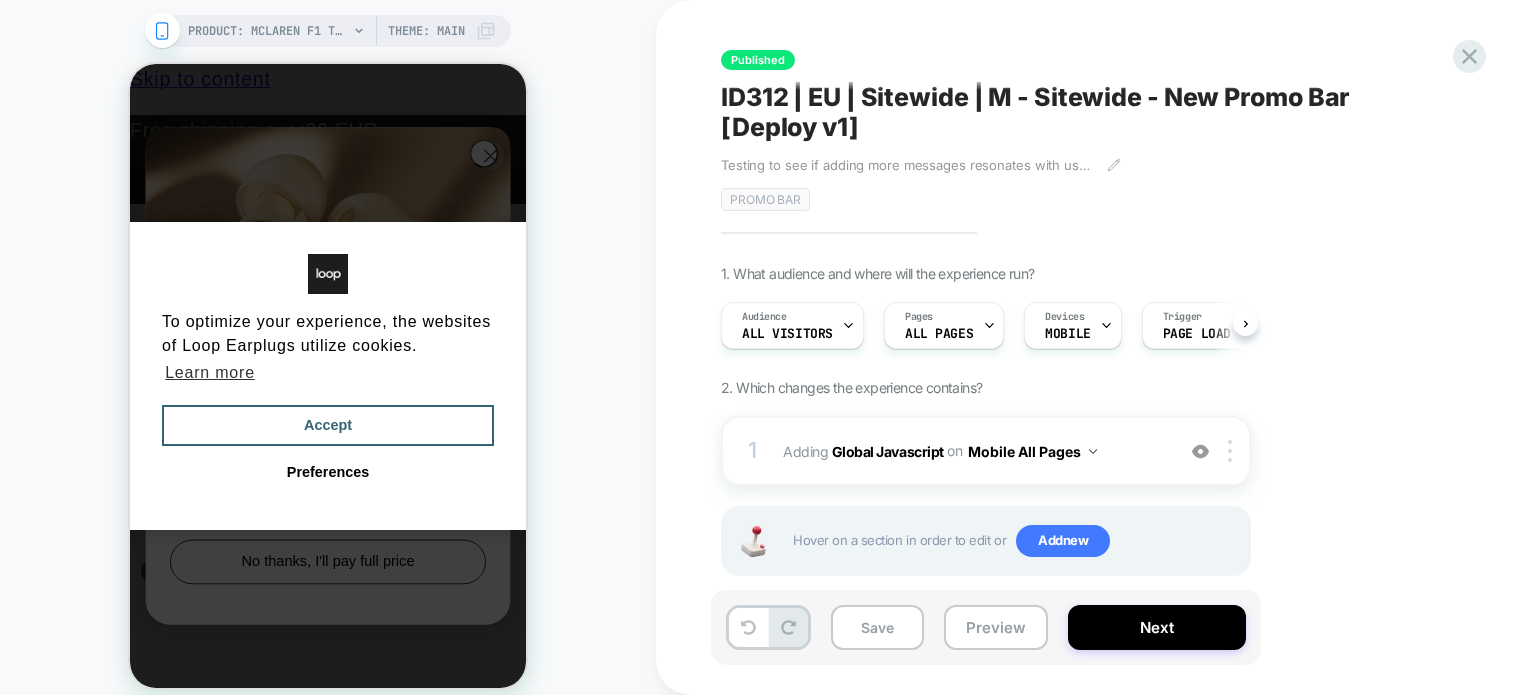 scroll, scrollTop: 0, scrollLeft: 0, axis: both 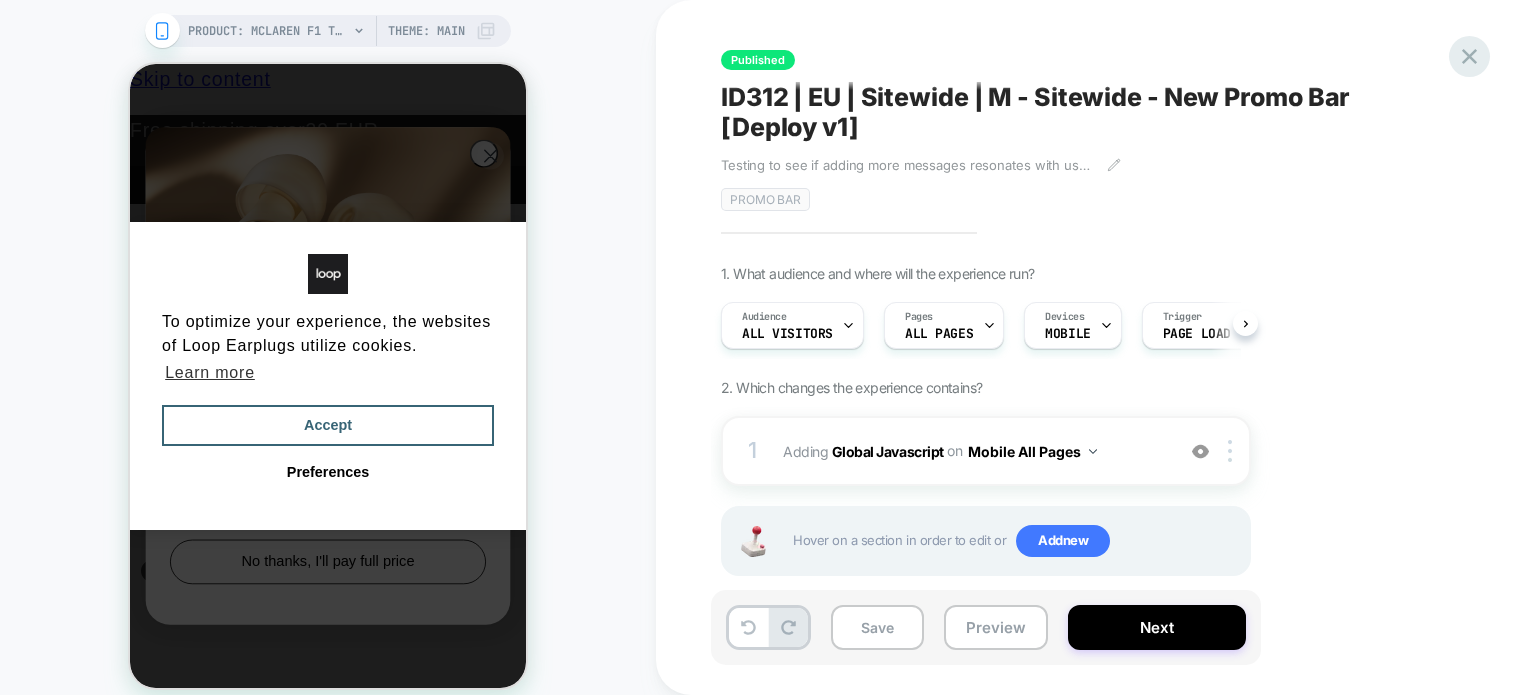 click at bounding box center [1469, 56] 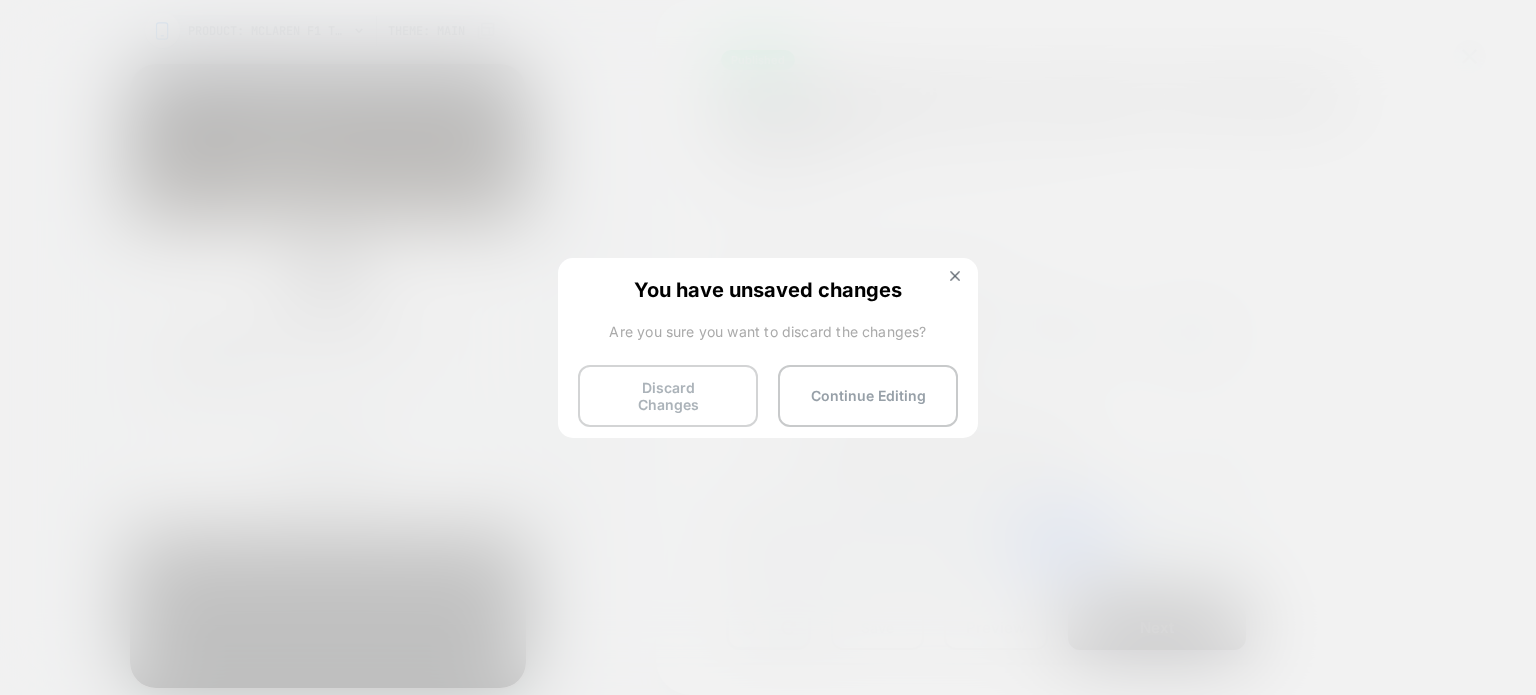 click on "Discard Changes" at bounding box center [668, 396] 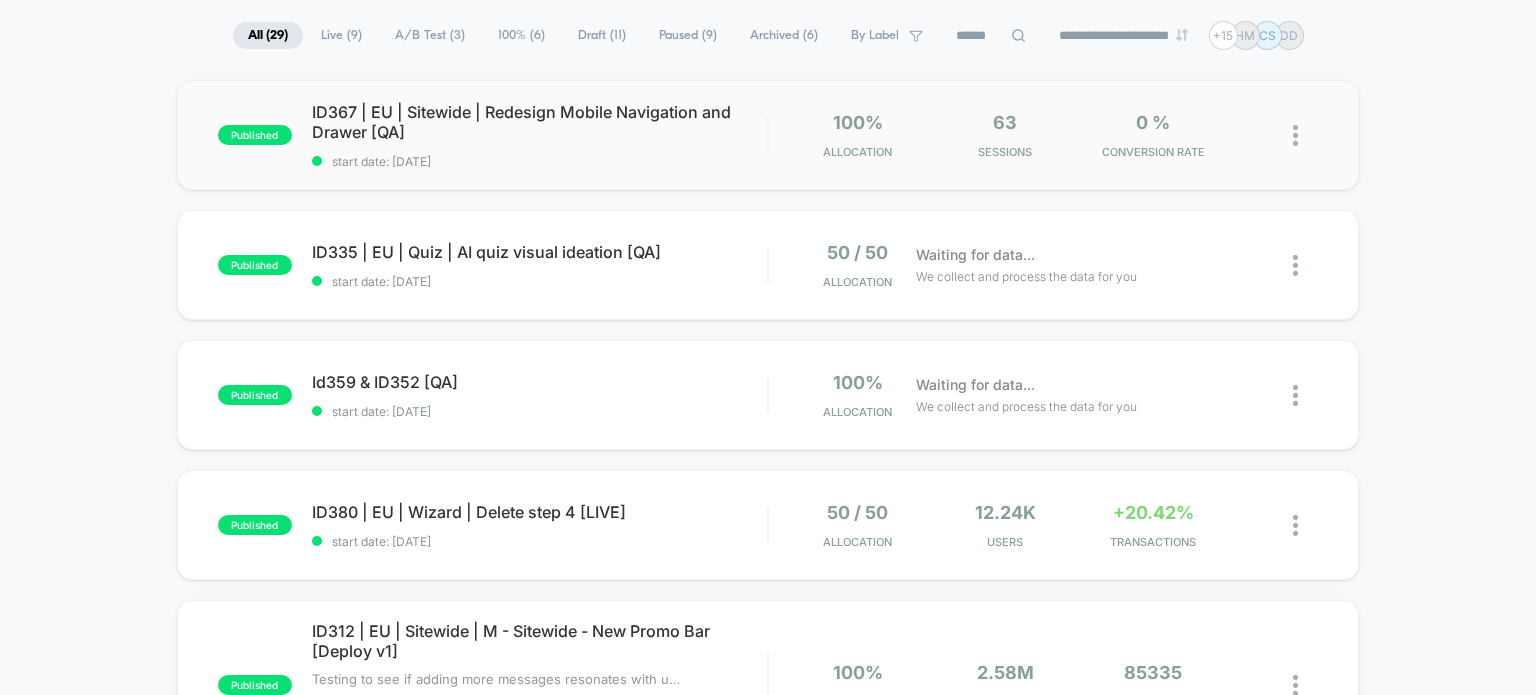 scroll, scrollTop: 0, scrollLeft: 0, axis: both 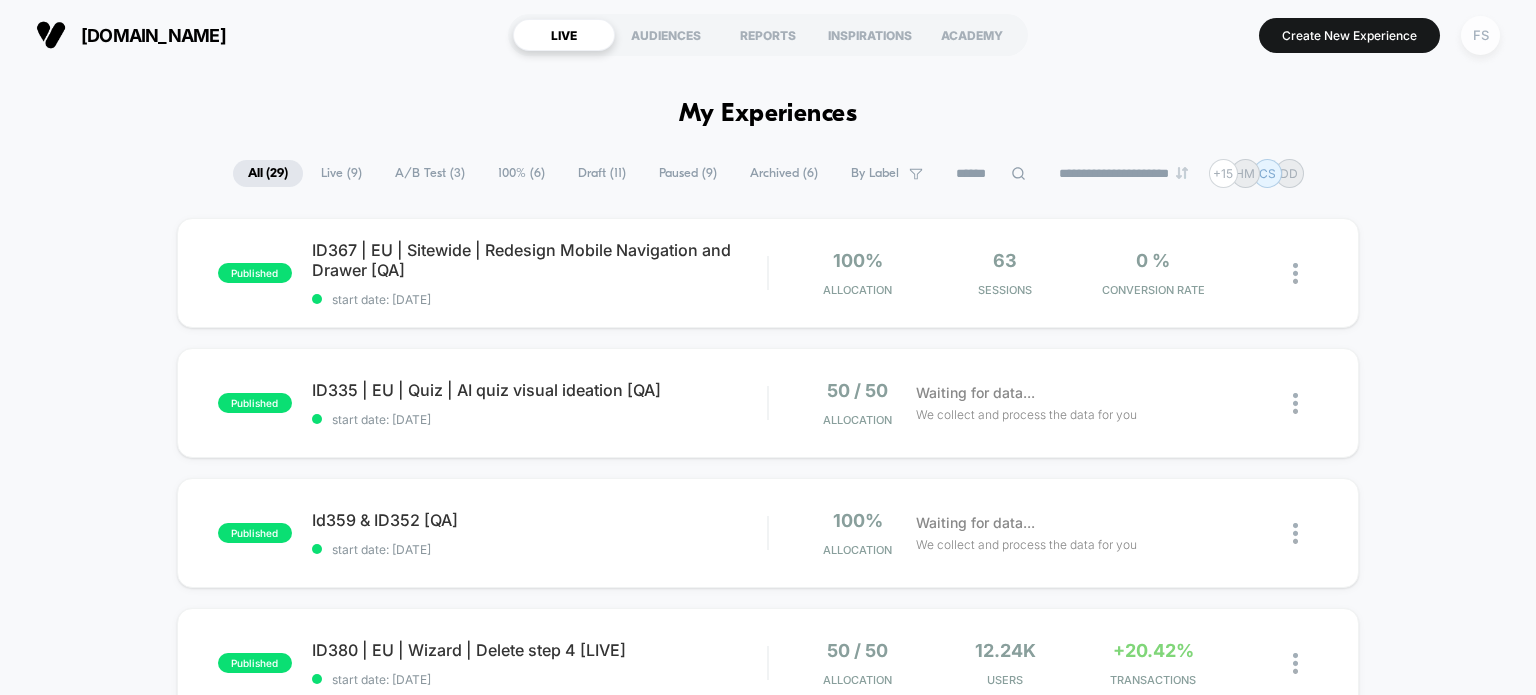 click on "FS" at bounding box center [1480, 35] 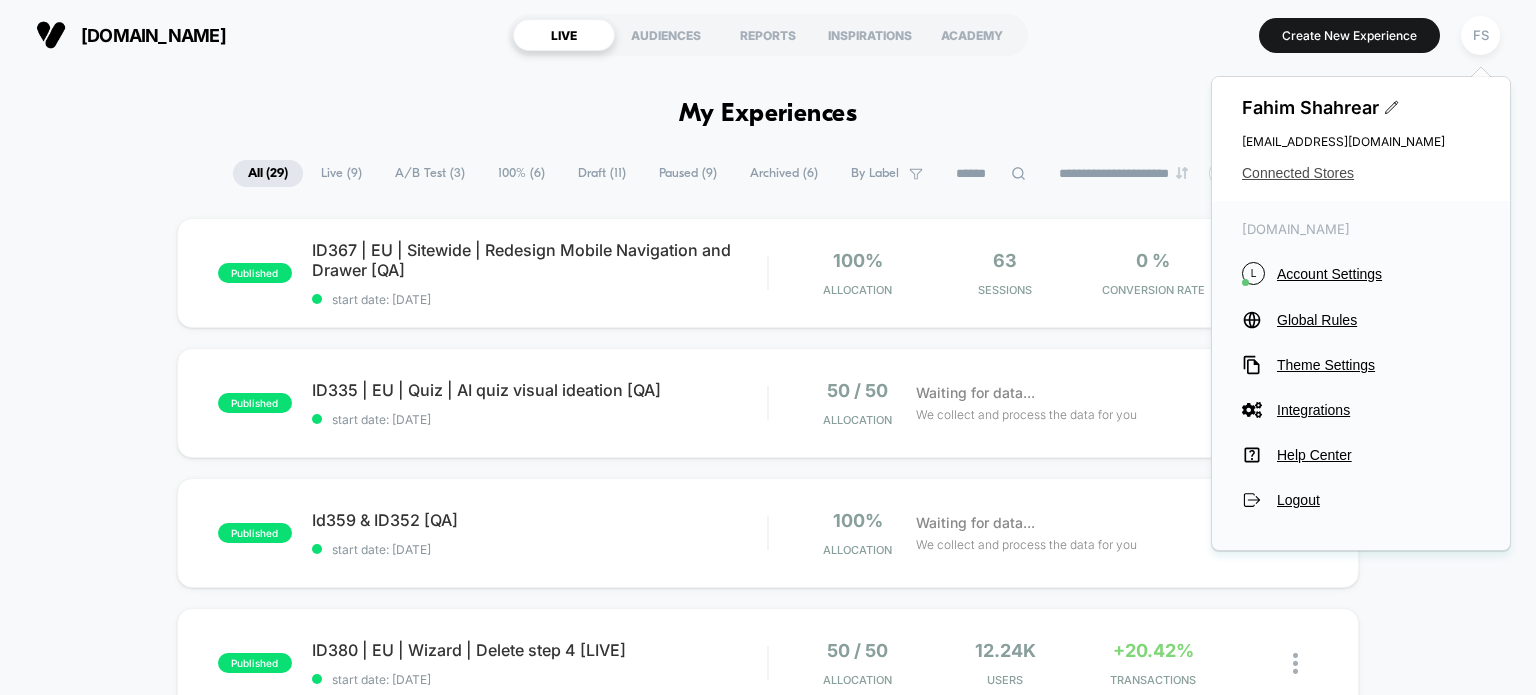 click on "Connected Stores" at bounding box center (1361, 173) 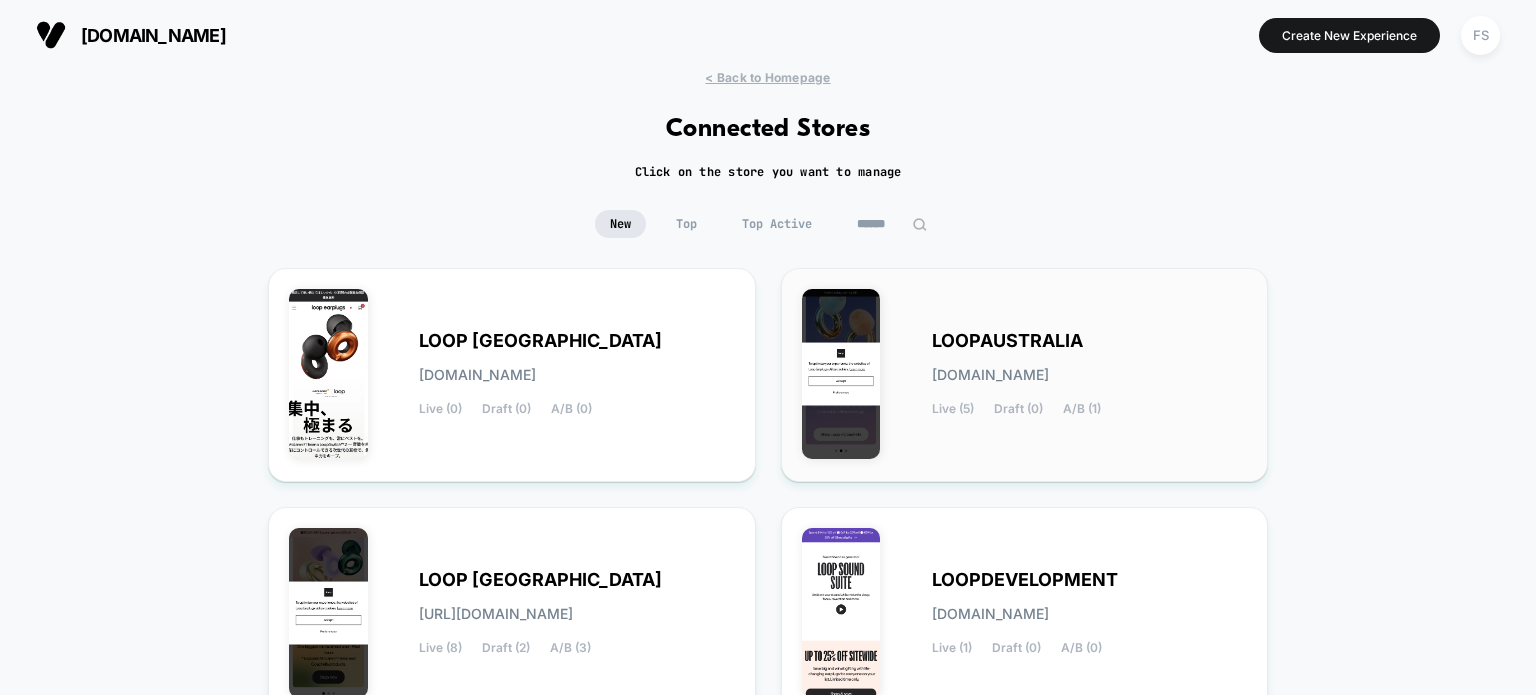 scroll, scrollTop: 400, scrollLeft: 0, axis: vertical 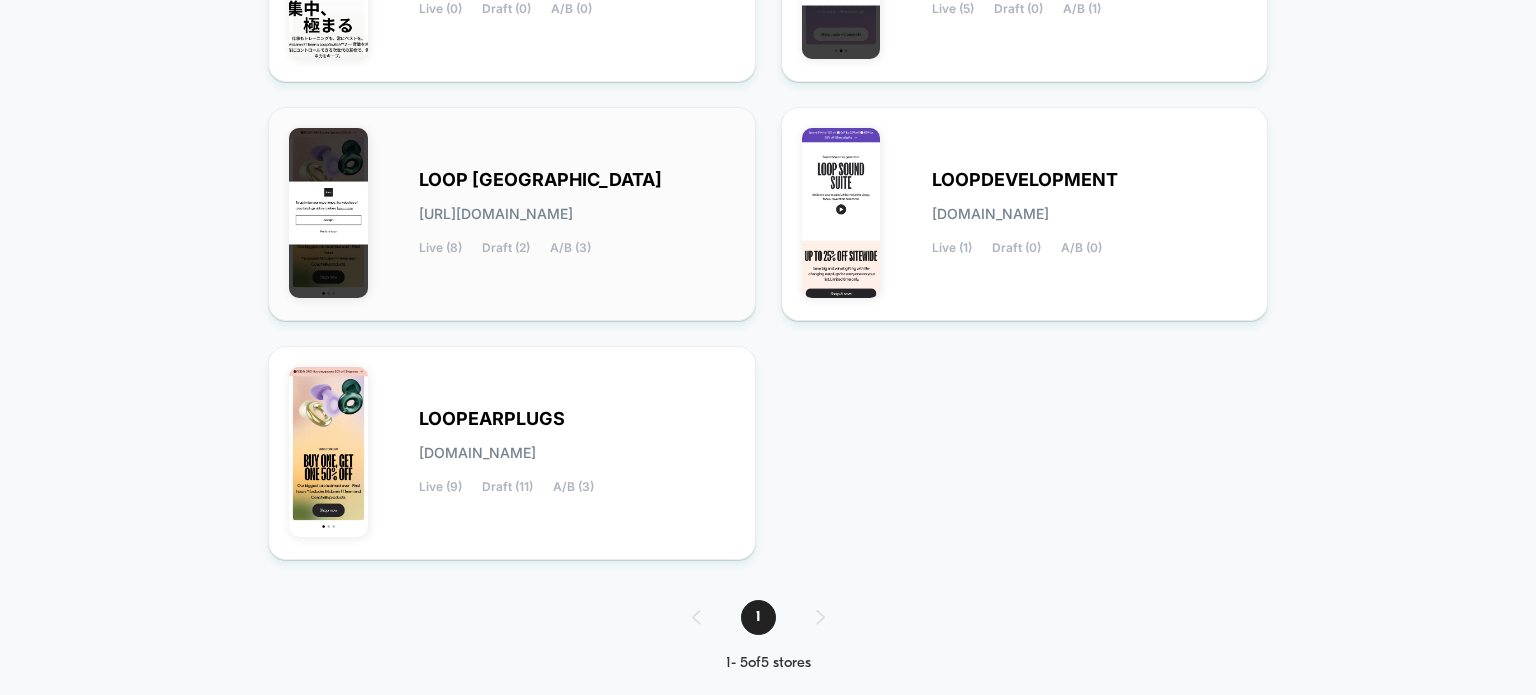 click on "LOOP [GEOGRAPHIC_DATA]" at bounding box center (540, 180) 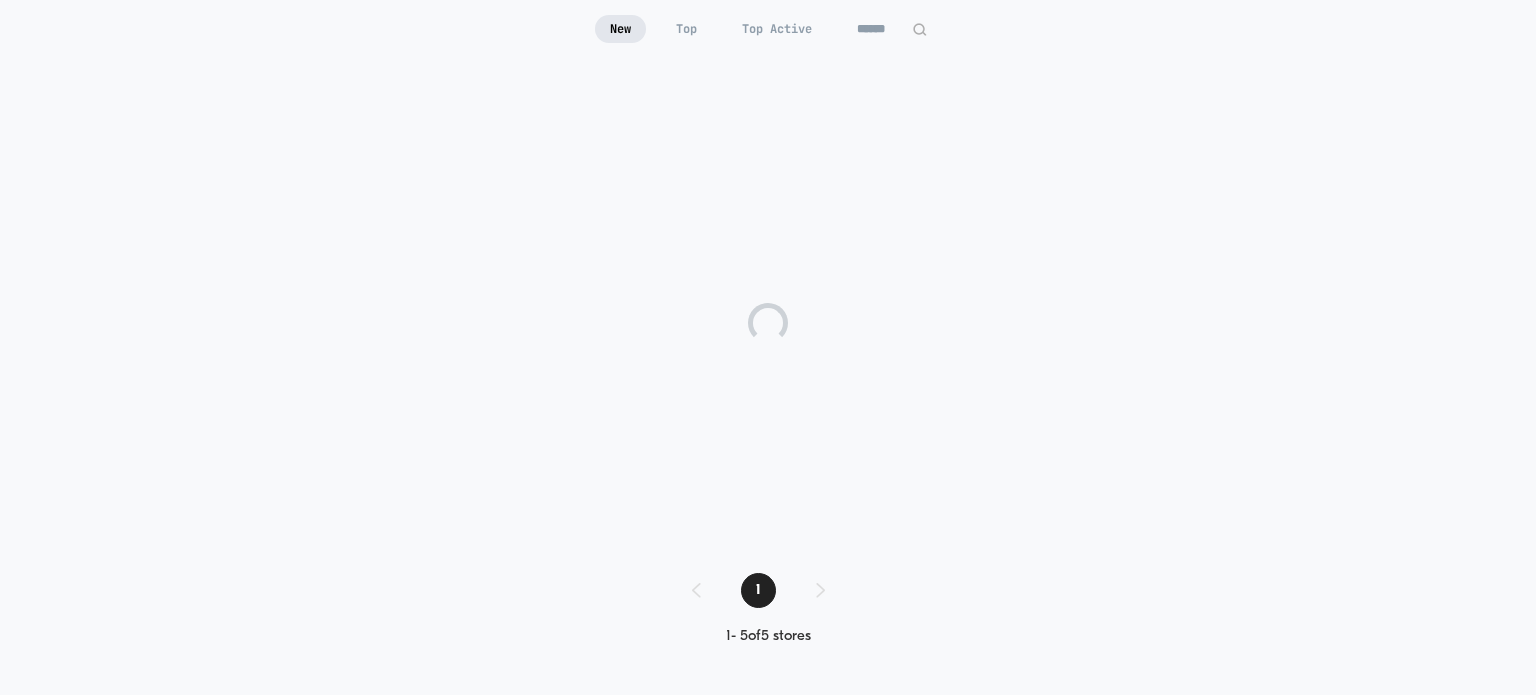 scroll, scrollTop: 168, scrollLeft: 0, axis: vertical 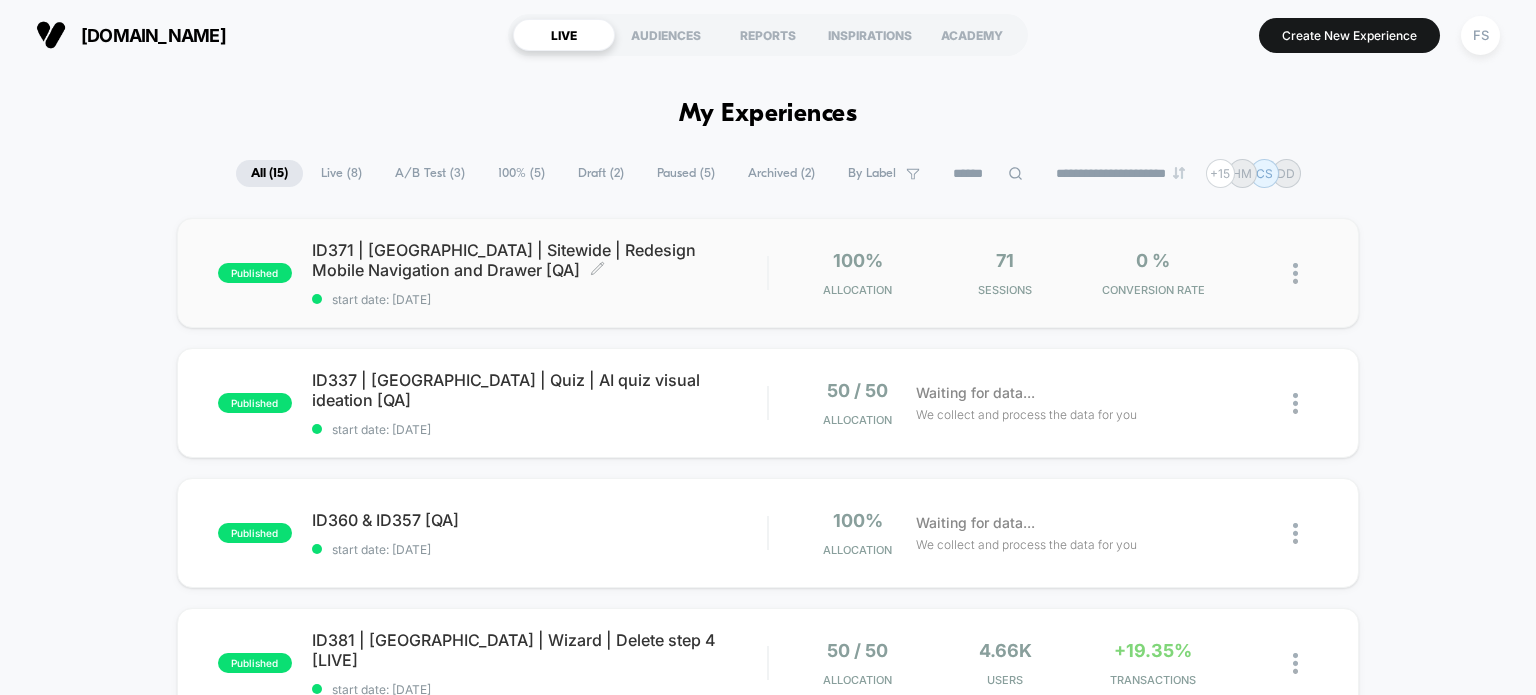 click on "ID371 | [GEOGRAPHIC_DATA] | Sitewide | Redesign Mobile Navigation and Drawer [QA] Click to edit experience details" at bounding box center [540, 260] 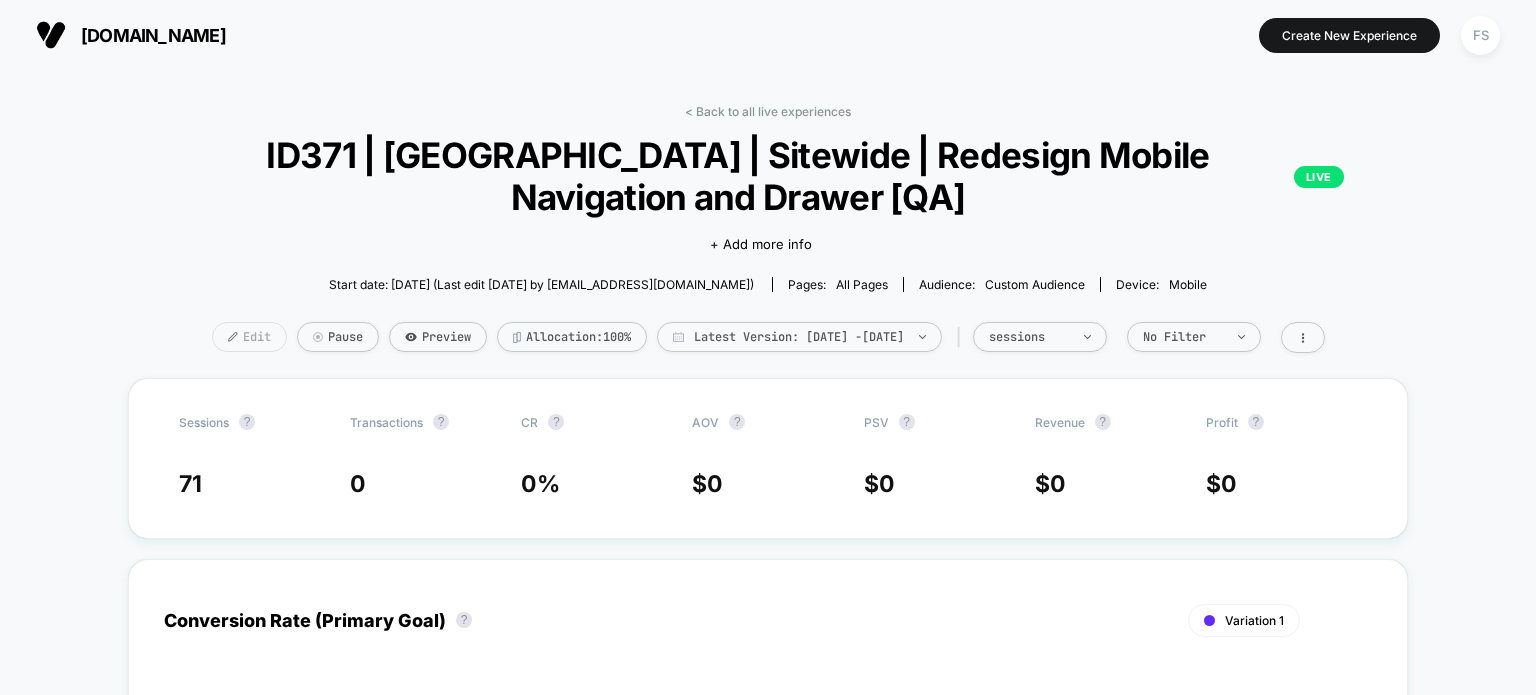 click on "Edit" at bounding box center [249, 337] 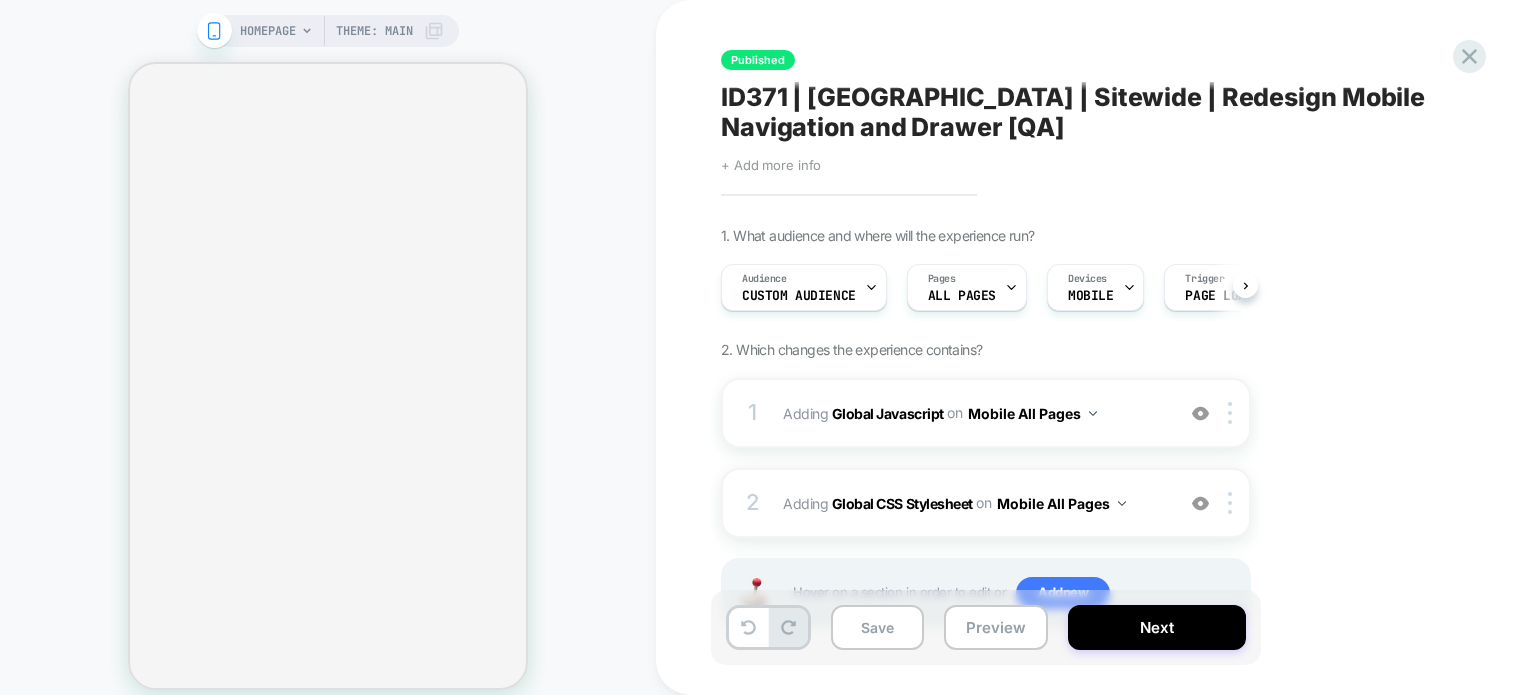 scroll, scrollTop: 0, scrollLeft: 0, axis: both 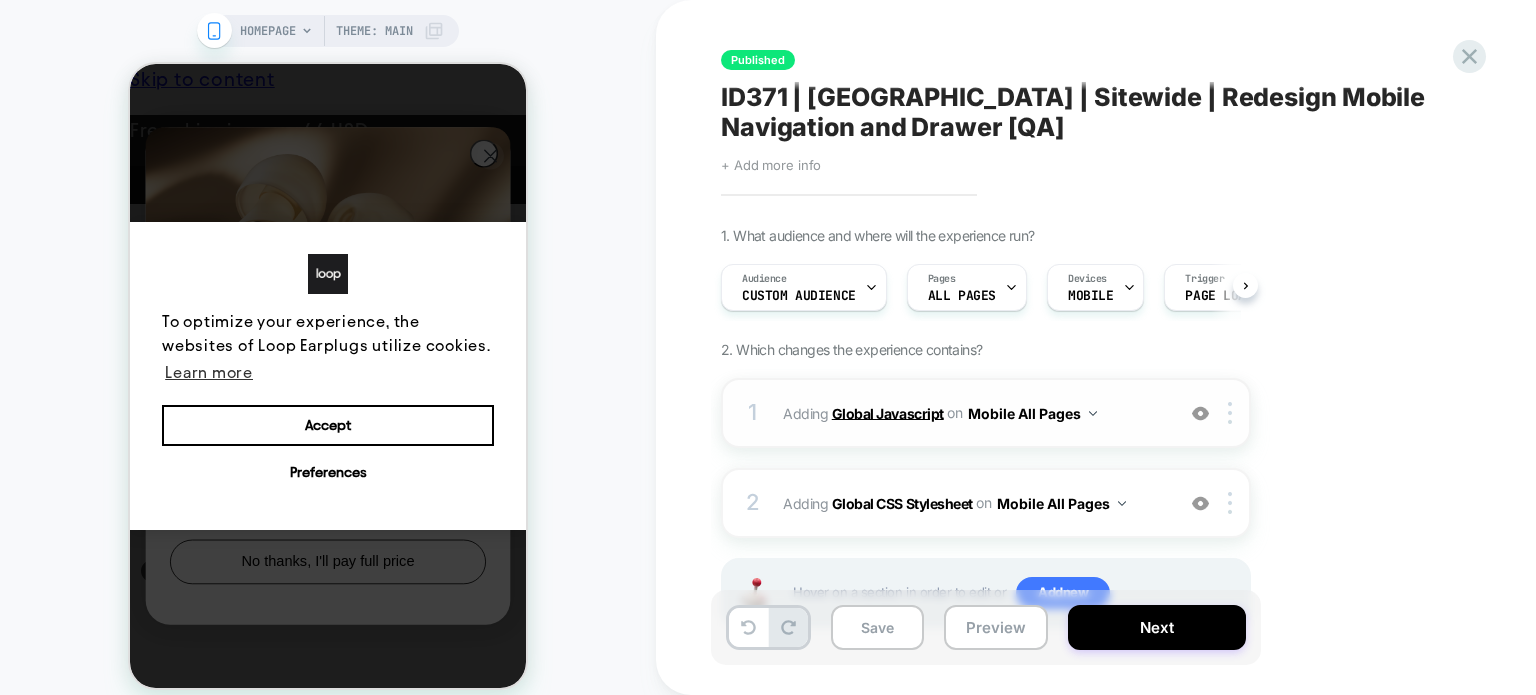 click on "Global Javascript" at bounding box center (888, 412) 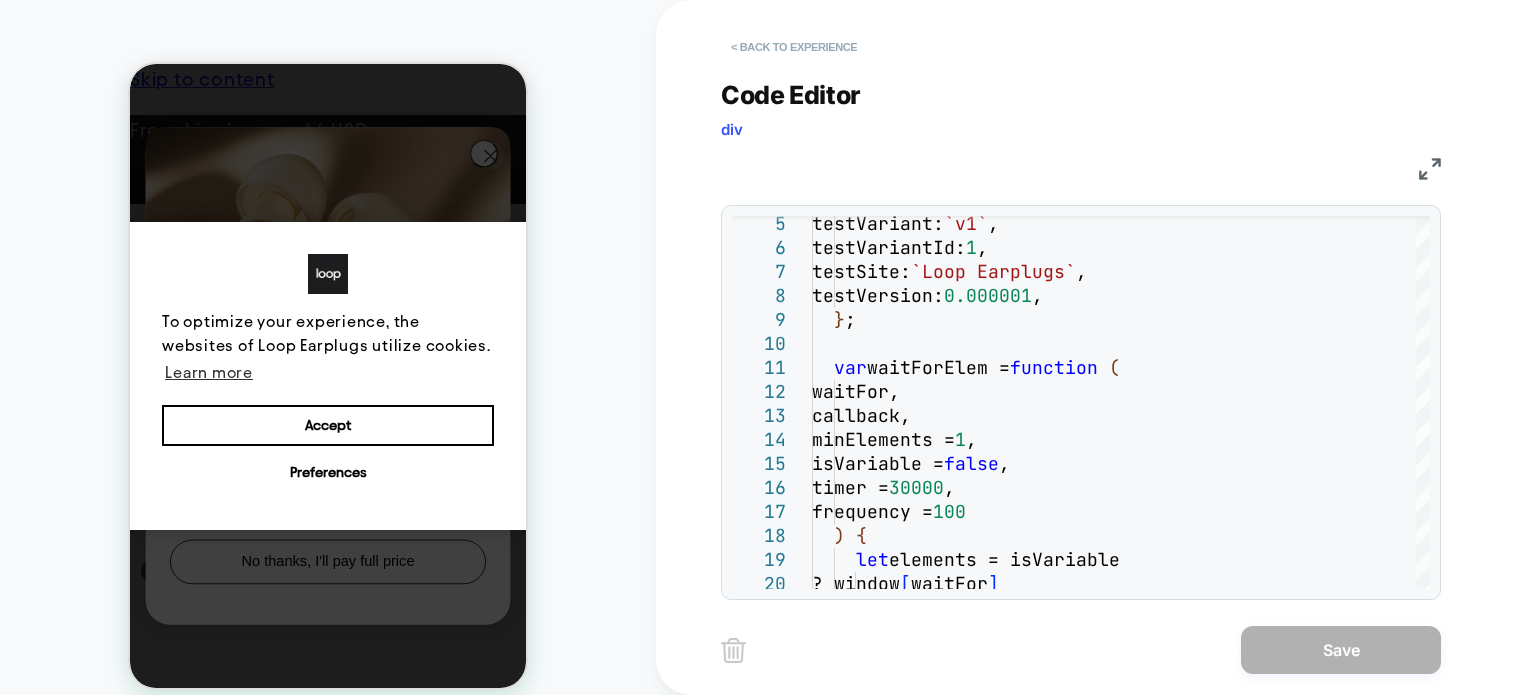 click on "< Back to experience" at bounding box center [794, 47] 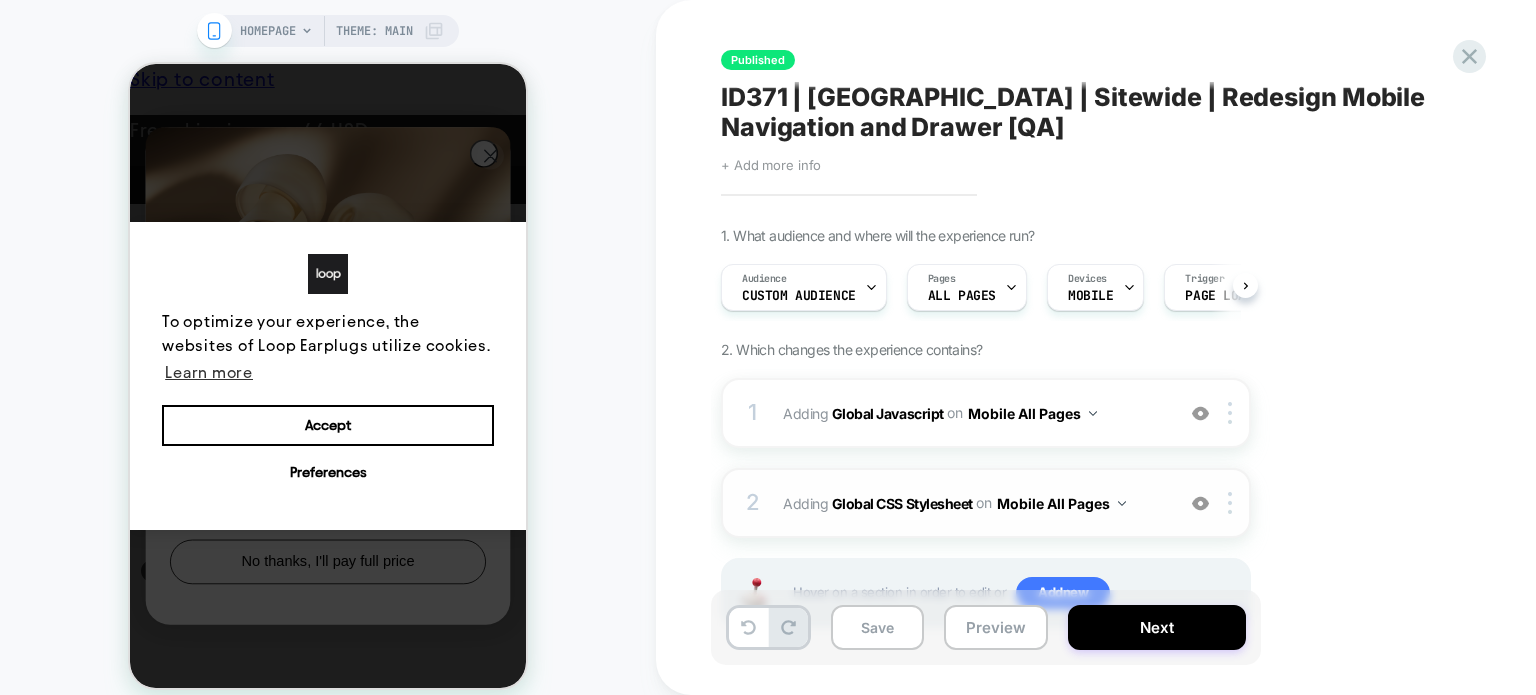 scroll, scrollTop: 66, scrollLeft: 0, axis: vertical 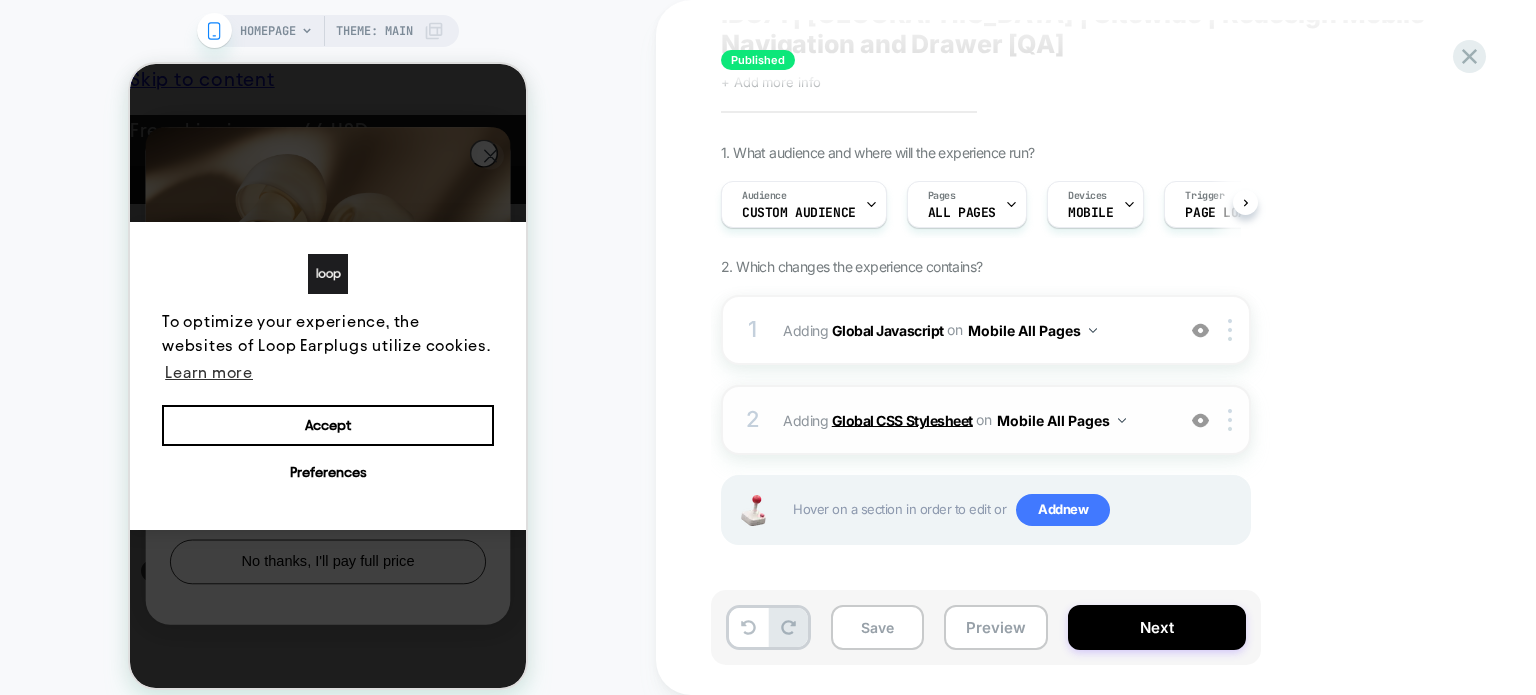 click on "Global CSS Stylesheet" at bounding box center (902, 419) 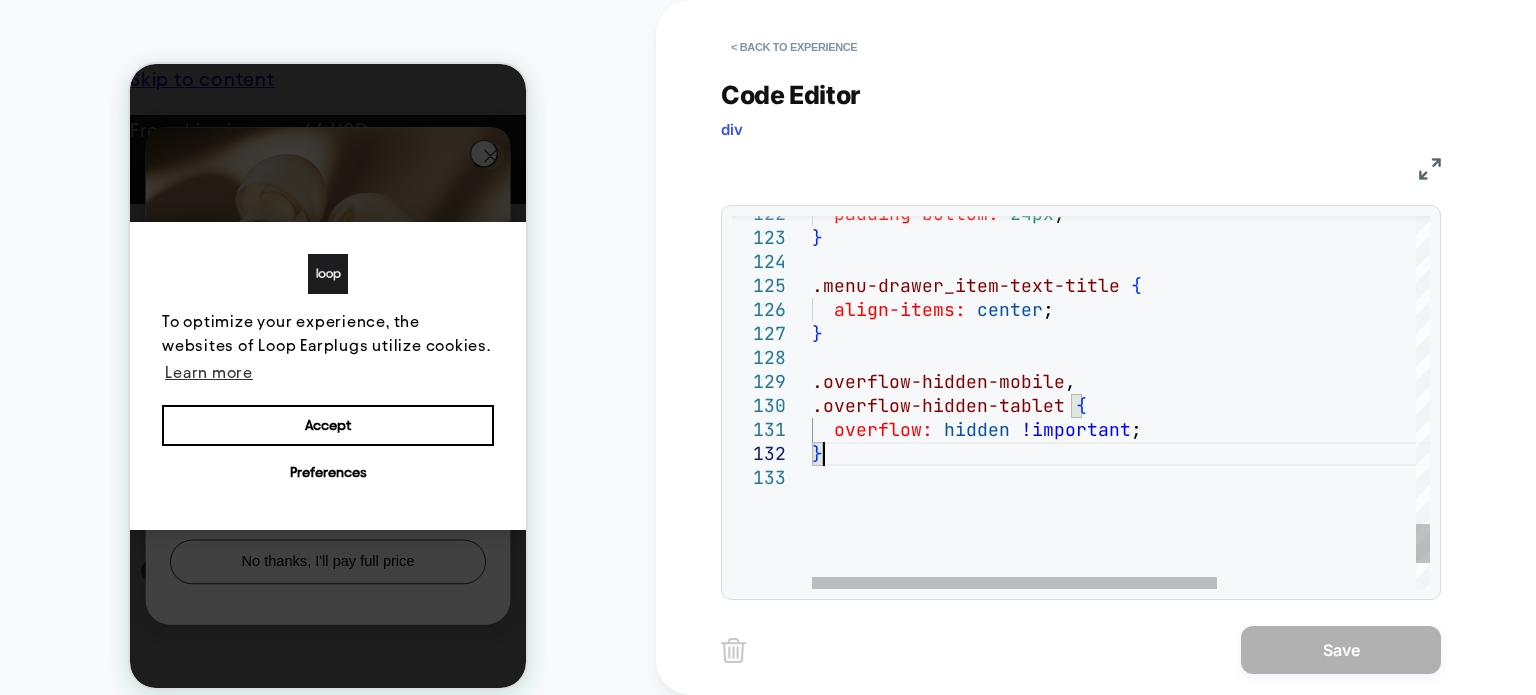 scroll, scrollTop: 0, scrollLeft: 0, axis: both 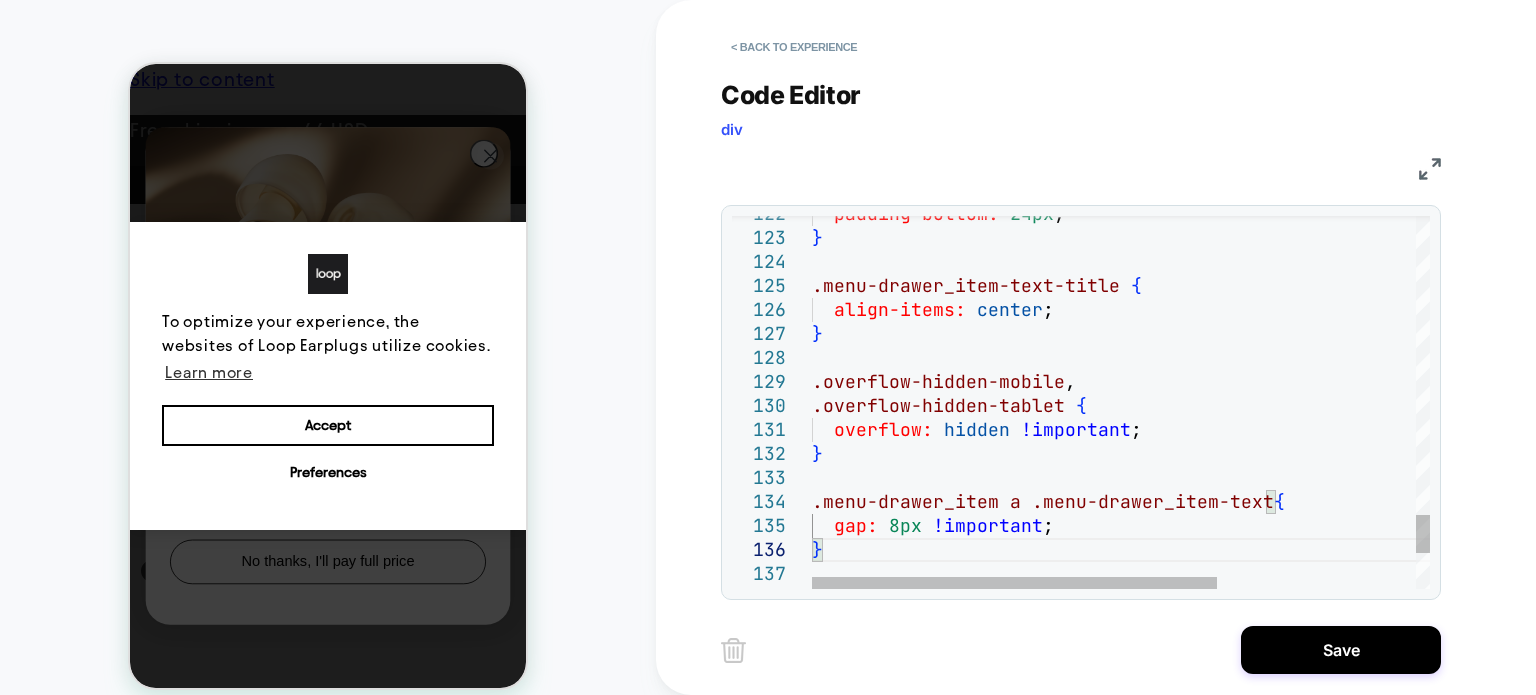 type on "**********" 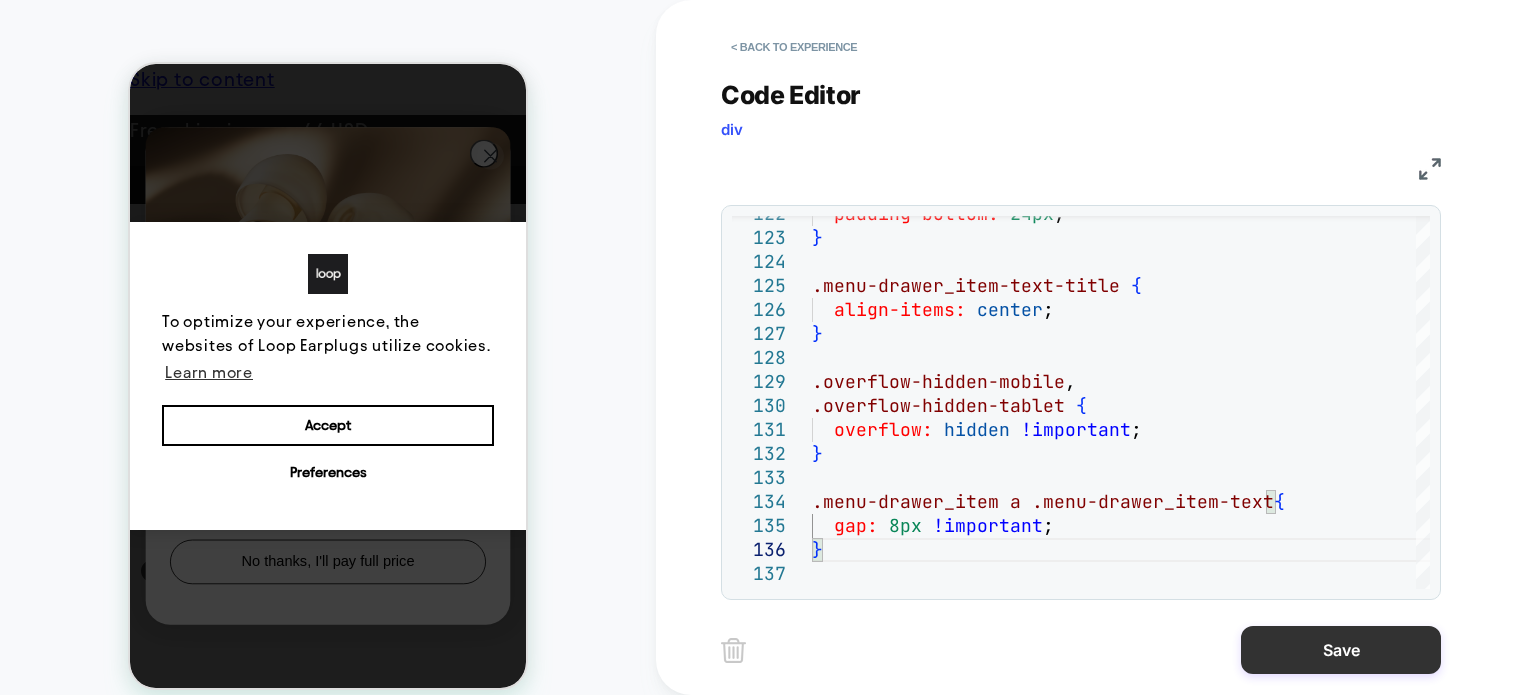 click on "Save" at bounding box center (1341, 650) 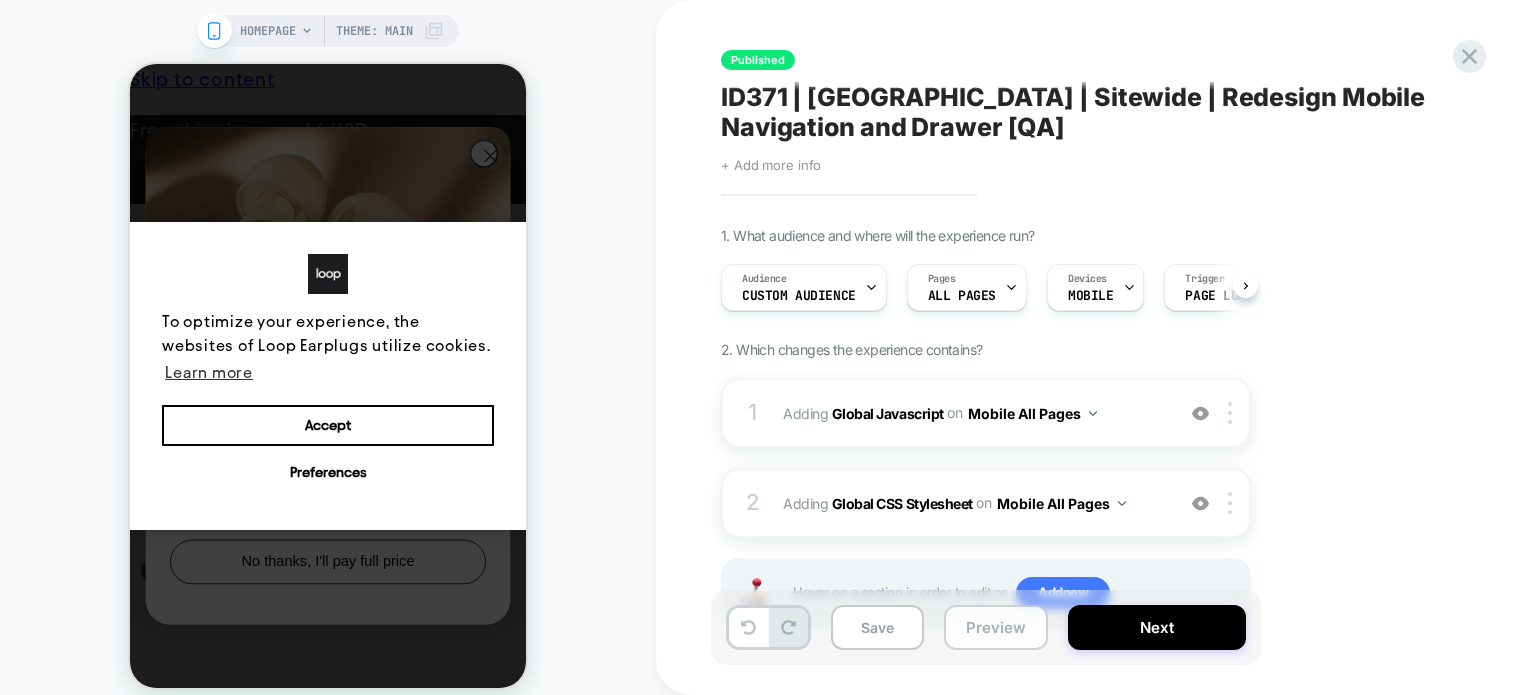 scroll, scrollTop: 0, scrollLeft: 0, axis: both 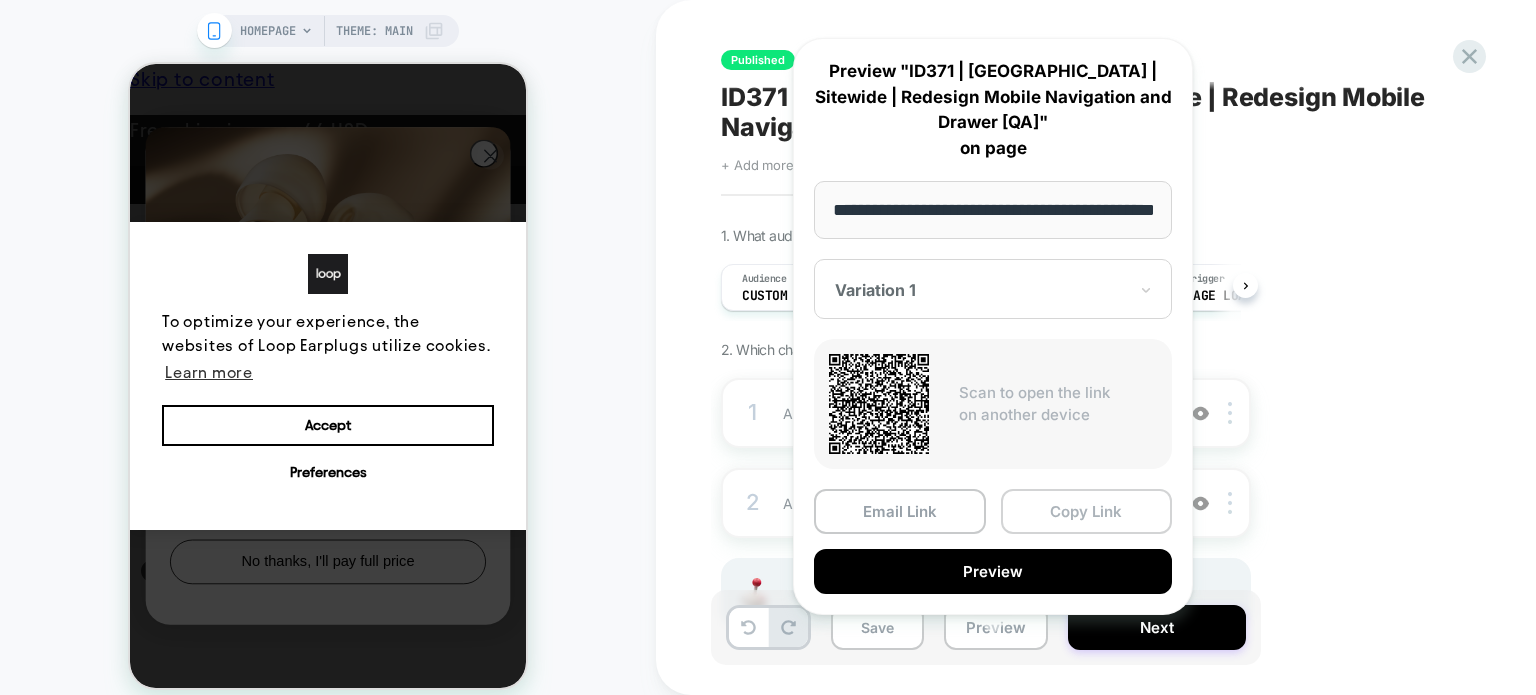 click on "Copy Link" at bounding box center [1087, 511] 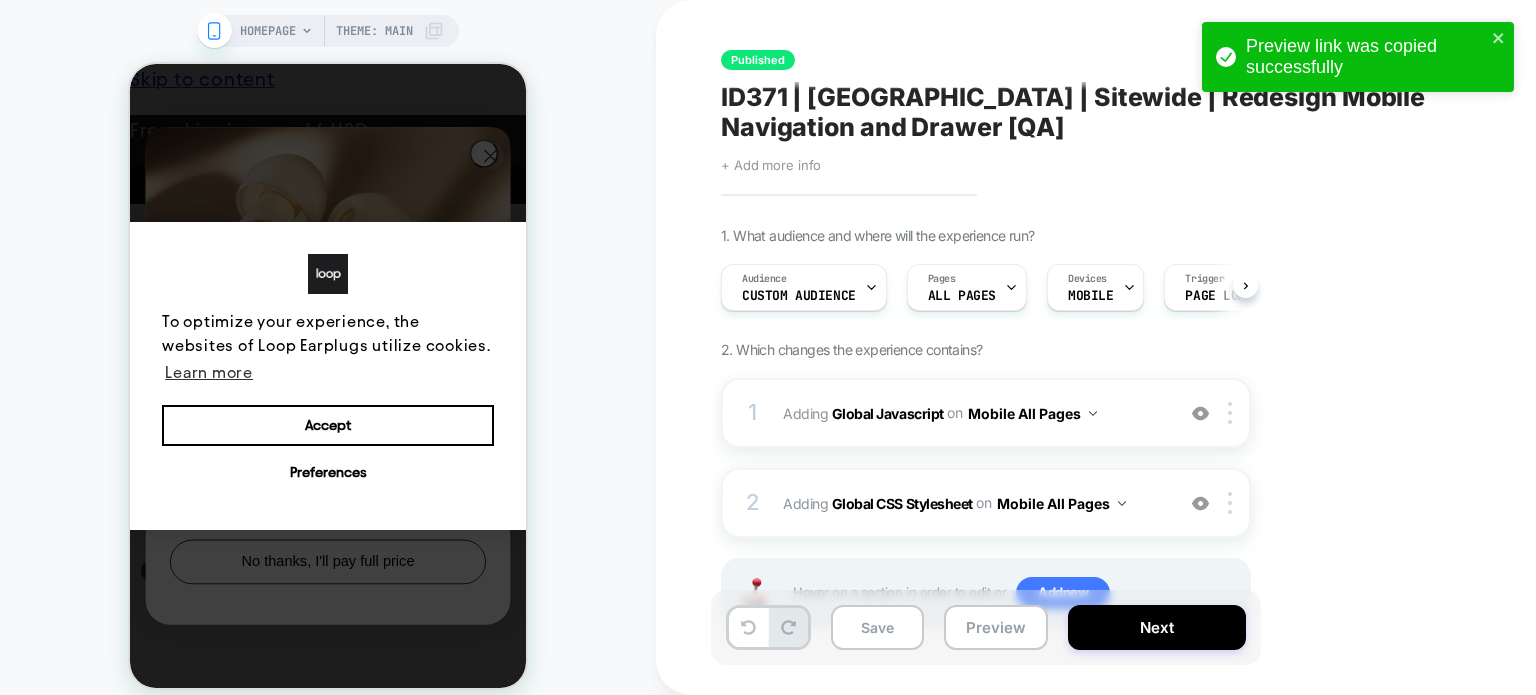 click on "1. What audience and where will the experience run? Audience Custom Audience Pages ALL PAGES Devices MOBILE Trigger Page Load 2. Which changes the experience contains? 1 Adding   Global Javascript   on Mobile All Pages Add Before Add After Copy to   Desktop Target   All Devices Delete 2 Adding   Global CSS Stylesheet   on Mobile All Pages Add Before Add After Copy to   Desktop Target   All Devices Delete Hover on a section in order to edit or  Add  new" at bounding box center [1086, 452] 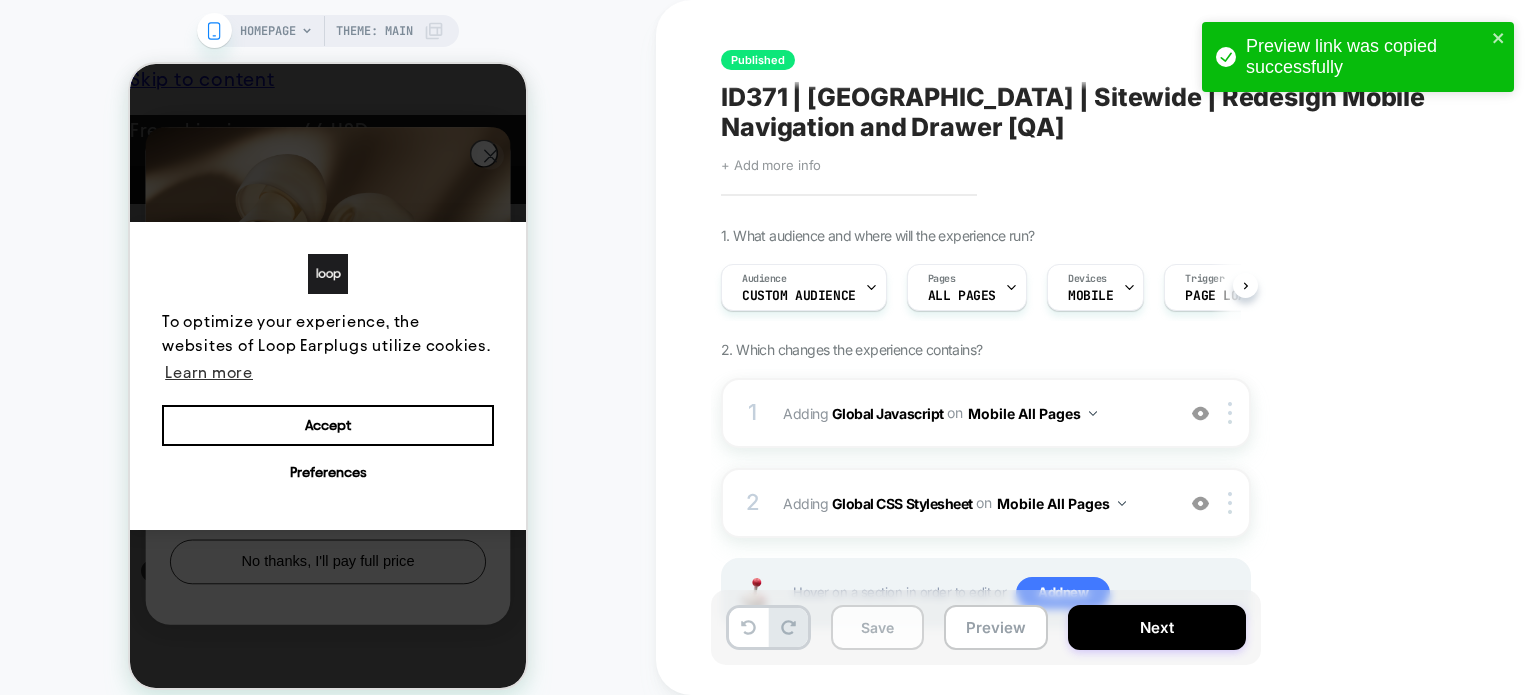 click on "Save" at bounding box center [877, 627] 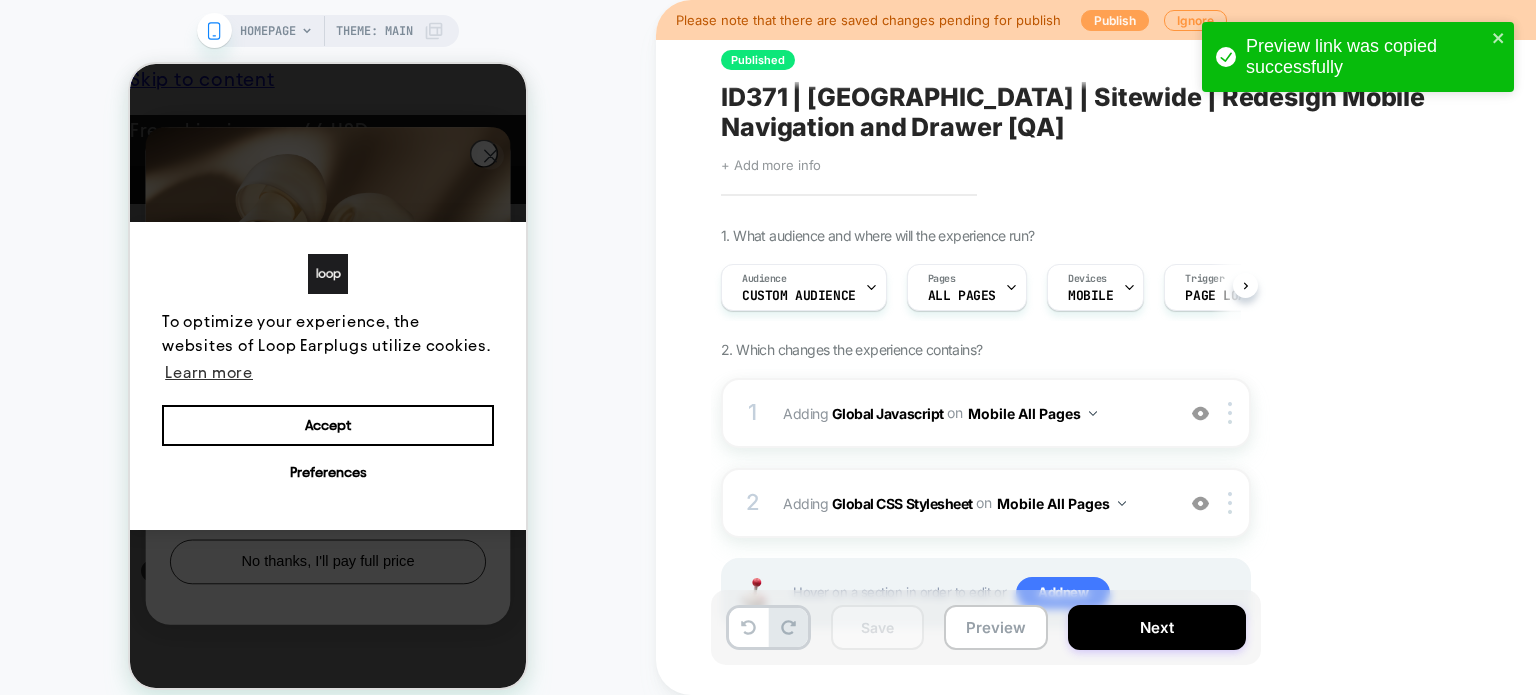 click on "Publish" at bounding box center [1115, 20] 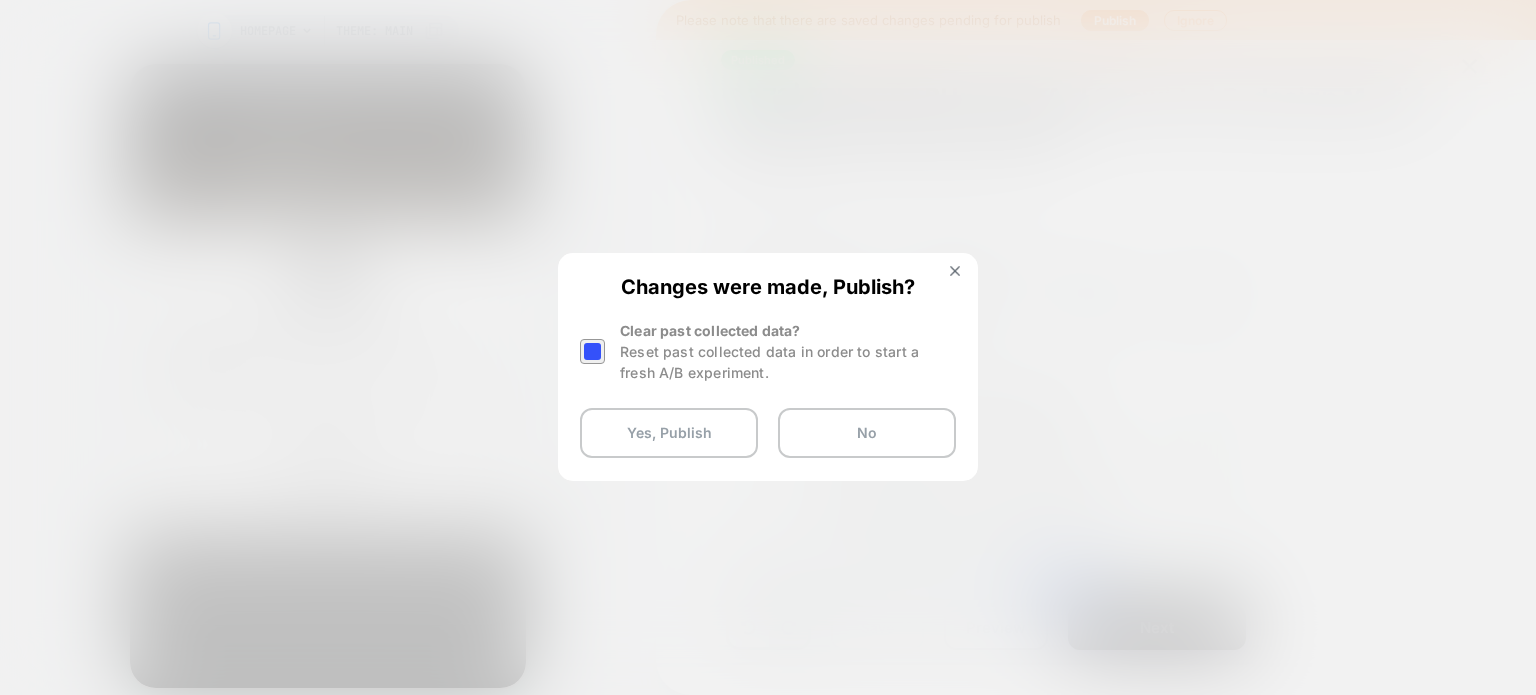 click at bounding box center (592, 351) 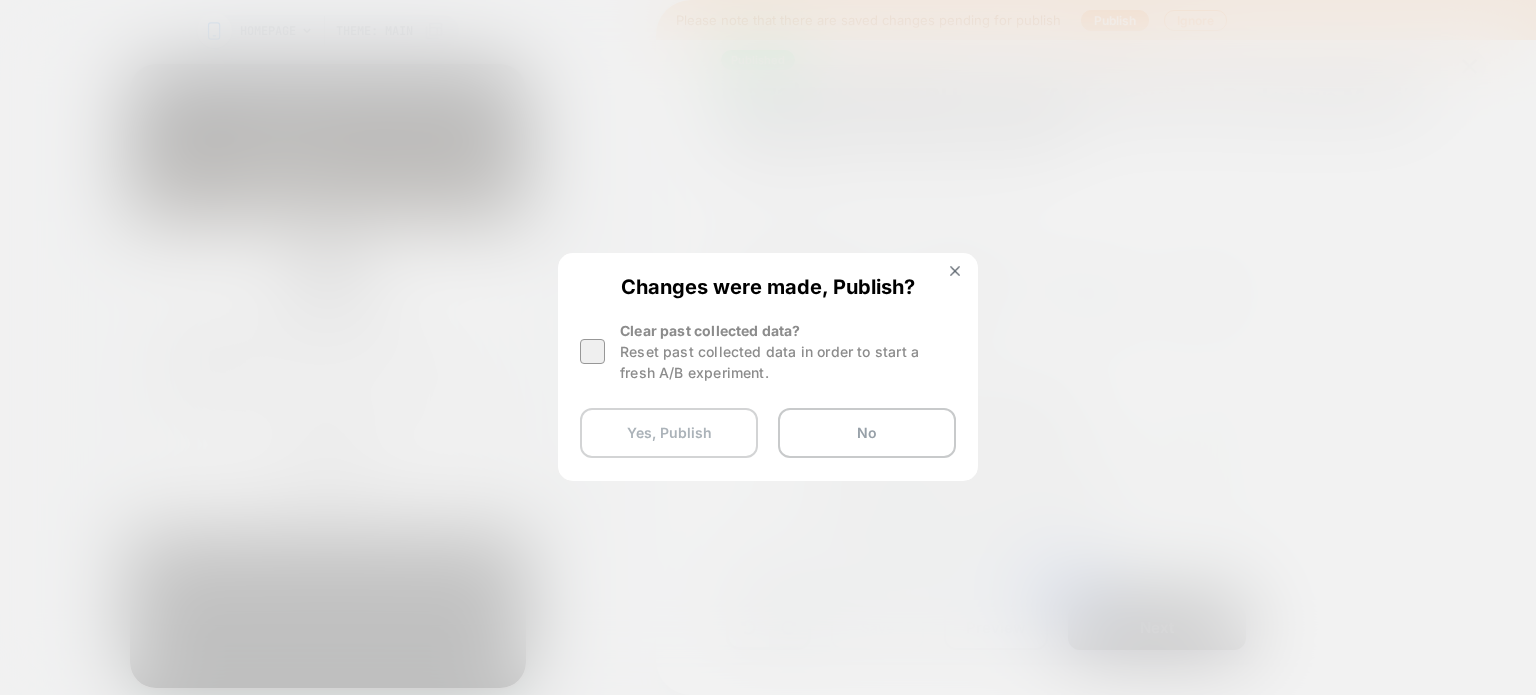 click on "Yes, Publish" at bounding box center (669, 433) 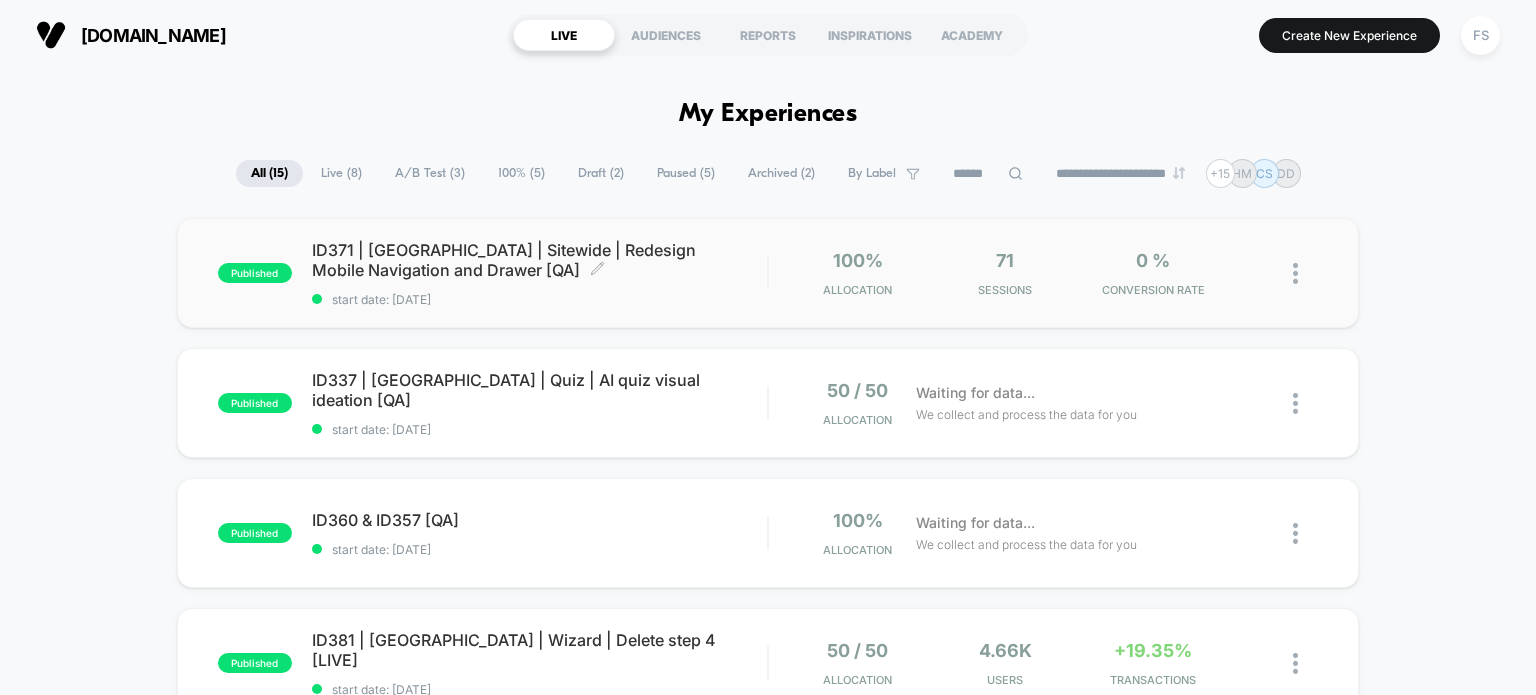 click on "ID371 | [GEOGRAPHIC_DATA] | Sitewide | Redesign Mobile Navigation and Drawer [QA] Click to edit experience details" at bounding box center [540, 260] 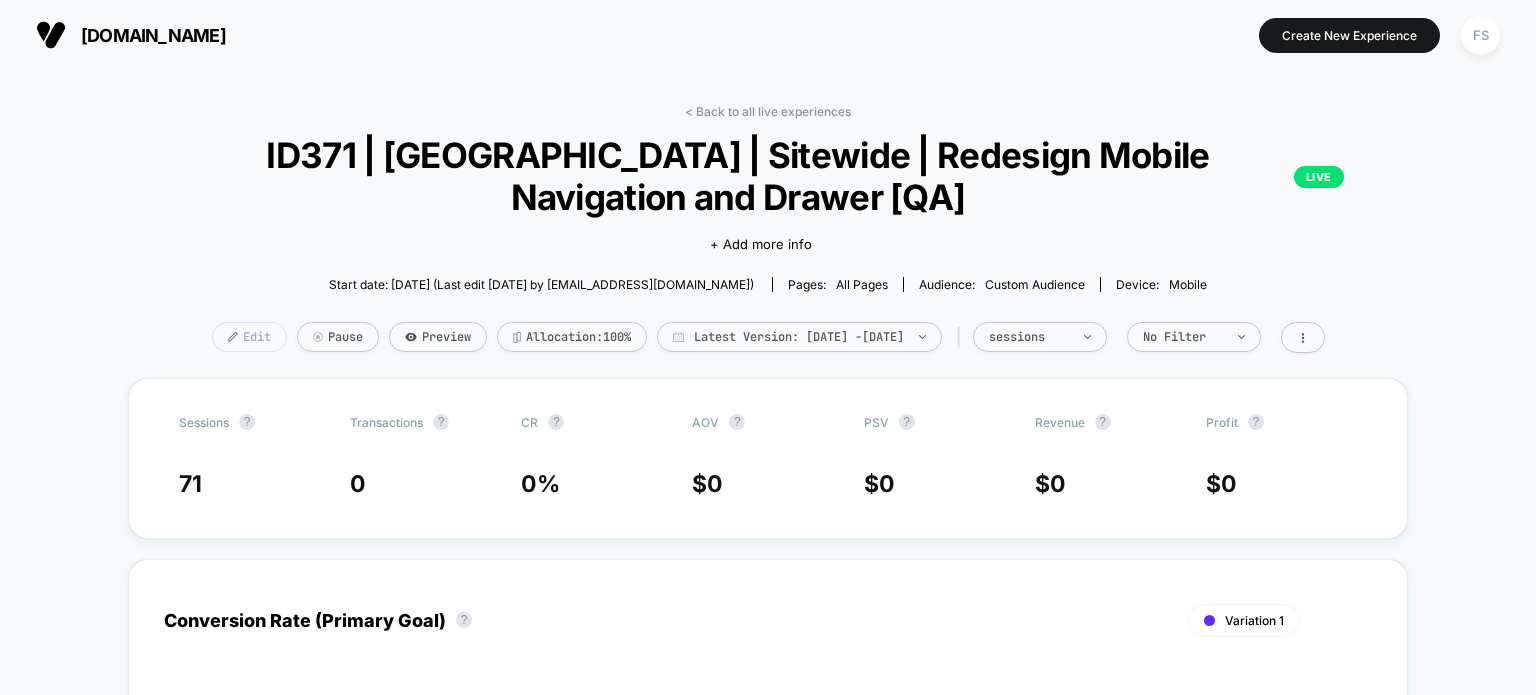 click on "Edit" at bounding box center (249, 337) 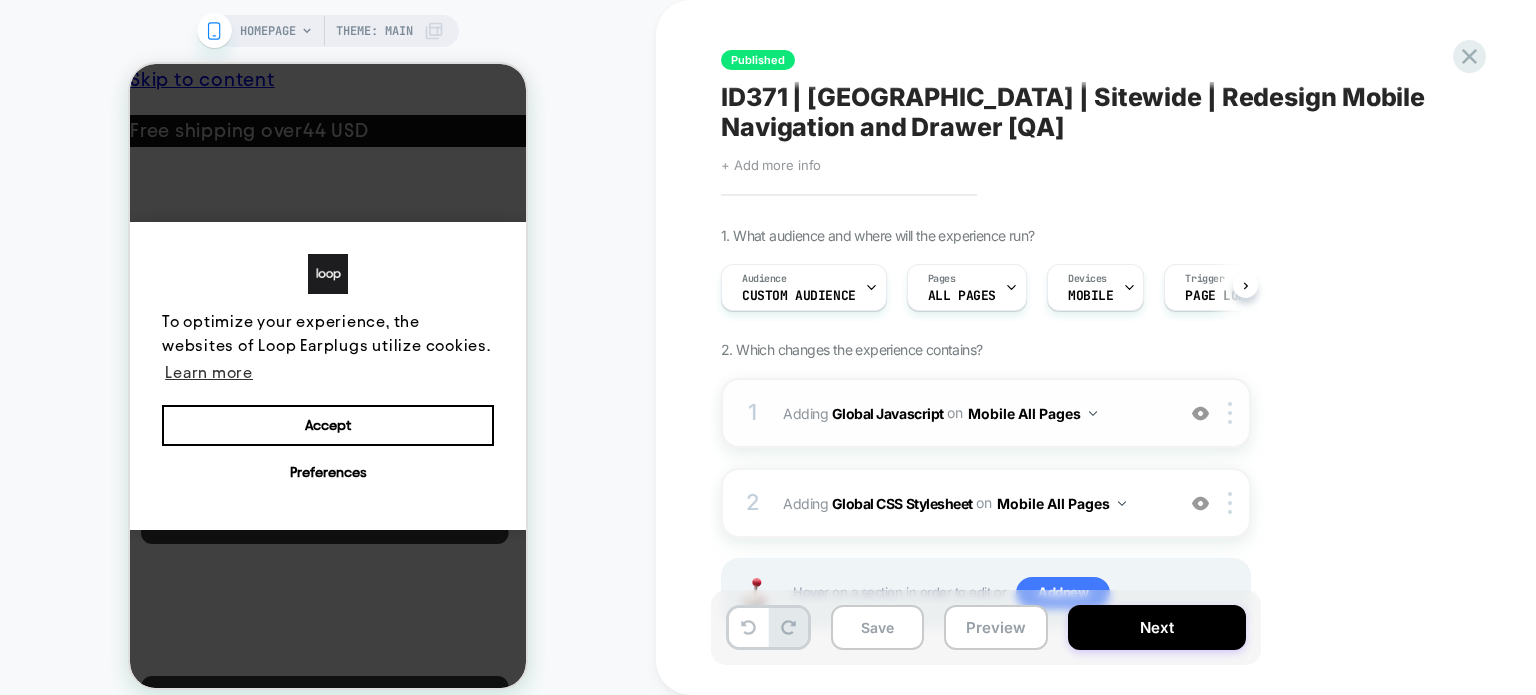 scroll, scrollTop: 0, scrollLeft: 0, axis: both 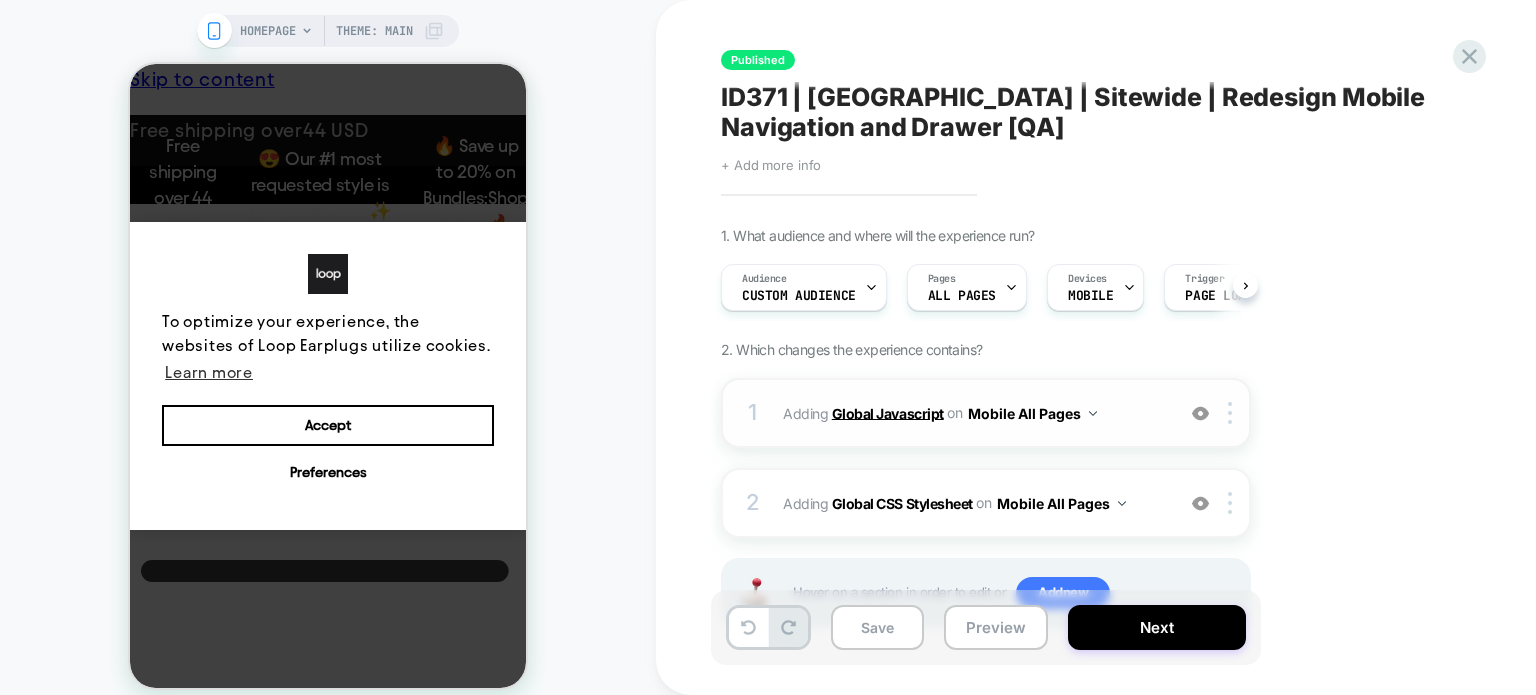 click on "Global Javascript" at bounding box center [888, 412] 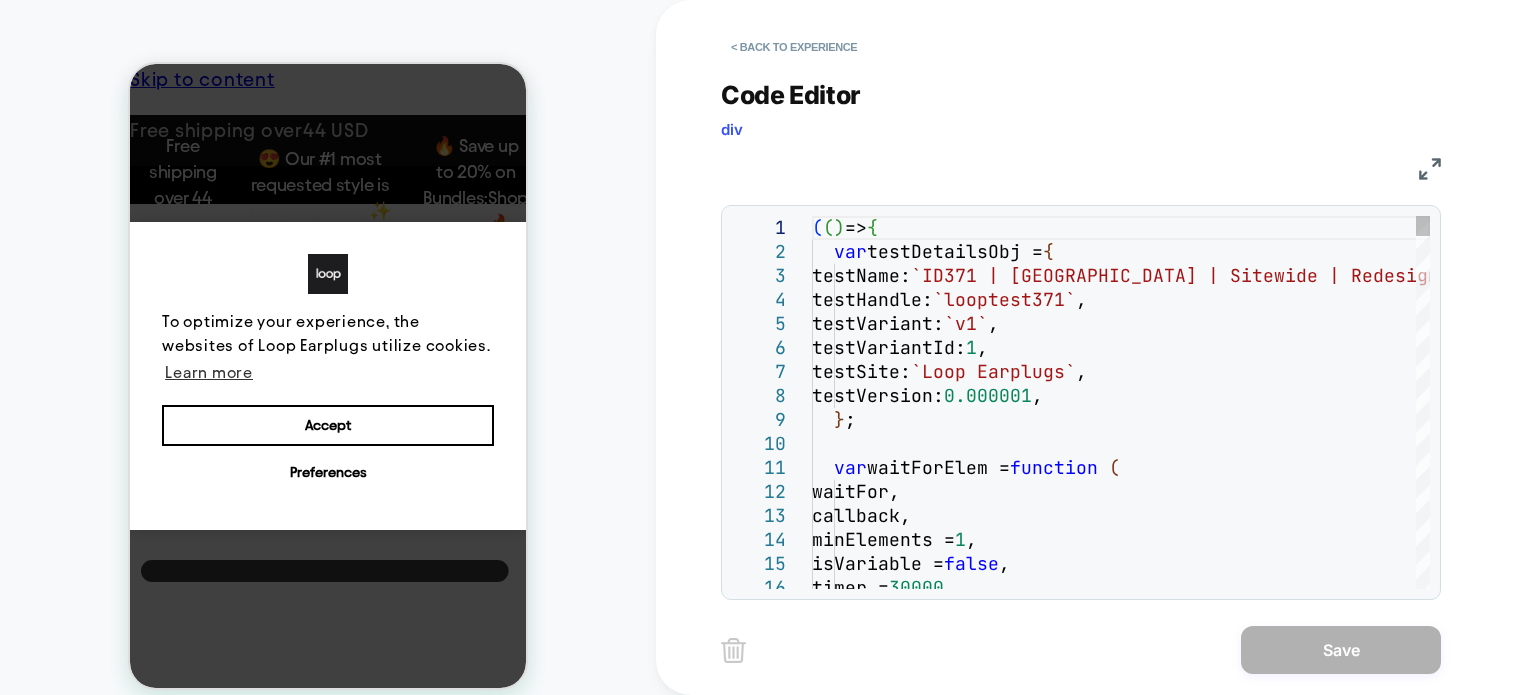 scroll, scrollTop: 0, scrollLeft: 0, axis: both 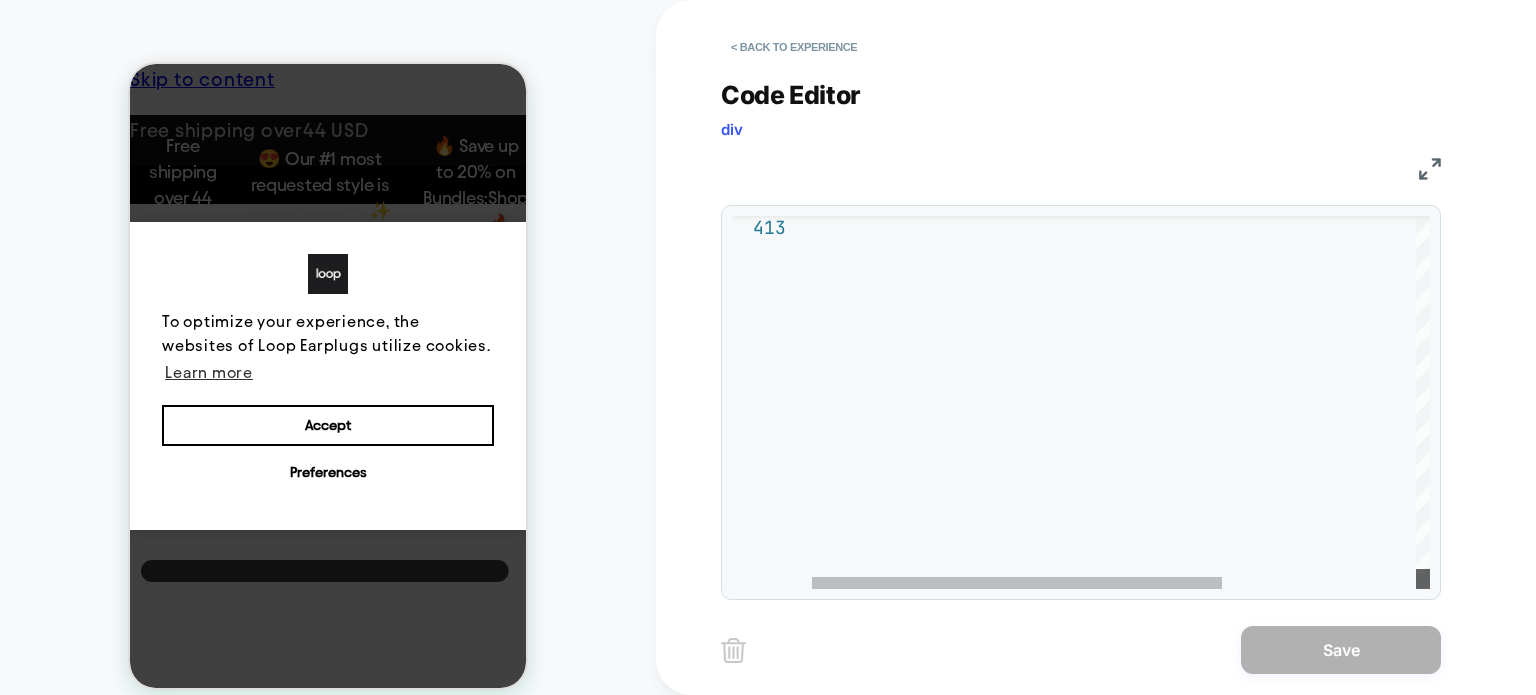 click at bounding box center [1423, 579] 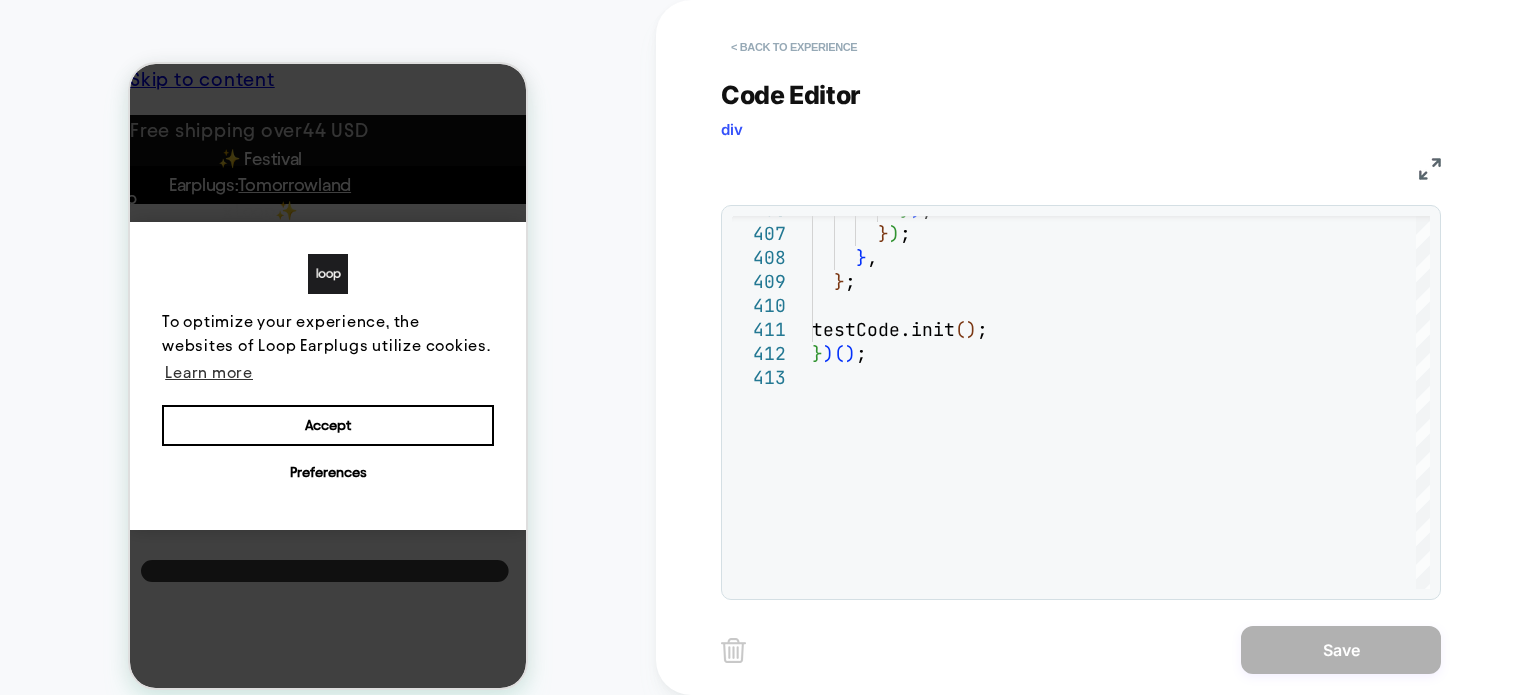 click on "< Back to experience" at bounding box center [794, 47] 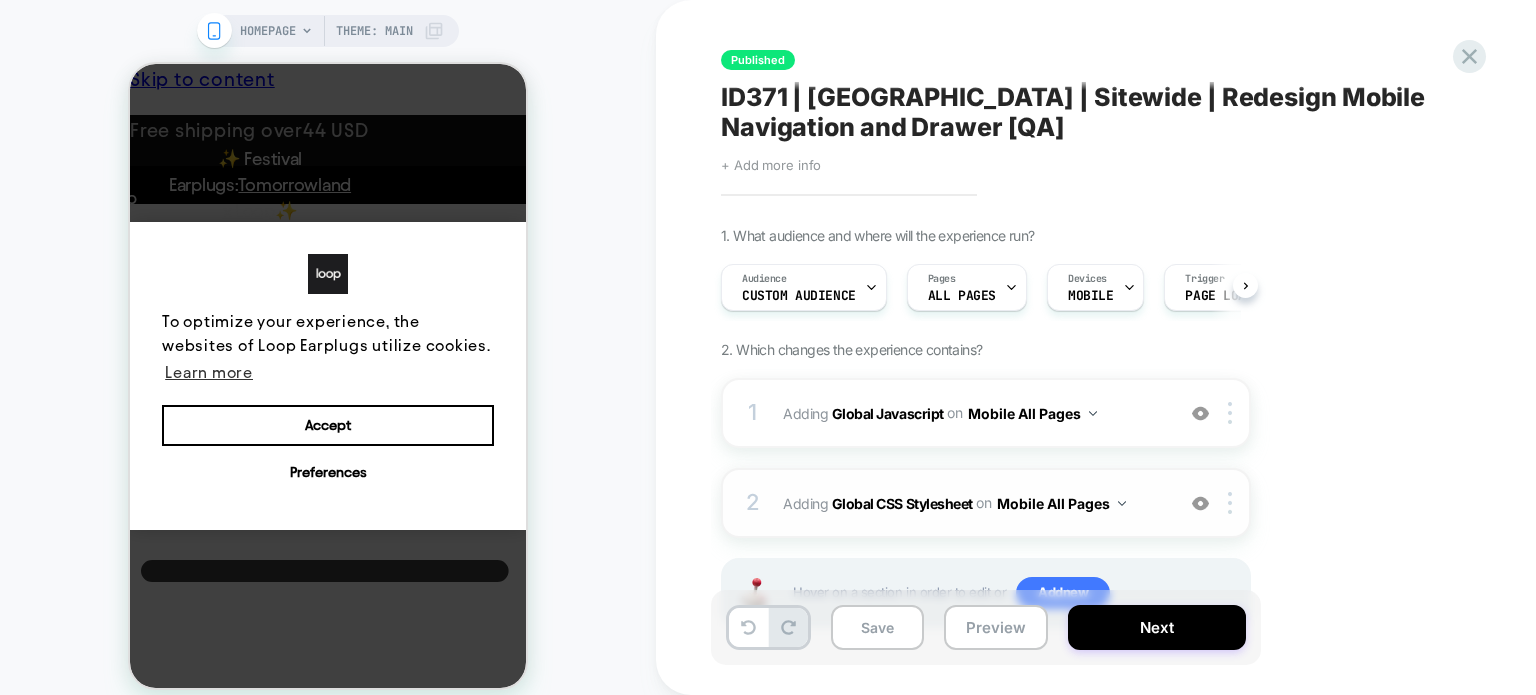 scroll, scrollTop: 0, scrollLeft: 0, axis: both 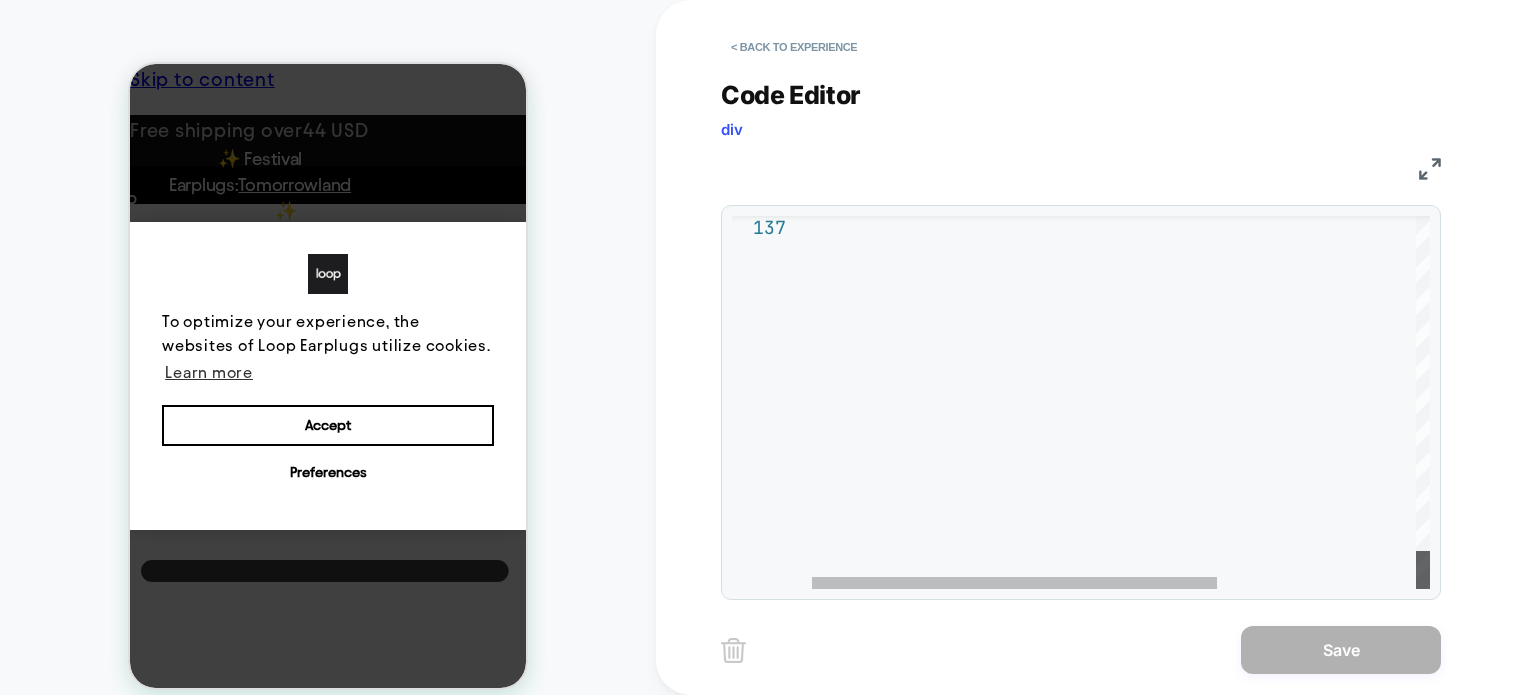 click at bounding box center (1423, 570) 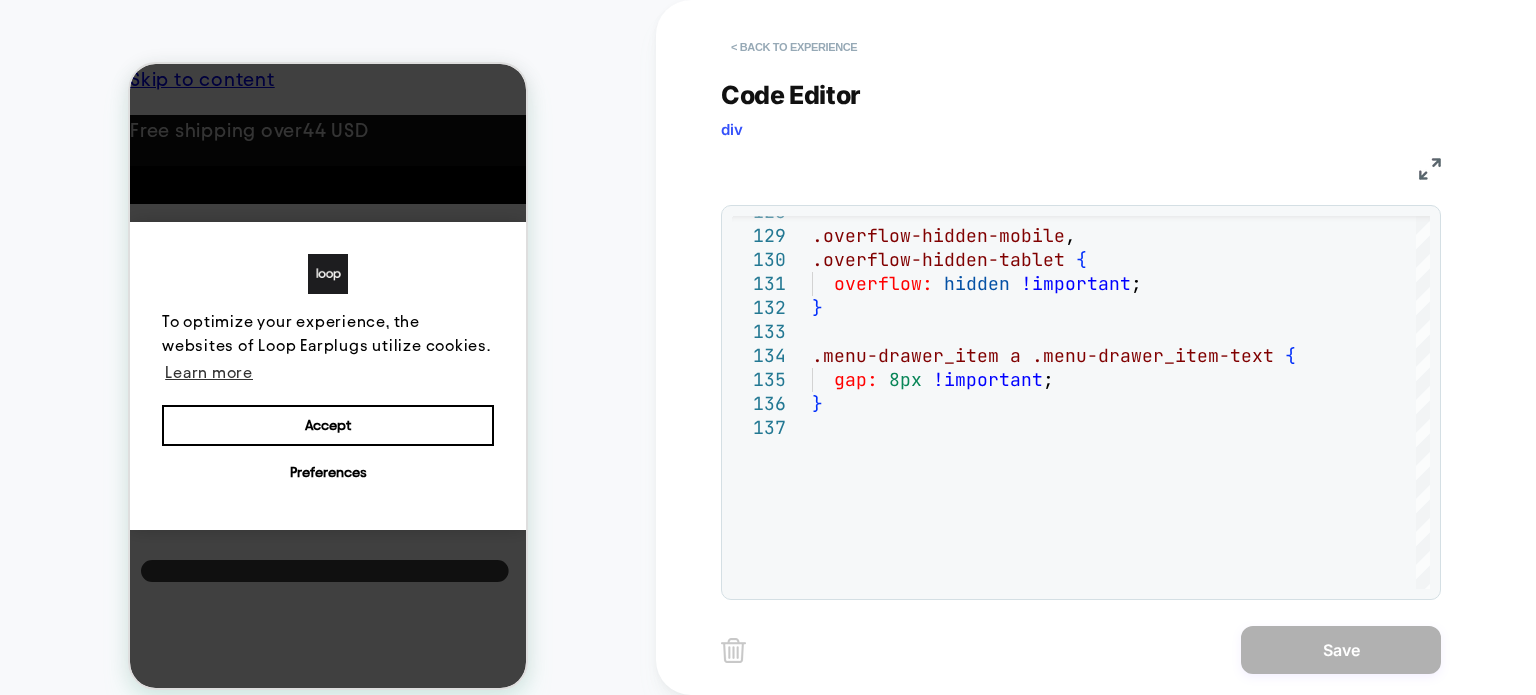 click on "< Back to experience" at bounding box center [794, 47] 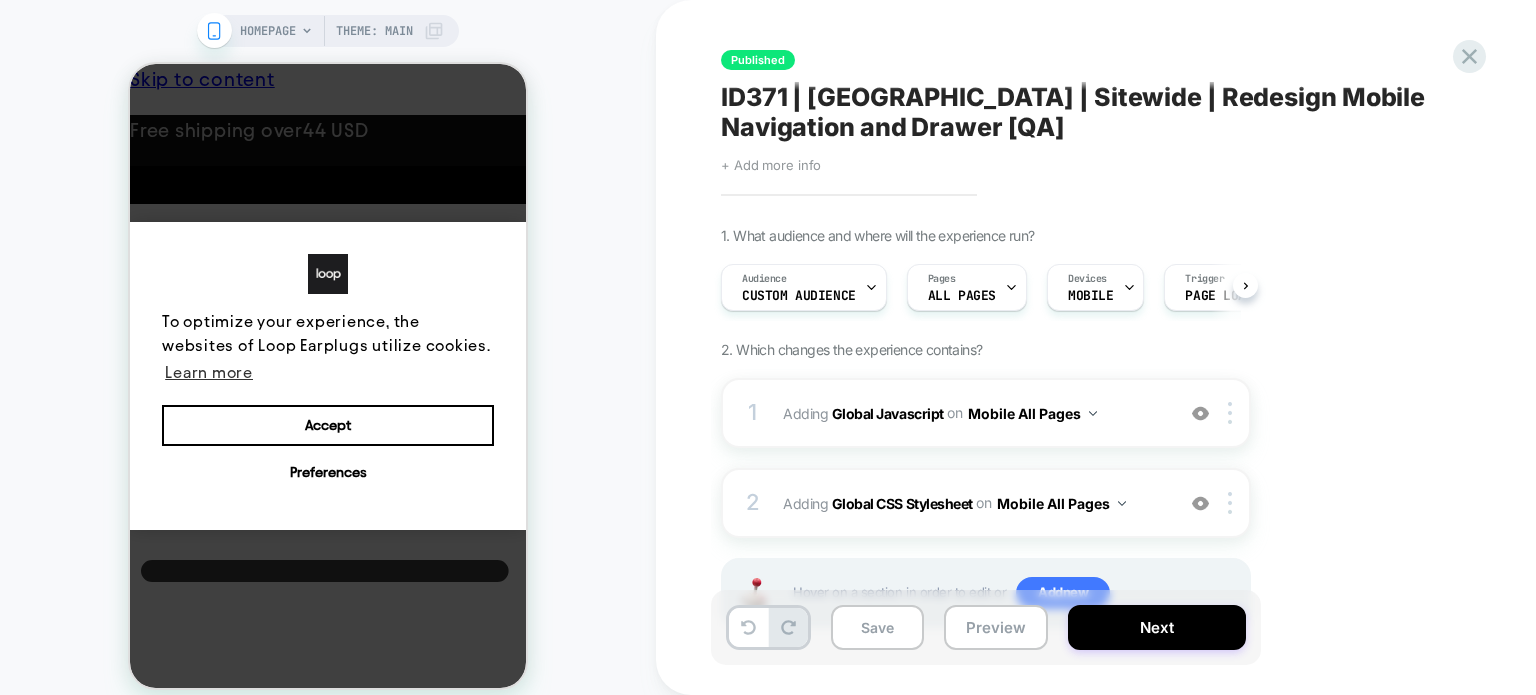 scroll, scrollTop: 0, scrollLeft: 0, axis: both 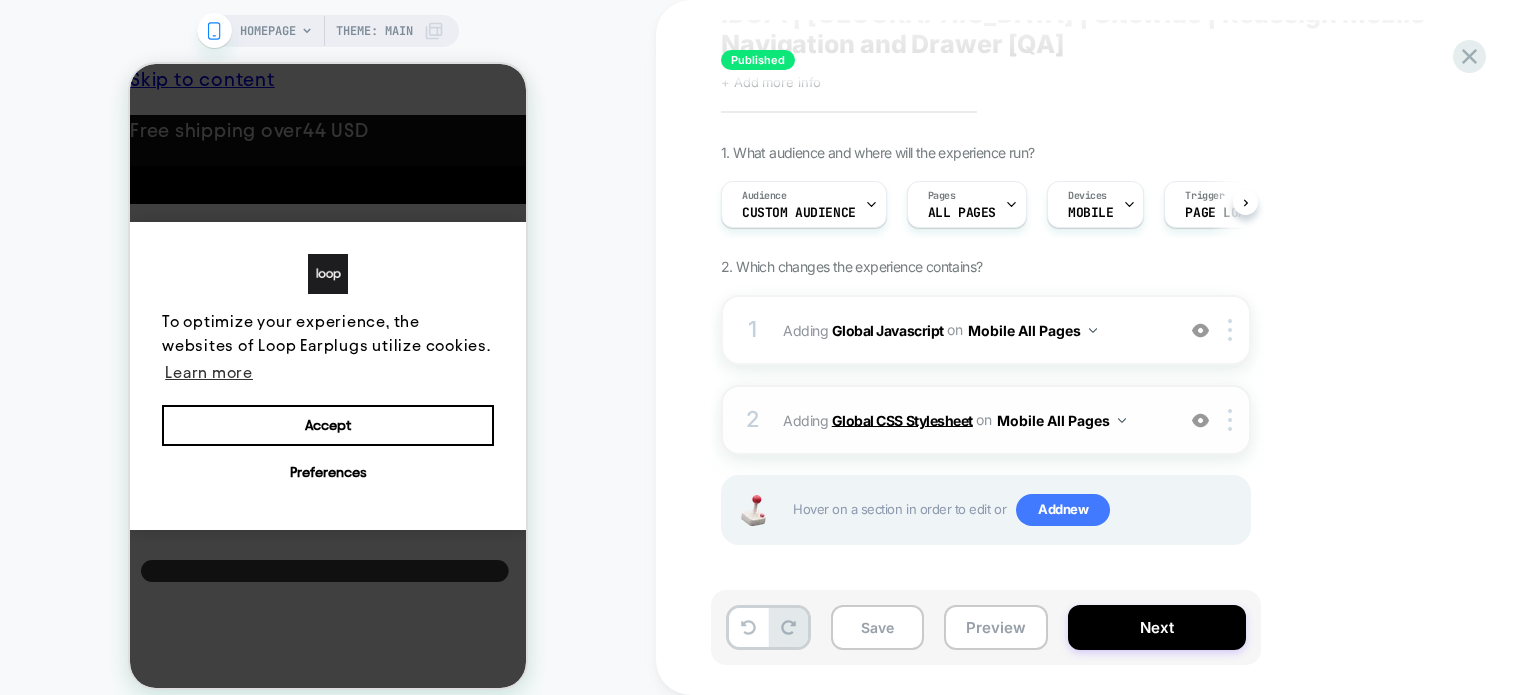 click on "Global CSS Stylesheet" at bounding box center (902, 419) 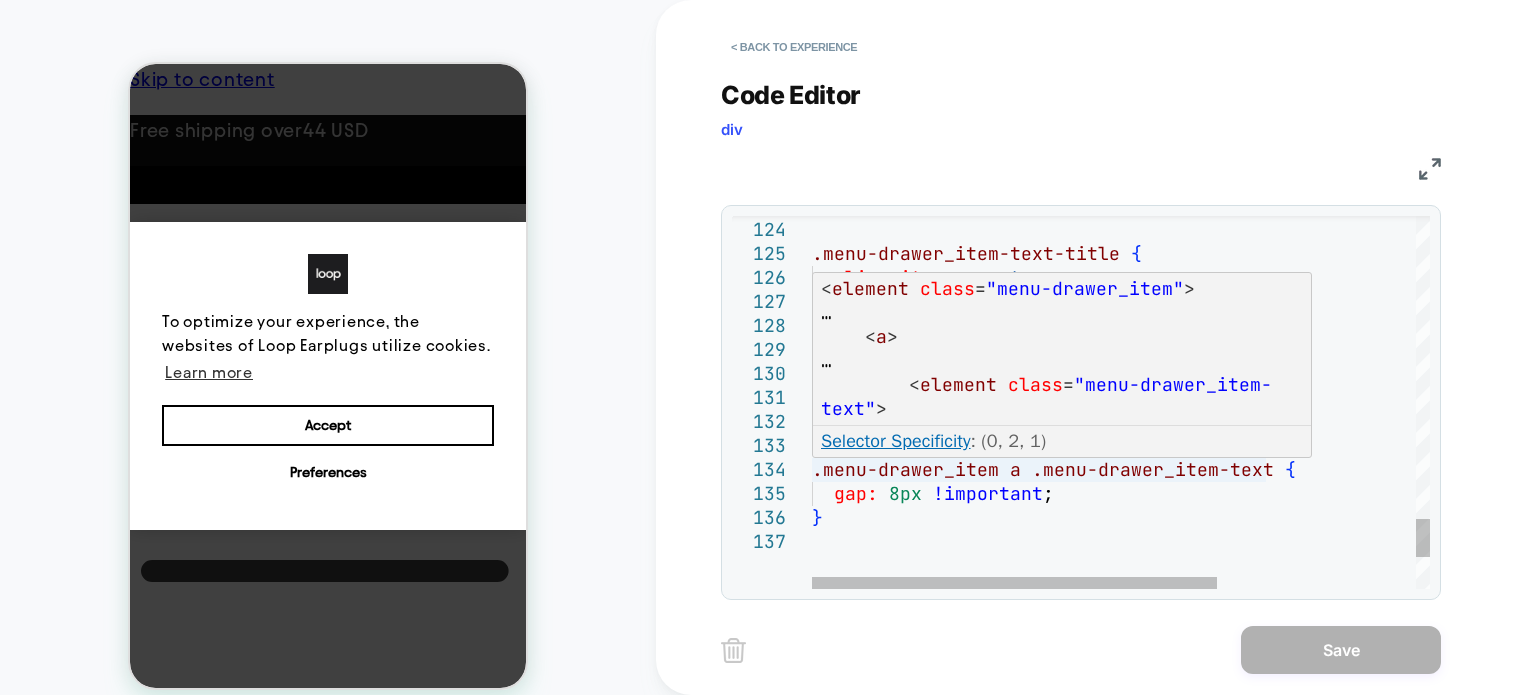 type on "**********" 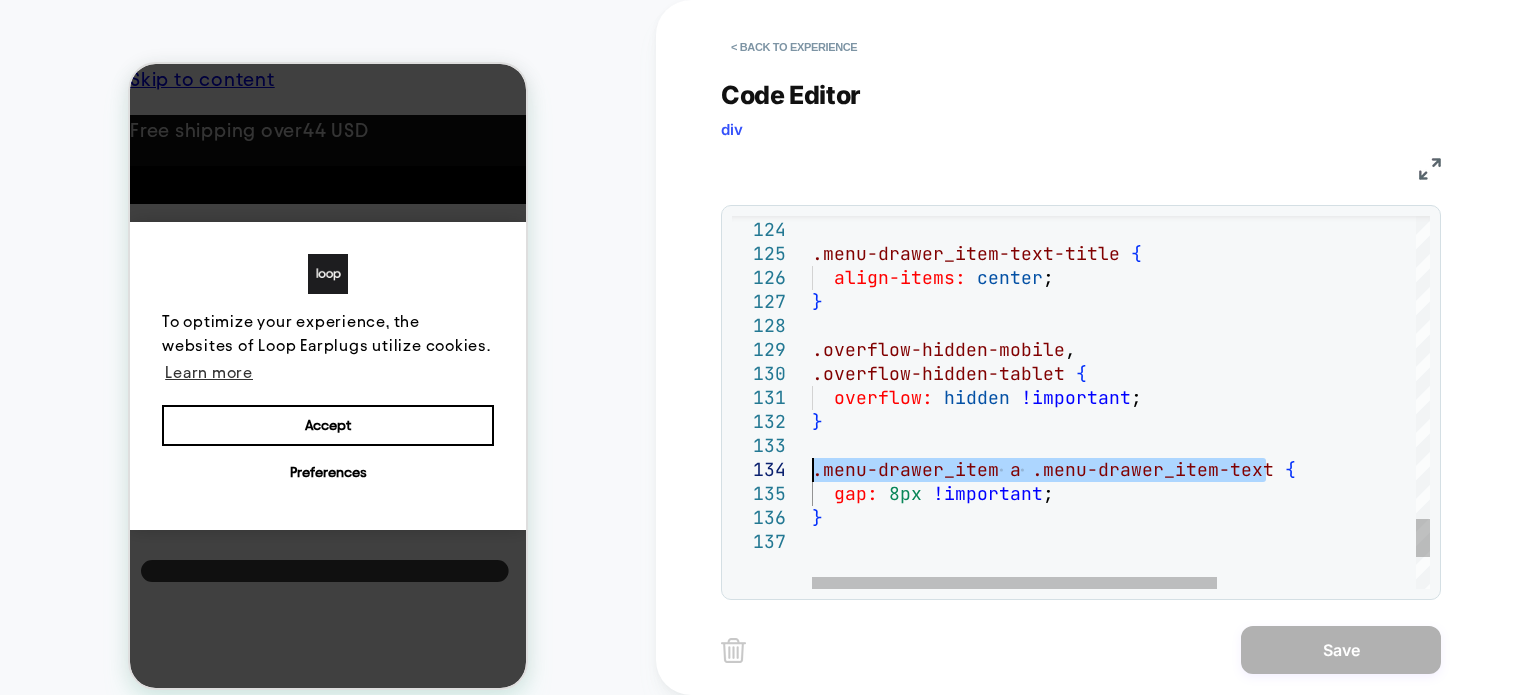 drag, startPoint x: 1261, startPoint y: 471, endPoint x: 814, endPoint y: 480, distance: 447.0906 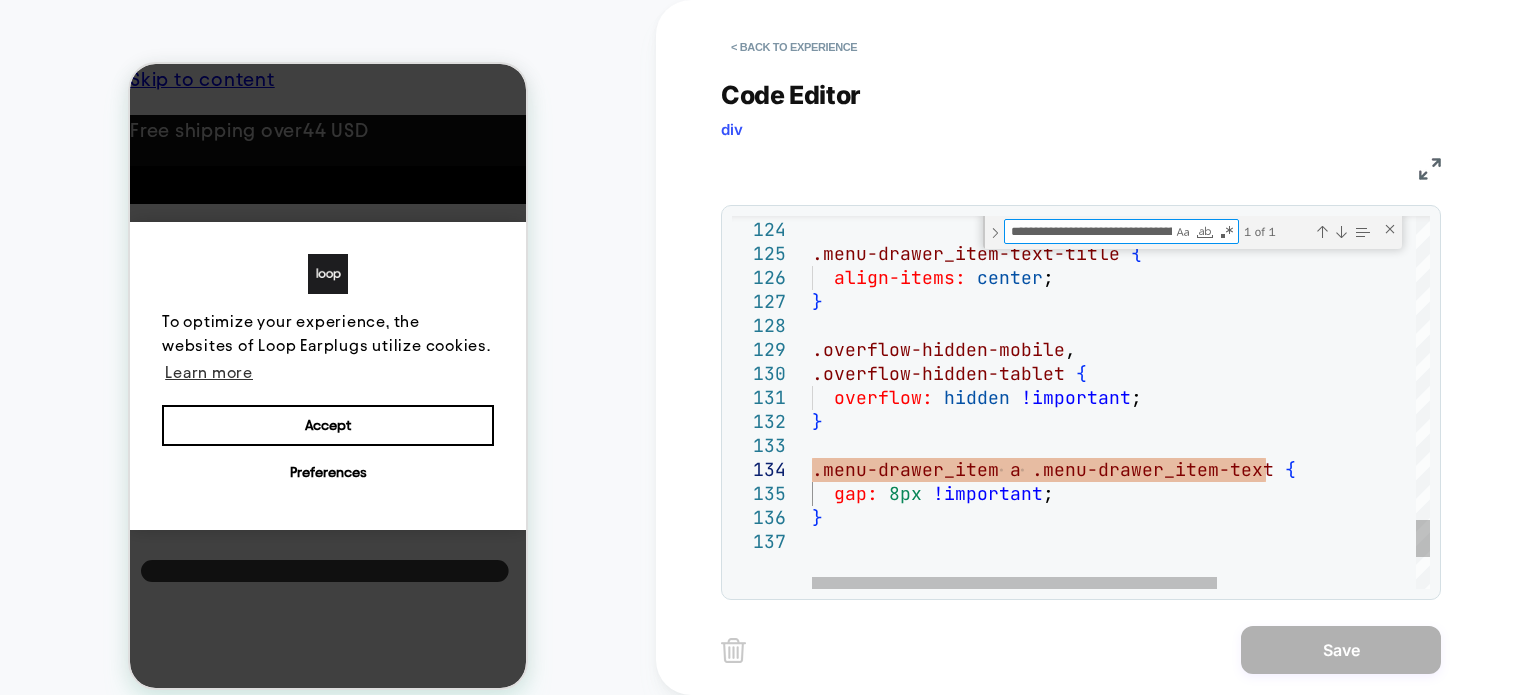 click on "**********" at bounding box center (1088, 231) 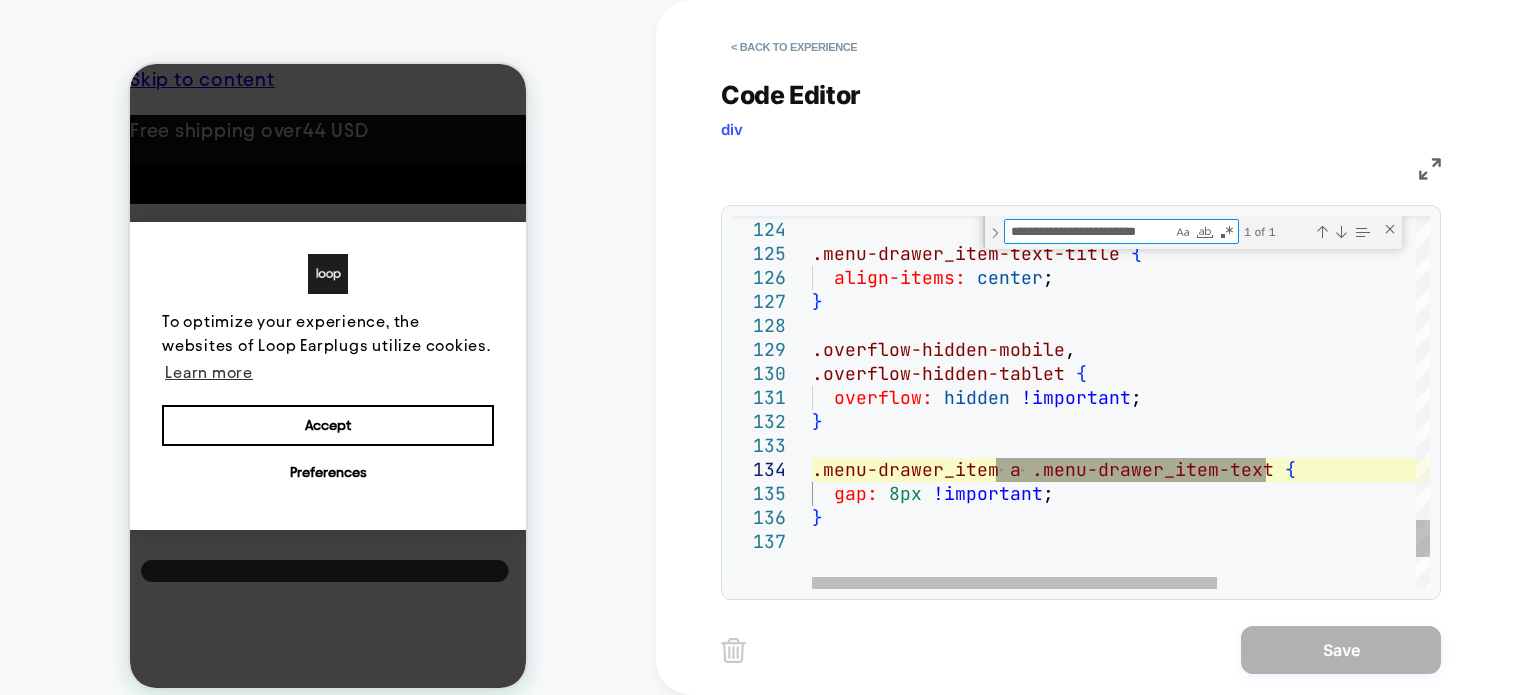 drag, startPoint x: 1022, startPoint y: 235, endPoint x: 962, endPoint y: 246, distance: 61 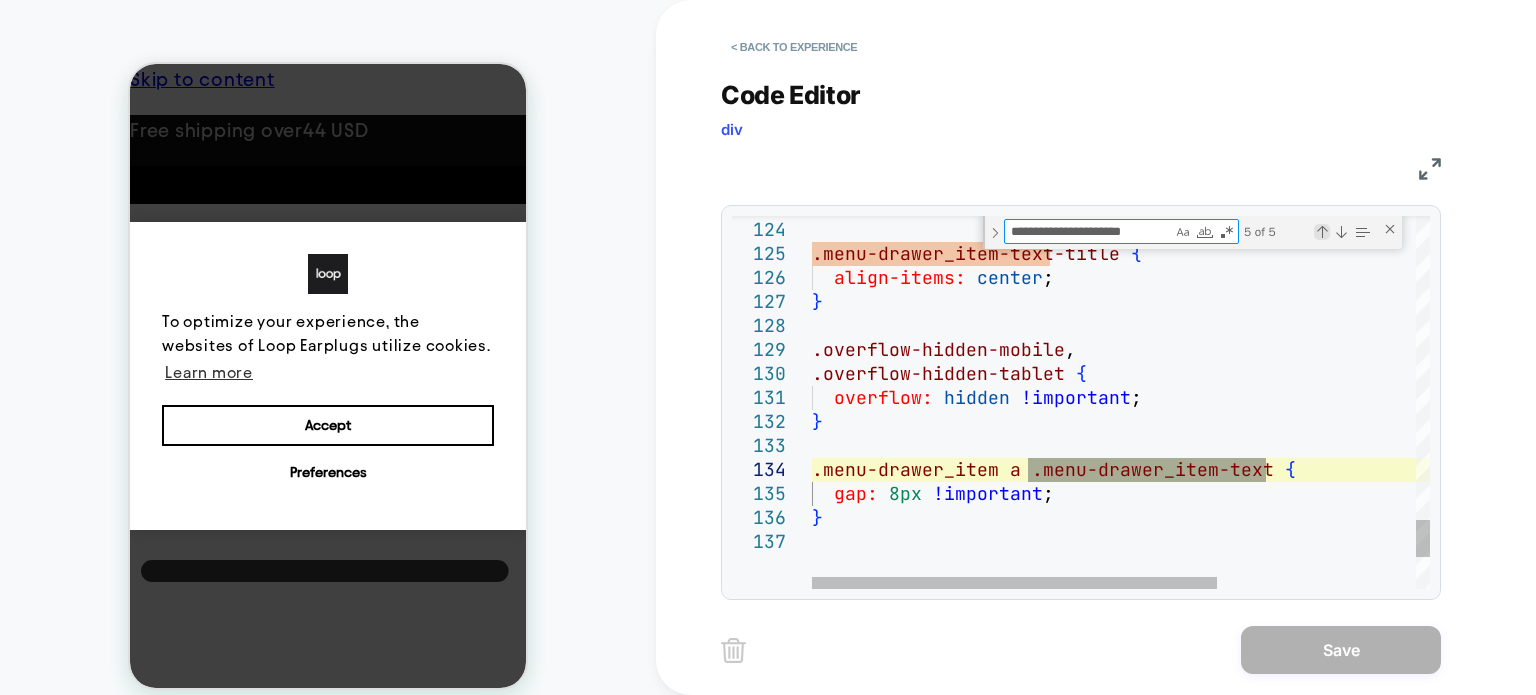 type on "**********" 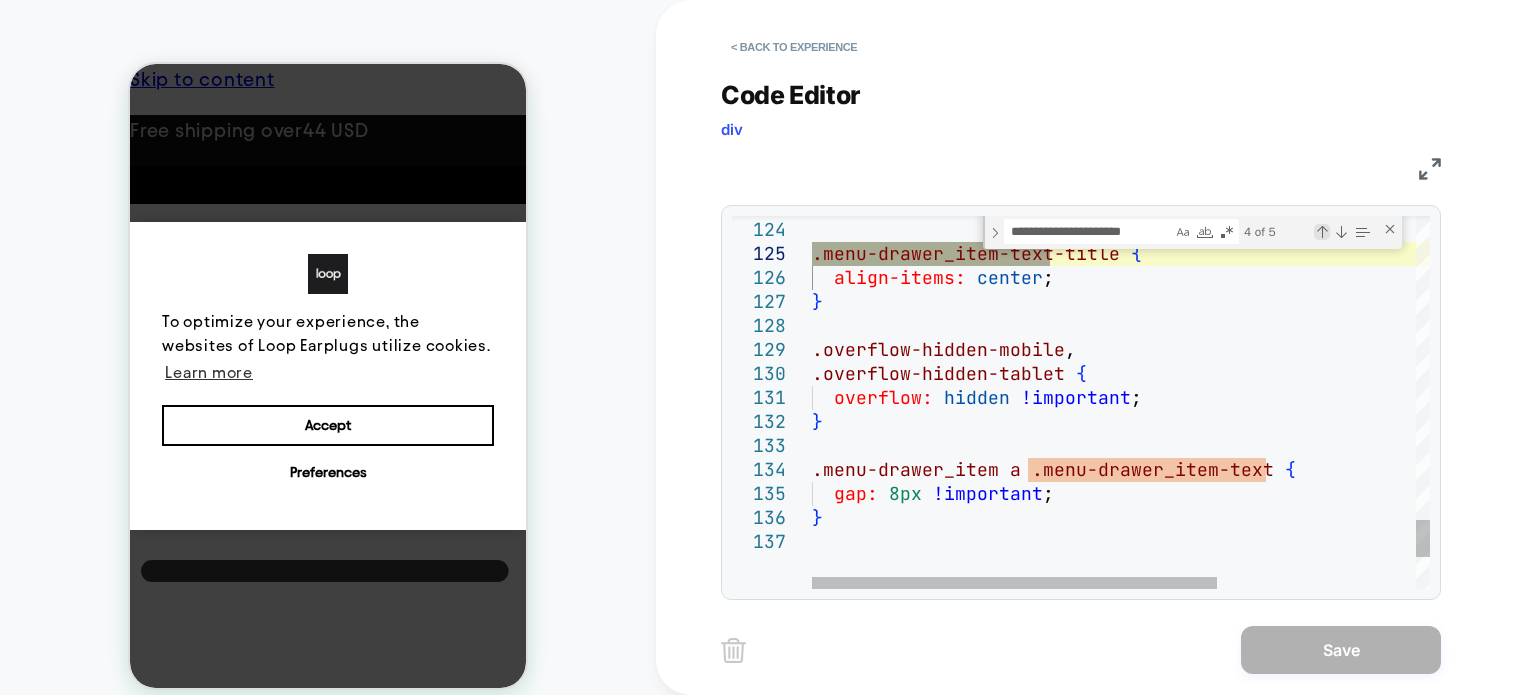 click at bounding box center [1322, 232] 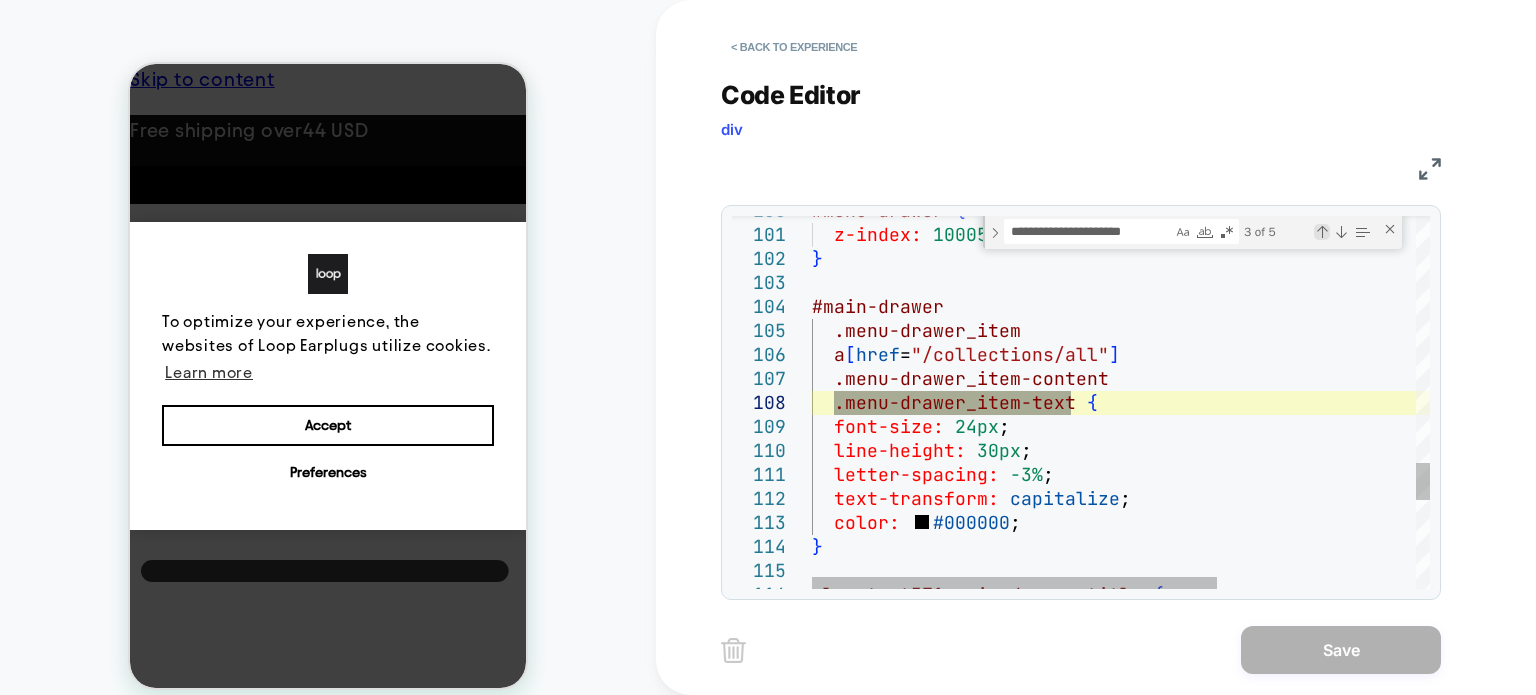 click at bounding box center (1322, 232) 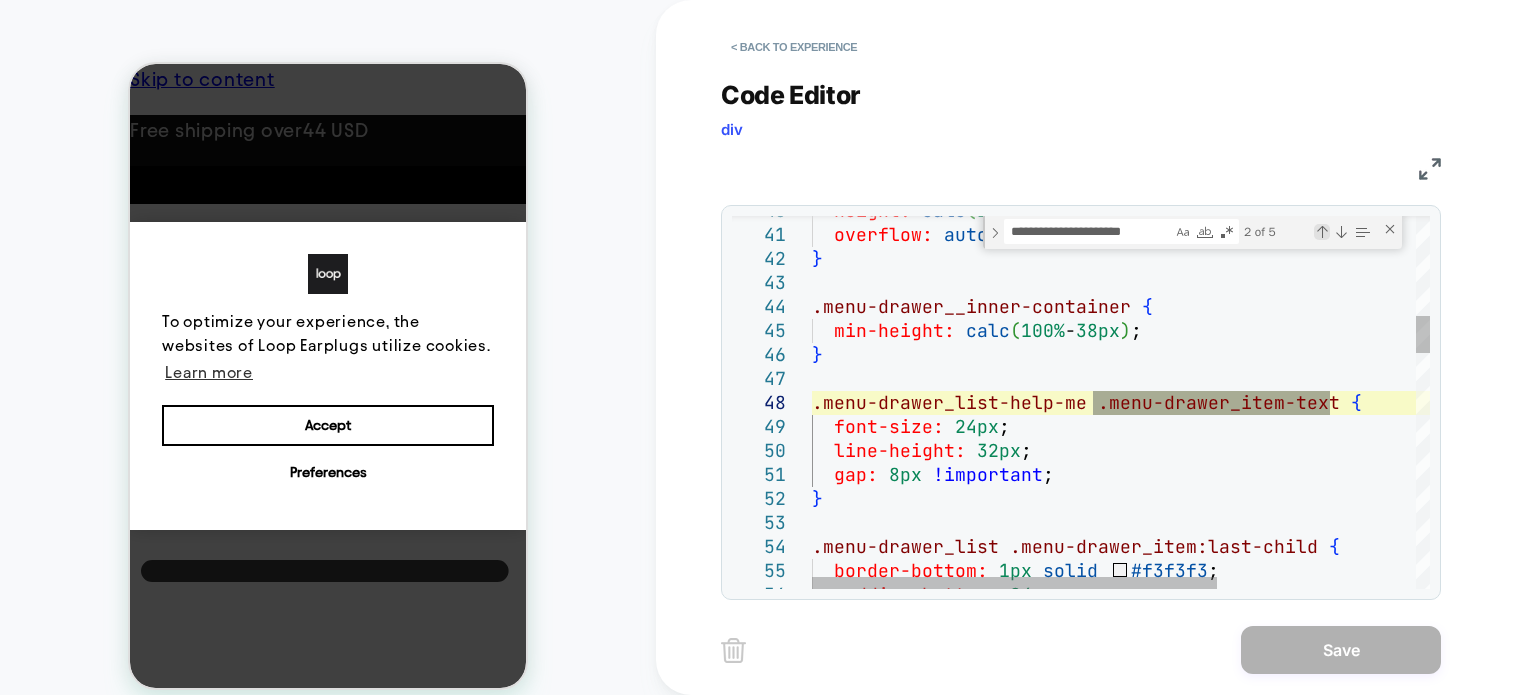 click at bounding box center [1322, 232] 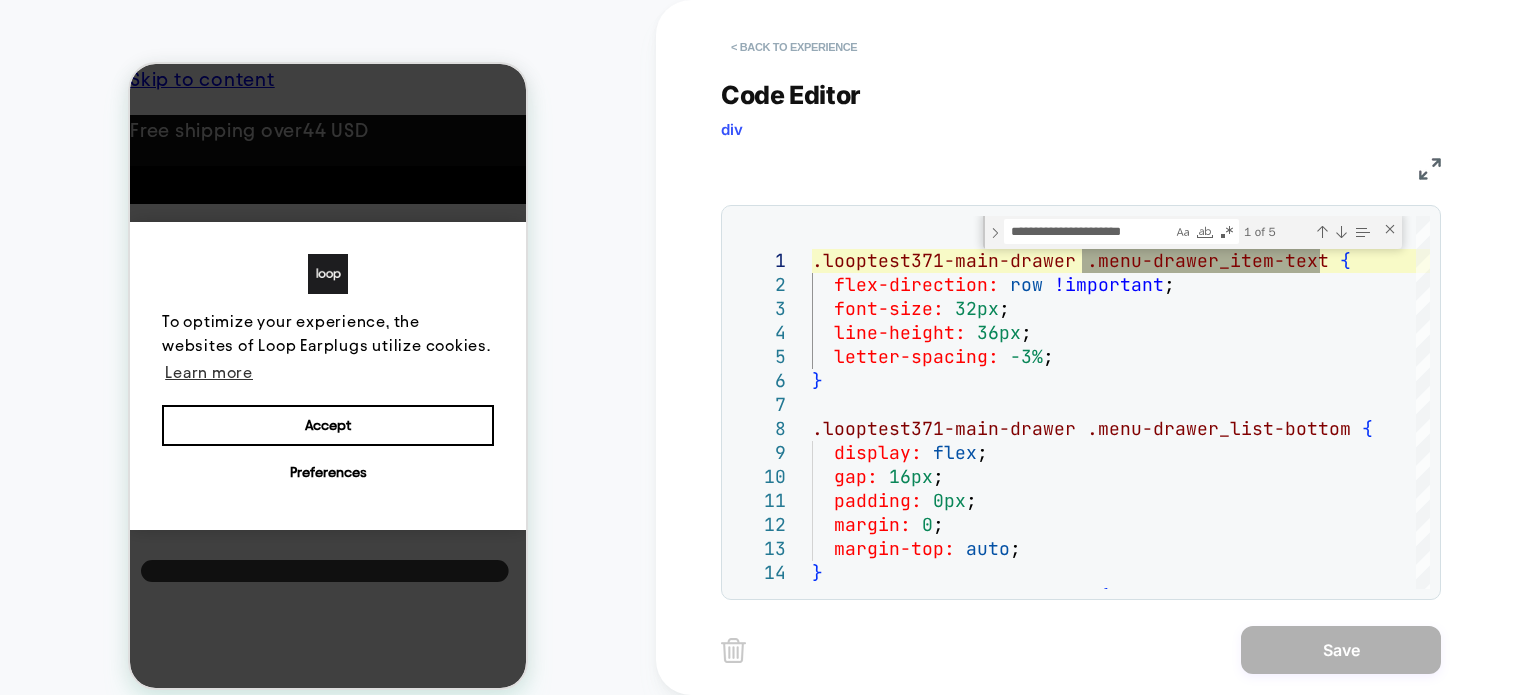 click on "< Back to experience" at bounding box center [794, 47] 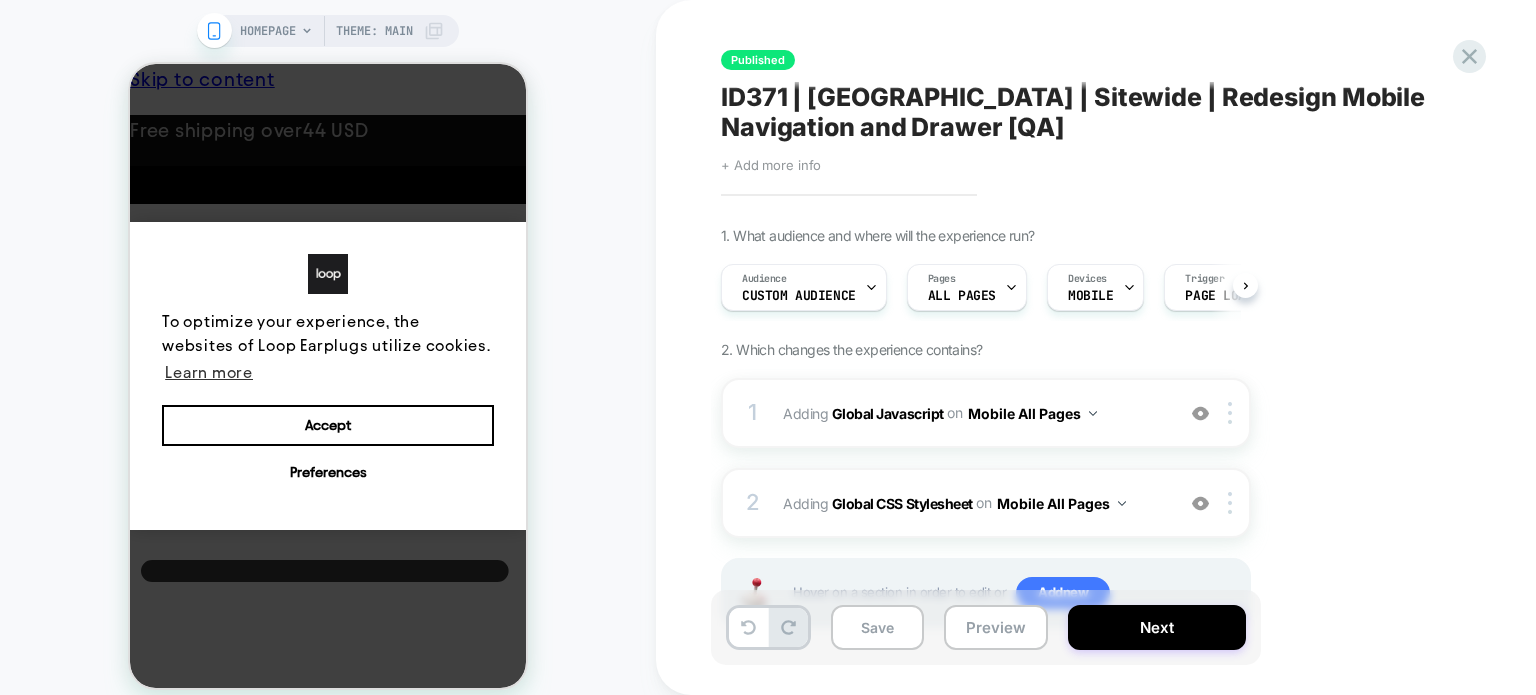 scroll, scrollTop: 0, scrollLeft: 0, axis: both 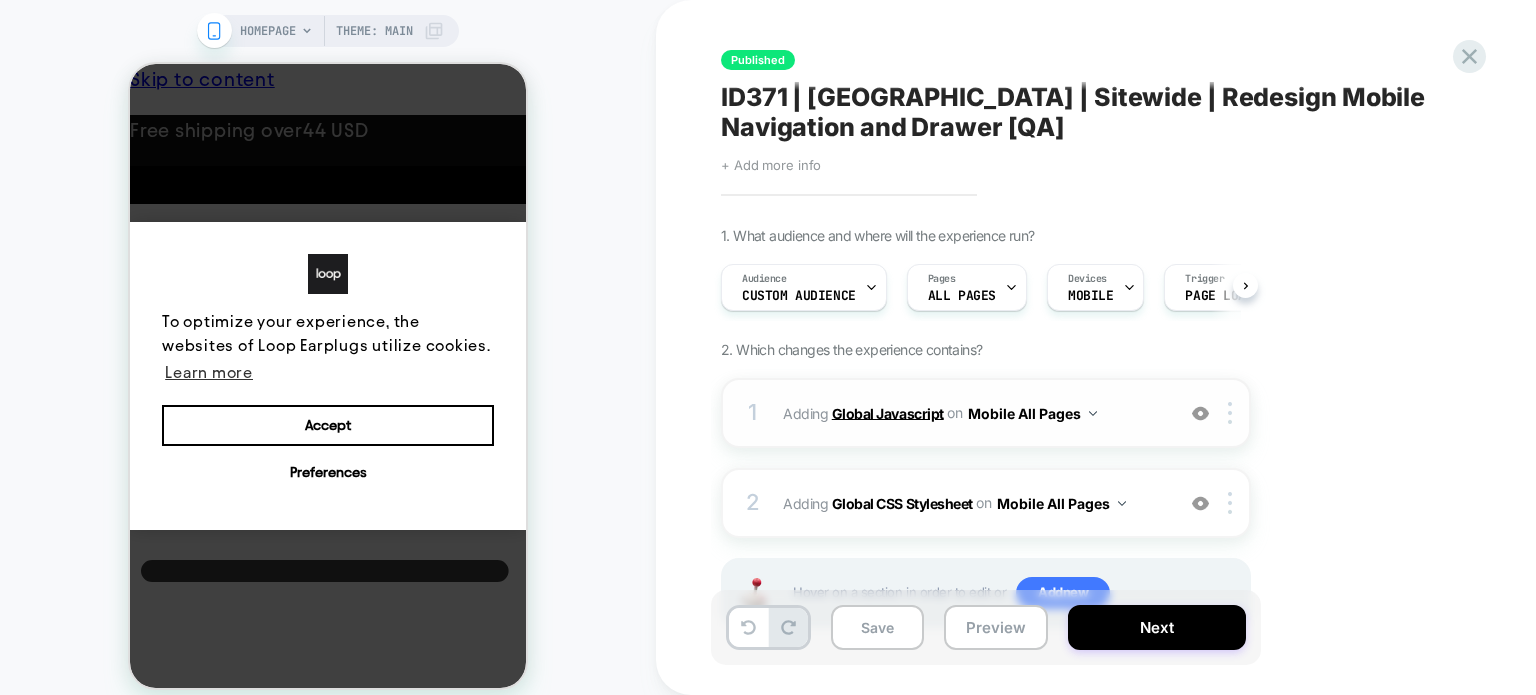 click on "Global Javascript" at bounding box center (888, 412) 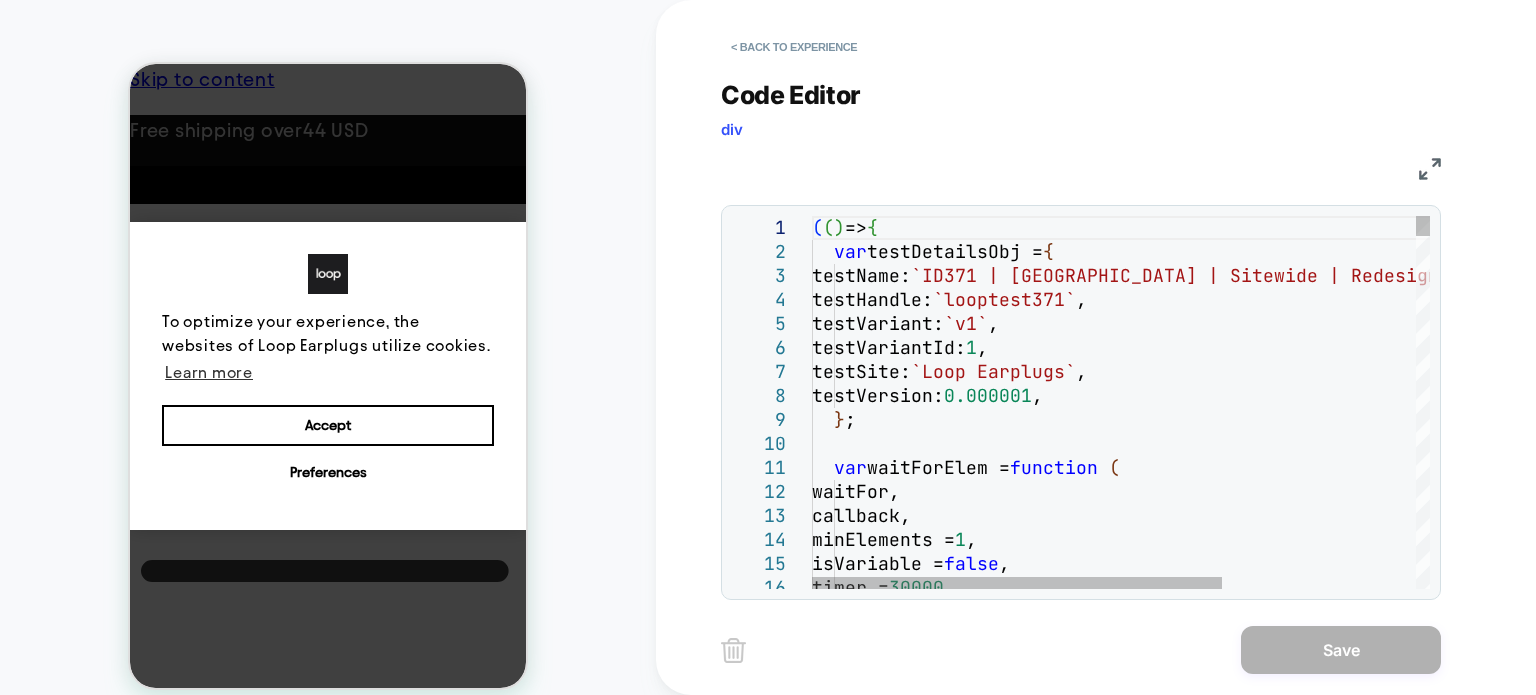 scroll, scrollTop: 0, scrollLeft: 0, axis: both 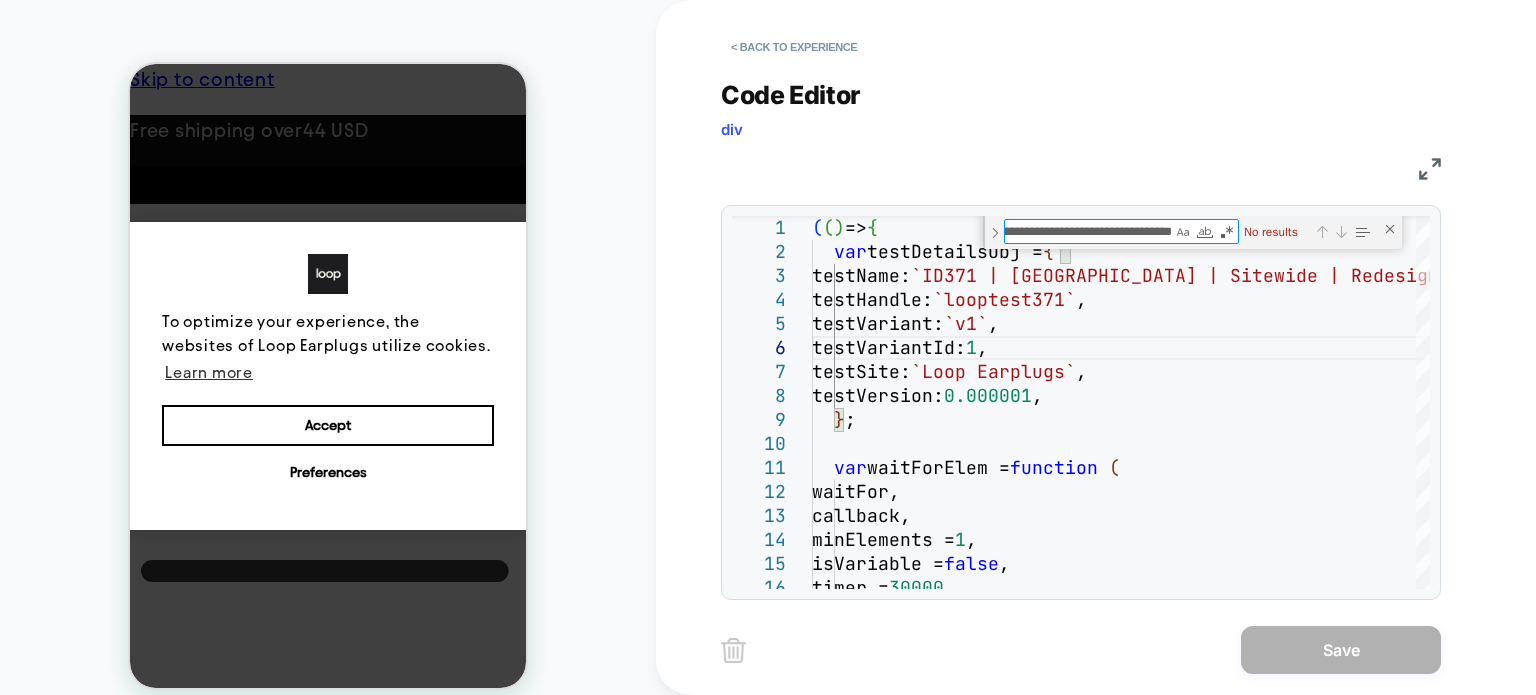type on "**********" 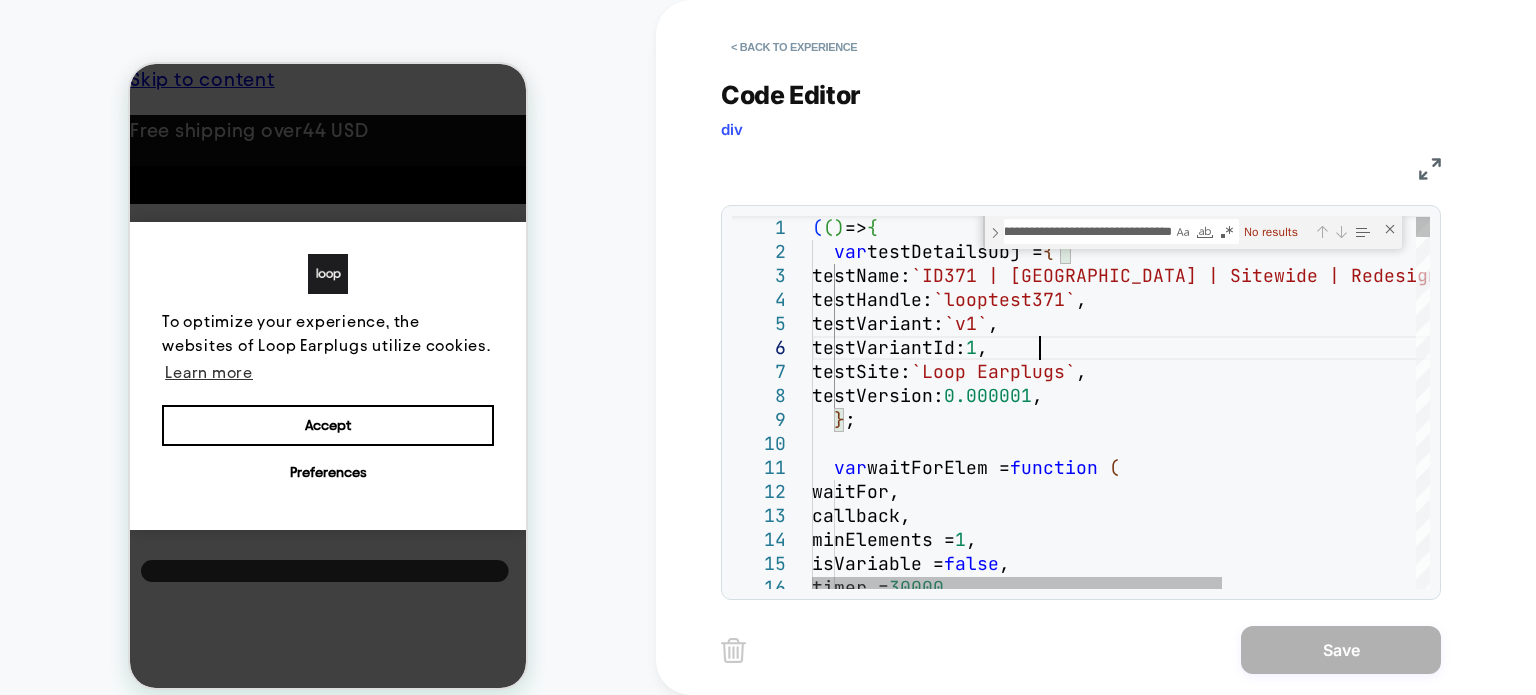 scroll, scrollTop: 0, scrollLeft: 225, axis: horizontal 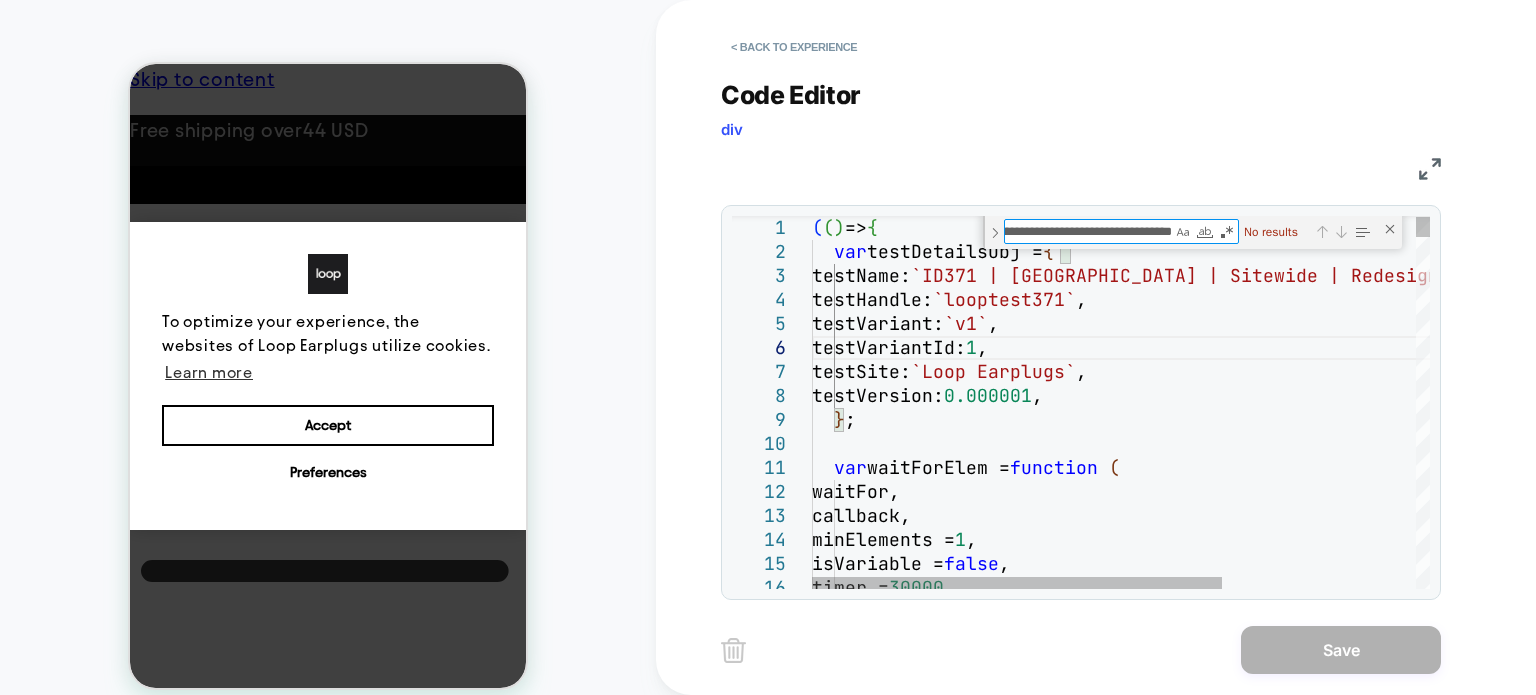 paste 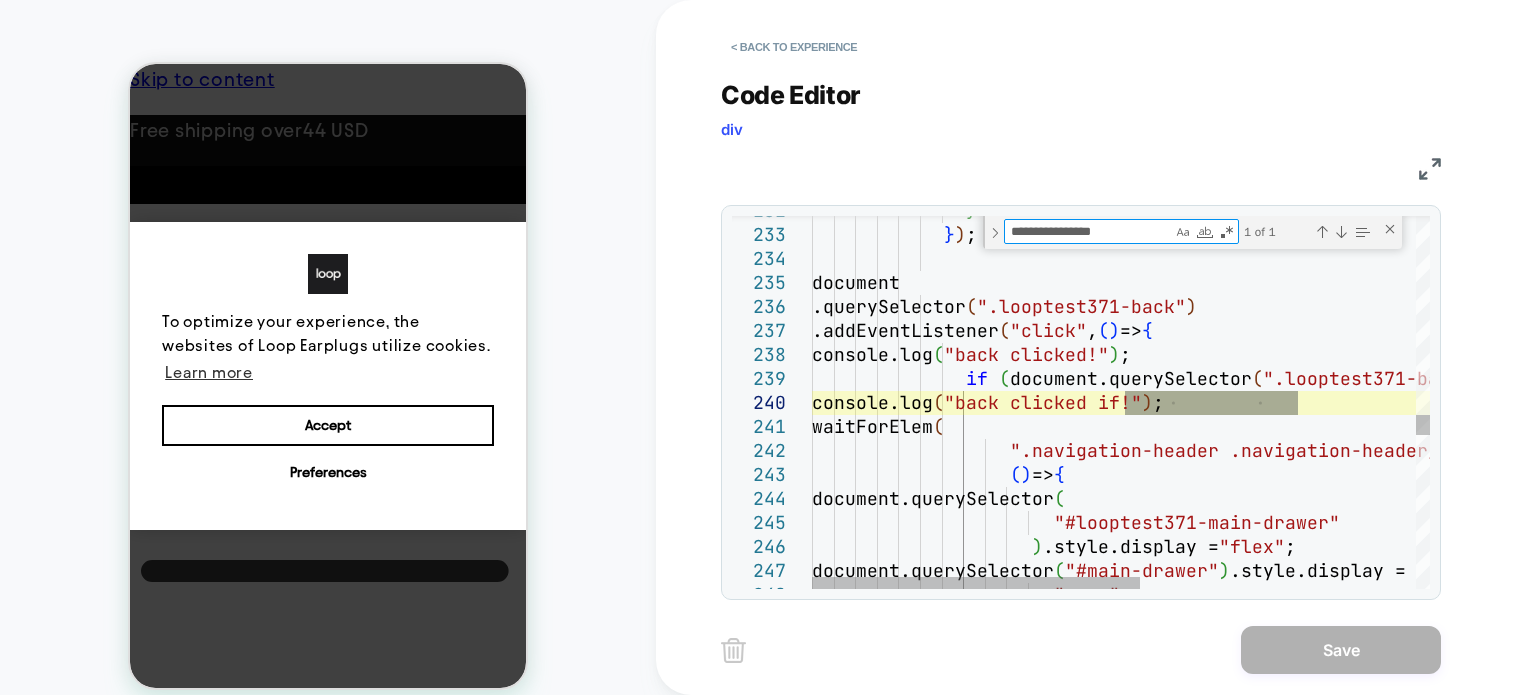 scroll, scrollTop: 0, scrollLeft: 0, axis: both 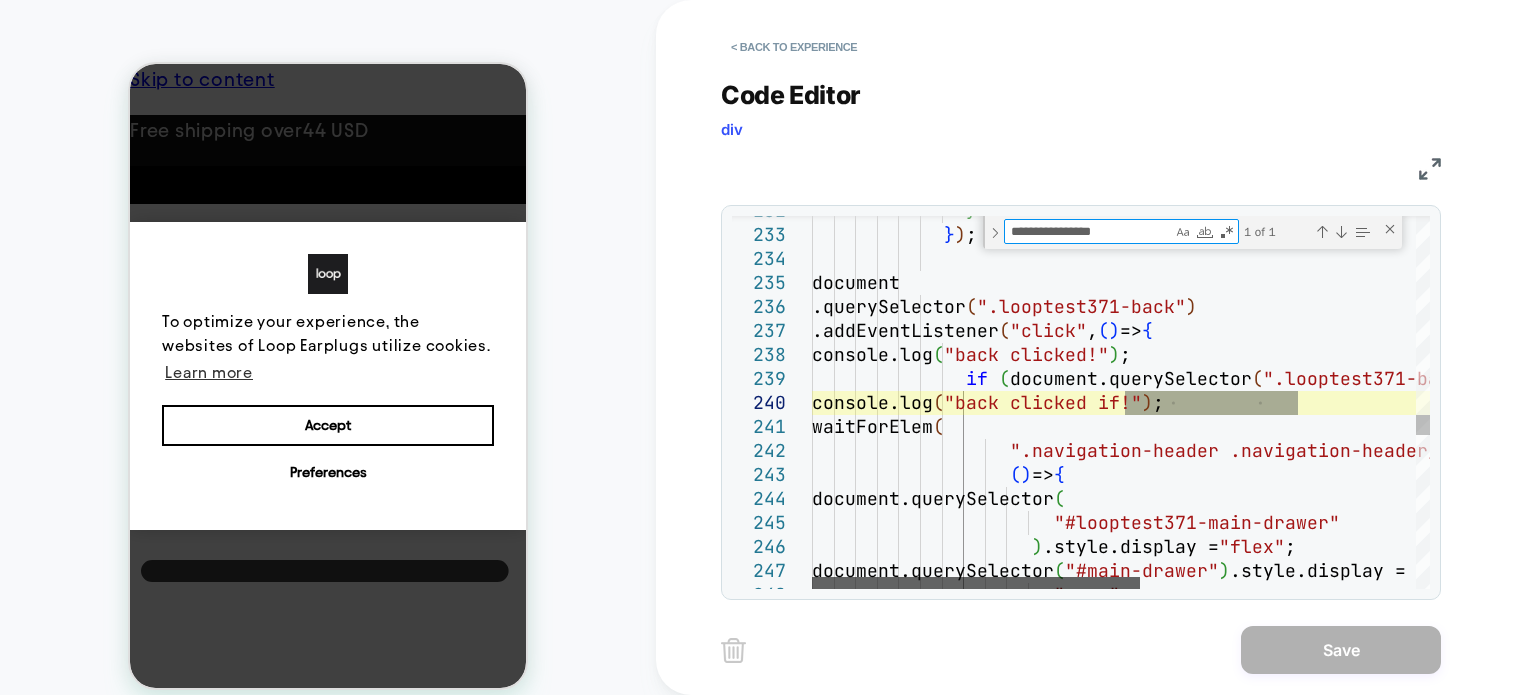 click at bounding box center [976, 583] 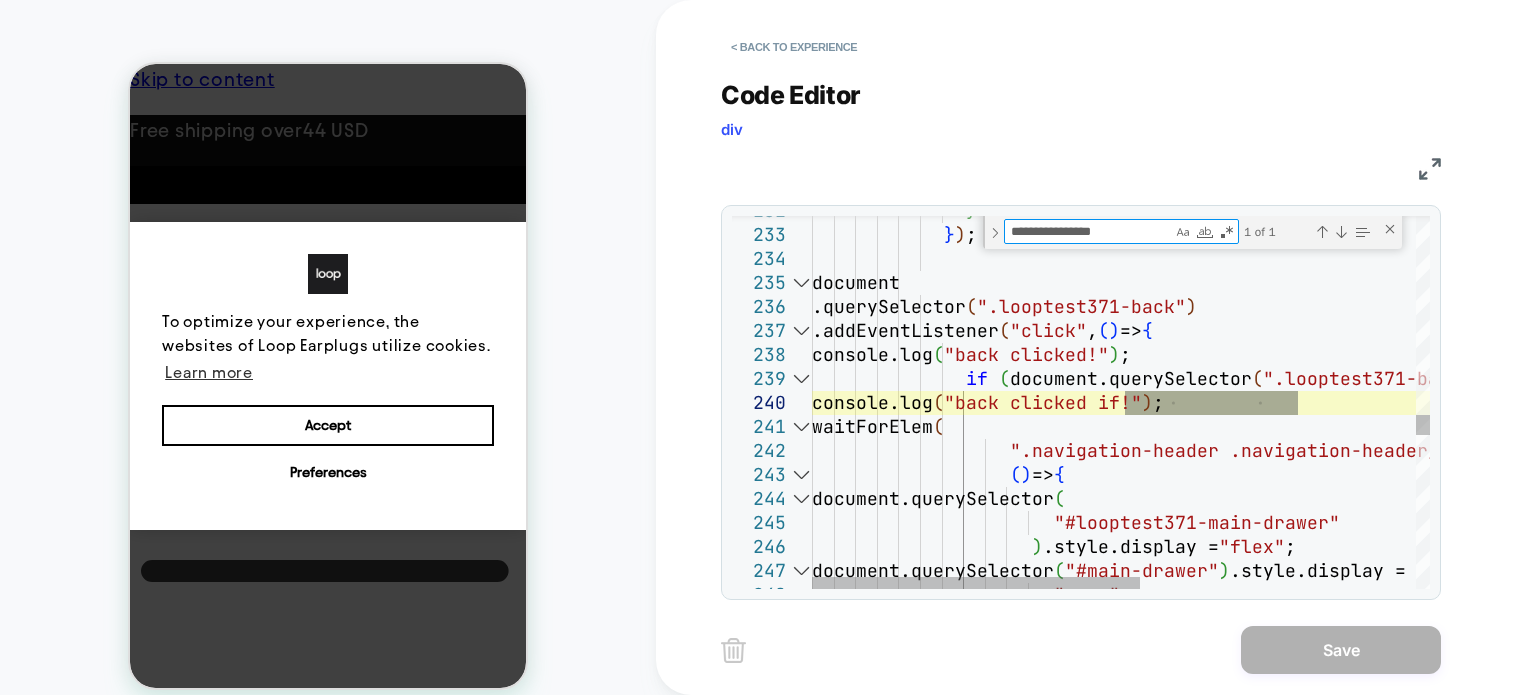 type on "**********" 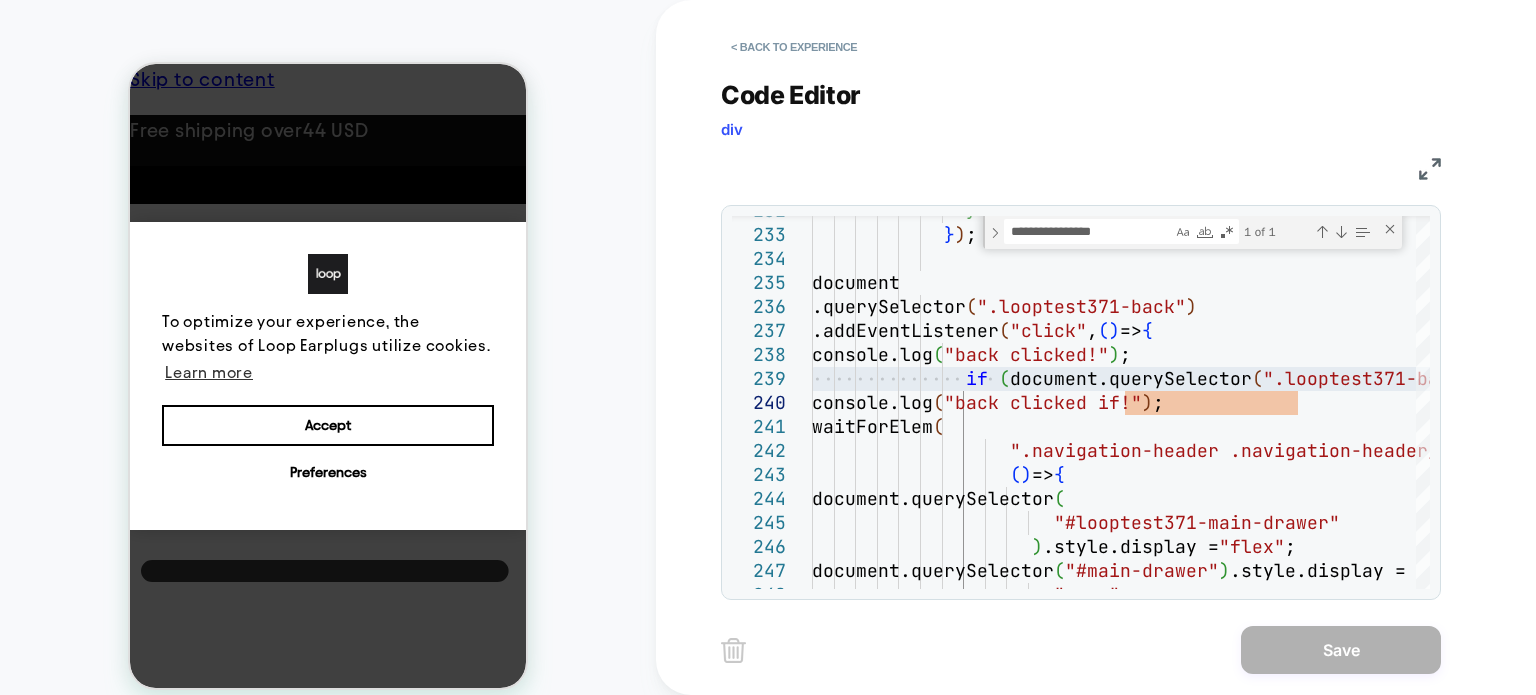 click at bounding box center [1430, 169] 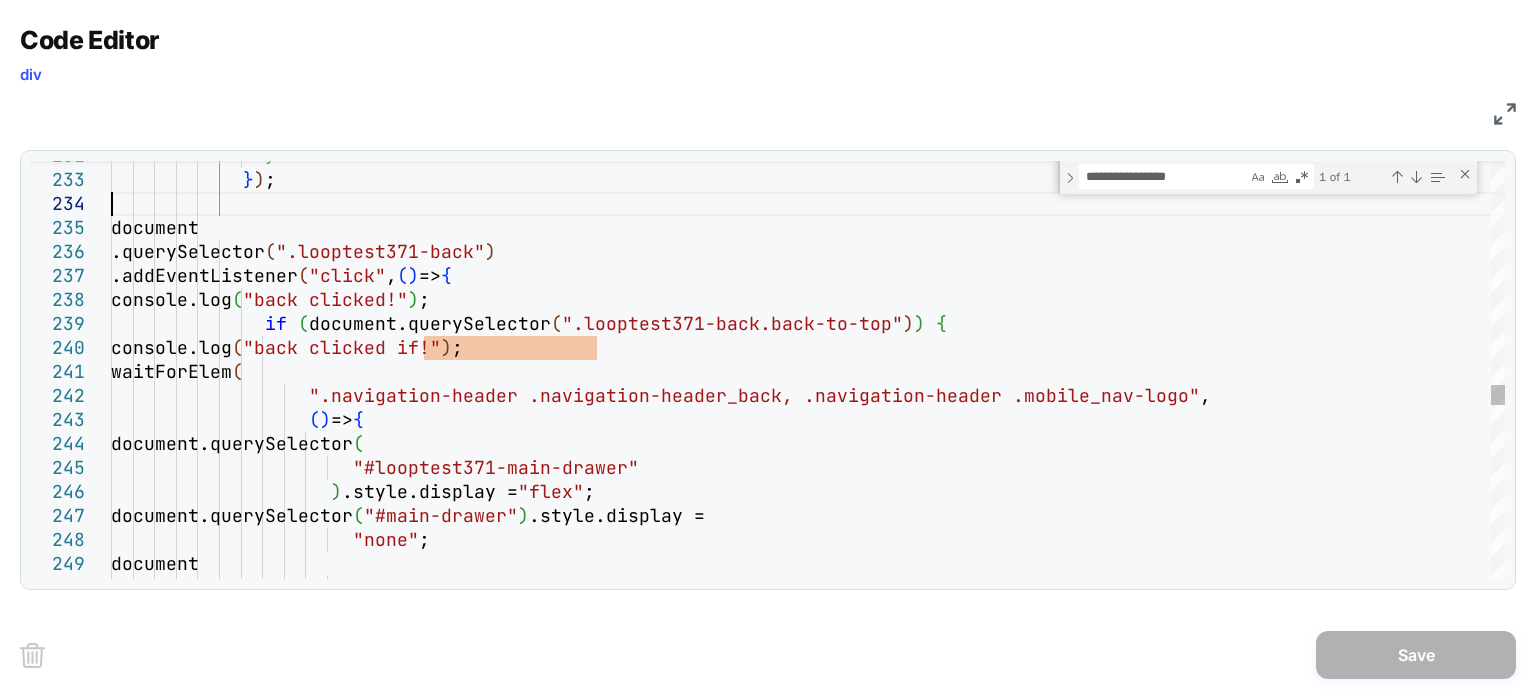 click on "}              } ) ;           document             .querySelector ( ".looptest371-back" )             .addEventListener ( "click" ,  ( )  =>  {               console.log ( "back clicked!" ) ;                if   ( document.querySelector ( ".looptest371-back.back-to-top" ) )   {                 console.log ( "back clicked if!" ) ;                 waitForElem (                    ".navigation-header .navigation-header_back, .navi gation-header .mobile_nav-logo" ,                    ( )  =>  {                     document.querySelector (                        "#looptest371-main-drawer"                      ) .style.display =  "flex" ;                     document.querySelector ( "#main-drawer" ) .style.display = "none" ; (" at bounding box center [808, -264] 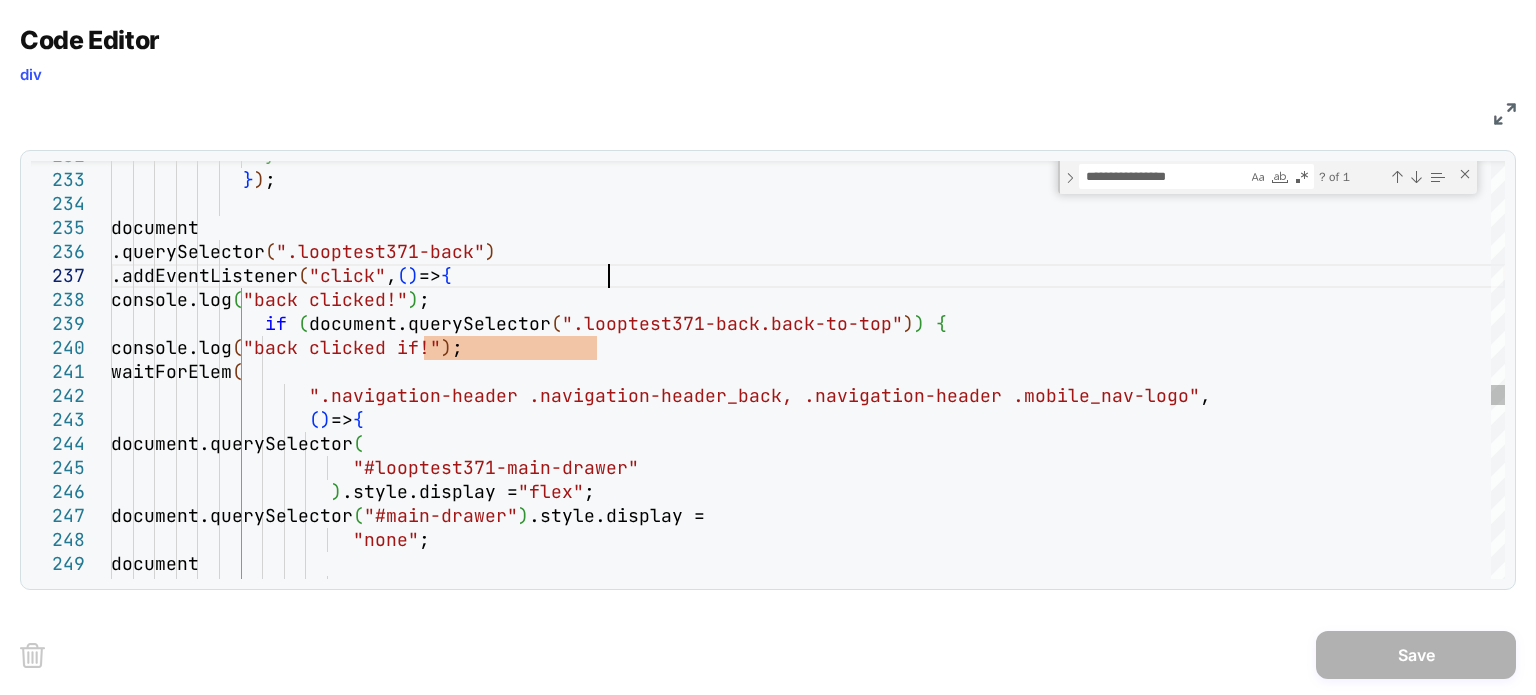 scroll, scrollTop: 0, scrollLeft: 0, axis: both 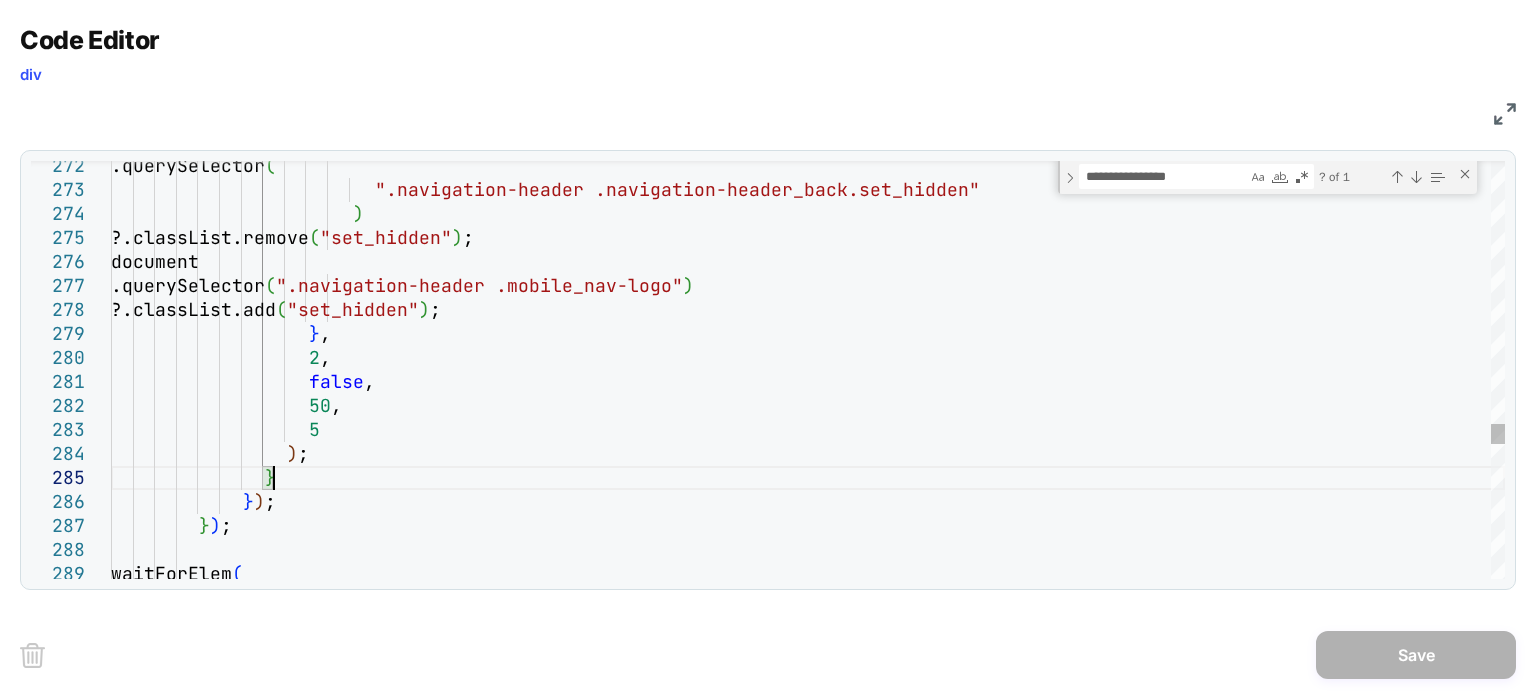 click on ".querySelector (                          ".navigation-header .navigation-header_back.set_hi dden"                        )                       ?.classList.remove ( "set_hidden" ) ;                     document                       .querySelector ( ".navigation-header .mobile_nav-logo" )                       ?.classList.add ( "set_hidden" ) ;                    } ,                    2 ,                    false ,                    50 ,                    5                  ) ;                }              } ) ;          } ) ;         waitForElem (" at bounding box center (808, -1214) 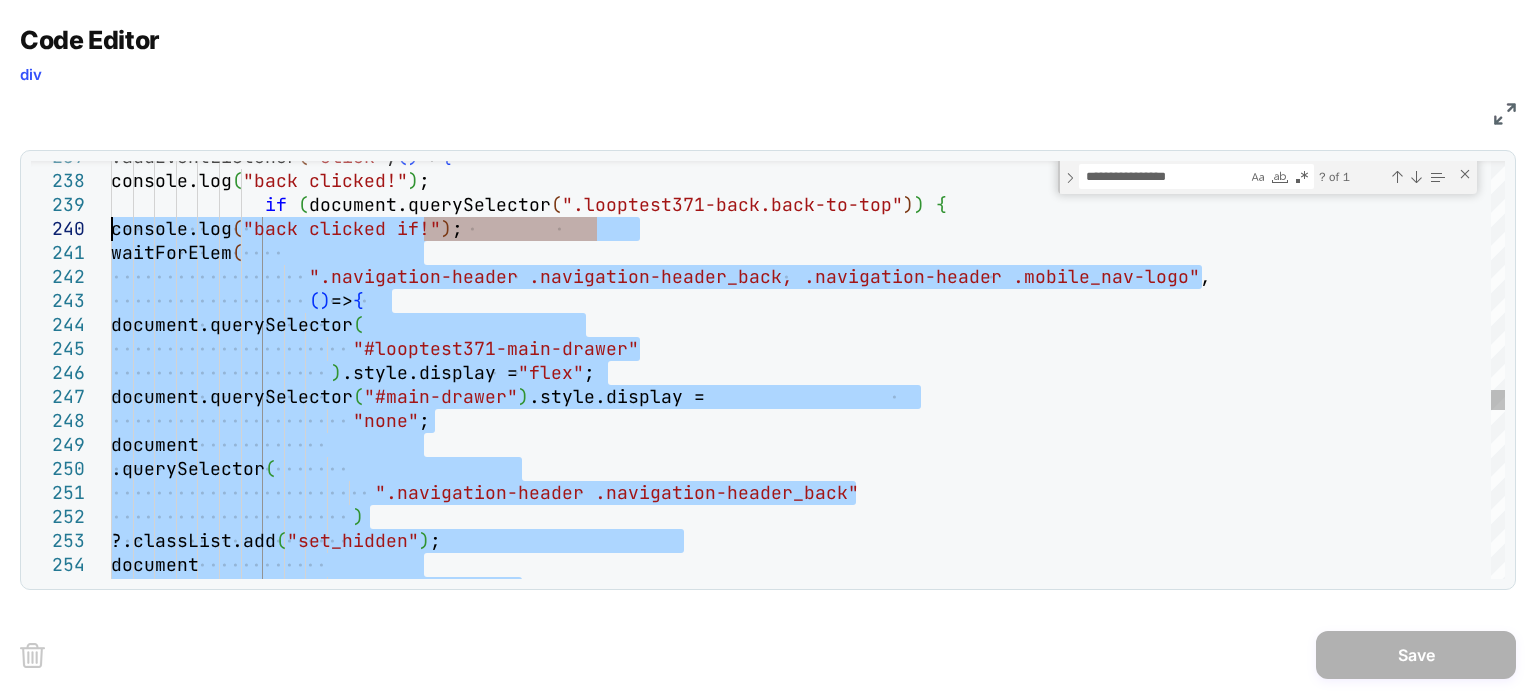 drag, startPoint x: 295, startPoint y: 420, endPoint x: 104, endPoint y: 224, distance: 273.67316 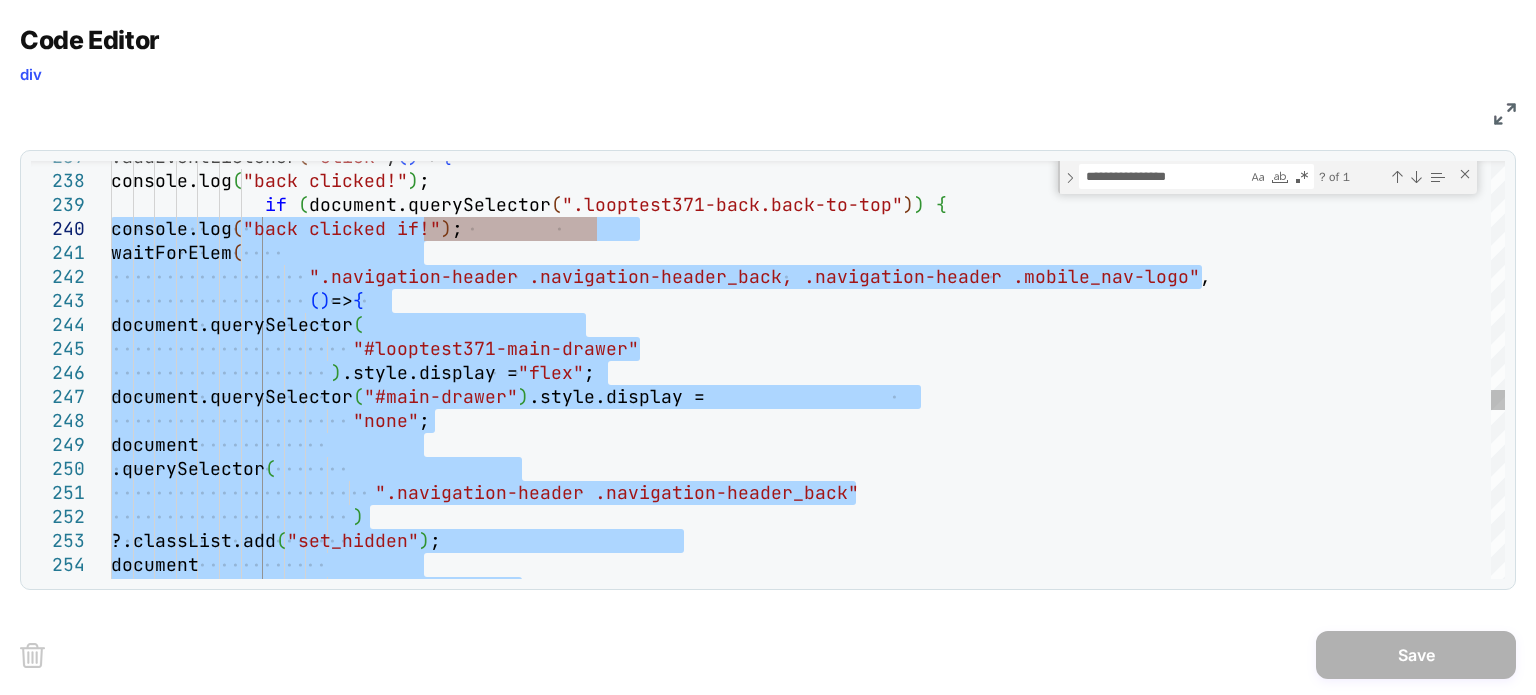 type on "**********" 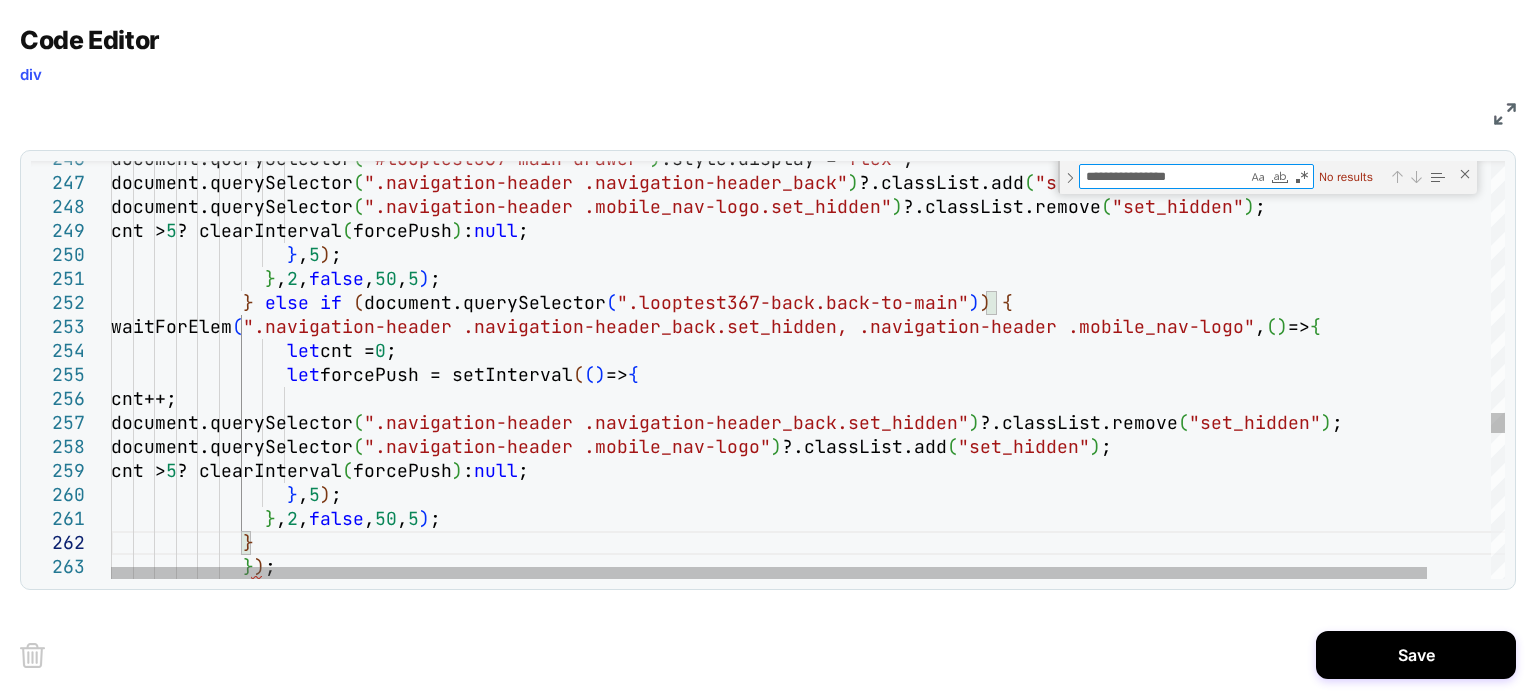 click on "**********" at bounding box center (1163, 176) 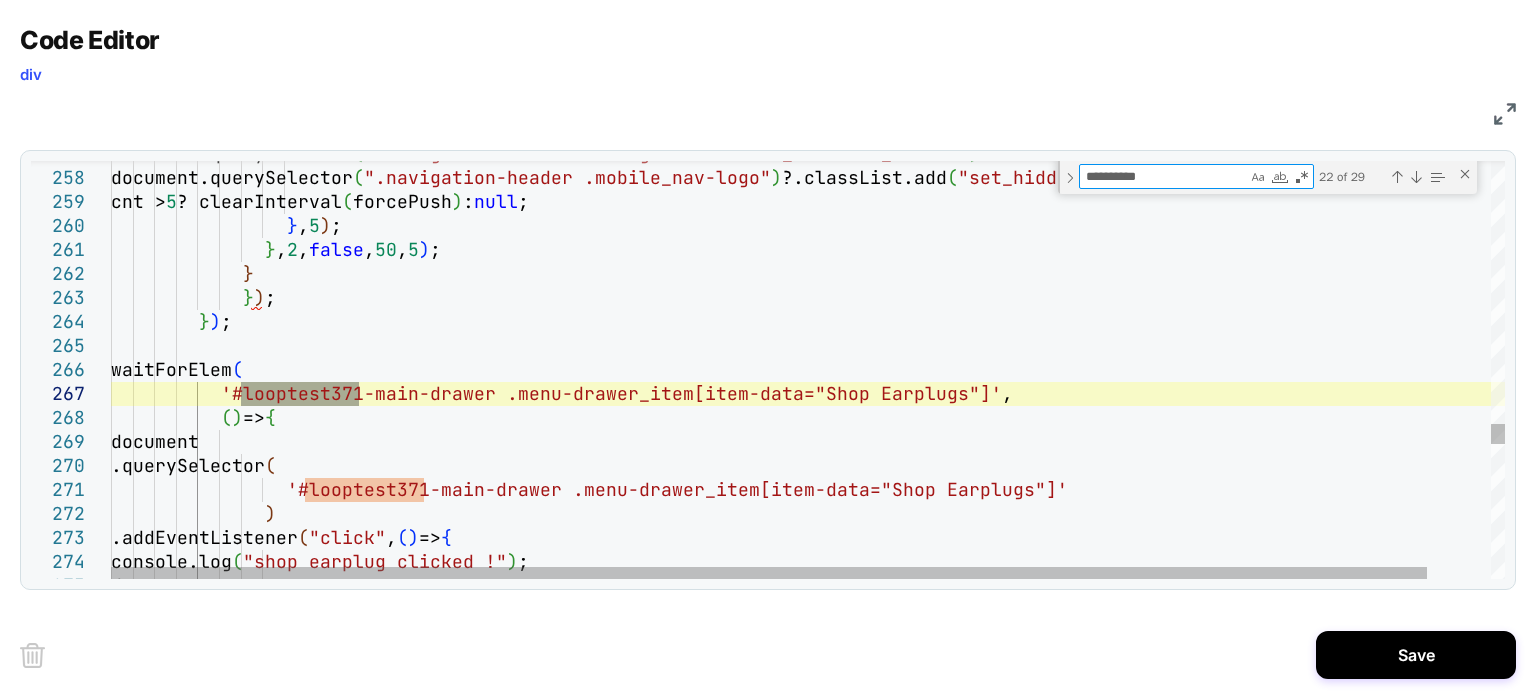 type on "*********" 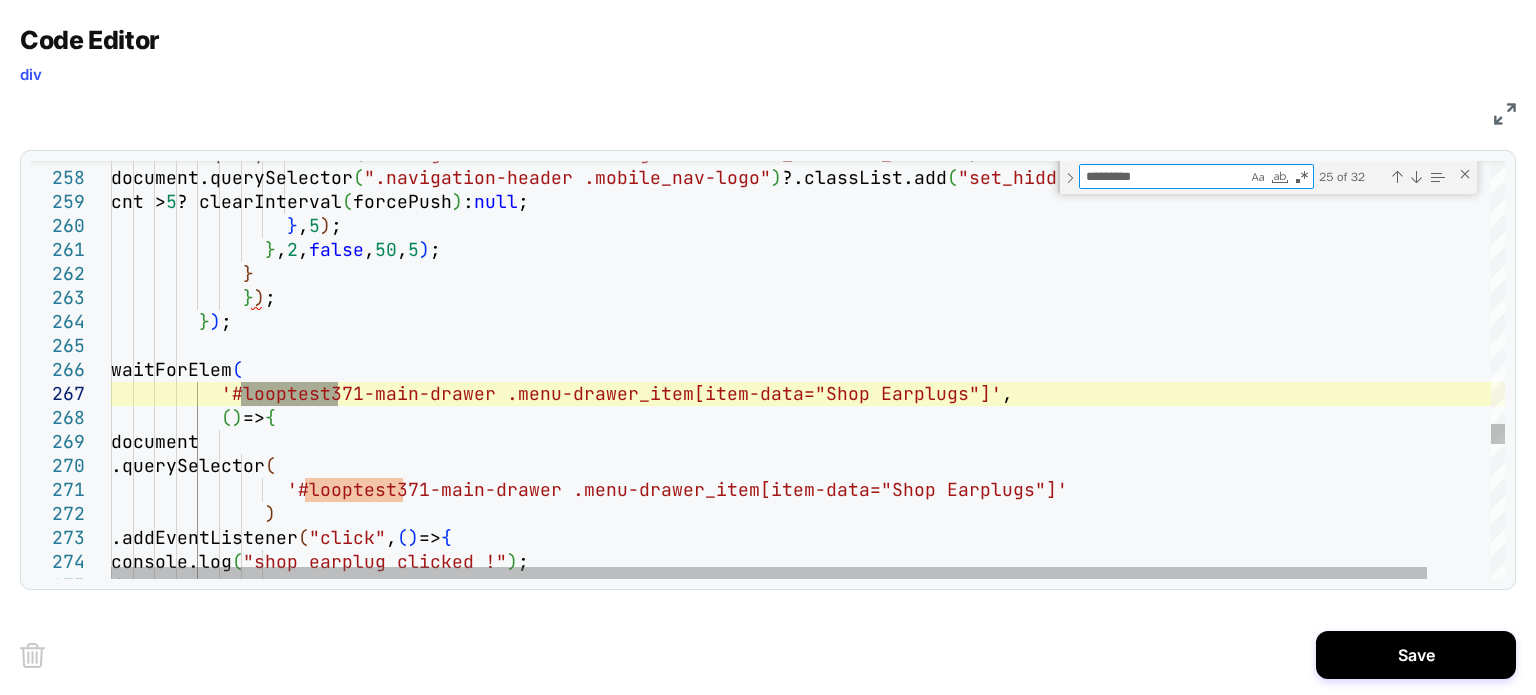 type on "**********" 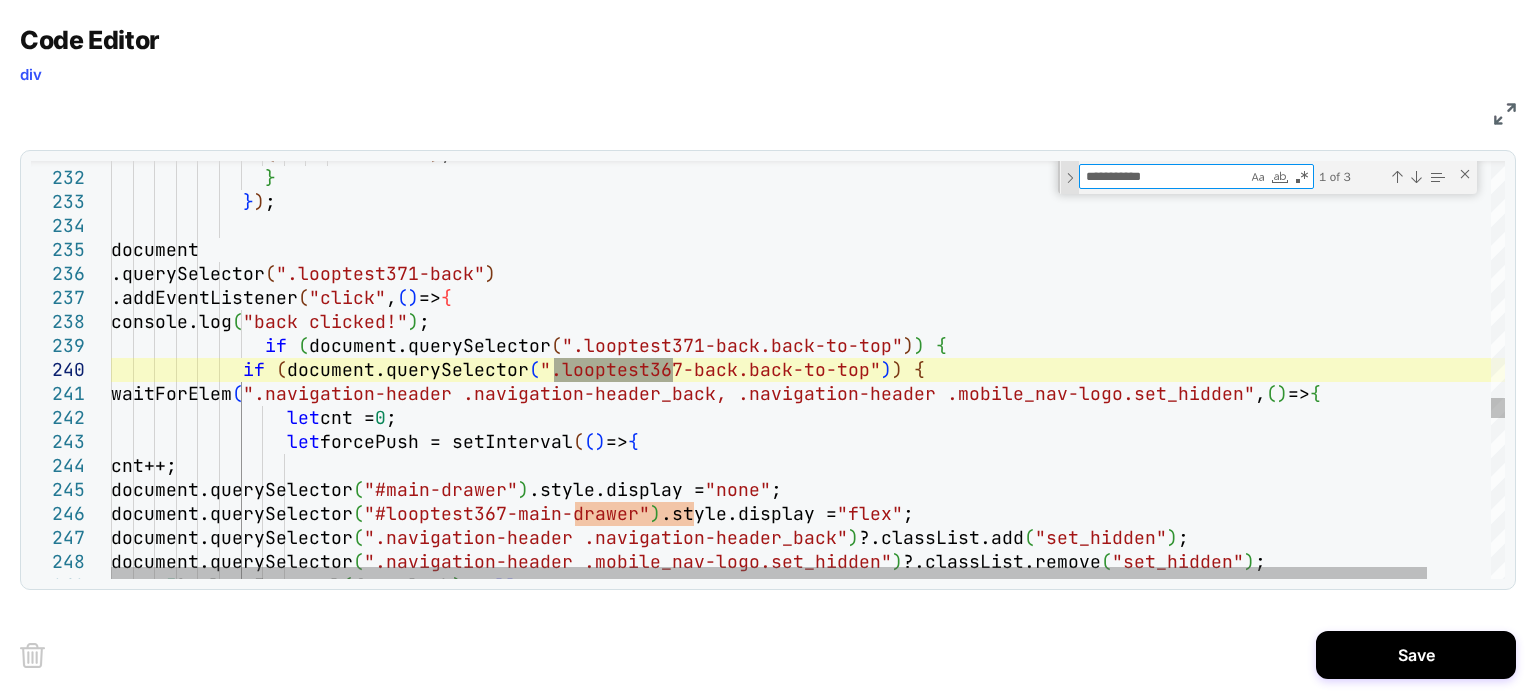 drag, startPoint x: 1180, startPoint y: 171, endPoint x: 1066, endPoint y: 176, distance: 114.1096 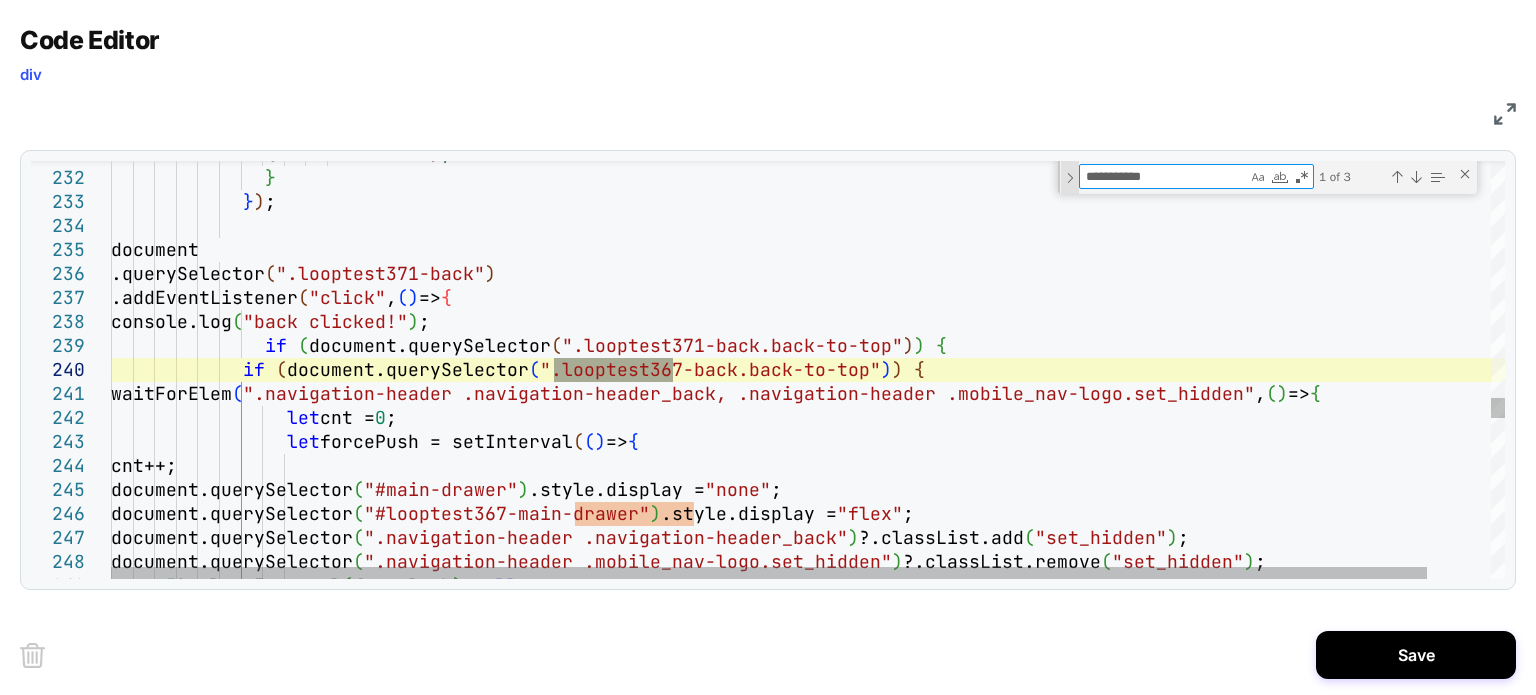 click on "**********" at bounding box center [1267, 177] 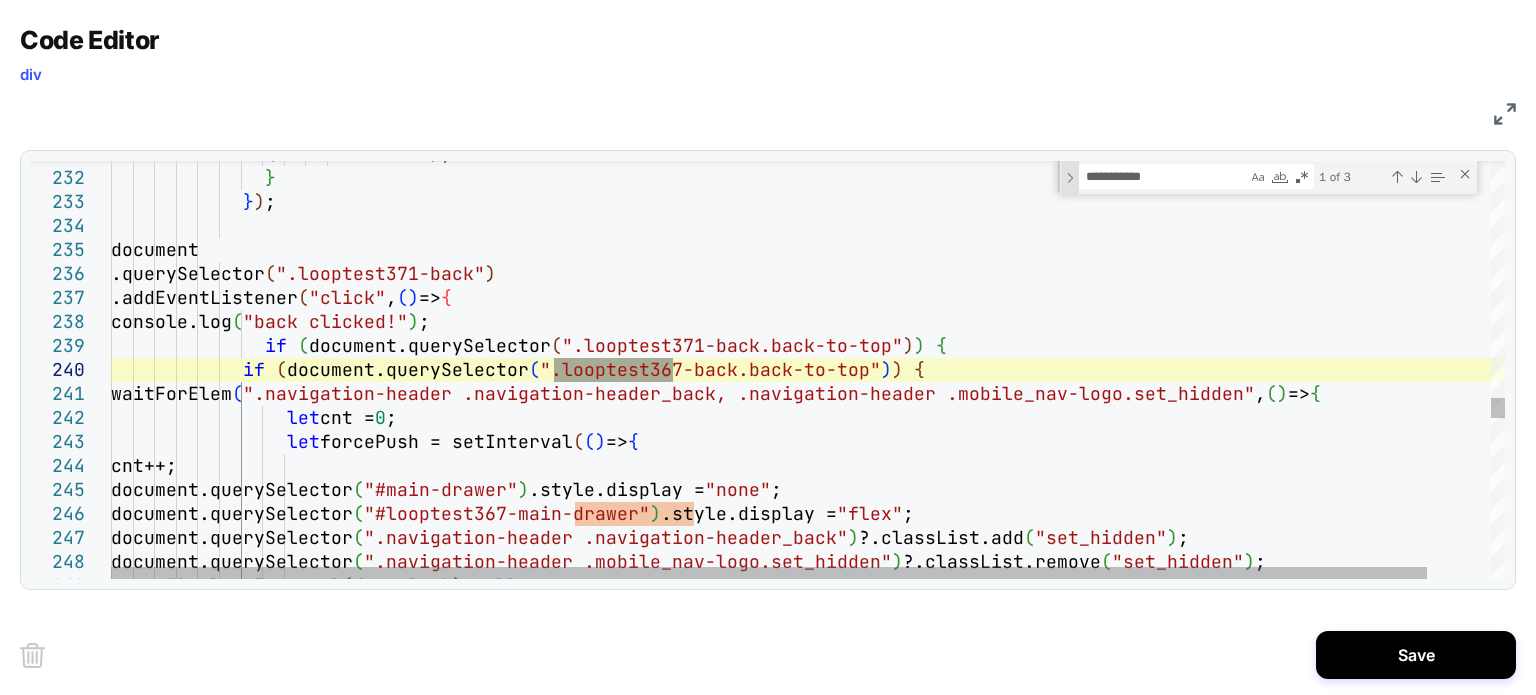 click at bounding box center (1070, 177) 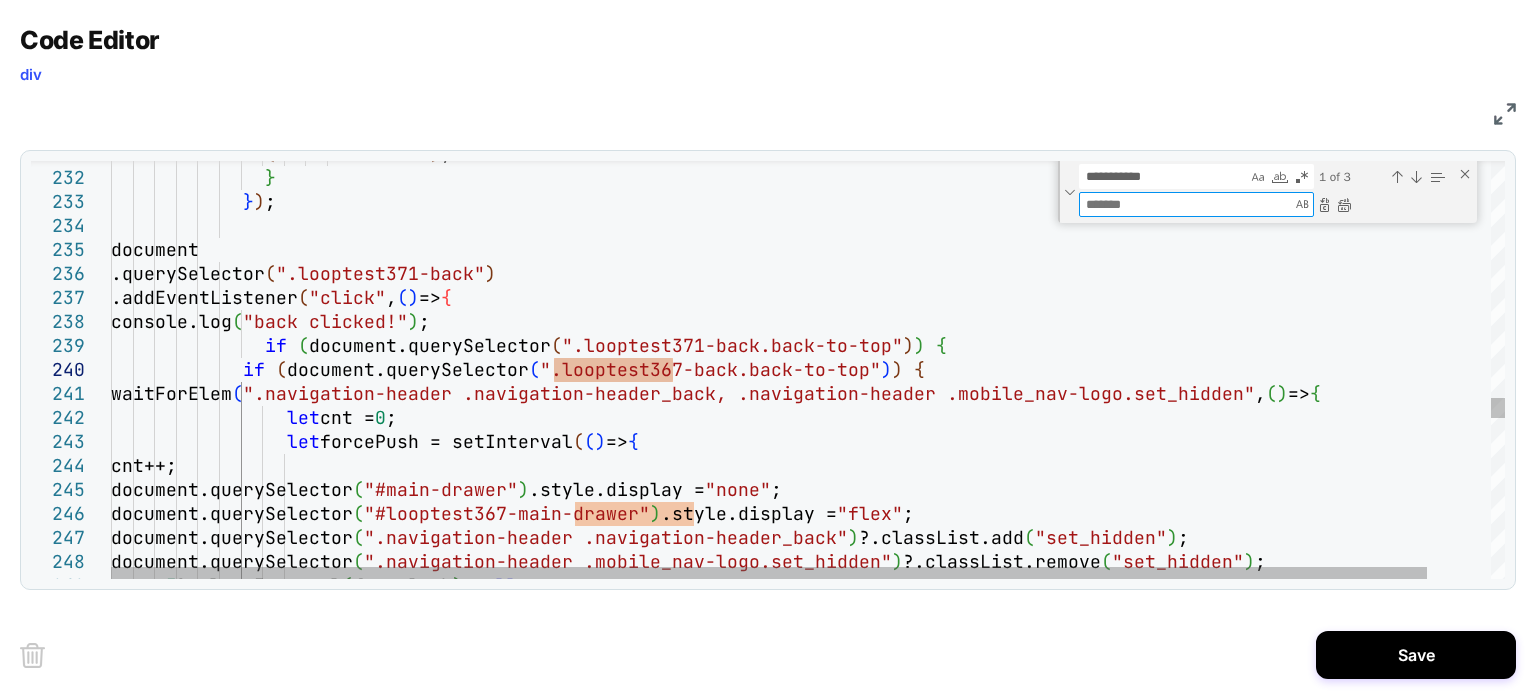 click at bounding box center [1185, 204] 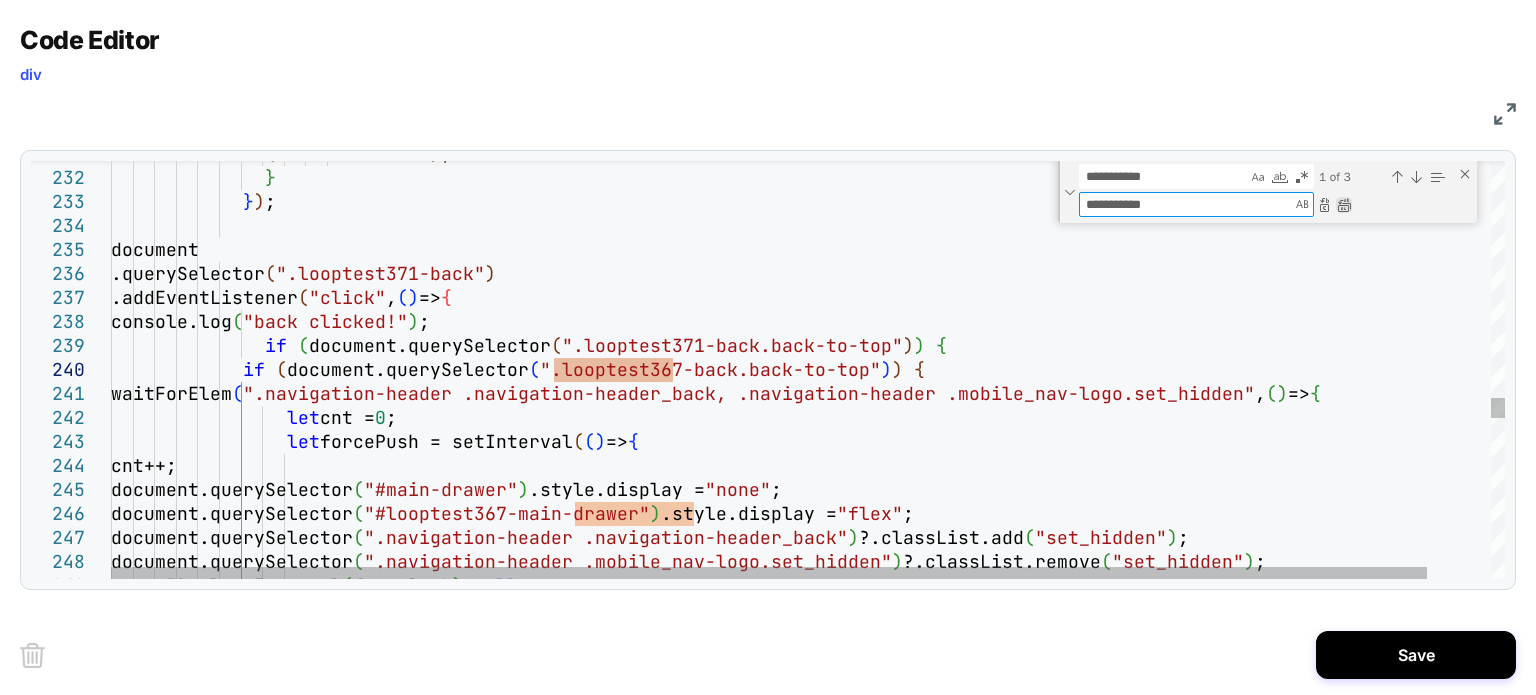 type on "**********" 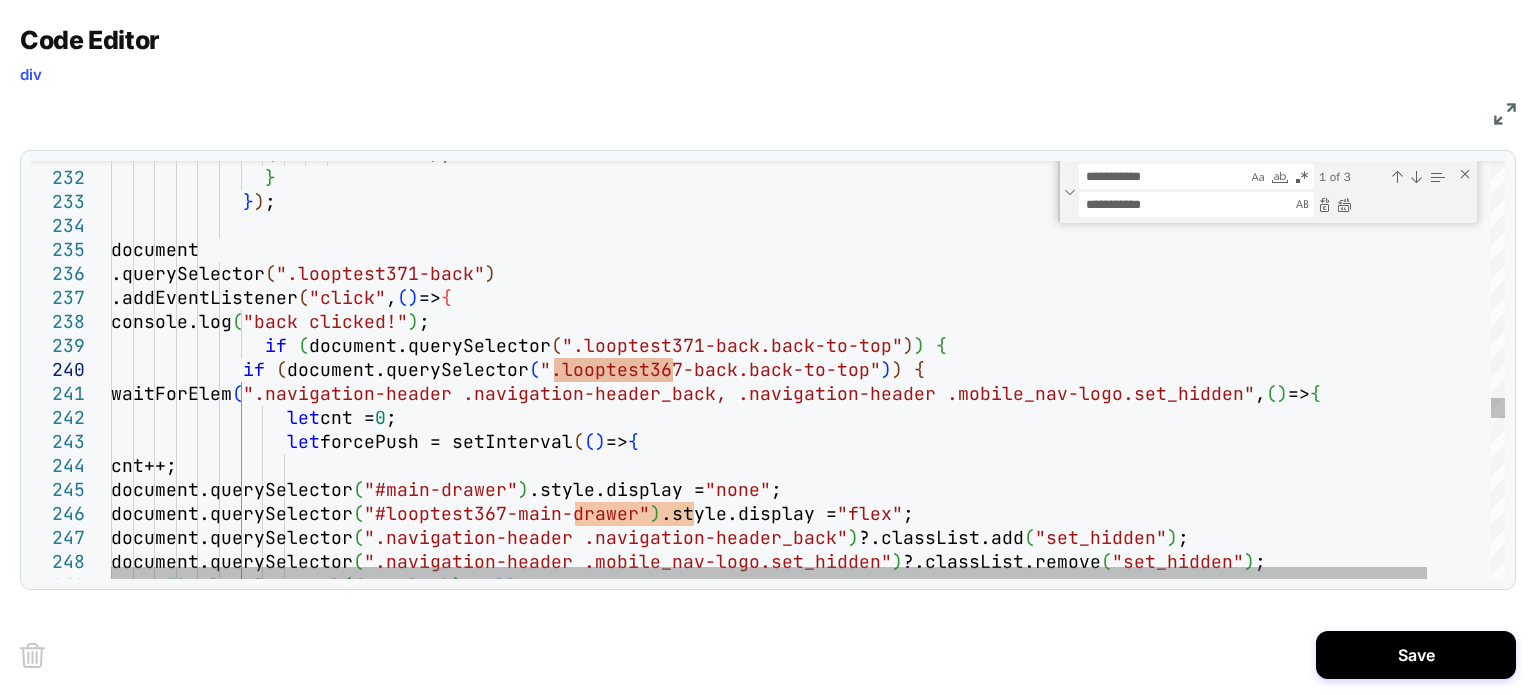 drag, startPoint x: 1343, startPoint y: 199, endPoint x: 1169, endPoint y: 307, distance: 204.79257 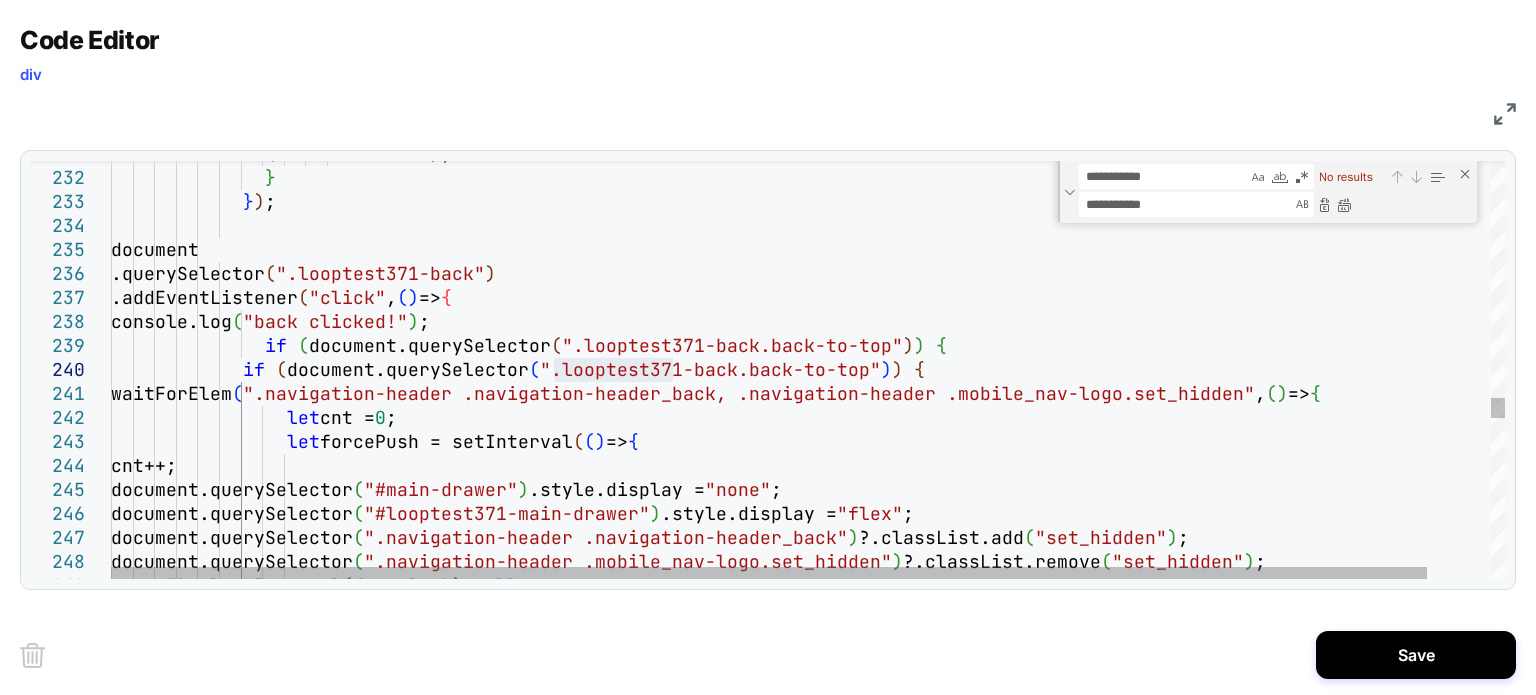 type on "**********" 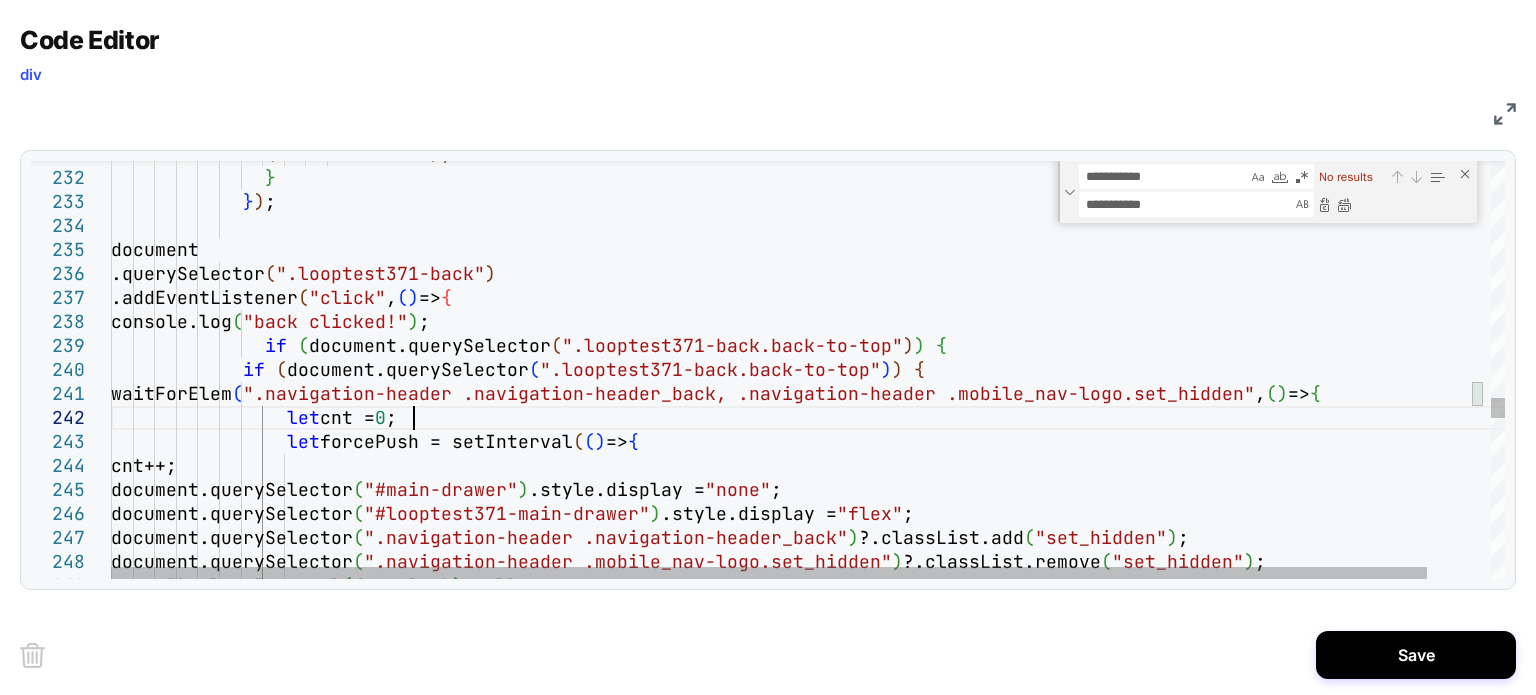 click on ".classList.add ( "back-to-main" ) ;                }              } ) ;           document             .querySelector ( ".looptest371-back" )             .addEventListener ( "click" ,  ( )  =>  {               console.log ( "back clicked!" ) ;                if   ( document.querySelector ( ".looptest371-back.back-to-top" ) )   {              if   ( document.querySelector ( ".looptest371-back.back-to-top" ) )   {               waitForElem ( ".navigation-header .navigation-header_back, .navi gation-header .mobile_nav-logo.set_hidden" ,  ( )  =>  {                  let  cnt =  0 ;                  let  forcePush = setInterval ( ( )  =>  {                   cnt++;                   document.querySelector ( "#main-drawer" ) .style.display =  "none" ; ( ) "flex" ; ( ) (" at bounding box center [841, -532] 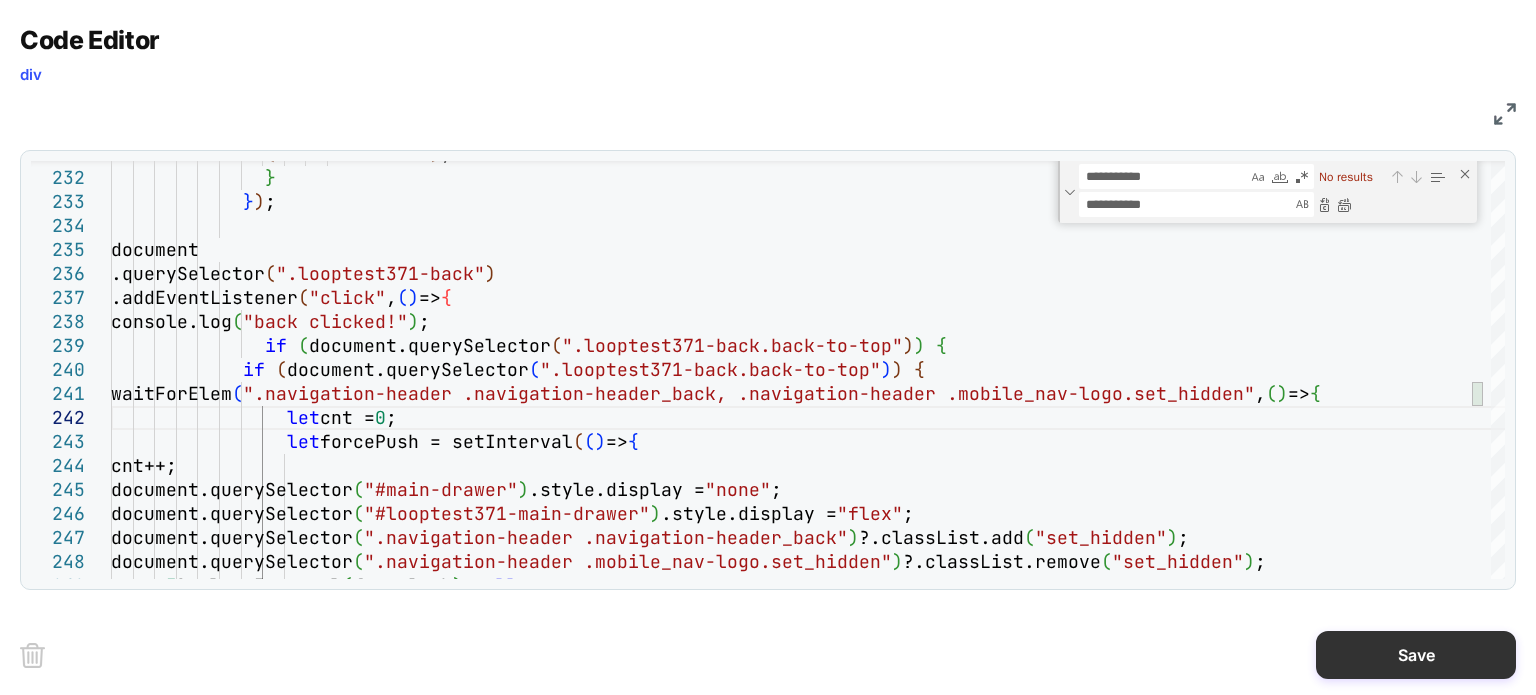 click on "Save" at bounding box center [1416, 655] 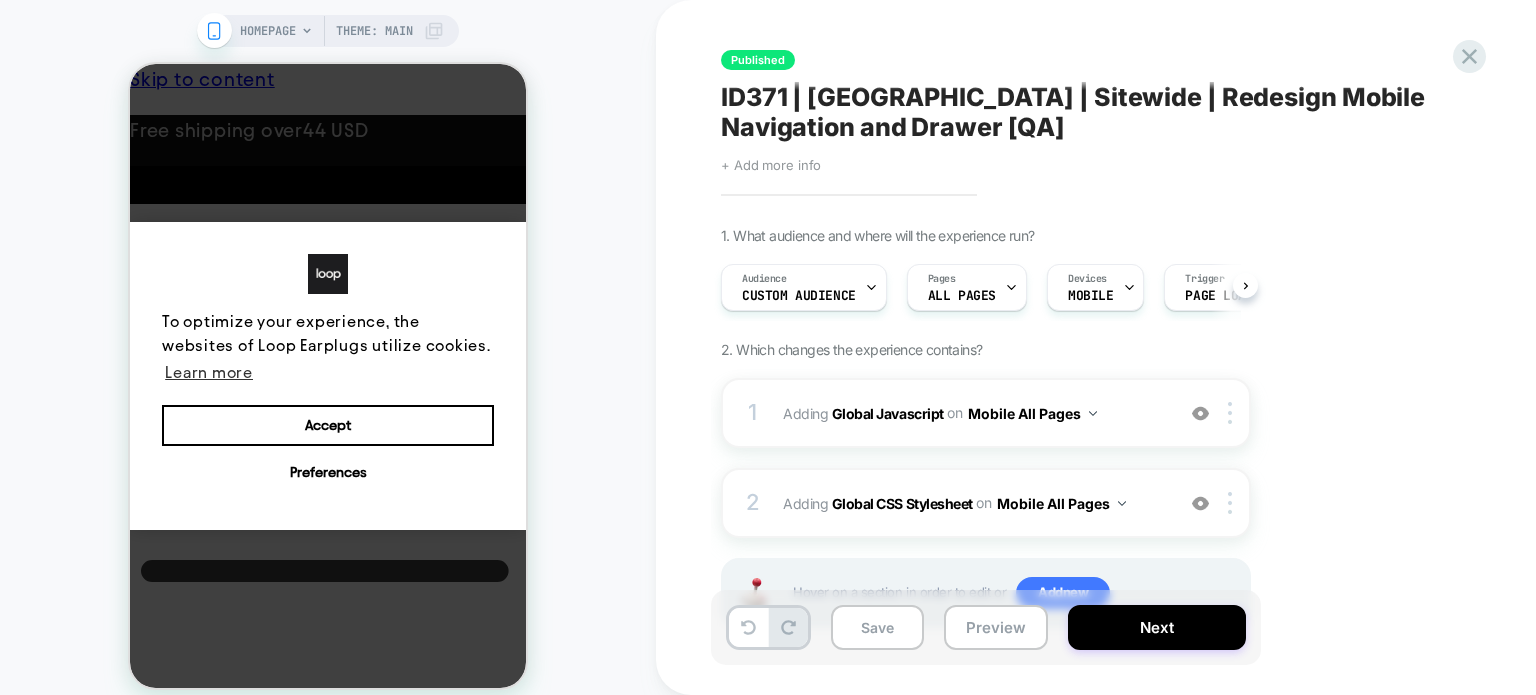 scroll, scrollTop: 0, scrollLeft: 0, axis: both 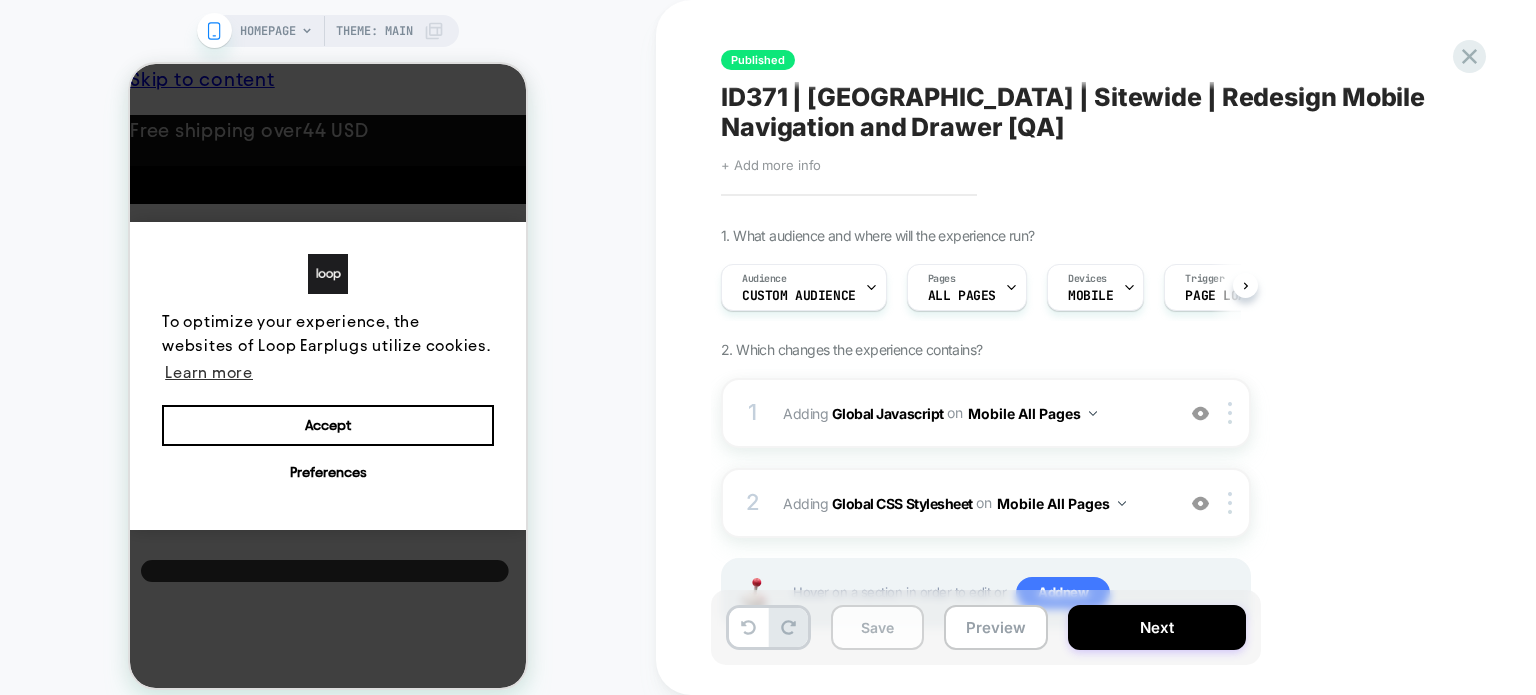 click on "Save" at bounding box center (877, 627) 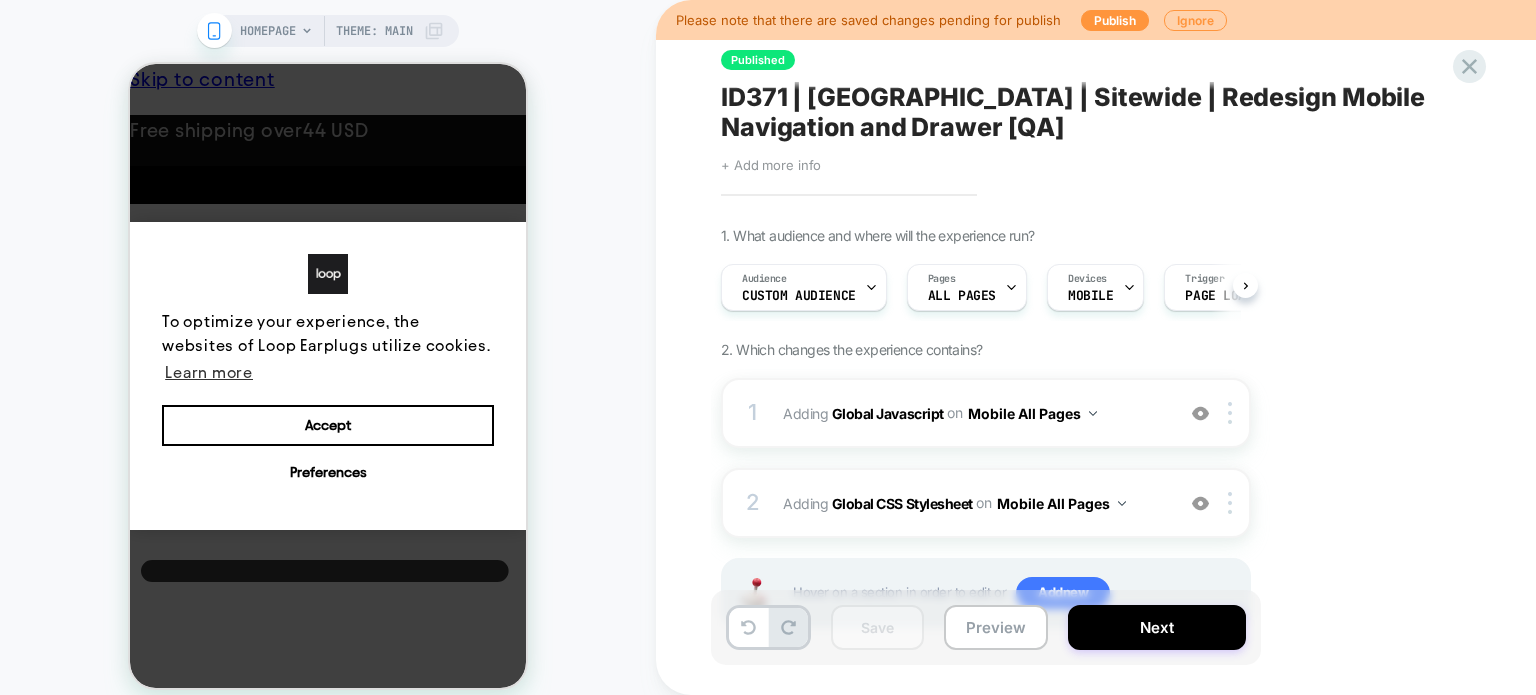 click on "Please note that there are saved changes pending for publish Publish Ignore" at bounding box center [1096, 20] 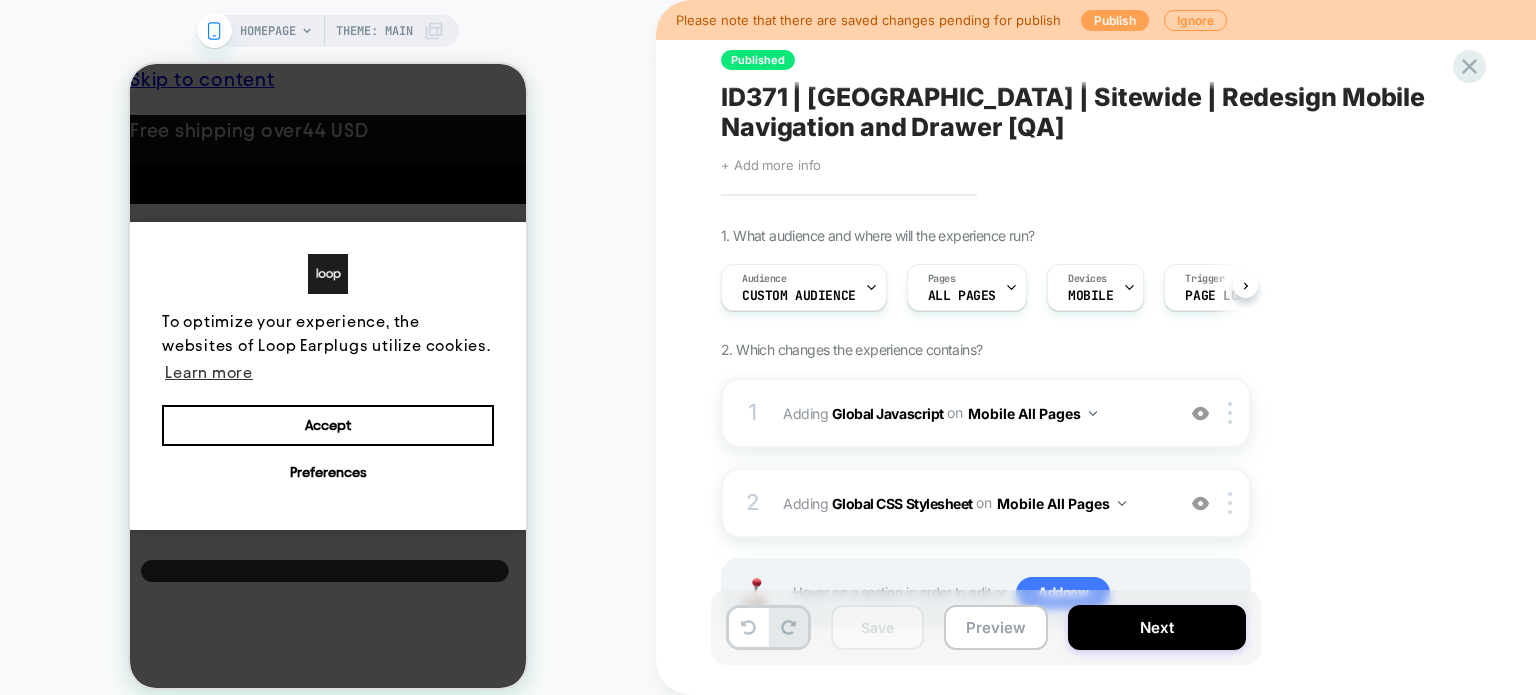 click on "Publish" at bounding box center (1115, 20) 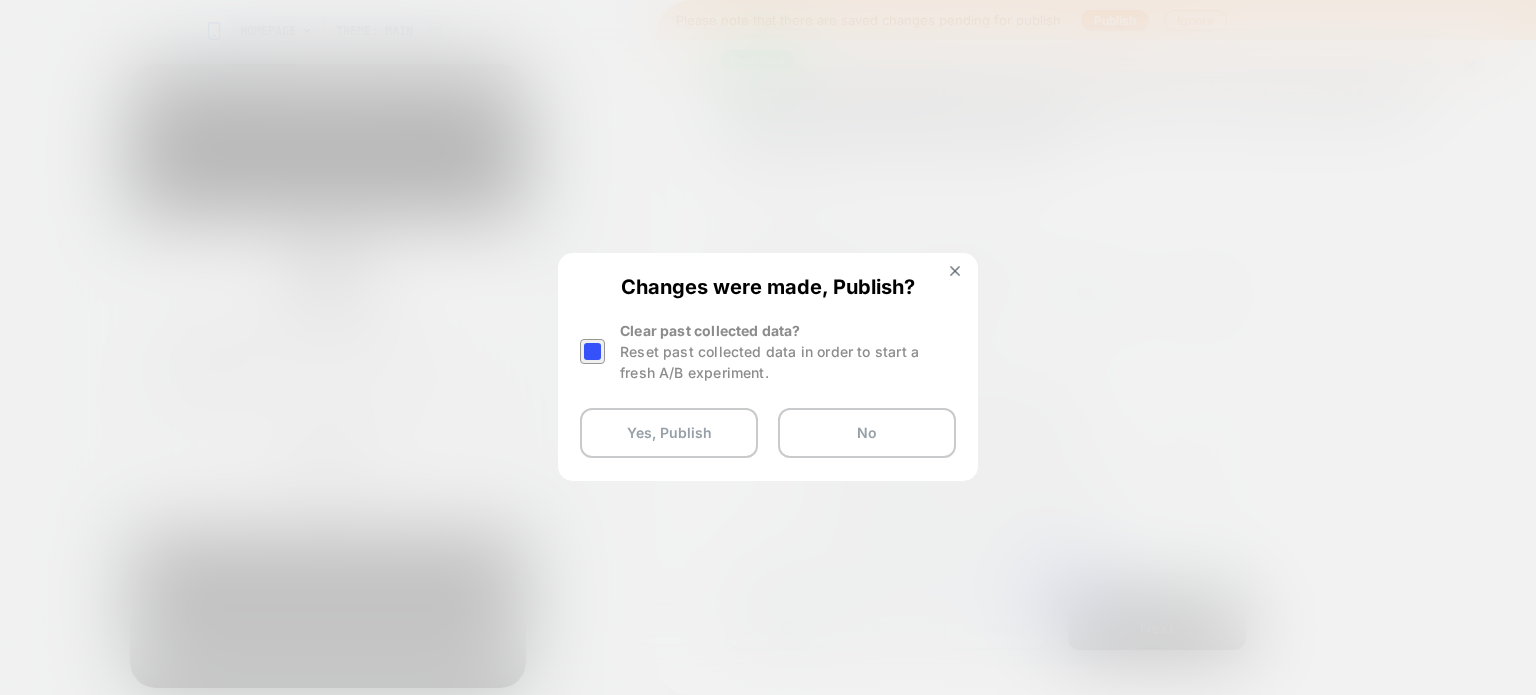 click at bounding box center (592, 351) 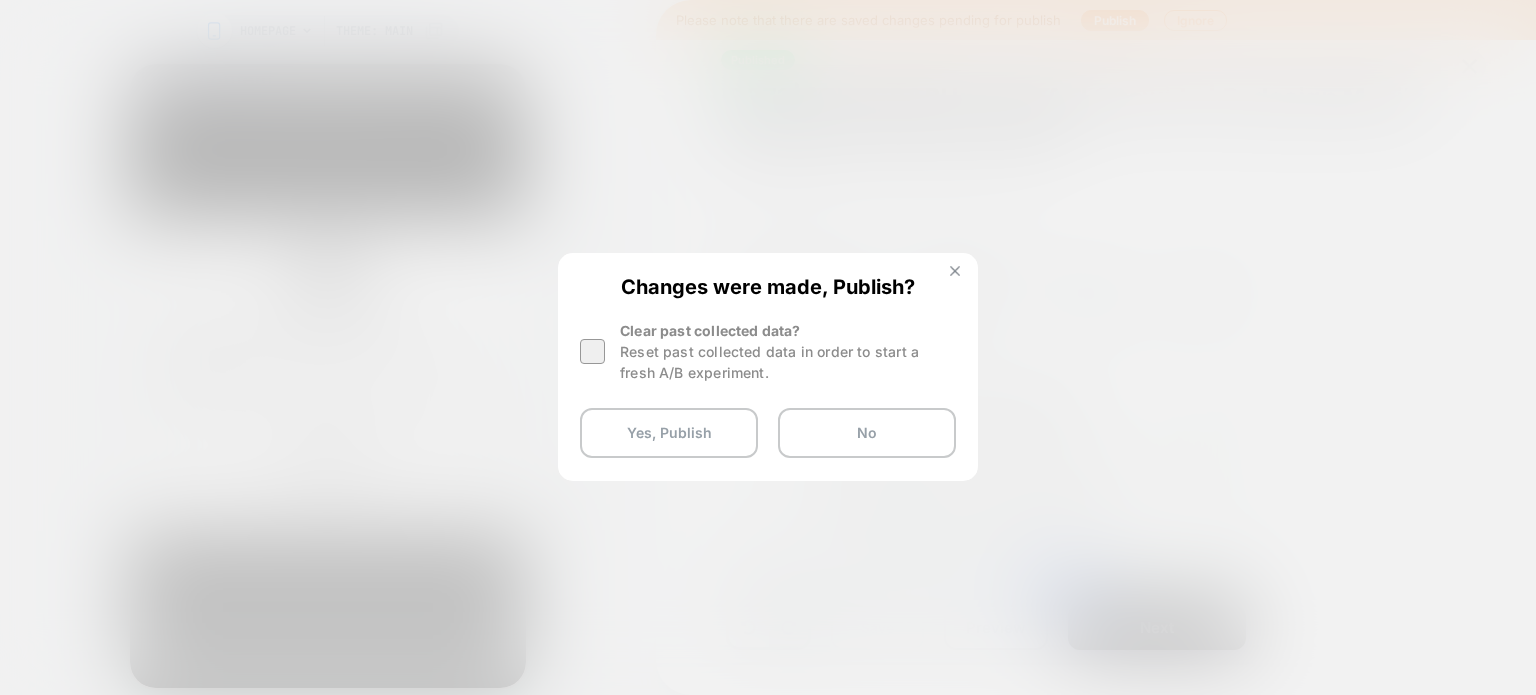 click at bounding box center (955, 271) 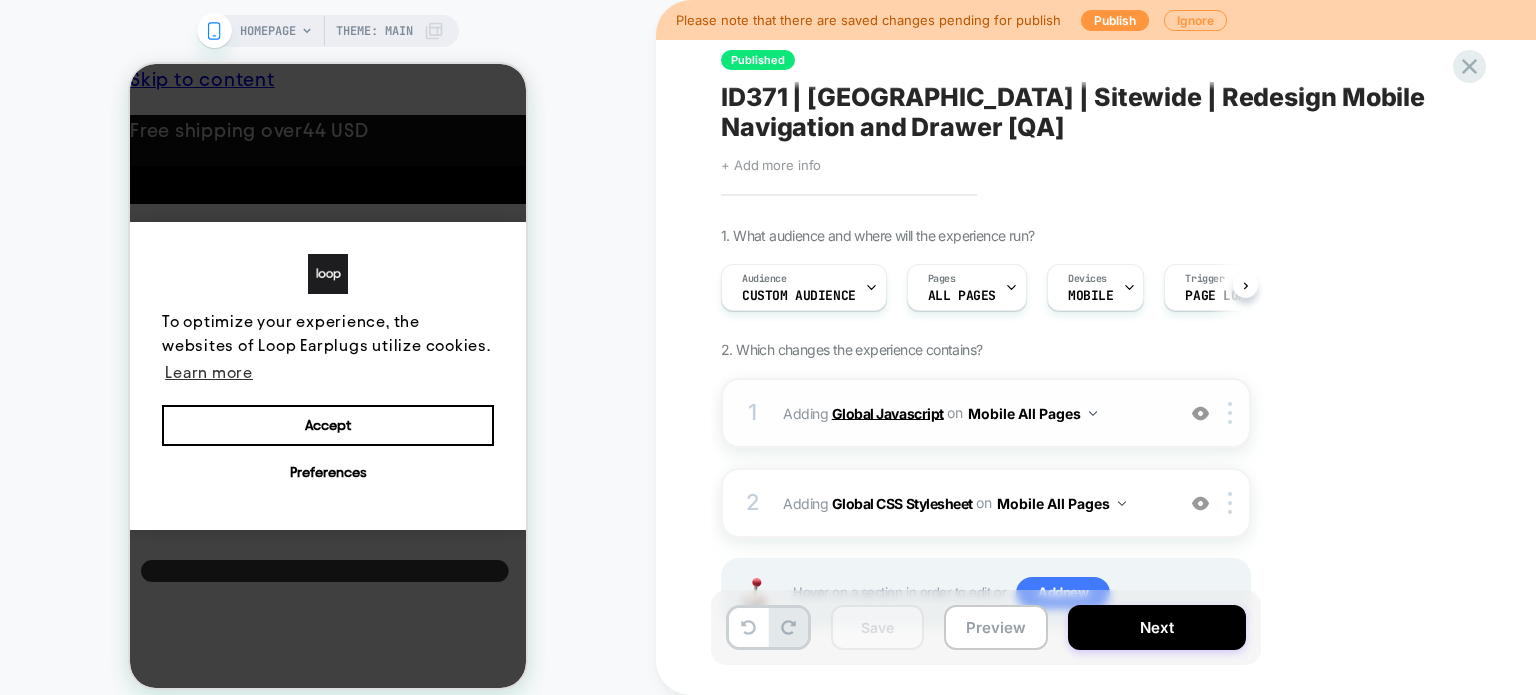 click on "Global Javascript" at bounding box center (888, 412) 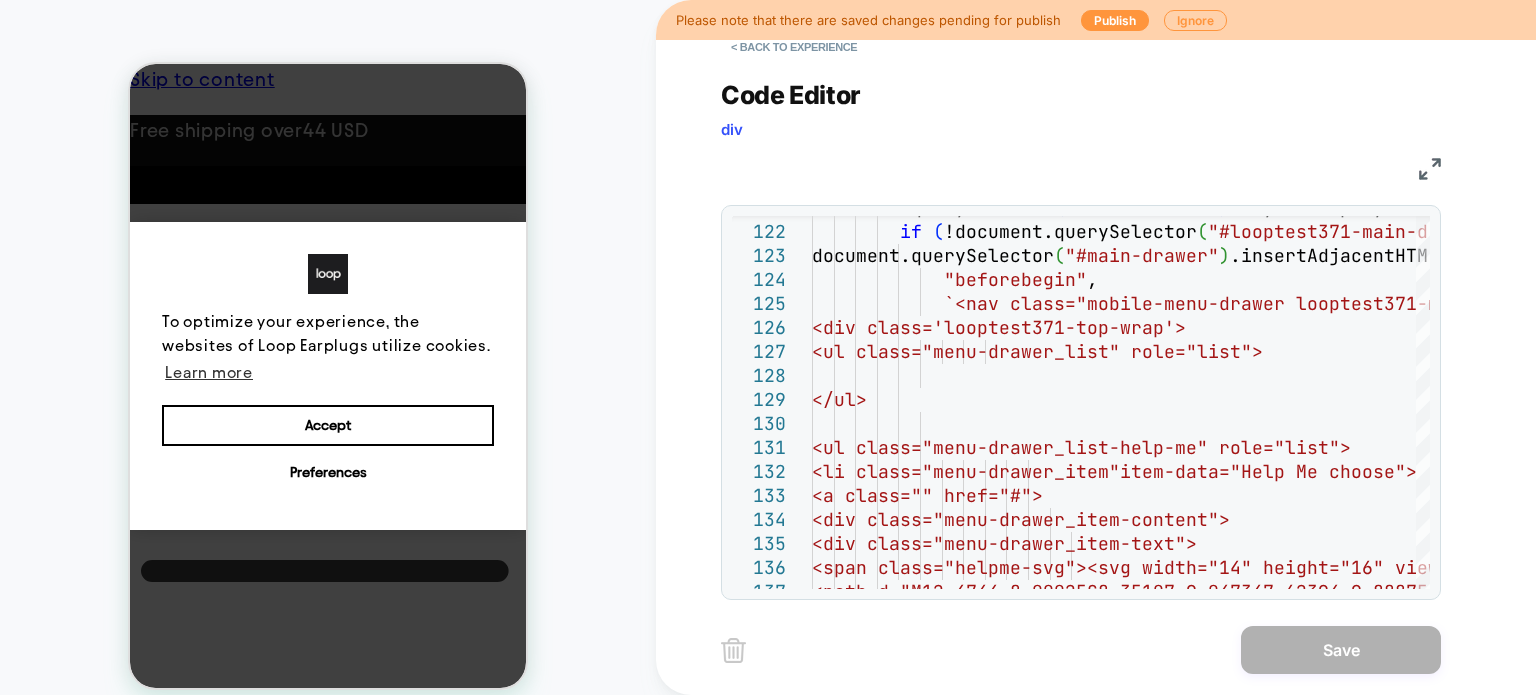 click at bounding box center [1430, 169] 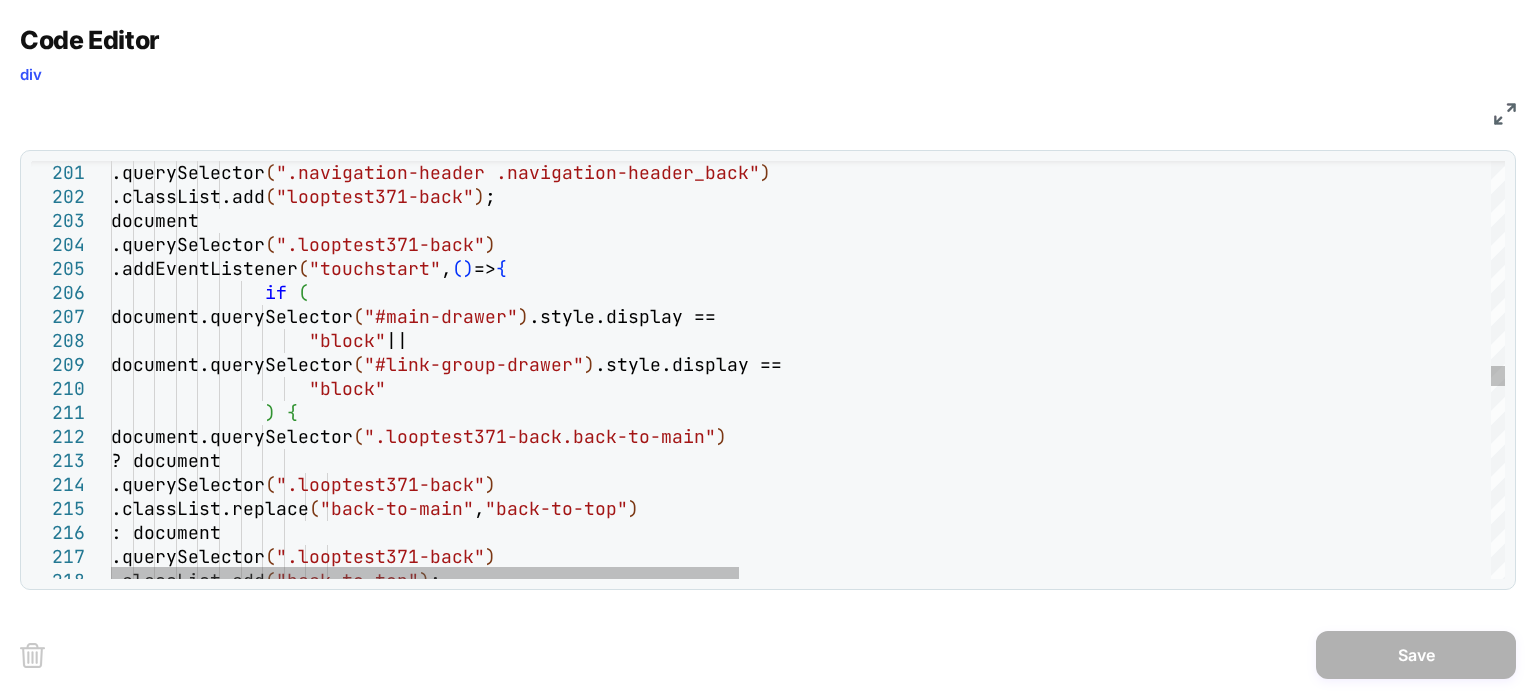 type on "**********" 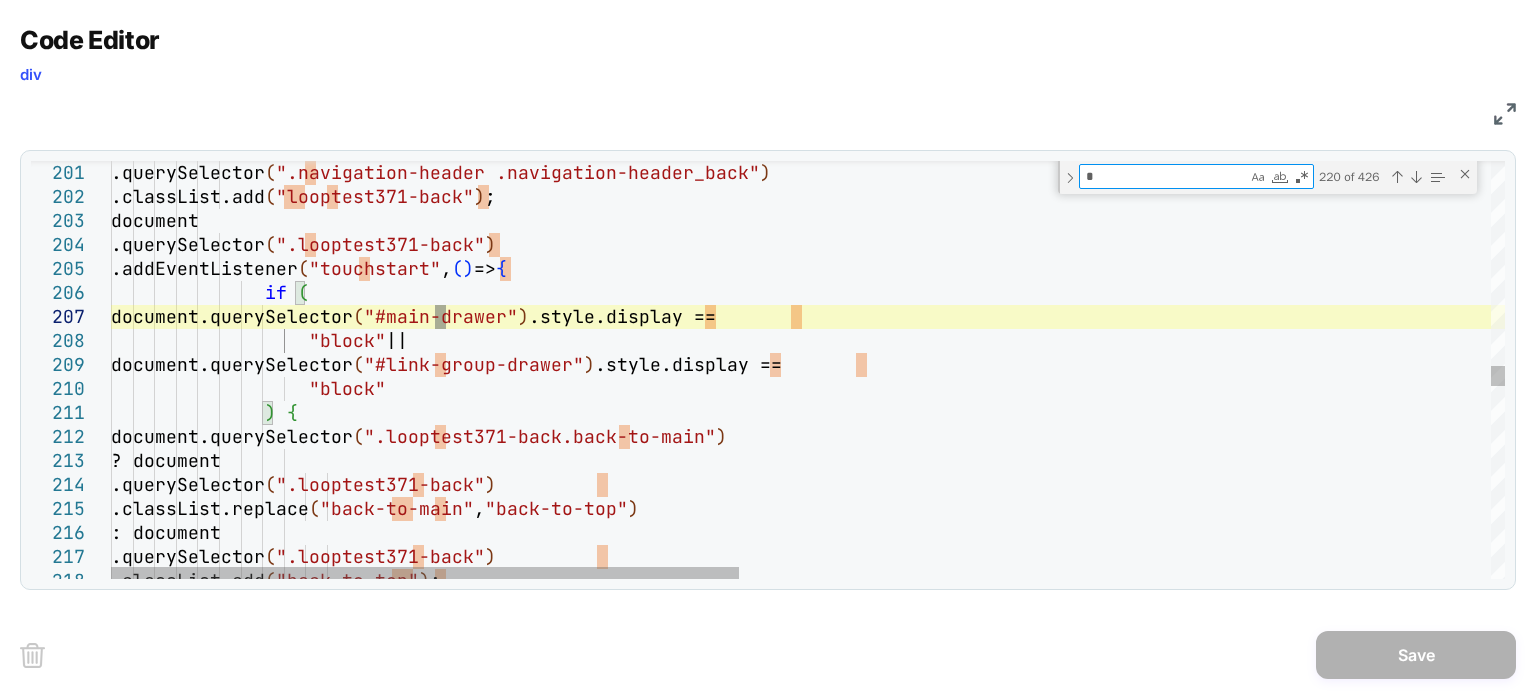 type on "**" 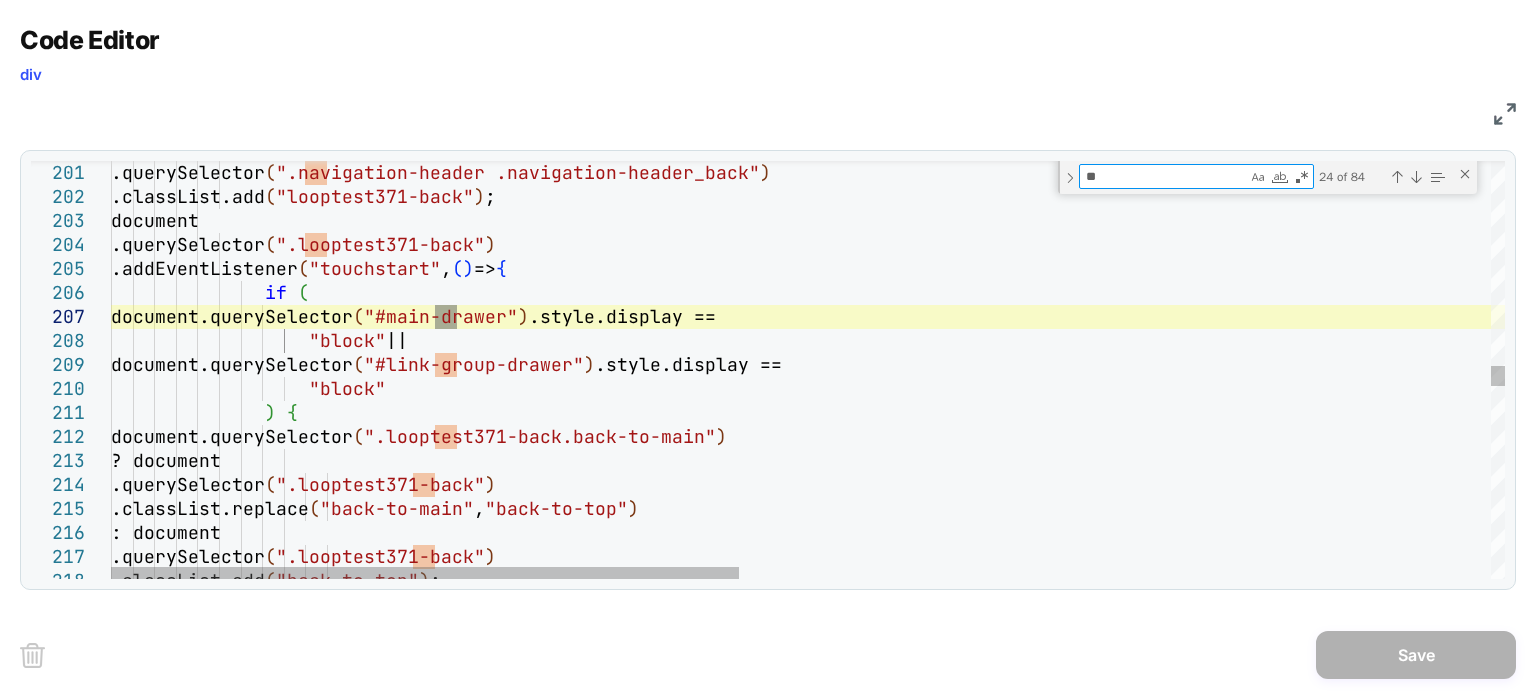 type on "**********" 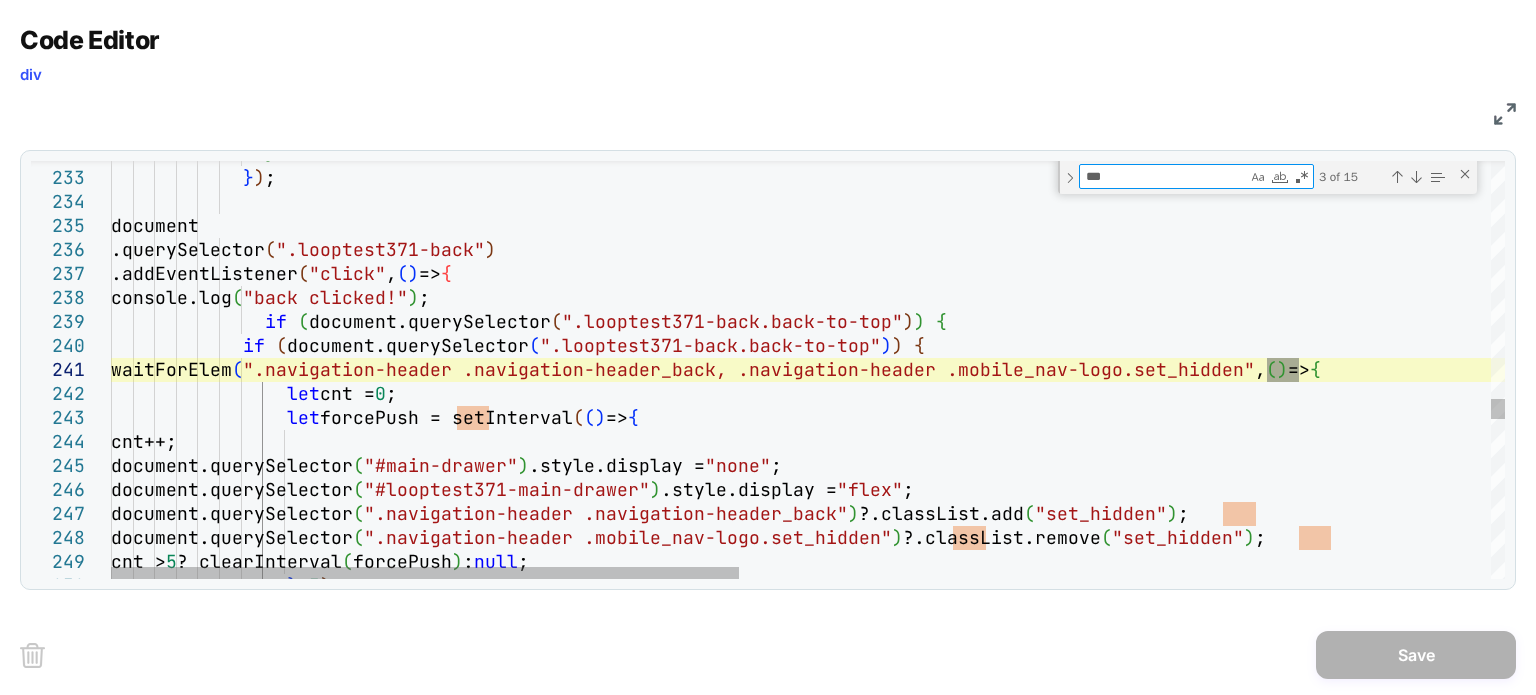 type on "***" 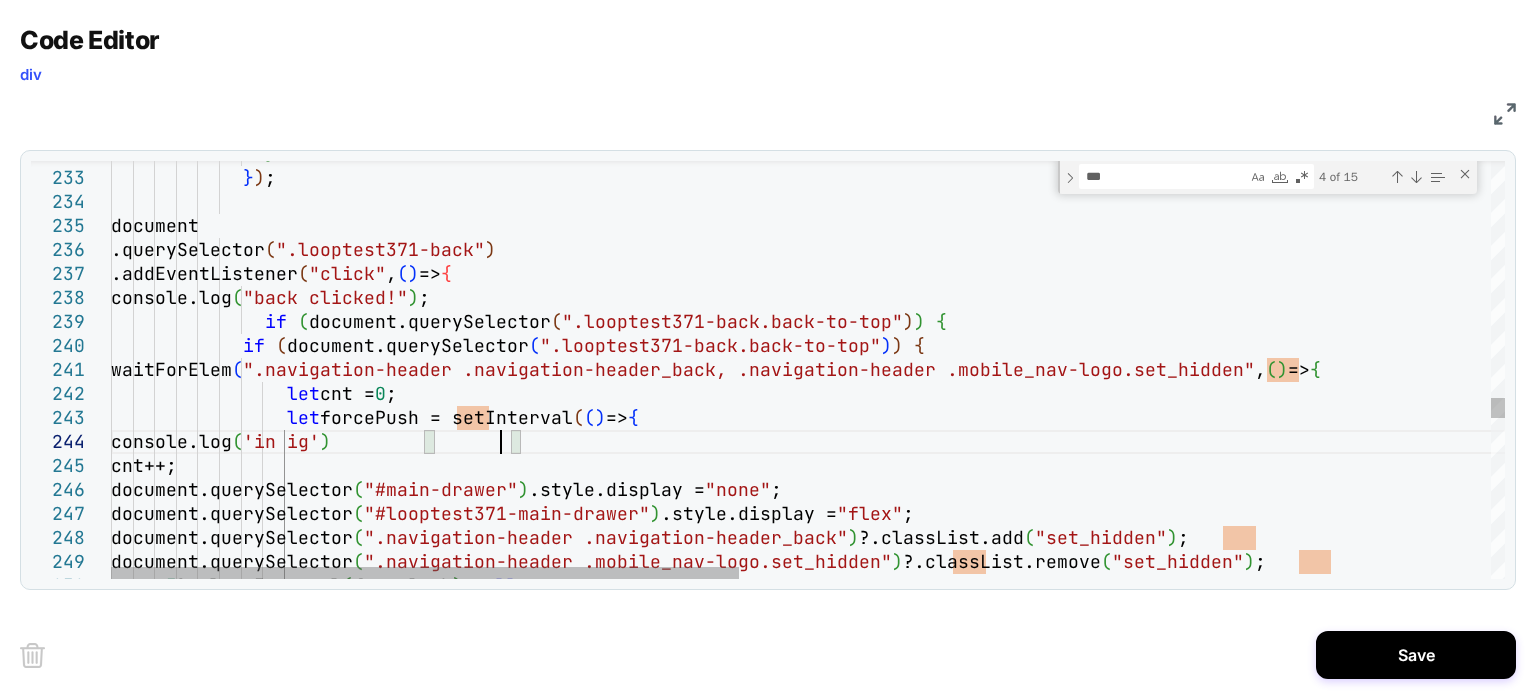 scroll, scrollTop: 72, scrollLeft: 388, axis: both 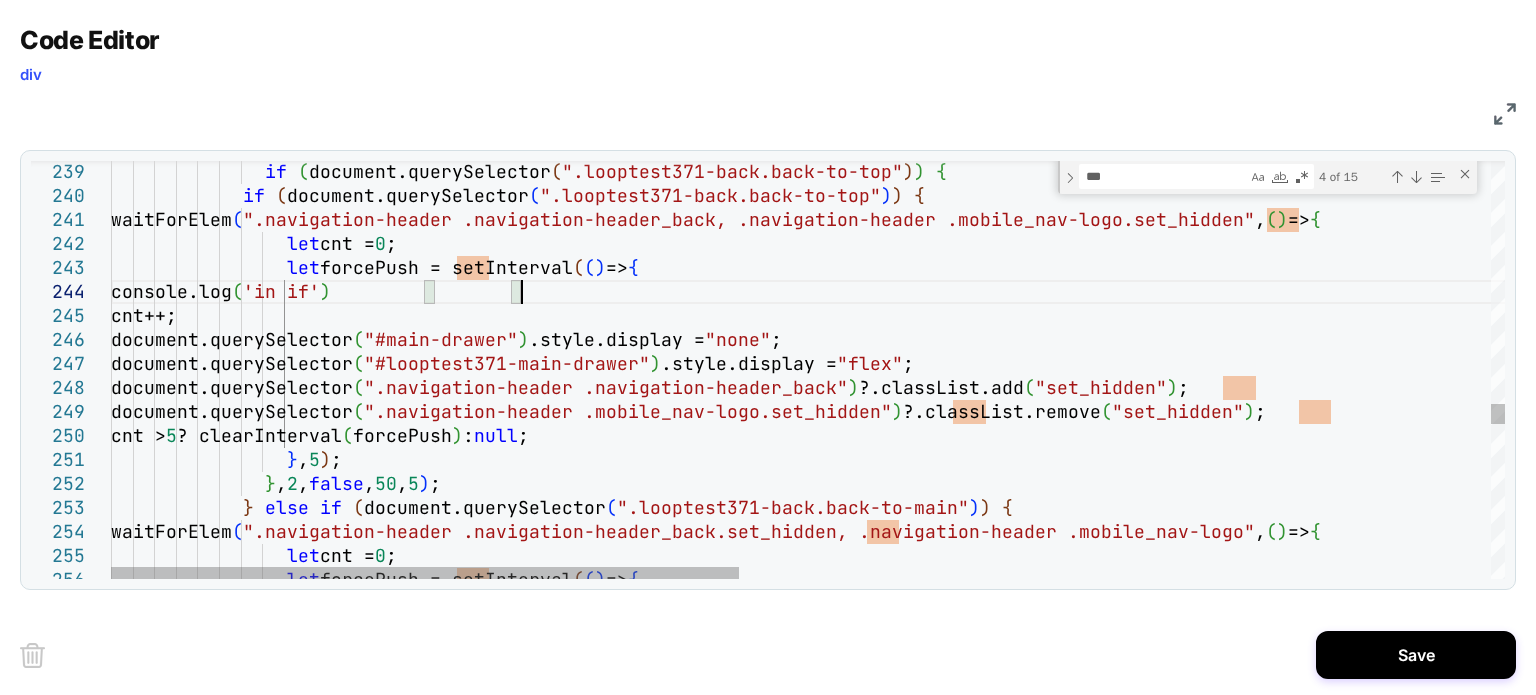 click on "if   ( document.querySelector ( ".looptest371-back.back-to-top" ) )   {              if   ( document.querySelector ( ".looptest371-back.back-to-top" ) )   {               waitForElem ( ".navigation-header .navigation-header_back, .navi gation-header .mobile_nav-logo.set_hidden" ,  ( )  =>  {                  let  cnt =  0 ;                  let  forcePush = setInterval ( ( )  =>  {                   cnt++;                   document.querySelector ( "#main-drawer" ) .style.display =  "none" ;                   document.querySelector ( "#looptest371-main-drawer" ) .style.display =  "flex" ;                   document.querySelector ( ".navigation-header .navigation-header_back" ) ?.classList.add ( "set_hidden" ) ;                   document.querySelector ( ".navigation-header .mobile_nav-logo.set_hidden" ) ( ) ; 5" at bounding box center (1640, -680) 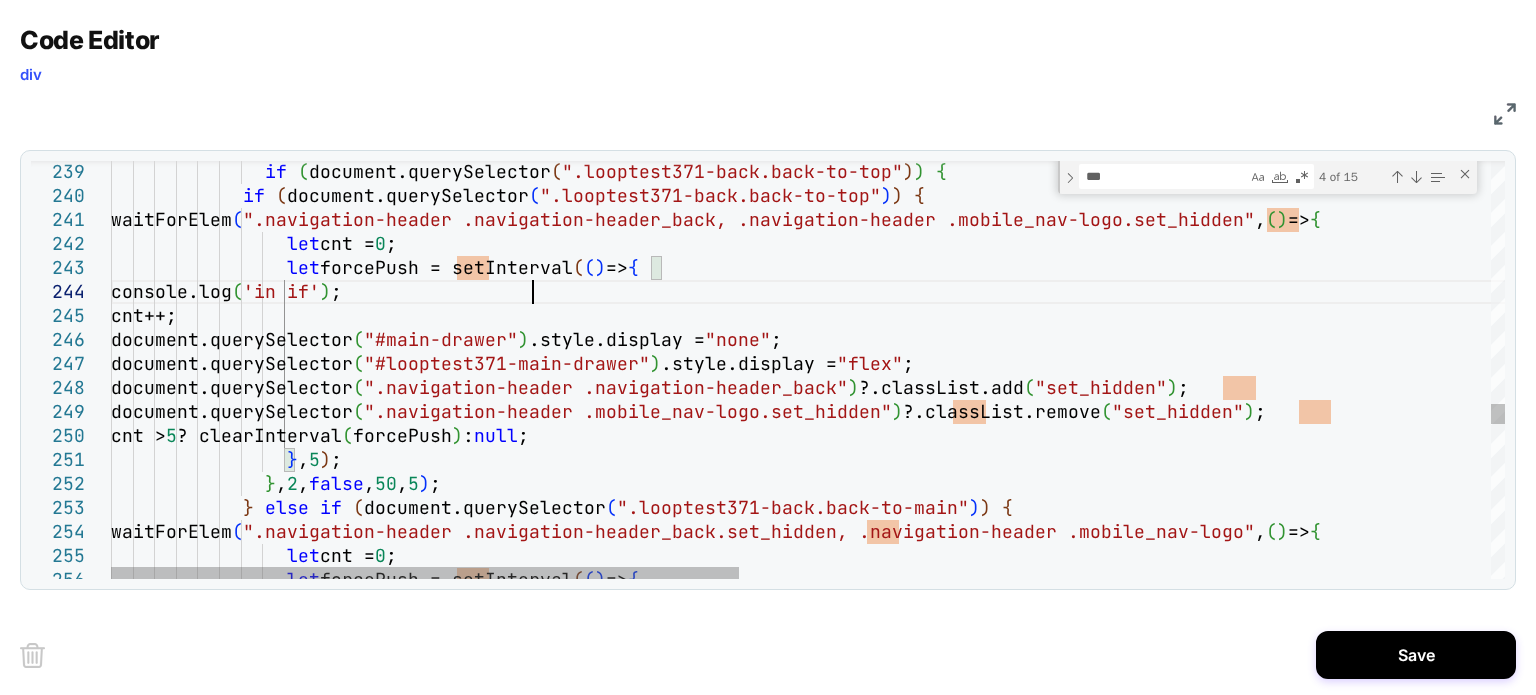 scroll, scrollTop: 72, scrollLeft: 420, axis: both 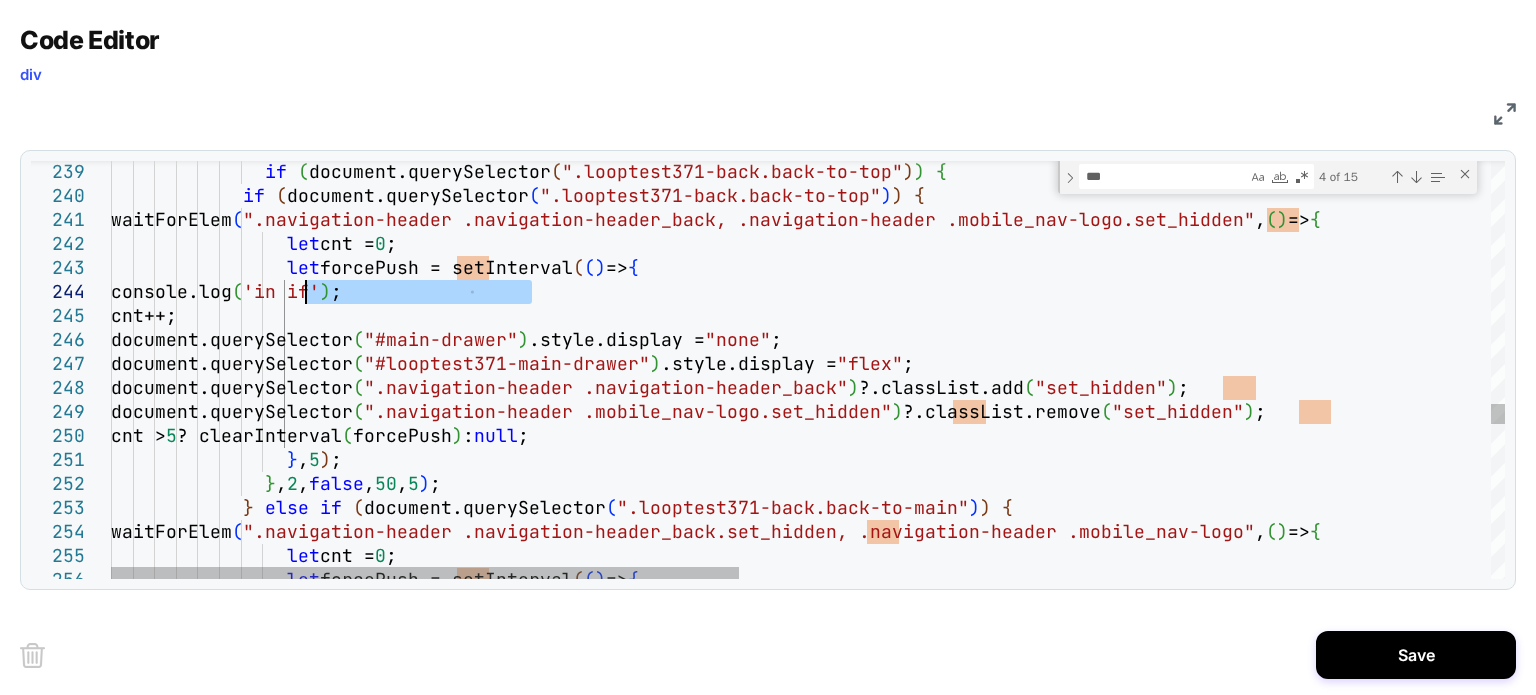drag, startPoint x: 598, startPoint y: 298, endPoint x: 308, endPoint y: 295, distance: 290.0155 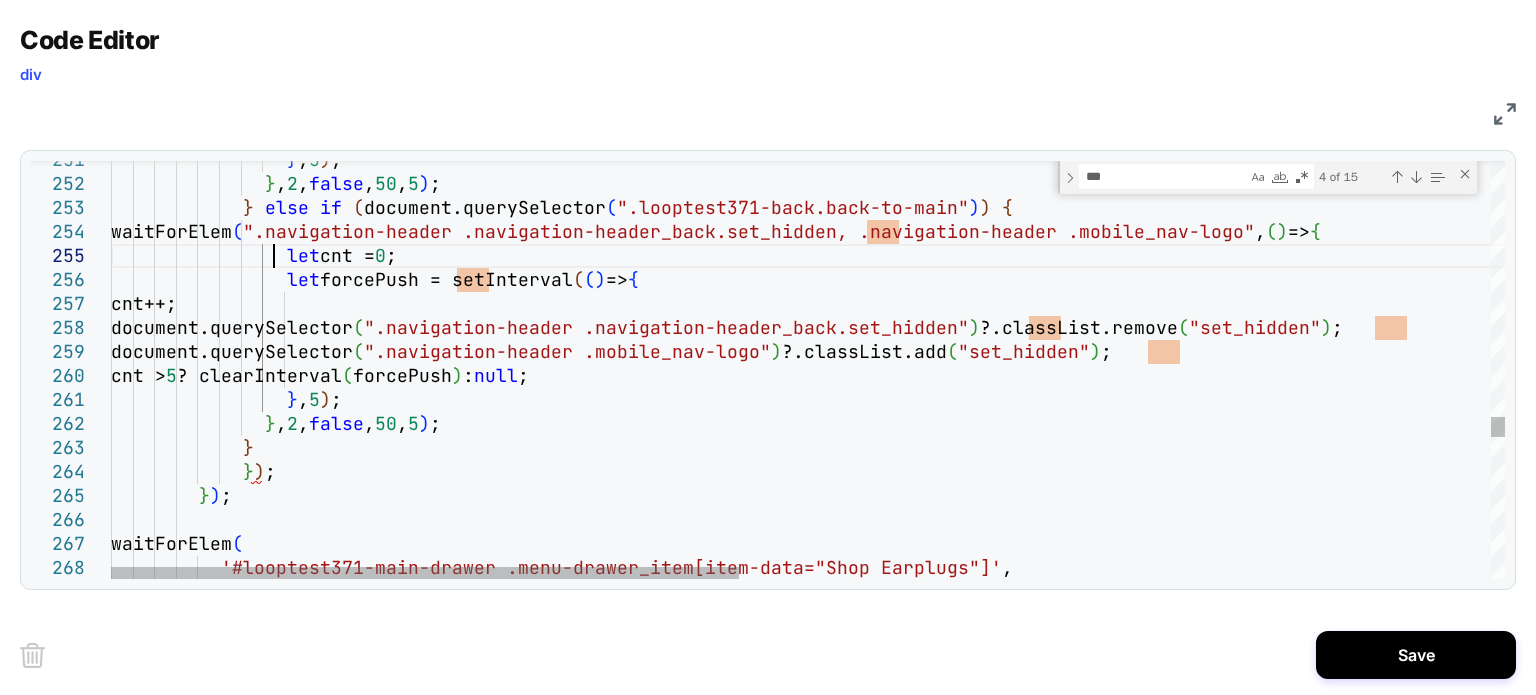 click on "} ,  5 ) ;                } ,  2 ,  false ,  50 ,  5 ) ;              }   else   if   ( document.querySelector ( ".looptest371-back.back-to-main" ) )   {               waitForElem ( ".navigation-header .navigation-header_back.set_hi dden, .navigation-header .mobile_nav-logo" ,  ( )  =>  {                  let  cnt =  0 ;                  let  forcePush = setInterval ( ( )  =>  {                   cnt++;                   document.querySelector ( ".navigation-header .navigation-header_back.set_hi dden" ) ?.classList.remove ( "set_hidden" ) ;                   document.querySelector ( ".navigation-header .mobile_nav-logo" ) ?.classList.add ( "set_hidden" ) ;                   cnt >  5  ? clearInterval ( forcePush )  :  null ;                  } ,  5 ) ;                } ,  2" at bounding box center [1640, -980] 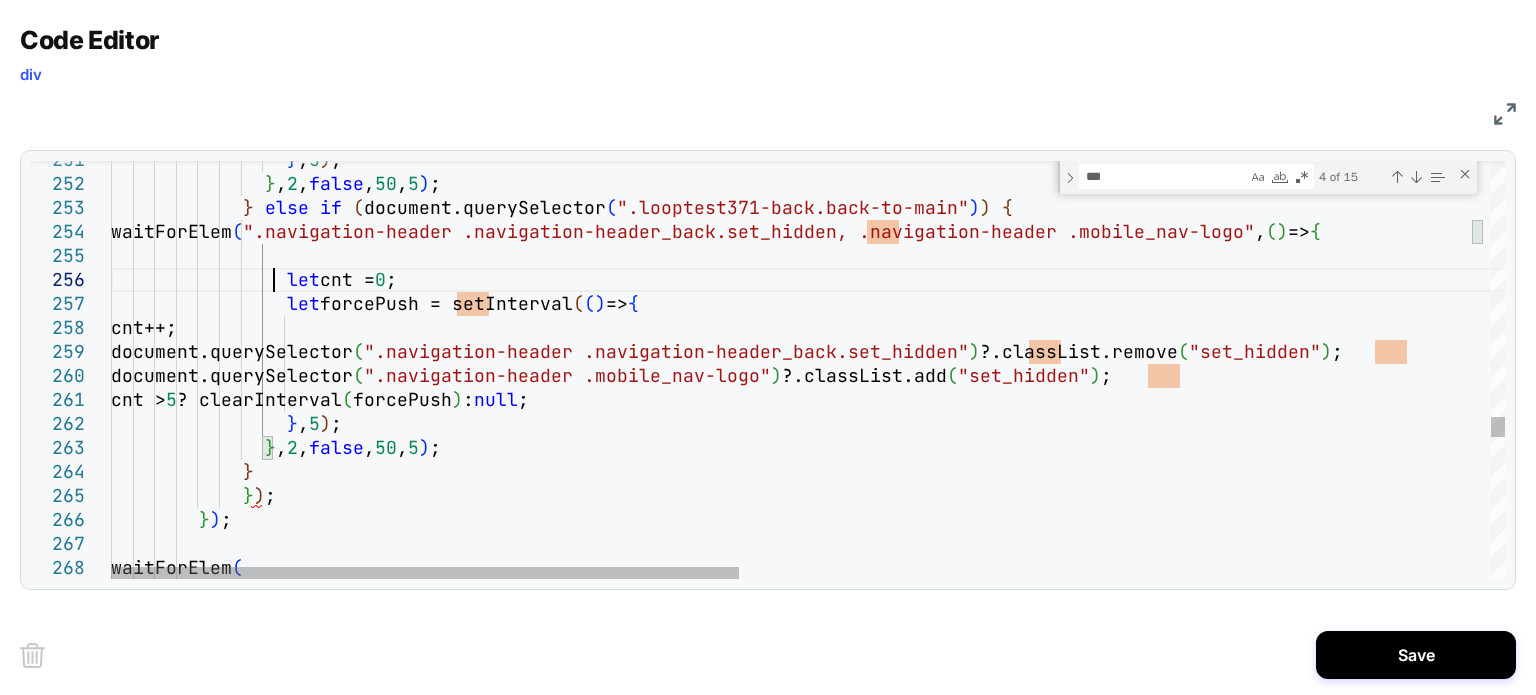 scroll, scrollTop: 119, scrollLeft: 162, axis: both 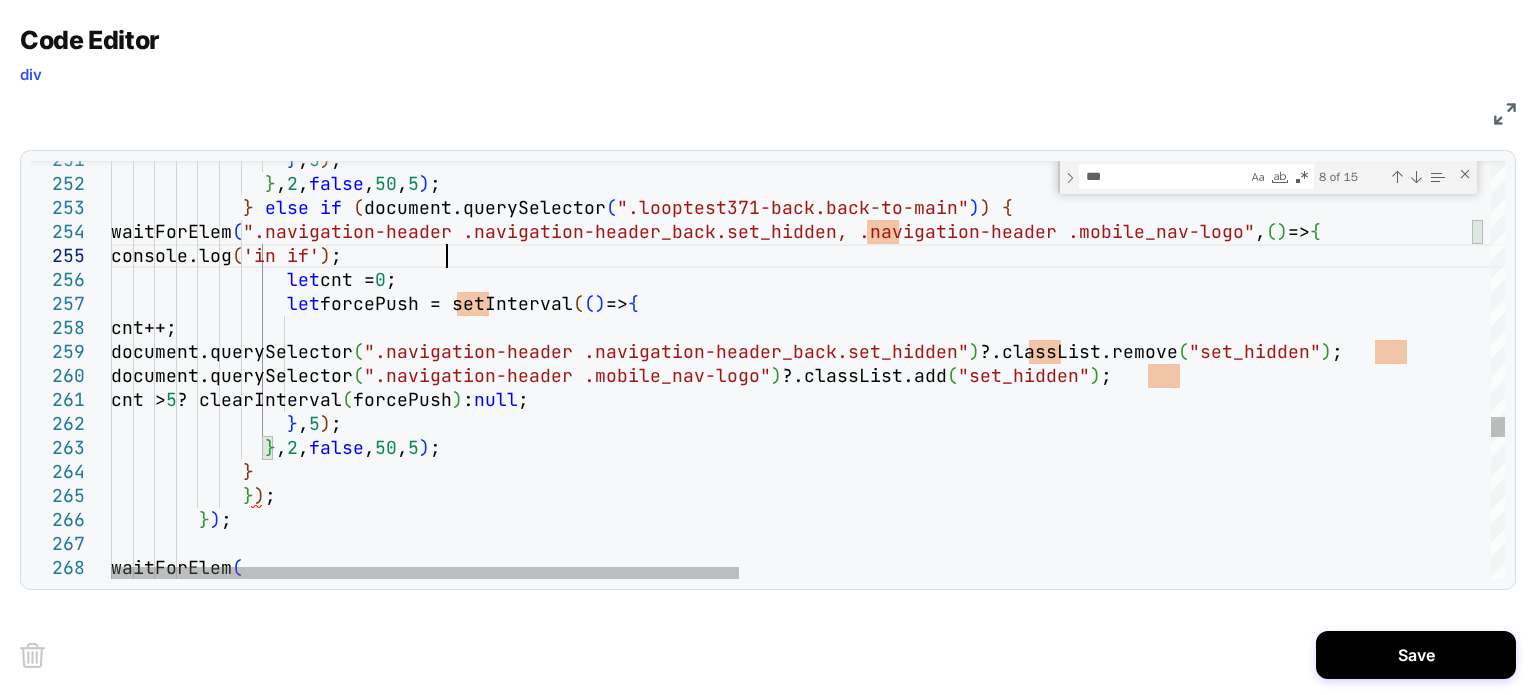 click on "} ,  5 ) ;                } ,  2 ,  false ,  50 ,  5 ) ;              }   else   if   ( document.querySelector ( ".looptest371-back.back-to-main" ) )   {               waitForElem ( ".navigation-header .navigation-header_back.set_hi dden, .navigation-header .mobile_nav-logo" ,  ( )  =>  {                console.log ( 'in if' ) ;                  let  forcePush = setInterval ( ( )  =>  {                   cnt++;                   document.querySelector ( ".navigation-header .navigation-header_back.set_hi dden" ) ?.classList.remove ( "set_hidden" ) ;                   document.querySelector ( ".navigation-header .mobile_nav-logo" ) ?.classList.add ( "set_hidden" ) ;                   cnt >  5  ? clearInterval ( forcePush )  :  null ;                  } ,  5 ) ;                } 2" at bounding box center (1640, -968) 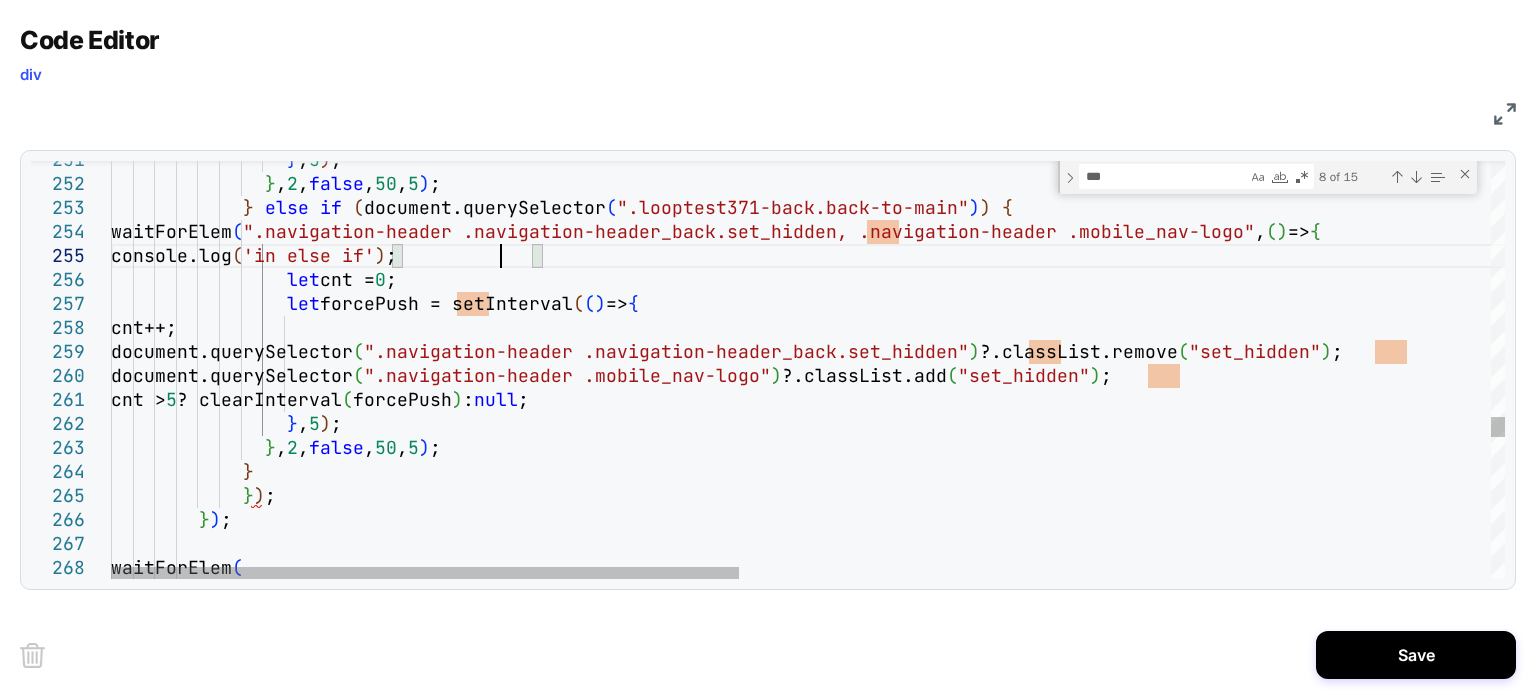 scroll, scrollTop: 119, scrollLeft: 388, axis: both 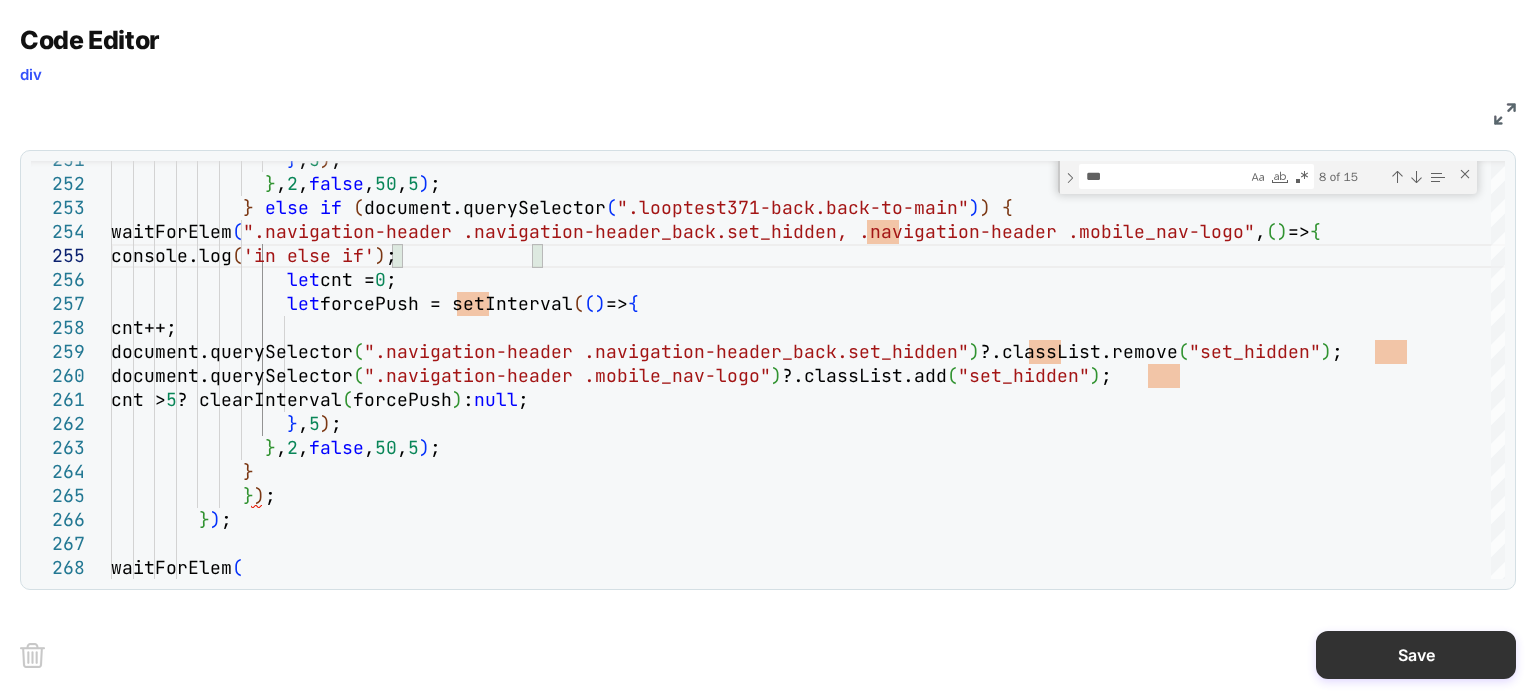 type on "**********" 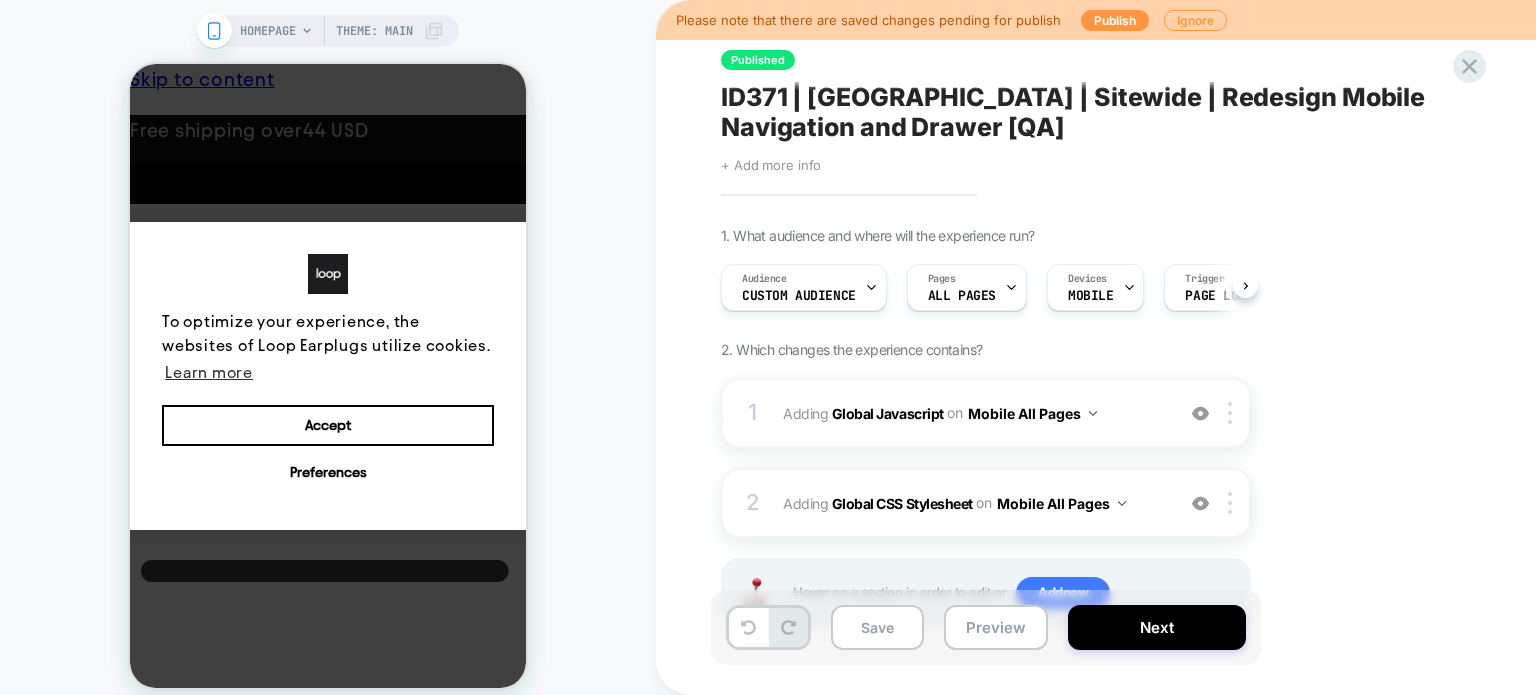 scroll, scrollTop: 0, scrollLeft: 0, axis: both 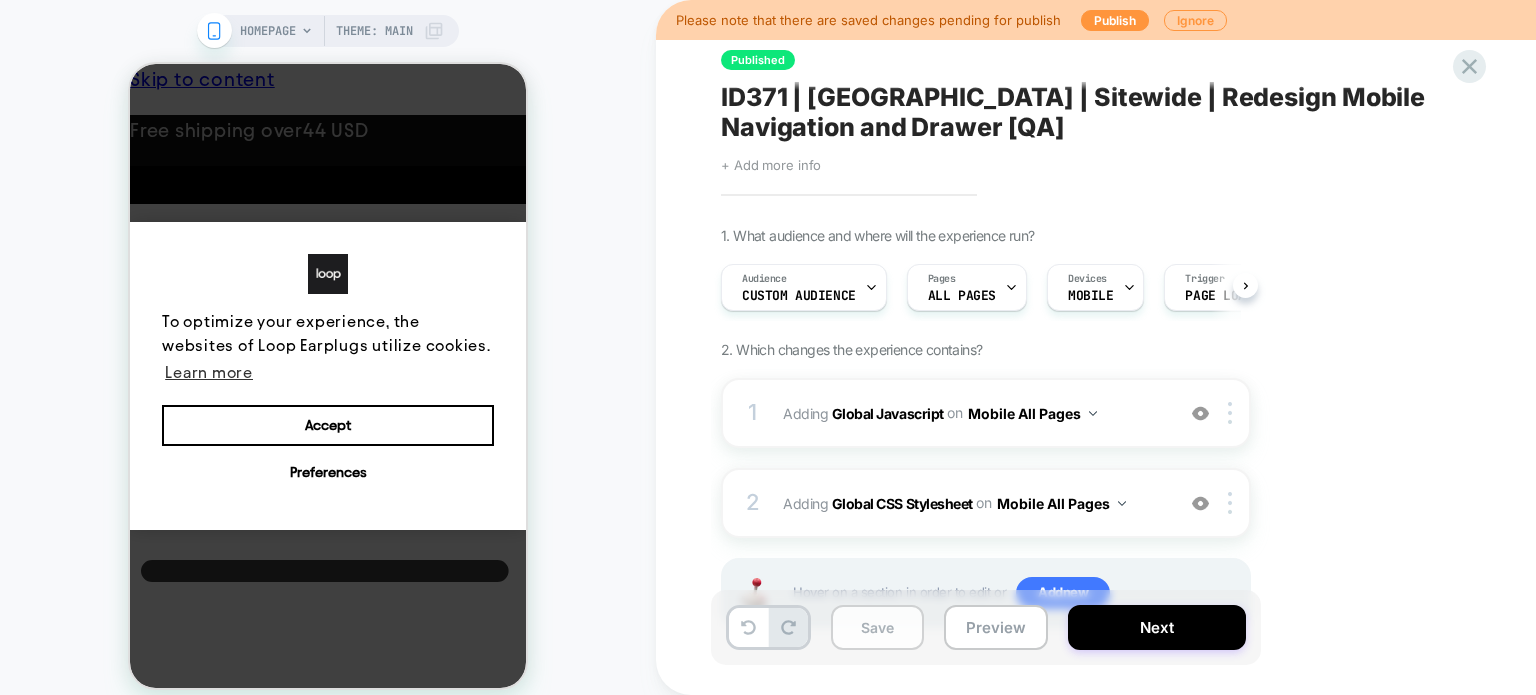 click on "Save" at bounding box center (877, 627) 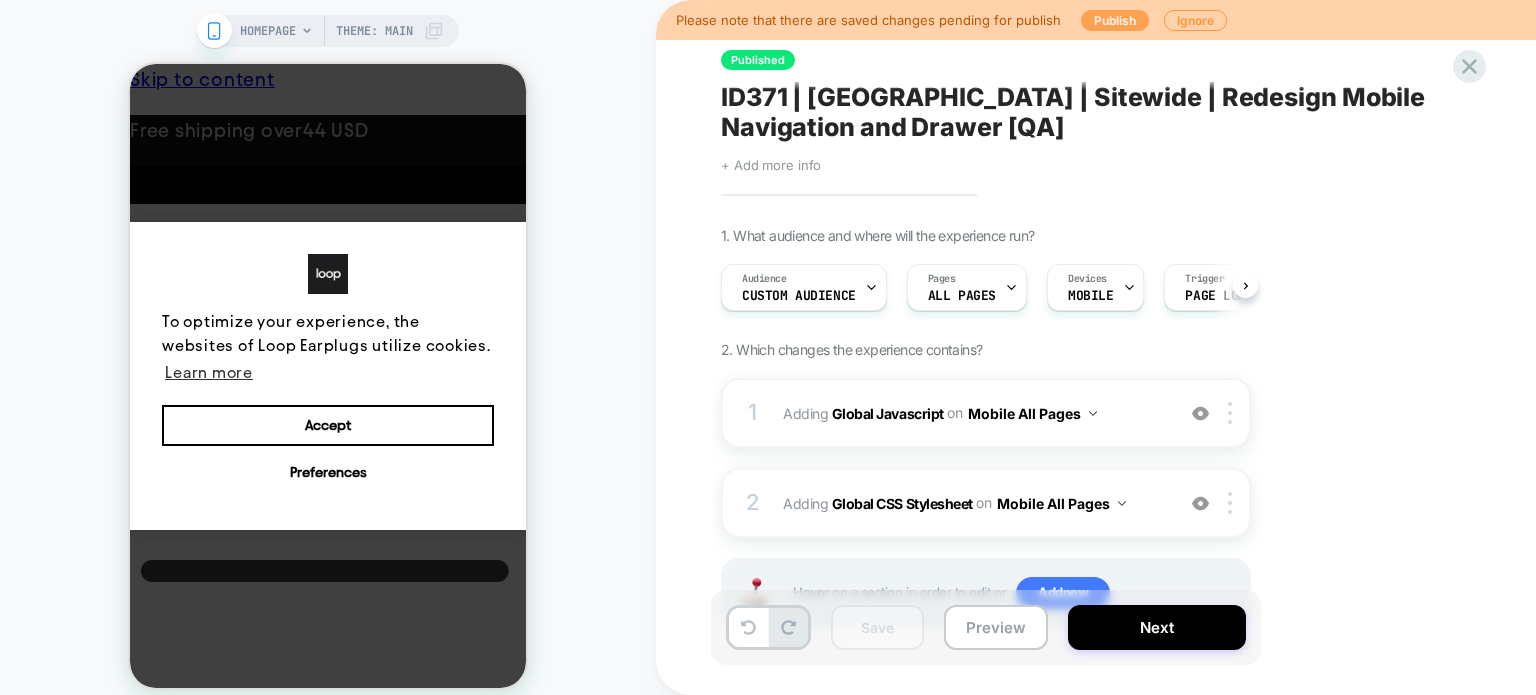 click on "Publish" at bounding box center (1115, 20) 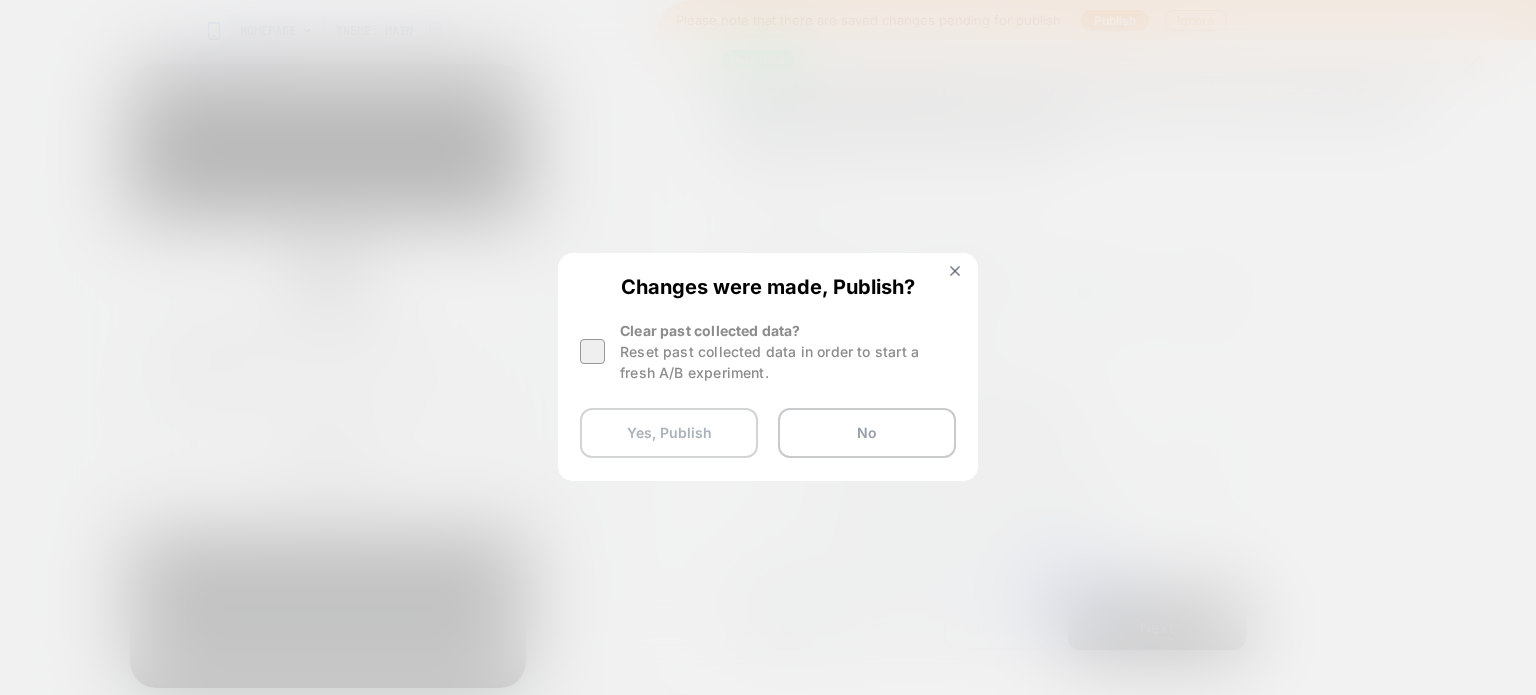 click on "Yes, Publish" at bounding box center [669, 433] 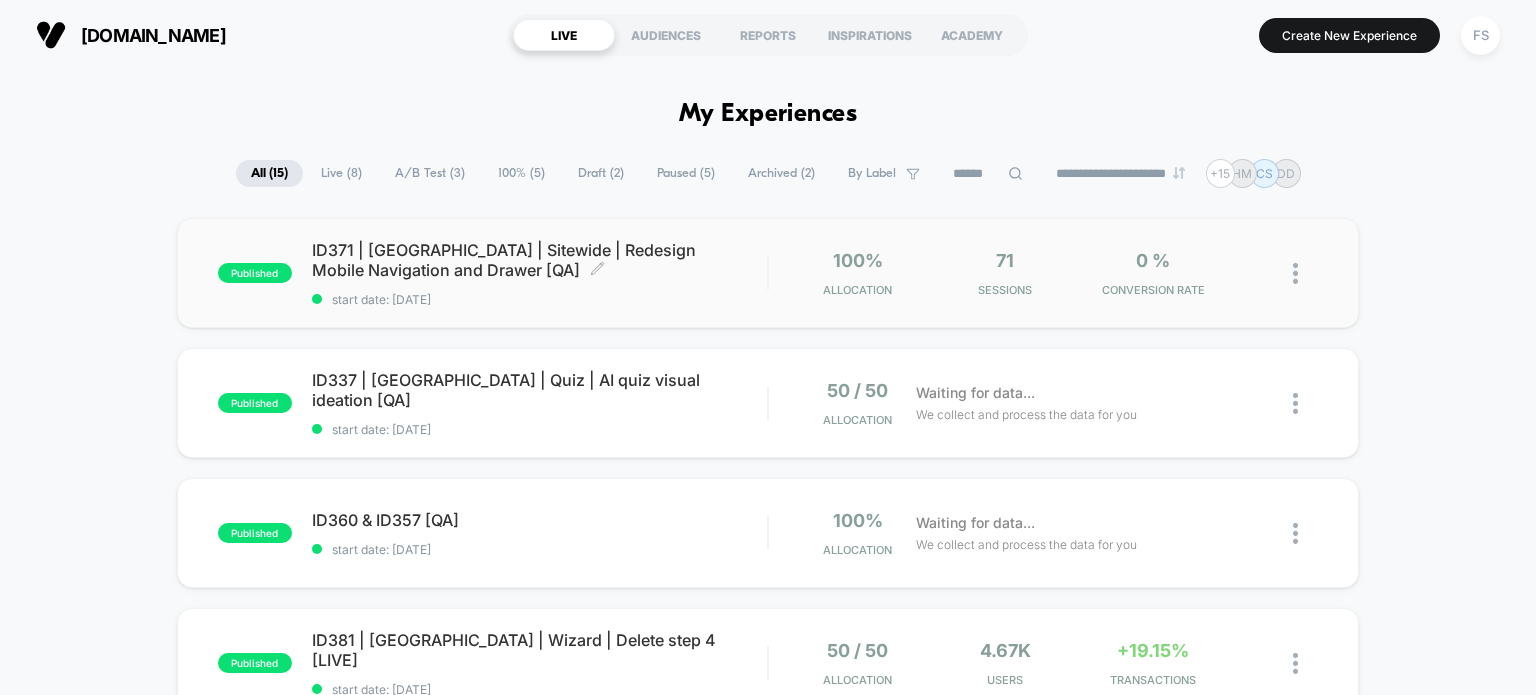 click on "ID371 | [GEOGRAPHIC_DATA] | Sitewide | Redesign Mobile Navigation and Drawer [QA] Click to edit experience details" at bounding box center (540, 260) 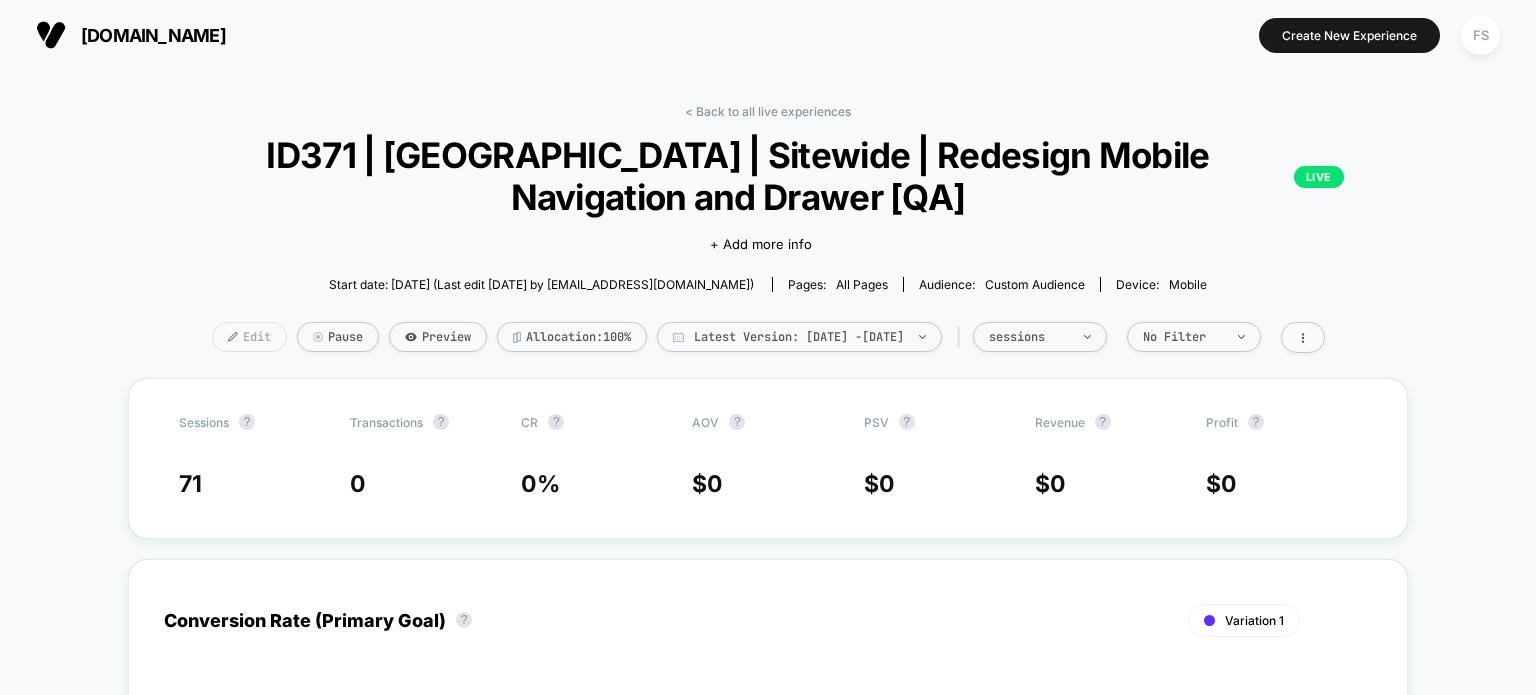 click at bounding box center (233, 337) 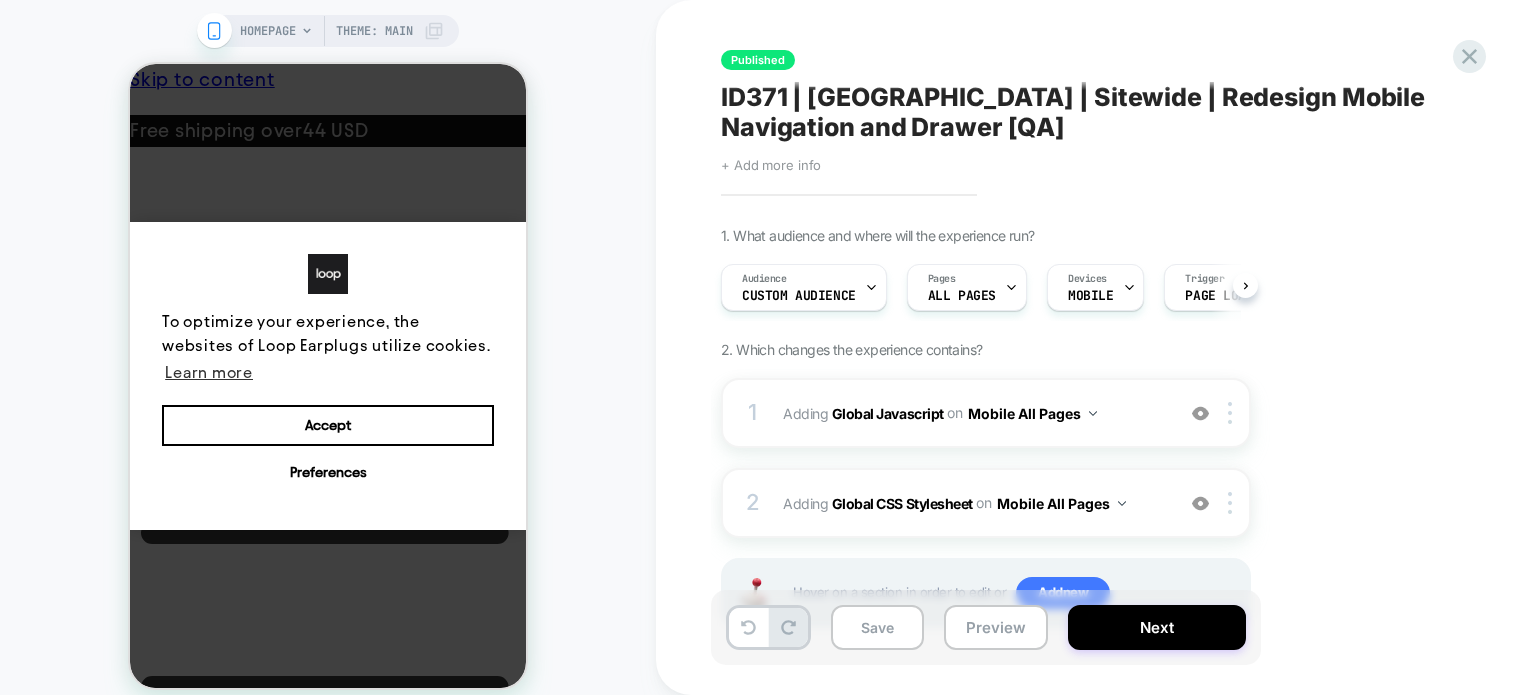 scroll, scrollTop: 0, scrollLeft: 0, axis: both 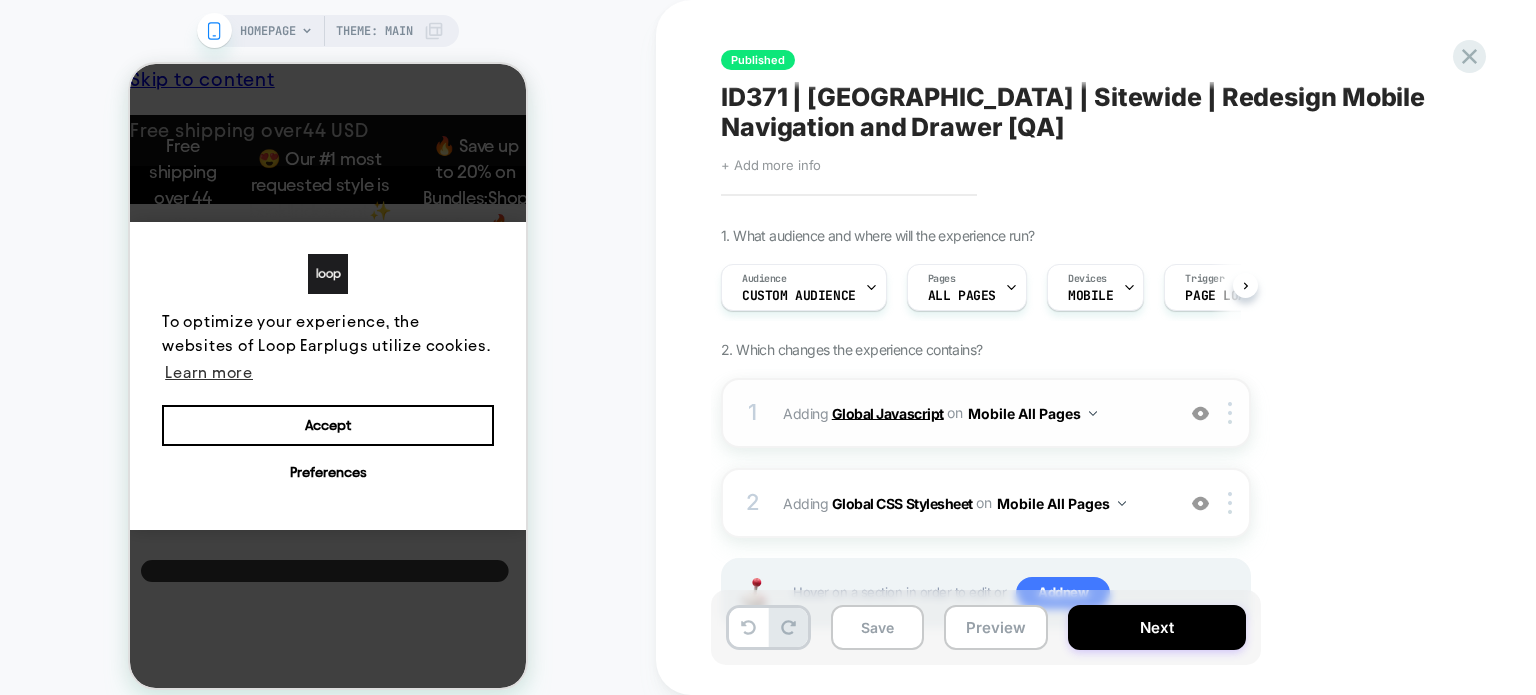 click on "Global Javascript" at bounding box center [888, 412] 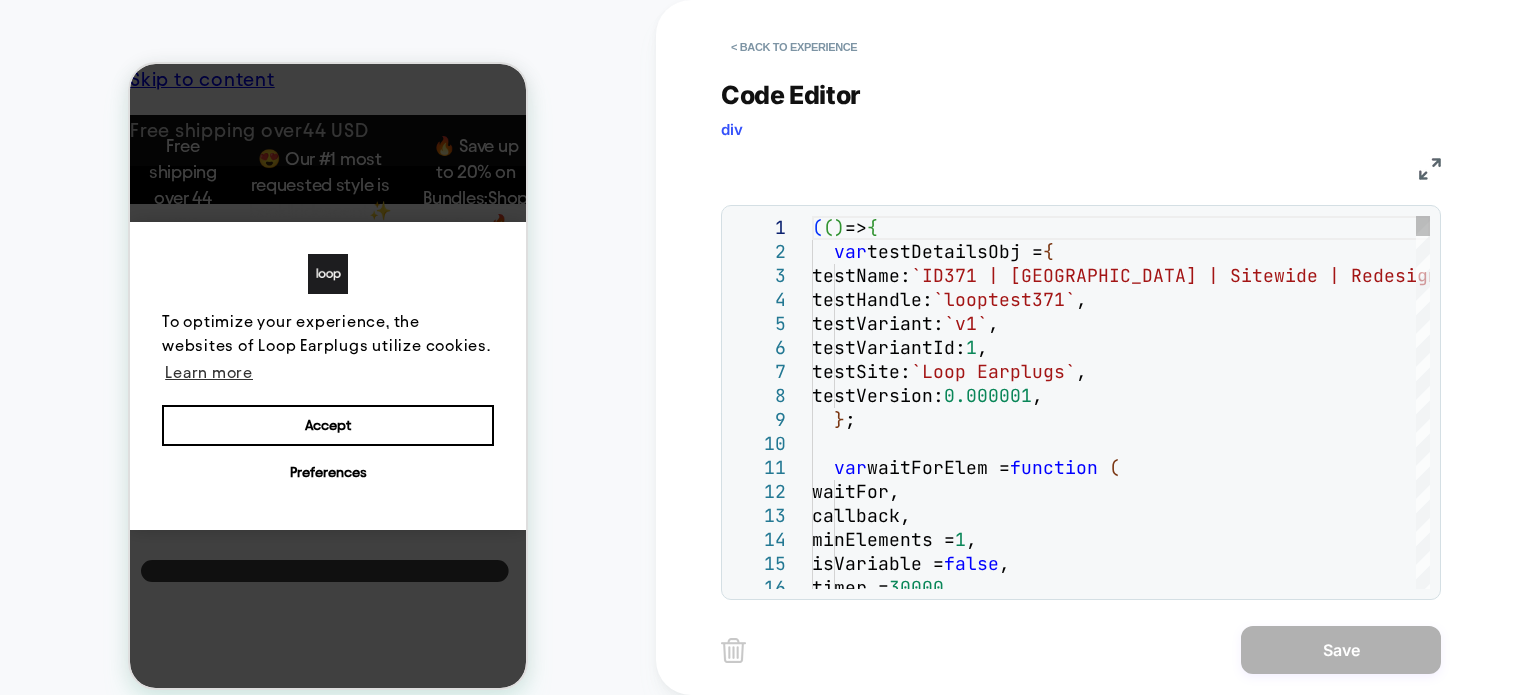 scroll, scrollTop: 0, scrollLeft: 0, axis: both 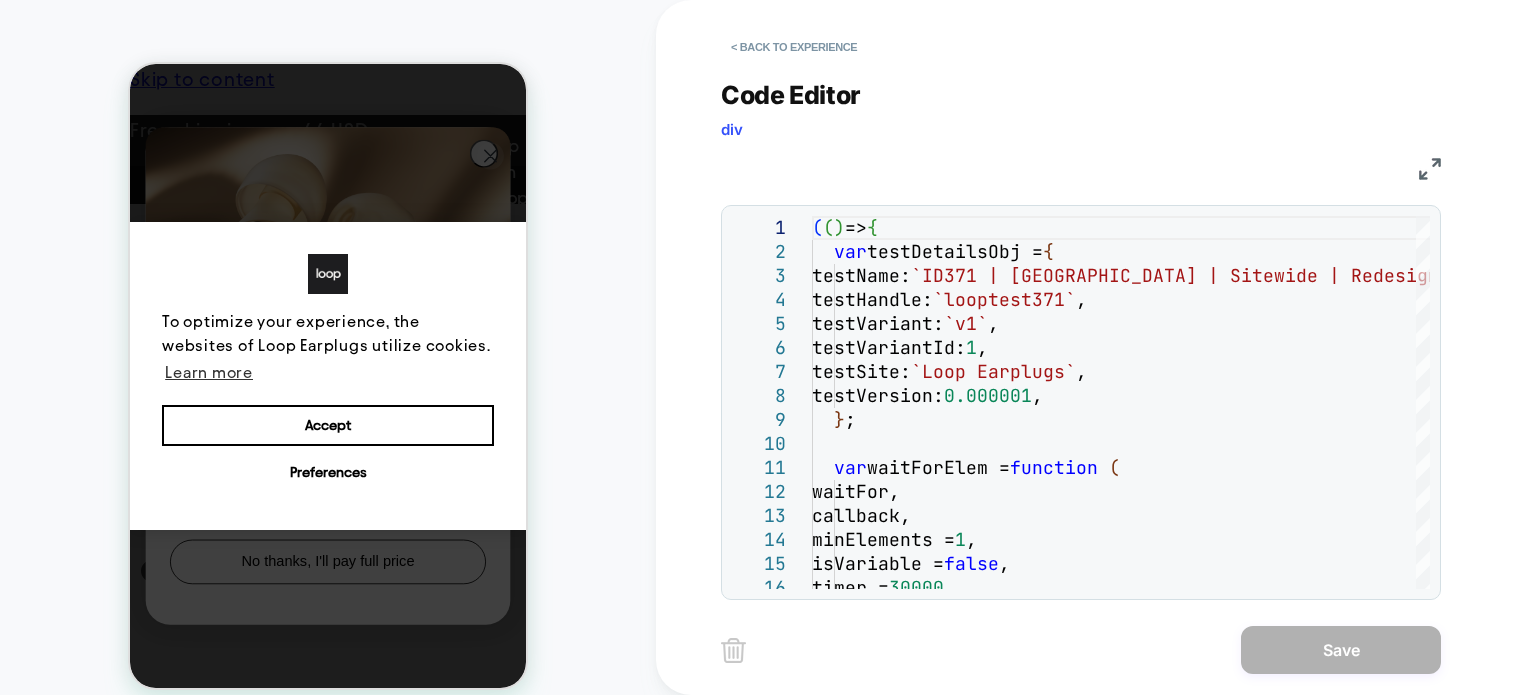 click at bounding box center [1430, 169] 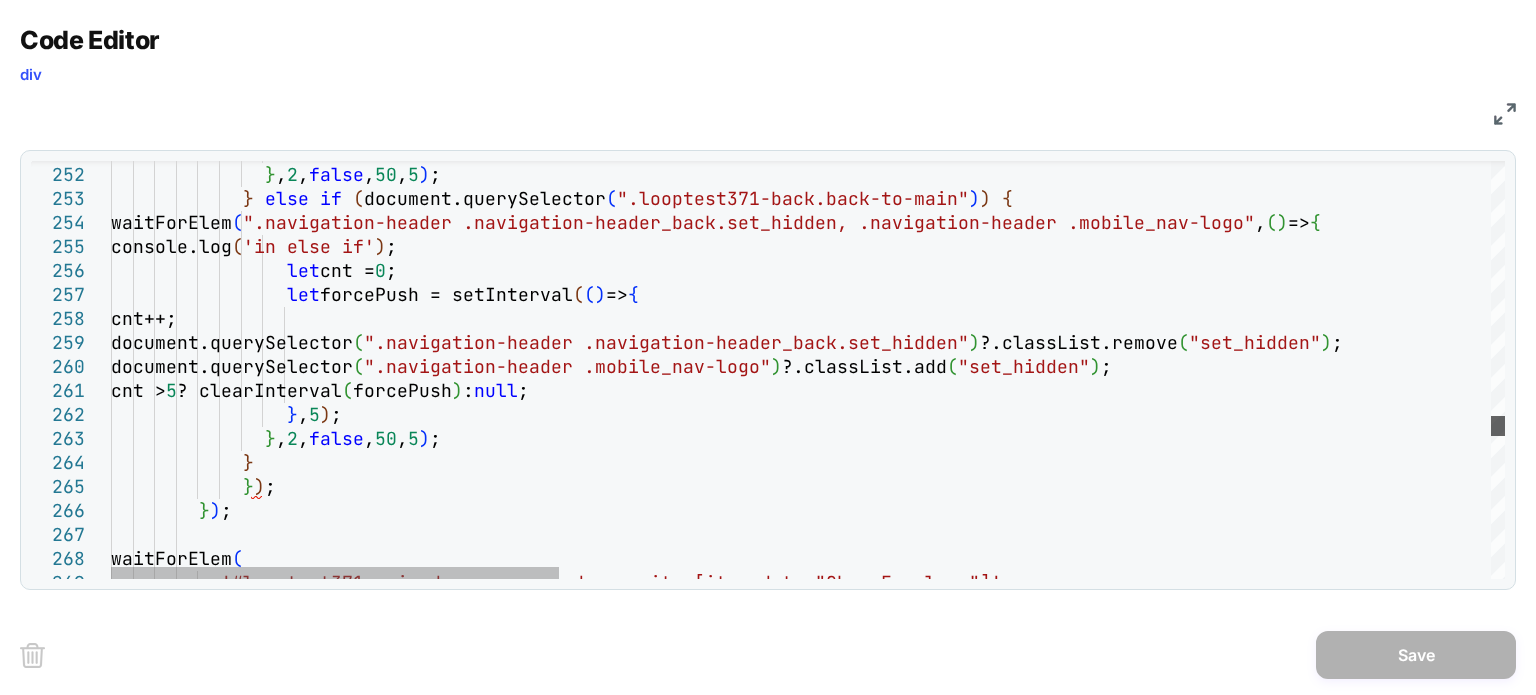 click at bounding box center (1498, 426) 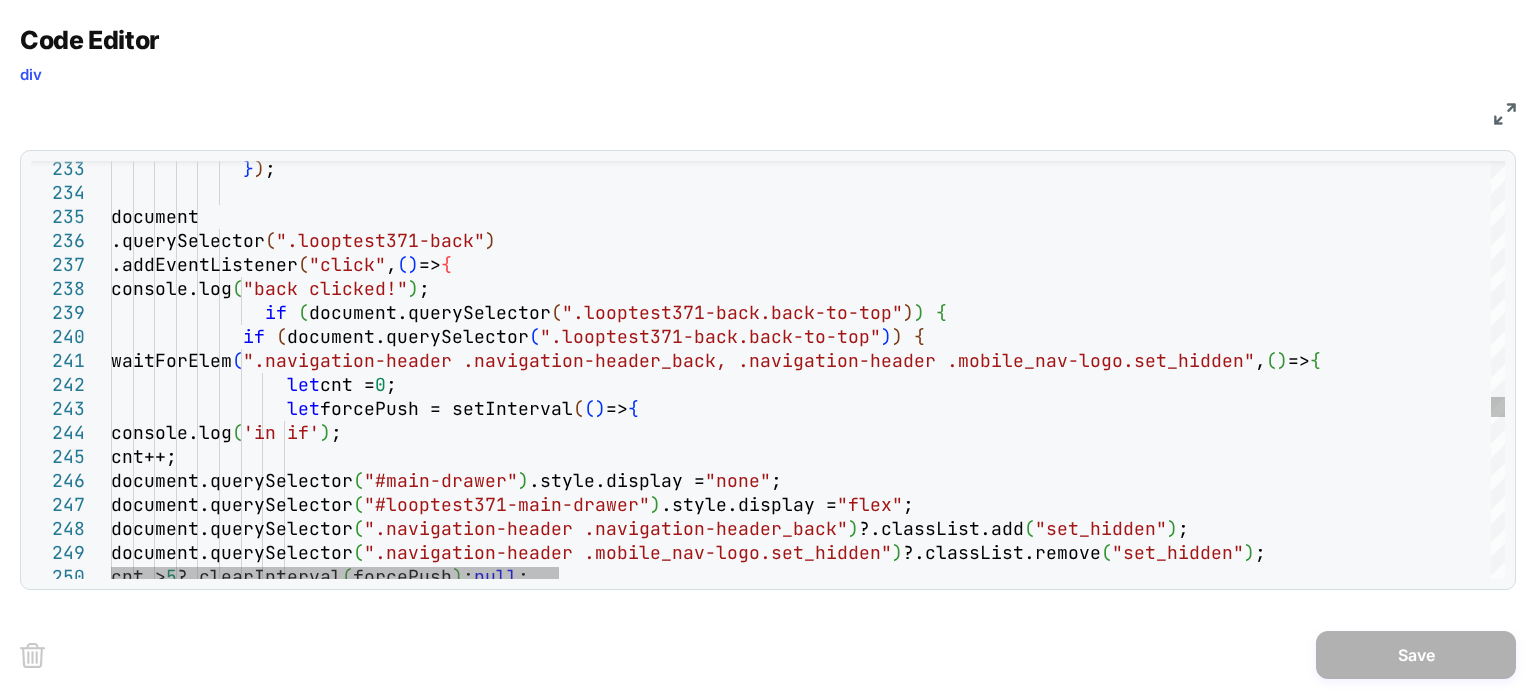 scroll, scrollTop: 0, scrollLeft: 0, axis: both 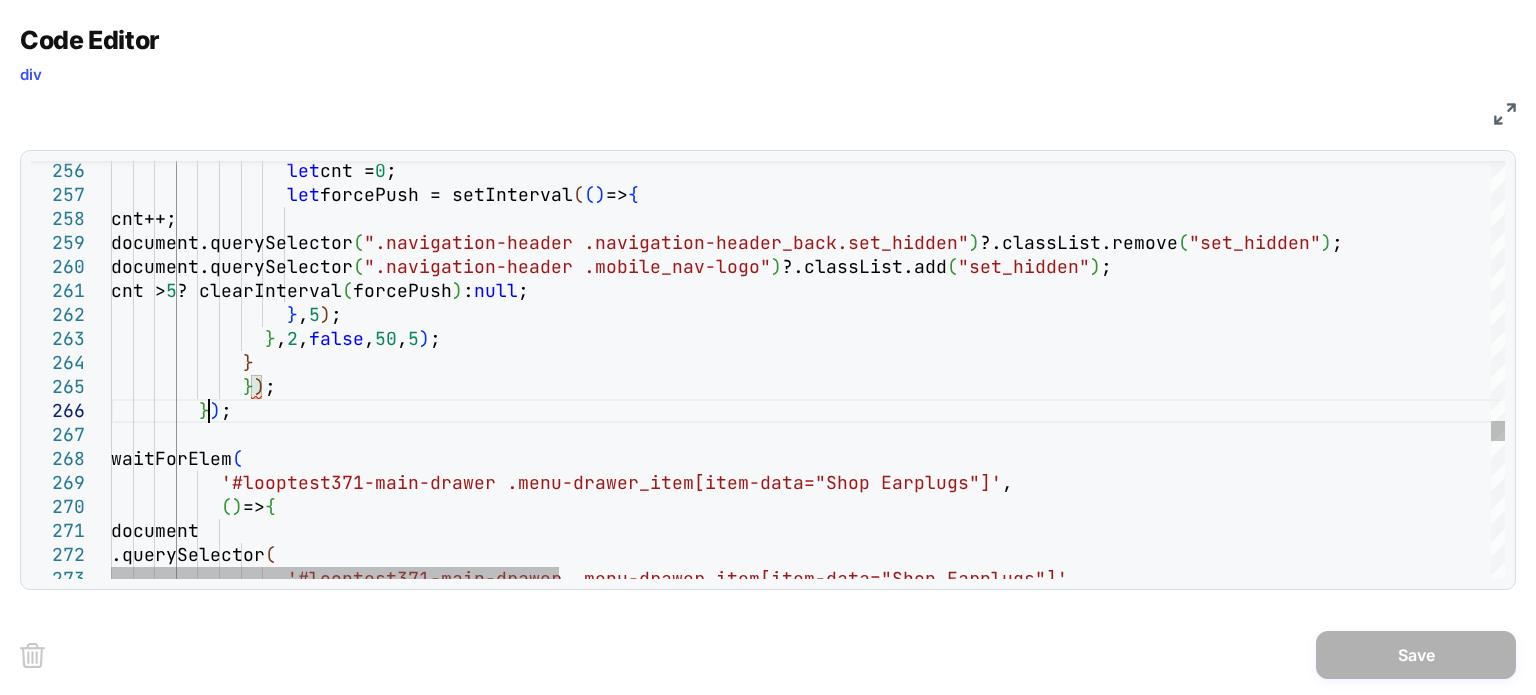 click on "let  cnt =  0 ;                  let  forcePush = setInterval ( ( )  =>  {                   cnt++;                   document.querySelector ( ".navigation-header .navigation-header_back.set_hi dden" ) ?.classList.remove ( "set_hidden" ) ;                   document.querySelector ( ".navigation-header .mobile_nav-logo" ) ?.classList.add ( "set_hidden" ) ;                   cnt >  5  ? clearInterval ( forcePush )  :  null ;                  } ,  5 ) ;                } ,  2 ,  false ,  50 ,  5 ) ;              }              } ) ;          } ) ;         waitForElem (            '#looptest371-main-drawer .menu-drawer_item[item-d ata="Shop Earplugs"]' ,            ( )  =>  {             document               .querySelector ( ata="Shop Earplugs"]'" at bounding box center [2256, -1060] 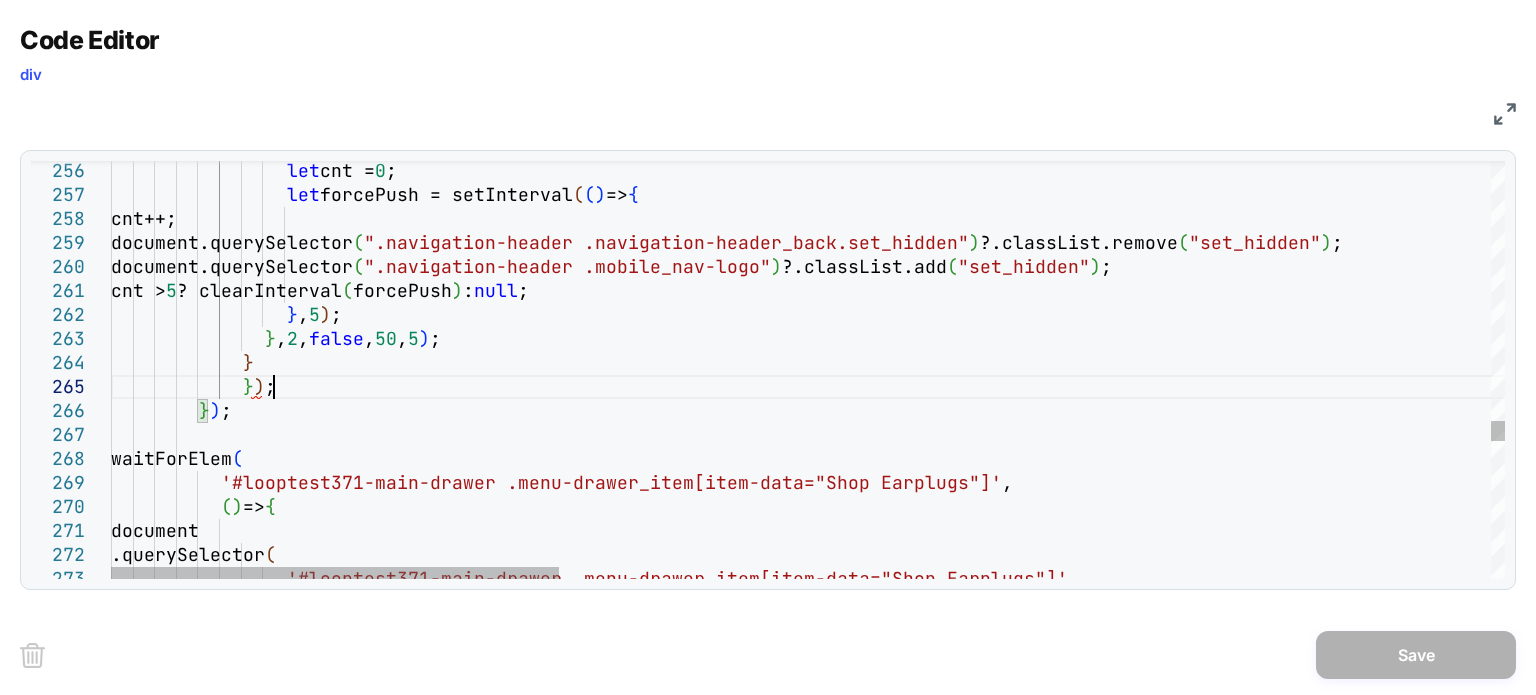 click on "let  cnt =  0 ;                  let  forcePush = setInterval ( ( )  =>  {                   cnt++;                   document.querySelector ( ".navigation-header .navigation-header_back.set_hi dden" ) ?.classList.remove ( "set_hidden" ) ;                   document.querySelector ( ".navigation-header .mobile_nav-logo" ) ?.classList.add ( "set_hidden" ) ;                   cnt >  5  ? clearInterval ( forcePush )  :  null ;                  } ,  5 ) ;                } ,  2 ,  false ,  50 ,  5 ) ;              }              } ) ;          } ) ;         waitForElem (            '#looptest371-main-drawer .menu-drawer_item[item-d ata="Shop Earplugs"]' ,            ( )  =>  {             document               .querySelector ( ata="Shop Earplugs"]'" at bounding box center [2256, -1060] 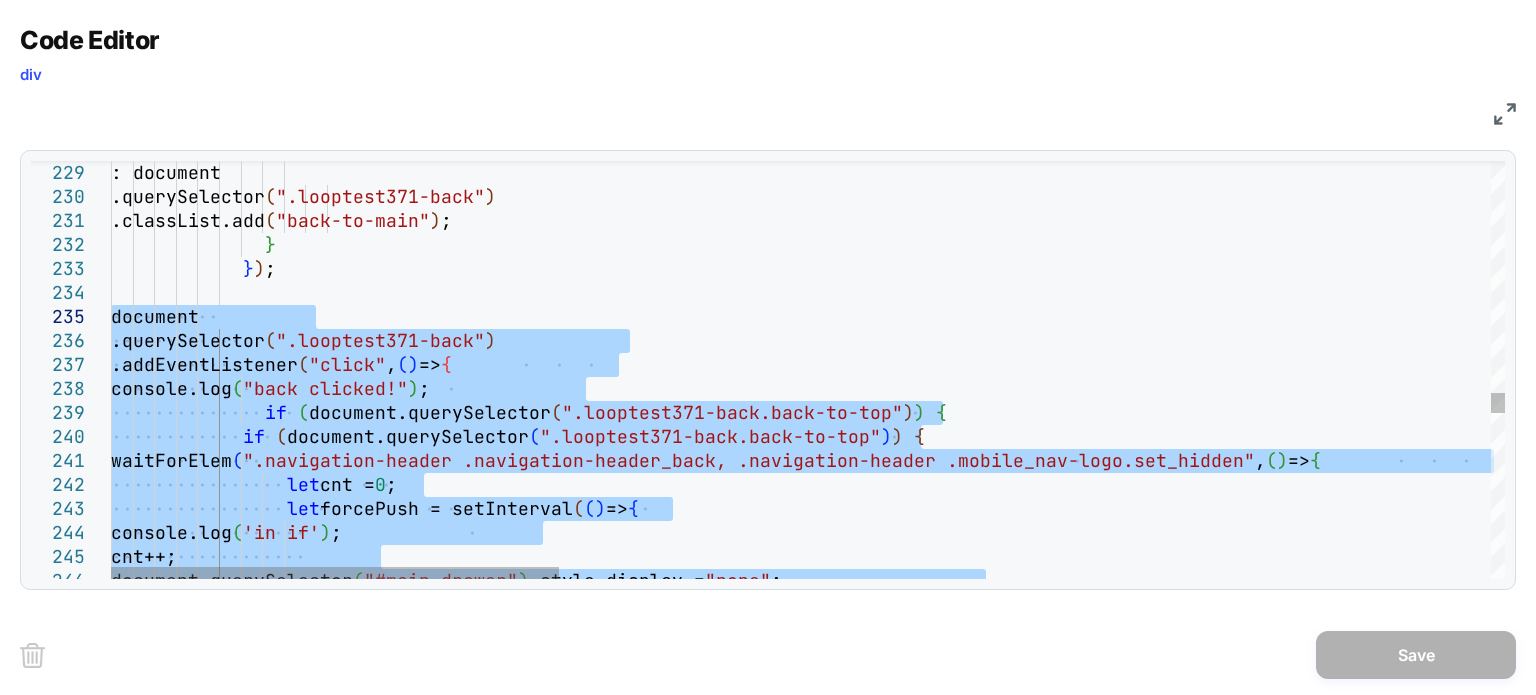 drag, startPoint x: 246, startPoint y: 367, endPoint x: 90, endPoint y: 310, distance: 166.08733 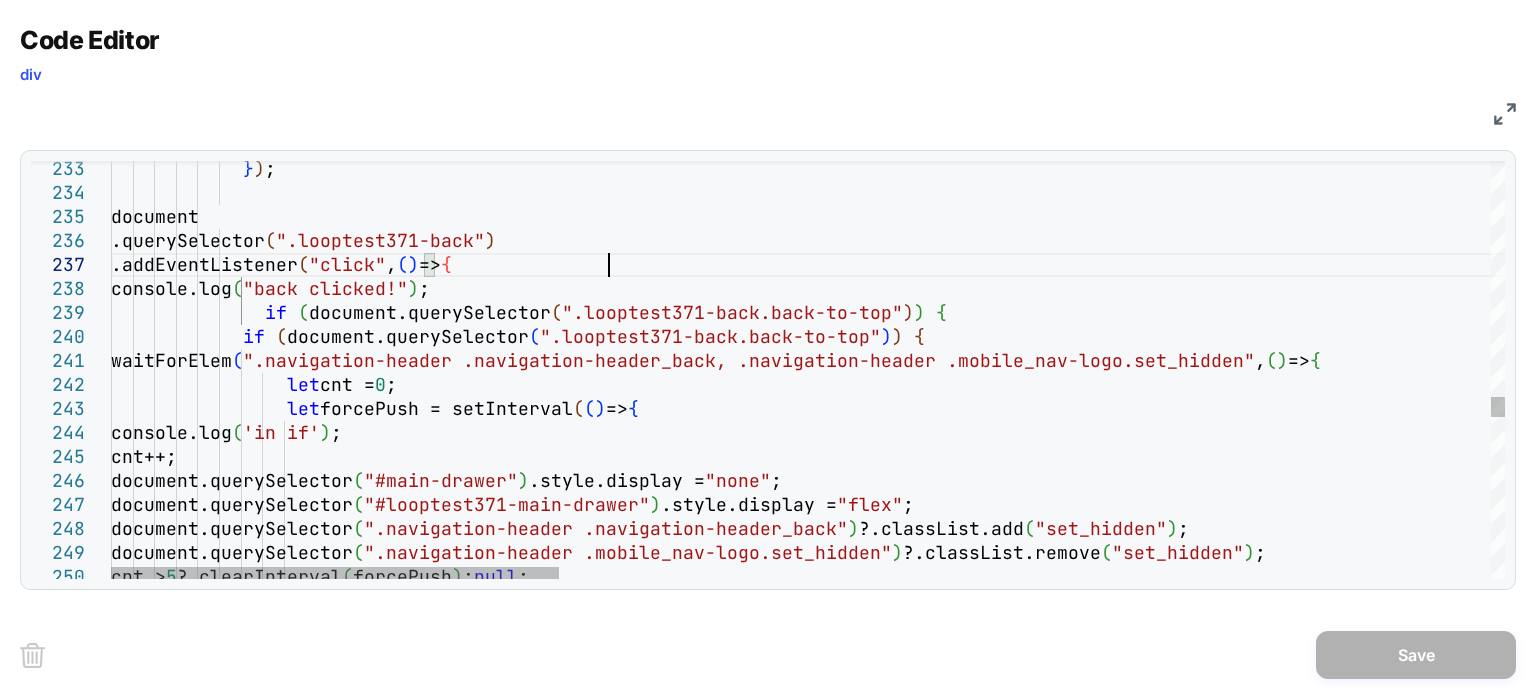 click on "cnt++;                   document.querySelector ( "#main-drawer" ) .style.display =  "none" ;                  let  forcePush = setInterval ( ( )  =>  {                   console.log ( 'in if' ) ;               waitForElem ( ".navigation-header .navigation-header_back, .navi gation-header .mobile_nav-logo.set_hidden" ,  ( )  =>  {                  let  cnt =  0 ;                if   ( document.querySelector ( ".looptest371-back.back-to-top" ) )   {              if   ( document.querySelector ( ".looptest371-back.back-to-top" ) )   {             .addEventListener ( "click" ,  ( )  =>  {               console.log ( "back clicked!" ) ;                   document.querySelector ( "#looptest371-main-drawer" ) .style.display =  "flex" ;                   document.querySelector ( ) ( ) ; (" at bounding box center [2256, -510] 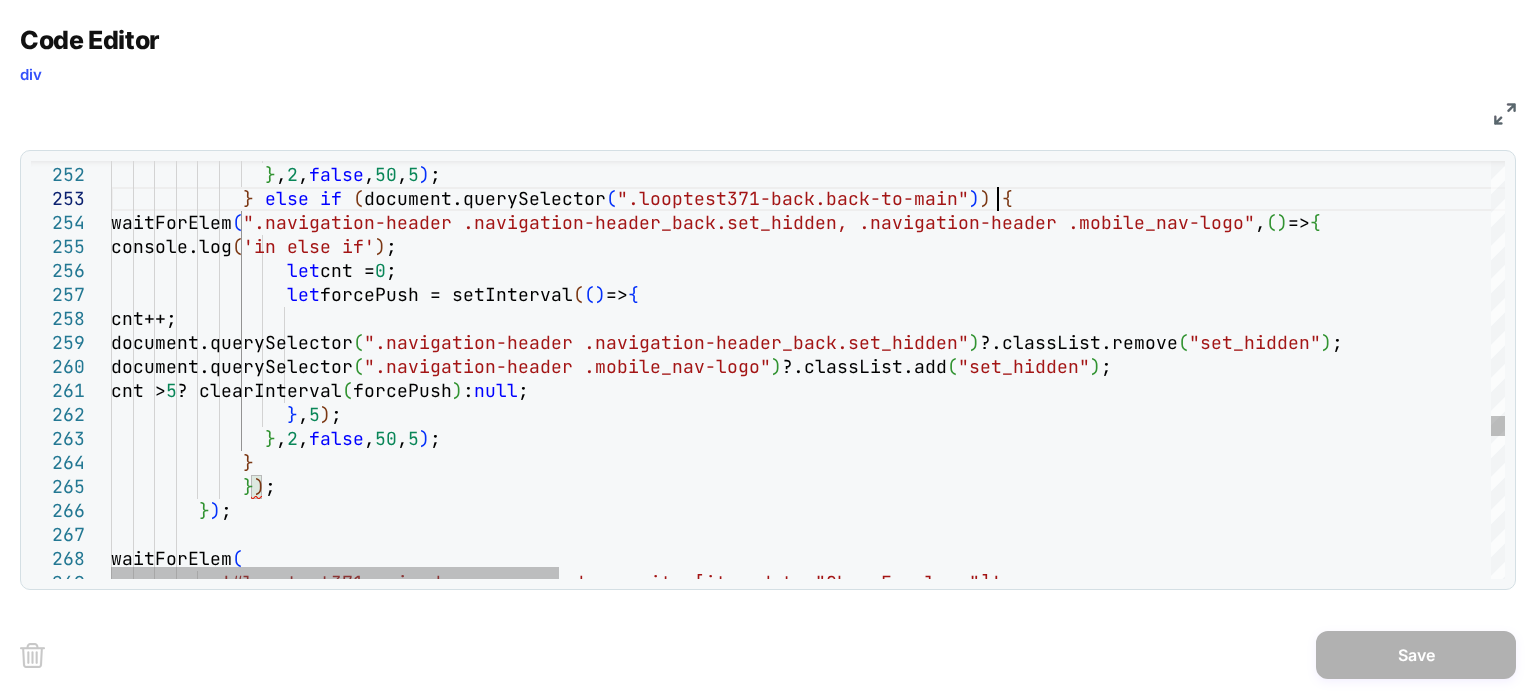 click on "} ,  5 ) ;                } ,  2 ,  false ,  50 ,  5 ) ;              }   else   if   ( document.querySelector ( ".looptest371-back.back-to-main" ) )   {               waitForElem ( ".navigation-header .navigation-header_back.set_hi dden, .navigation-header .mobile_nav-logo" ,  ( )  =>  {                console.log ( 'in else if' ) ;                  let  cnt =  0 ;                  let  forcePush = setInterval ( ( )  =>  {                   cnt++;                   document.querySelector ( ".navigation-header .navigation-header_back.set_hi dden" ) ?.classList.remove ( "set_hidden" ) ;                   document.querySelector ( ".navigation-header .mobile_nav-logo" ) ?.classList.add ( "set_hidden" ) ;                   cnt >  5  ? clearInterval ( forcePush )  :  null ; } ,  5 ) ; } ,  2" at bounding box center (2256, -960) 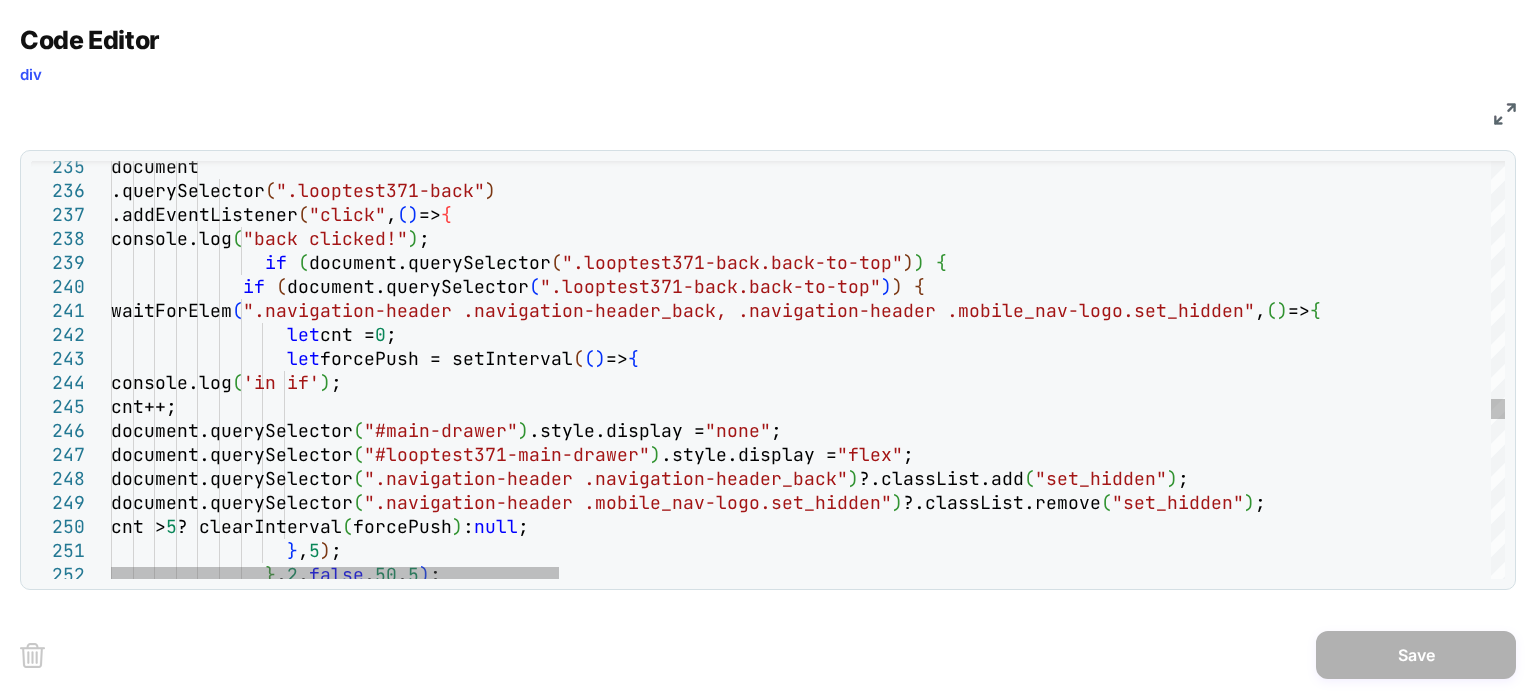 click on "} ,  5 ) ;                } ,  2 ,  false ,  50 ,  5 ) ;                   document.querySelector ( ".navigation-header .mobile_nav-logo.set_hidden" ) ?.classList.remove ( "set_hidden" ) ;                   cnt >  5  ? clearInterval ( forcePush )  :  null ;                   document.querySelector ( "#looptest371-main-drawer" ) .style.display =  "flex" ;                   document.querySelector ( ".navigation-header .navigation-header_back" ) ?.classList.add ( "set_hidden" ) ;                   cnt++;                   document.querySelector ( "#main-drawer" ) .style.display =  "none" ;                  let  forcePush = setInterval ( ( )  =>  {                   console.log ( 'in if' ) ;               waitForElem ( ".navigation-header .navigation-header_back, .navi ,  ( )  =>  { let" at bounding box center (2256, -560) 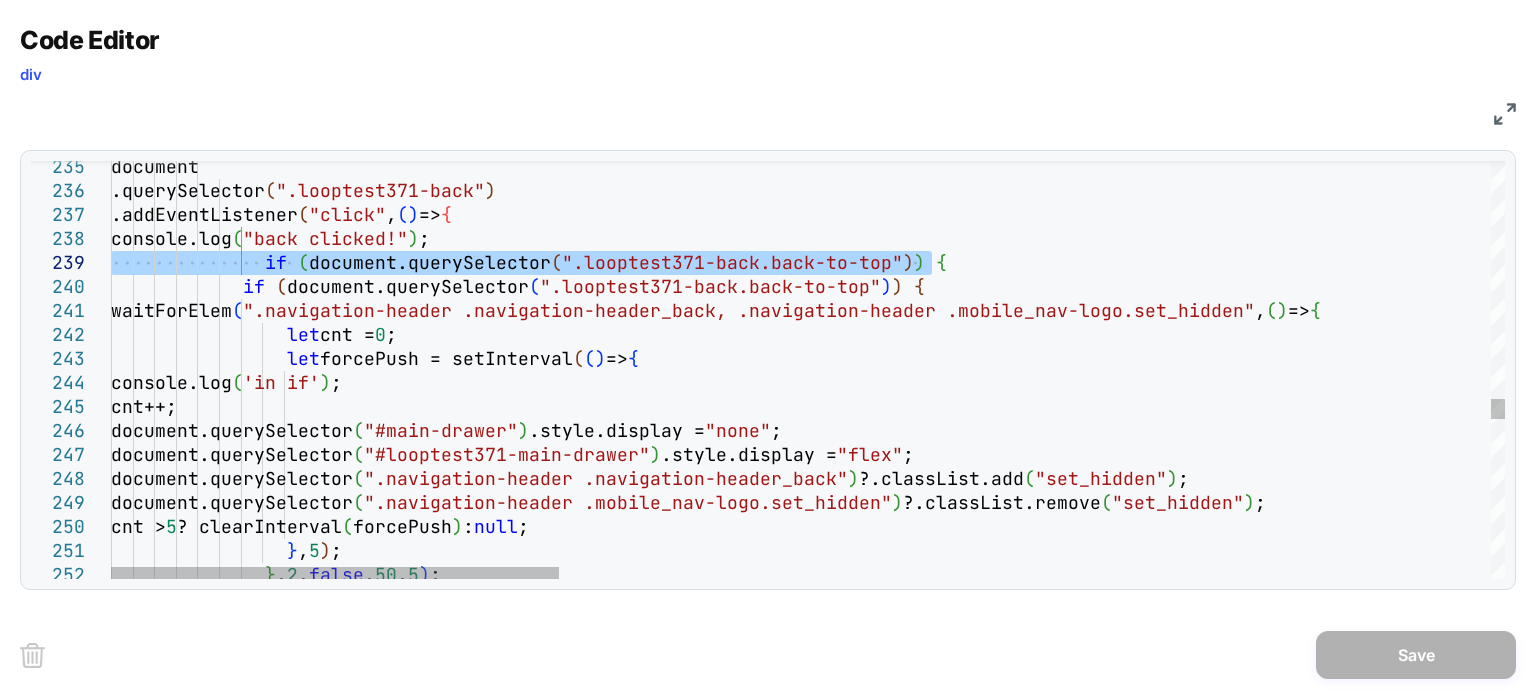drag, startPoint x: 966, startPoint y: 256, endPoint x: 67, endPoint y: 274, distance: 899.1802 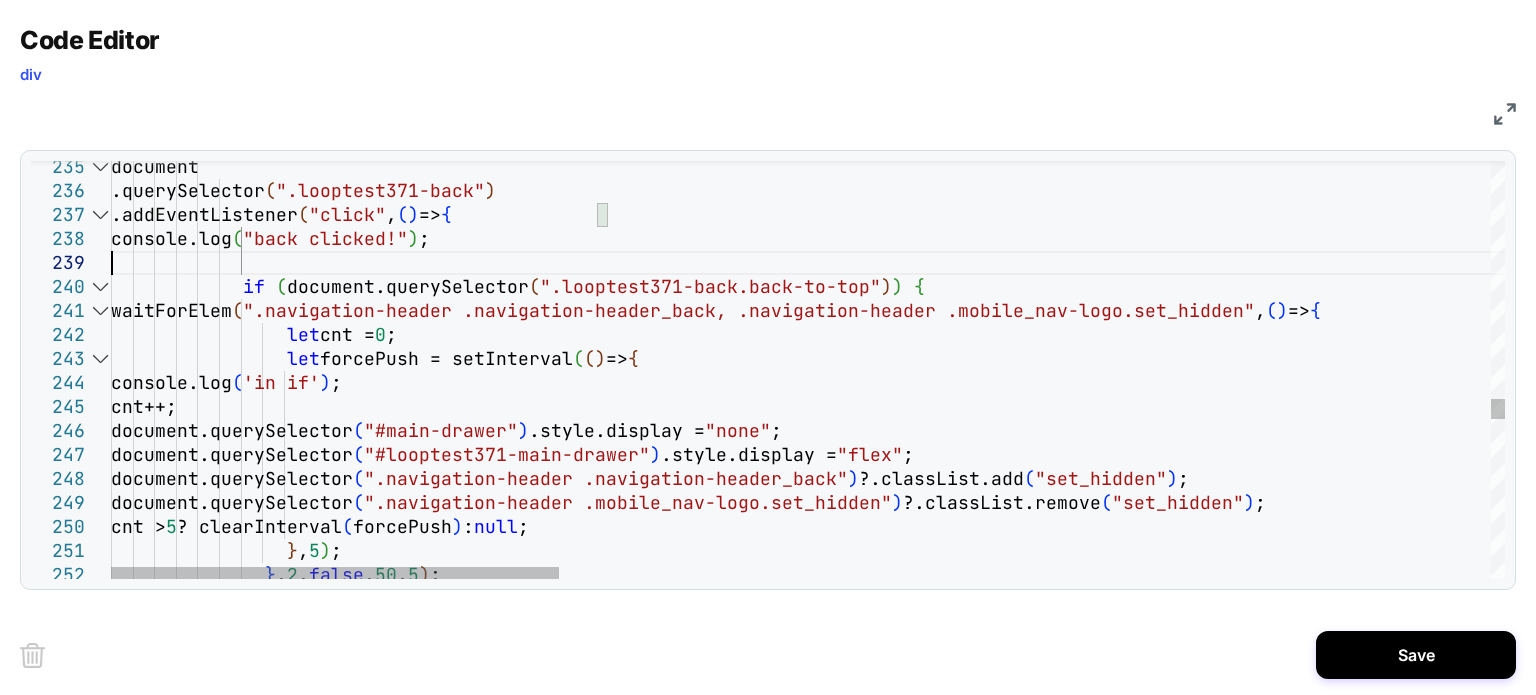 type on "**********" 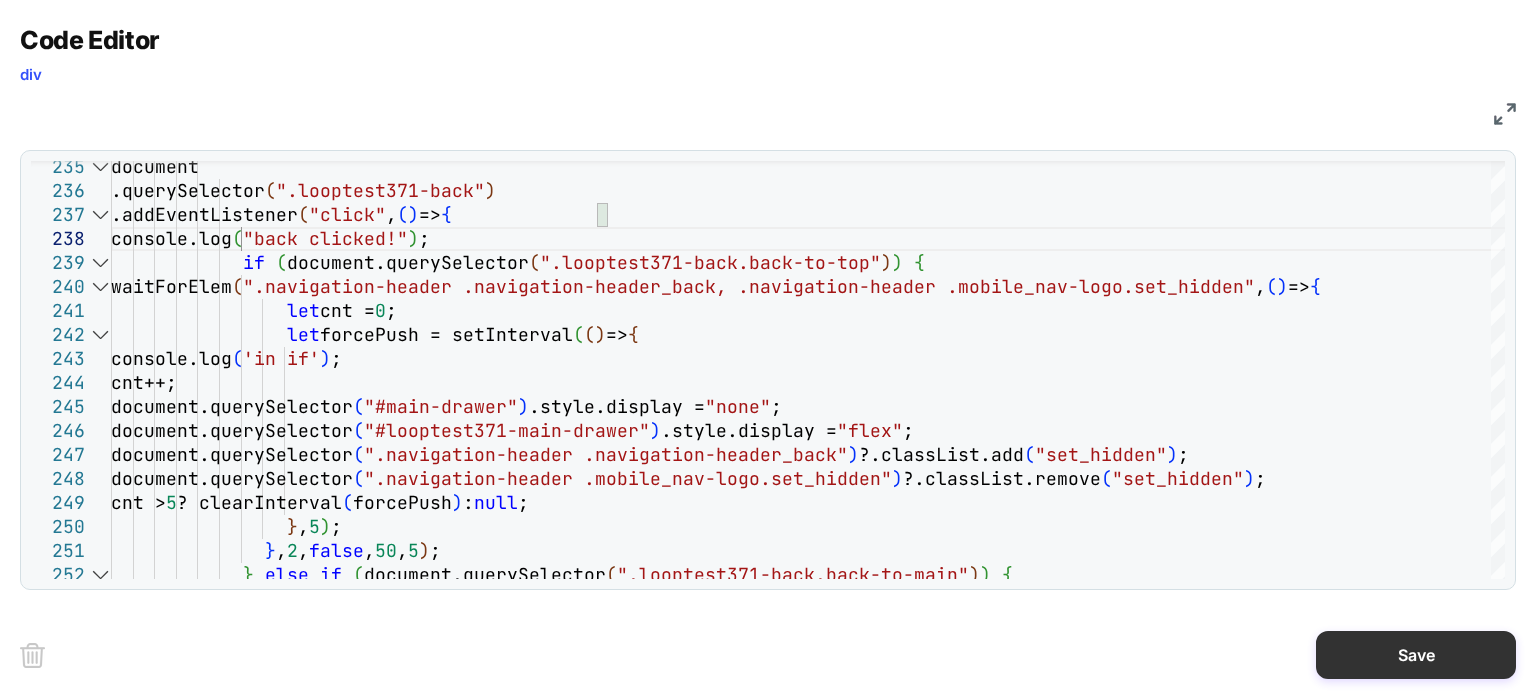 click on "Save" at bounding box center [1416, 655] 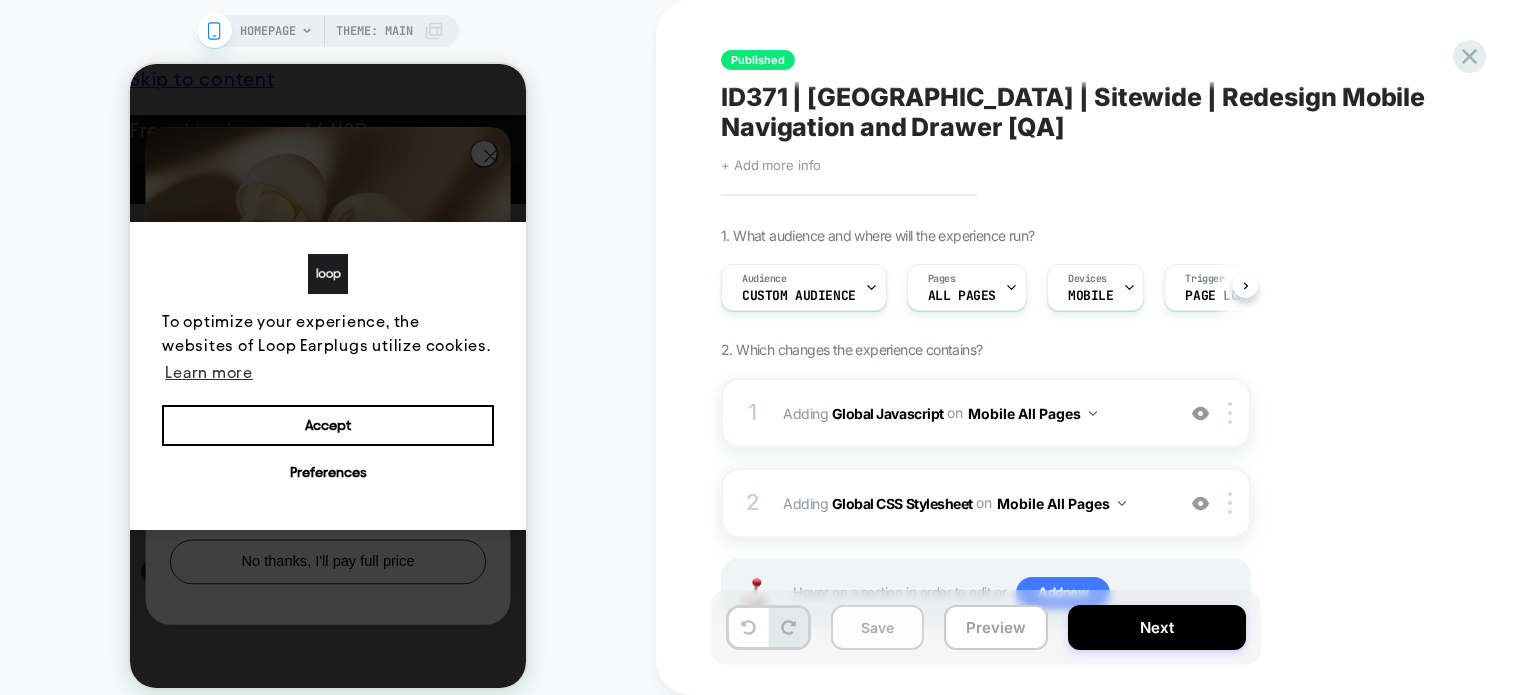 scroll, scrollTop: 0, scrollLeft: 0, axis: both 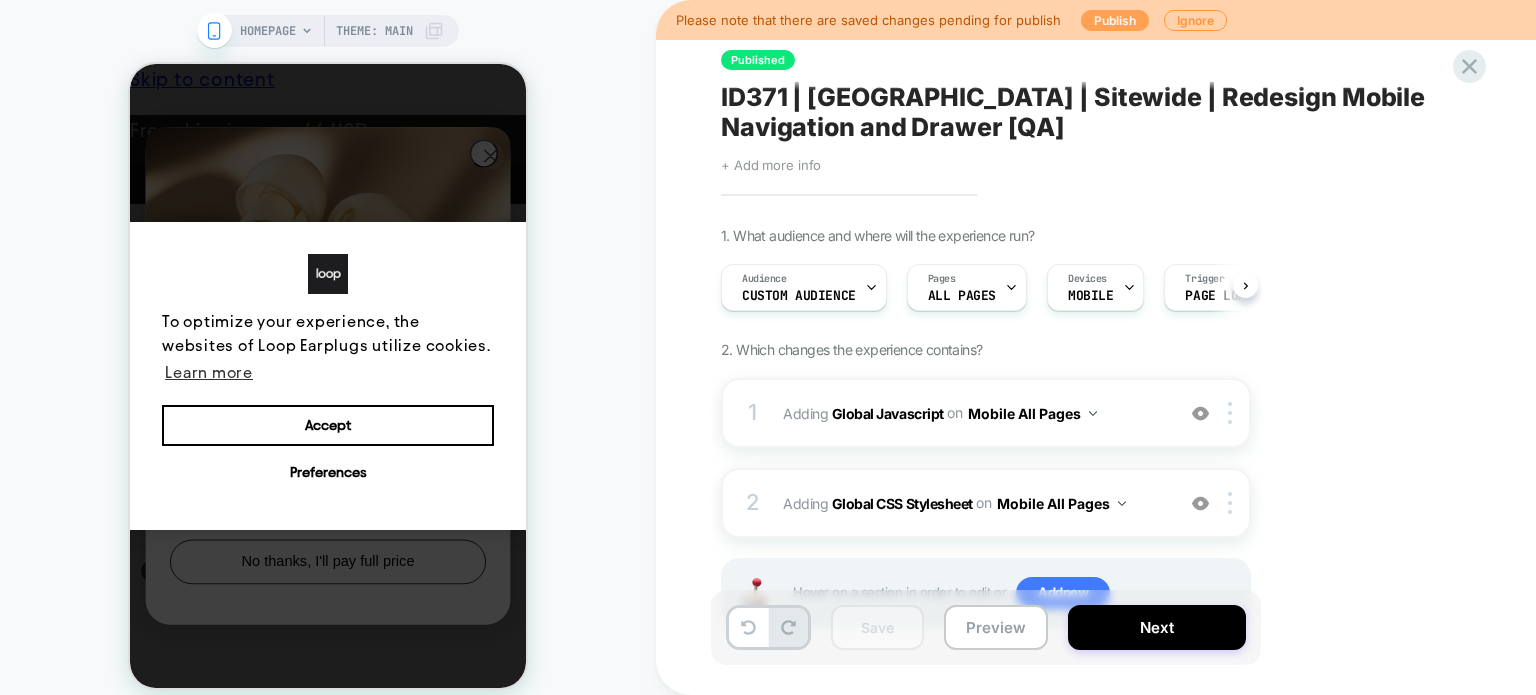 click on "Publish" at bounding box center [1115, 20] 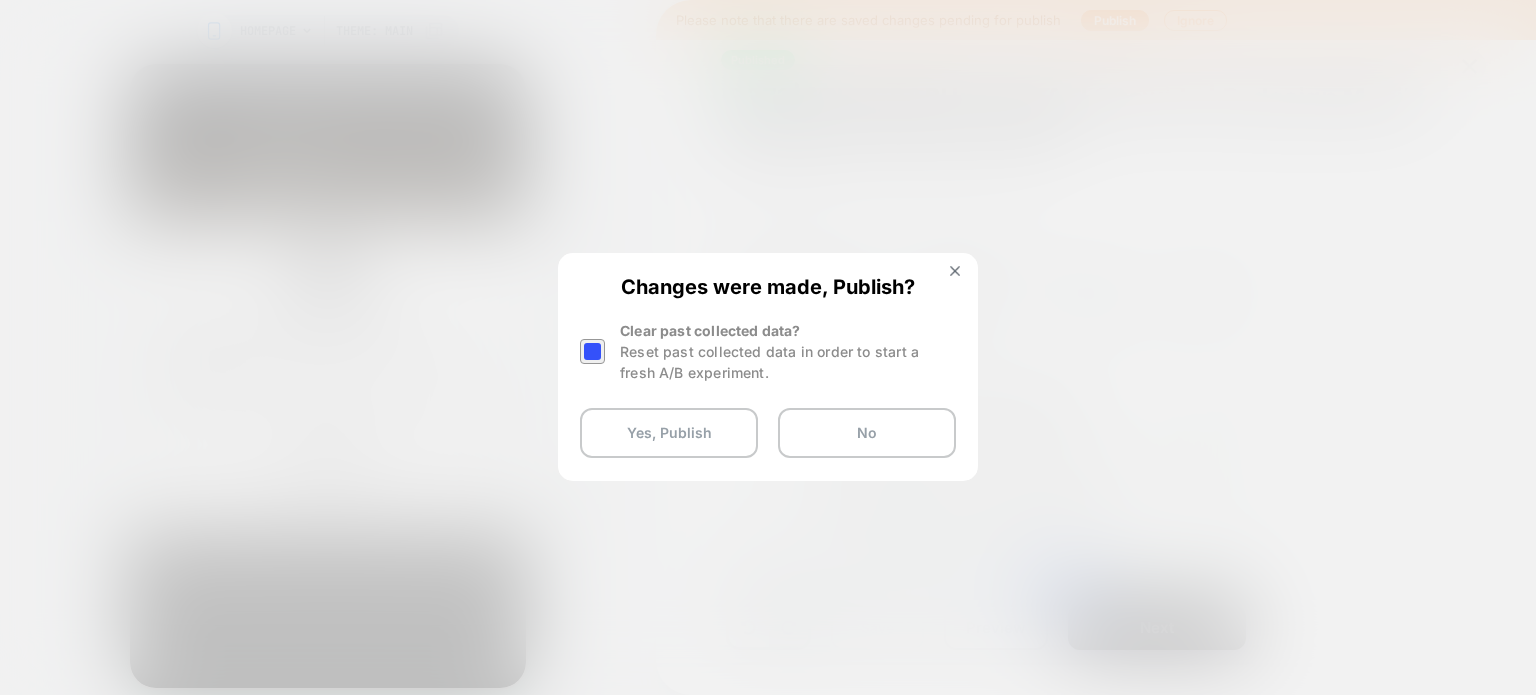 click at bounding box center (595, 351) 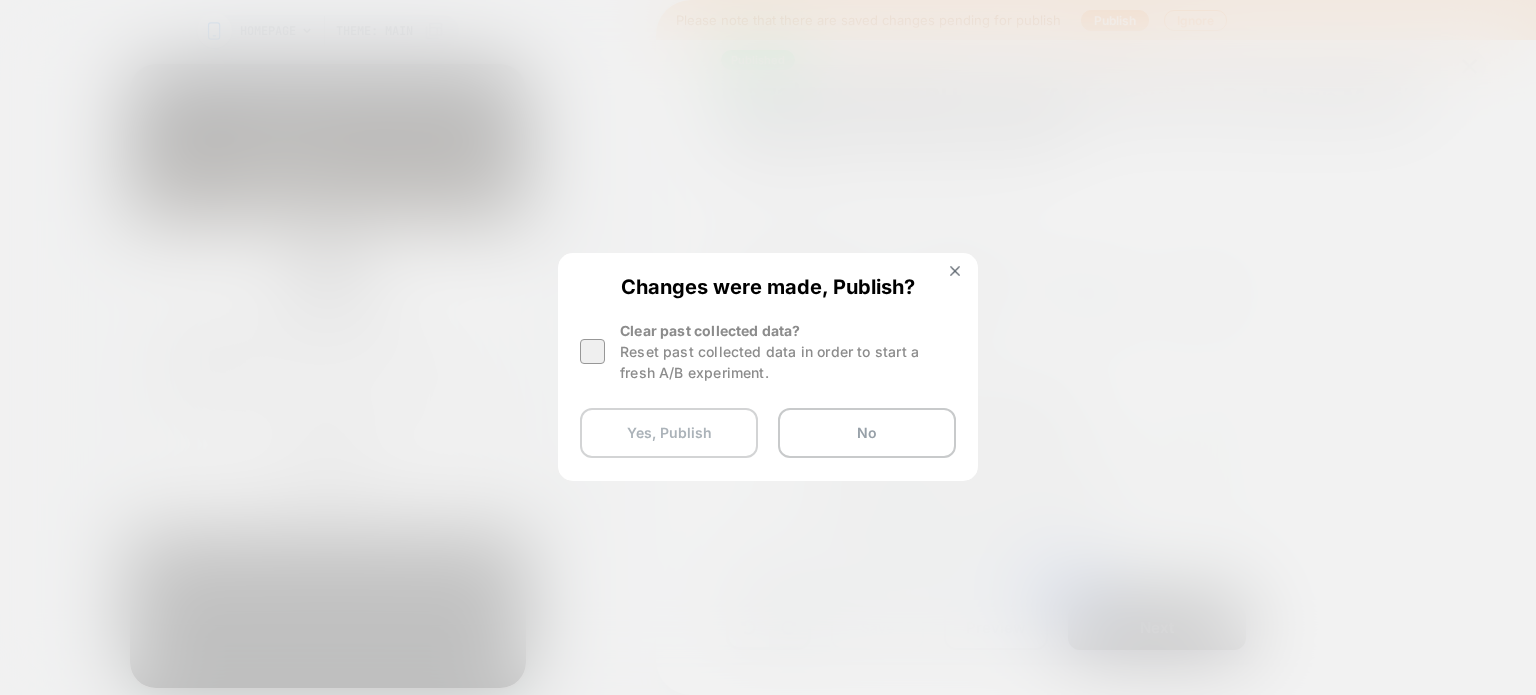 click on "Yes, Publish" at bounding box center [669, 433] 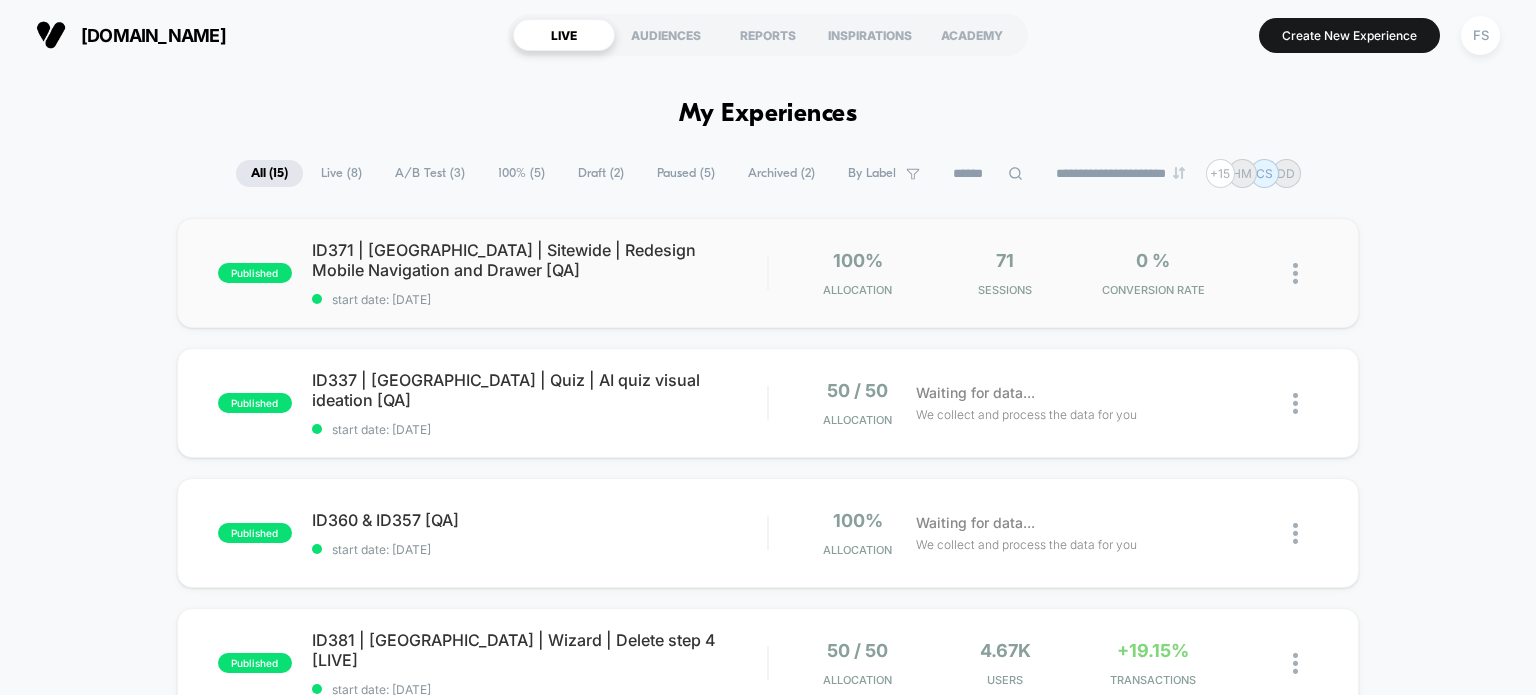click on "ID371 | [GEOGRAPHIC_DATA] | Sitewide | Redesign Mobile Navigation and Drawer [QA]" at bounding box center (540, 260) 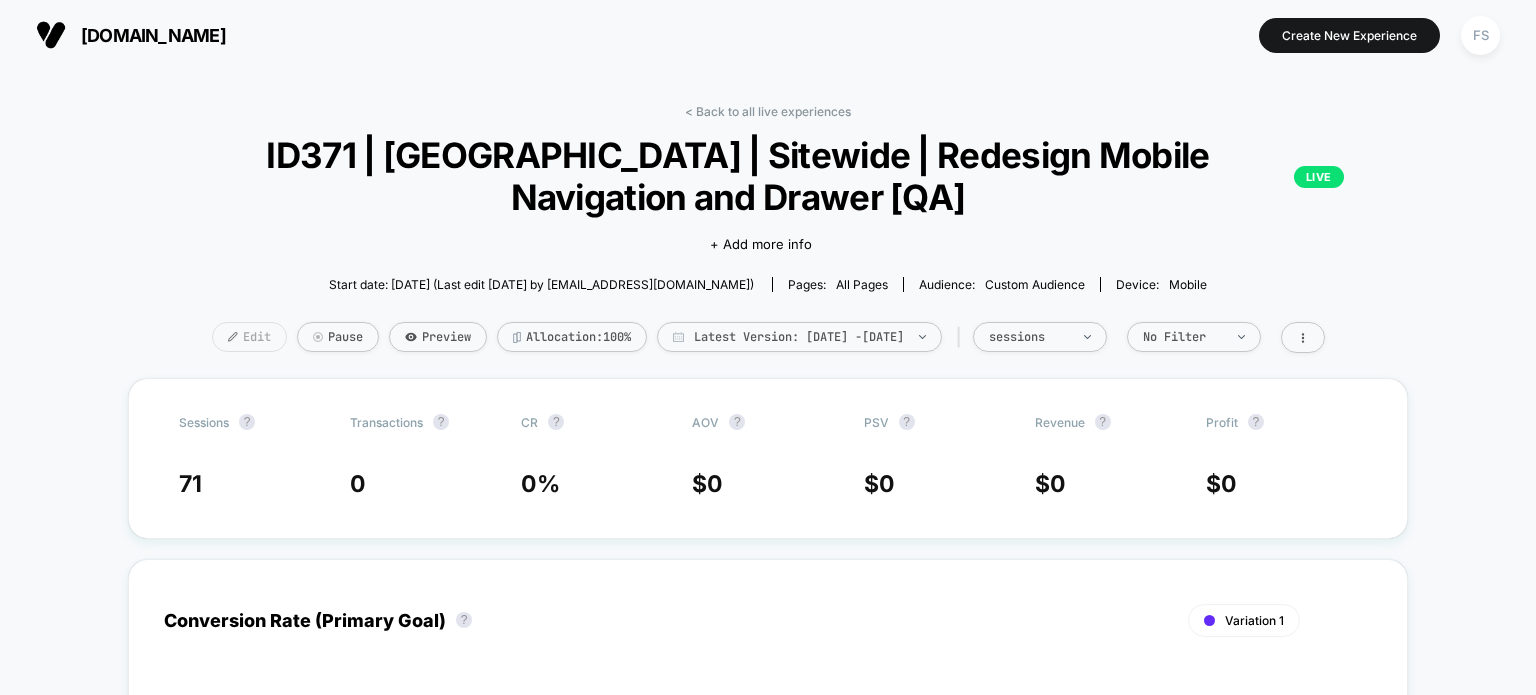 click on "Edit" at bounding box center (249, 337) 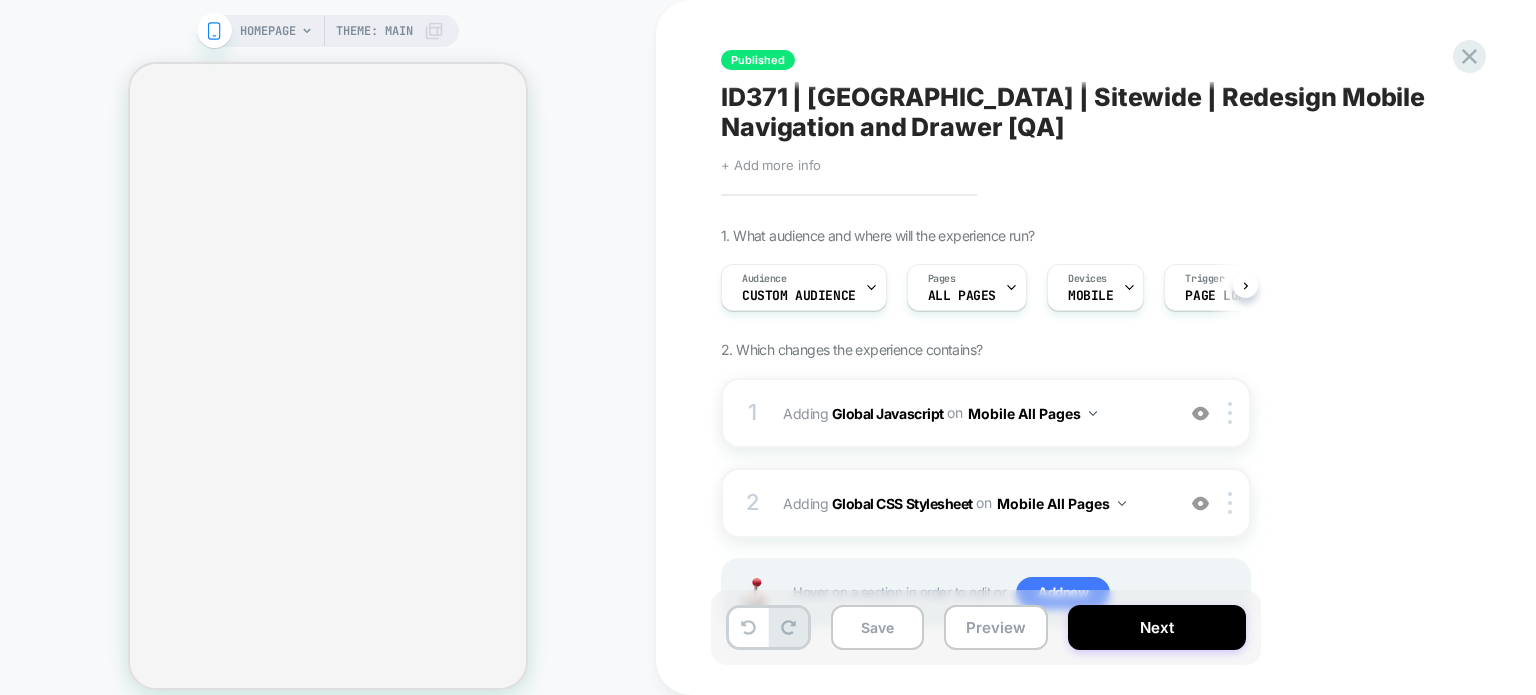 scroll, scrollTop: 0, scrollLeft: 0, axis: both 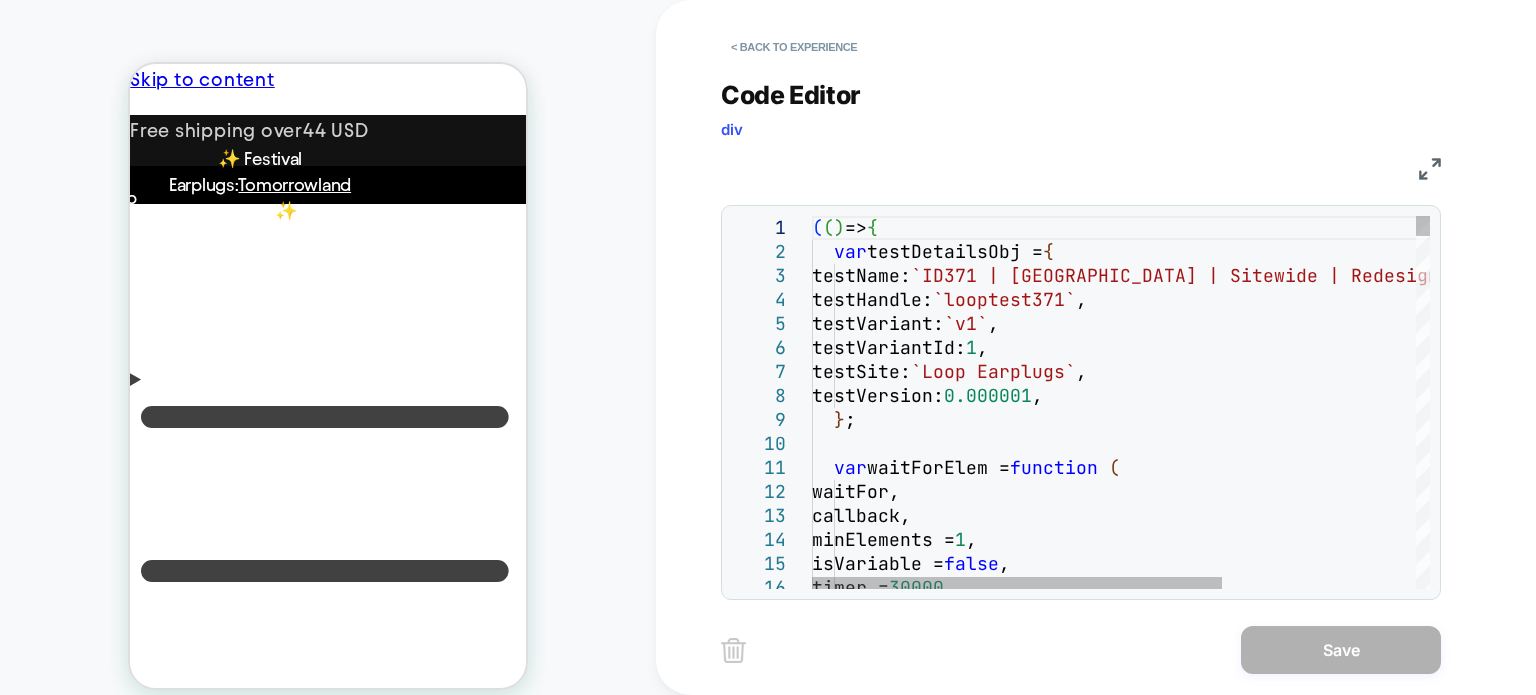 click on "JS" at bounding box center (1081, 166) 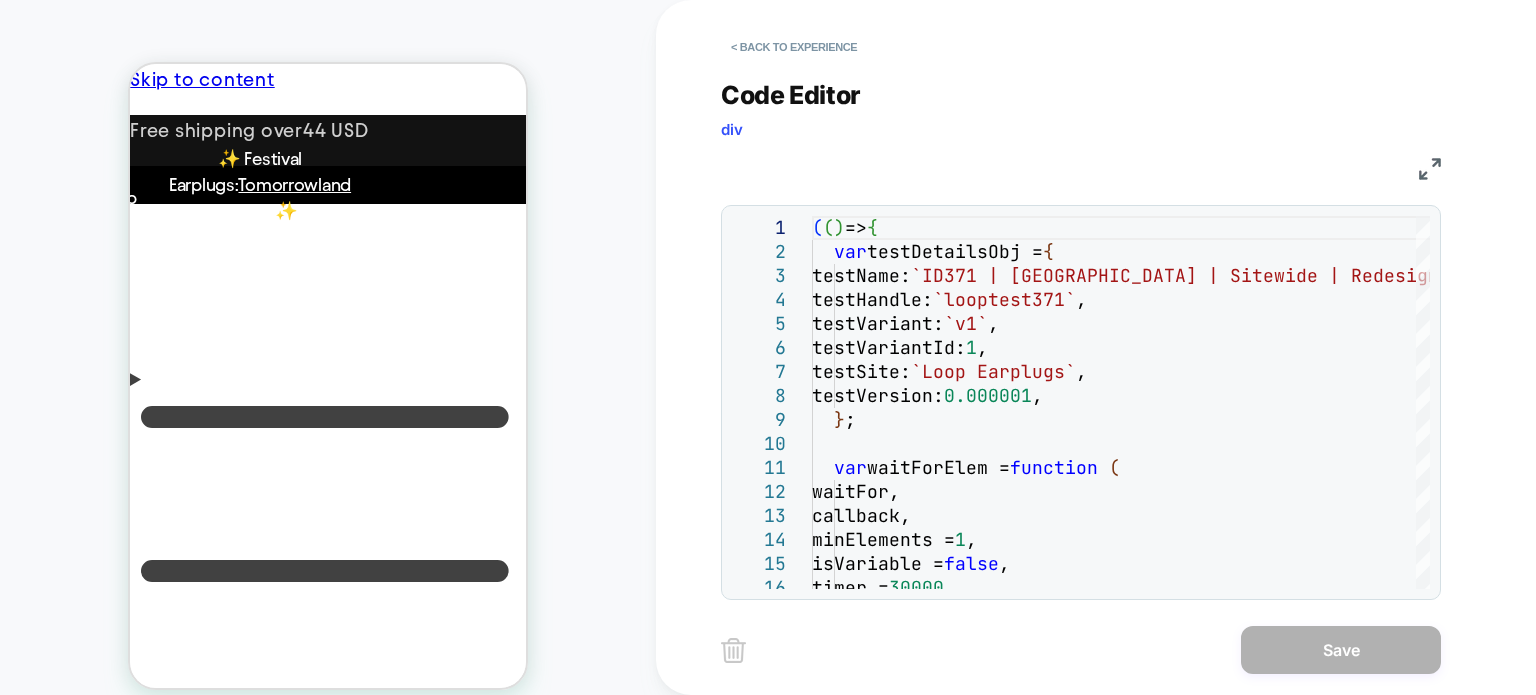 scroll, scrollTop: 0, scrollLeft: 15, axis: horizontal 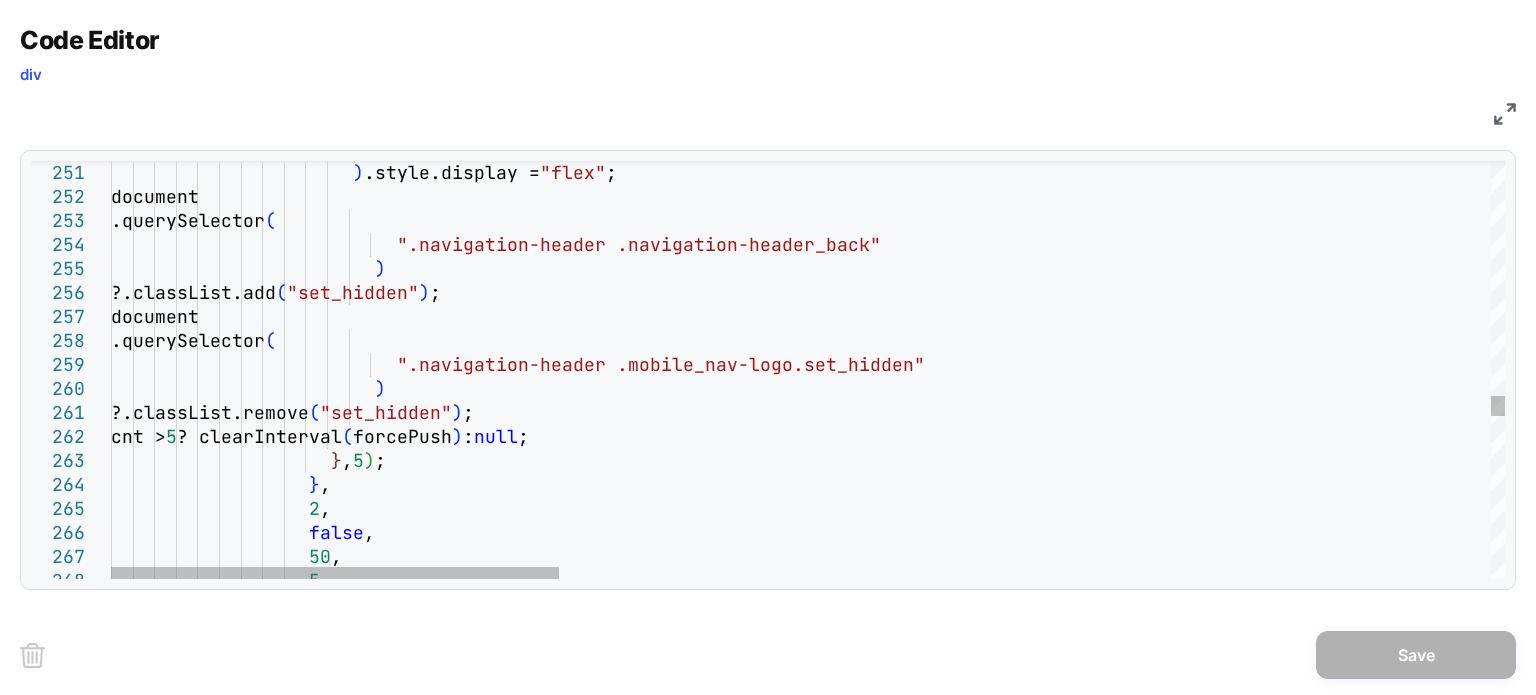 click on ") .style.display =  "flex" ;                       document                         .querySelector (                            ".navigation-header .navigation-header_back"                          )                         ?.classList.add ( "set_hidden" ) ;                       document                         .querySelector (                            ".navigation-header .mobile_nav-logo.set_hidden"                          )                         ?.classList.remove ( "set_hidden" ) ;                       cnt >  5  ? clearInterval ( forcePush )  :  null ;                      } ,  5 ) ;                    } ,                    2 , , ," at bounding box center [2256, -554] 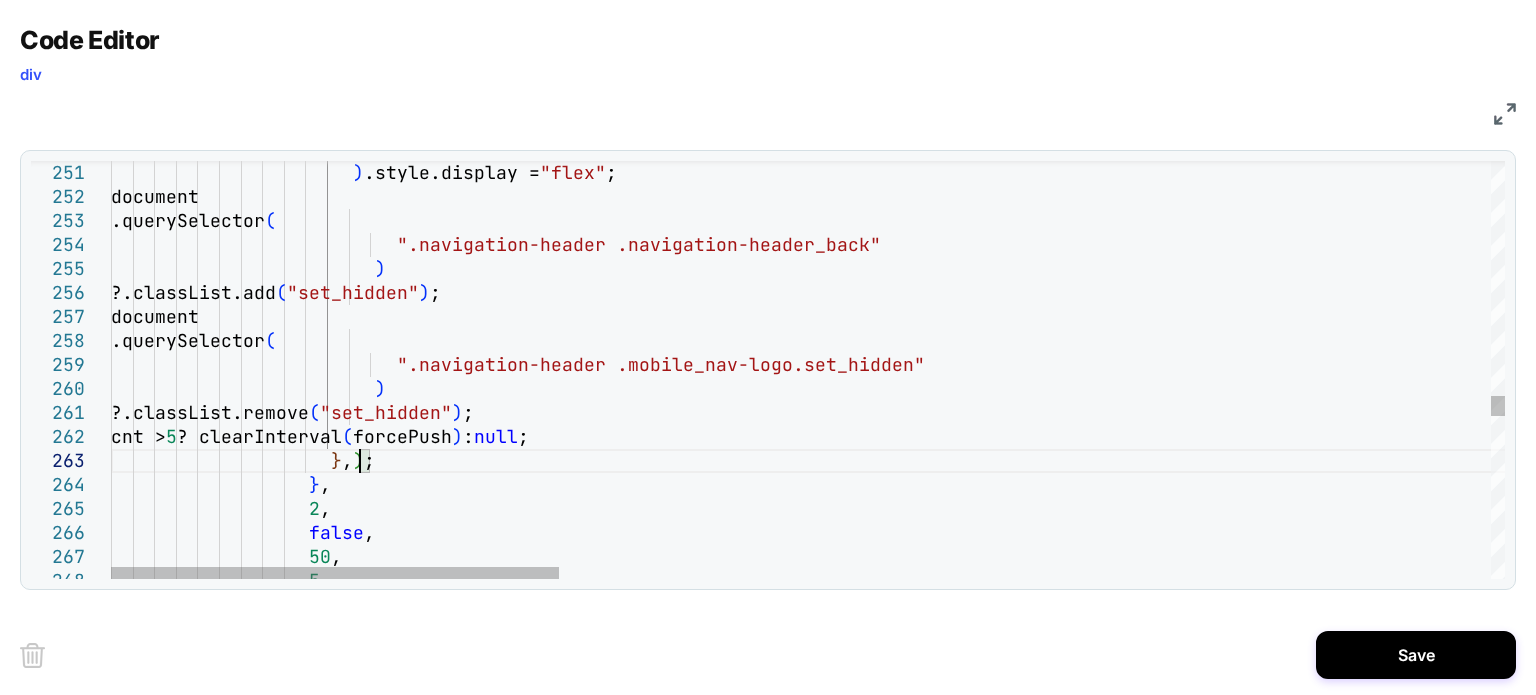 scroll, scrollTop: 48, scrollLeft: 258, axis: both 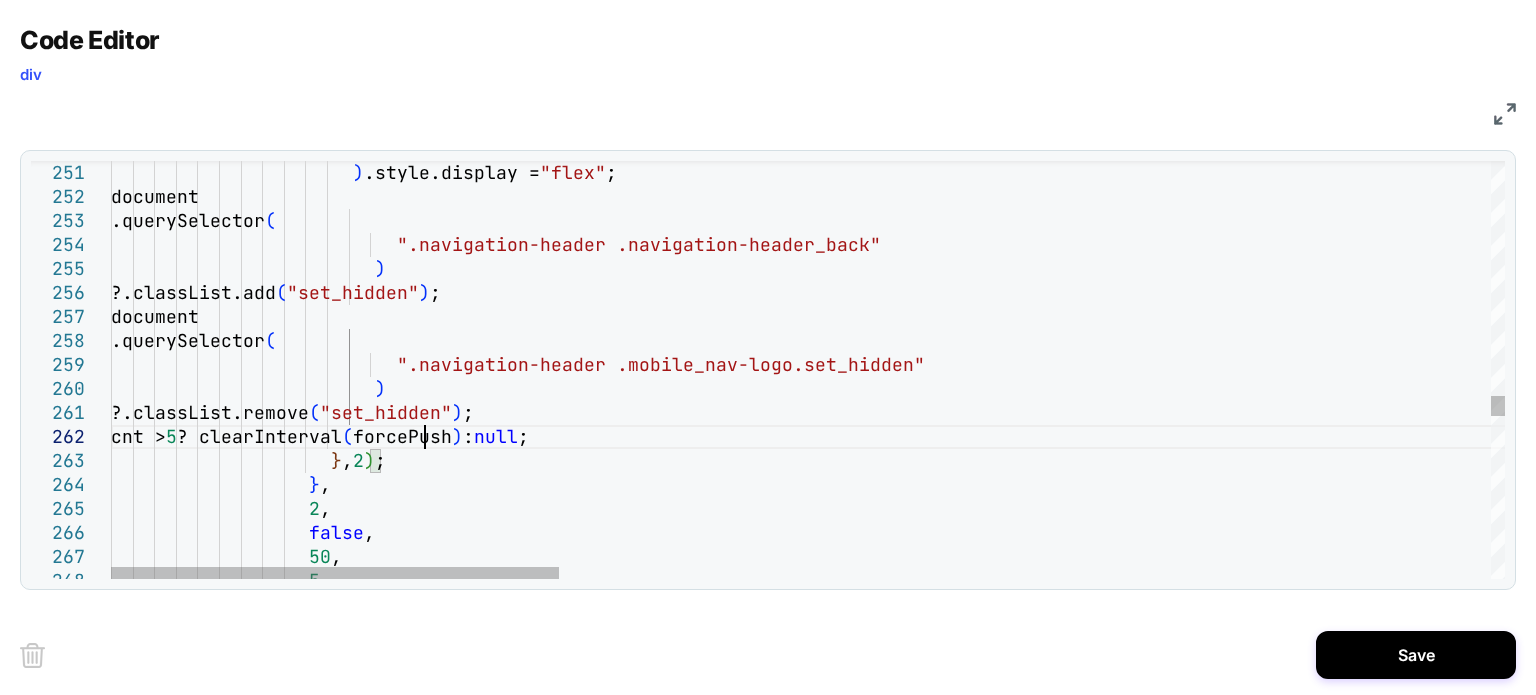 click on ") .style.display =  "flex" ;                       document                         .querySelector (                            ".navigation-header .navigation-header_back"                          )                         ?.classList.add ( "set_hidden" ) ;                       document                         .querySelector (                            ".navigation-header .mobile_nav-logo.set_hidden"                          )                         ?.classList.remove ( "set_hidden" ) ;                       cnt >  5  ? clearInterval ( forcePush )  :  null ;                      } ,  2 ) ;                    } ,                    2 , , ," at bounding box center (2256, -554) 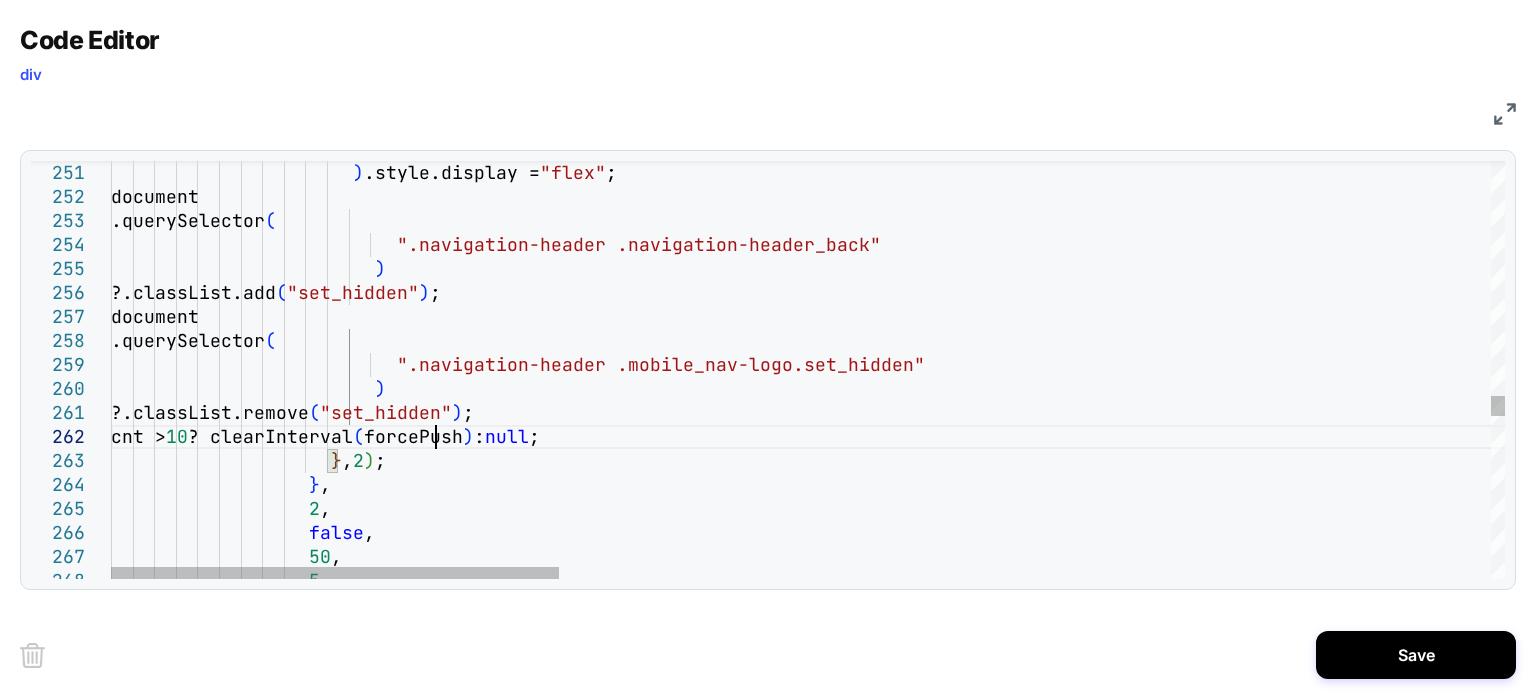 scroll, scrollTop: 47, scrollLeft: 322, axis: both 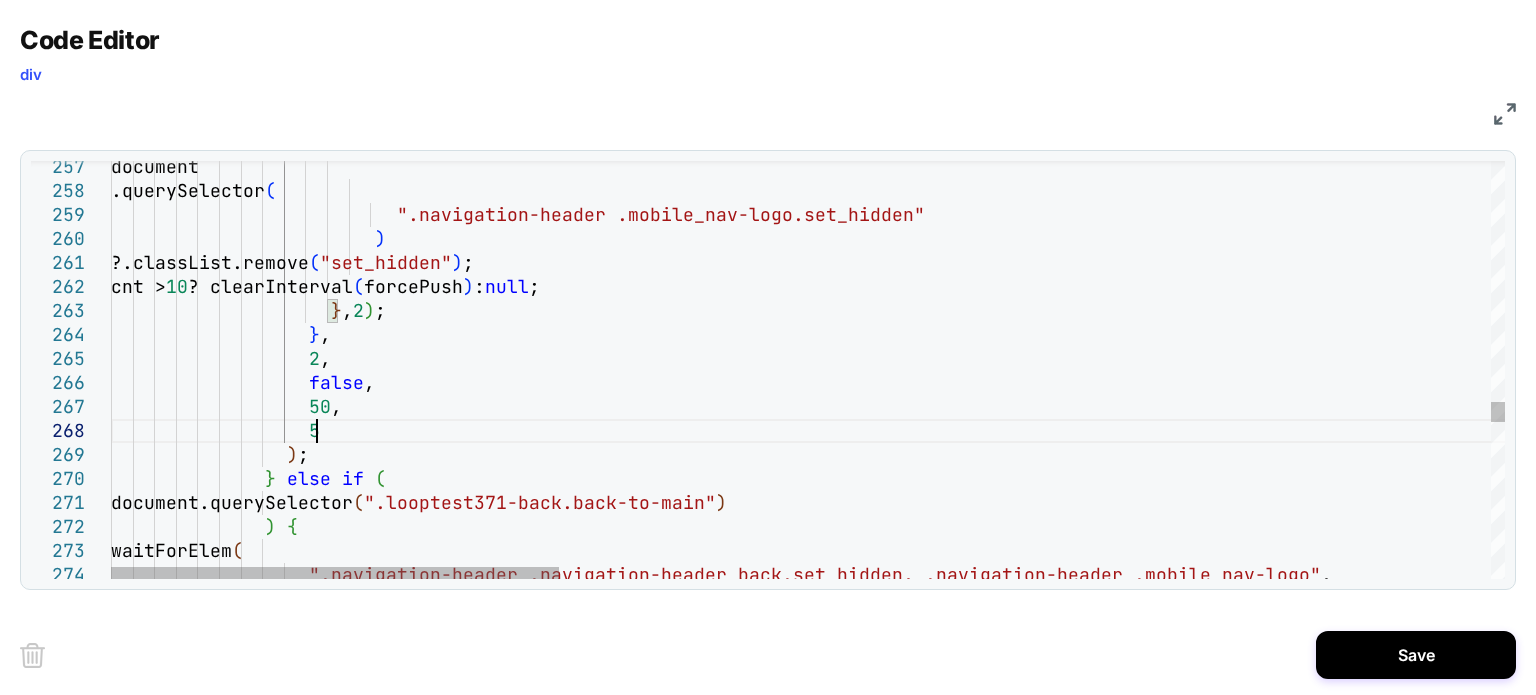 click on "document                         .querySelector (                            ".navigation-header .mobile_nav-logo.set_hidden"                          )                         ?.classList.remove ( "set_hidden" ) ;                       cnt >  10  ? clearInterval ( forcePush )  :  null ;                      } ,  2 ) ;                    } ,                    2 ,                    false ,                    50 ,                    5                  ) ;                }   else   if   (                 document.querySelector ( ".looptest371-back.back-to-main" )                )   {                 waitForElem (                    ," at bounding box center [2256, -704] 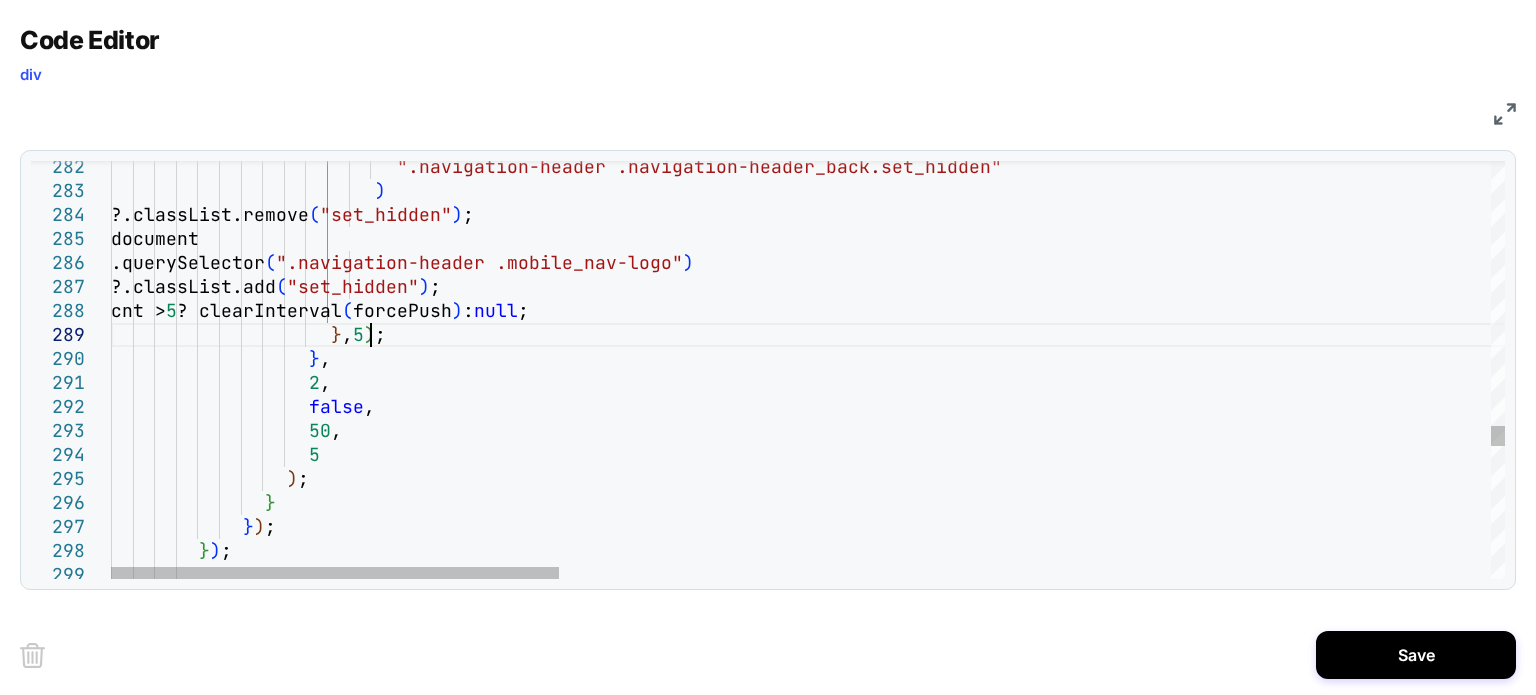 click on "".navigation-header .navigation-header_back.set_hi dden"                          )                         ?.classList.remove ( "set_hidden" ) ;                       document                         .querySelector ( ".navigation-header .mobile_nav-logo" )                         ?.classList.add ( "set_hidden" ) ;                       cnt >  5  ? clearInterval ( forcePush )  :  null ;                      } ,  5 ) ;                    } ,                    2 ,                    false ,                    50 ,                    5                  ) ;                }              } ) ;          } ) ;" at bounding box center [2256, -1304] 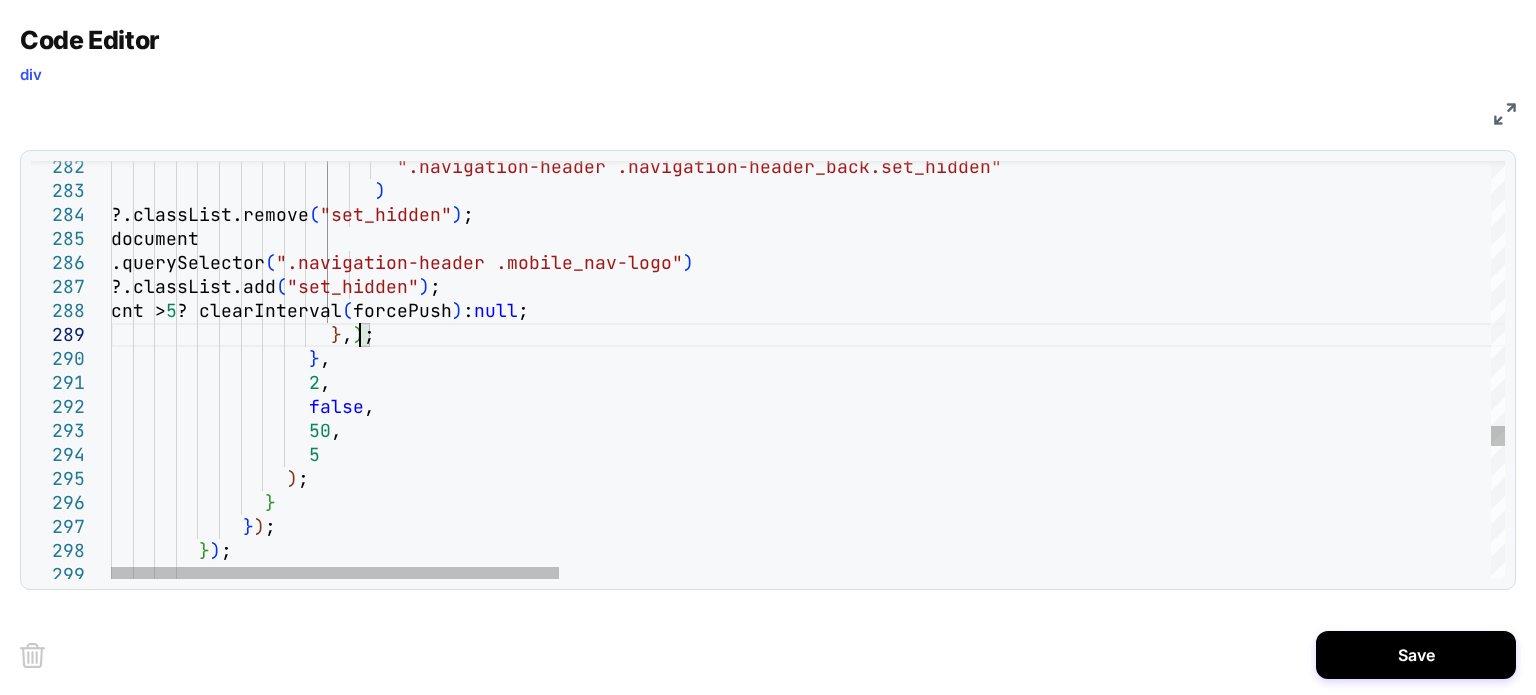 scroll, scrollTop: 192, scrollLeft: 269, axis: both 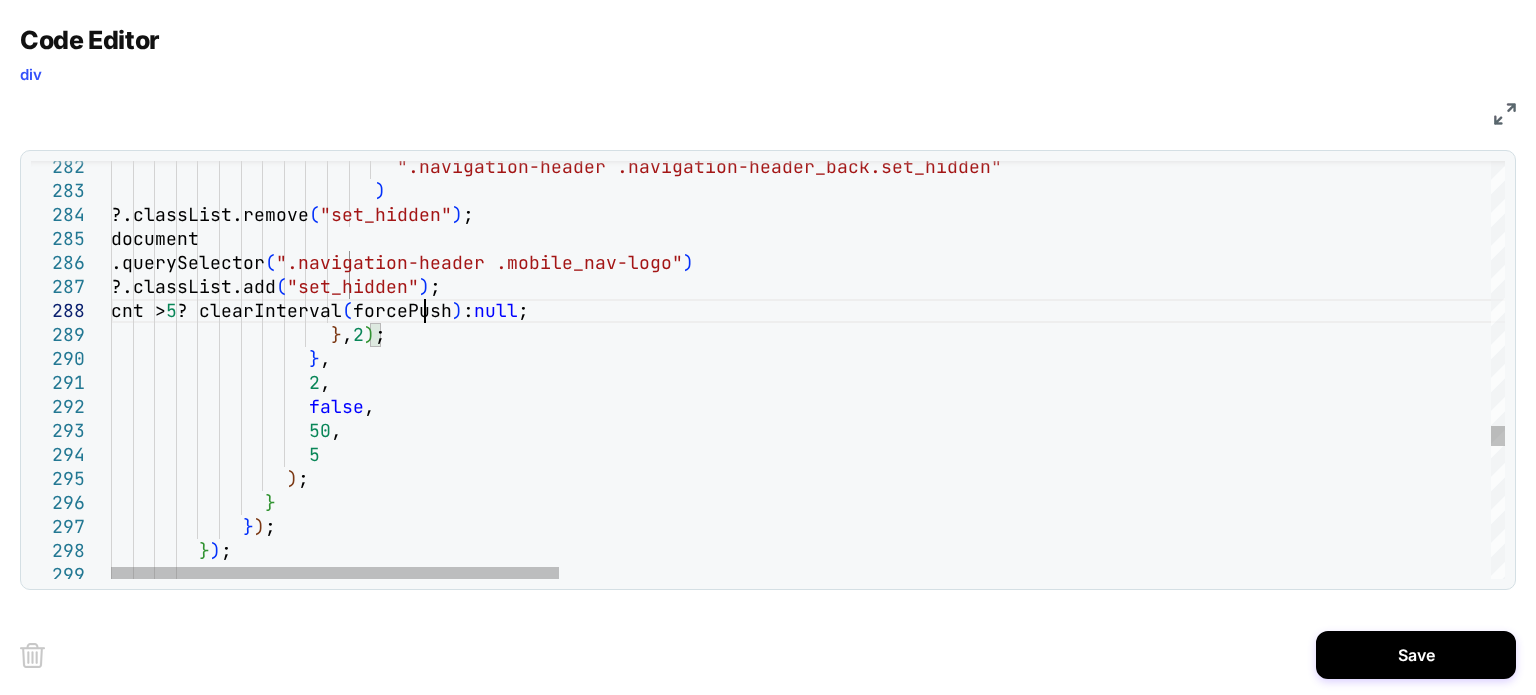 click on "".navigation-header .navigation-header_back.set_hi dden"                          )                         ?.classList.remove ( "set_hidden" ) ;                       document                         .querySelector ( ".navigation-header .mobile_nav-logo" )                         ?.classList.add ( "set_hidden" ) ;                       cnt >  5  ? clearInterval ( forcePush )  :  null ;                      } ,  2 ) ;                    } ,                    2 ,                    false ,                    50 ,                    5                  ) ;                }              } ) ;          } ) ;" at bounding box center [2256, -1304] 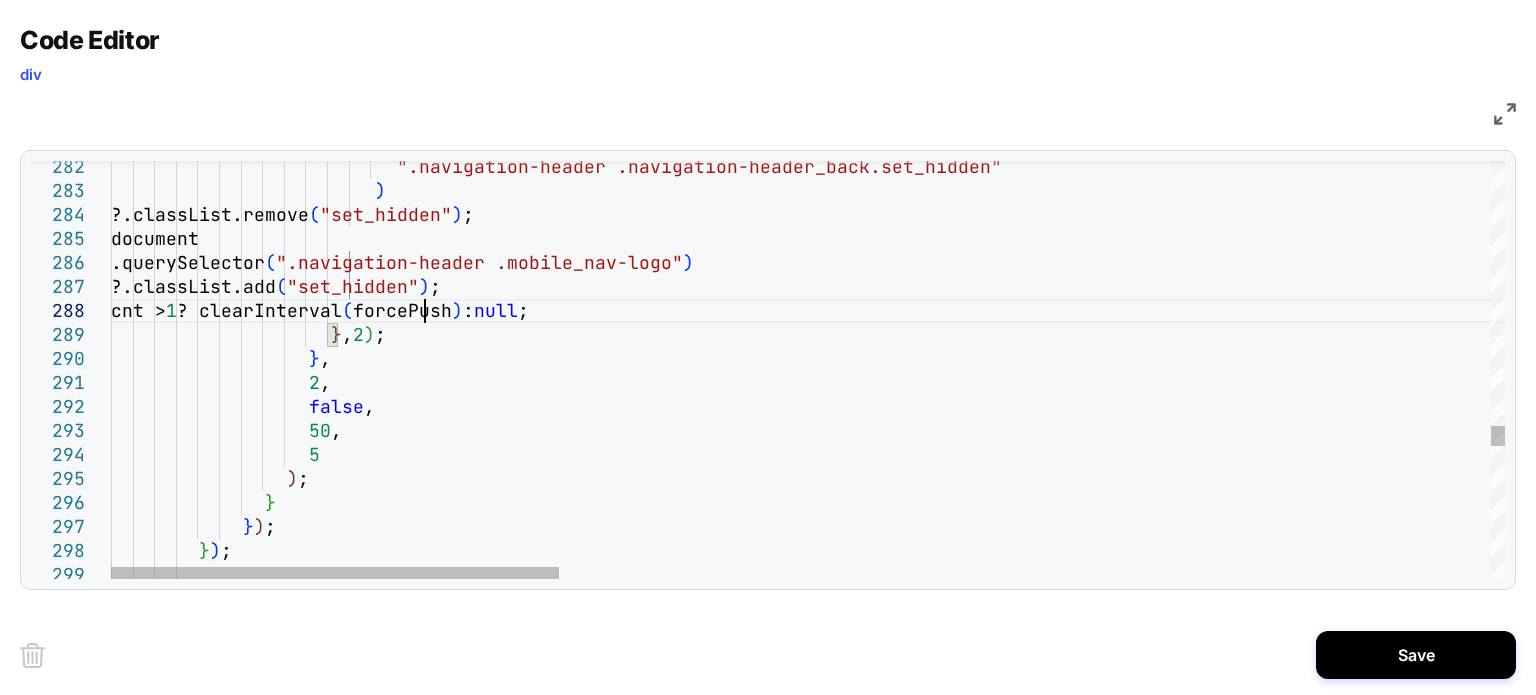 scroll, scrollTop: 191, scrollLeft: 322, axis: both 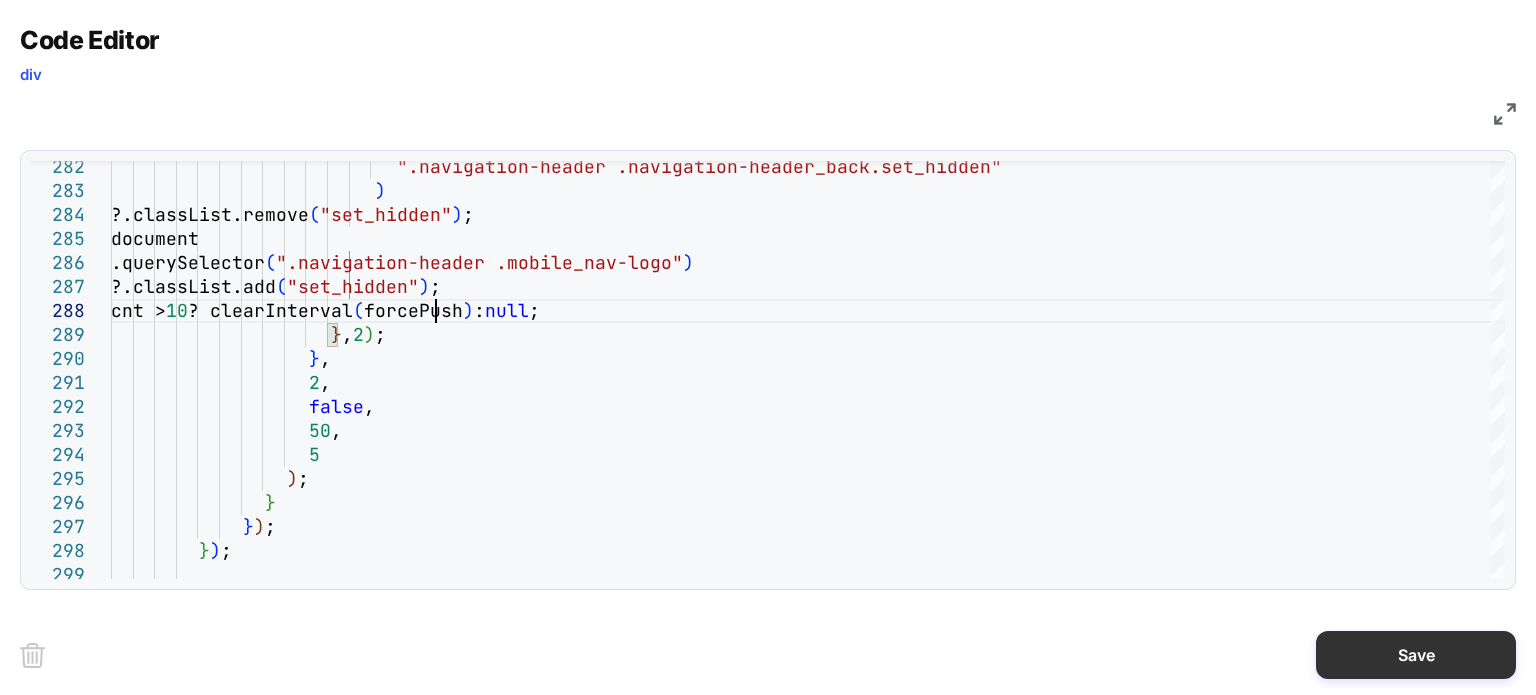 type on "**********" 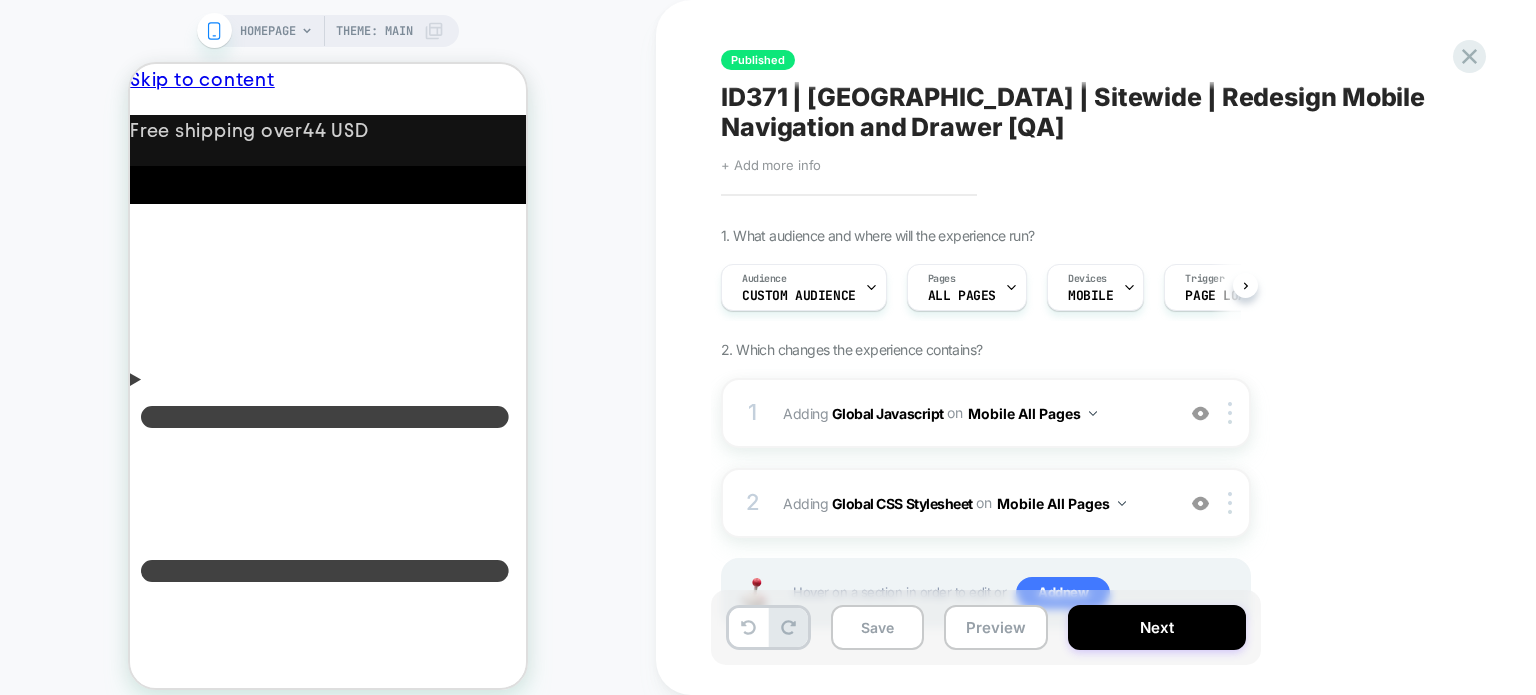 scroll, scrollTop: 0, scrollLeft: 0, axis: both 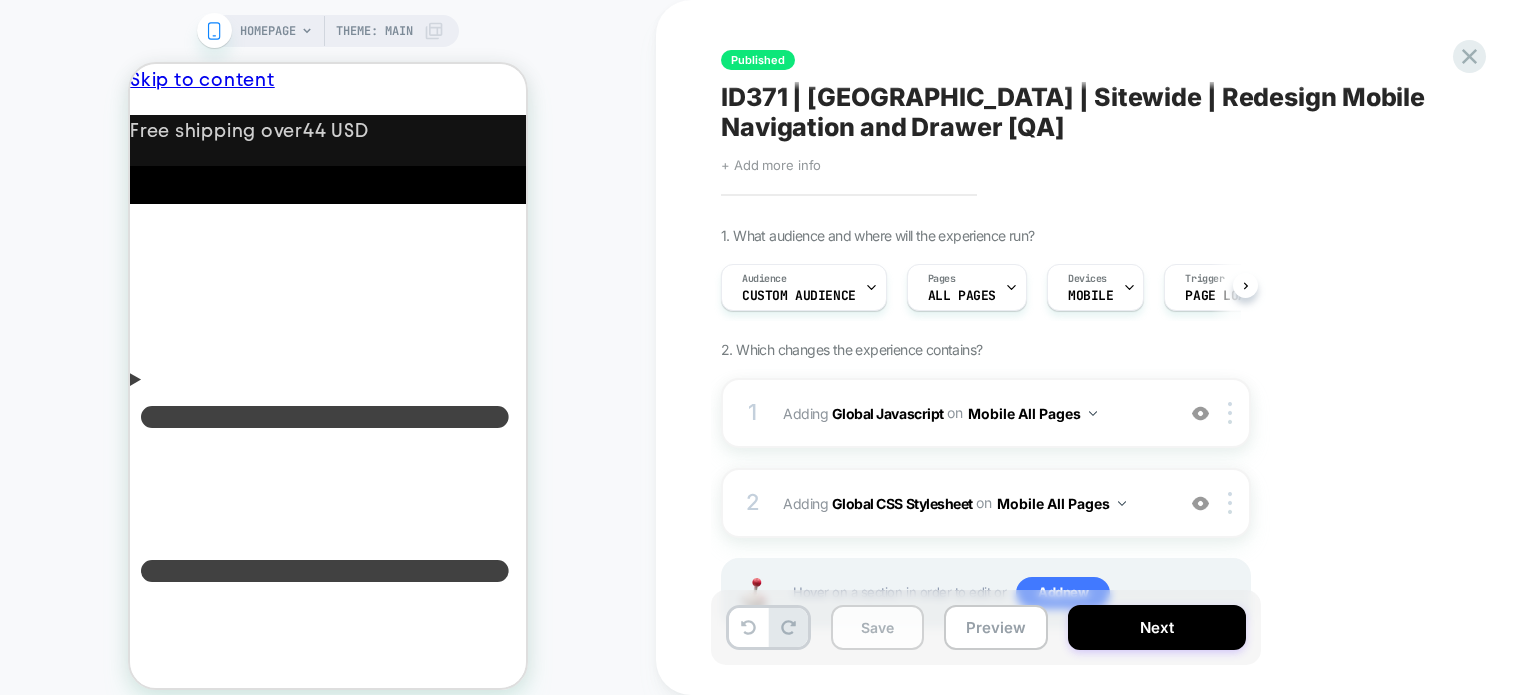 click on "Save" at bounding box center (877, 627) 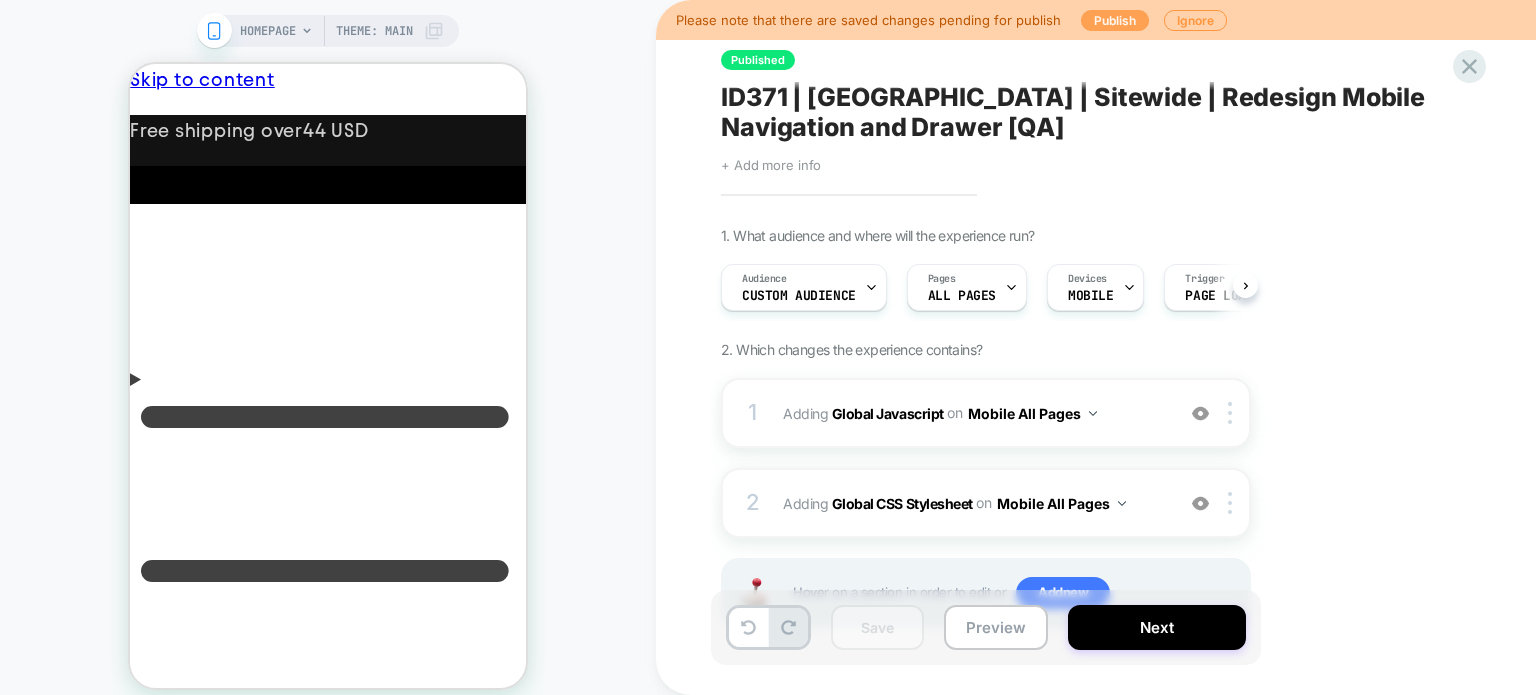 click on "Publish" at bounding box center (1115, 20) 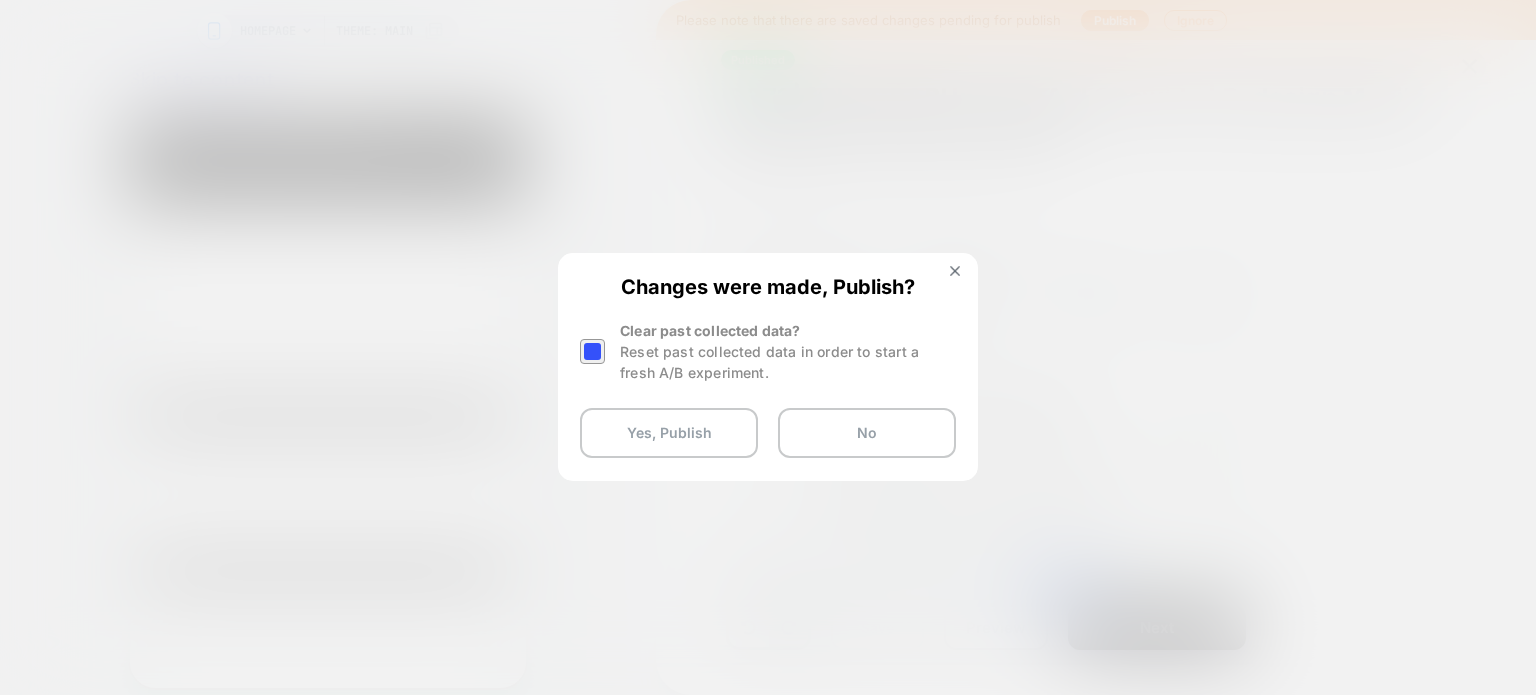 click at bounding box center [592, 351] 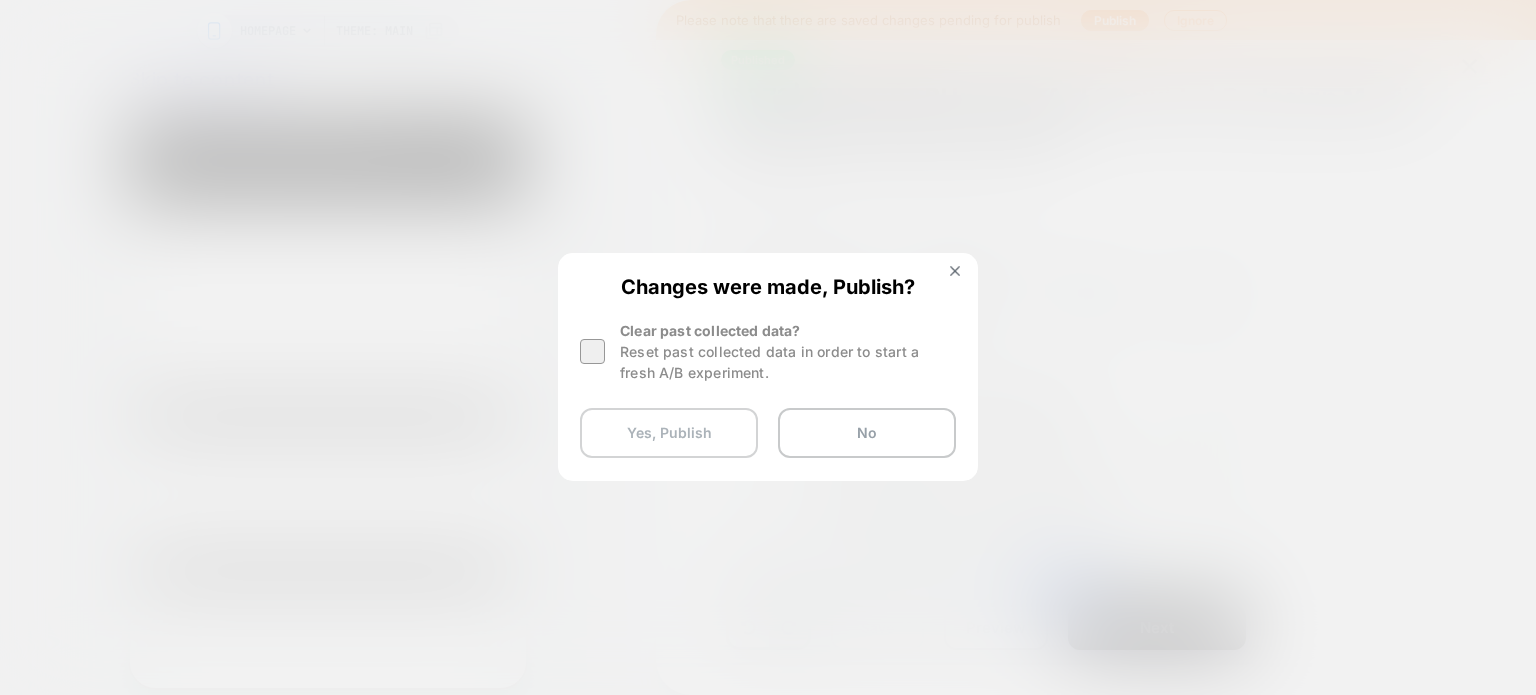 click on "Yes, Publish" at bounding box center (669, 433) 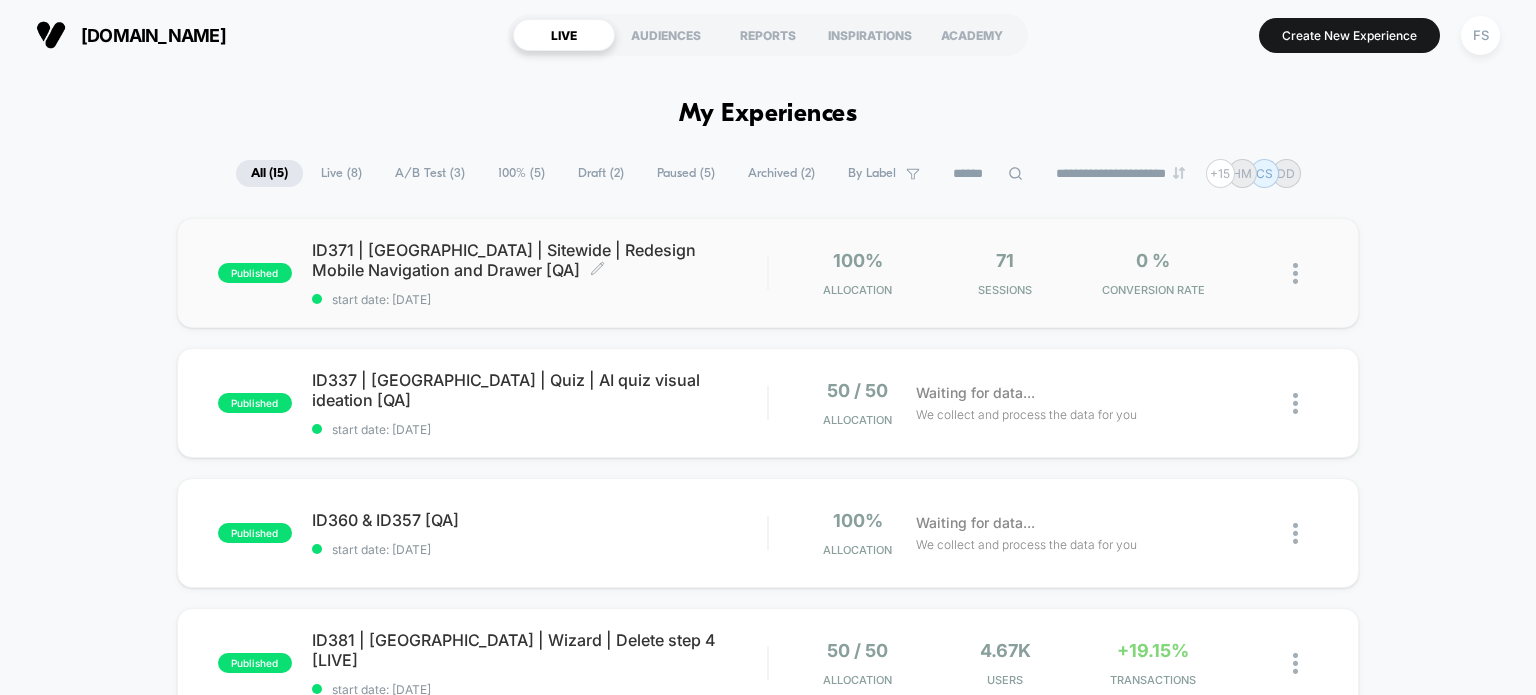 click on "ID371 | [GEOGRAPHIC_DATA] | Sitewide | Redesign Mobile Navigation and Drawer [QA] Click to edit experience details" at bounding box center [540, 260] 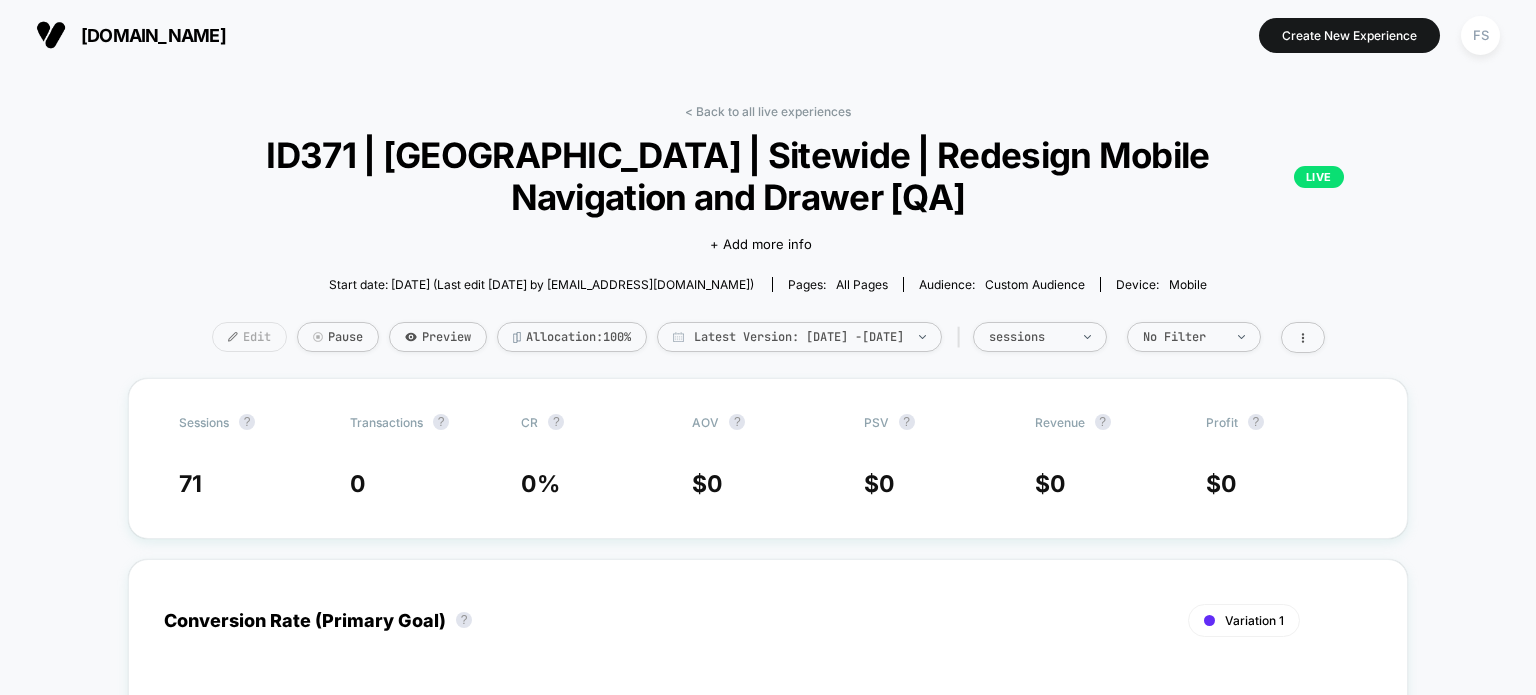 click on "Edit" at bounding box center (249, 337) 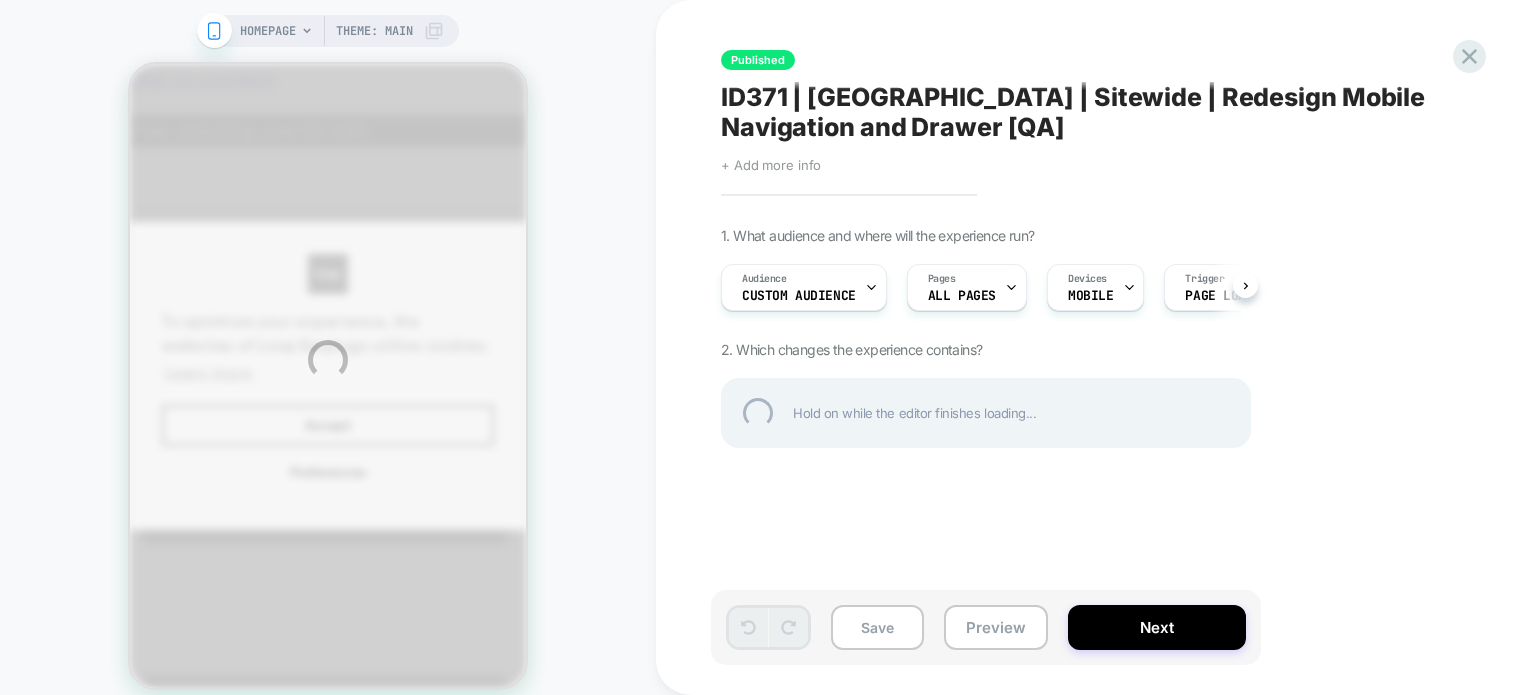 scroll, scrollTop: 0, scrollLeft: 0, axis: both 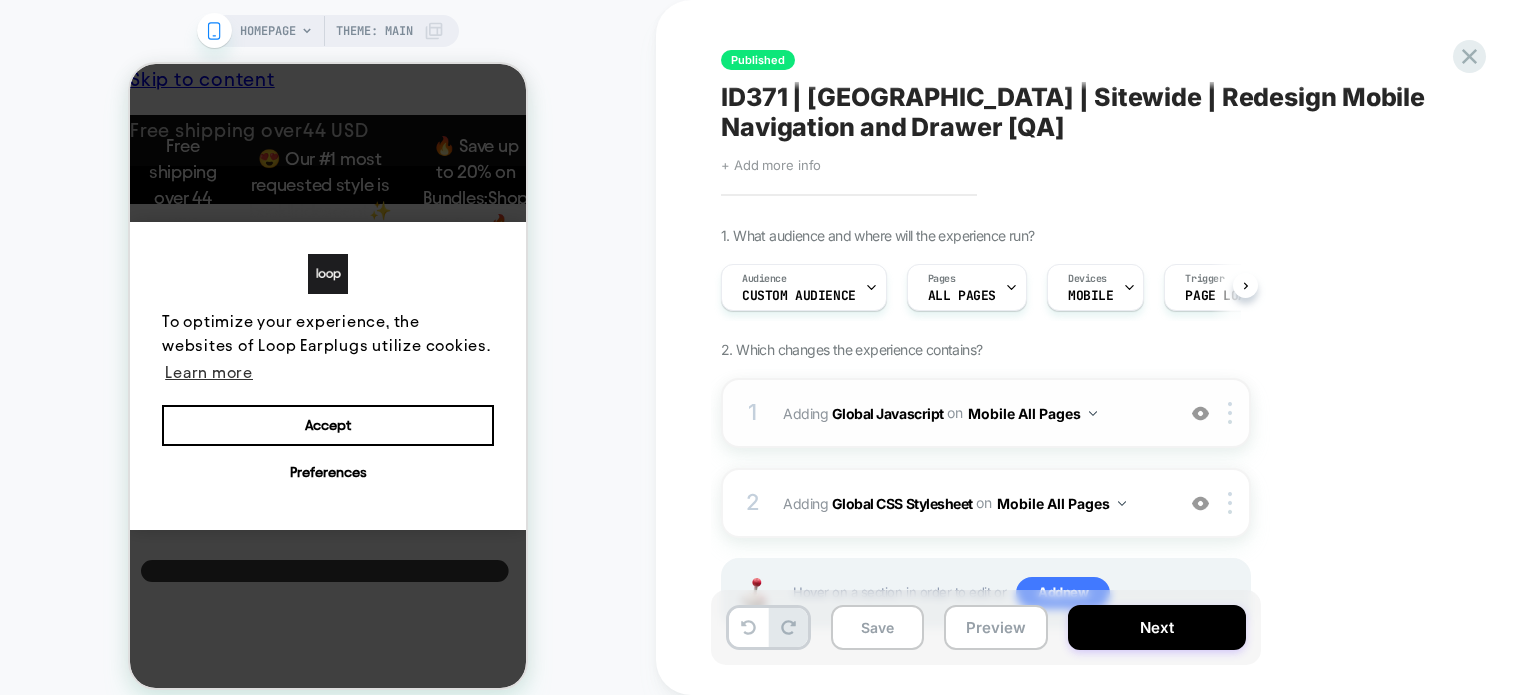 click on "Global Javascript" at bounding box center (888, 412) 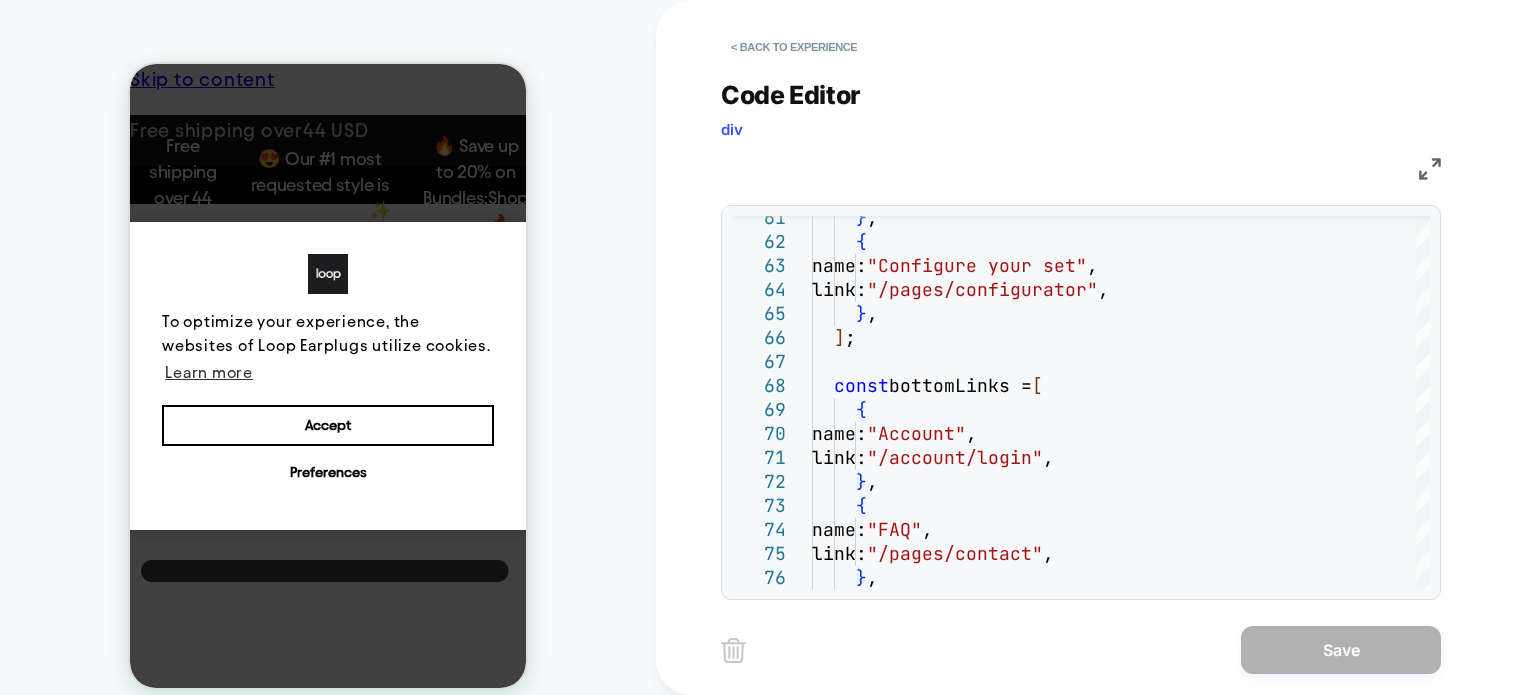 drag, startPoint x: 1427, startPoint y: 163, endPoint x: 1387, endPoint y: 178, distance: 42.72002 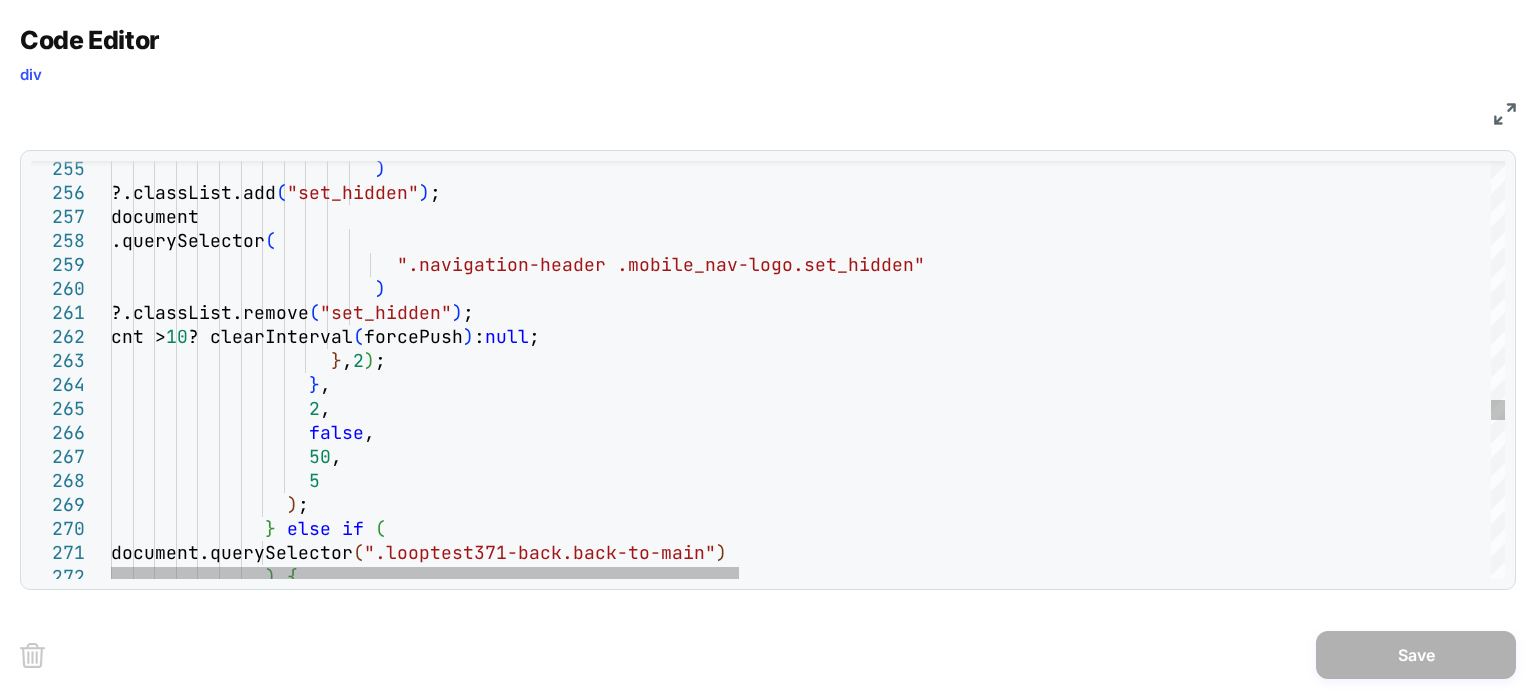 click on ")                         ?.classList.add ( "set_hidden" ) ;                       document                         .querySelector (                            ".navigation-header .mobile_nav-logo.set_hidden"                          )                         ?.classList.remove ( "set_hidden" ) ;                       cnt >  10  ? clearInterval ( forcePush )  :  null ;                      } ,  2 ) ;                    } ,                    2 ,                    false ,                    50 ,                    5                  ) ;                }   else   if   (                 document.querySelector ( ) )   {" at bounding box center (1640, -654) 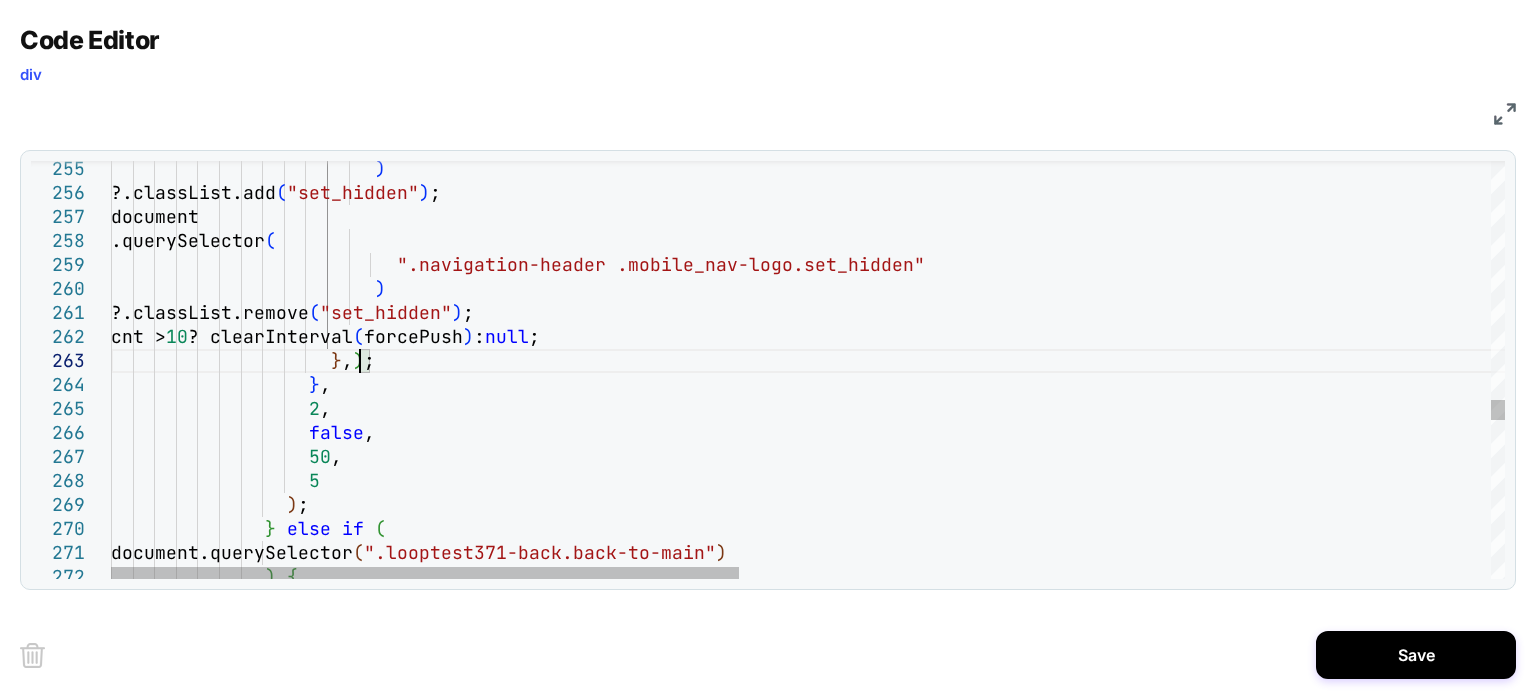 scroll, scrollTop: 48, scrollLeft: 258, axis: both 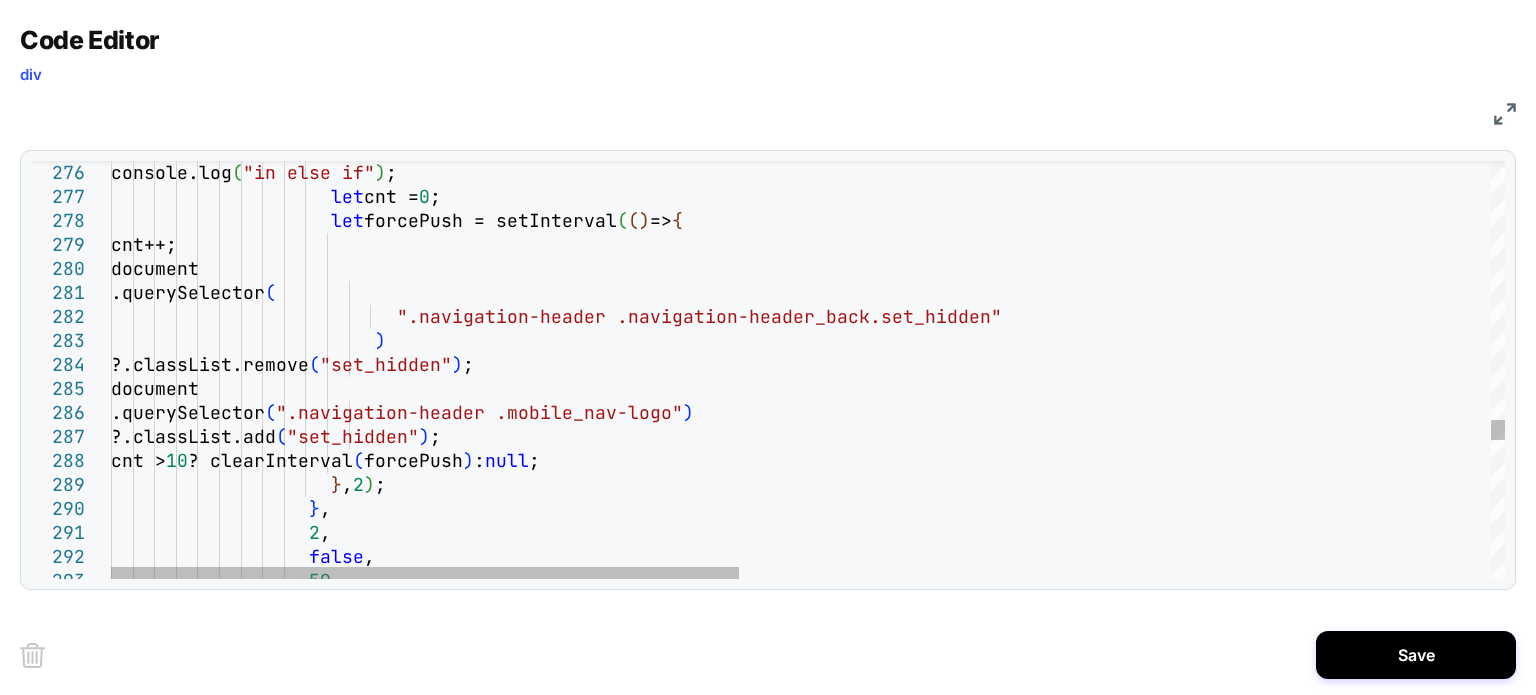 click on "console.log ( "in else if" ) ;                      let  cnt =  0 ;                      let  forcePush = setInterval ( ( )  =>  {                       cnt++;                       document                         .querySelector (                            ".navigation-header .navigation-header_back.set_hi dden"                          )                         ?.classList.remove ( "set_hidden" ) ;                       document                         .querySelector ( ".navigation-header .mobile_nav-logo" )                         ?.classList.add ( "set_hidden" ) ;                       cnt >  10  ? clearInterval ( forcePush )  :  null ;                      }" at bounding box center [1640, -1154] 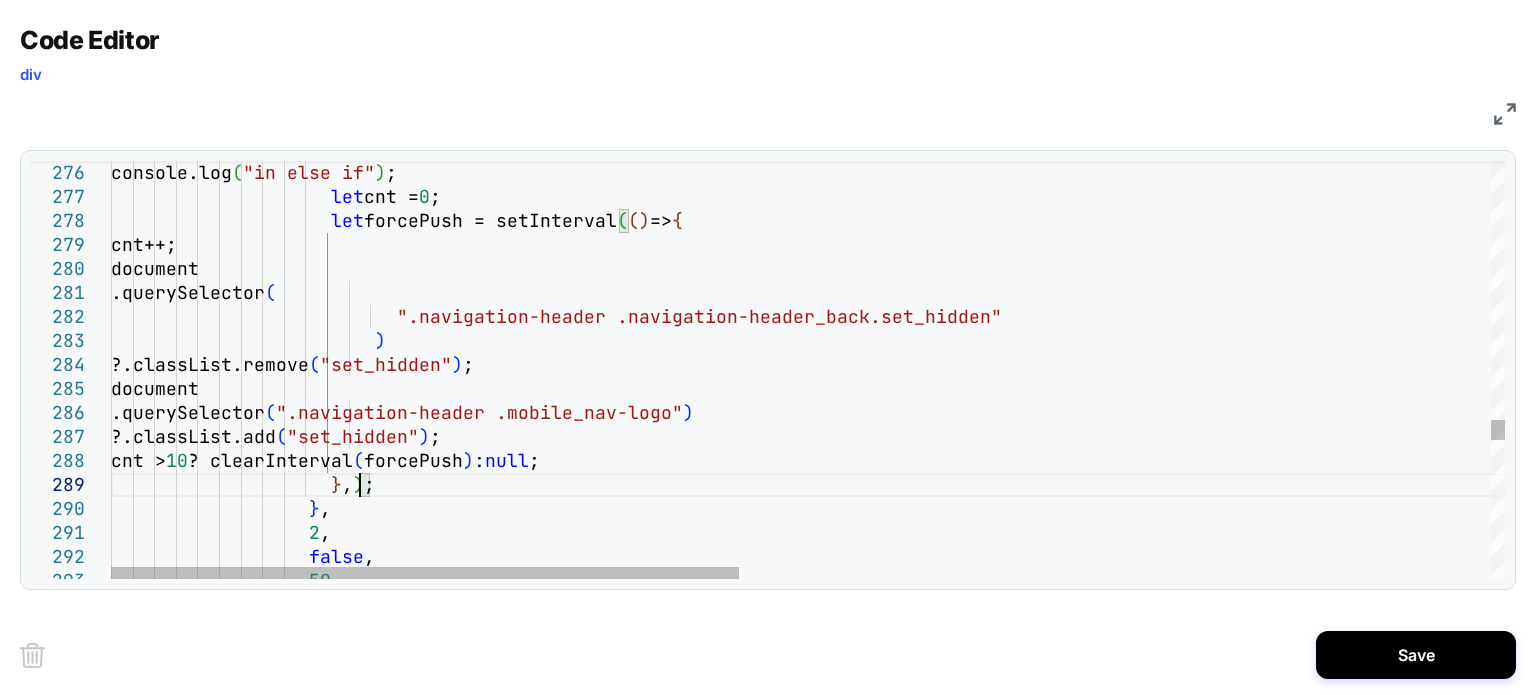 scroll, scrollTop: 192, scrollLeft: 258, axis: both 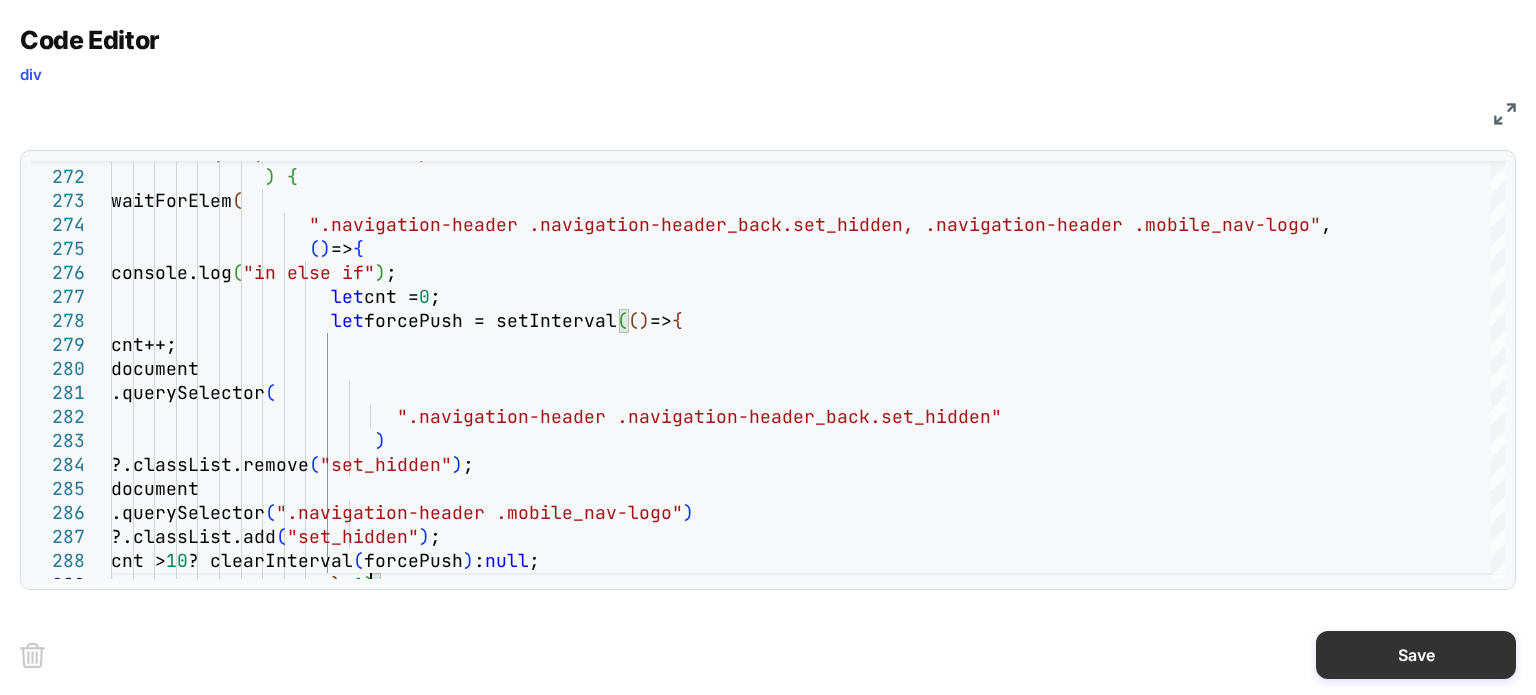 type on "**********" 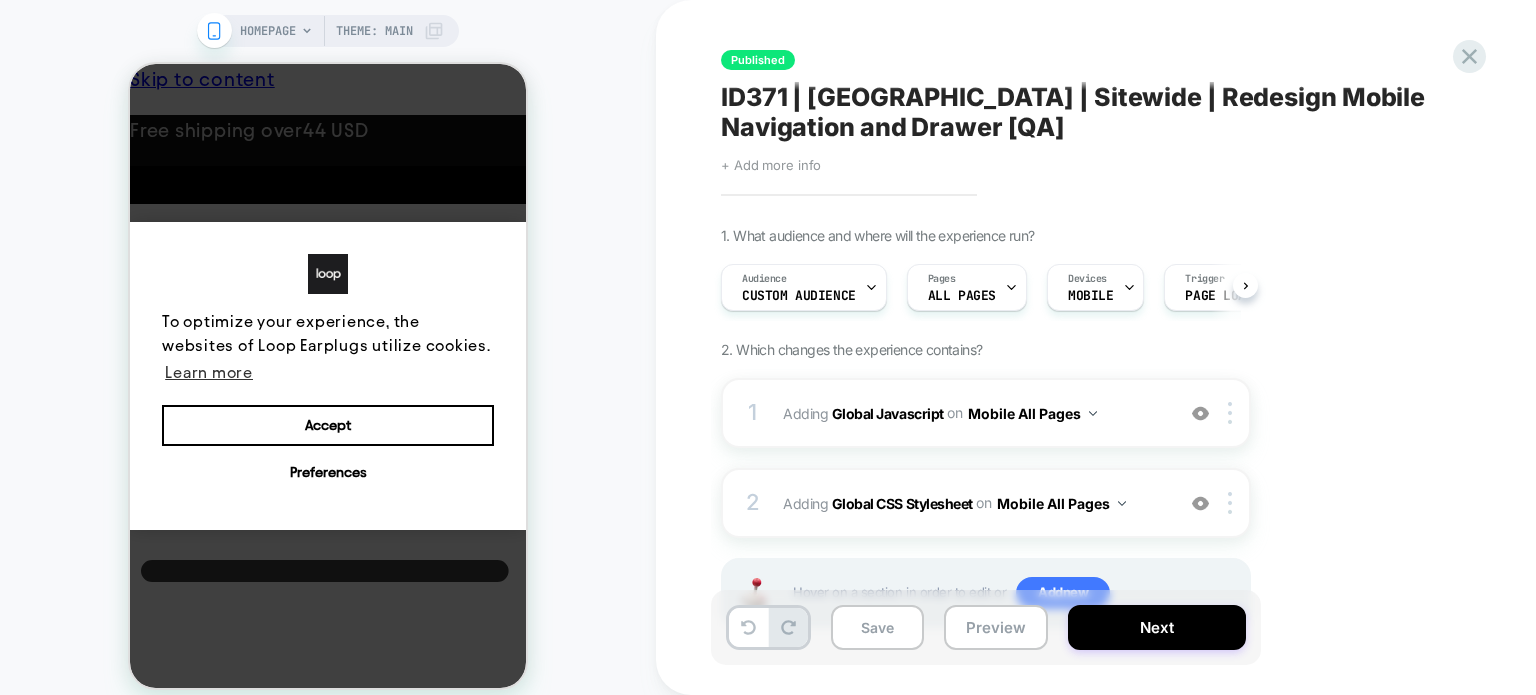 scroll, scrollTop: 0, scrollLeft: 0, axis: both 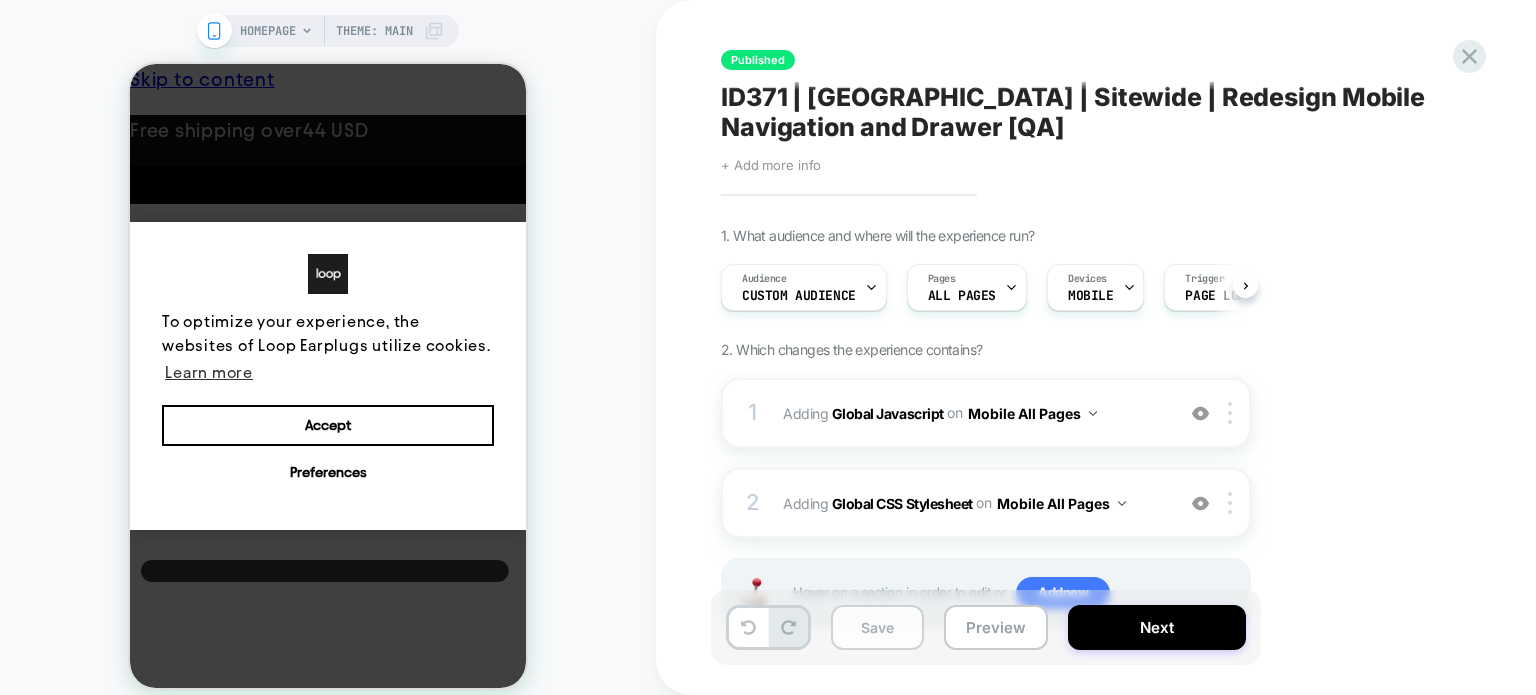 click on "Save" at bounding box center [877, 627] 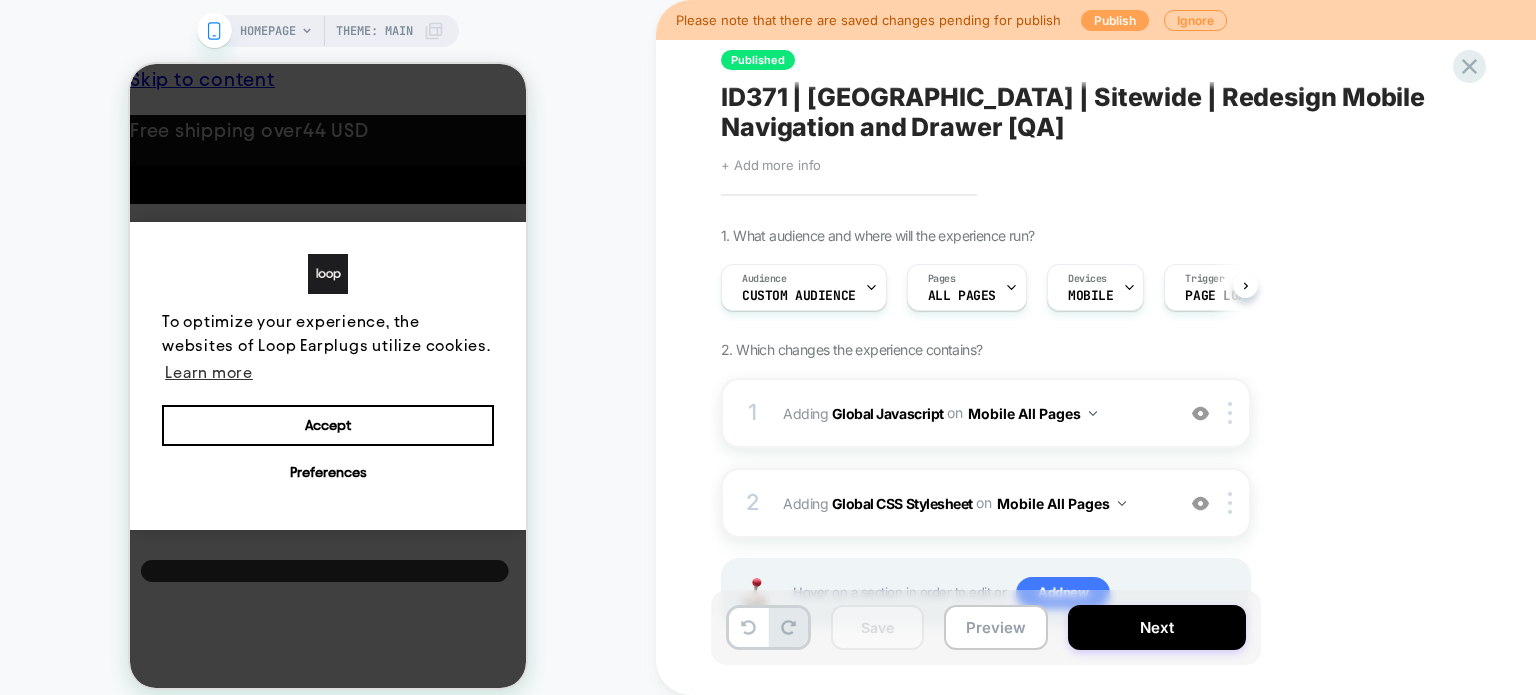 click on "Publish" at bounding box center (1115, 20) 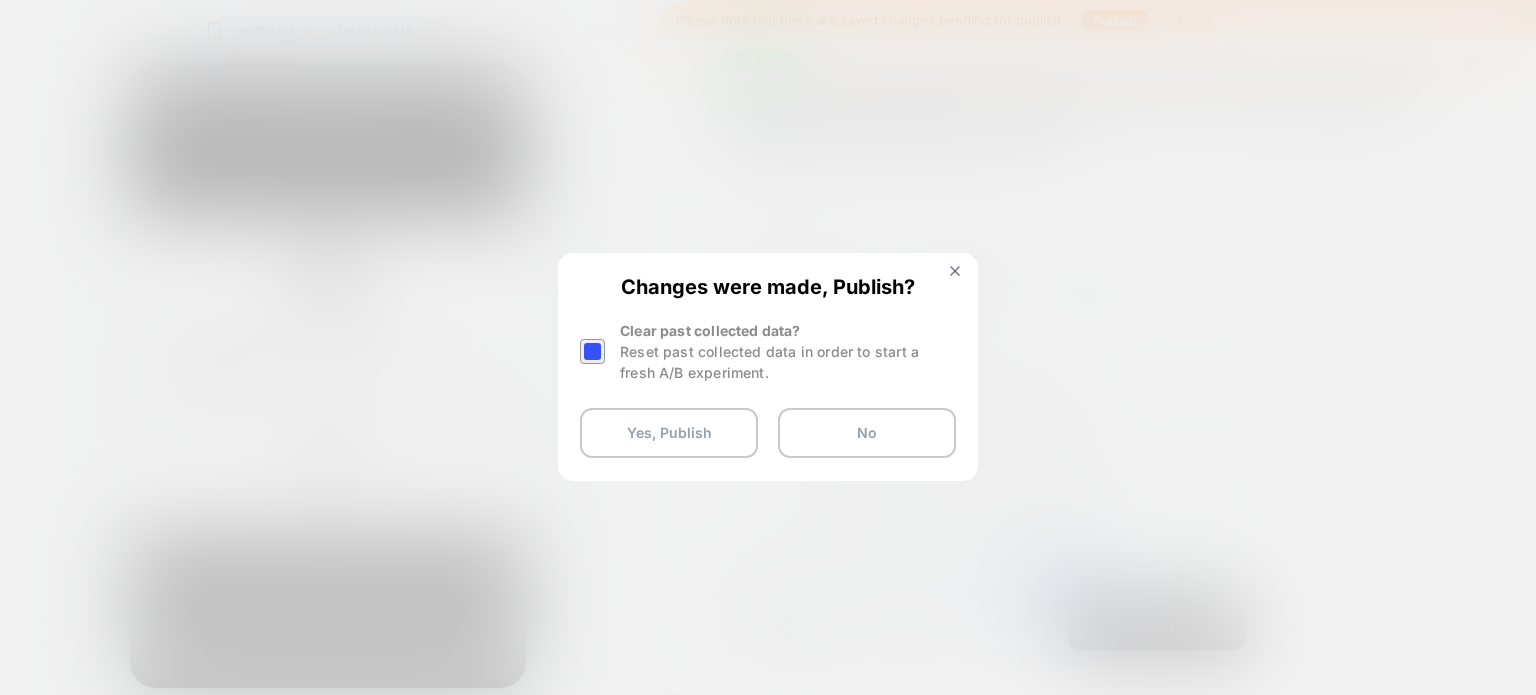 click at bounding box center (592, 351) 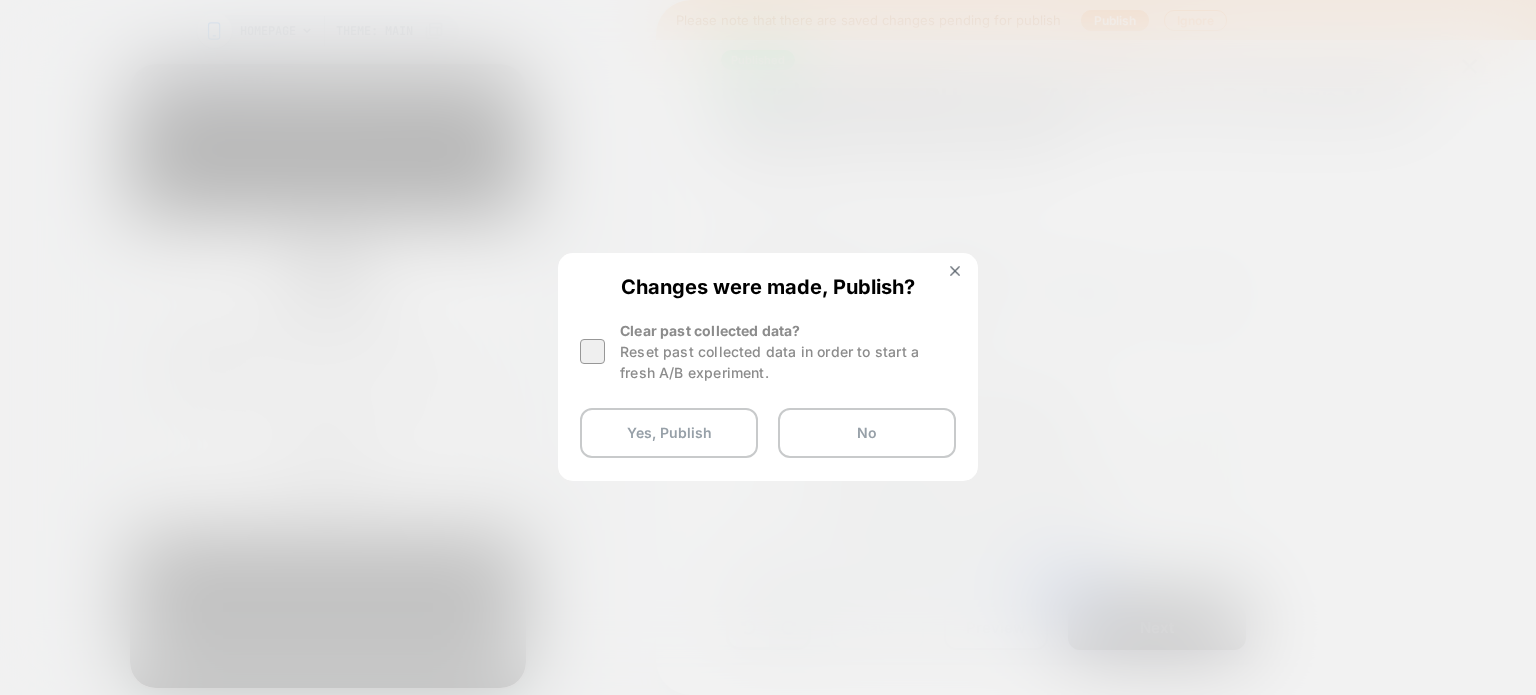 click on "Changes were made, Publish? Clear past collected data?   Reset past collected data in order to start a fresh A/B experiment. Yes, Publish No" at bounding box center (768, 366) 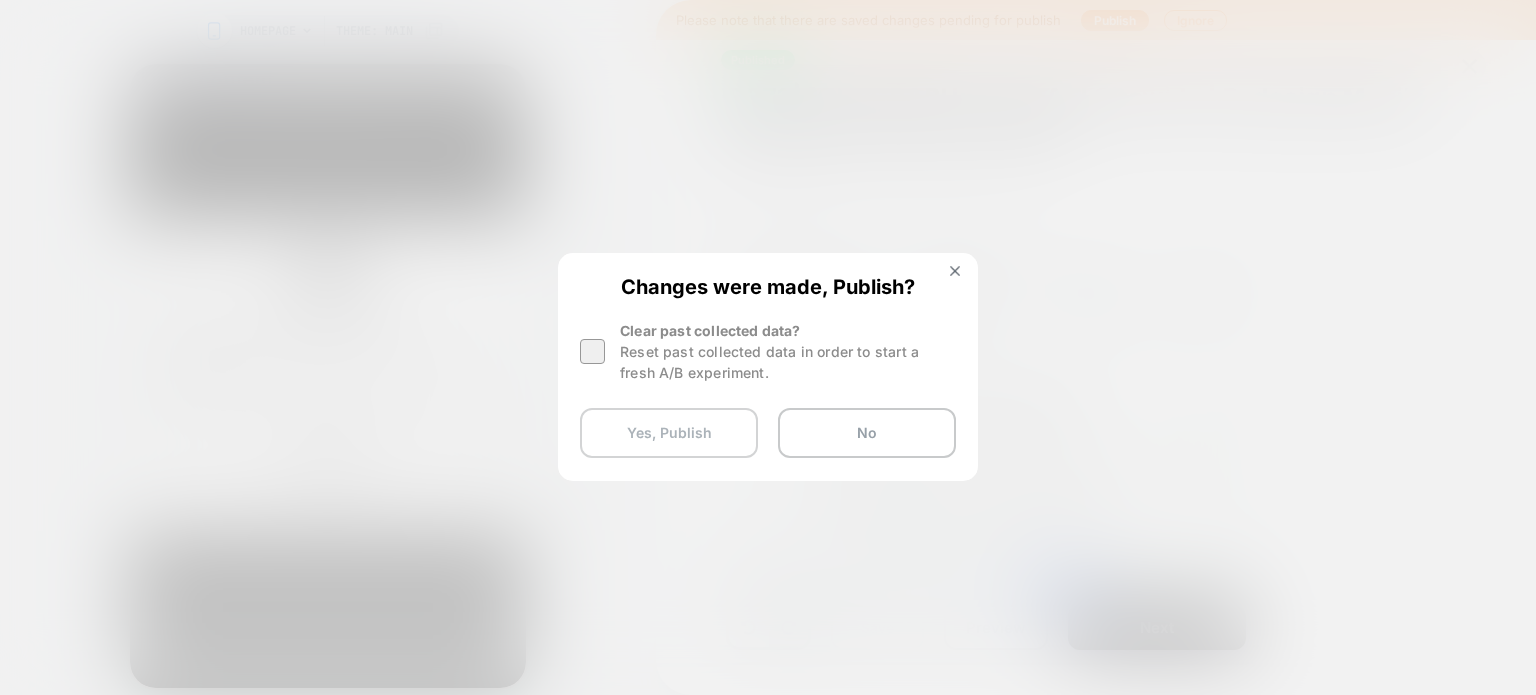 click on "Yes, Publish" at bounding box center (669, 433) 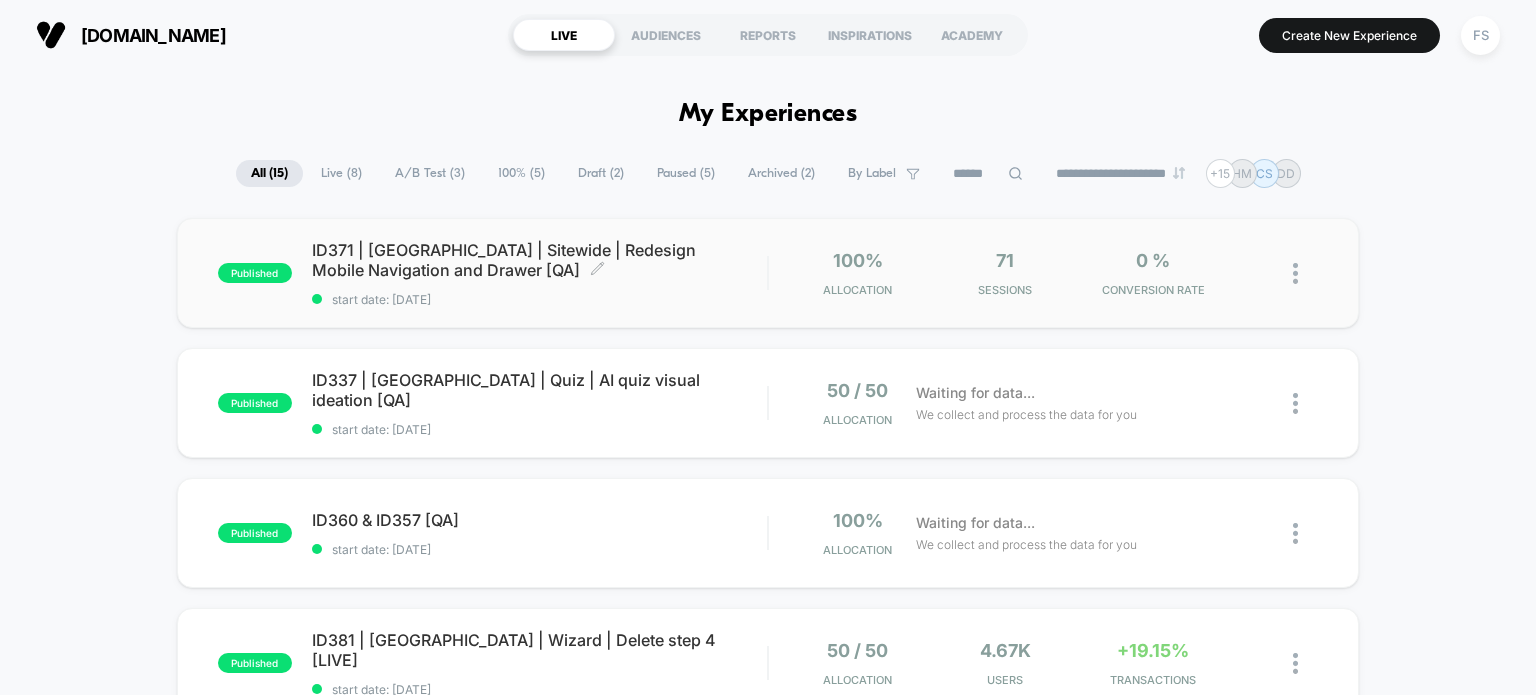 click on "ID371 | [GEOGRAPHIC_DATA] | Sitewide | Redesign Mobile Navigation and Drawer [QA] Click to edit experience details" at bounding box center (540, 260) 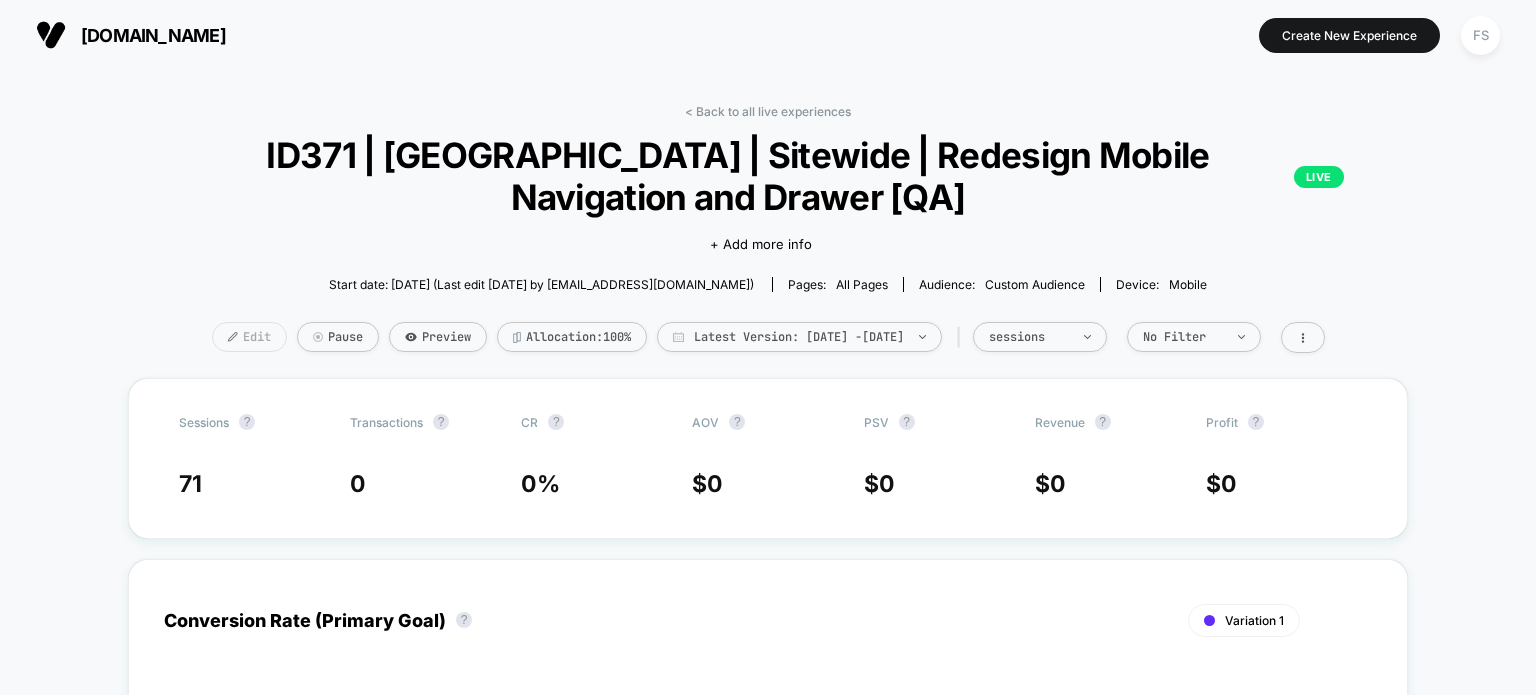 click at bounding box center [233, 337] 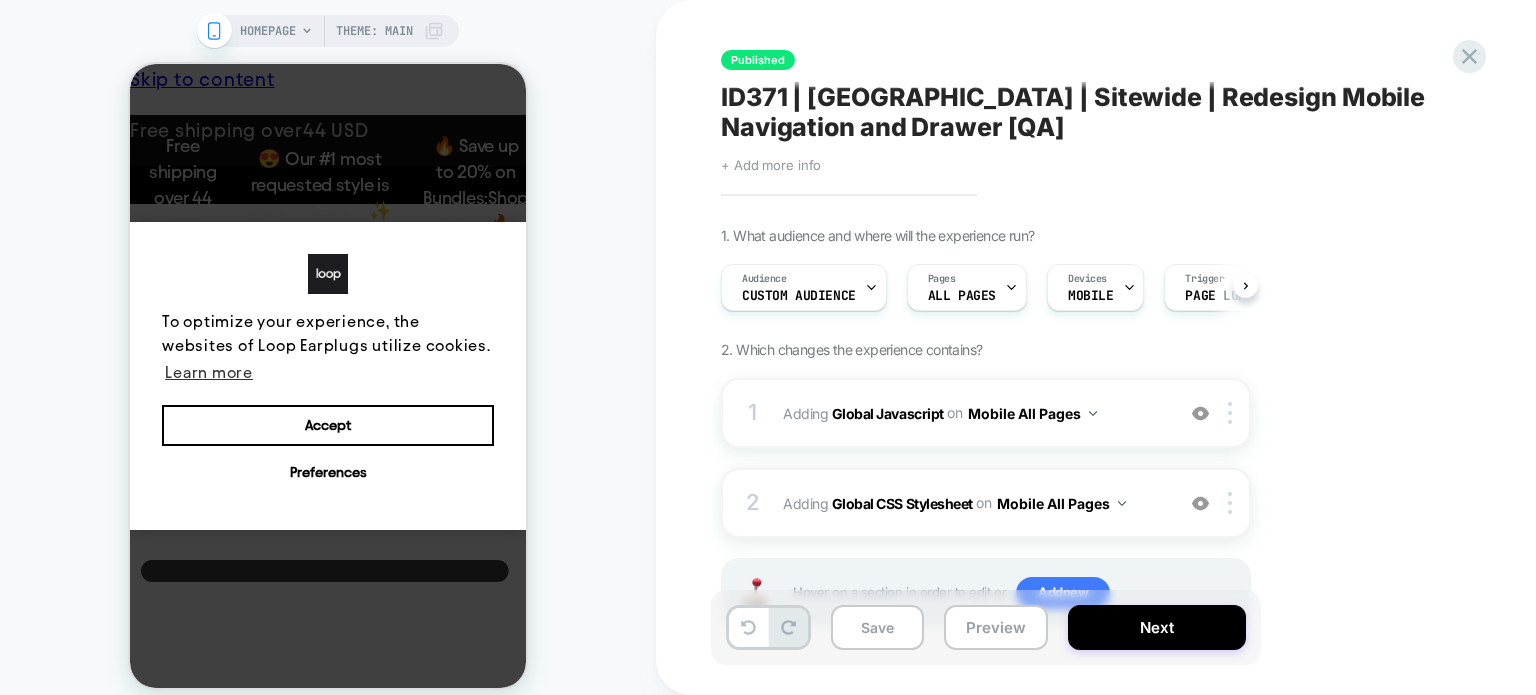 scroll, scrollTop: 0, scrollLeft: 0, axis: both 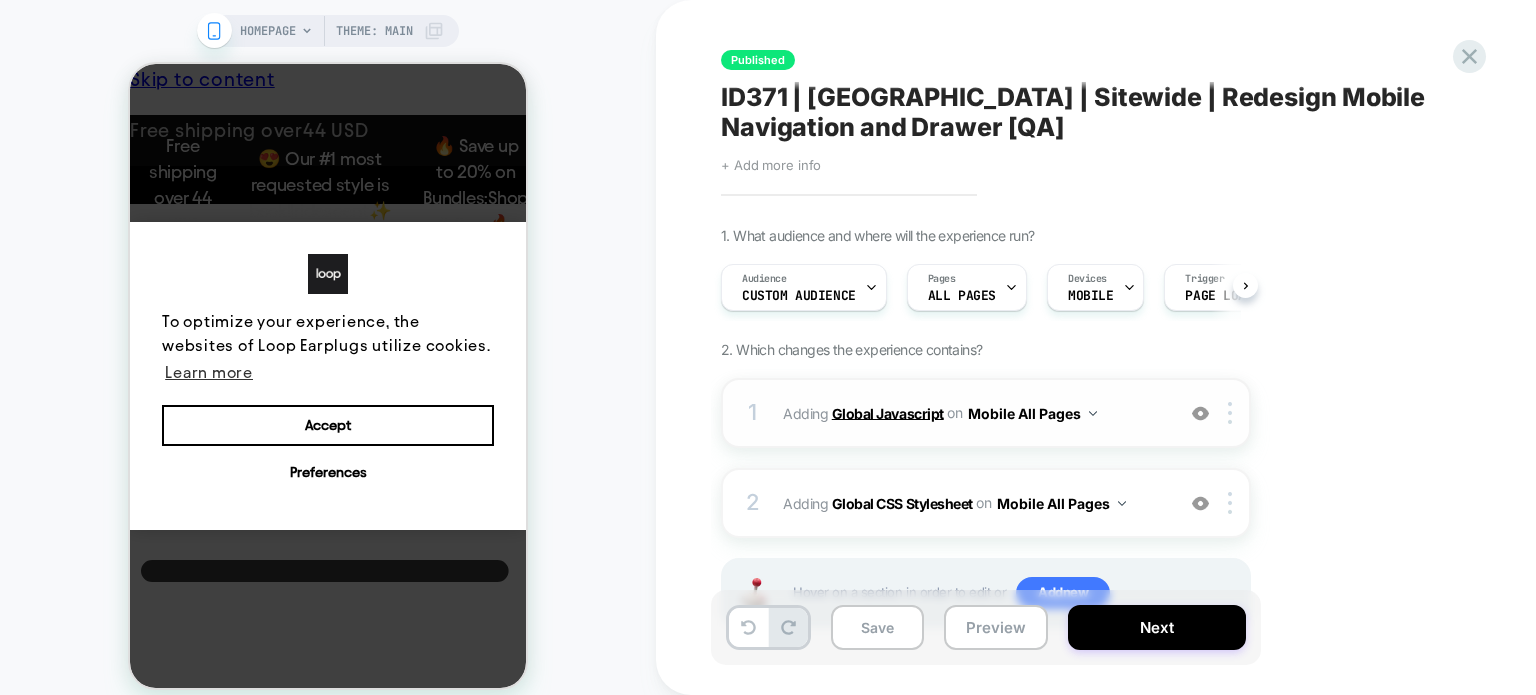 click on "Global Javascript" at bounding box center [888, 412] 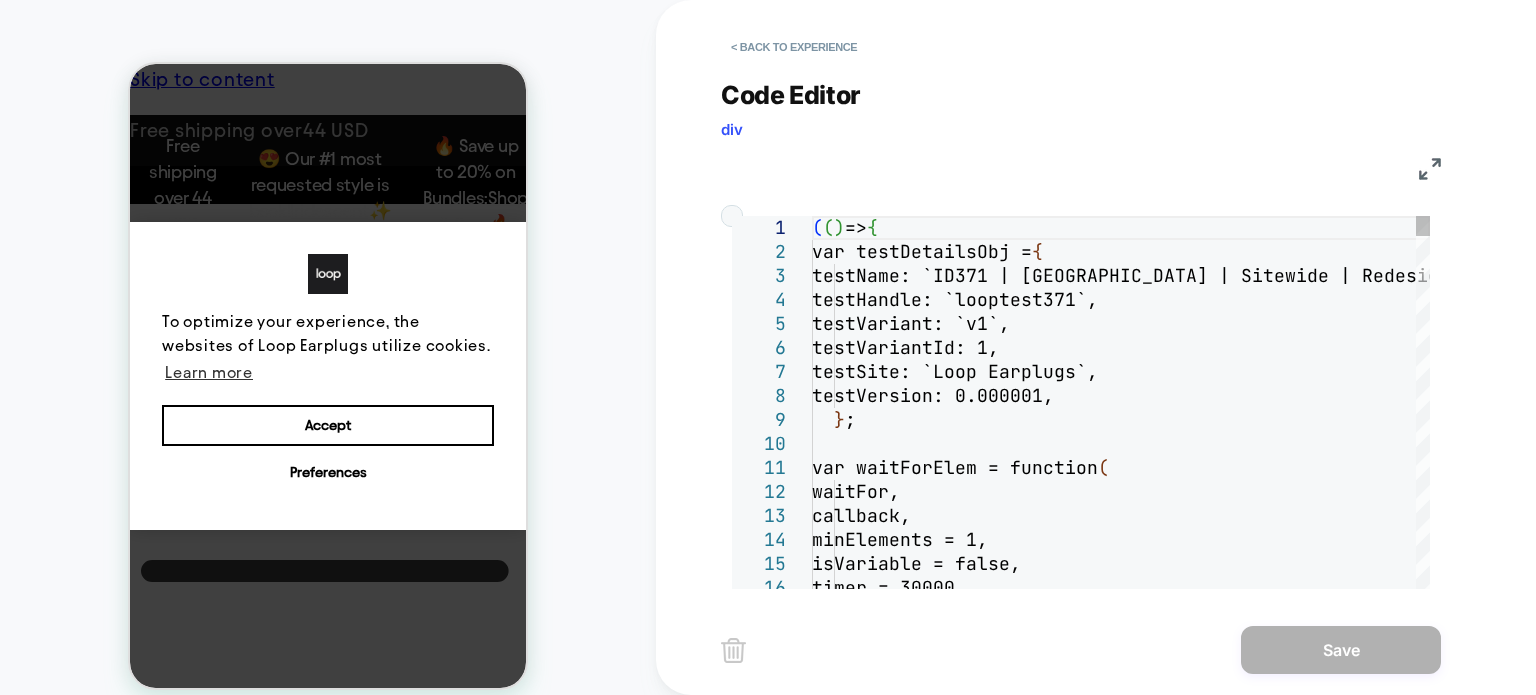 scroll, scrollTop: 0, scrollLeft: 0, axis: both 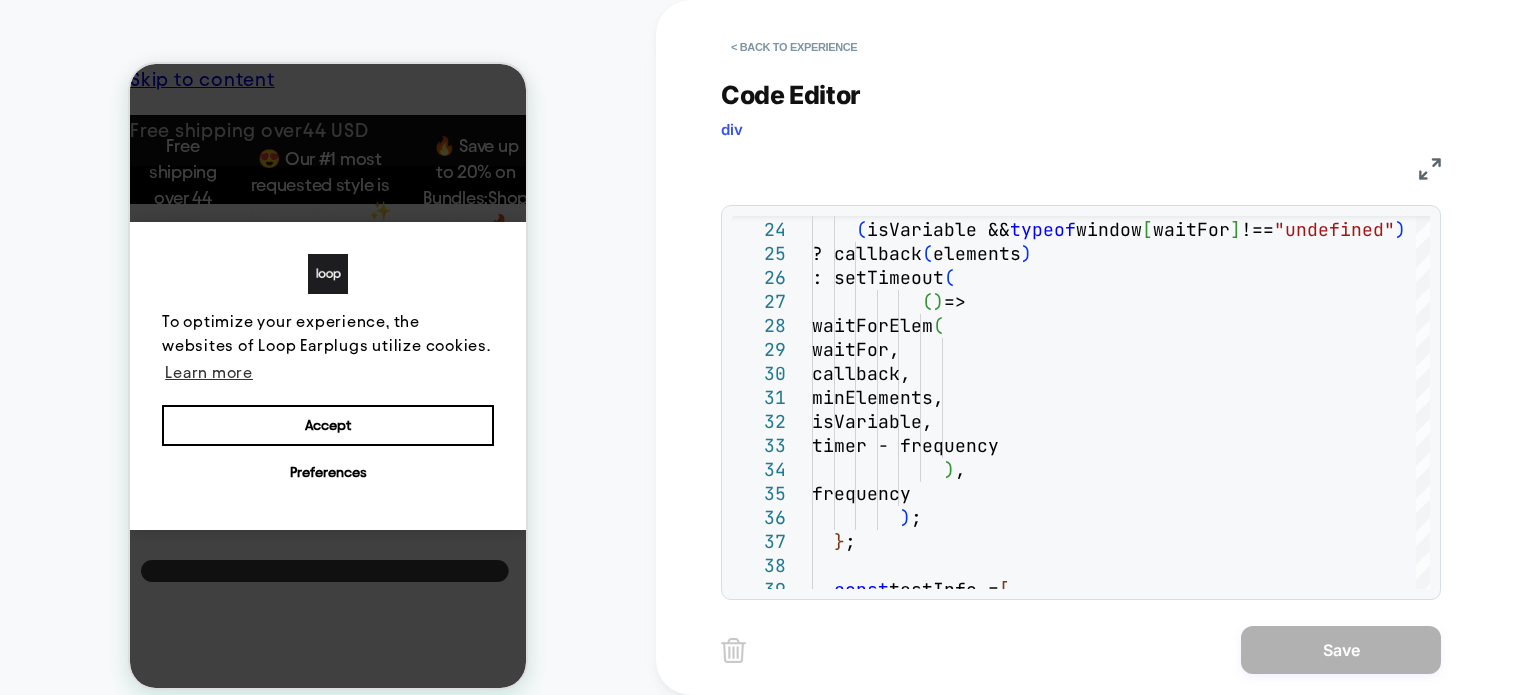 click at bounding box center [1430, 169] 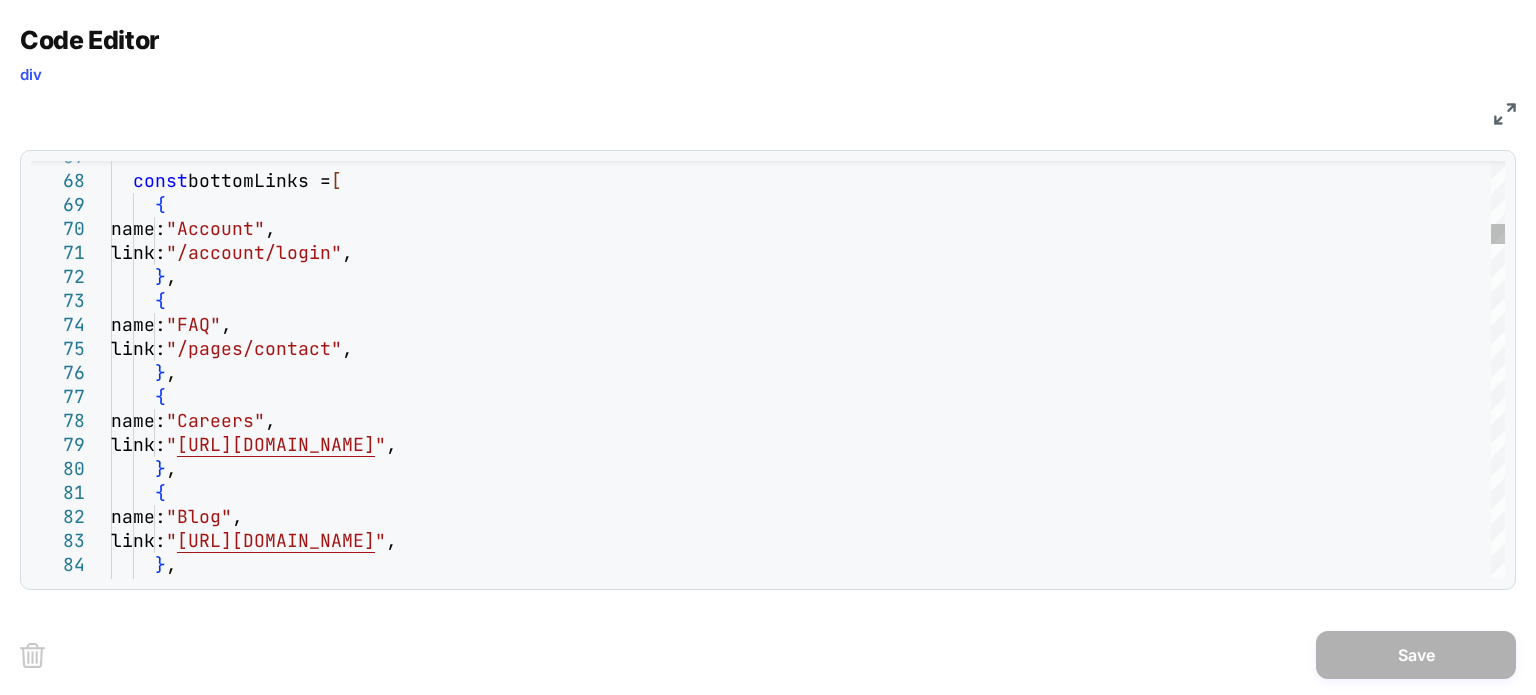 type on "**********" 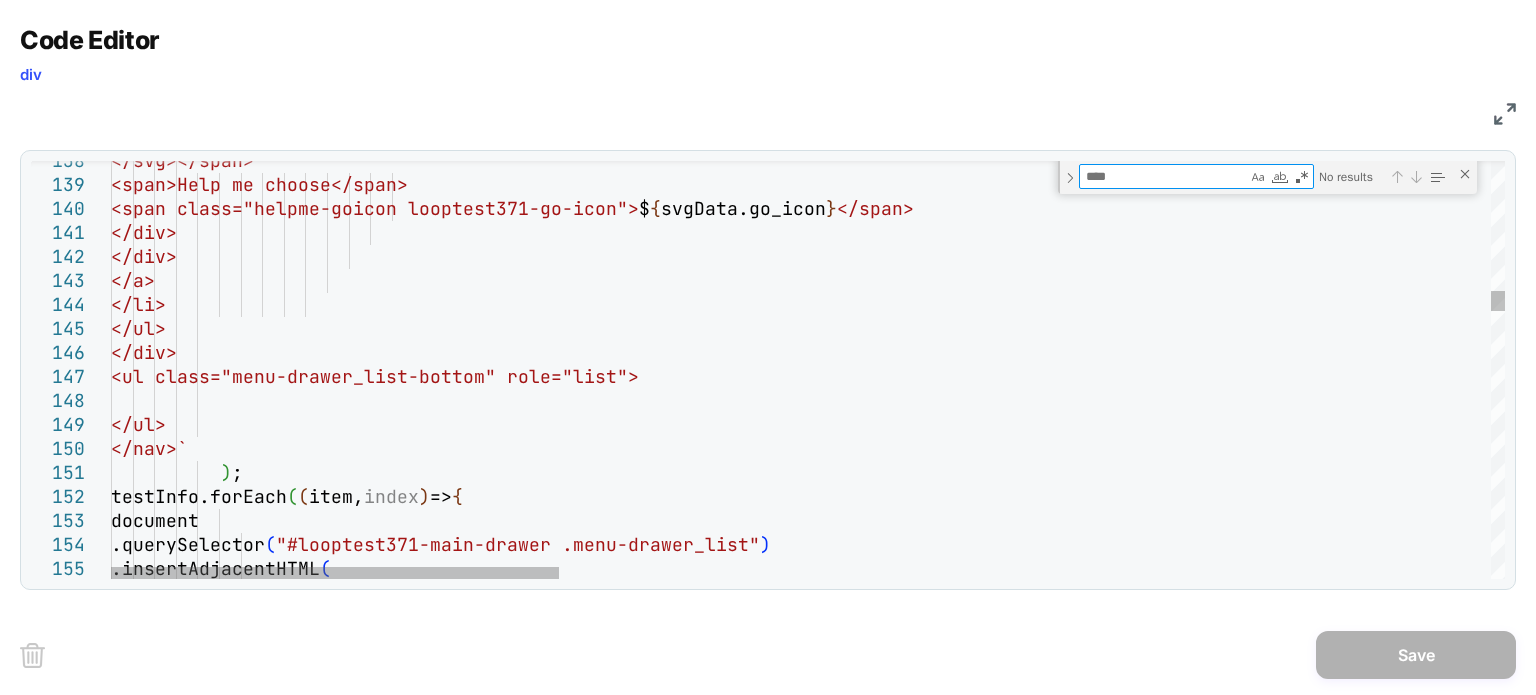 type on "*" 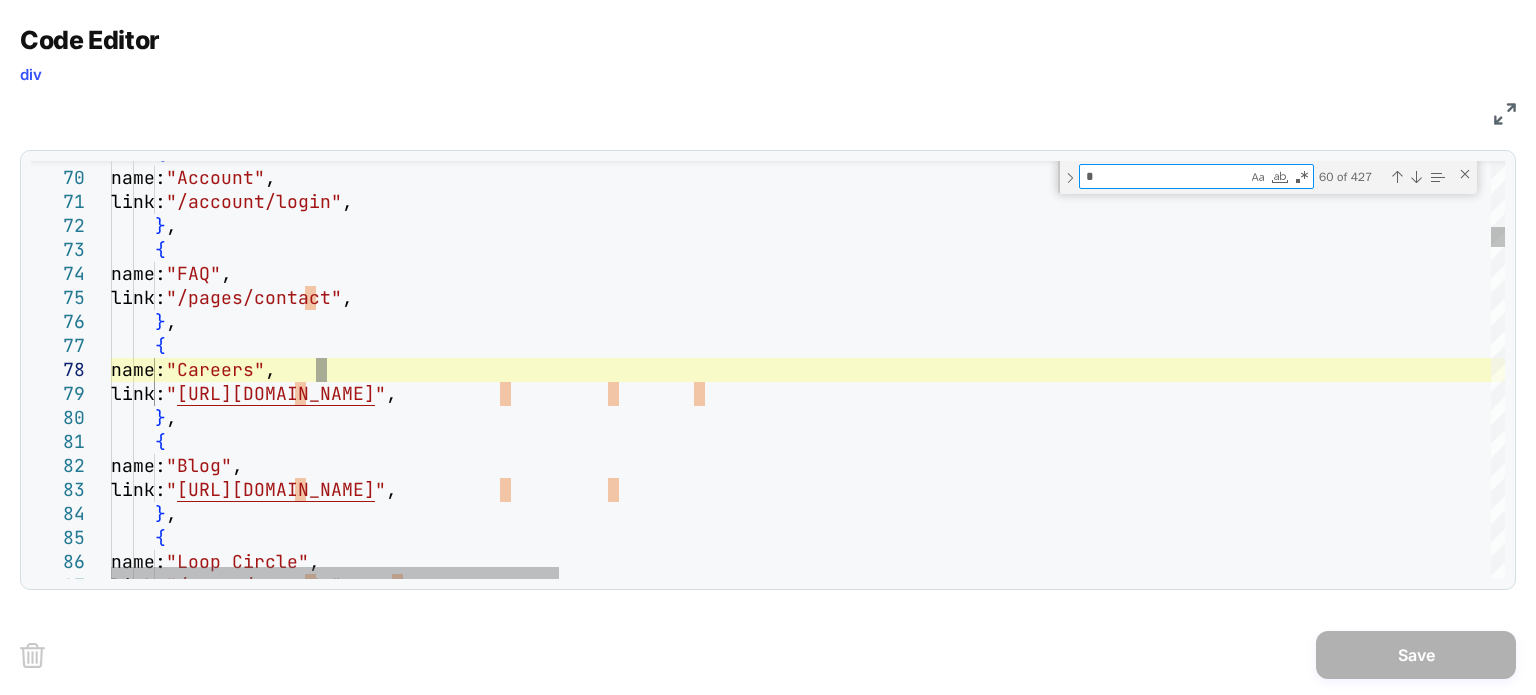 type on "**********" 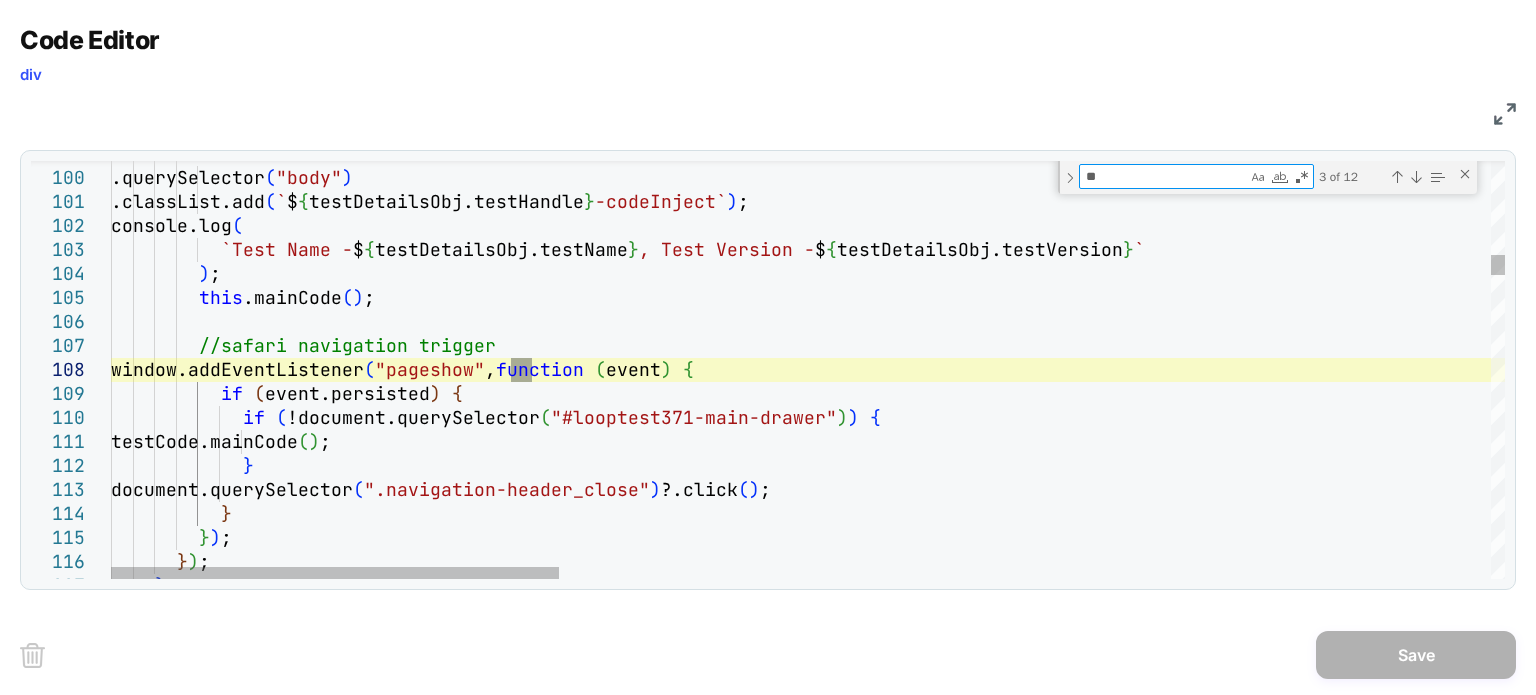 type on "***" 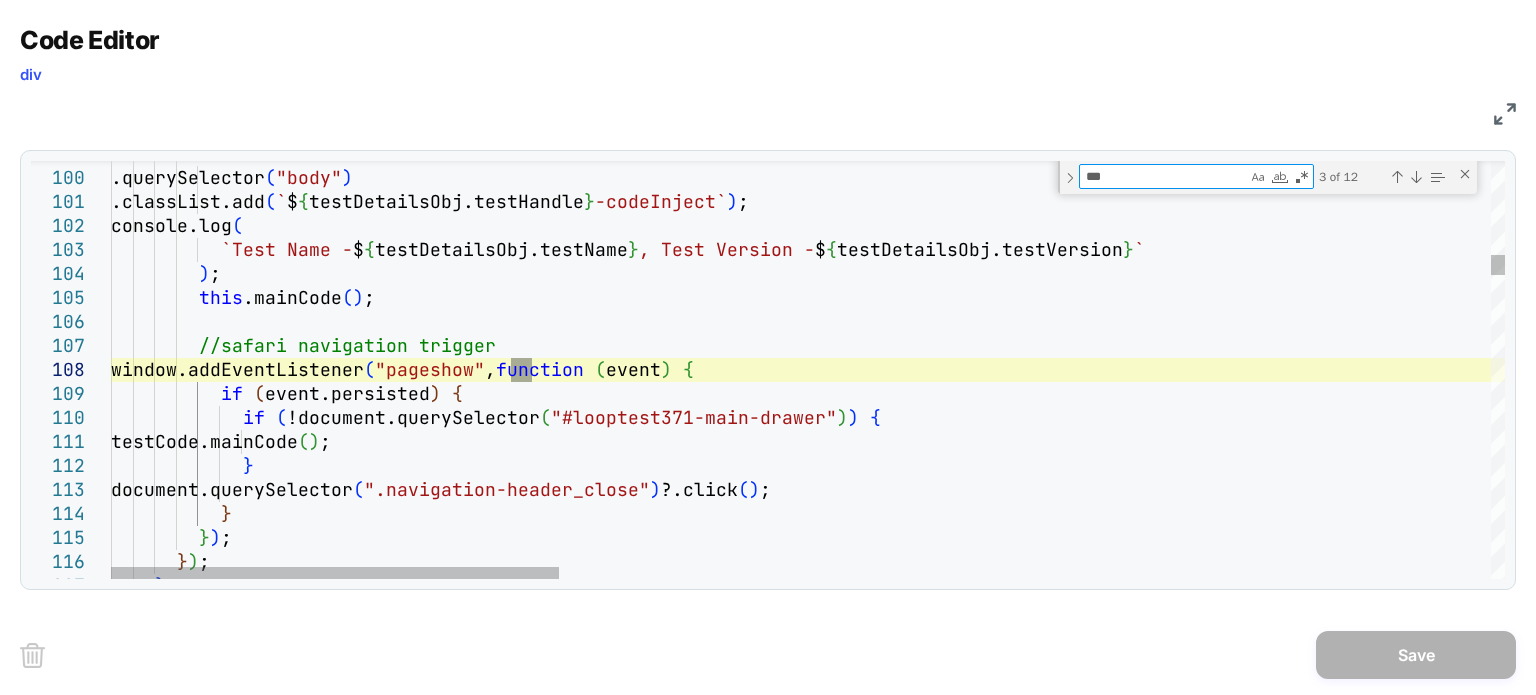 type on "**********" 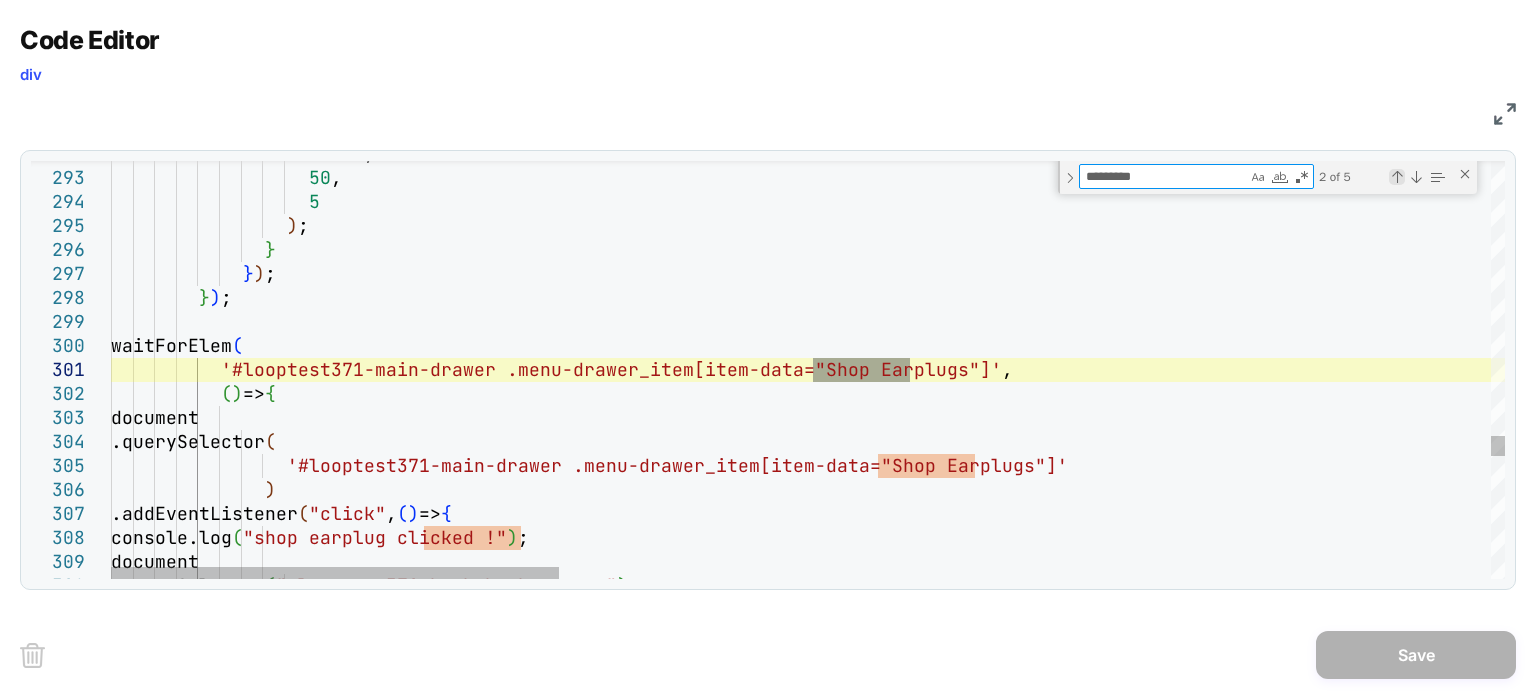 type on "*********" 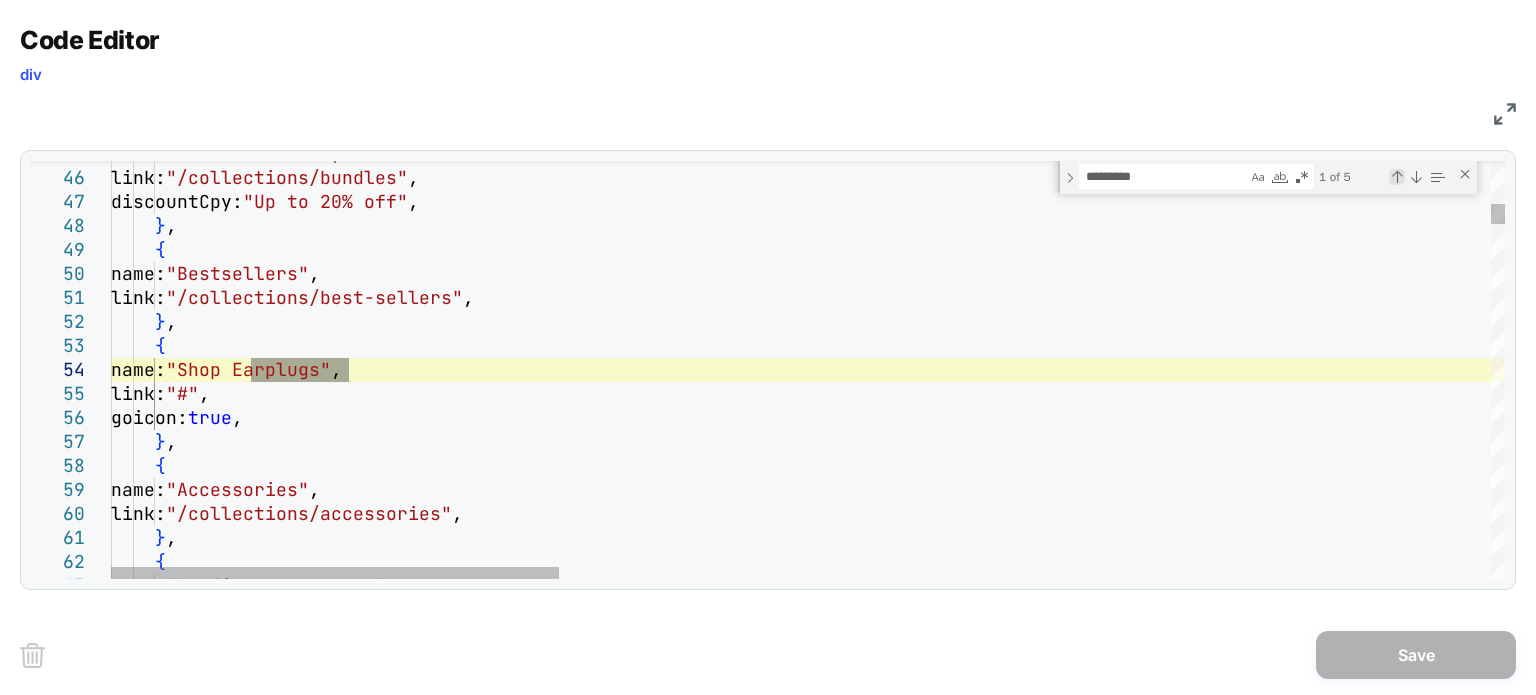 click at bounding box center [1397, 177] 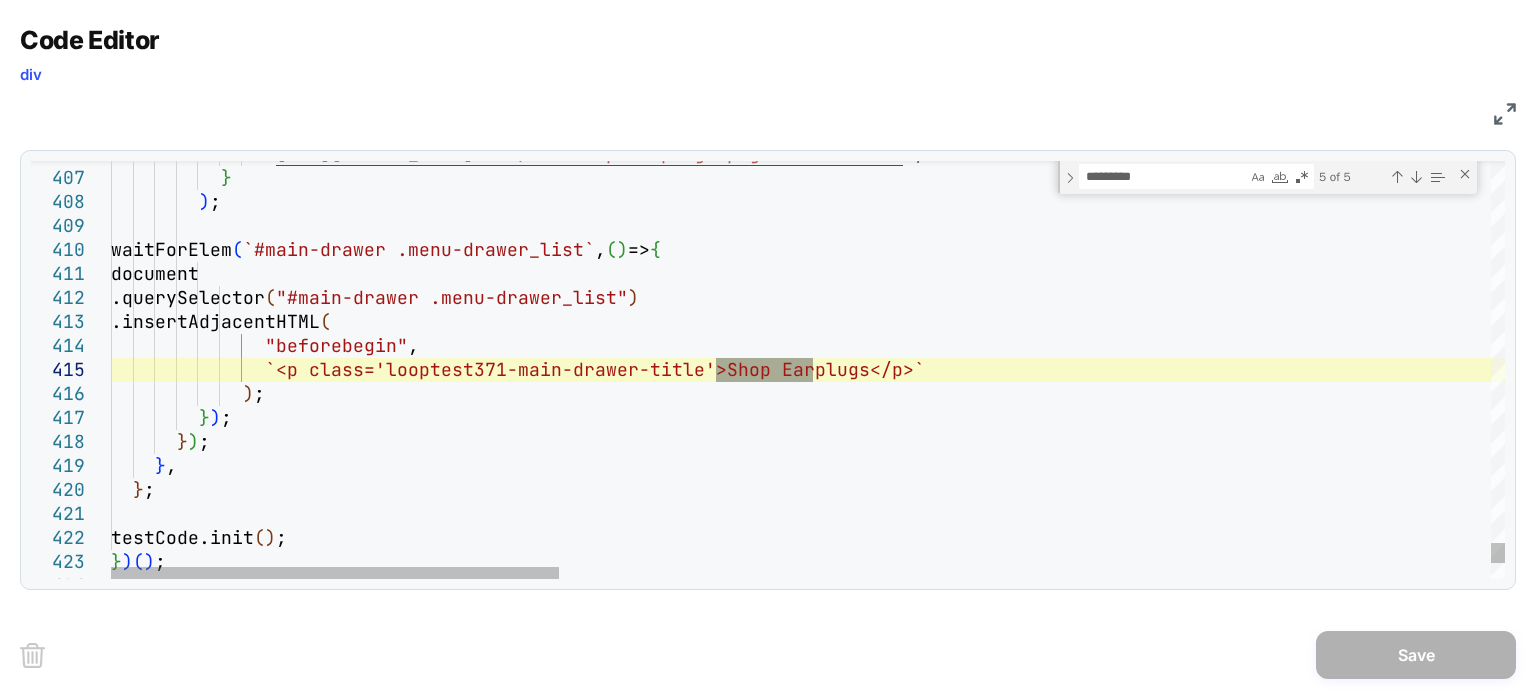 click on "" https://cdn.shopify.com/s/files/1/0608/0240/0489/f iles/all-loop-earplugs.png?v=1750171407 " ;            }          ) ;         waitForElem ( `#main-drawer .menu-drawer_list` ,  ( )  =>  {           document             .querySelector ( "#main-drawer .menu-drawer_list" )             .insertAdjacentHTML (                "beforebegin" ,                `<p class='looptest371-main-drawer-title'>Shop Ear plugs</p>`              ) ;          } ) ;        } ) ;      } ,    } ;   testCode.init ( ) ; } ) ( ) ;" at bounding box center (2256, -4310) 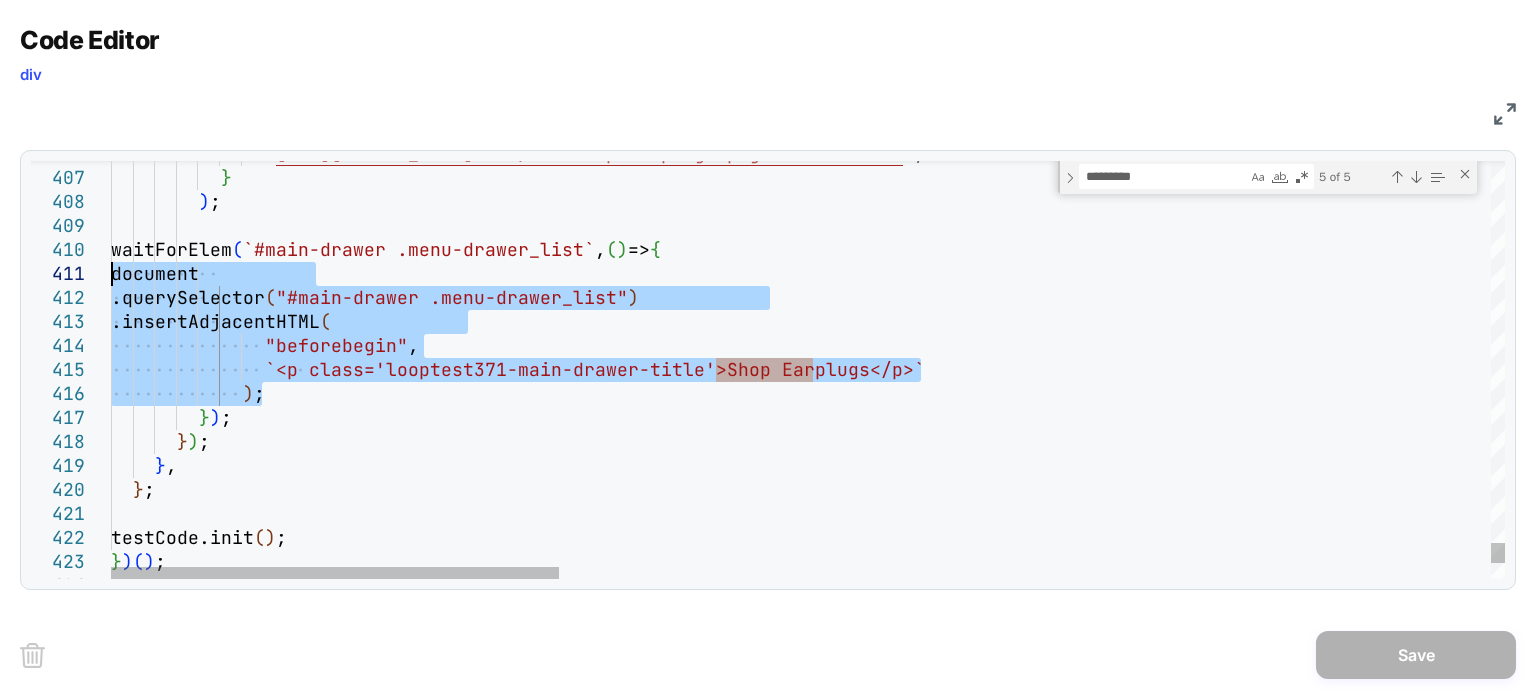 drag, startPoint x: 283, startPoint y: 392, endPoint x: 104, endPoint y: 271, distance: 216.06018 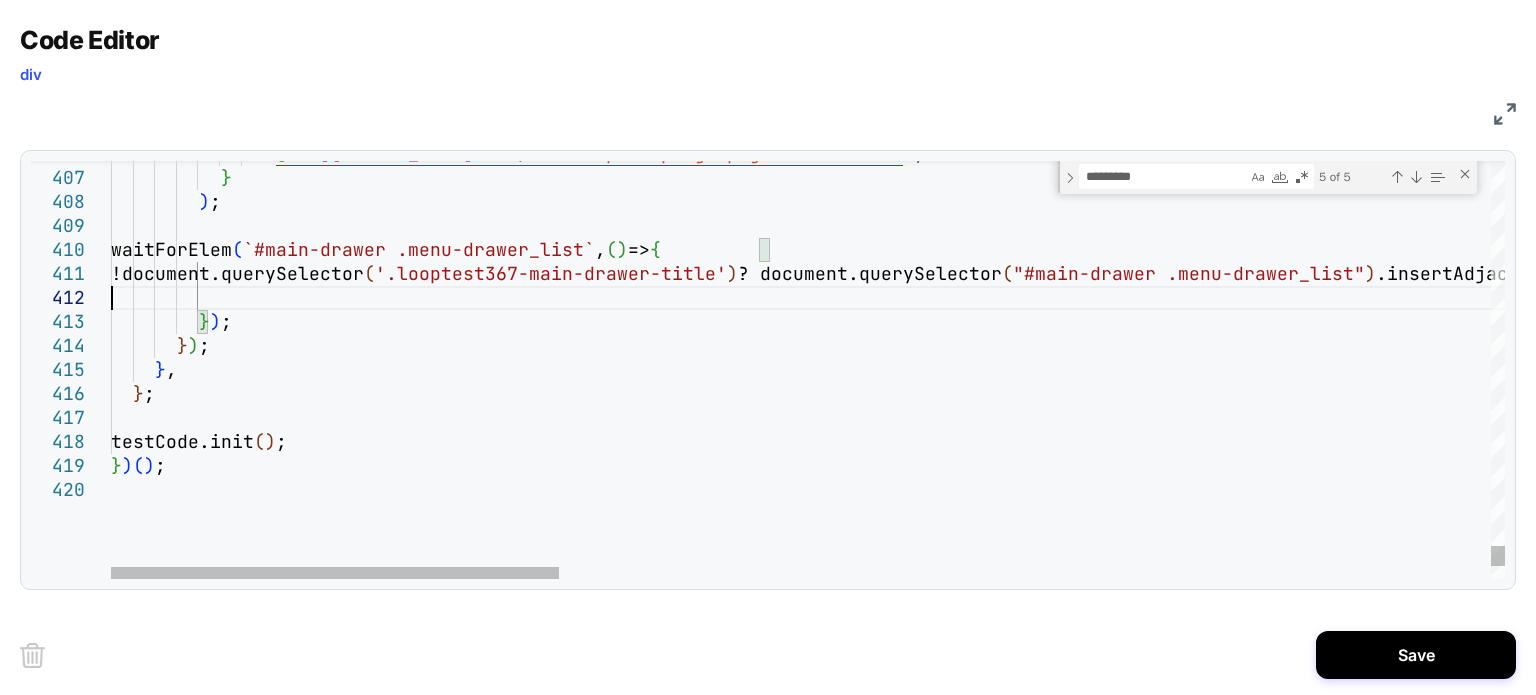 click on "" https://cdn.shopify.com/s/files/1/0608/0240/0489/f iles/all-loop-earplugs.png?v=1750171407 " ;            }          ) ;         waitForElem ( `#main-drawer .menu-drawer_list` ,  ( )  =>  {           !document.querySelector ( '.looptest367-main-drawer-title' )  ? document.querySelector ( "#main-drawer .menu-drawer_list" ) .insertAdjacentHTML ( 'beforebegin' ,  `<p class='looptest367-main-drawer-title'>Shop Ear plugs</p>` )  :  null ;          } ) ;        } ) ;      } ,    } ;   testCode.init ( ) ; } ) ( ) ;" at bounding box center (2256, -4358) 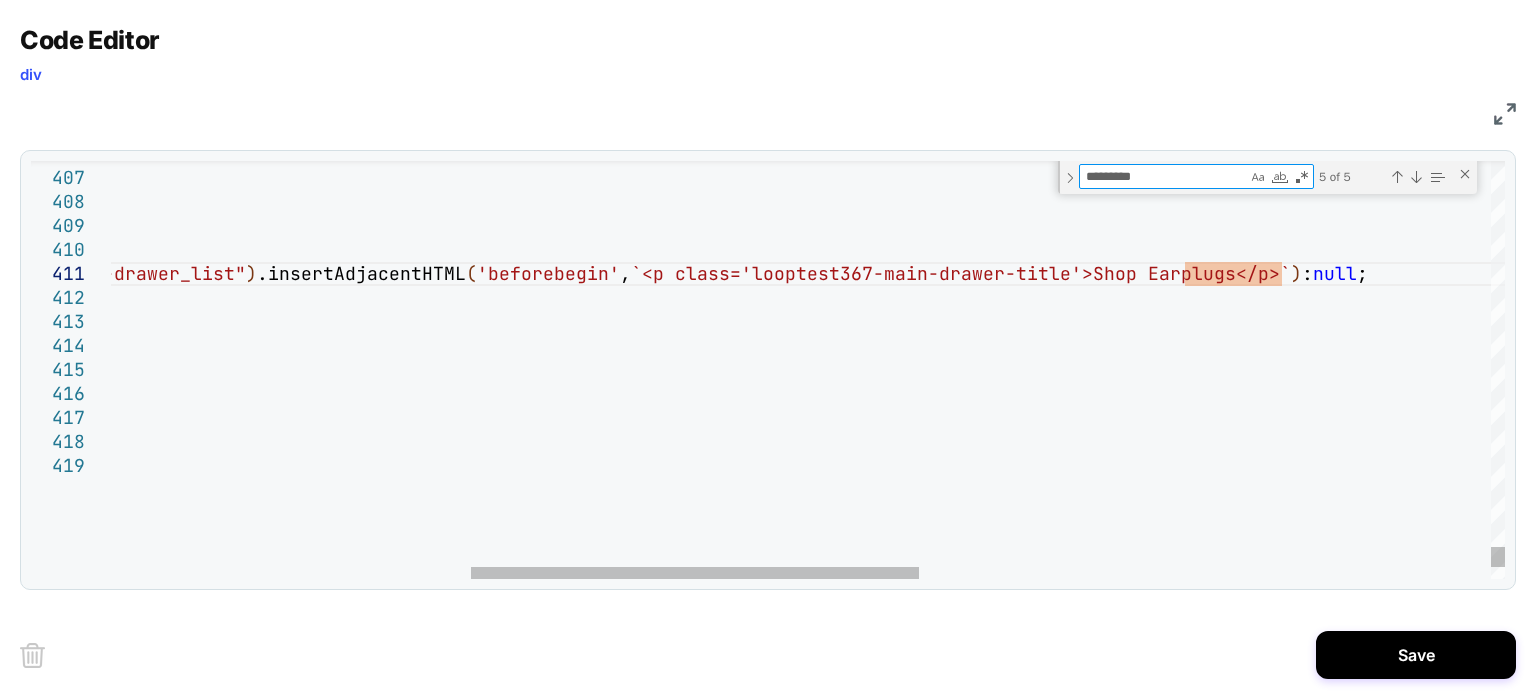 drag, startPoint x: 1172, startPoint y: 178, endPoint x: 1080, endPoint y: 175, distance: 92.0489 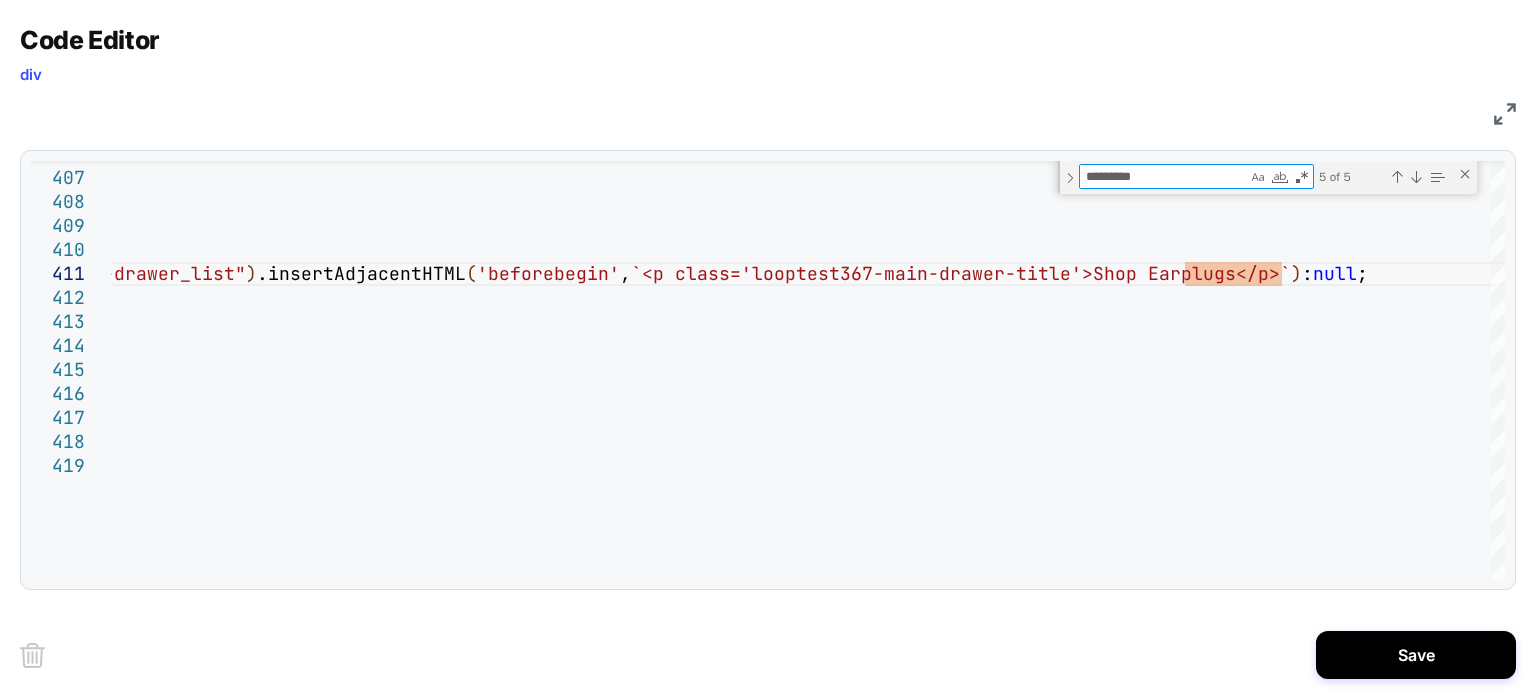type on "**********" 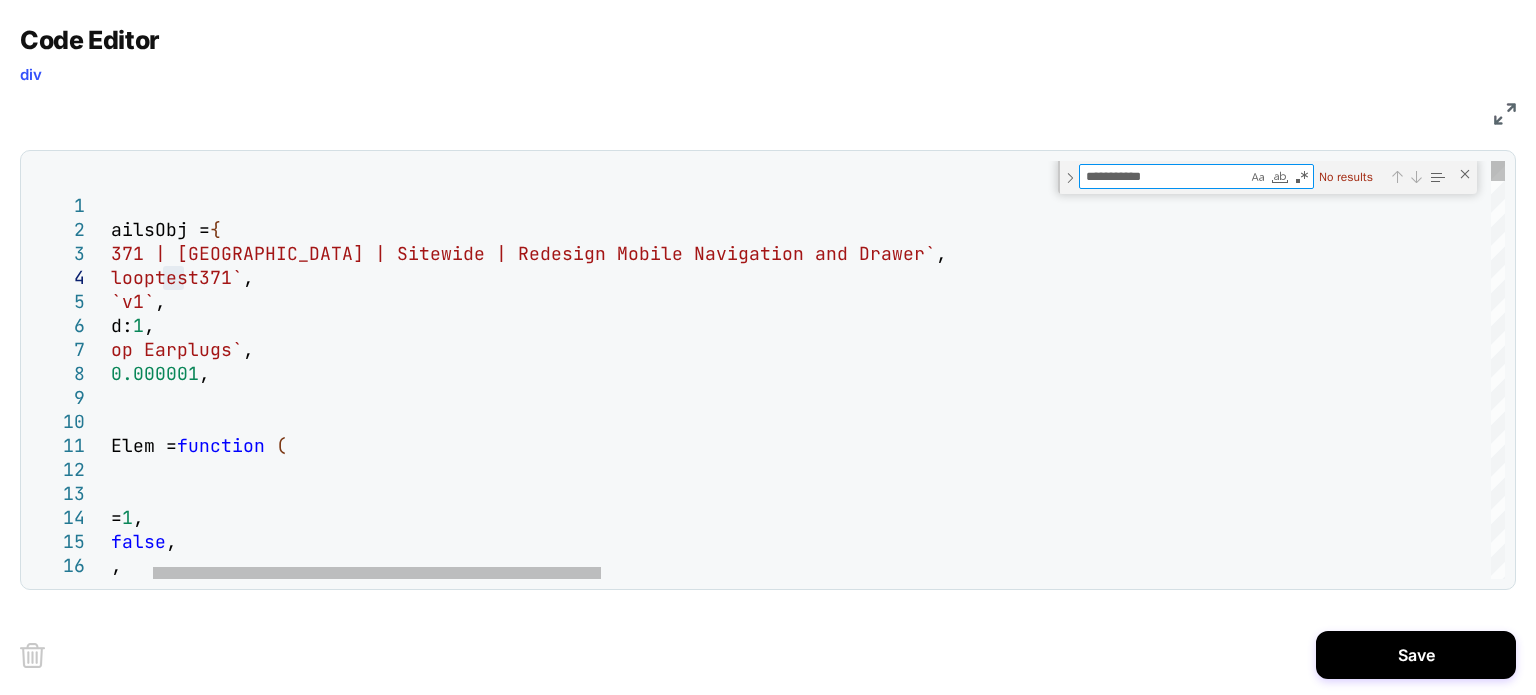 click on "**********" at bounding box center (1163, 176) 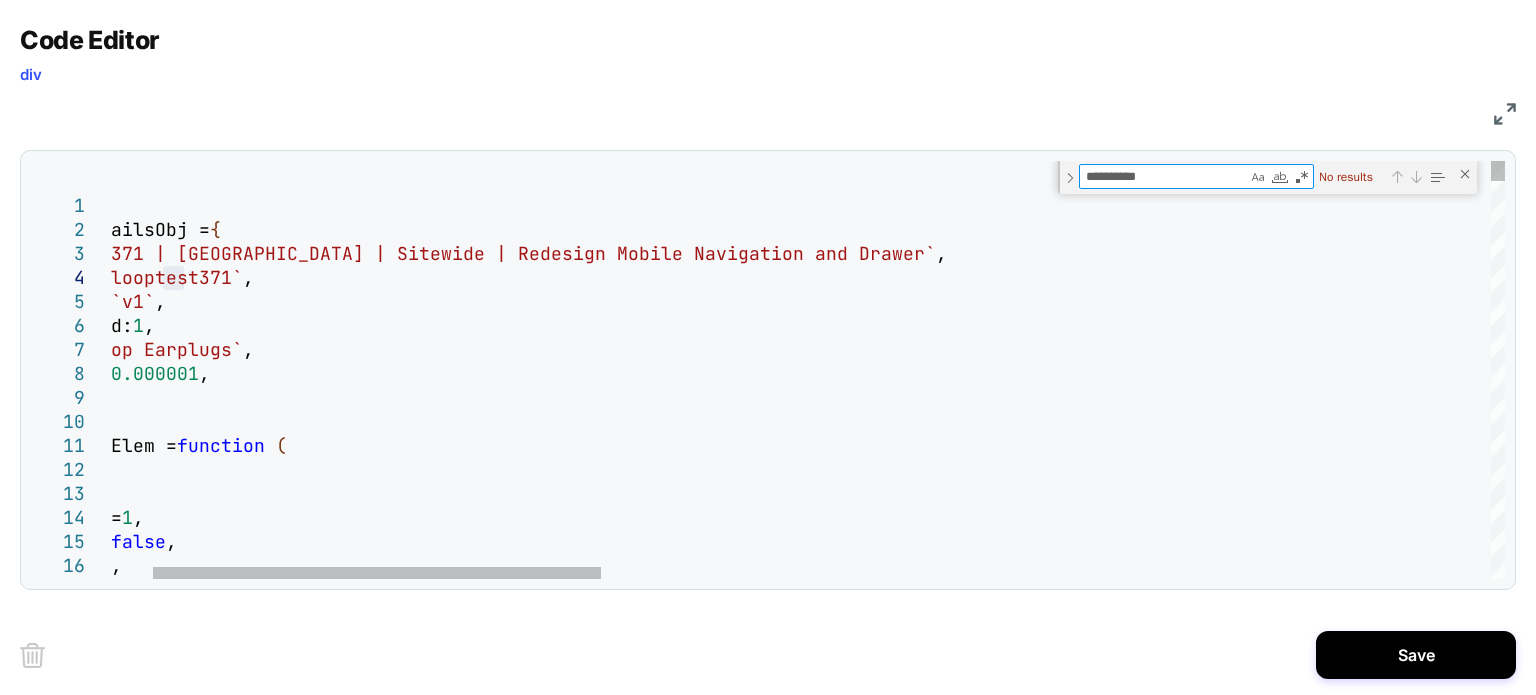 type on "**********" 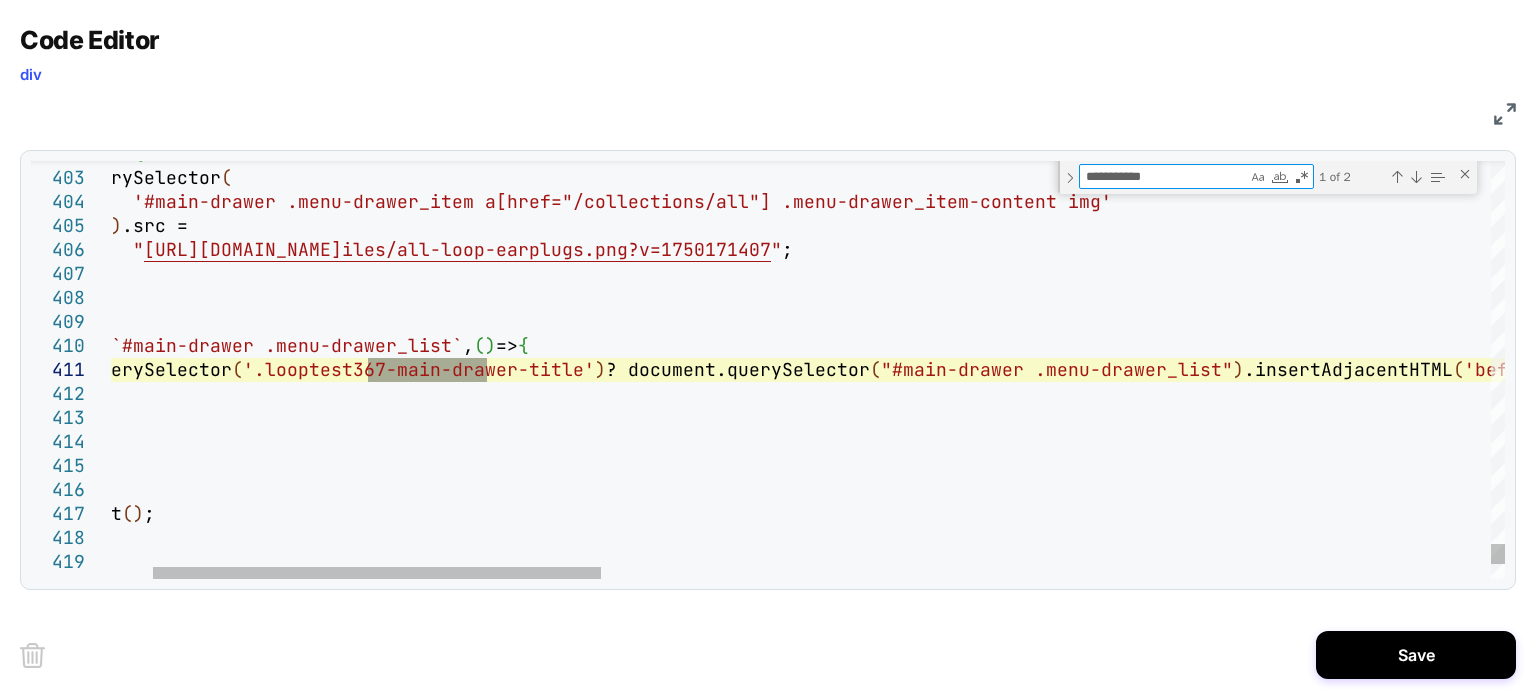 drag, startPoint x: 1192, startPoint y: 179, endPoint x: 1078, endPoint y: 178, distance: 114.00439 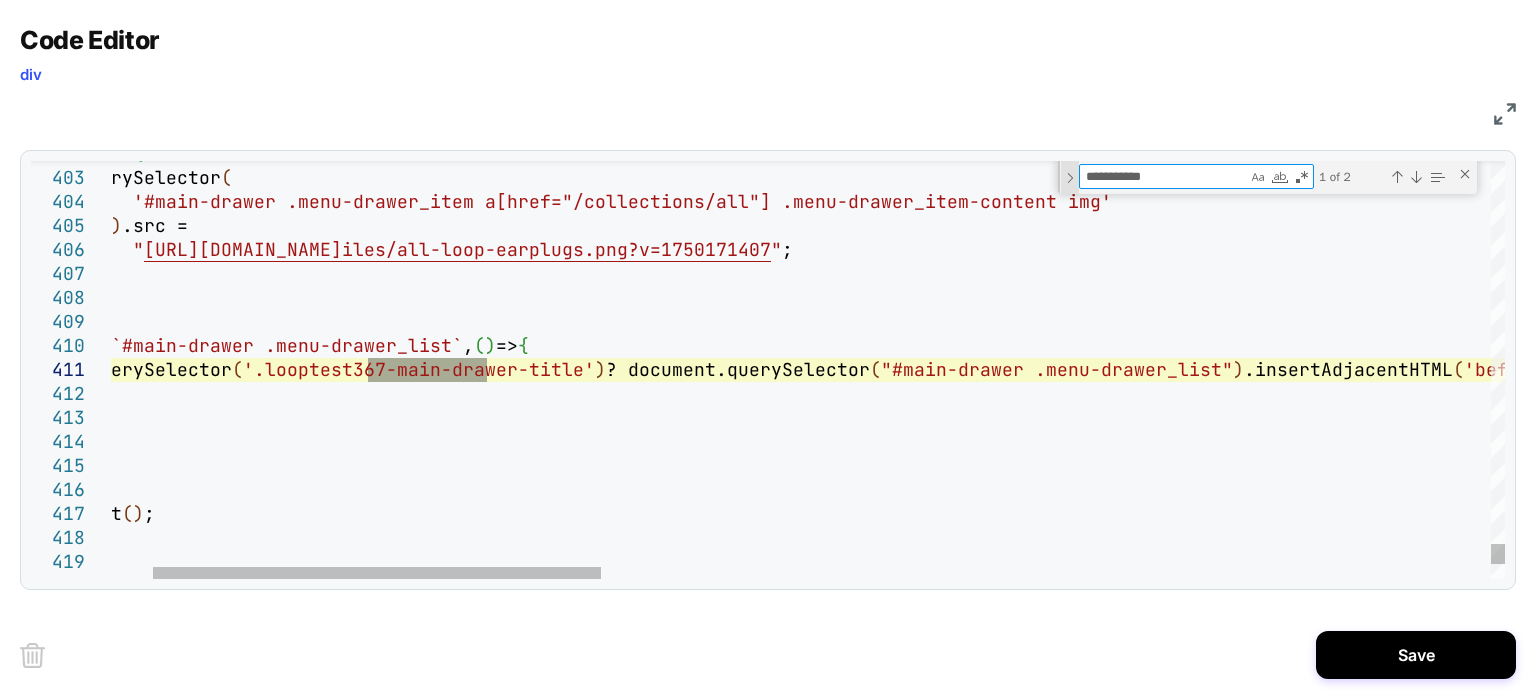 type on "**********" 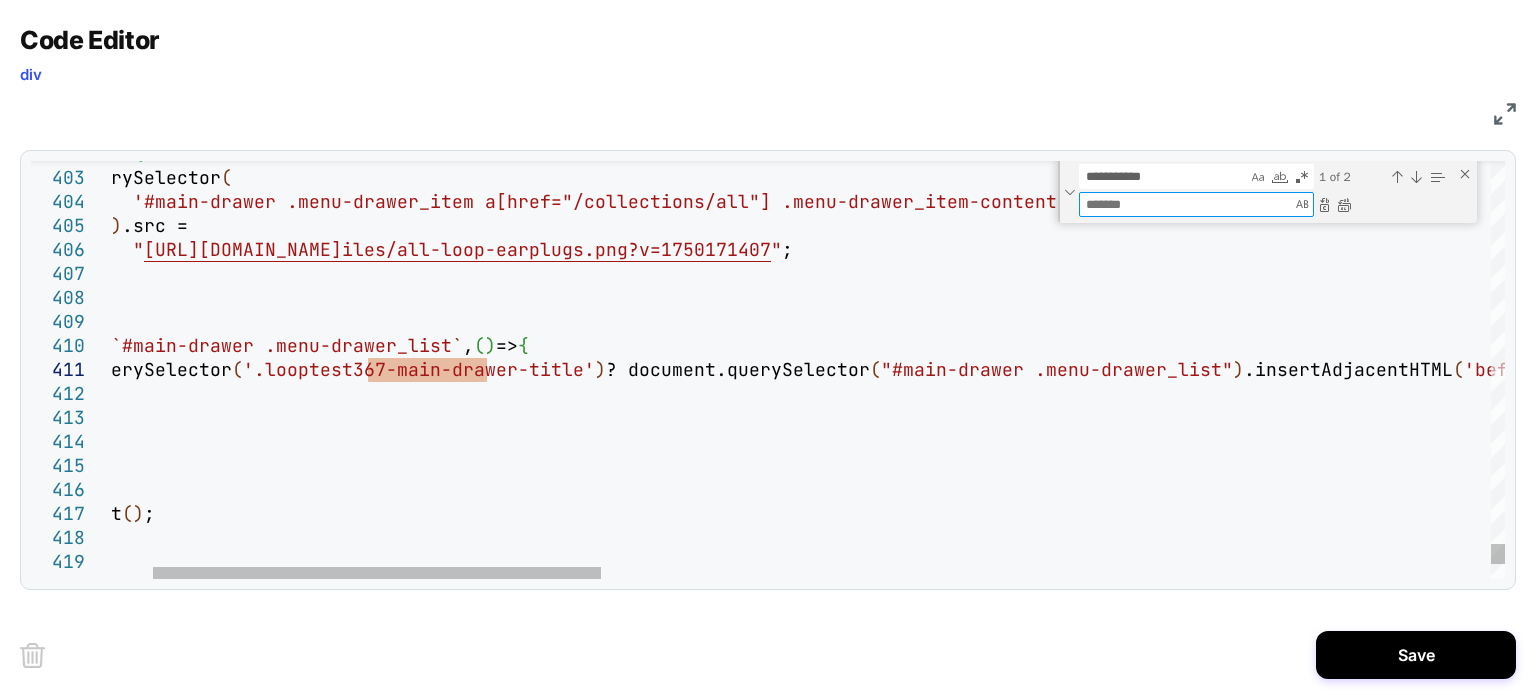 click at bounding box center [1185, 204] 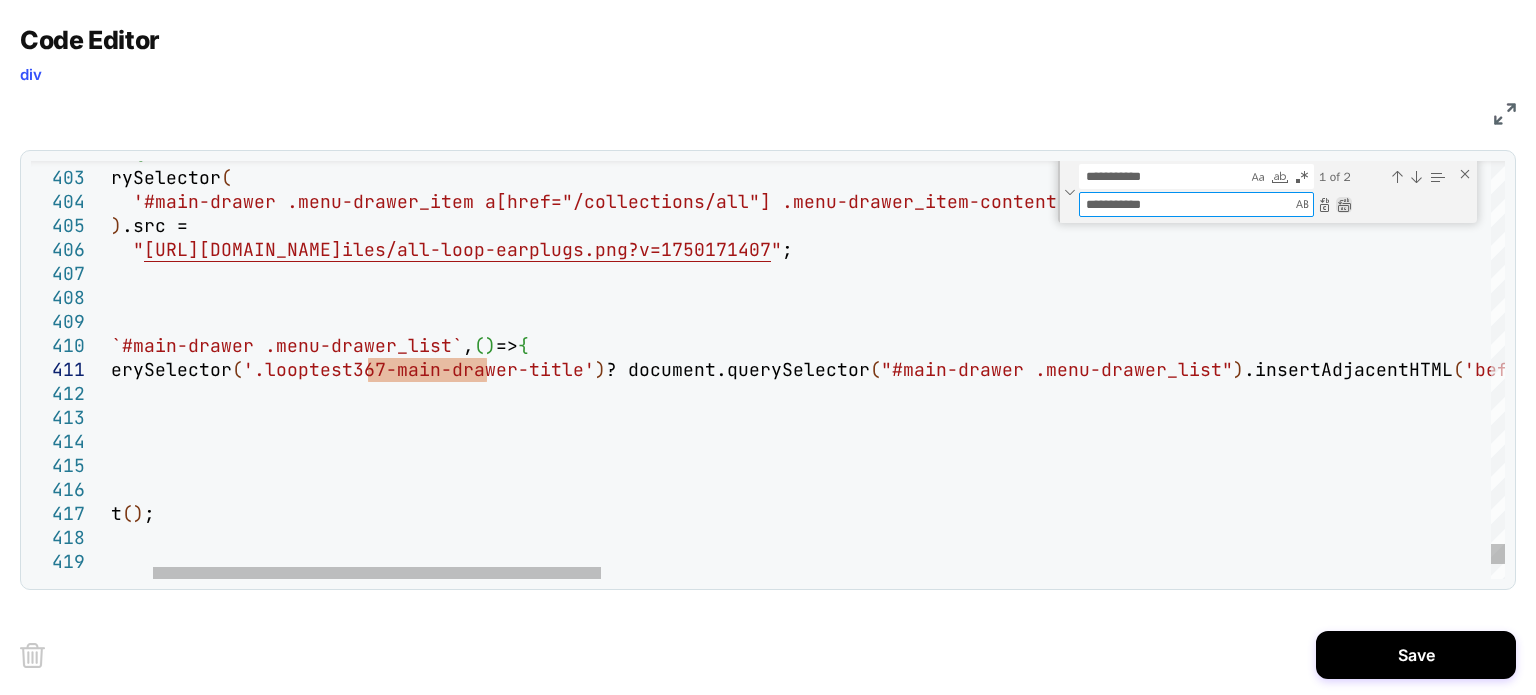 type on "**********" 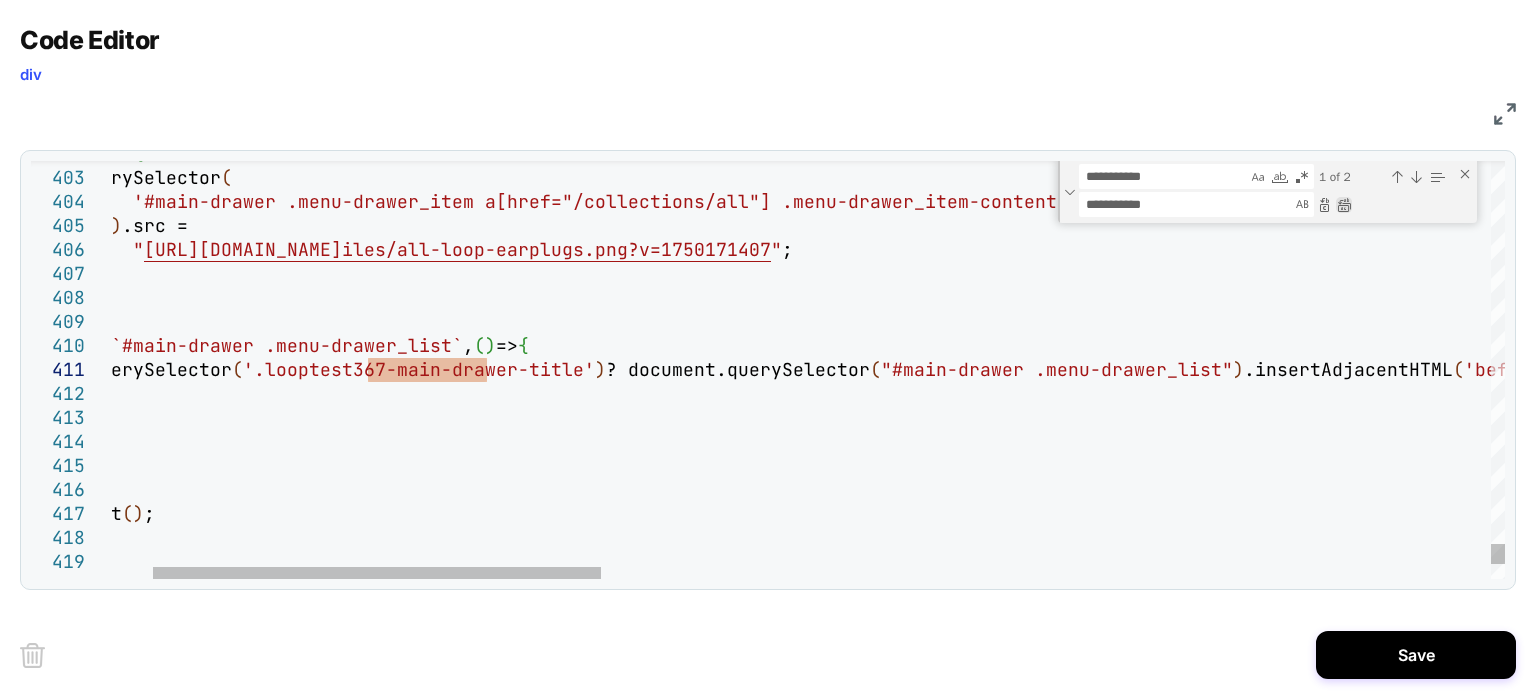 click at bounding box center [1344, 205] 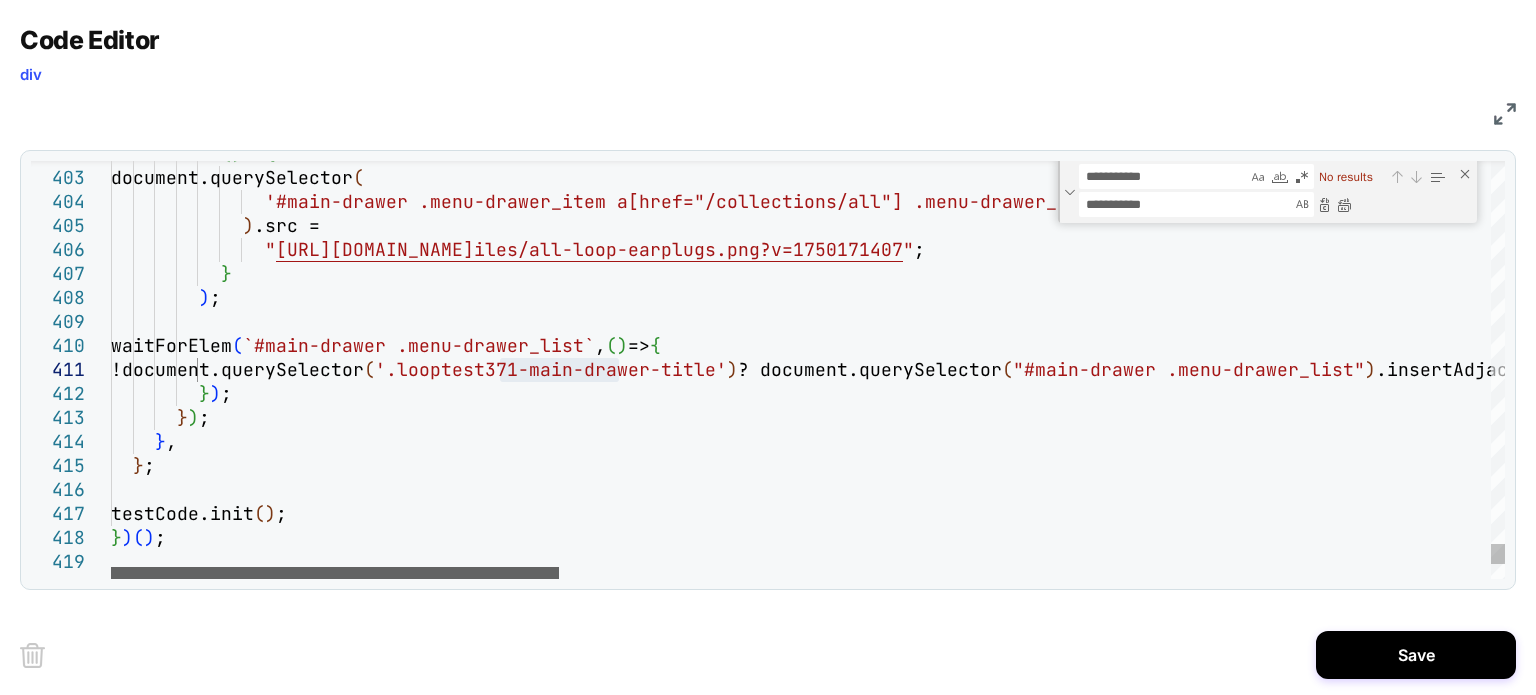 click at bounding box center [335, 573] 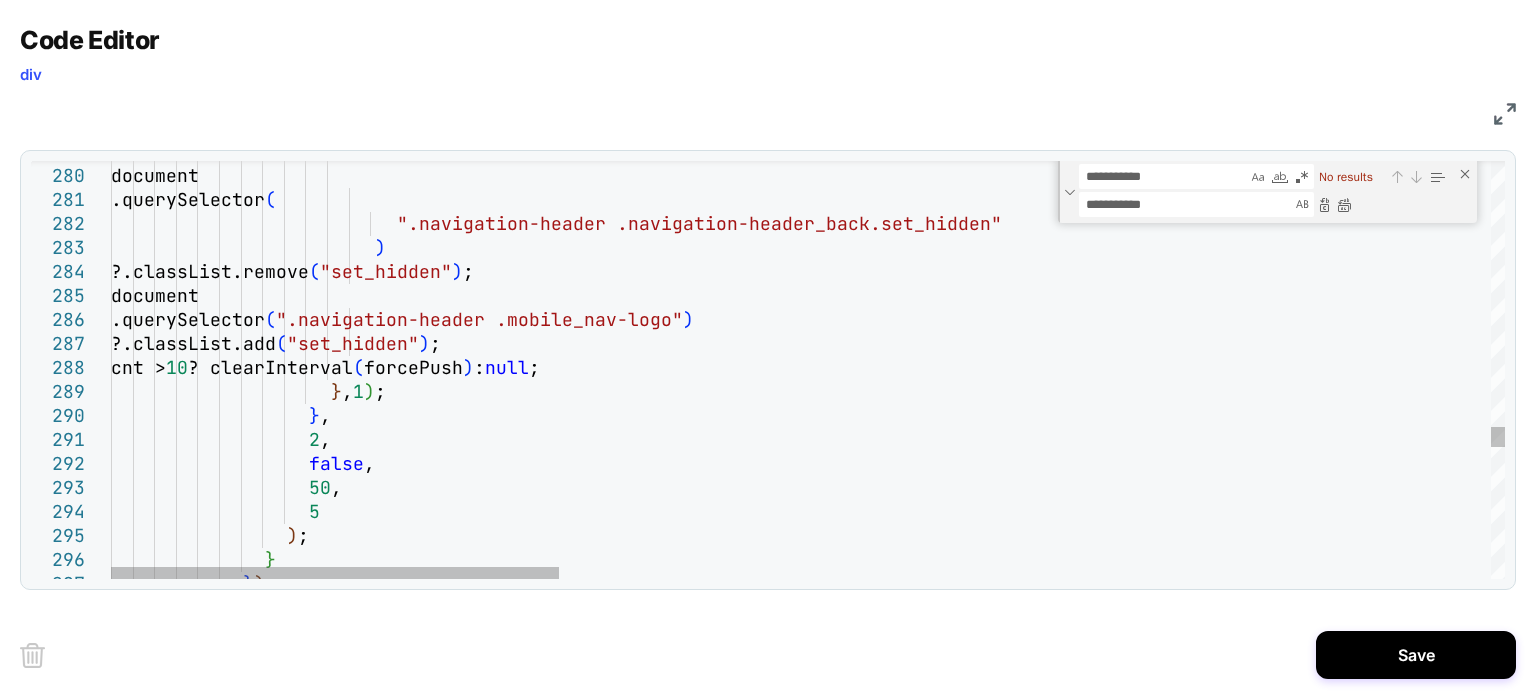 scroll, scrollTop: 0, scrollLeft: 0, axis: both 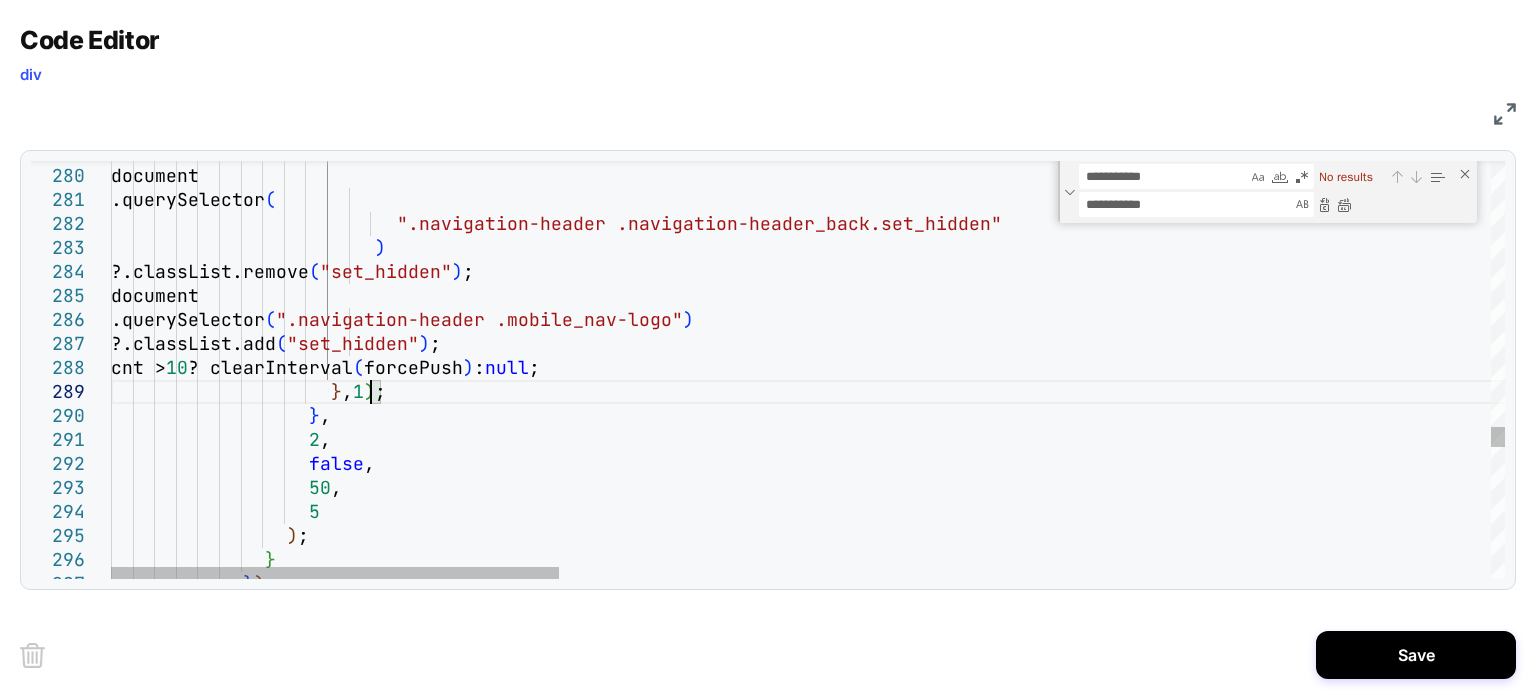 click on "}              } ) ;                    false ,                    50 ,                    5                  ) ;                    } ,                    2 ,                       cnt >  10  ? clearInterval ( forcePush )  :  null ;                      } ,  1 ) ;                         .querySelector ( ".navigation-header .mobile_nav-logo" )                         ?.classList.add ( "set_hidden" ) ;                         ?.classList.remove ( "set_hidden" ) ;                       document                         .querySelector (                            ".navigation-header .navigation-header_back.set_hi dden"                          )" at bounding box center [2256, -1338] 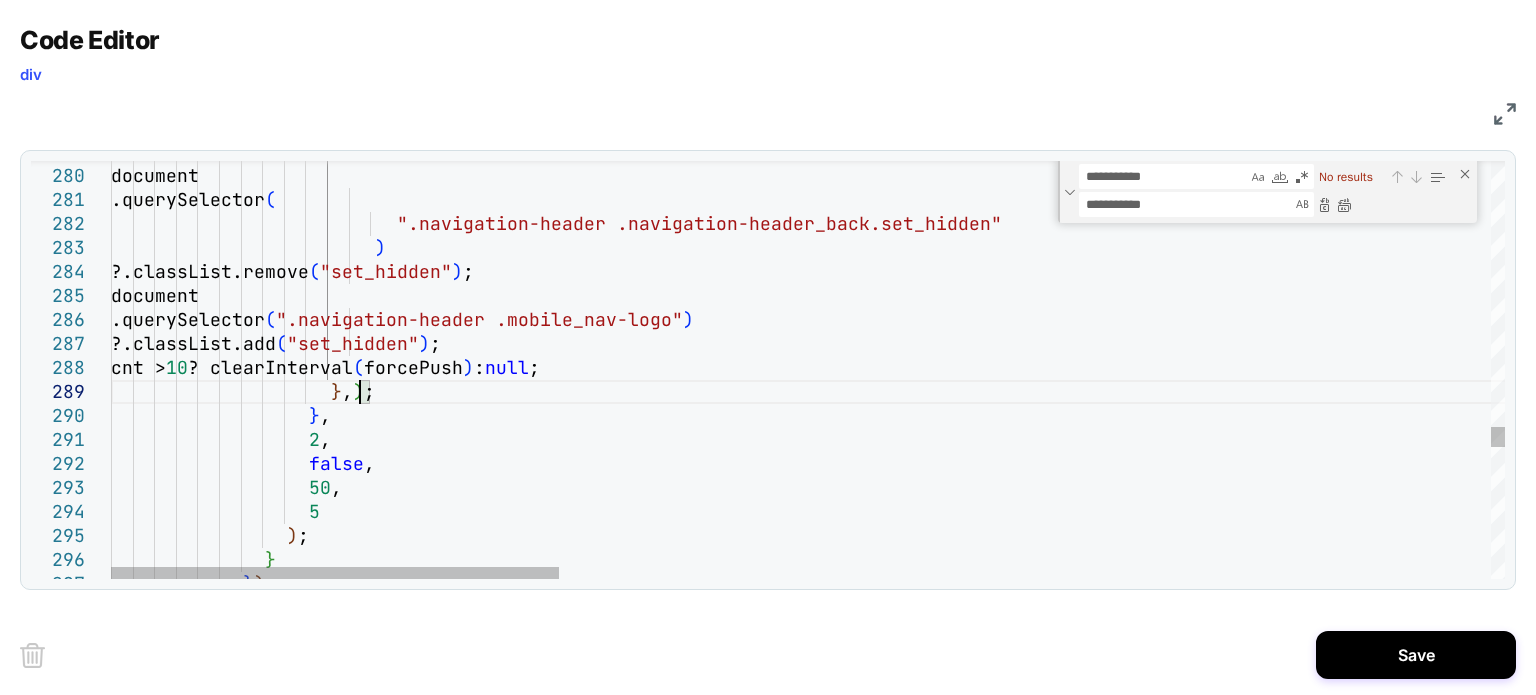 scroll, scrollTop: 191, scrollLeft: 258, axis: both 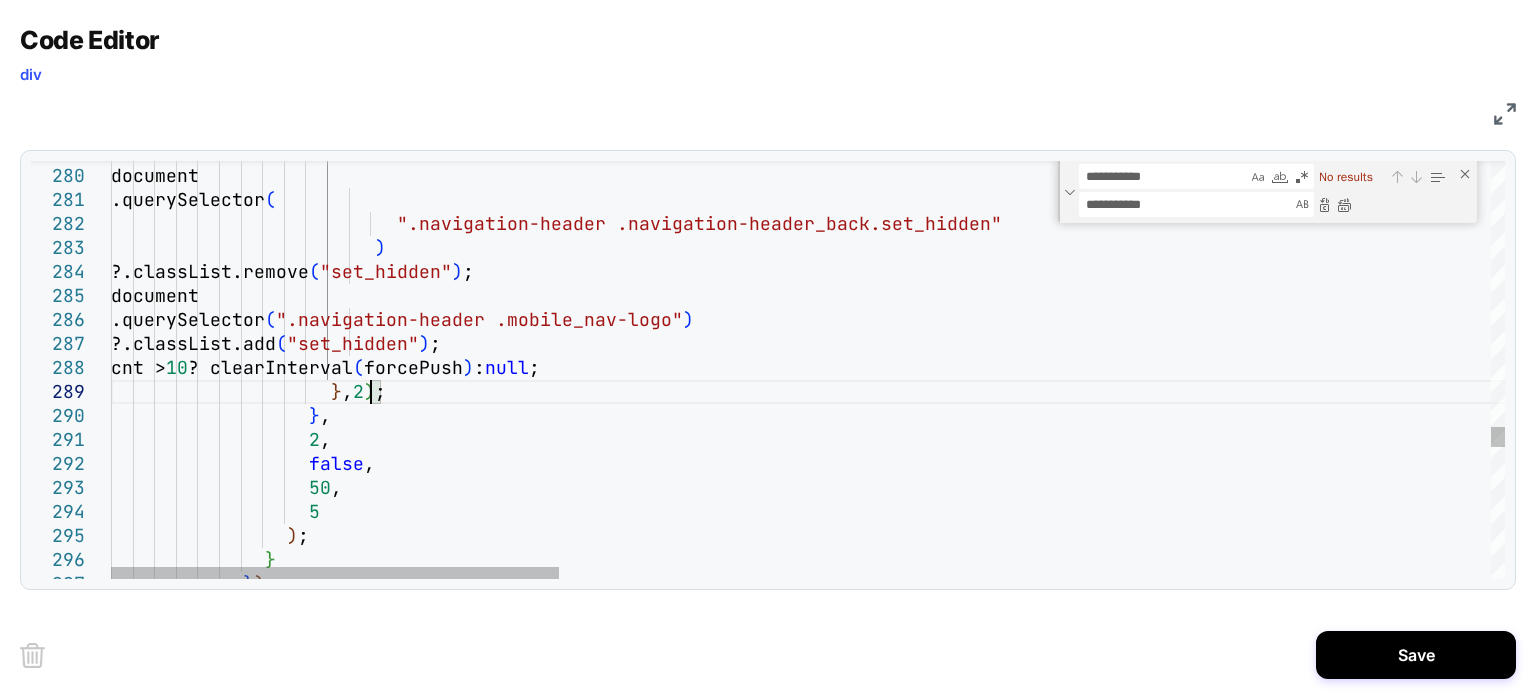 click on "}              } ) ;                    false ,                    50 ,                    5                  ) ;                    } ,                    2 ,                       cnt >  10  ? clearInterval ( forcePush )  :  null ;                      } ,  2 ) ;                         .querySelector ( ".navigation-header .mobile_nav-logo" )                         ?.classList.add ( "set_hidden" ) ;                         ?.classList.remove ( "set_hidden" ) ;                       document                         .querySelector (                            ".navigation-header .navigation-header_back.set_hi dden"                          )" at bounding box center (2256, -1338) 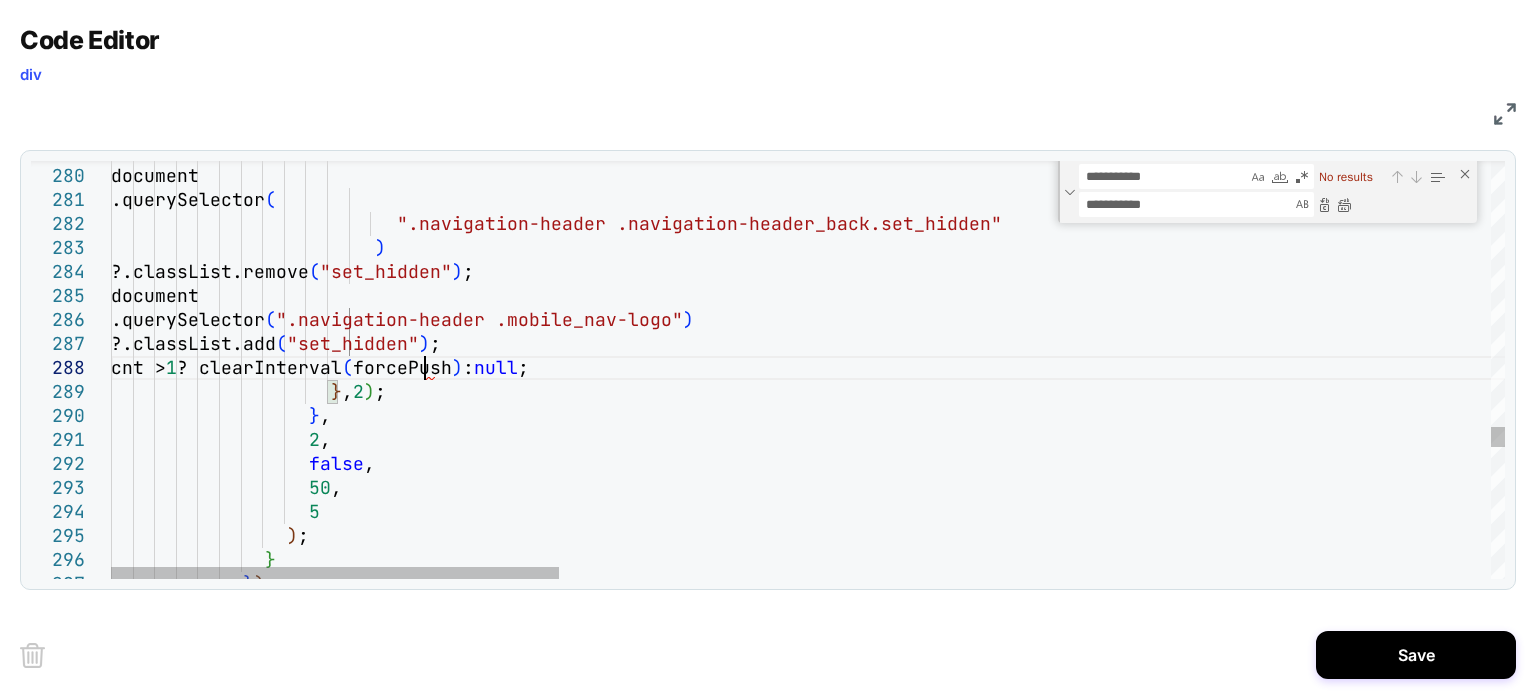 scroll, scrollTop: 191, scrollLeft: 322, axis: both 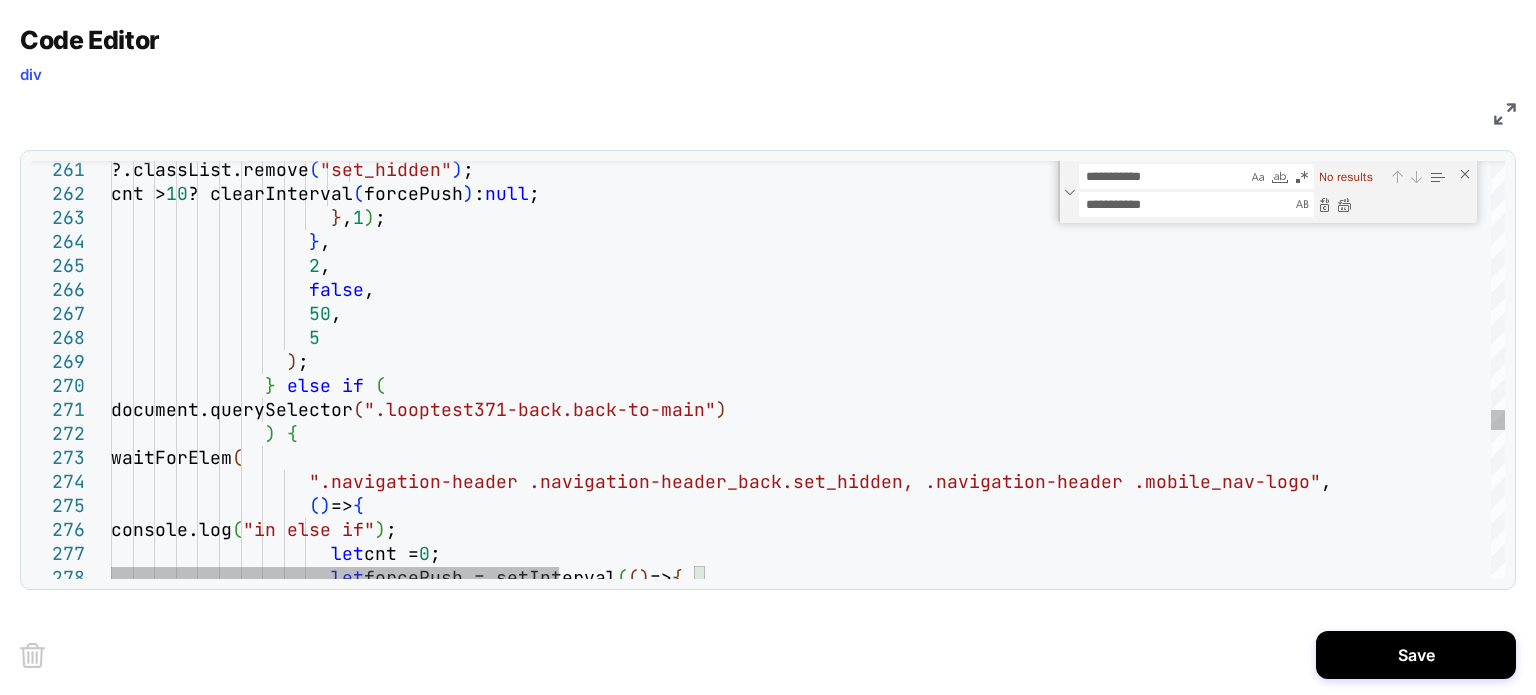 click on "let  cnt =  0 ;                      let  forcePush = setInterval ( ( )  =>  {                    ( )  =>  {                     console.log ( "in else if" ) ;                 waitForElem (                    ".navigation-header .navigation-header_back.set_hi dden, .navigation-header .mobile_nav-logo" ,                 document.querySelector ( ".looptest371-back.back-to-main" )                )   {                  ) ;                }   else   if   (                    50 ,                    5                    2 ,                    false ,                      } ,  1 ) ;                    } ,                         ?.classList.remove ( "set_hidden" ) ; 10 ( ) ;" at bounding box center [2256, -888] 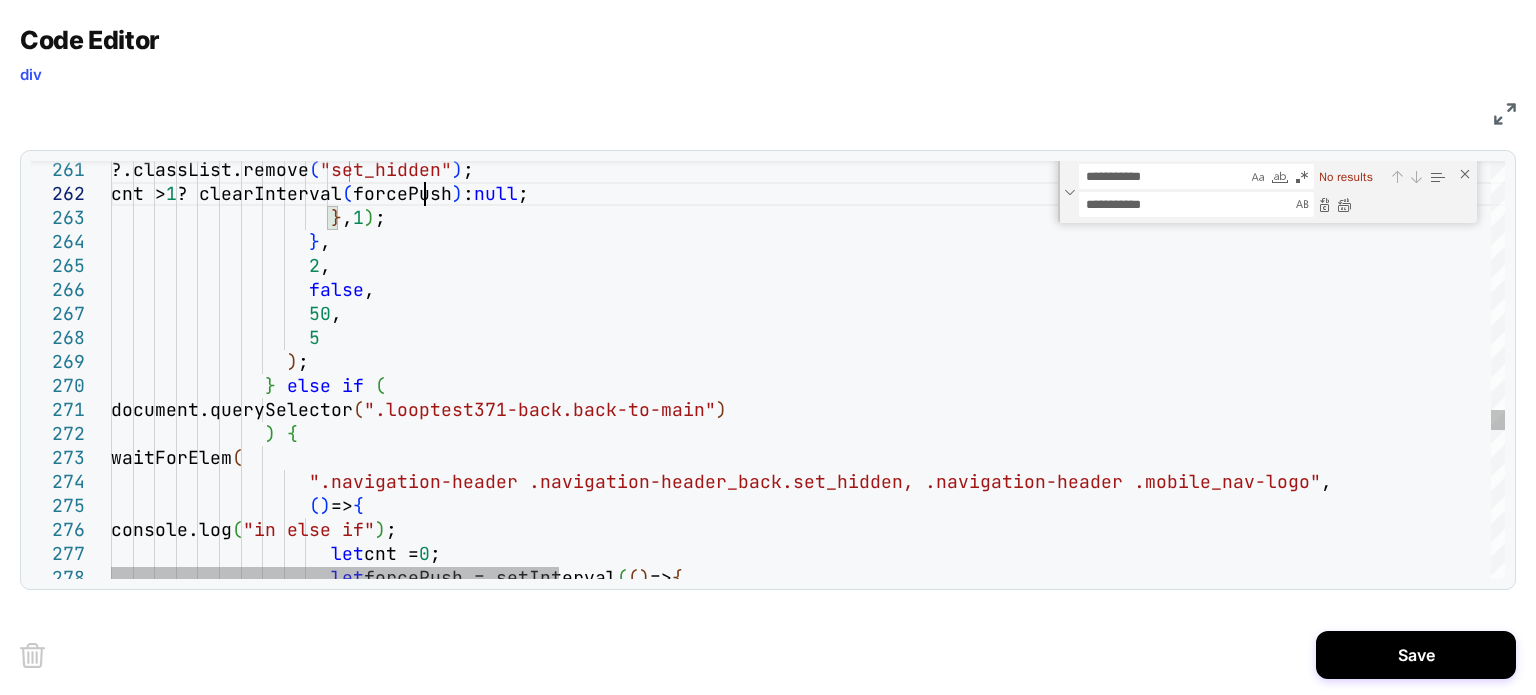 scroll, scrollTop: 48, scrollLeft: 322, axis: both 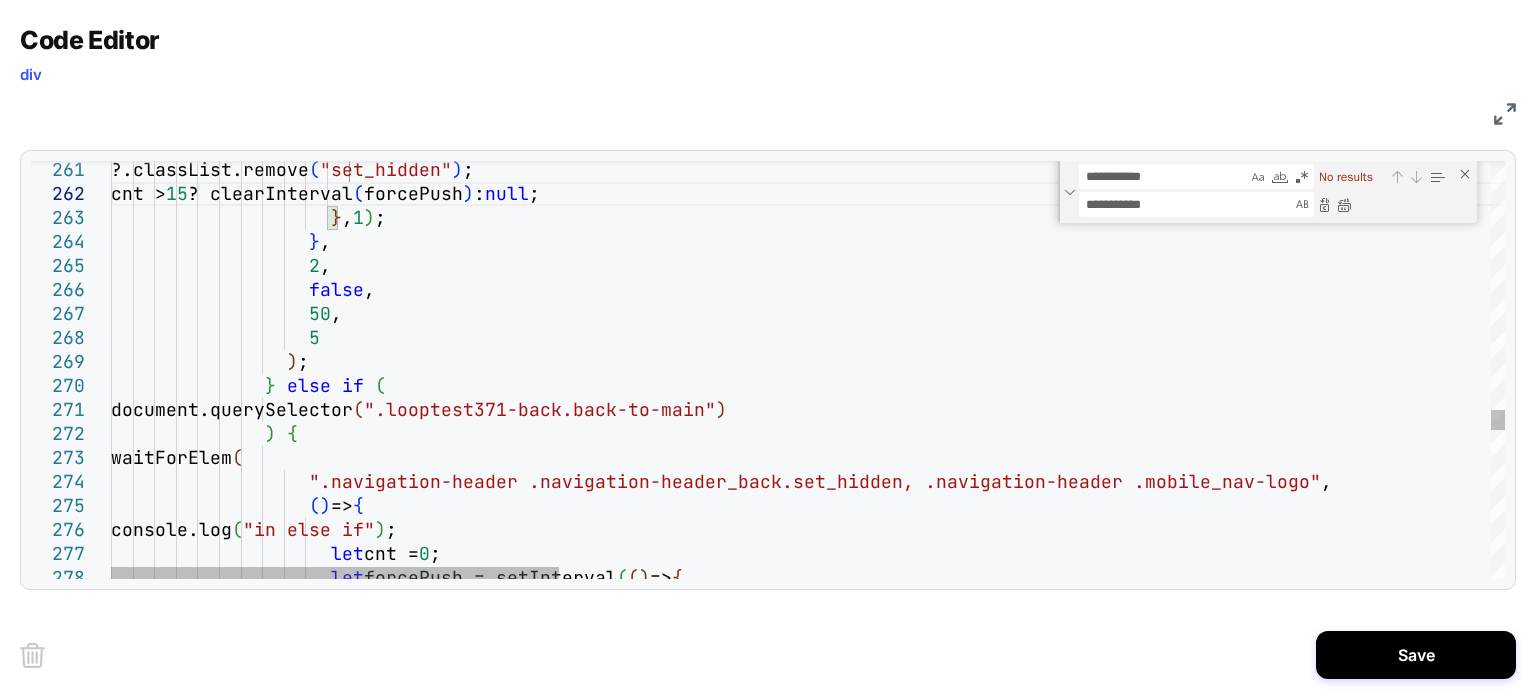 click on "let  cnt =  0 ;                      let  forcePush = setInterval ( ( )  =>  {                    ( )  =>  {                     console.log ( "in else if" ) ;                 waitForElem (                    ".navigation-header .navigation-header_back.set_hi dden, .navigation-header .mobile_nav-logo" ,                 document.querySelector ( ".looptest371-back.back-to-main" )                )   {                  ) ;                }   else   if   (                    50 ,                    5                    2 ,                    false ,                      } ,  1 ) ;                    } ,                         ?.classList.remove ( "set_hidden" ) ; 15 ( ) ;" at bounding box center (2256, -888) 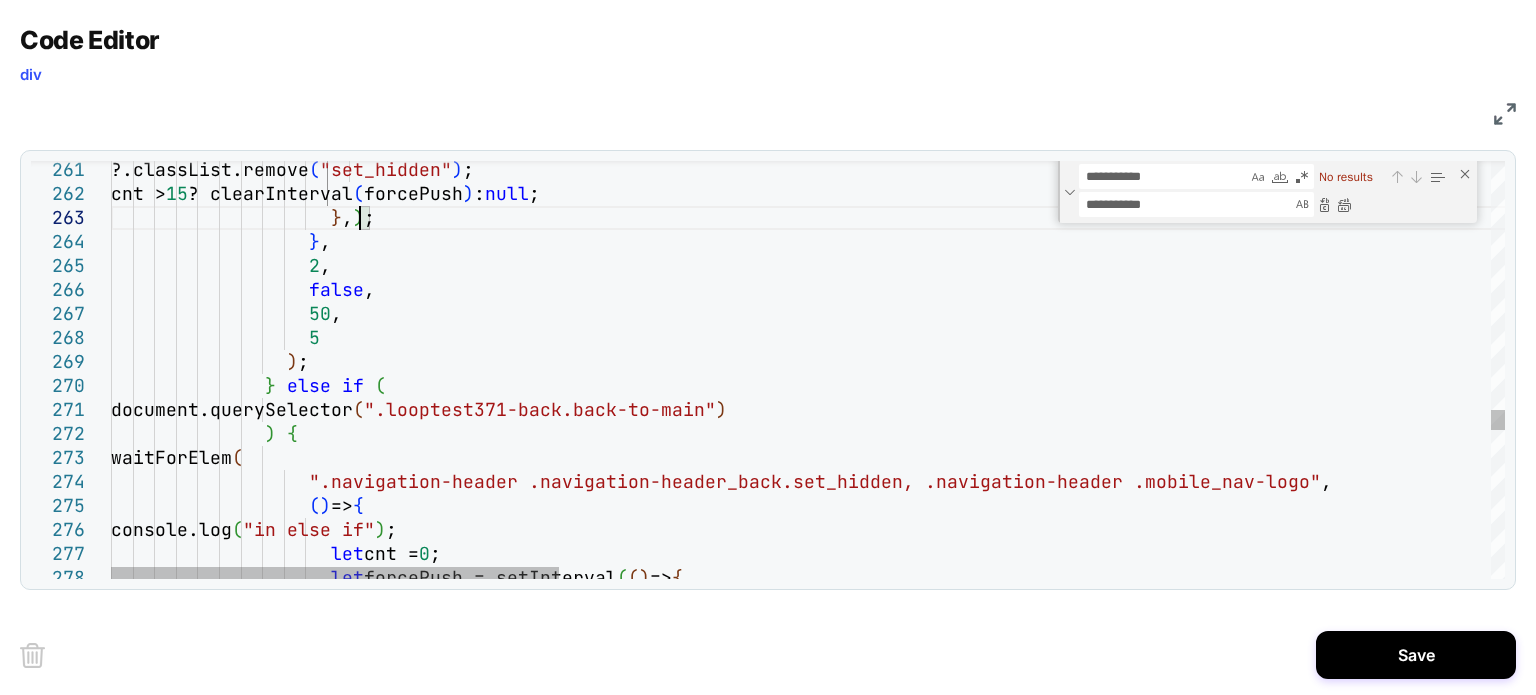 scroll, scrollTop: 48, scrollLeft: 258, axis: both 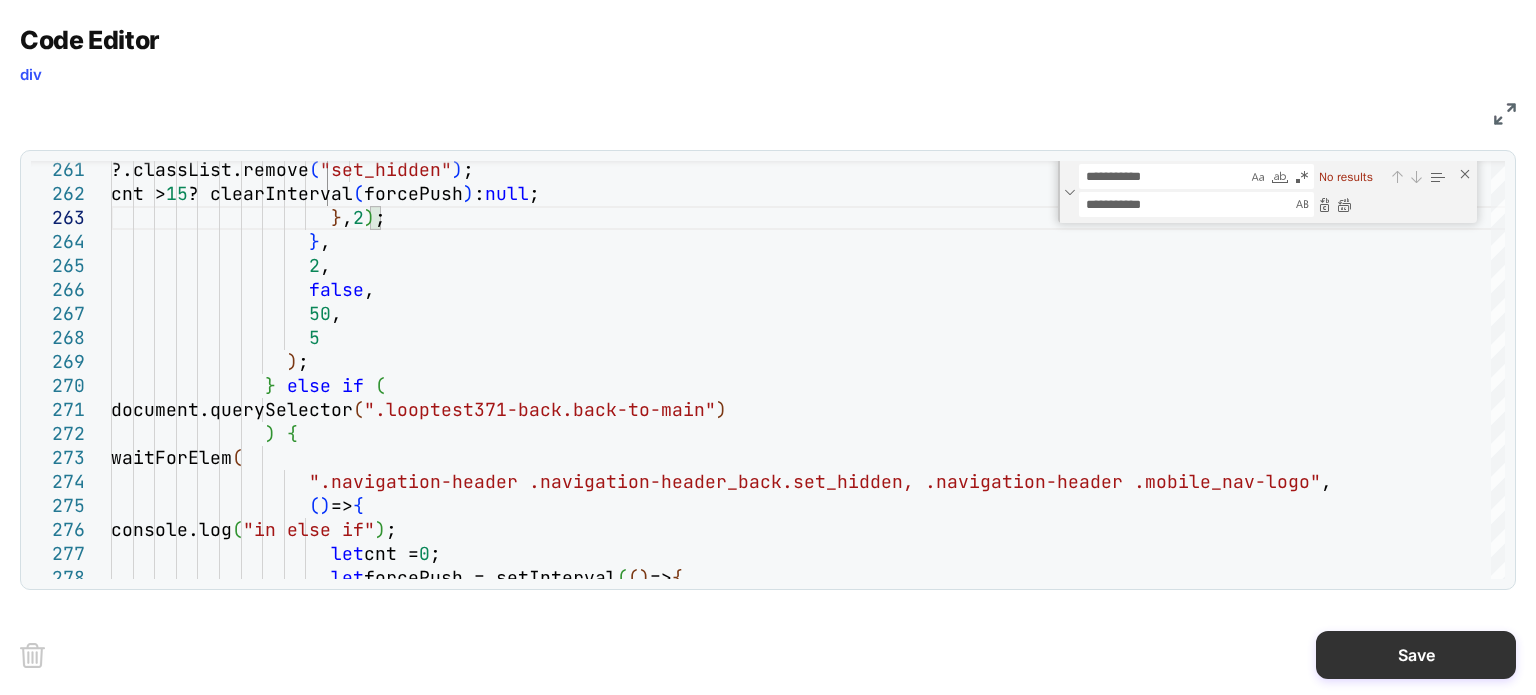type on "**********" 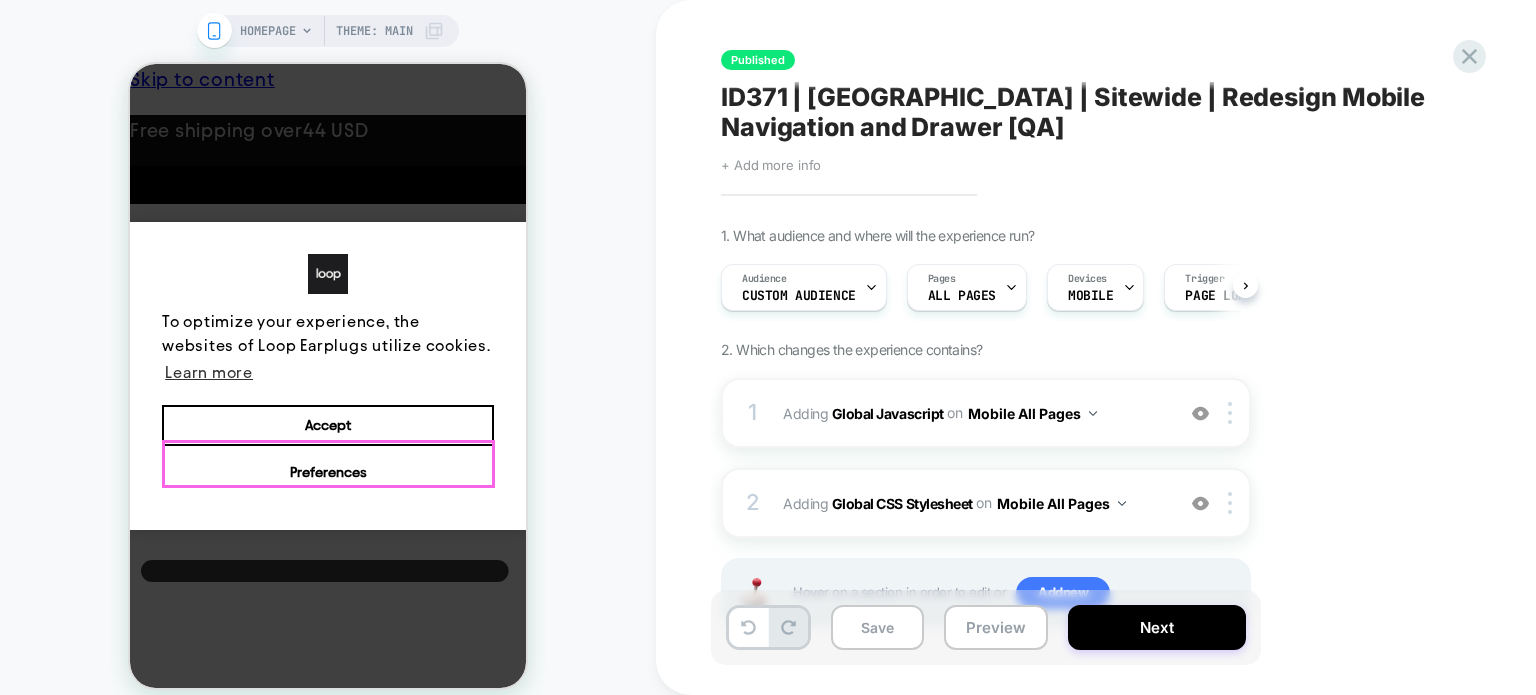 scroll, scrollTop: 0, scrollLeft: 0, axis: both 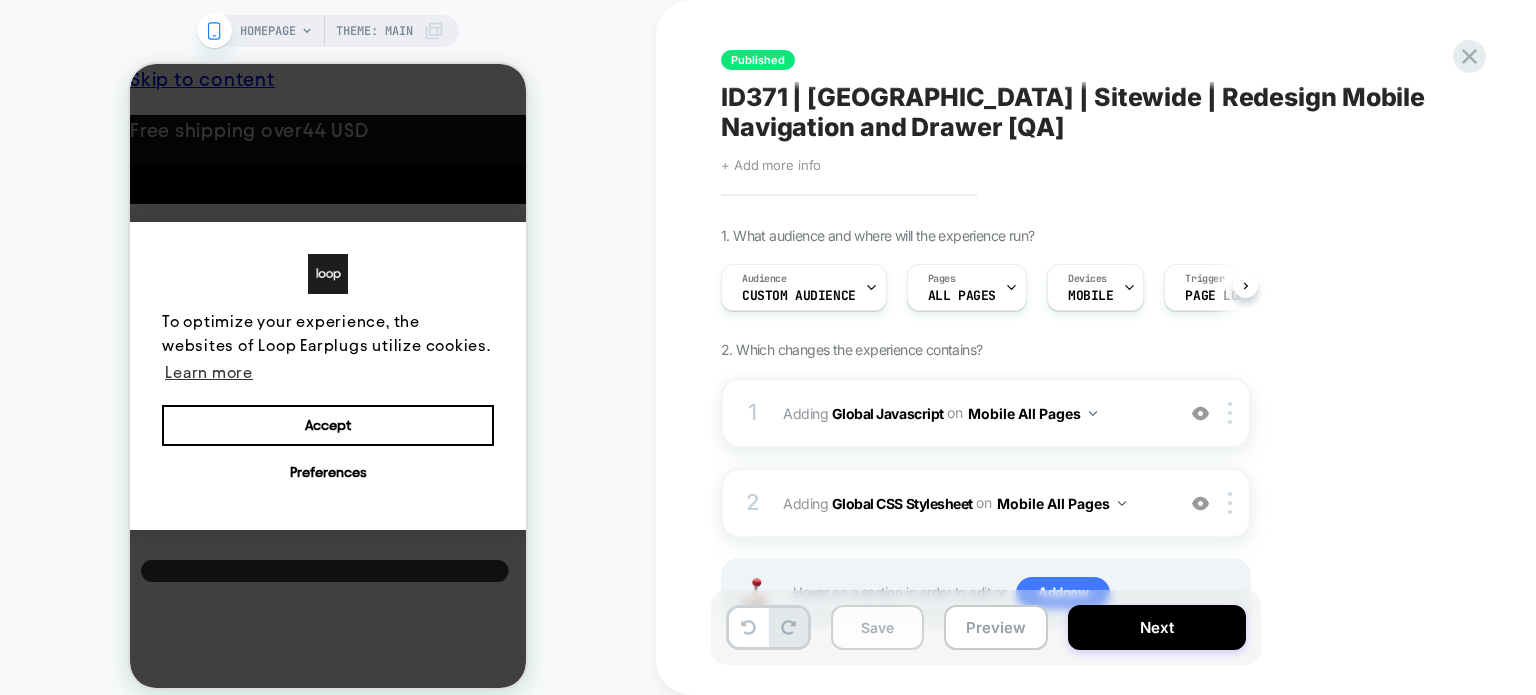 click on "Save" at bounding box center (877, 627) 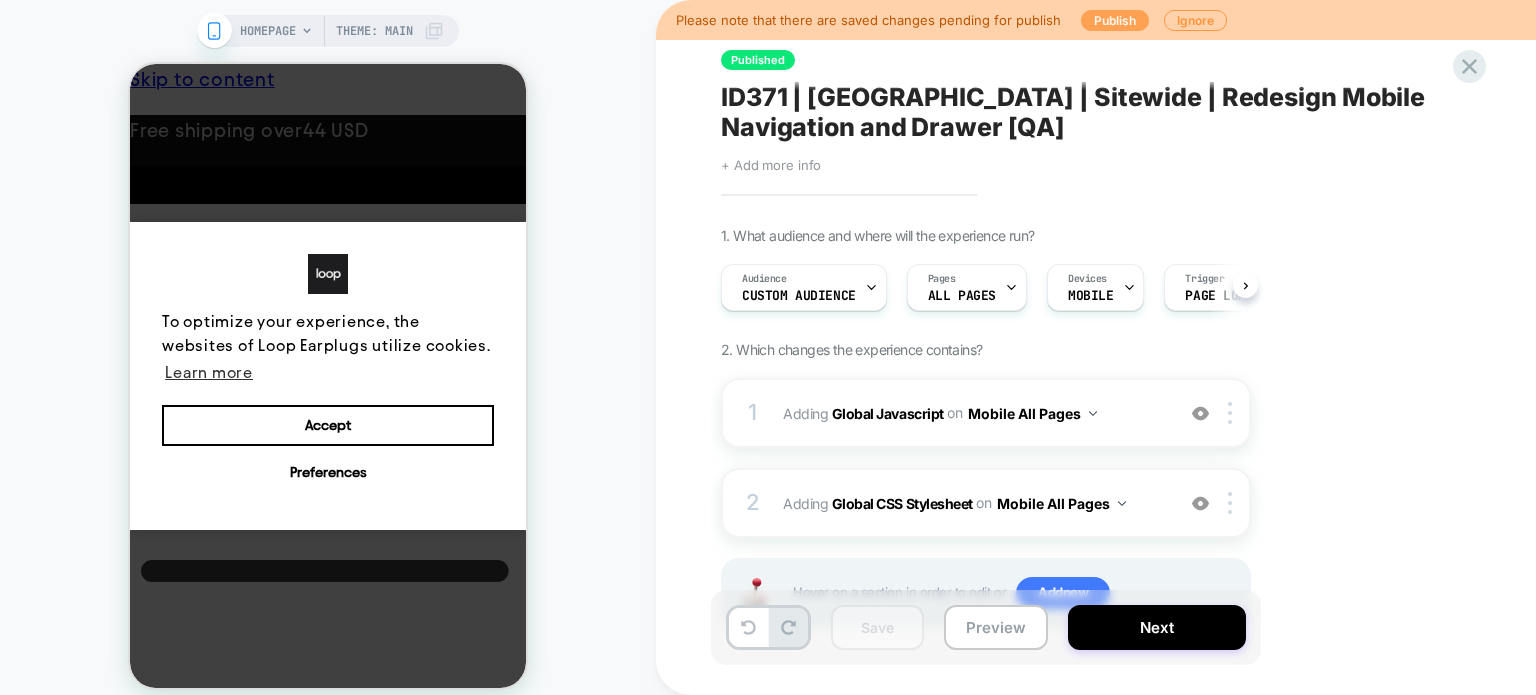 click on "Publish" at bounding box center (1115, 20) 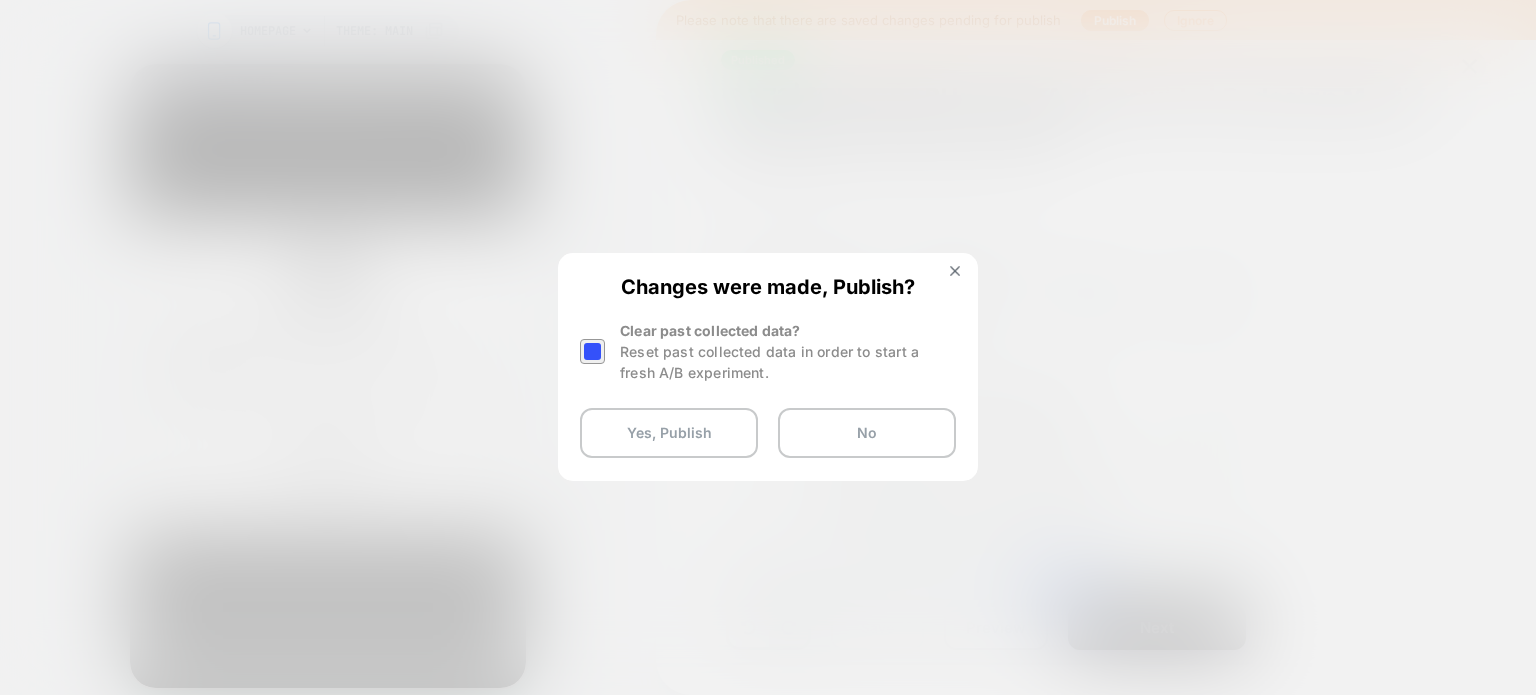 click at bounding box center [592, 351] 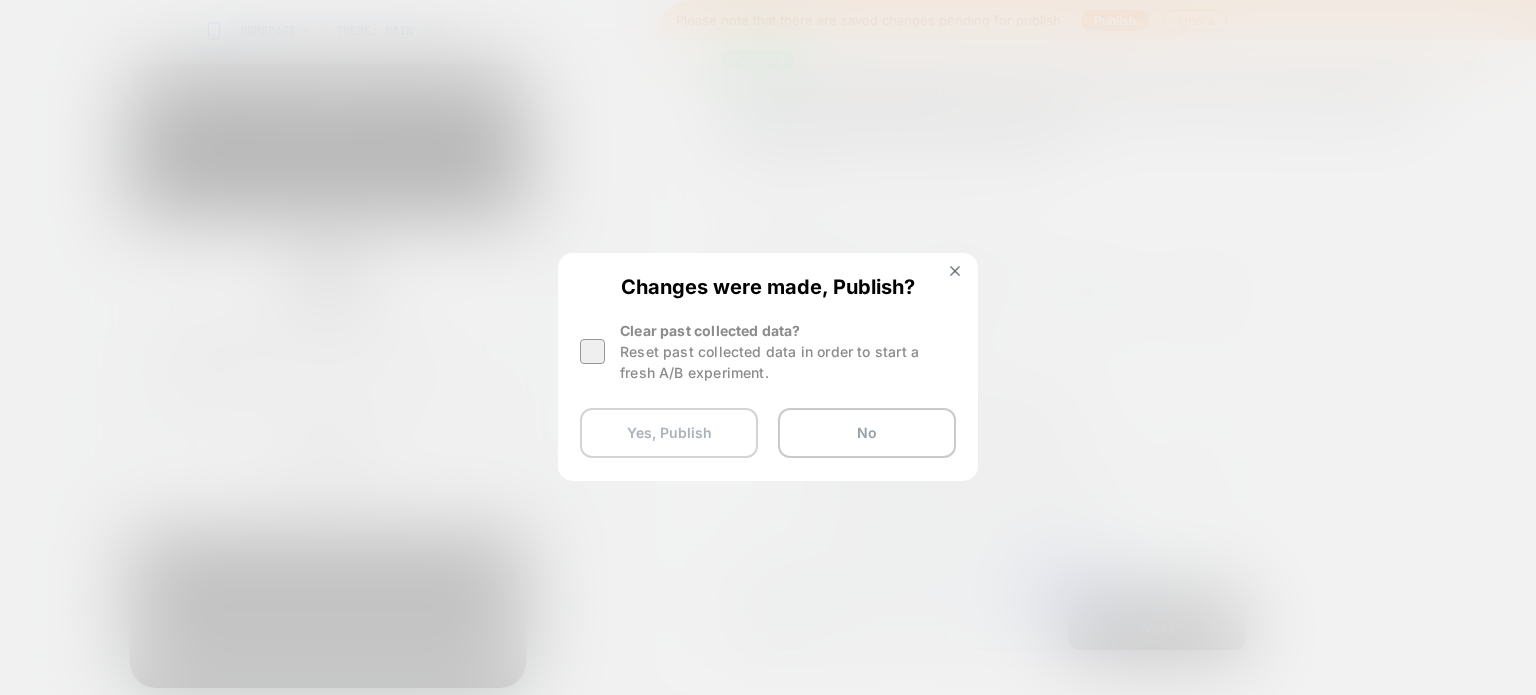 click on "Yes, Publish" at bounding box center (669, 433) 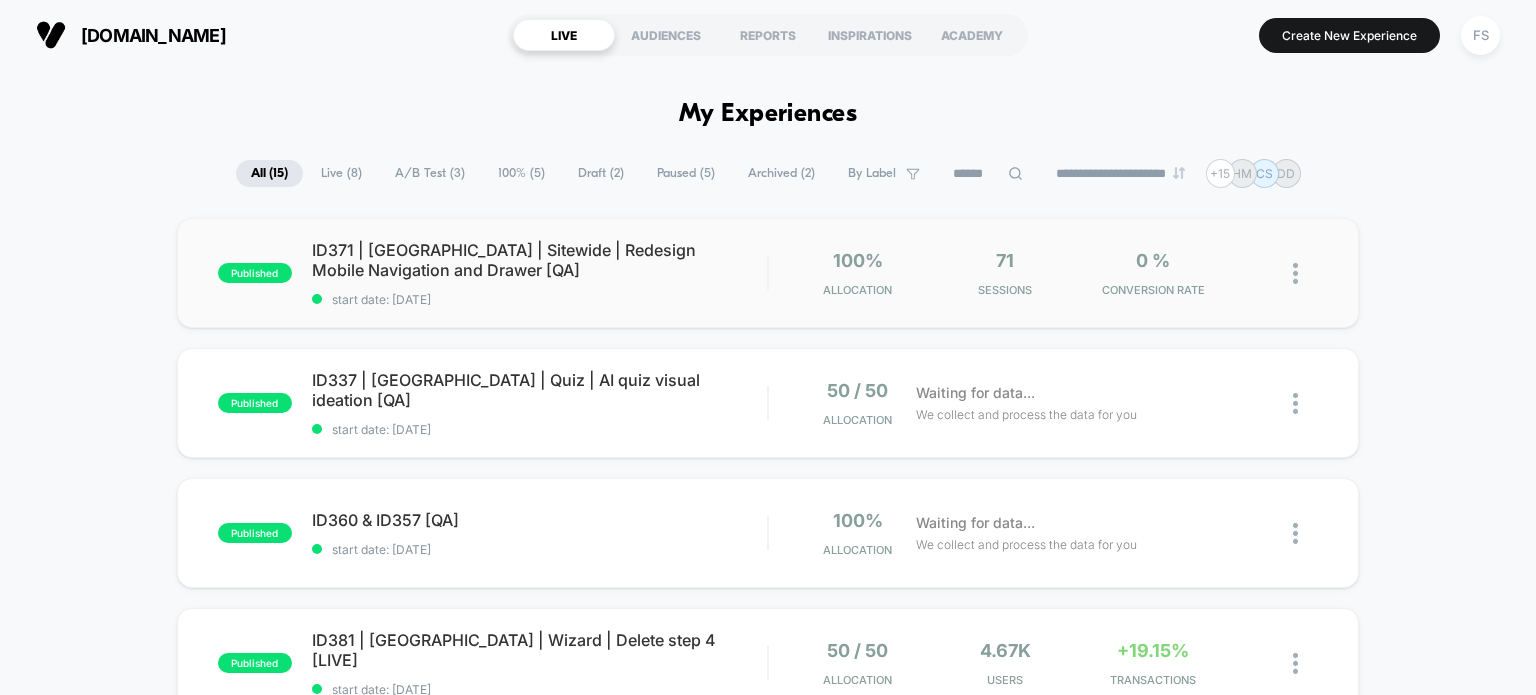 click on "published ID371 | USA | Sitewide | Redesign Mobile Navigation and Drawer [QA] start date: 6/23/2025 100% Allocation 71 Sessions 0 % CONVERSION RATE" at bounding box center (768, 273) 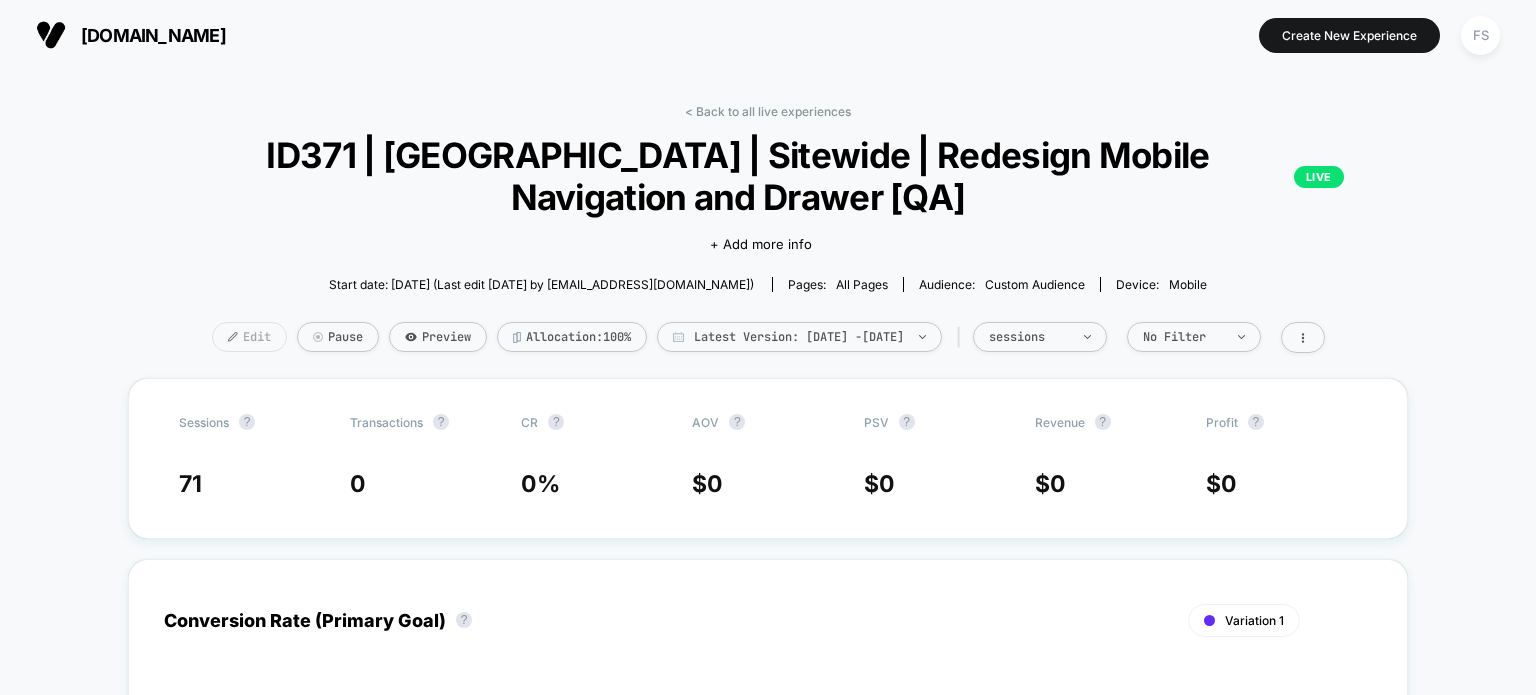 click on "Edit" at bounding box center [249, 337] 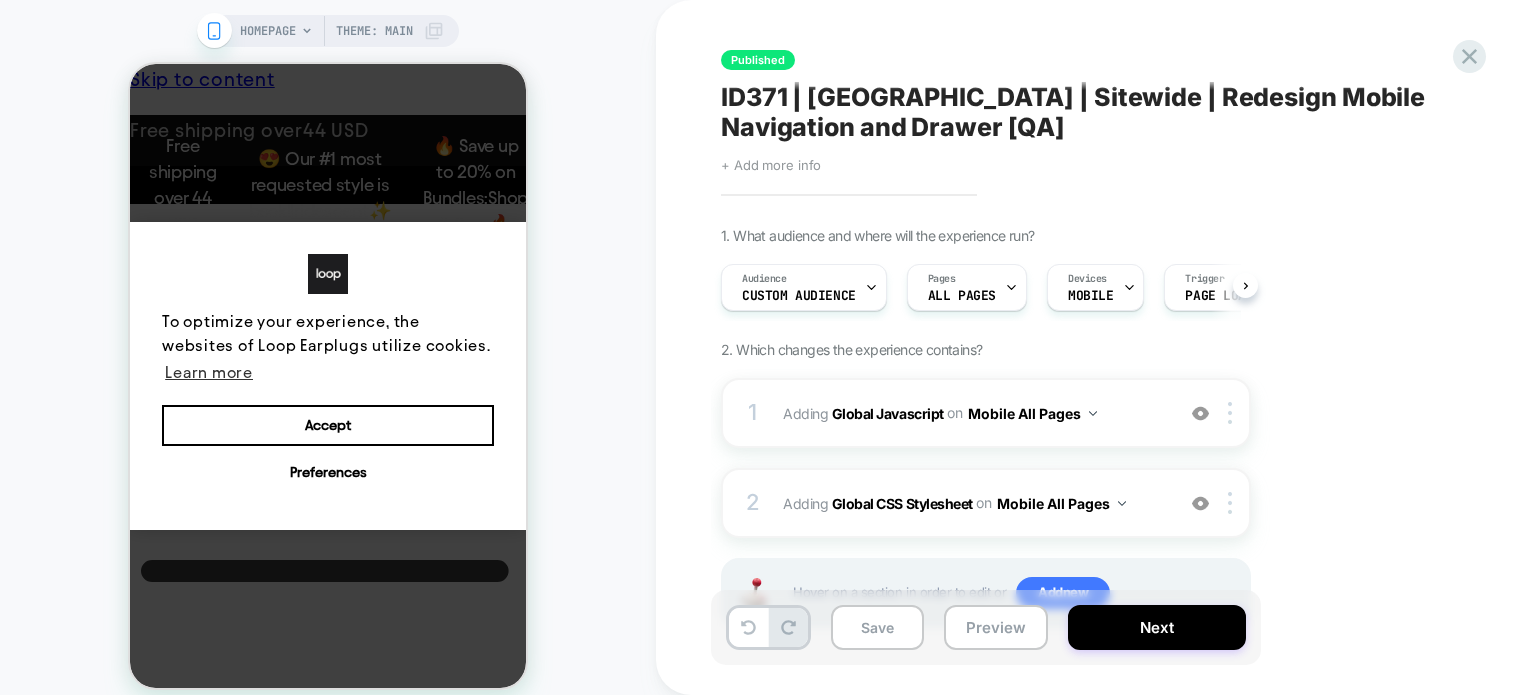 scroll, scrollTop: 0, scrollLeft: 0, axis: both 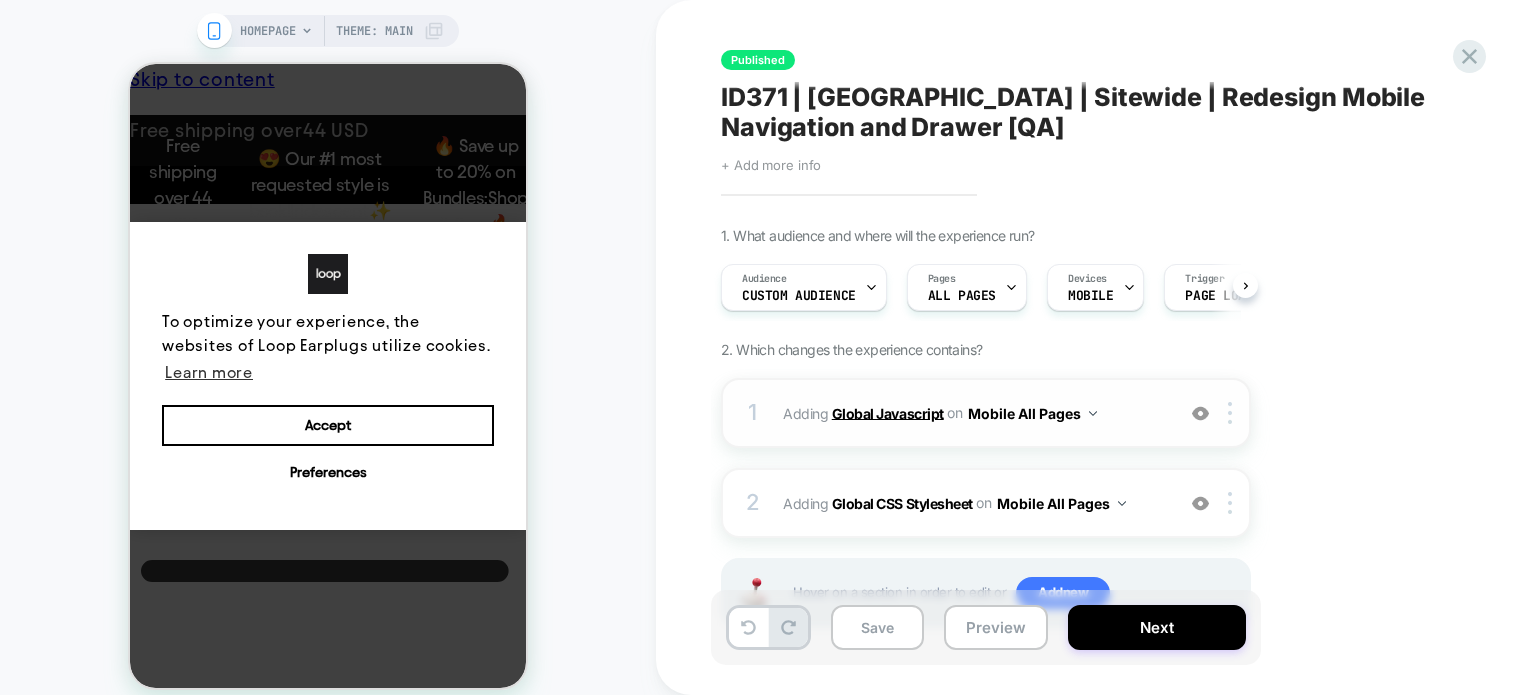 click on "Global Javascript" at bounding box center (888, 412) 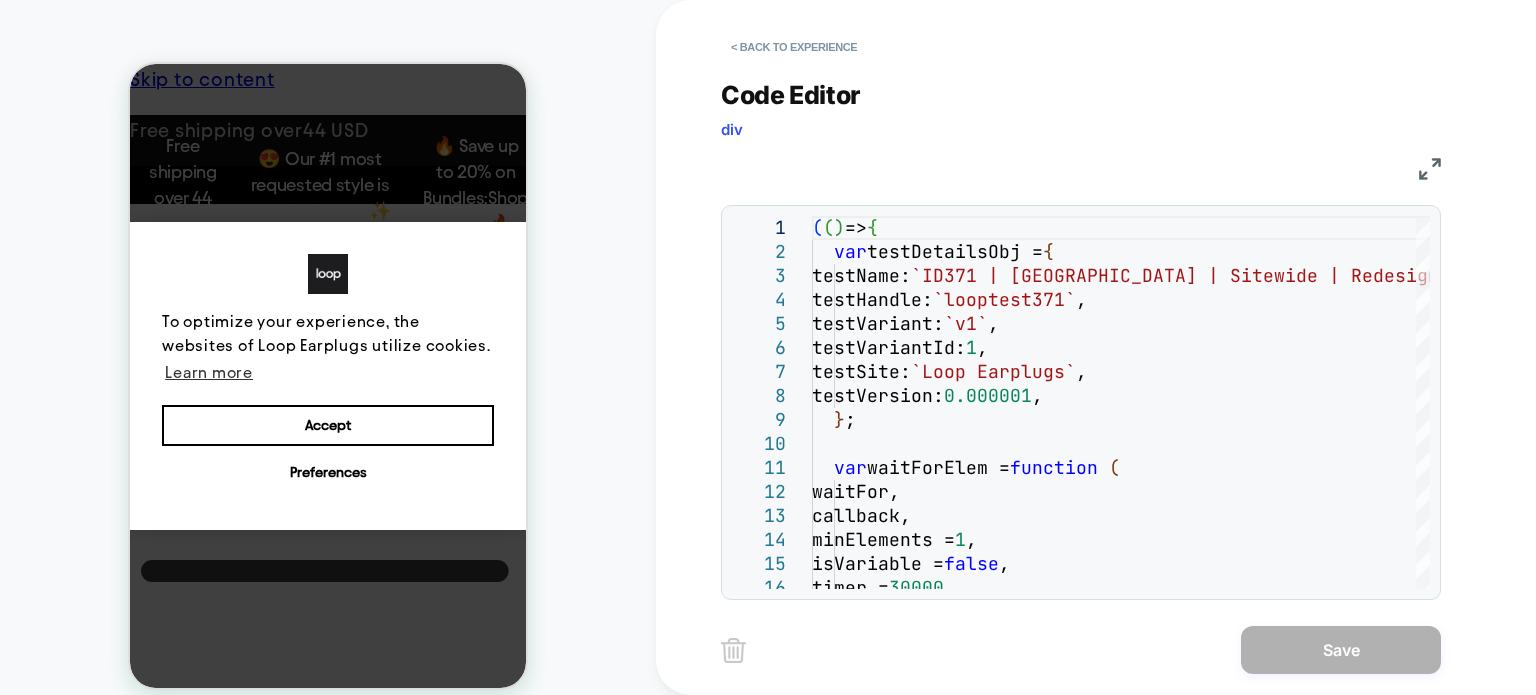 click at bounding box center (1430, 169) 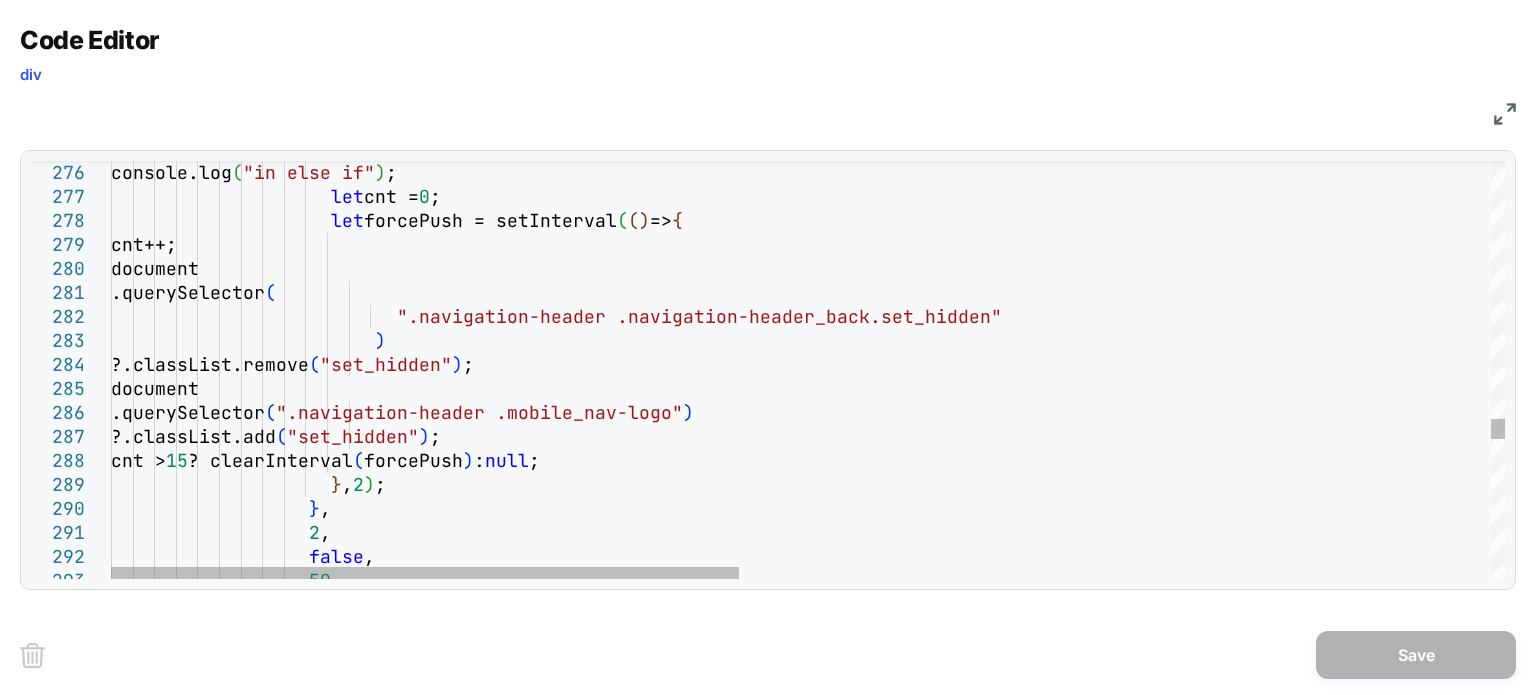 scroll, scrollTop: 0, scrollLeft: 0, axis: both 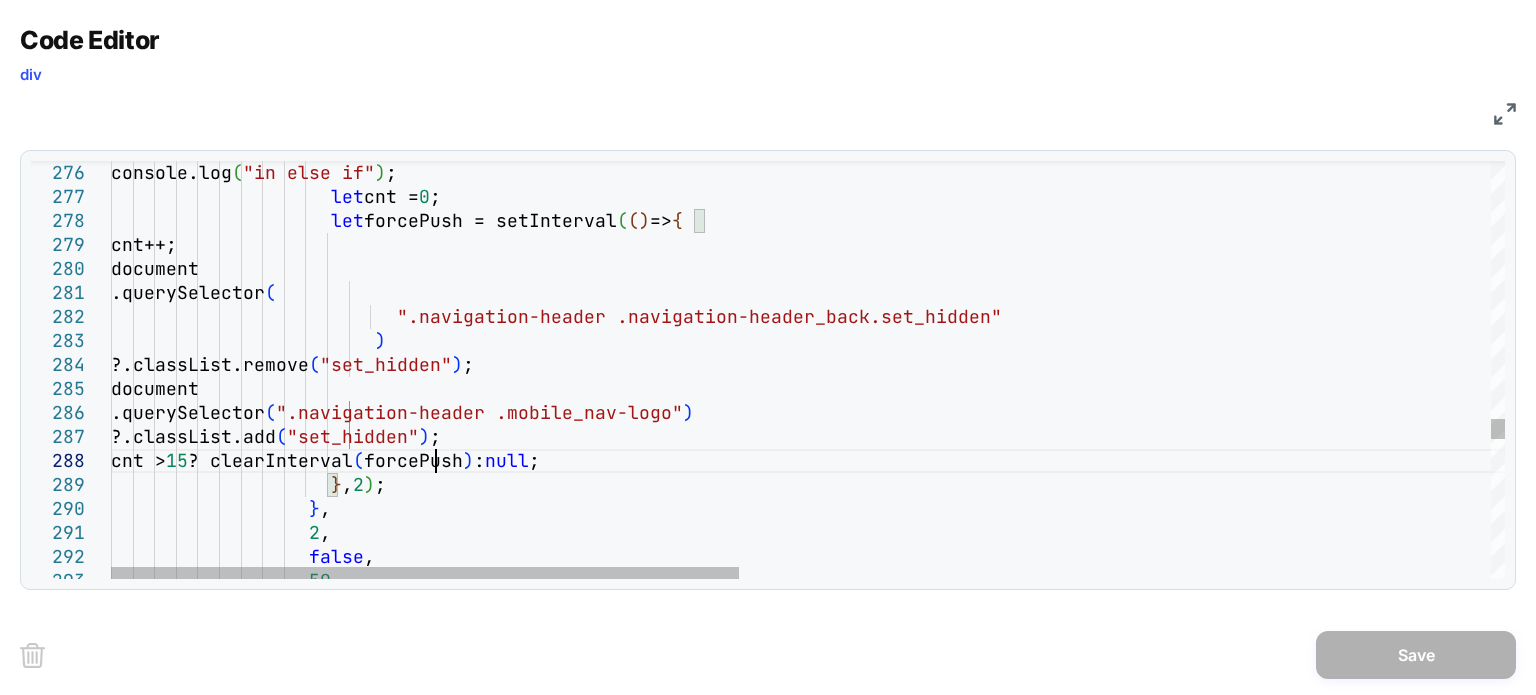 click on "?.classList.remove ( "set_hidden" ) ;                       document                         .querySelector ( ".navigation-header .mobile_nav-logo" )                         ?.classList.add ( "set_hidden" ) ;                       cnt >  15  ? clearInterval ( forcePush )  :  null ;                      } ,  2 ) ;                    } ,                    2 ,                    false ,                    50 ,                            ".navigation-header .navigation-header_back.set_hi dden"                          )                       document                         .querySelector (                      let  forcePush = setInterval ( ( )  =>  { ( )" at bounding box center [1640, -1130] 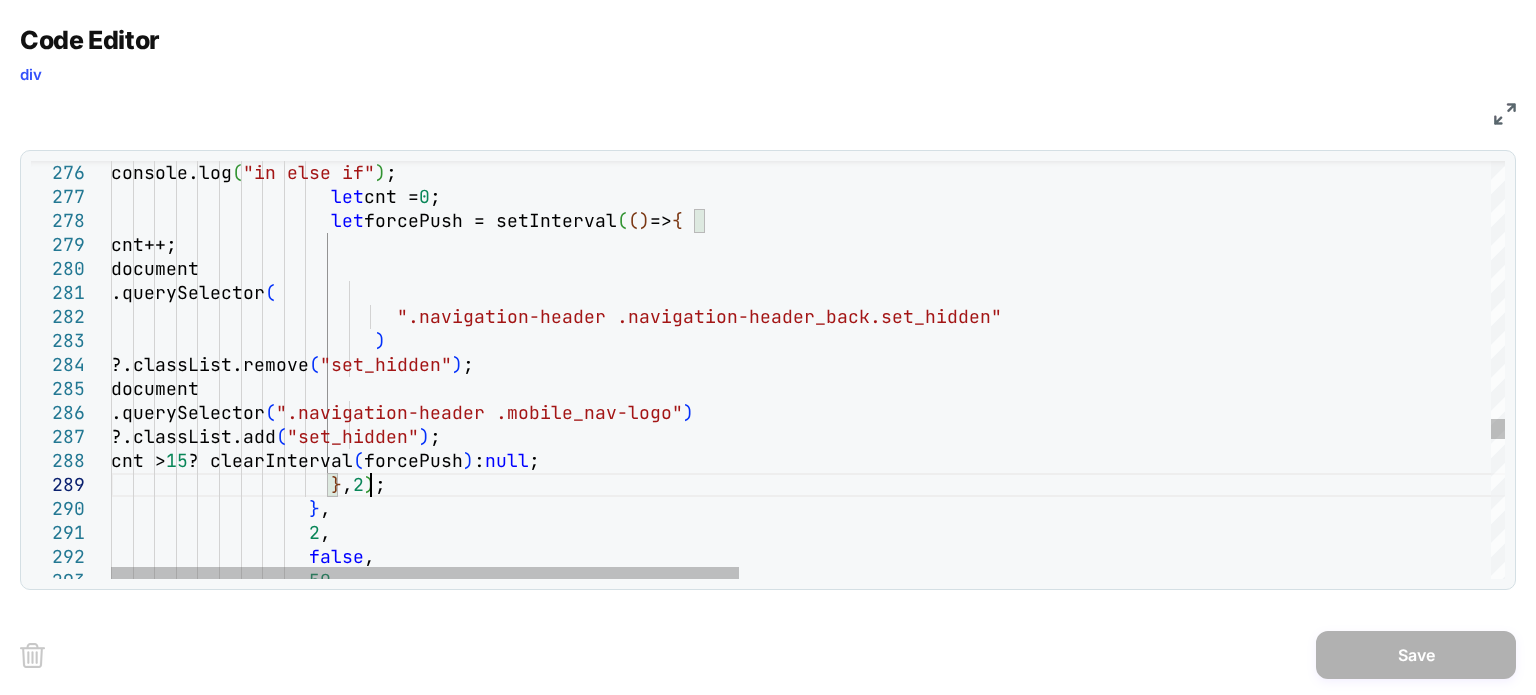 click on "?.classList.remove ( "set_hidden" ) ;                       document                         .querySelector ( ".navigation-header .mobile_nav-logo" )                         ?.classList.add ( "set_hidden" ) ;                       cnt >  15  ? clearInterval ( forcePush )  :  null ;                      } ,  2 ) ;                    } ,                    2 ,                    false ,                    50 ,                            ".navigation-header .navigation-header_back.set_hi dden"                          )                       document                         .querySelector (                      let  forcePush = setInterval ( ( )  =>  { ( )" at bounding box center [1640, -1130] 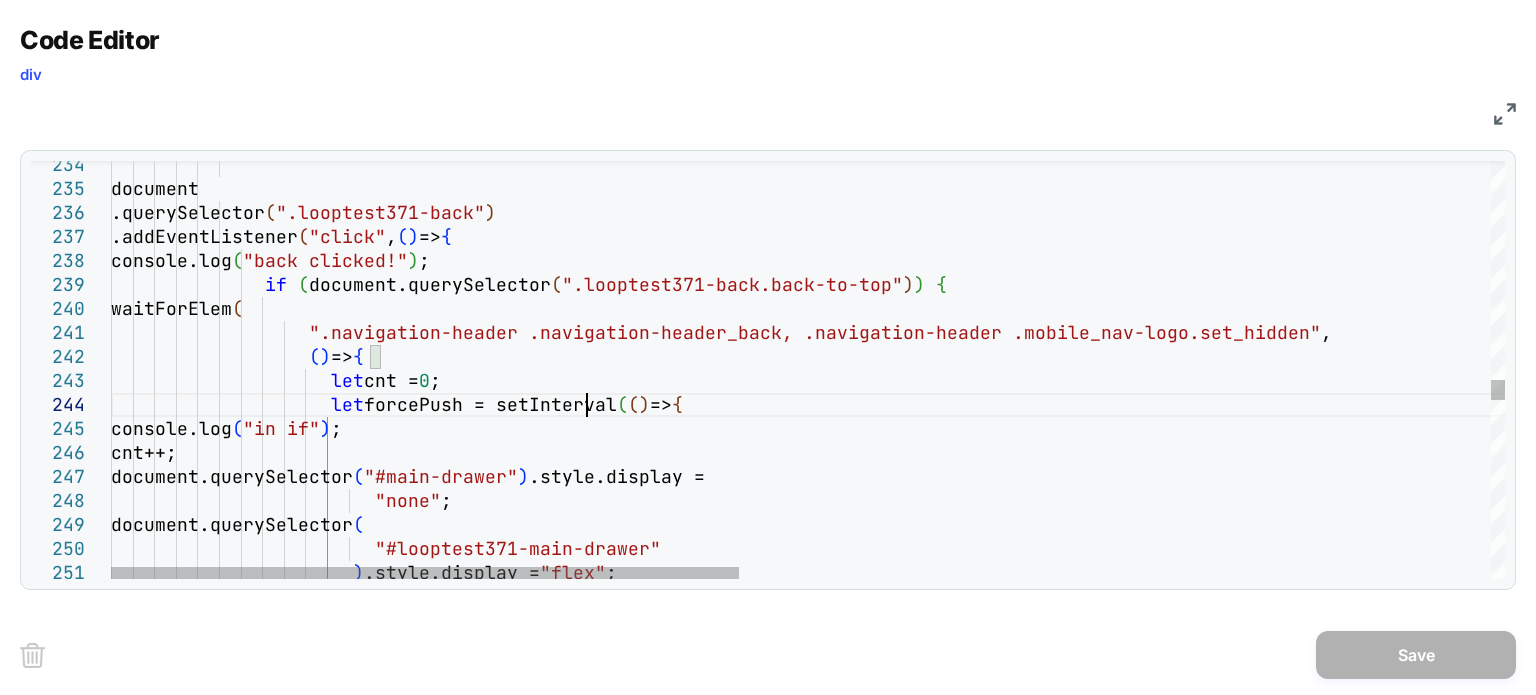 click on ") .style.display =  "flex" ;                          "none" ;                       document.querySelector (                          "#looptest371-main-drawer"                       cnt++;                       document.querySelector ( "#main-drawer" ) .style.display =                      let  forcePush = setInterval ( ( )  =>  {                       console.log ( "in if" ) ;                    ( )  =>  {                      let  cnt =  0 ;                 waitForElem (                    ".navigation-header .navigation-header_back, .navi gation-header .mobile_nav-logo.set_hidden" ,               console.log ( "back clicked!" ) ;                if   ( document.querySelector ( ) )   { ( ) (" at bounding box center (1640, -130) 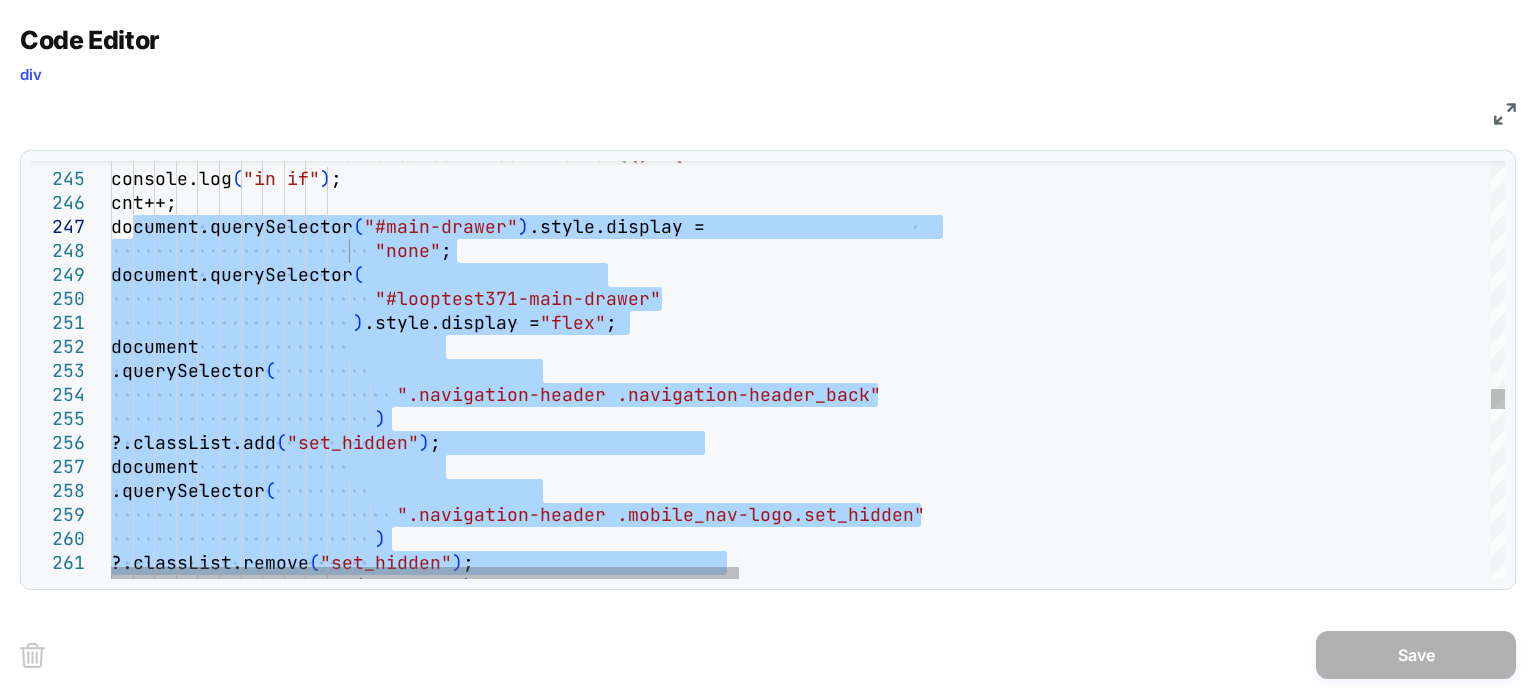 drag, startPoint x: 752, startPoint y: 415, endPoint x: 128, endPoint y: 228, distance: 651.41766 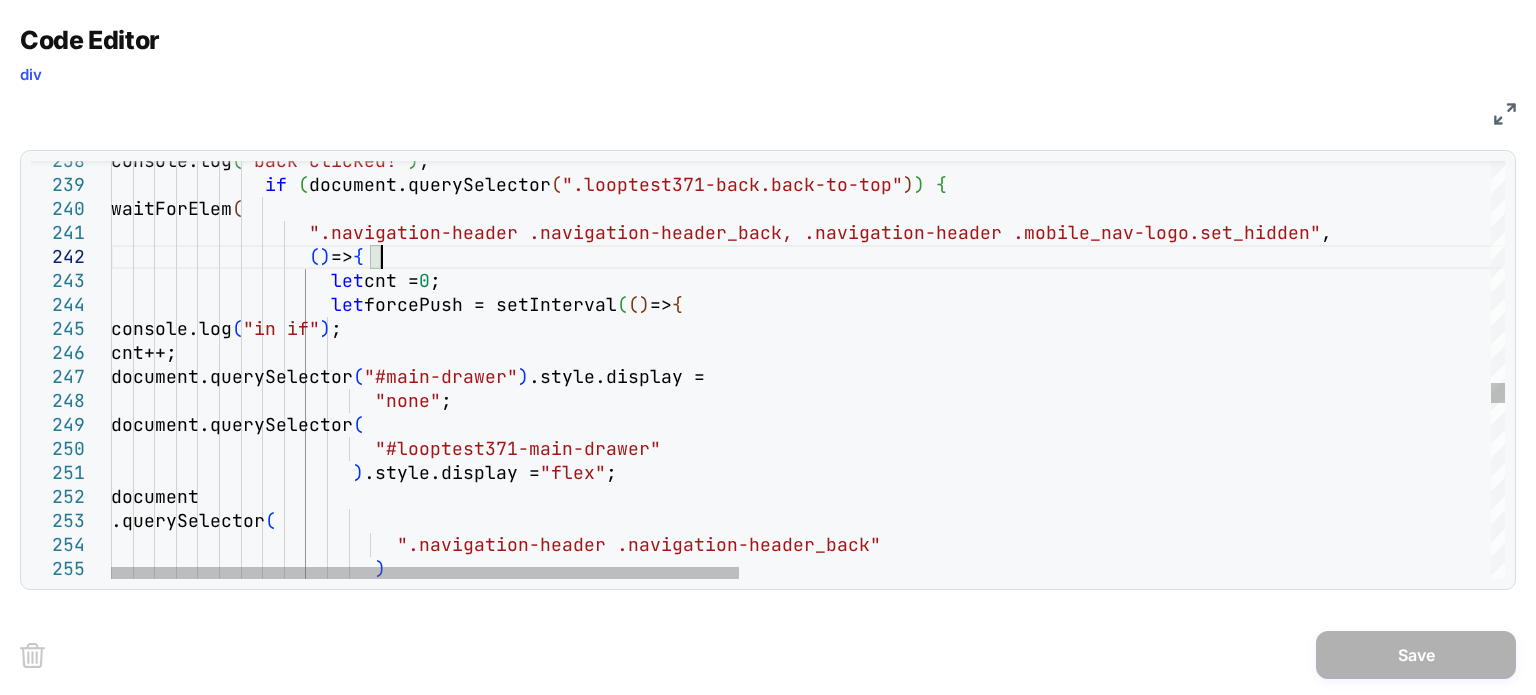 click on ") .style.display =  "flex" ;                       document                         .querySelector (                            ".navigation-header .navigation-header_back"                          )                          "none" ;                       document.querySelector (                          "#looptest371-main-drawer"                       cnt++;                       document.querySelector ( "#main-drawer" ) .style.display =                      let  forcePush = setInterval ( ( )  =>  {                       console.log ( "in if" ) ;                    ( )  =>  {                      let  cnt =  0 ;                 waitForElem ( , ( ) ;" at bounding box center [1640, -230] 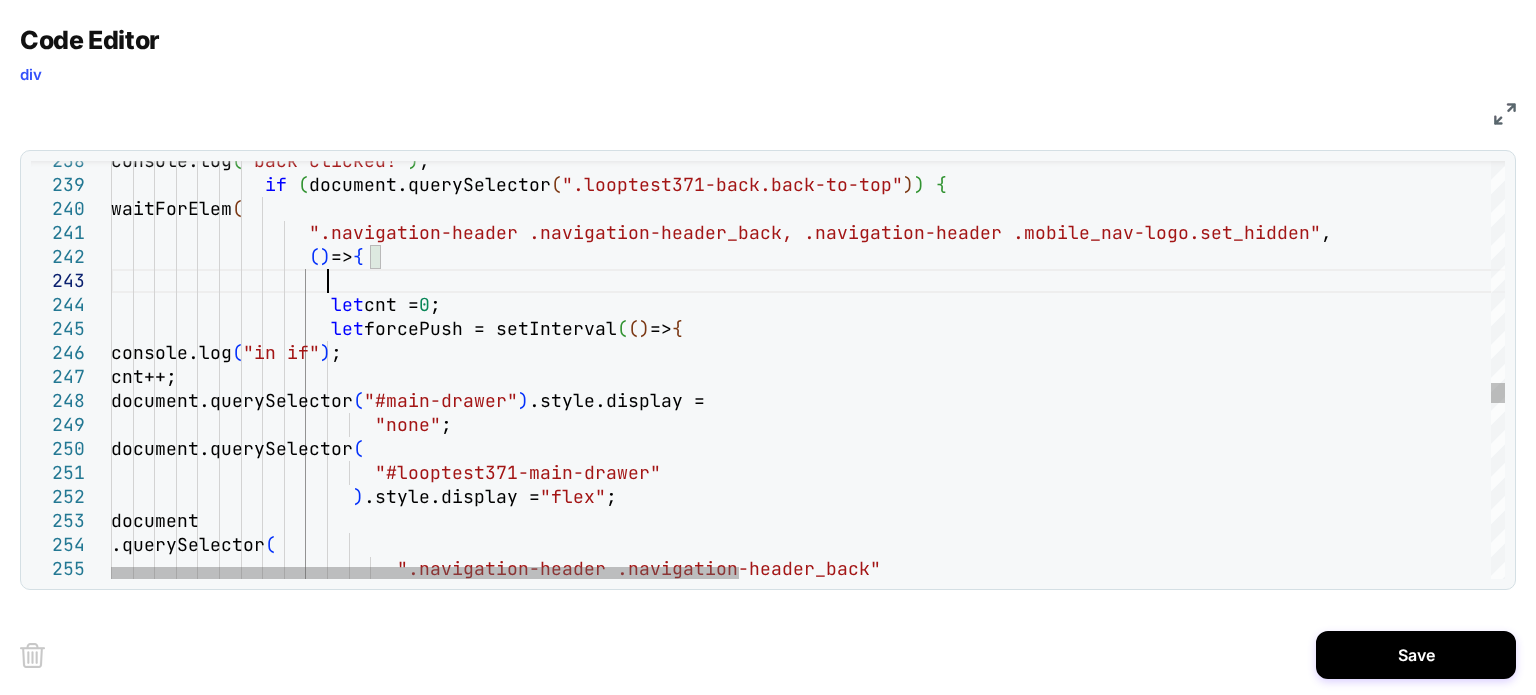 scroll, scrollTop: 48, scrollLeft: 214, axis: both 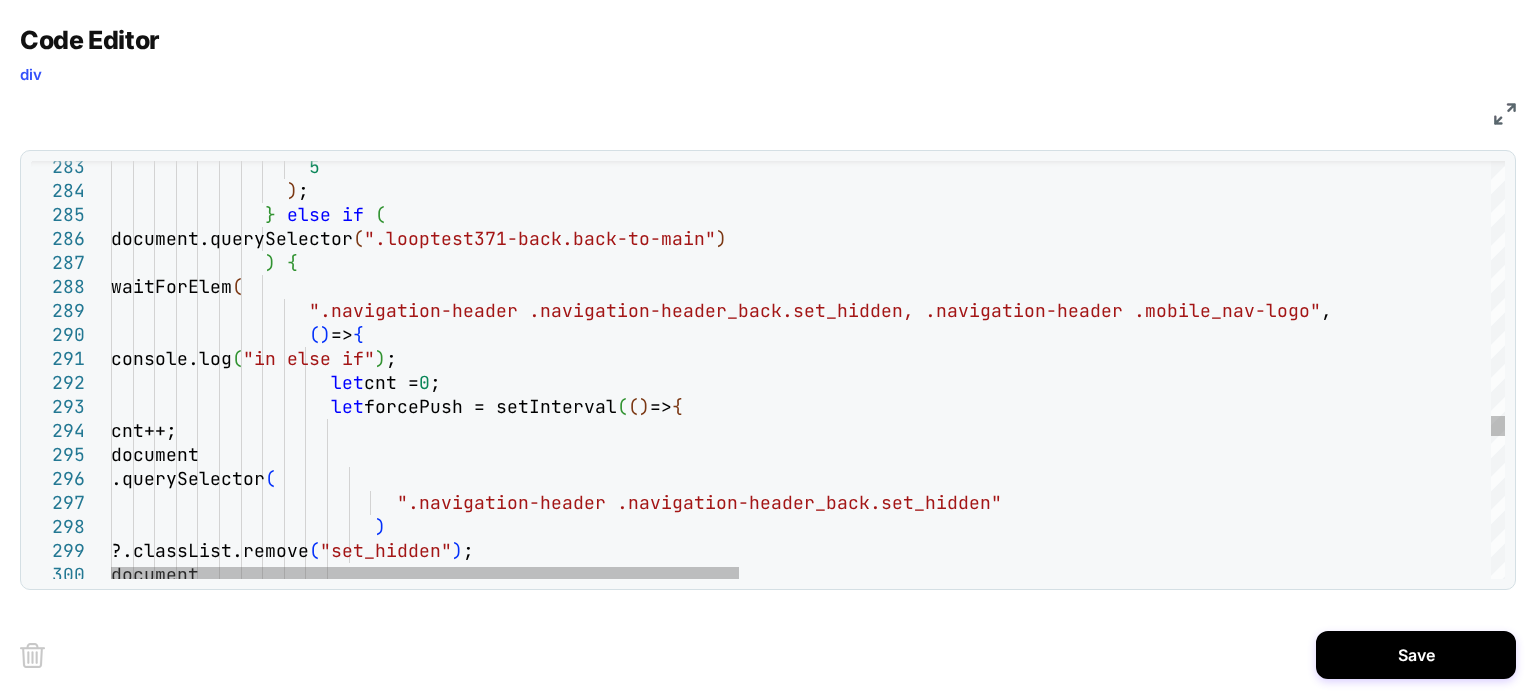 click on "5                  ) ;                }   else   if   (                 document.querySelector ( ".looptest371-back.back-to-main" )                )   {                 waitForElem (                    ".navigation-header .navigation-header_back.set_hi dden, .navigation-header .mobile_nav-logo" ,                    ( )  =>  {                     console.log ( "in else if" ) ;                      let  cnt =  0 ;                      let  forcePush = setInterval ( ( )  =>  {                       cnt++;                       document                         .querySelector (                            ".navigation-header .navigation-header_back.set_hi dden" ) ( "set_hidden" ) ;" at bounding box center [1640, -1124] 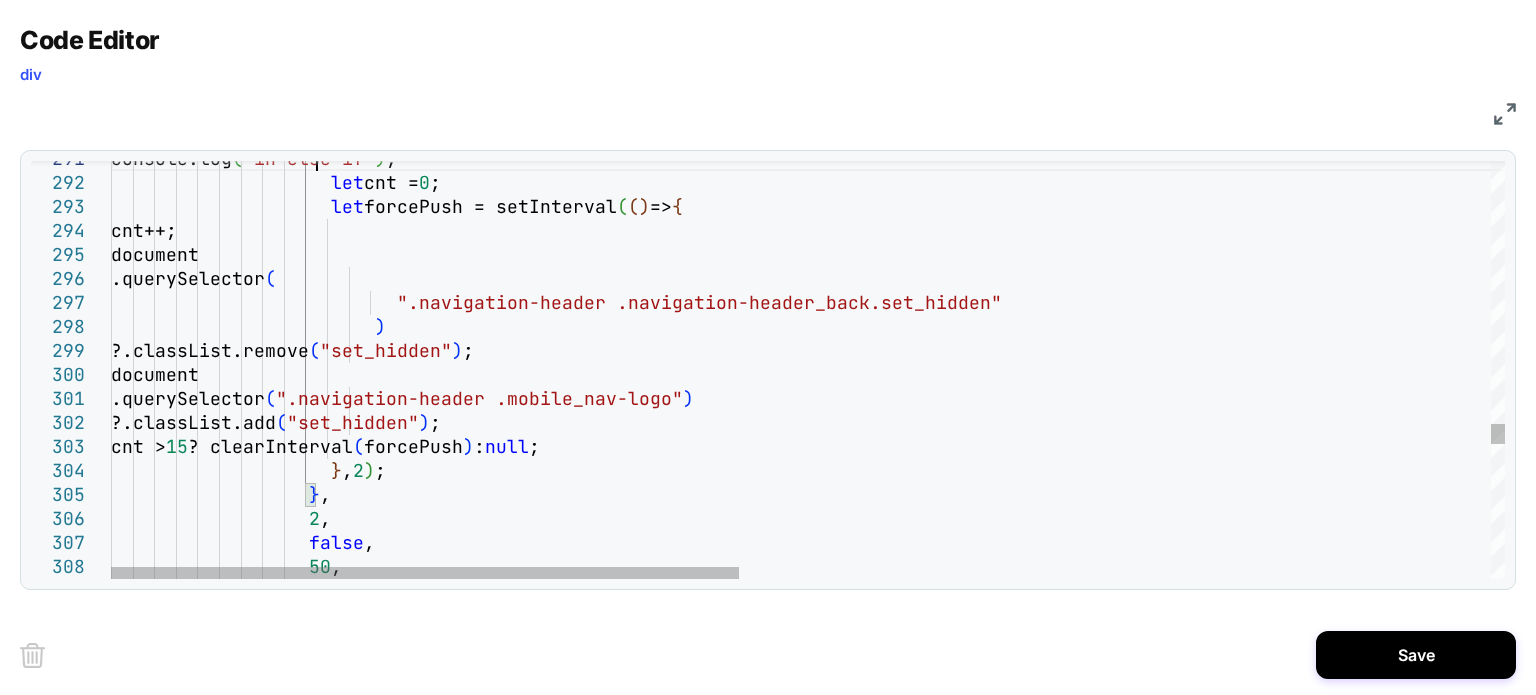 click on "let  forcePush = setInterval ( ( )  =>  {                       cnt++;                       document                         .querySelector (                            ".navigation-header .navigation-header_back.set_hi dden"                          )                         ?.classList.remove ( "set_hidden" ) ;                       document                         .querySelector ( ".navigation-header .mobile_nav-logo" )                         ?.classList.add ( "set_hidden" ) ;                     console.log ( "in else if" ) ;                      let  cnt =  0 ;                       cnt >  15  ? clearInterval ( forcePush )  :  null ;                      }" at bounding box center (1640, -1324) 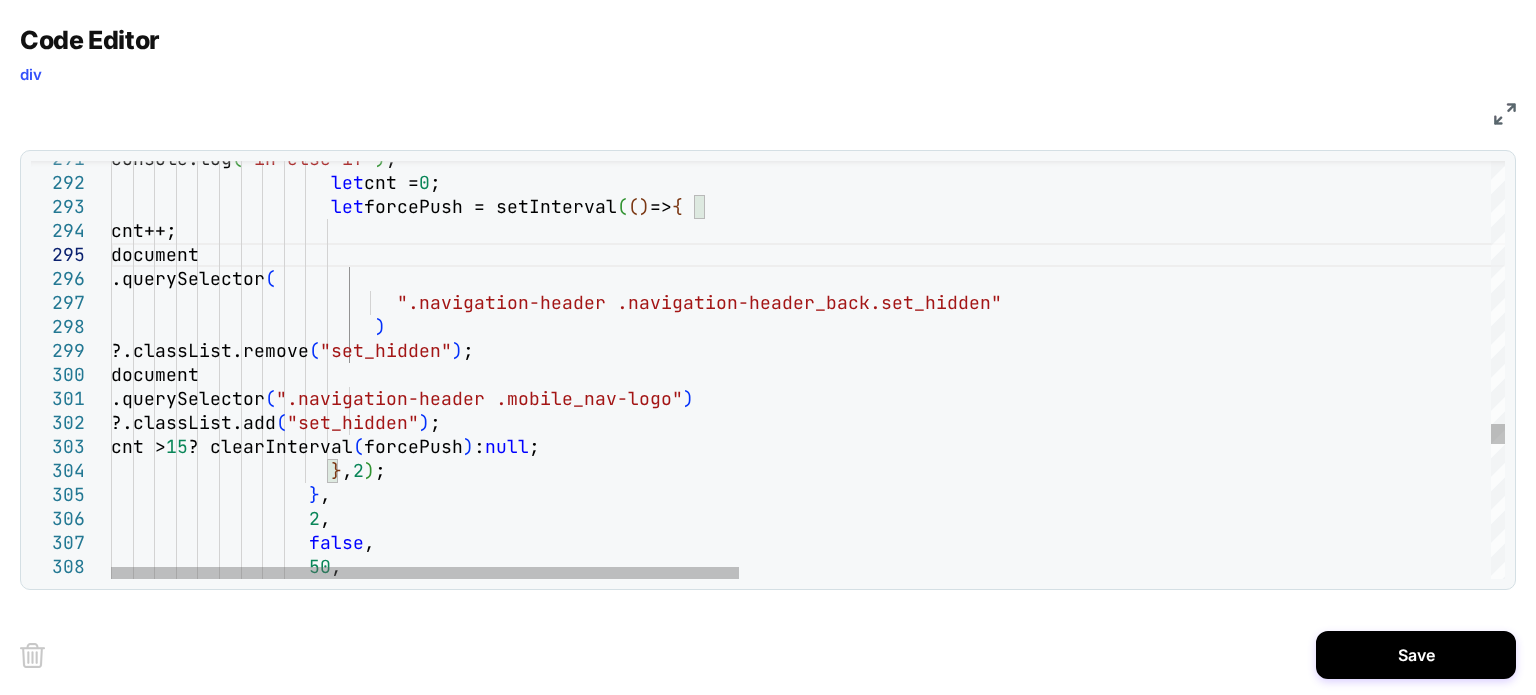 click on "let  forcePush = setInterval ( ( )  =>  {                       cnt++;                       document                         .querySelector (                            ".navigation-header .navigation-header_back.set_hi dden"                          )                         ?.classList.remove ( "set_hidden" ) ;                       document                         .querySelector ( ".navigation-header .mobile_nav-logo" )                         ?.classList.add ( "set_hidden" ) ;                     console.log ( "in else if" ) ;                      let  cnt =  0 ;                       cnt >  15  ? clearInterval ( forcePush )  :  null ;                      }" at bounding box center [1640, -1324] 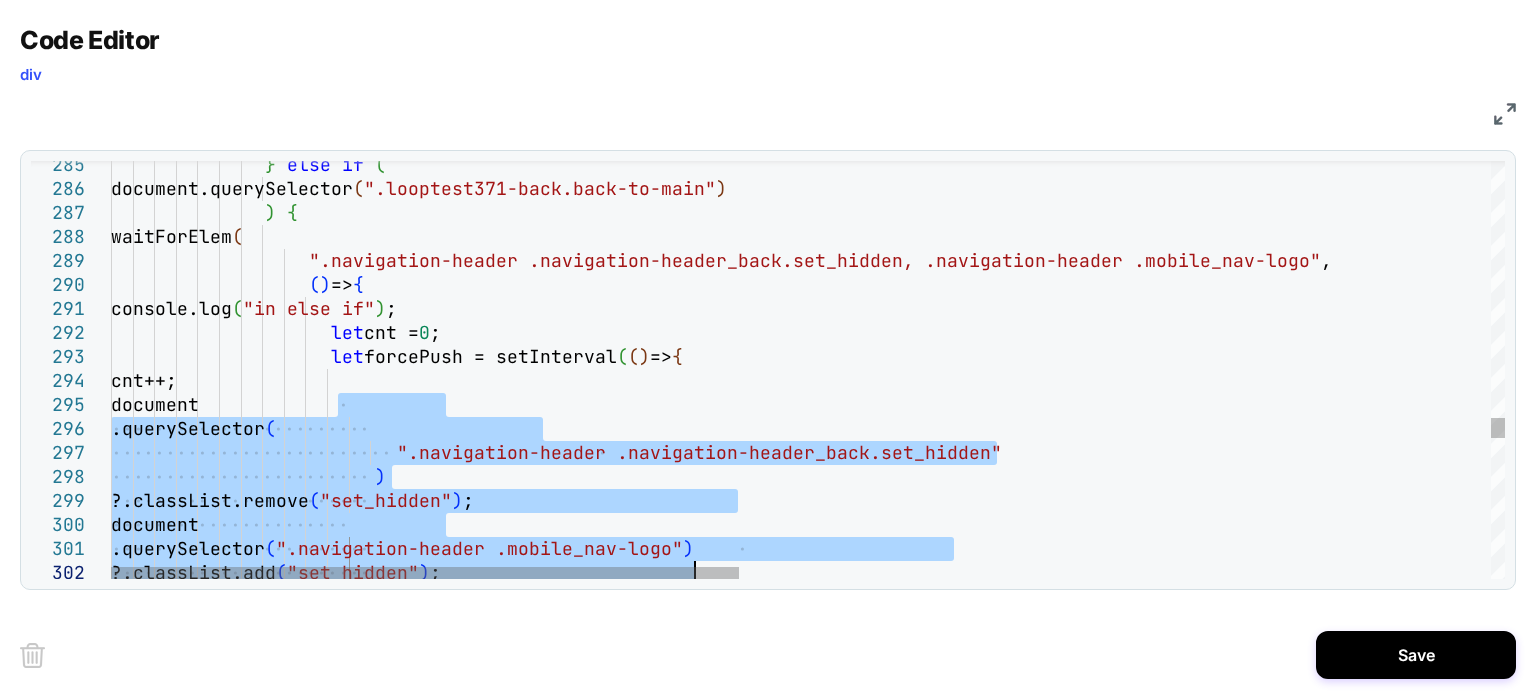click on "let  forcePush = setInterval ( ( )  =>  {                       cnt++;                       document                         .querySelector (                            ".navigation-header .navigation-header_back.set_hi dden"                          )                         ?.classList.remove ( "set_hidden" ) ;                       document                         .querySelector ( ".navigation-header .mobile_nav-logo" )                         ?.classList.add ( "set_hidden" ) ;                     console.log ( "in else if" ) ;                      let  cnt =  0 ;                    ".navigation-header .navigation-header_back.set_hi dden, .navigation-header .mobile_nav-logo" , ( ) { )" at bounding box center (1640, -1174) 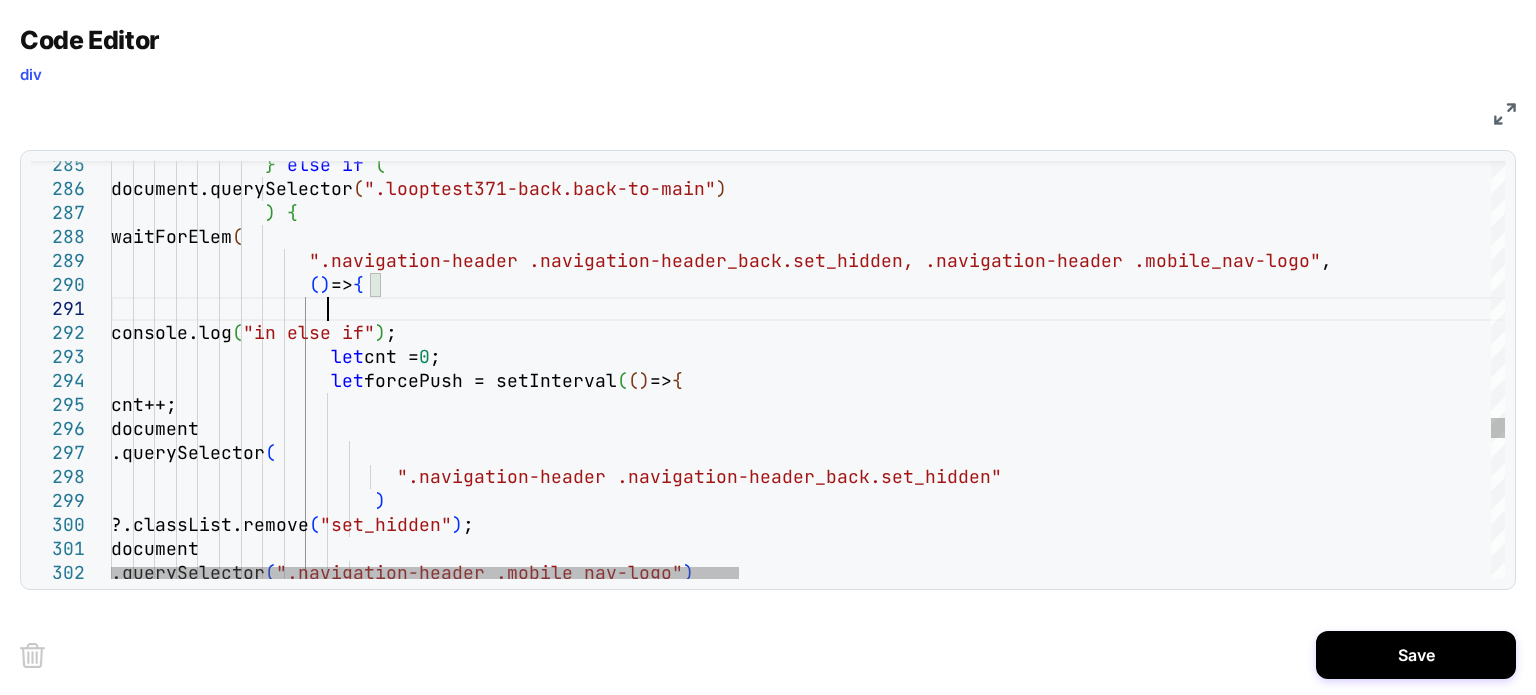scroll, scrollTop: 23, scrollLeft: 214, axis: both 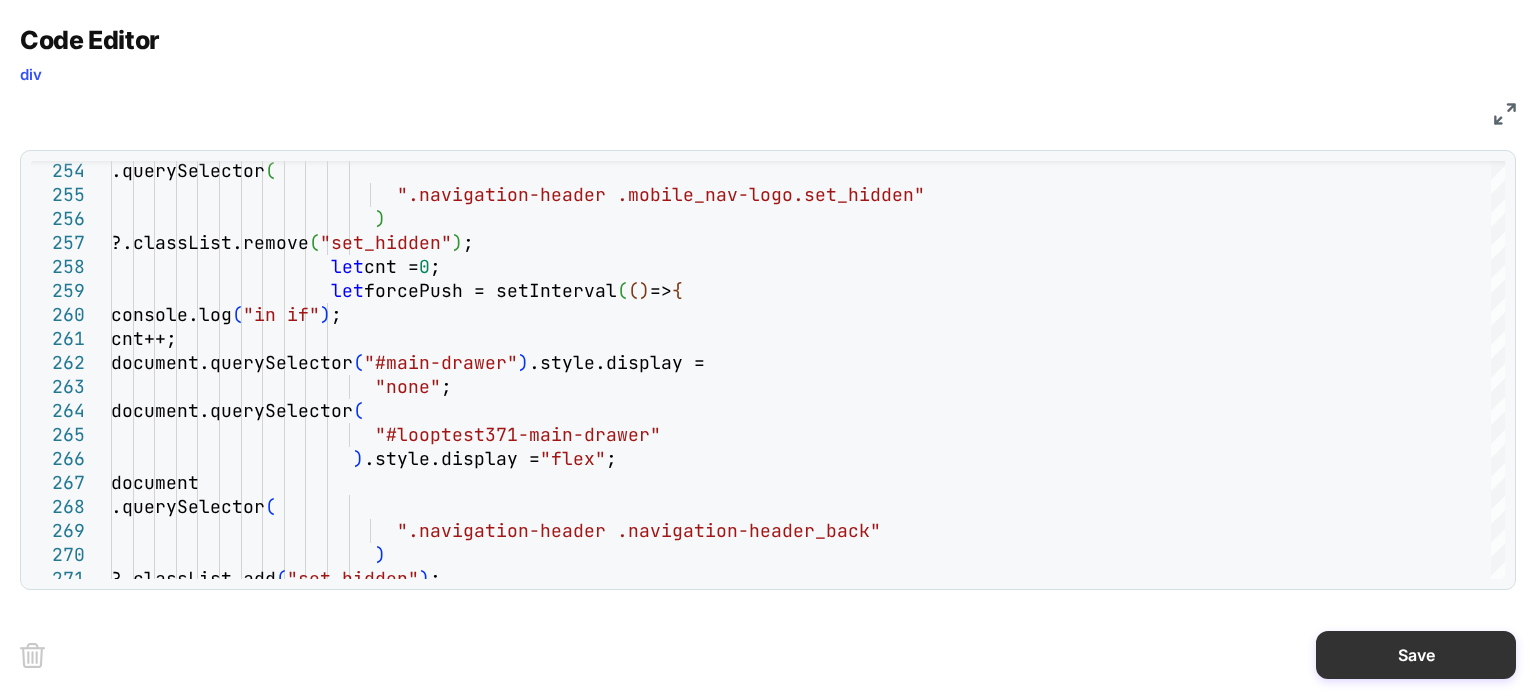 type on "**********" 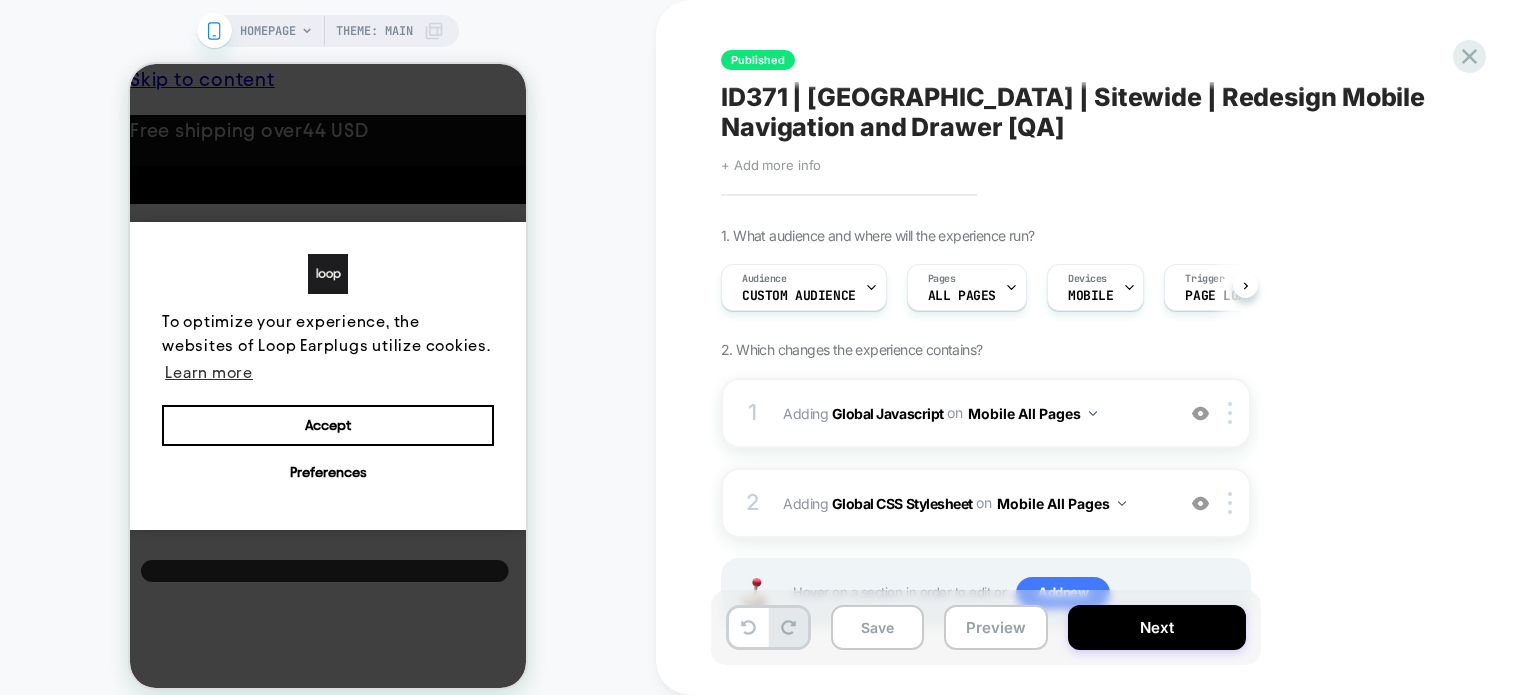 scroll, scrollTop: 0, scrollLeft: 0, axis: both 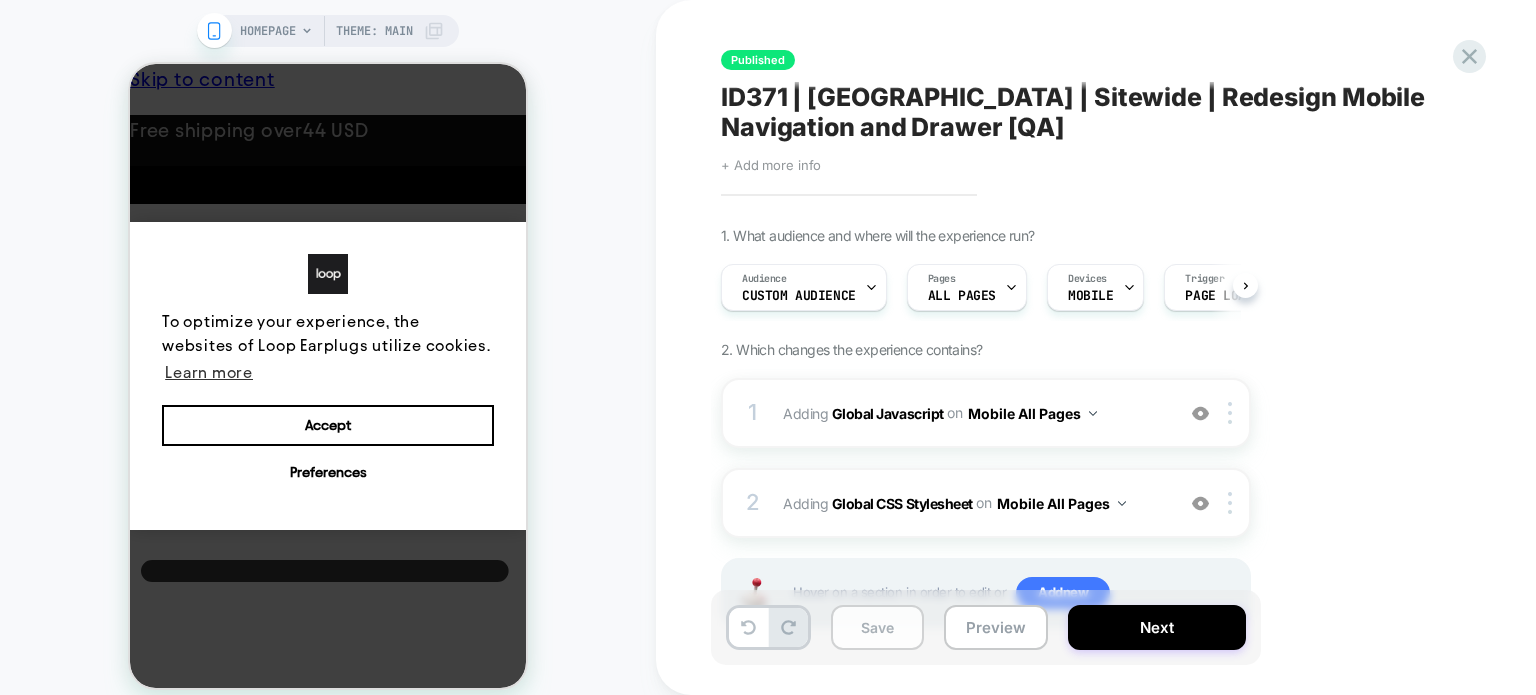 click on "Save" at bounding box center [877, 627] 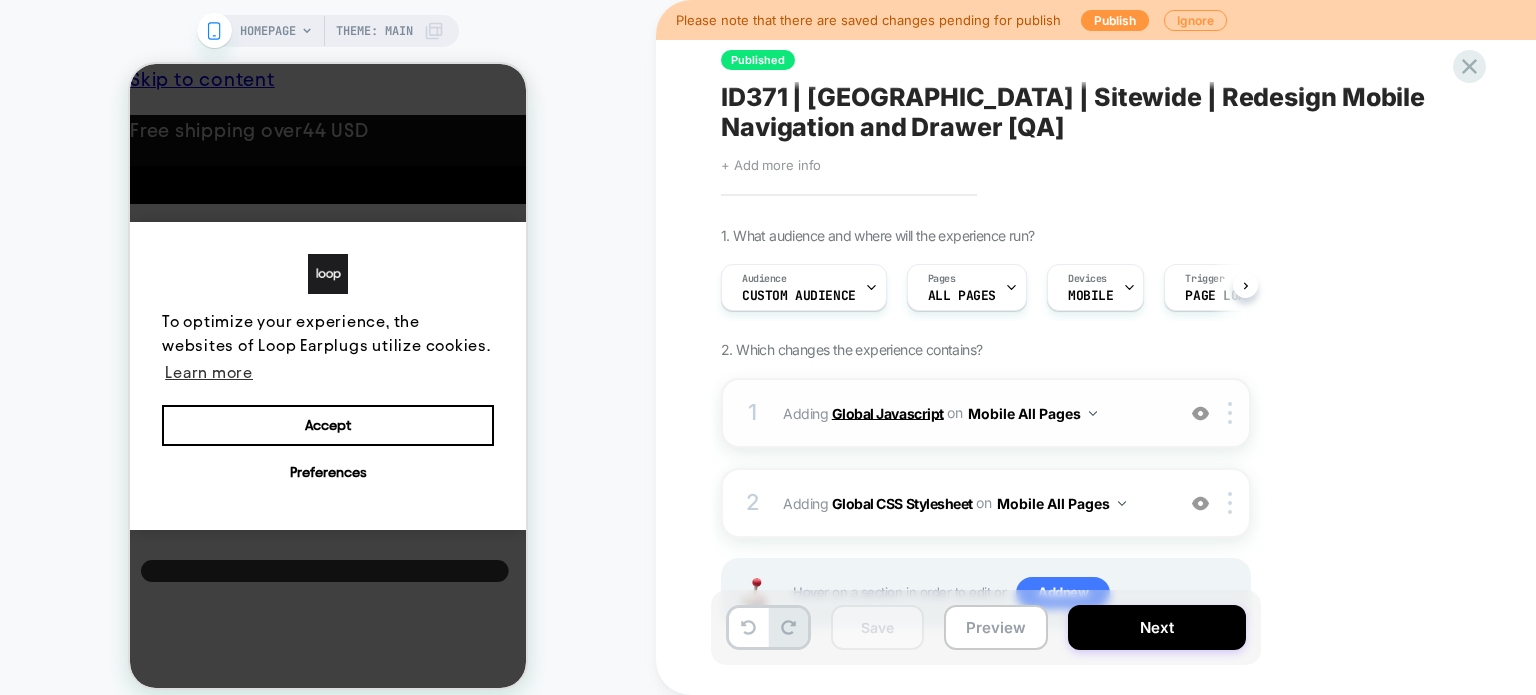 click on "Global Javascript" at bounding box center (888, 412) 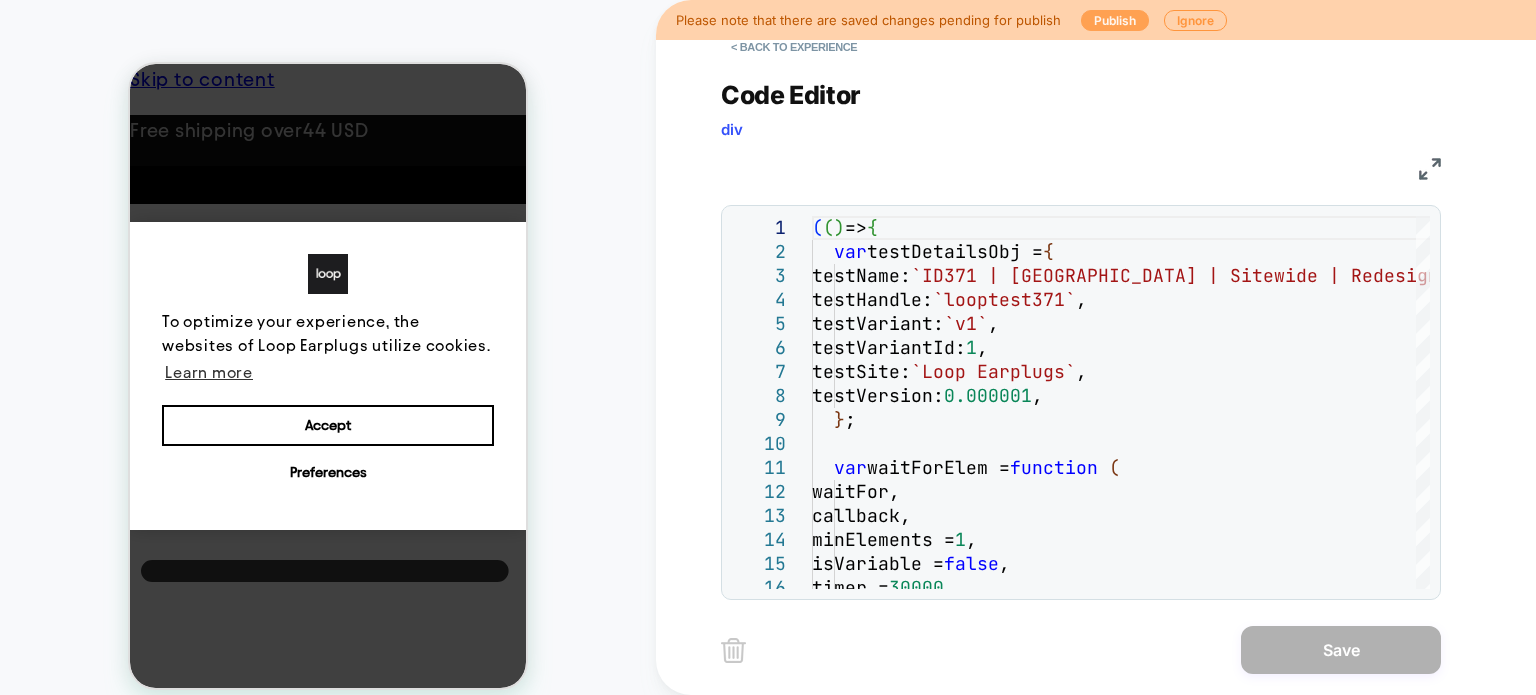click on "Publish" at bounding box center (1115, 20) 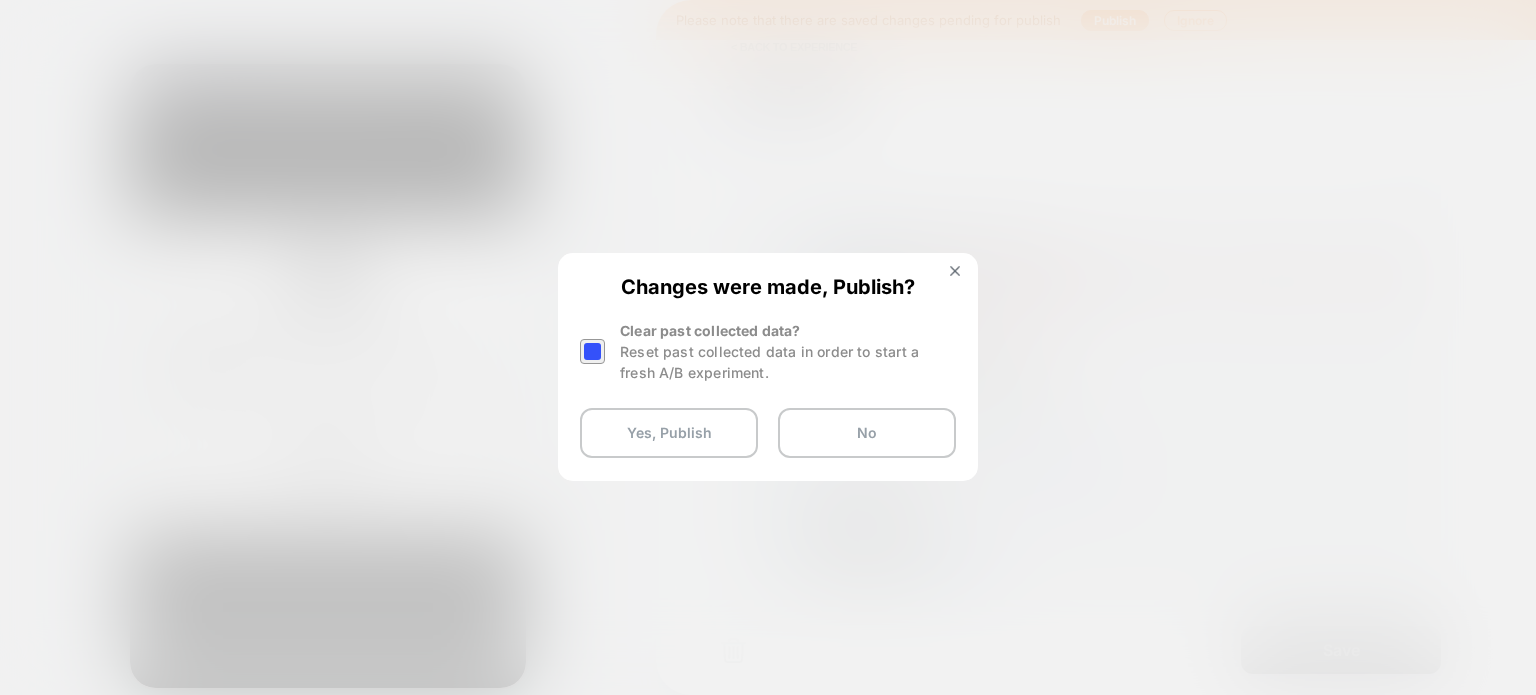 click at bounding box center [592, 351] 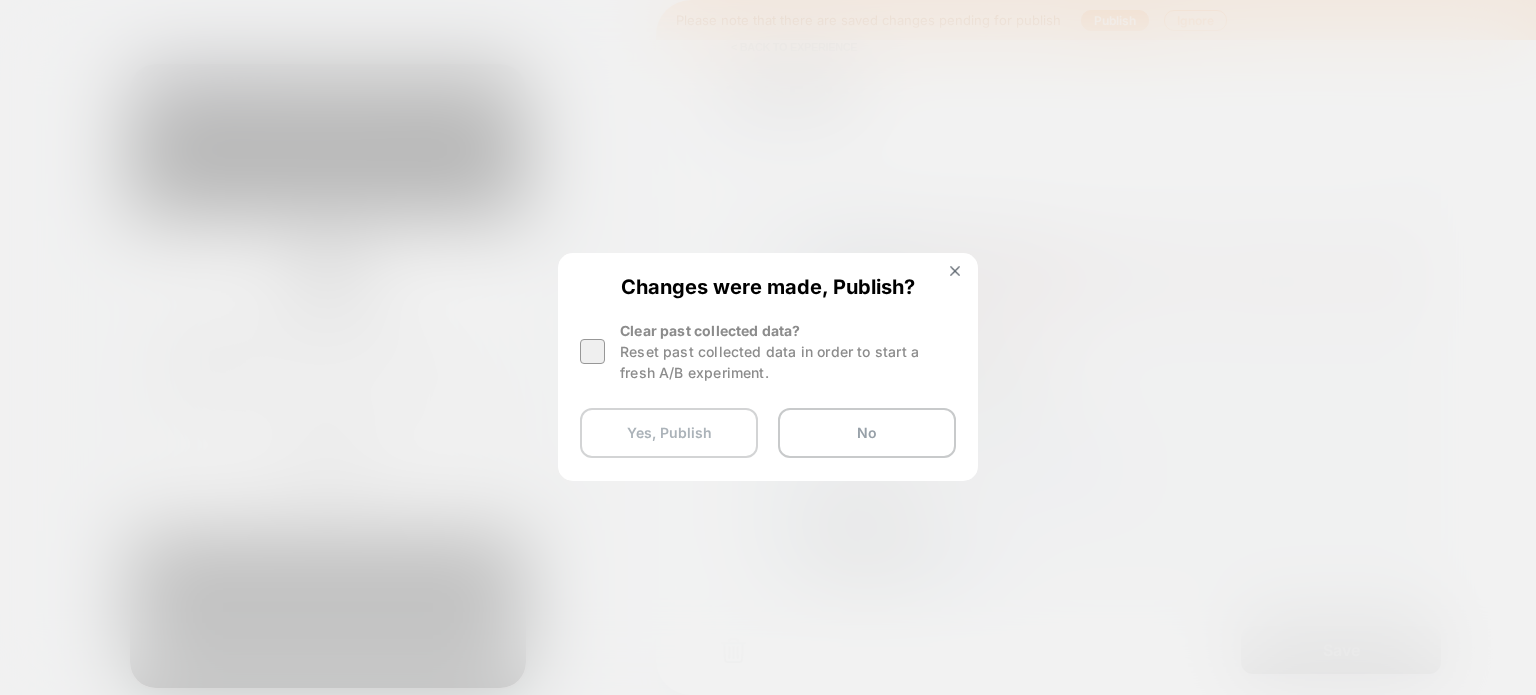 click on "Yes, Publish" at bounding box center [669, 433] 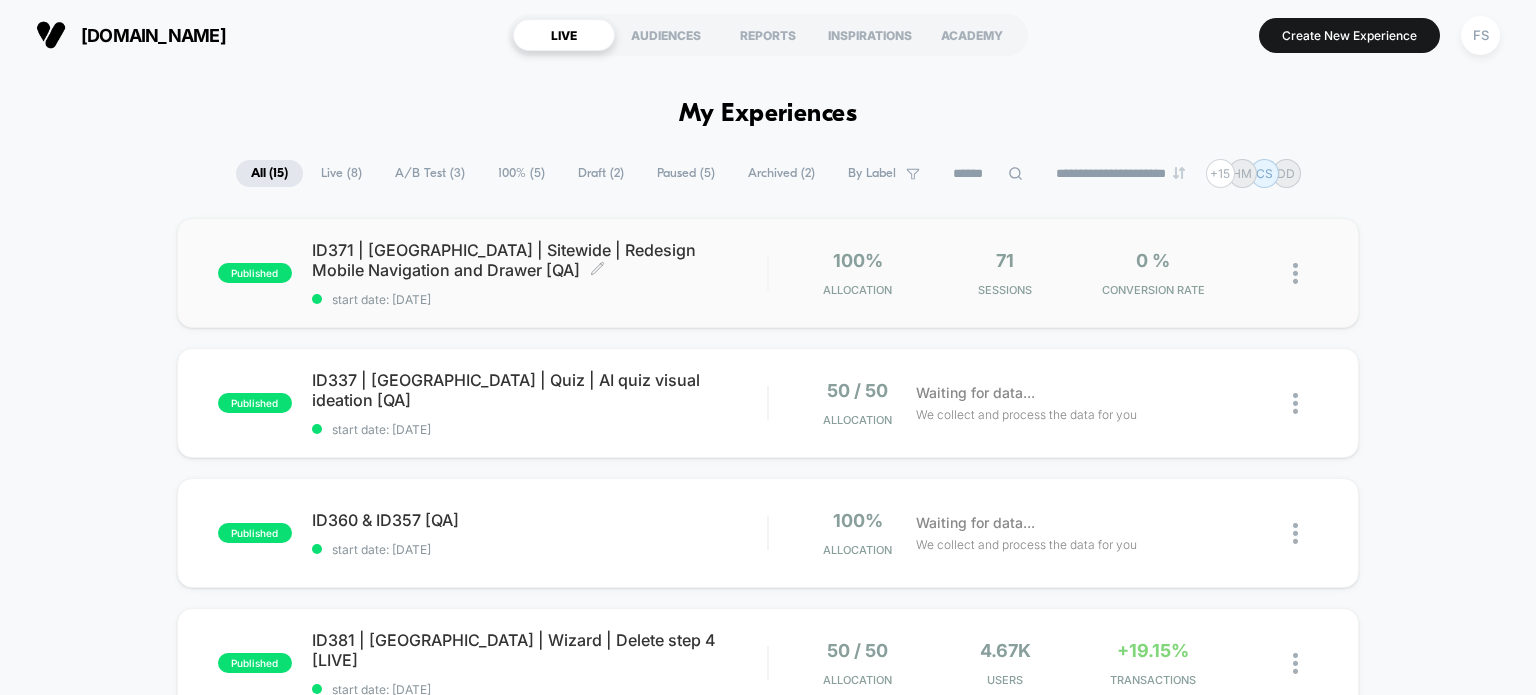 click on "ID371 | [GEOGRAPHIC_DATA] | Sitewide | Redesign Mobile Navigation and Drawer [QA] Click to edit experience details" at bounding box center [540, 260] 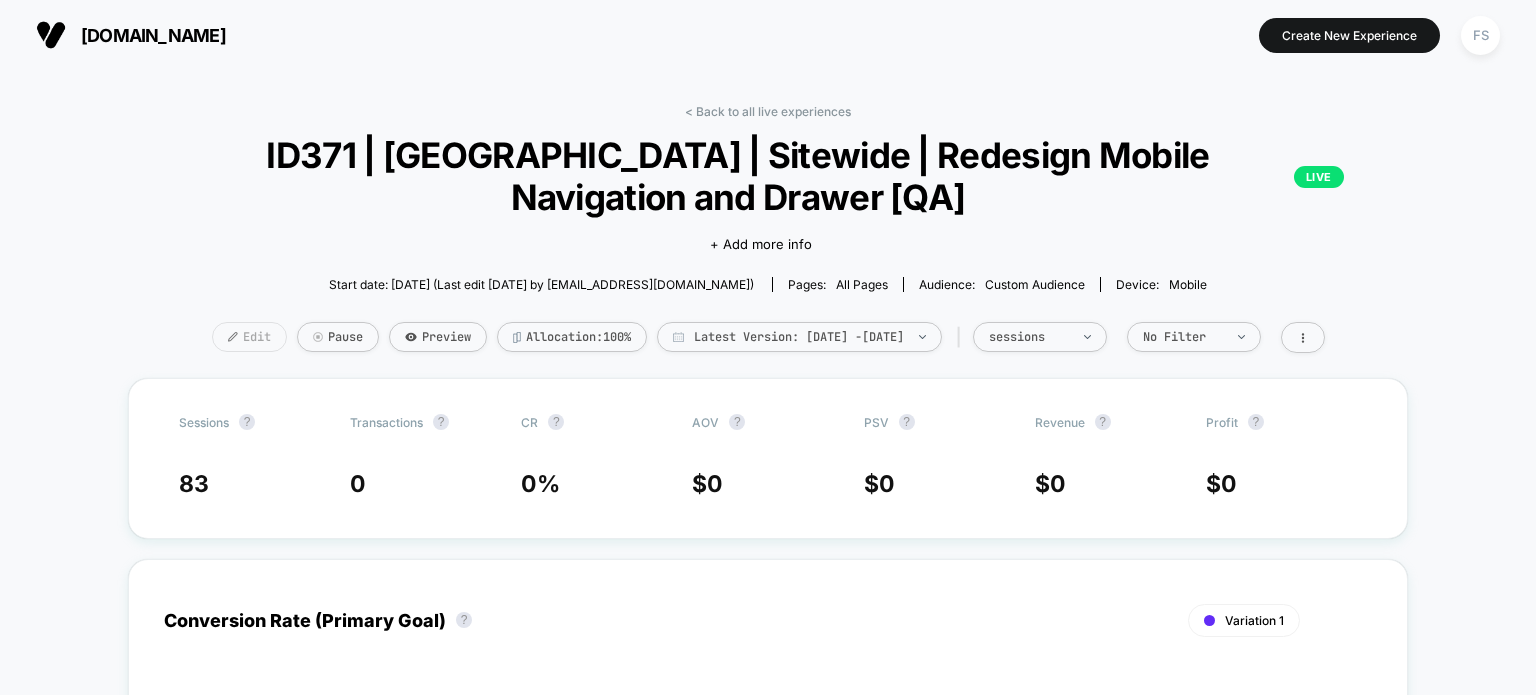 click on "Edit" at bounding box center [249, 337] 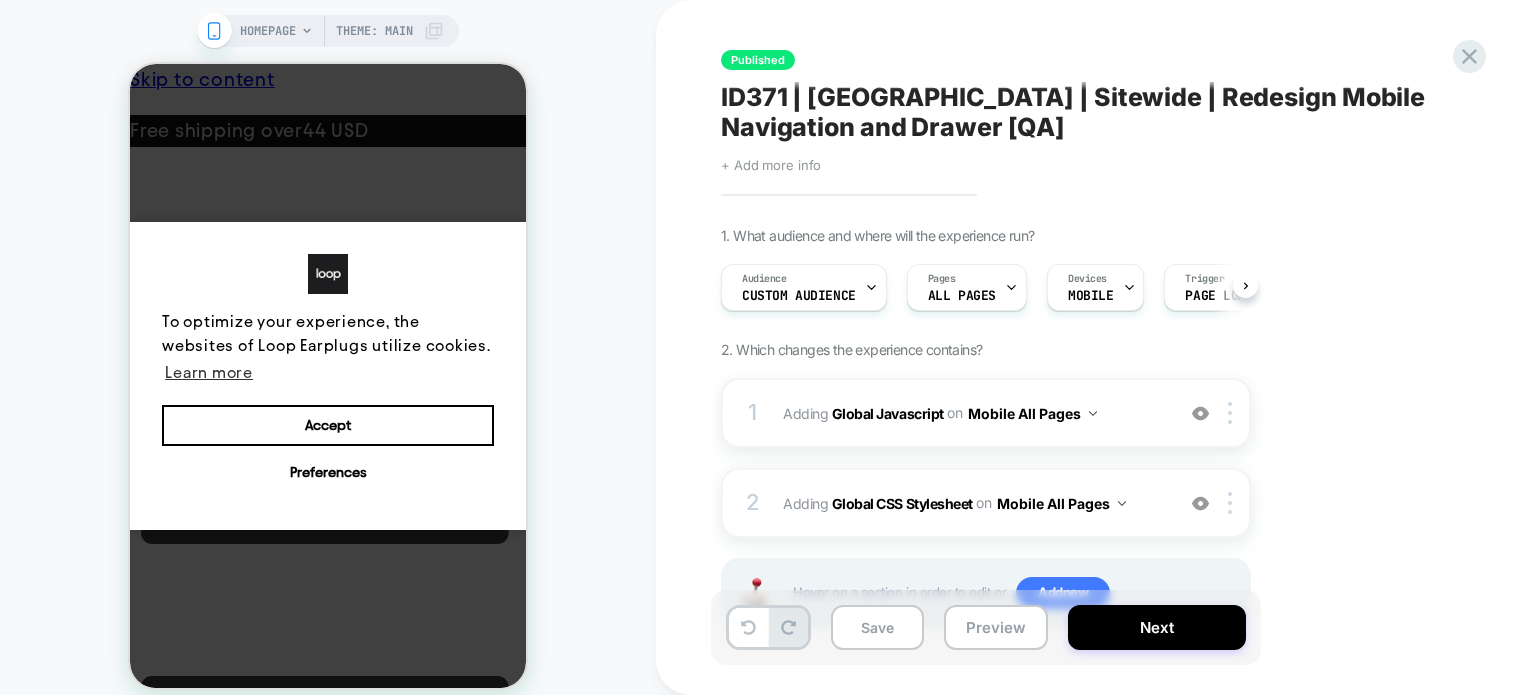 scroll, scrollTop: 0, scrollLeft: 0, axis: both 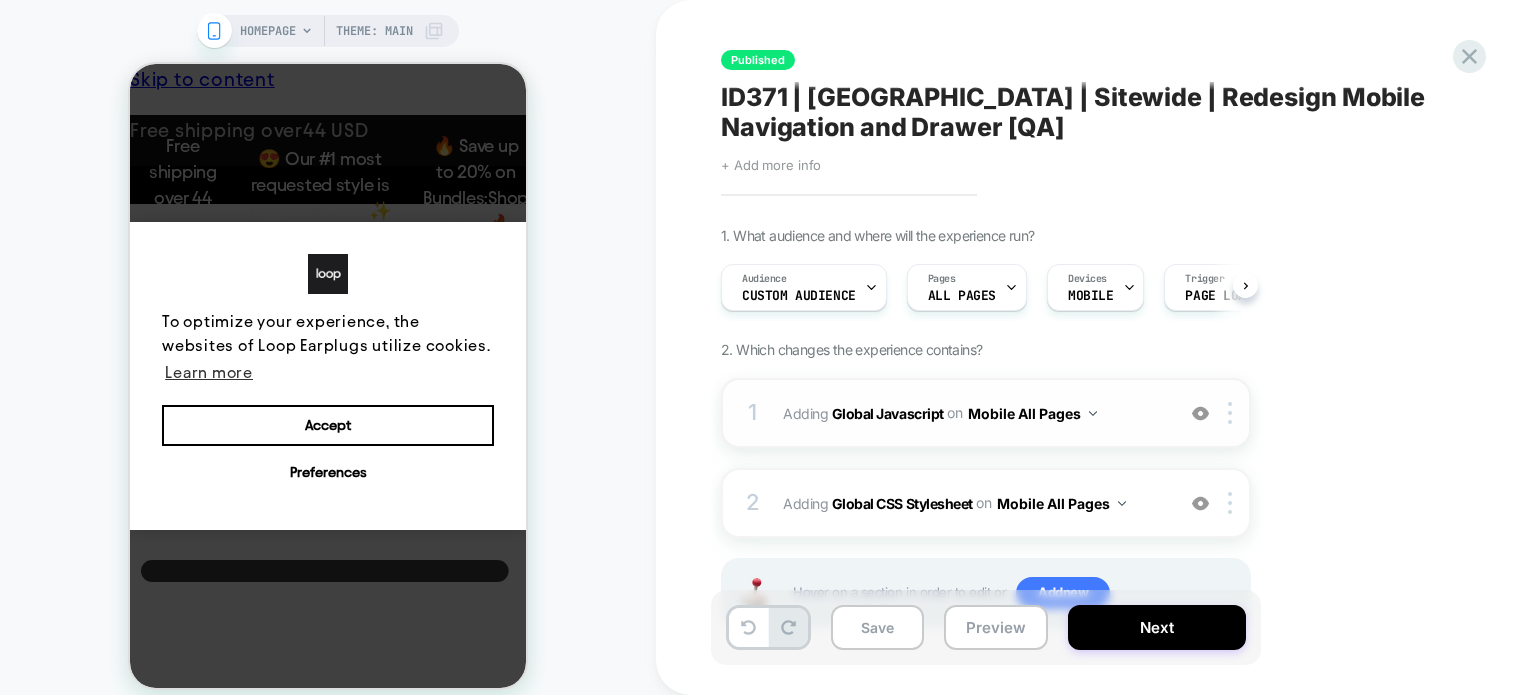 click on "Adding   Global Javascript   on Mobile All Pages" at bounding box center [973, 413] 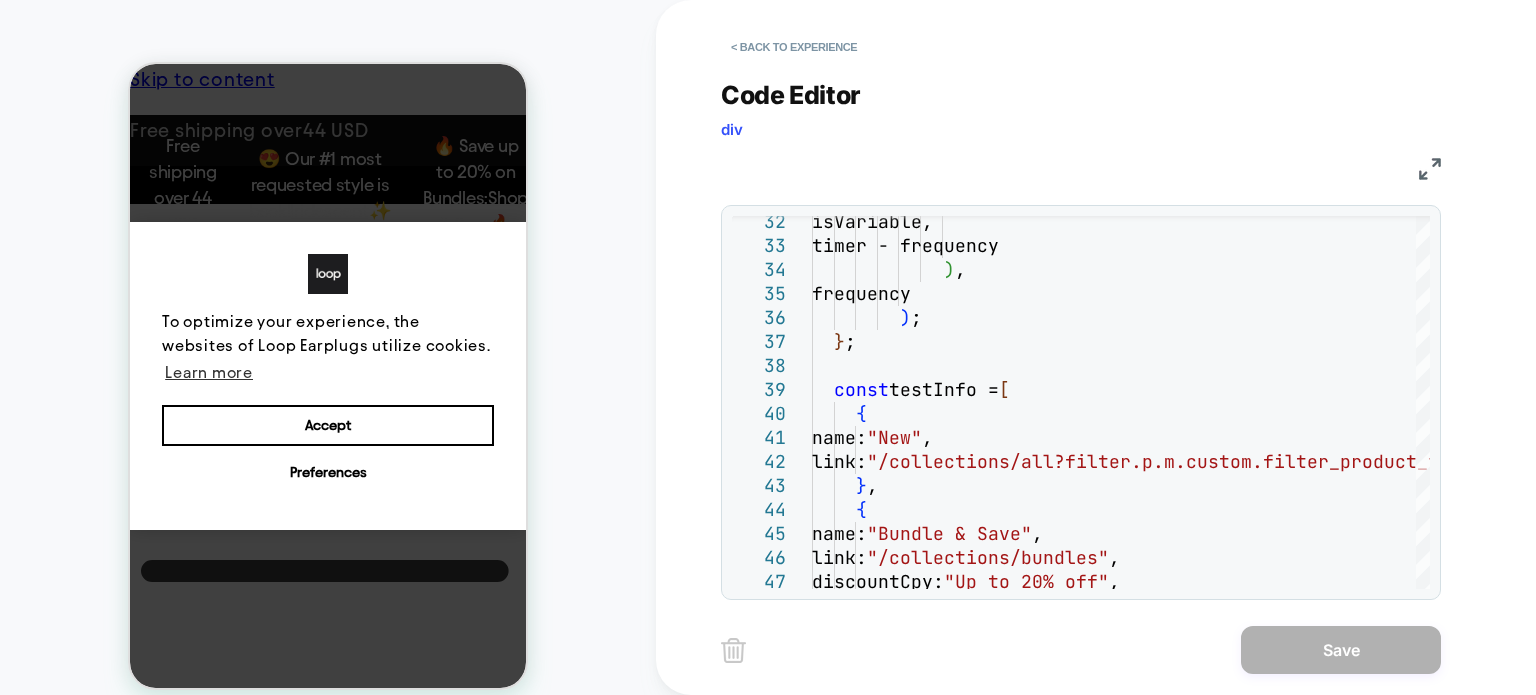 click at bounding box center [1430, 169] 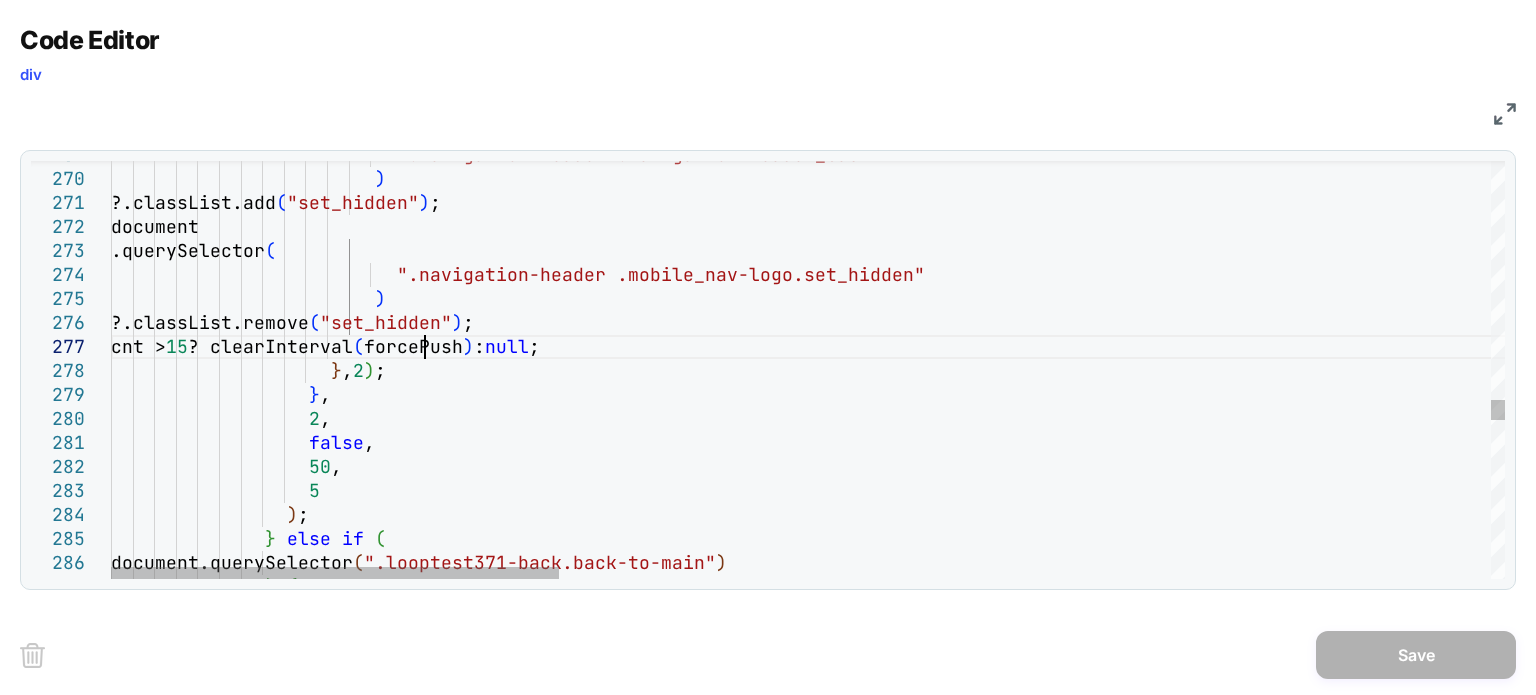 click on "".navigation-header .navigation-header_back"                          )                         ?.classList.add ( "set_hidden" ) ;                       document                         .querySelector (                            ".navigation-header .mobile_nav-logo.set_hidden"                          )                         ?.classList.remove ( "set_hidden" ) ;                       cnt >  15  ? clearInterval ( forcePush )  :  null ;                      } ,  2 ) ;                    } ,                    2 ,                    false ,                    50 ,                    5                  ) ;                }" at bounding box center [2256, -704] 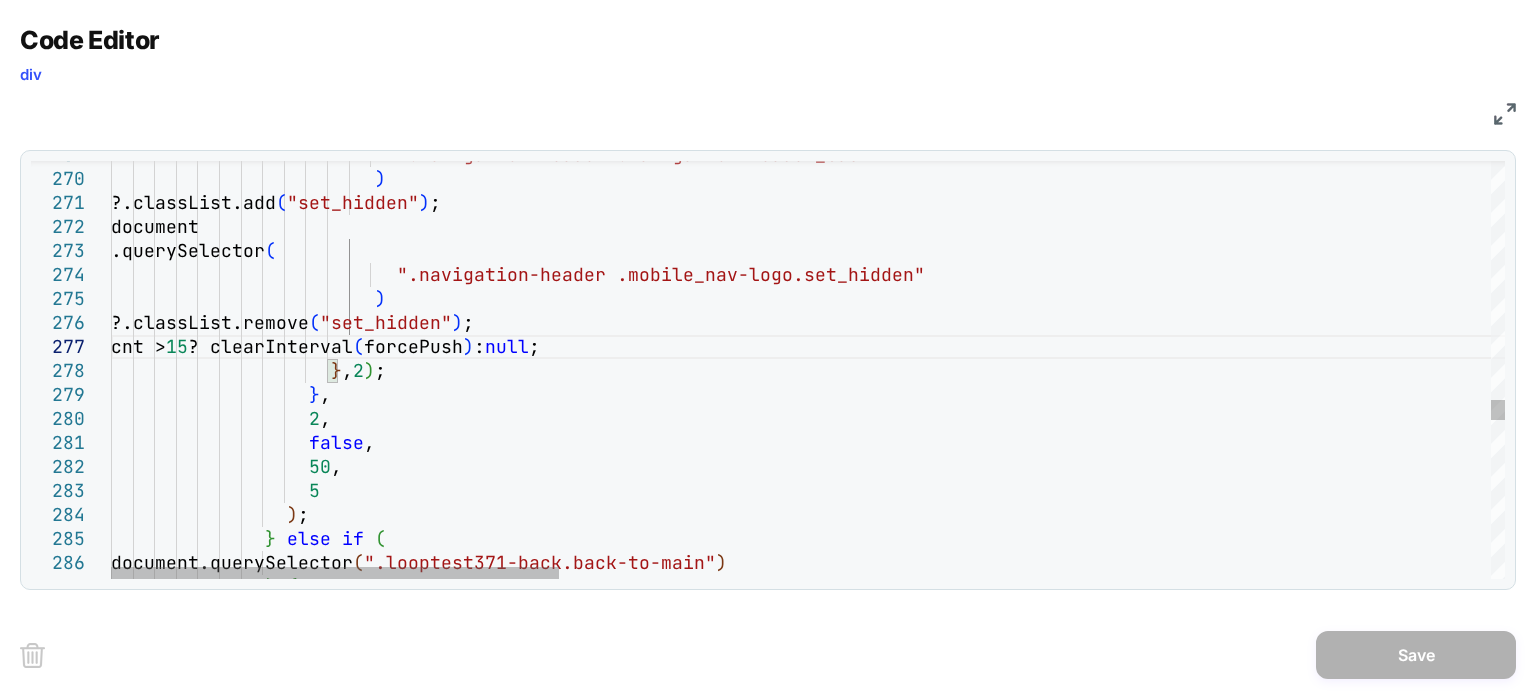 click on "".navigation-header .navigation-header_back"                          )                         ?.classList.add ( "set_hidden" ) ;                       document                         .querySelector (                            ".navigation-header .mobile_nav-logo.set_hidden"                          )                         ?.classList.remove ( "set_hidden" ) ;                       cnt >  15  ? clearInterval ( forcePush )  :  null ;                      } ,  2 ) ;                    } ,                    2 ,                    false ,                    50 ,                    5                  ) ;                }" at bounding box center (2256, -704) 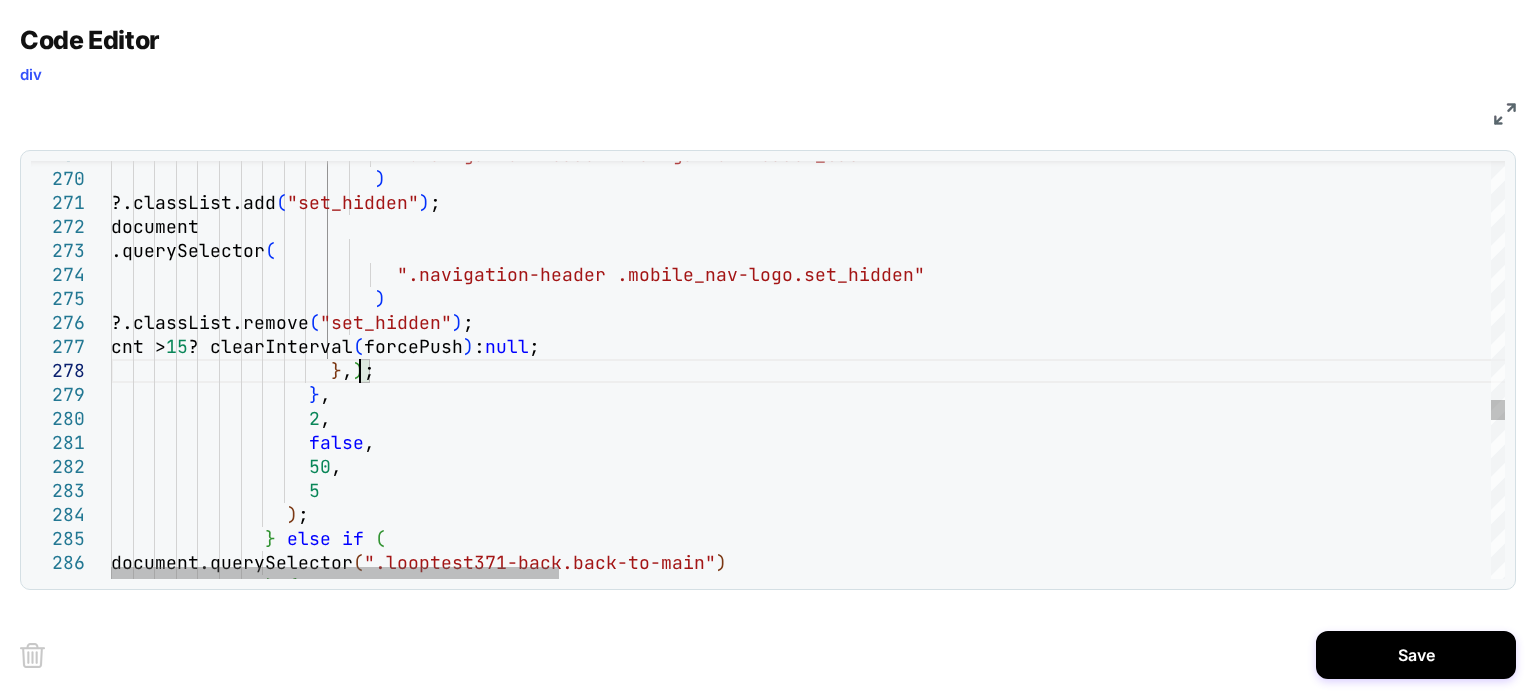 scroll, scrollTop: 168, scrollLeft: 258, axis: both 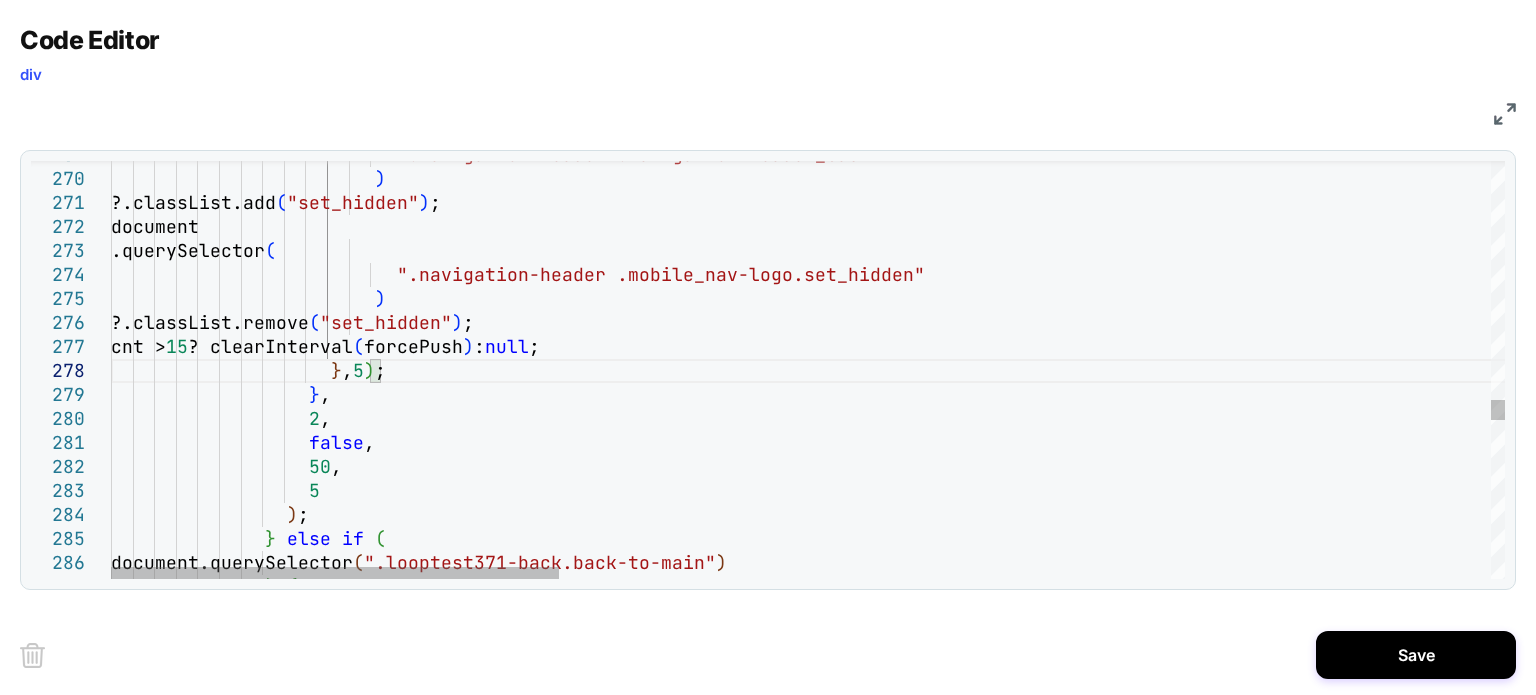 click on "".navigation-header .navigation-header_back"                          )                         ?.classList.add ( "set_hidden" ) ;                       document                         .querySelector (                            ".navigation-header .mobile_nav-logo.set_hidden"                          )                         ?.classList.remove ( "set_hidden" ) ;                       cnt >  15  ? clearInterval ( forcePush )  :  null ;                      } ,  5 ) ;                    } ,                    2 ,                    false ,                    50 ,                    5                  ) ;                }" at bounding box center [2256, -704] 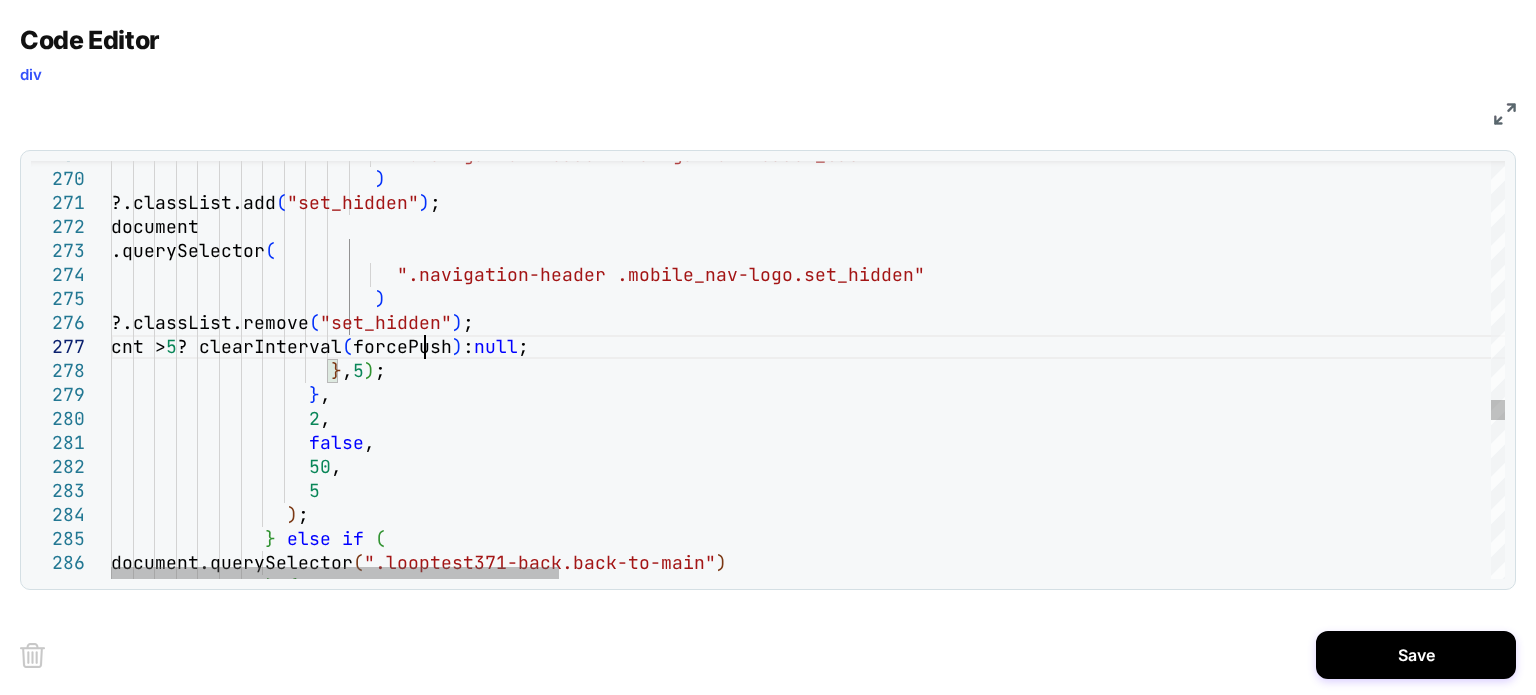 scroll, scrollTop: 167, scrollLeft: 313, axis: both 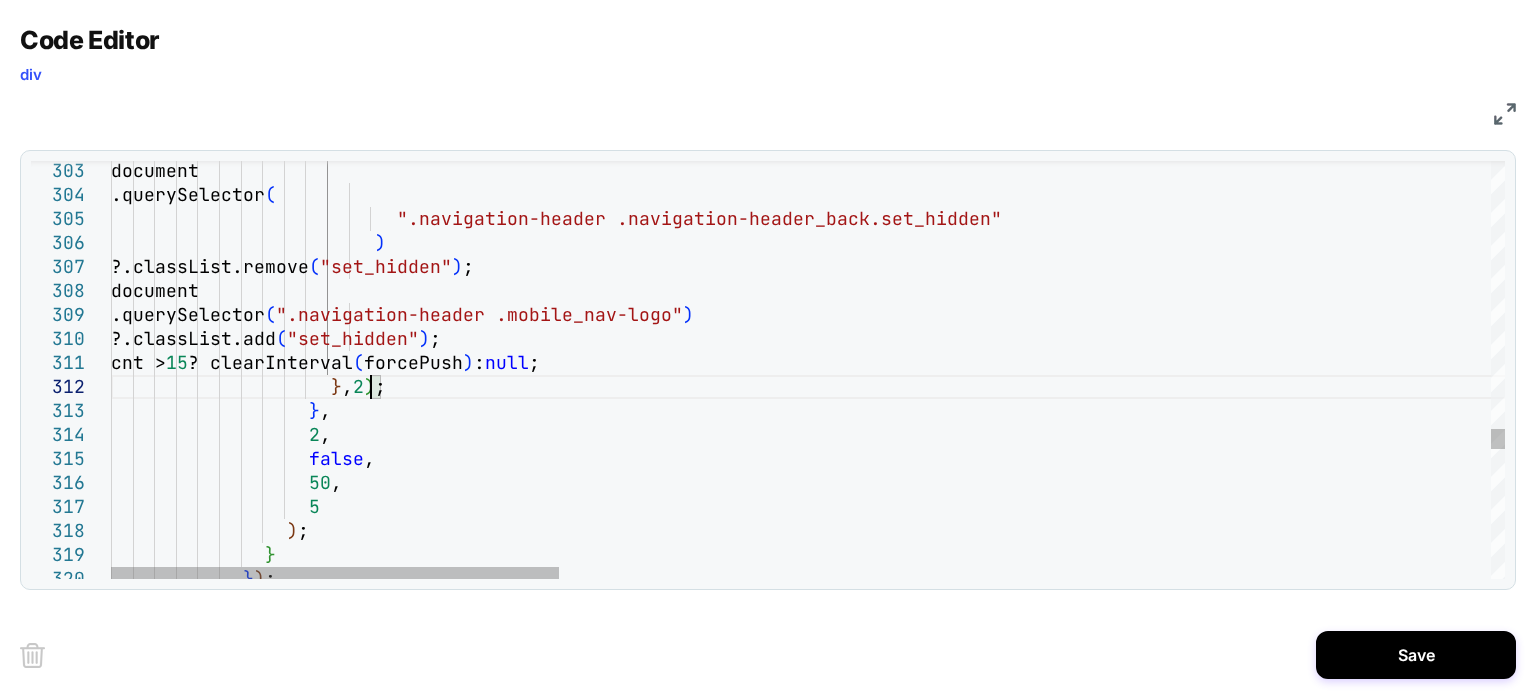 click on "document                         .querySelector (                            ".navigation-header .navigation-header_back.set_hi dden"                          )                         ?.classList.remove ( "set_hidden" ) ;                       document                         .querySelector ( ".navigation-header .mobile_nav-logo" )                         ?.classList.add ( "set_hidden" ) ;                       cnt >  15  ? clearInterval ( forcePush )  :  null ;                      } ,  2 ) ;                    } ,                    2 ,                    false ,                    50 ,                    5                  ) ; } } ) ;" at bounding box center [2256, -1504] 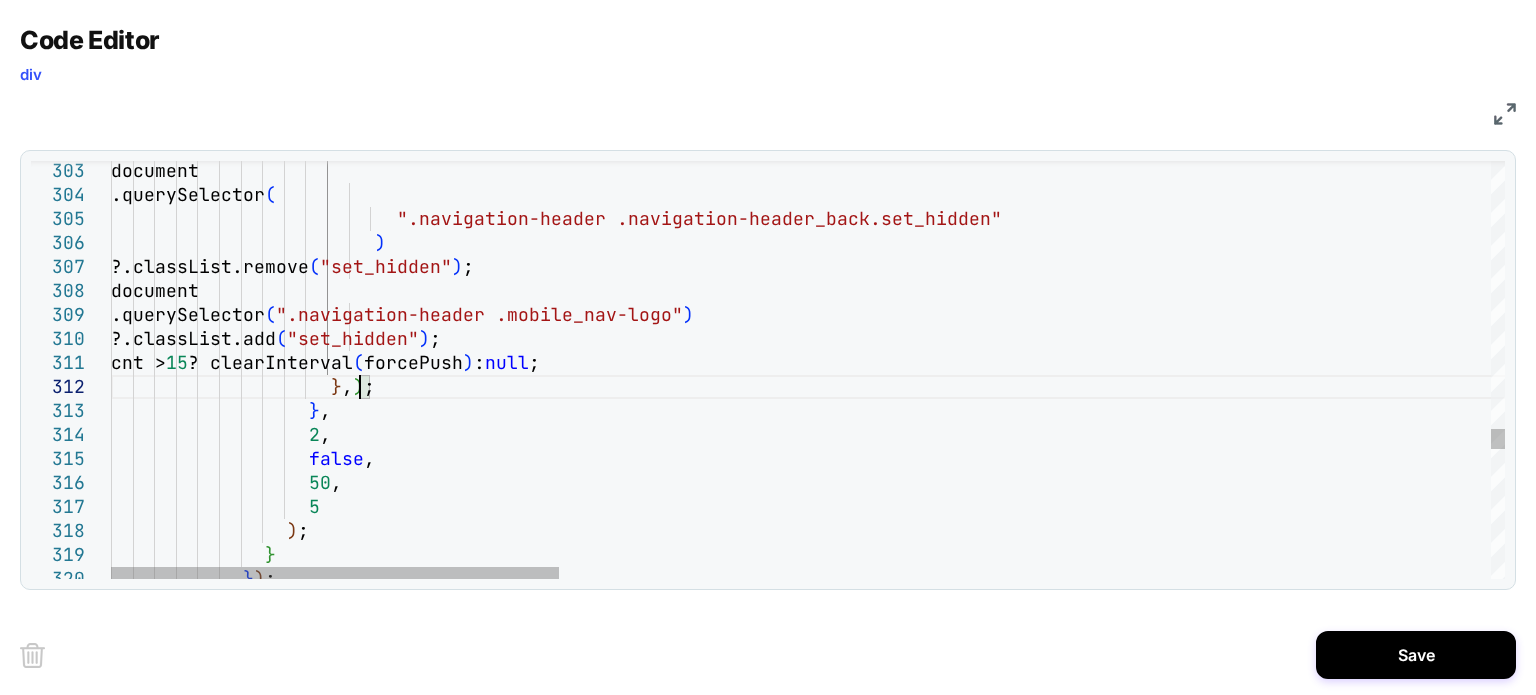 scroll, scrollTop: 47, scrollLeft: 258, axis: both 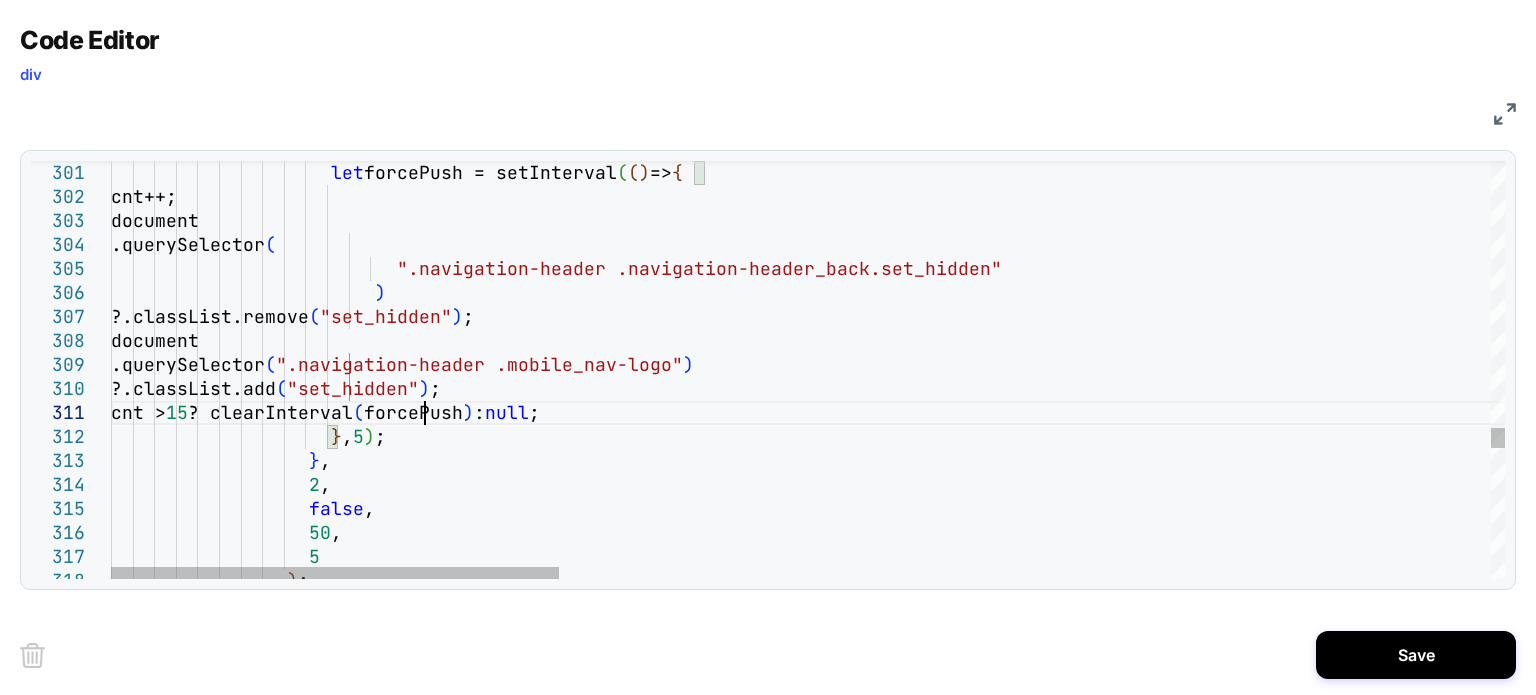 click on "document                         .querySelector (                            ".navigation-header .navigation-header_back.set_hi dden"                          )                         ?.classList.remove ( "set_hidden" ) ;                       document                         .querySelector ( ".navigation-header .mobile_nav-logo" )                         ?.classList.add ( "set_hidden" ) ;                       cnt >  15  ? clearInterval ( forcePush )  :  null ;                      } ,  5 ) ;                    } ,                    2 ,                    false ,                    50 ,                    5                  ) ; let ( ( )  =>" at bounding box center (2256, -1454) 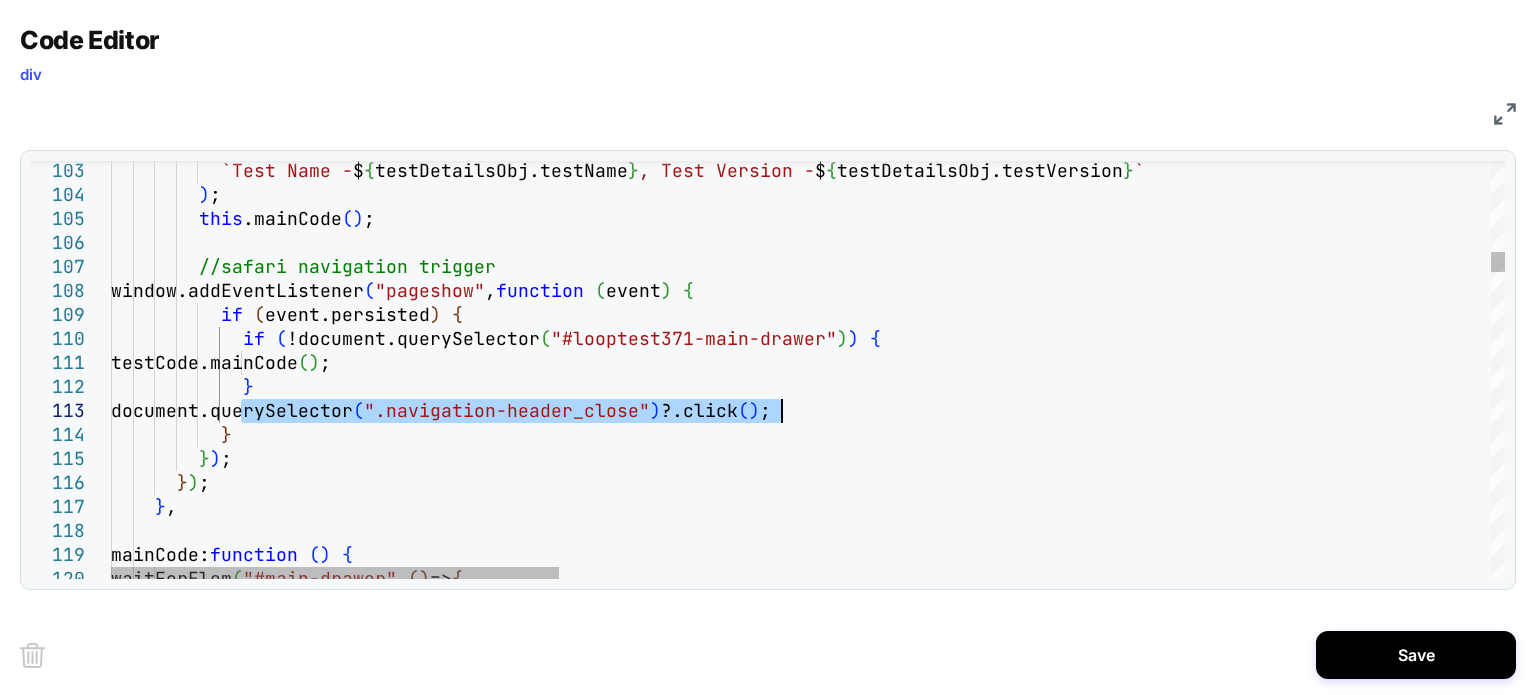 drag, startPoint x: 522, startPoint y: 403, endPoint x: 781, endPoint y: 417, distance: 259.3781 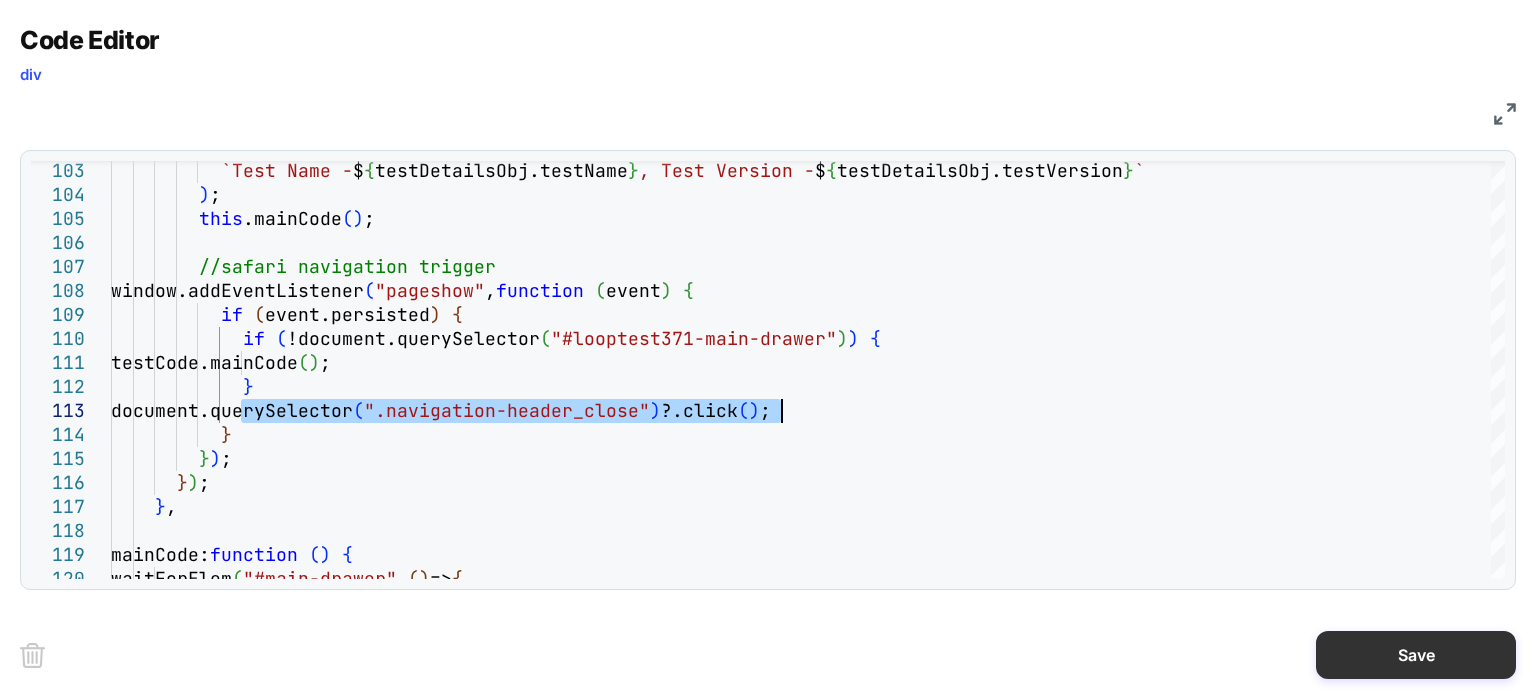 type on "**********" 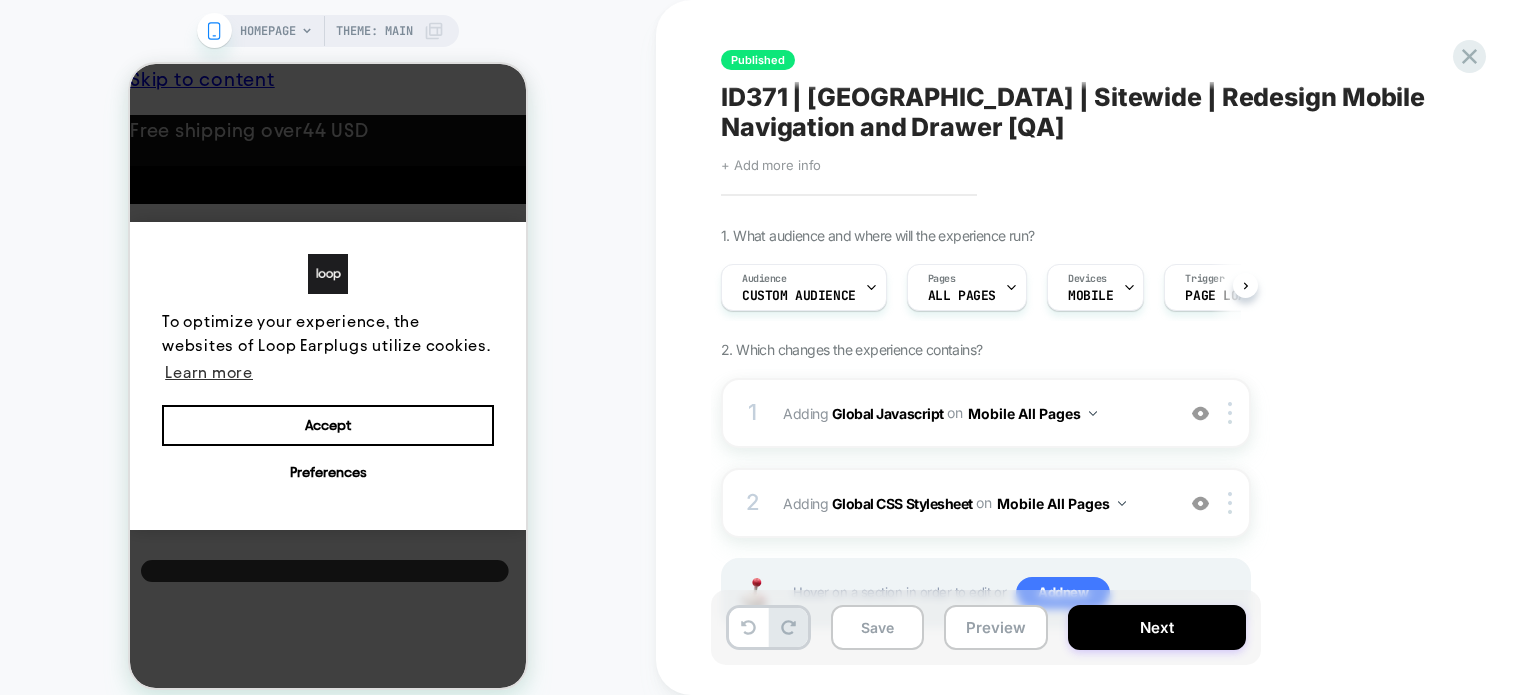 scroll, scrollTop: 0, scrollLeft: 0, axis: both 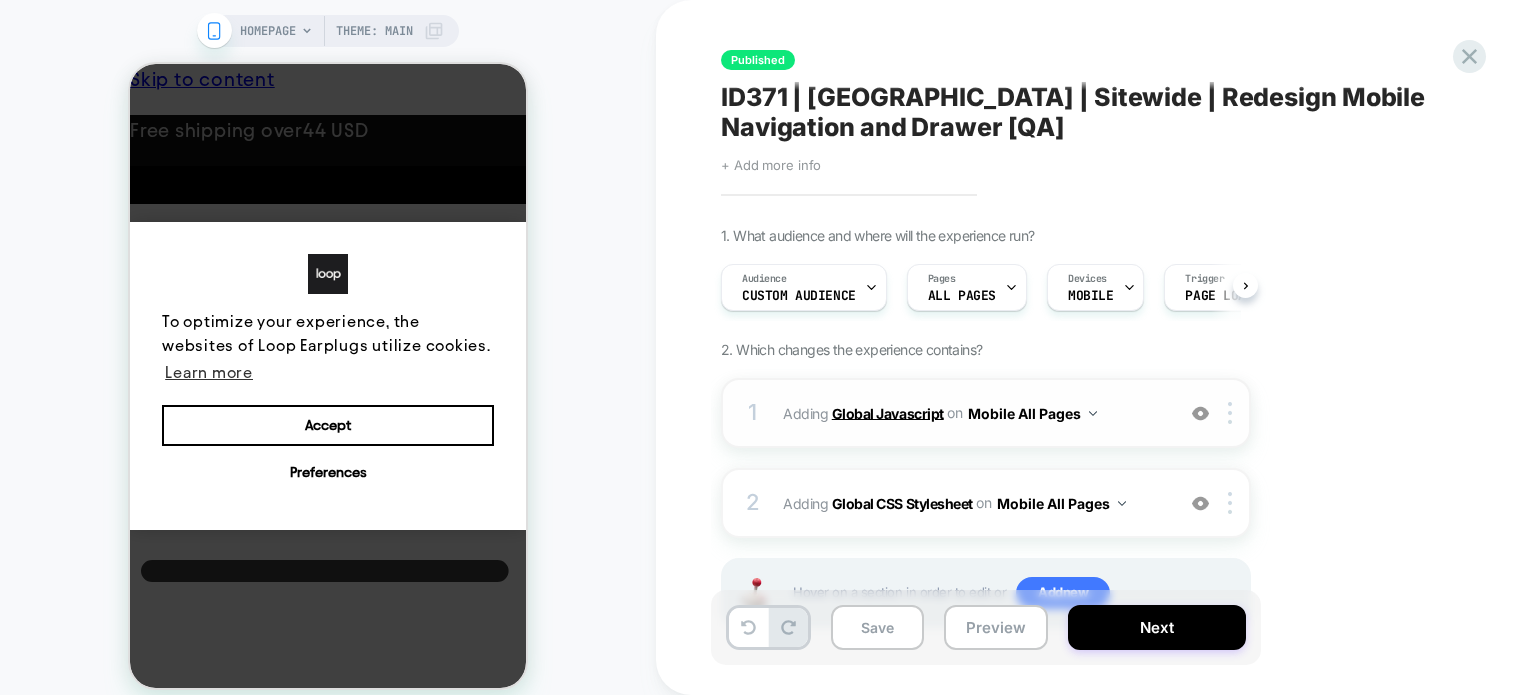 click on "Global Javascript" at bounding box center (888, 412) 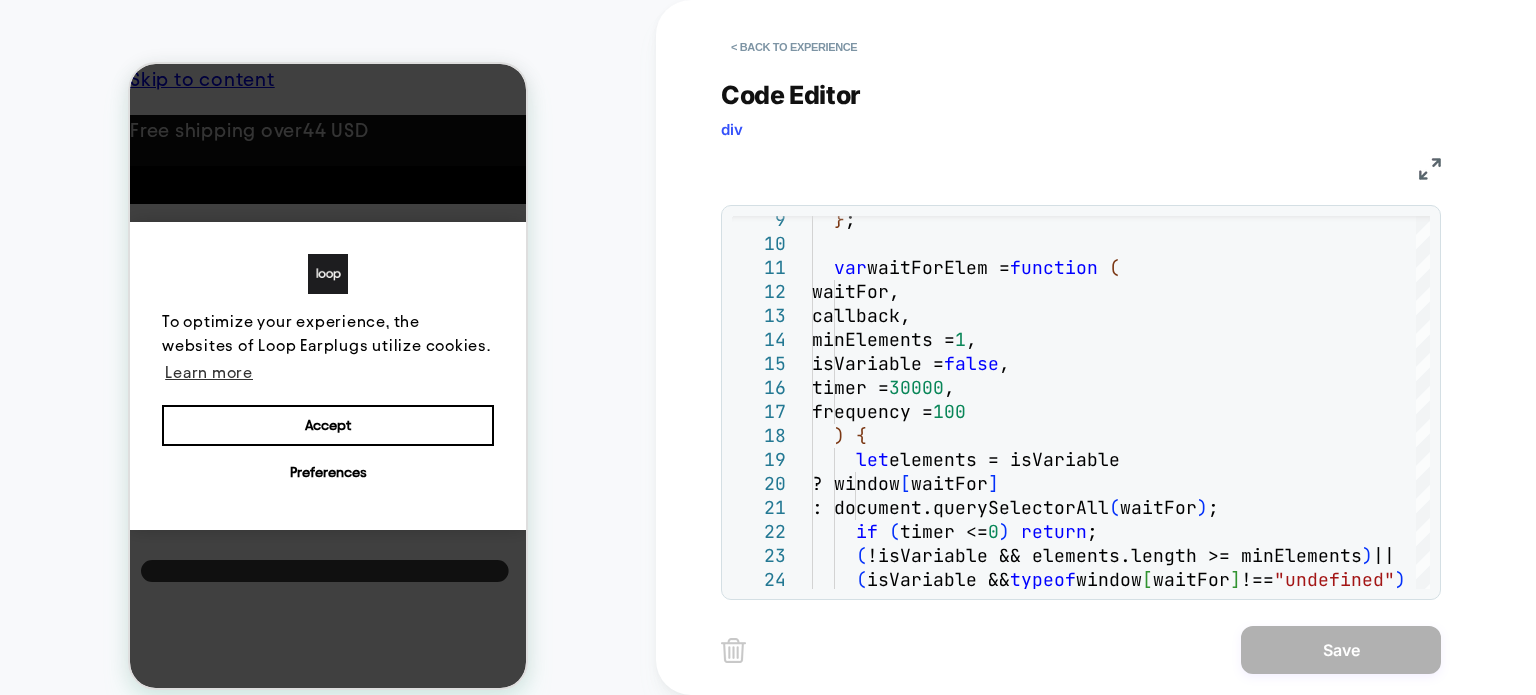 click at bounding box center [1430, 169] 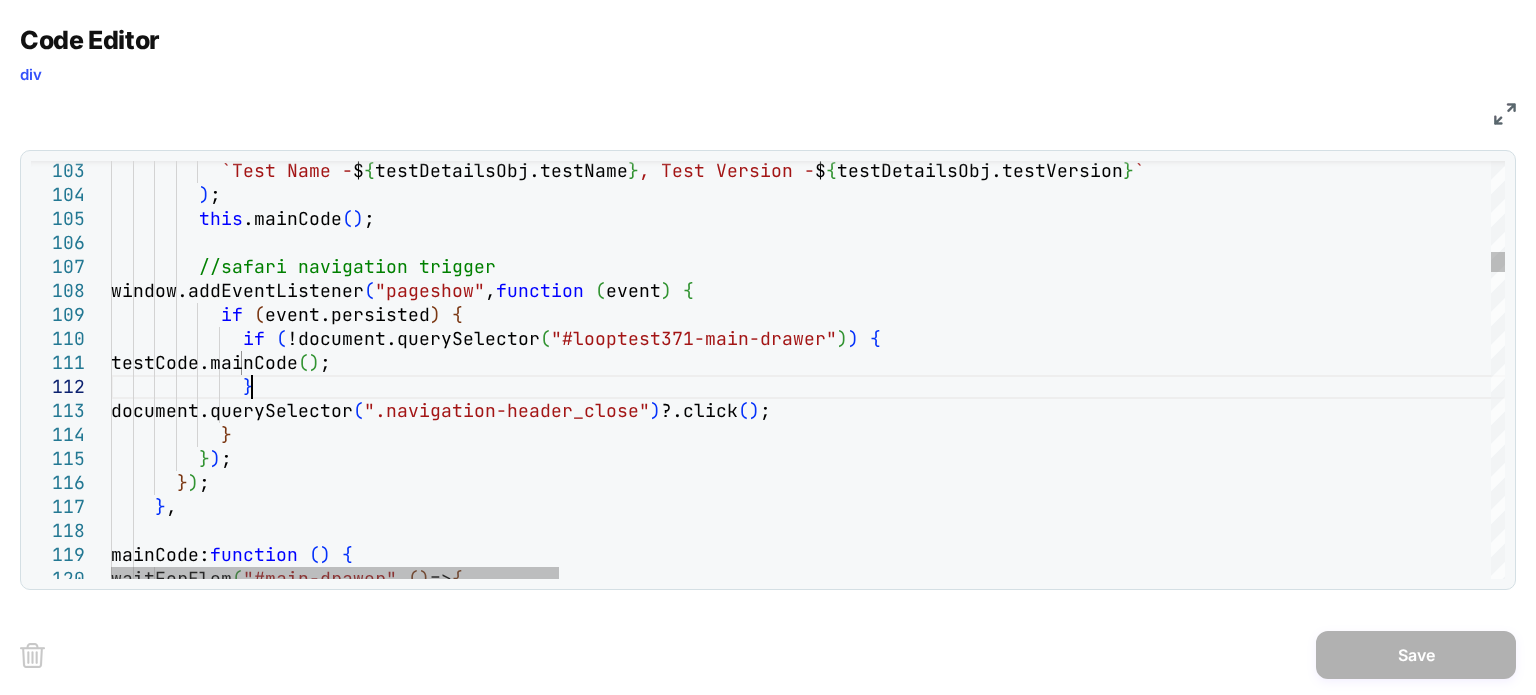scroll, scrollTop: 0, scrollLeft: 0, axis: both 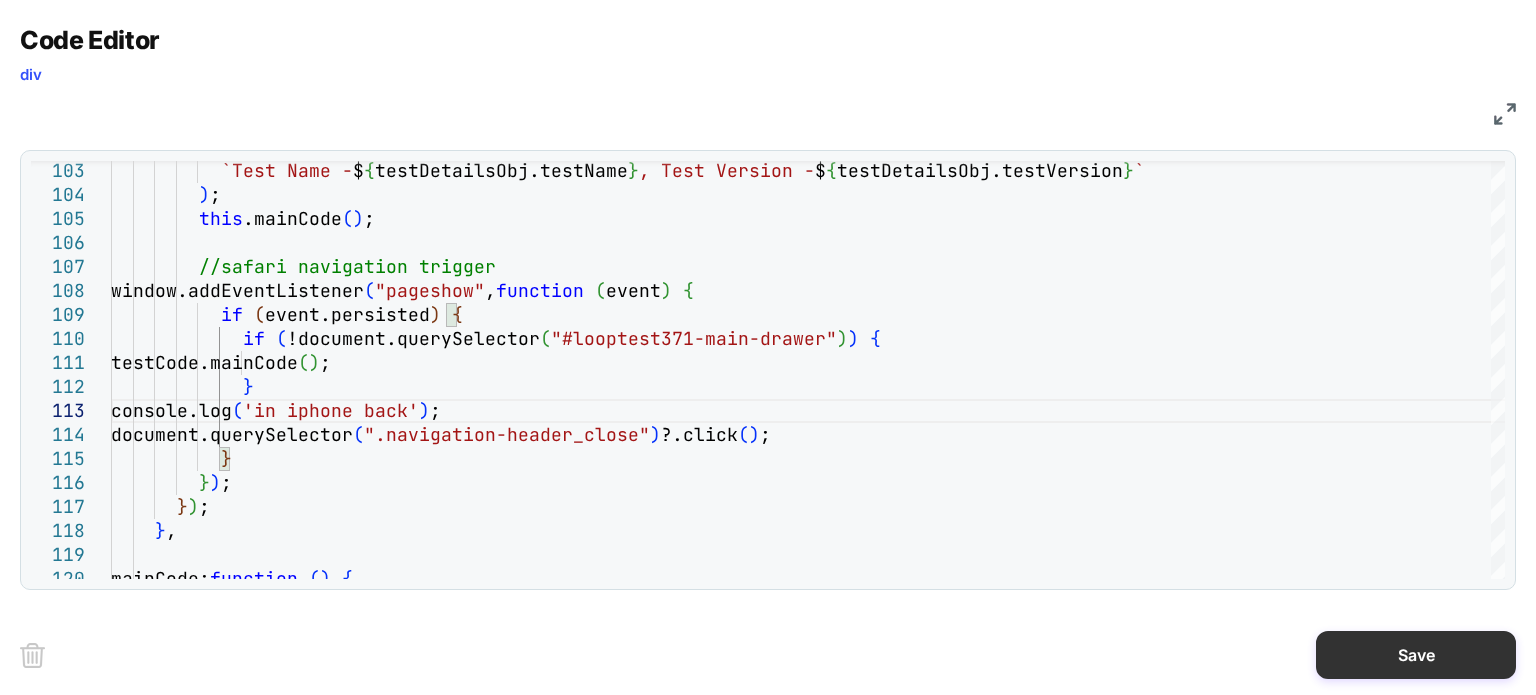 type on "**********" 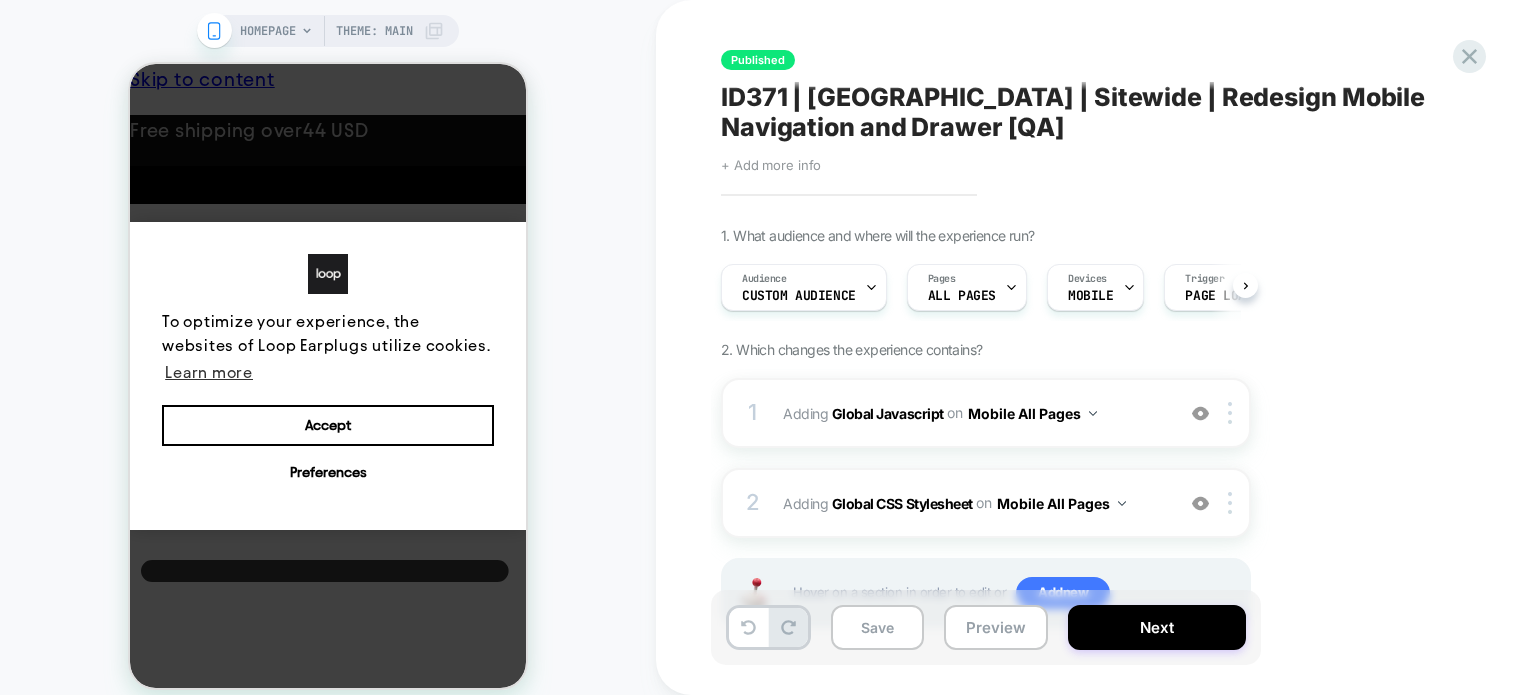 scroll, scrollTop: 0, scrollLeft: 0, axis: both 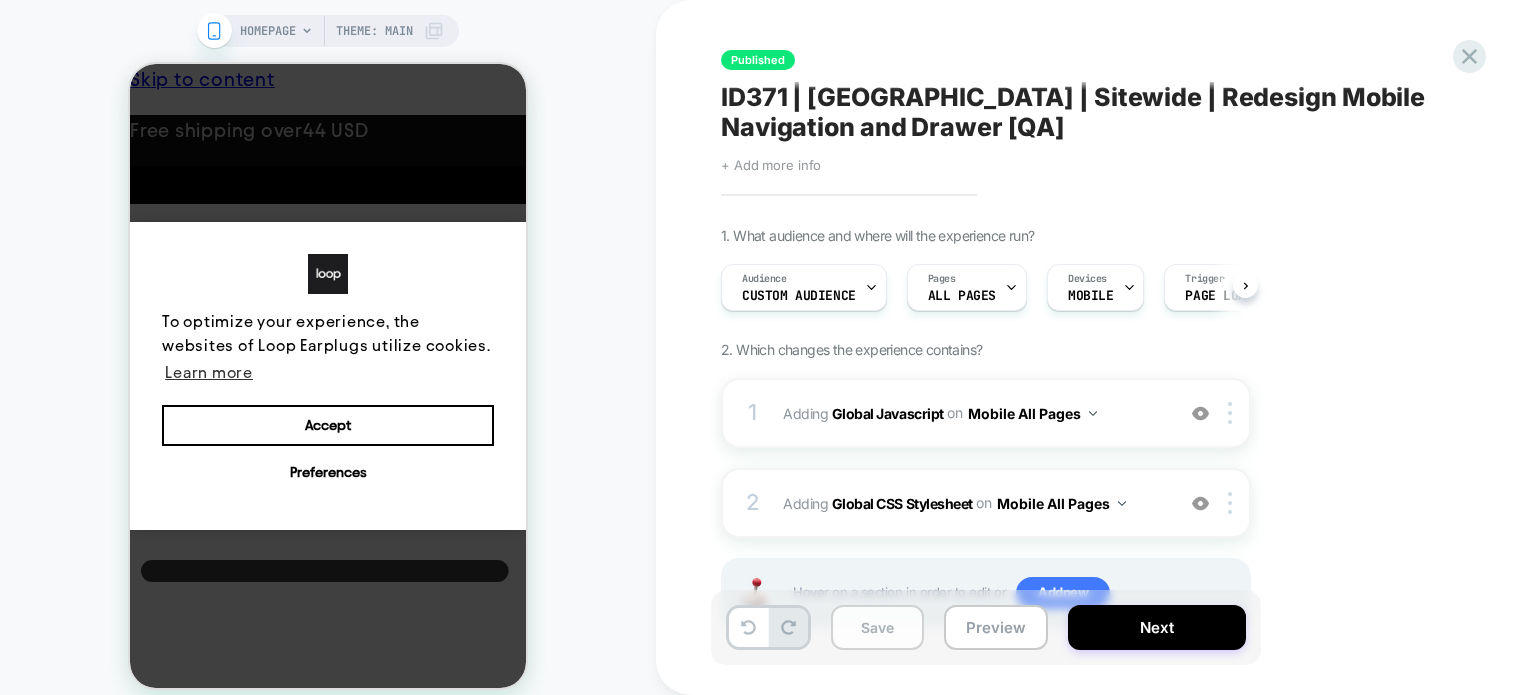 click on "Save" at bounding box center (877, 627) 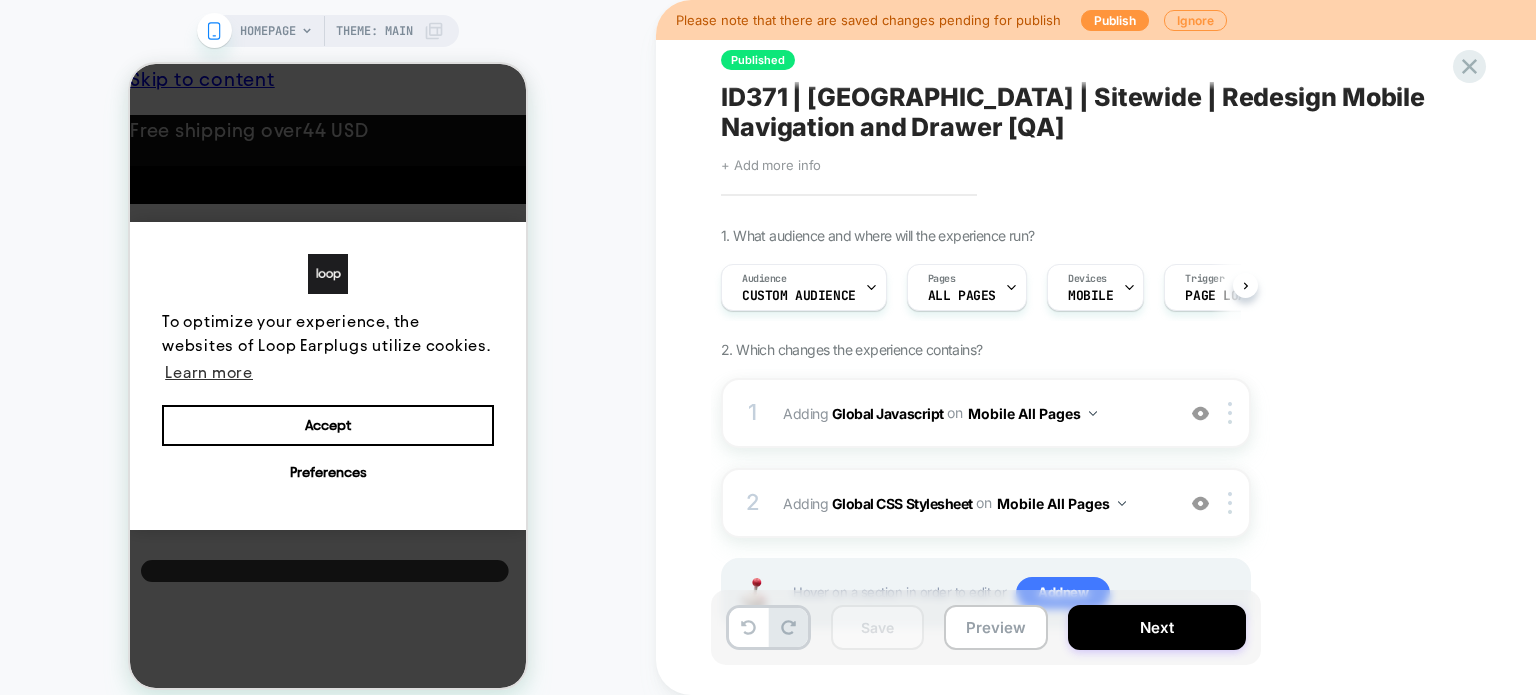 click on "Please note that there are saved changes pending for publish Publish Ignore" at bounding box center (1096, 20) 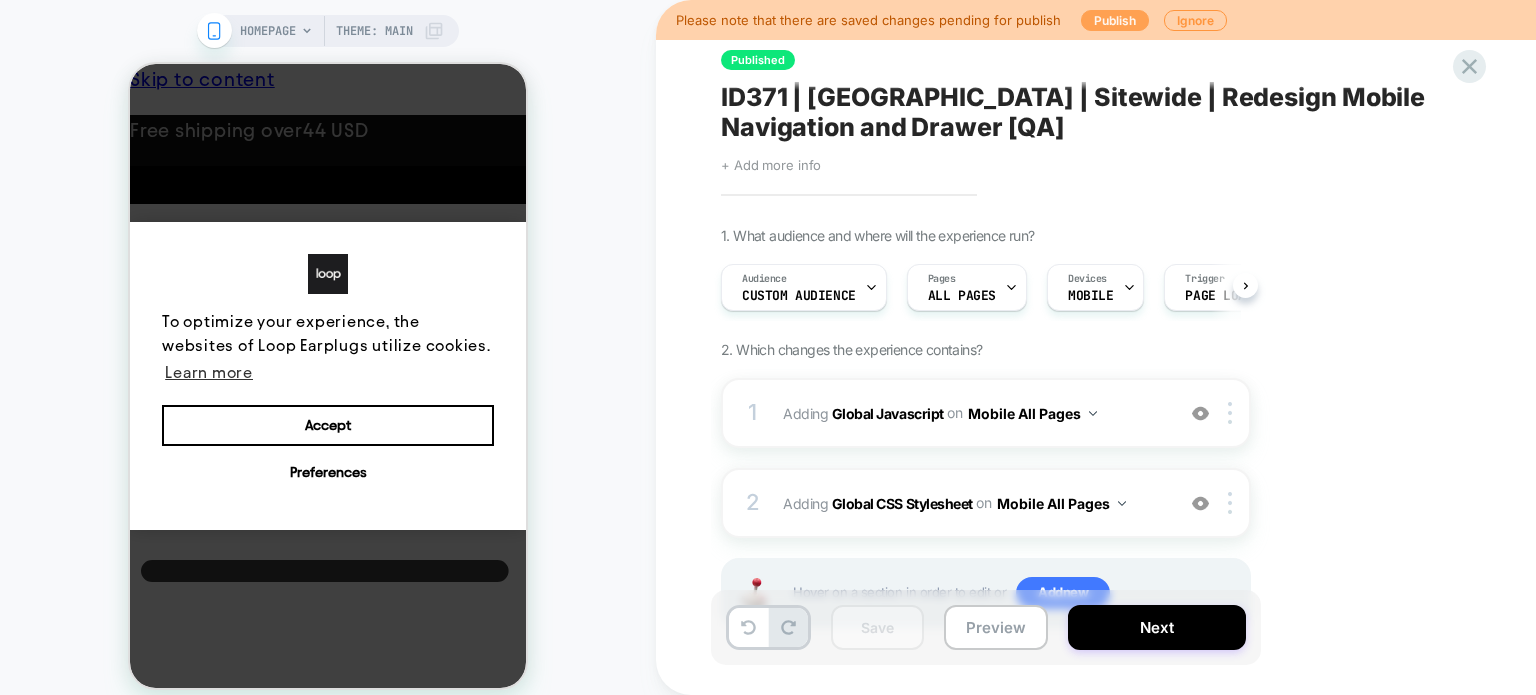 click on "Publish" at bounding box center [1115, 20] 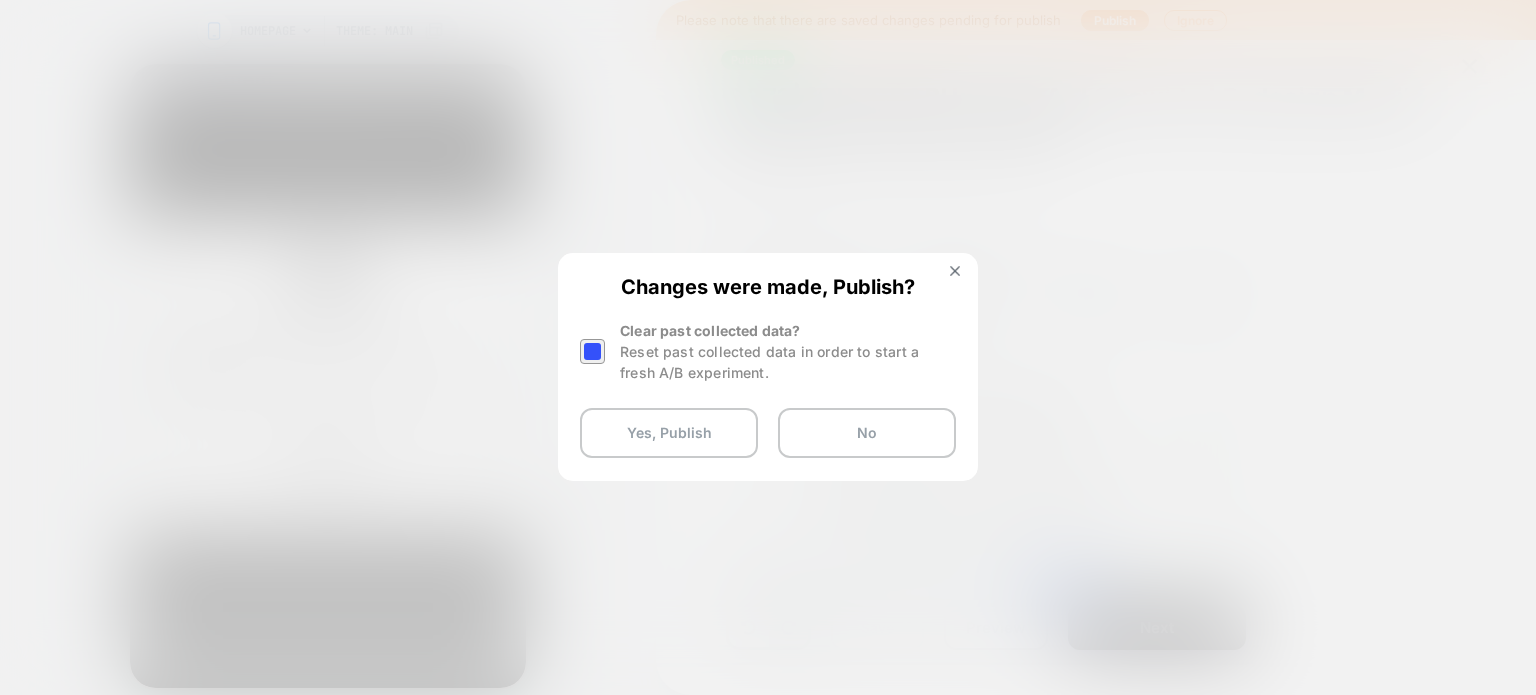 click at bounding box center [592, 351] 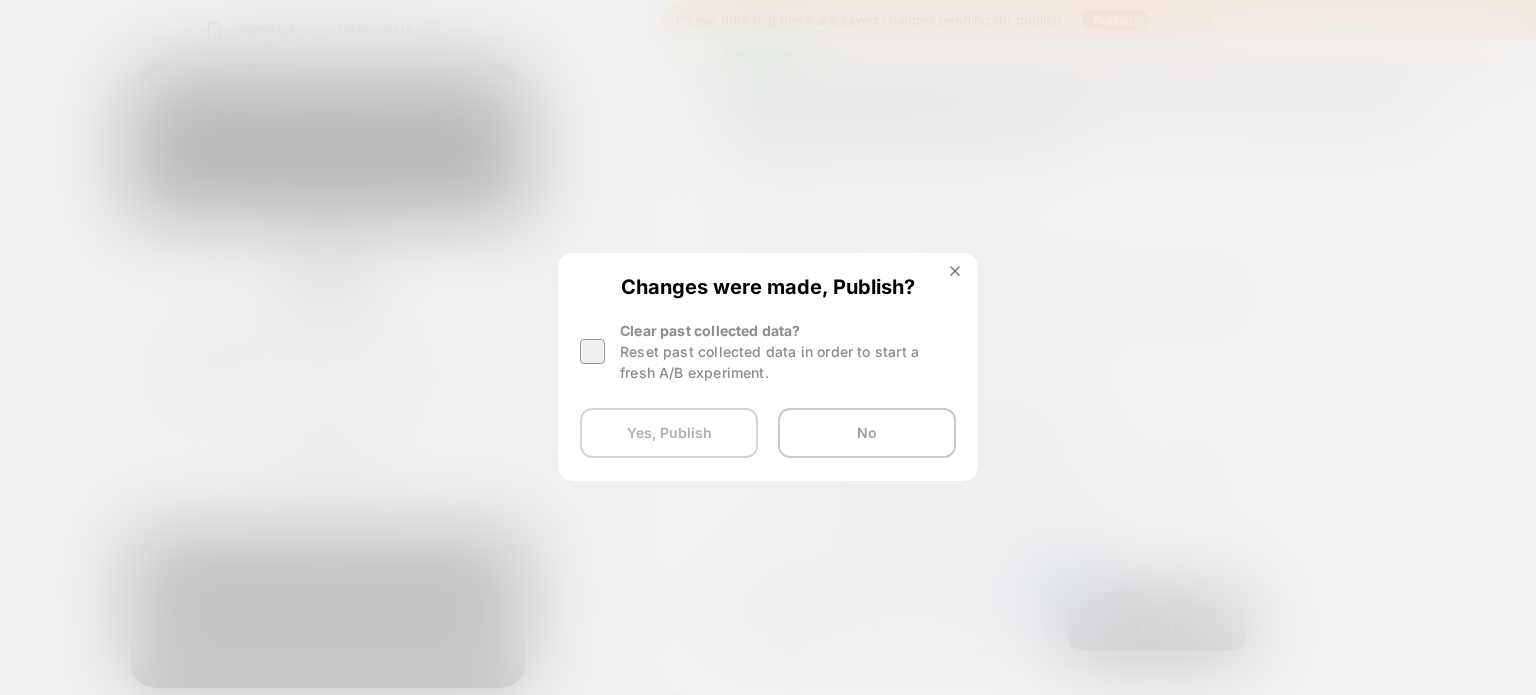 click on "Yes, Publish" at bounding box center (669, 433) 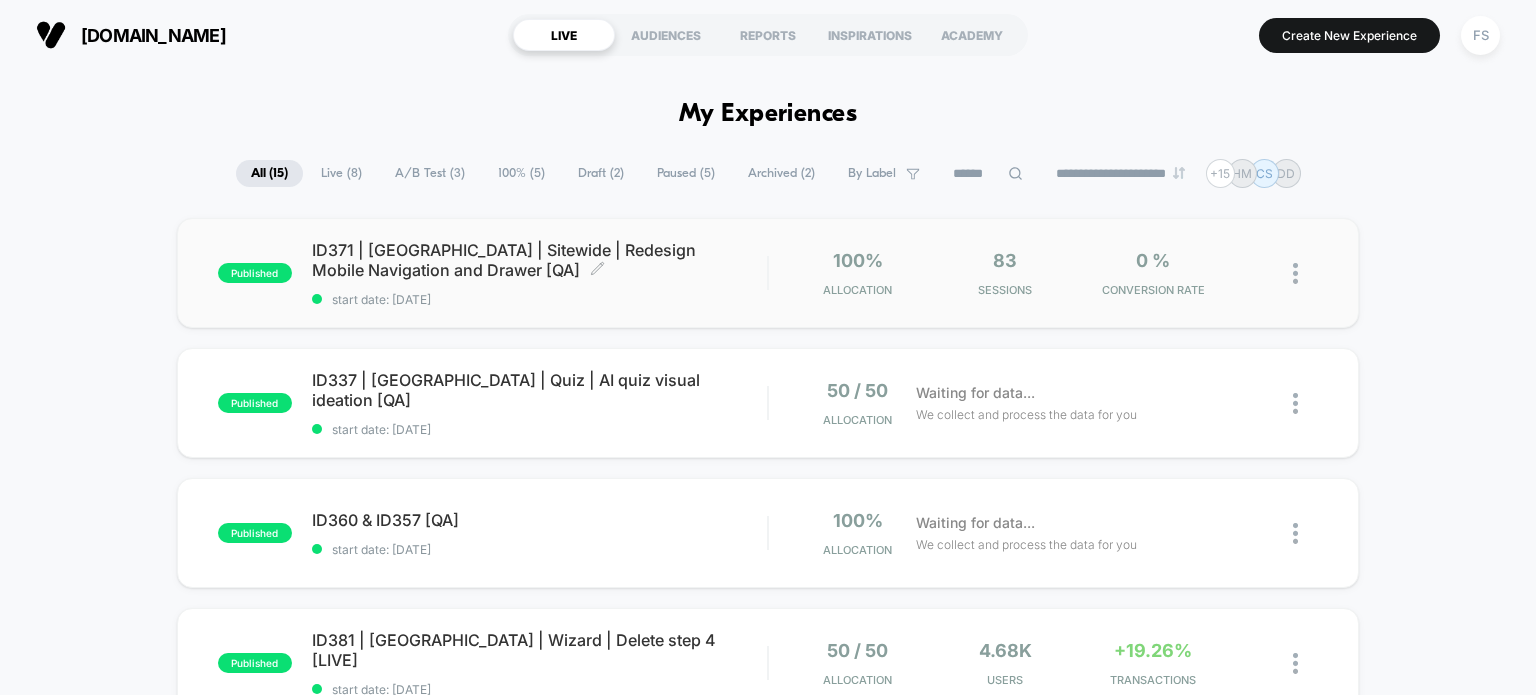 click on "ID371 | [GEOGRAPHIC_DATA] | Sitewide | Redesign Mobile Navigation and Drawer [QA] Click to edit experience details" at bounding box center [540, 260] 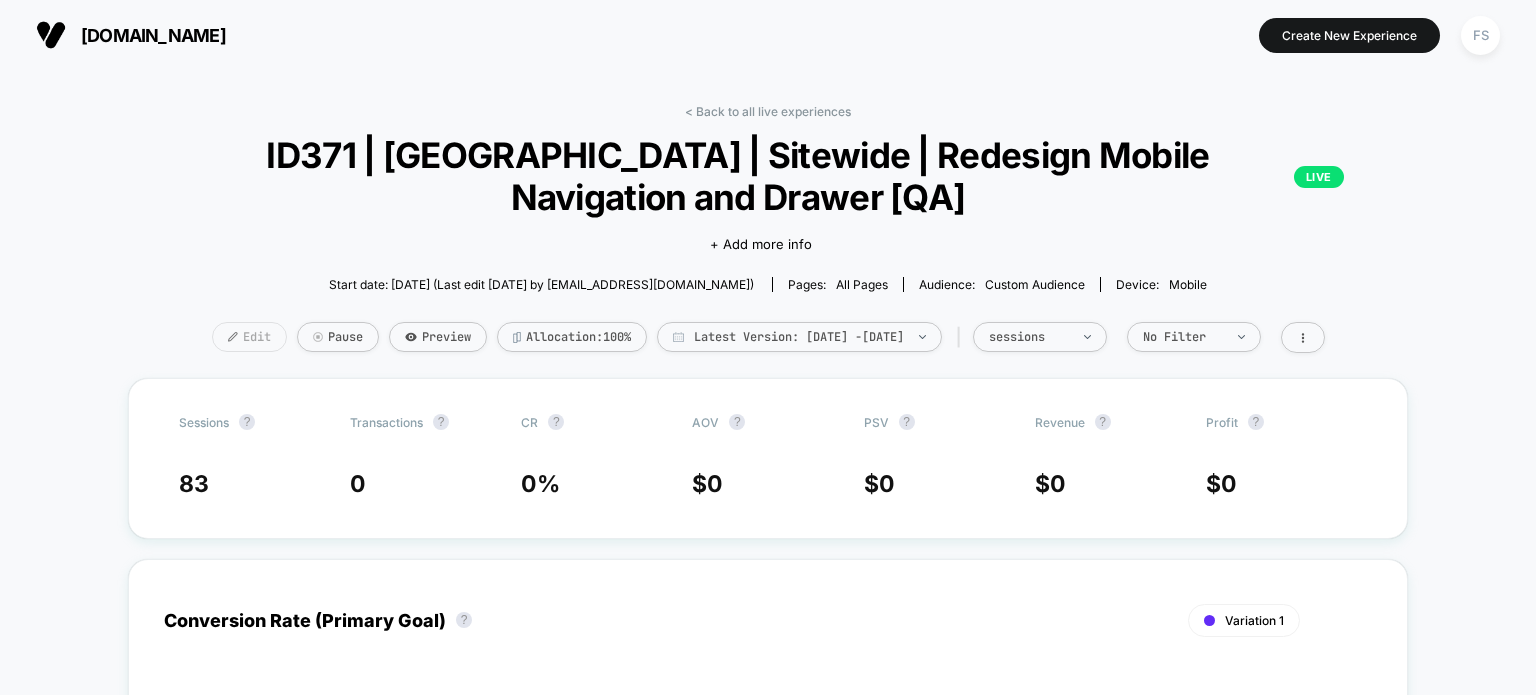 click at bounding box center [233, 337] 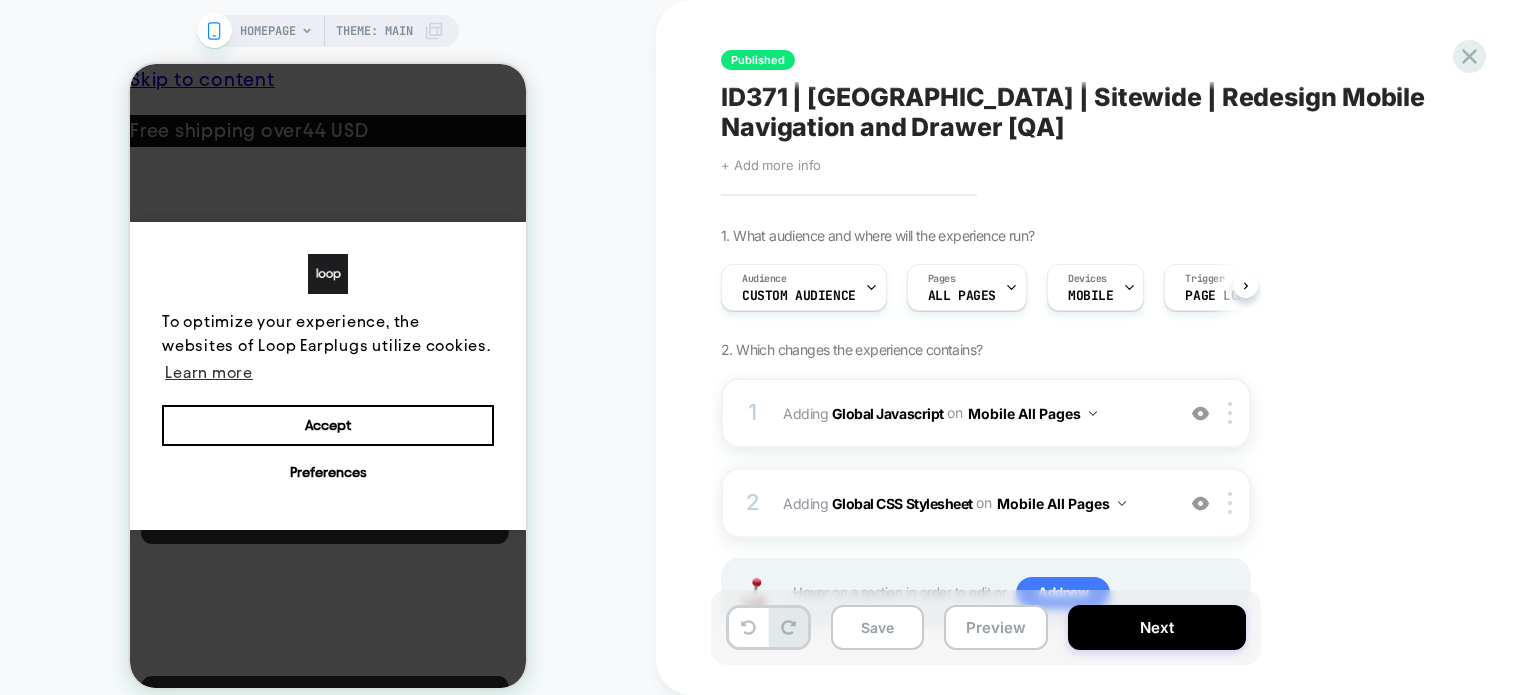 scroll, scrollTop: 0, scrollLeft: 0, axis: both 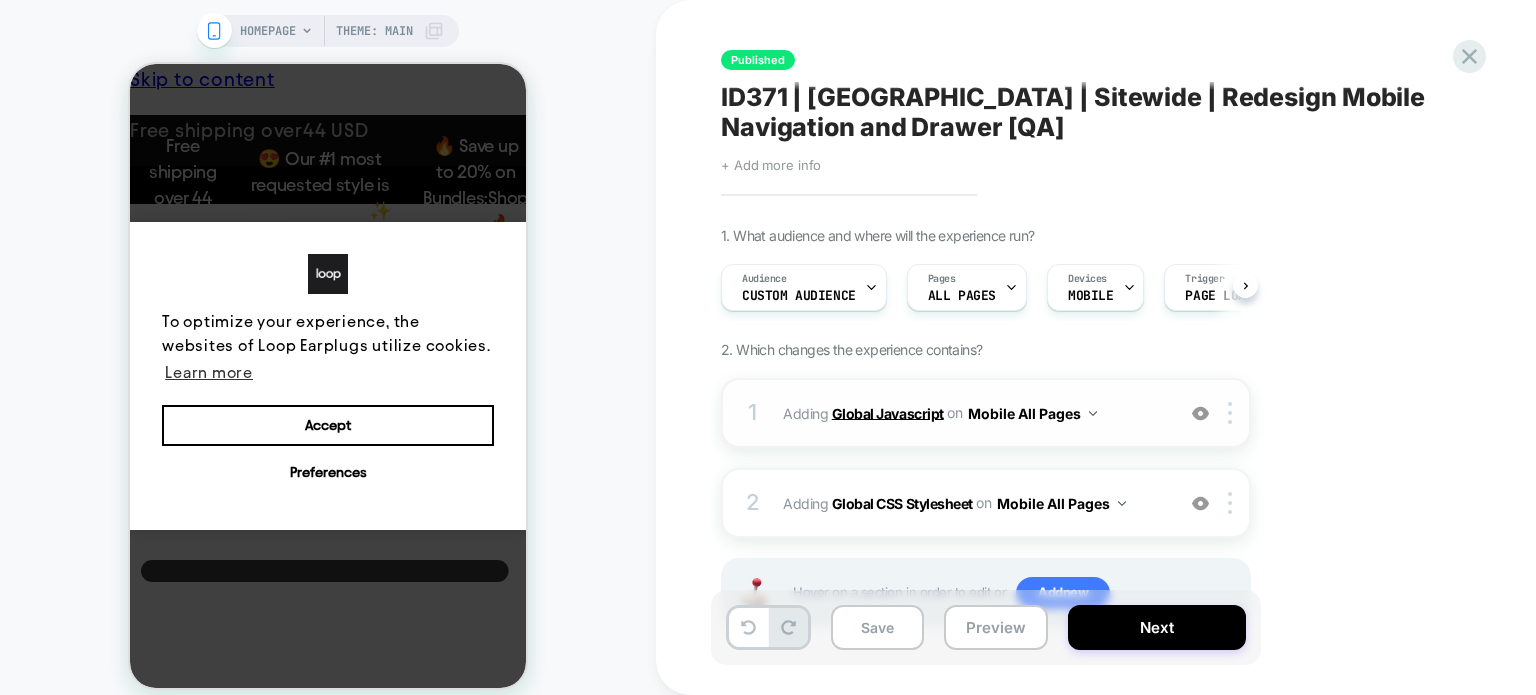 click on "Global Javascript" at bounding box center [888, 412] 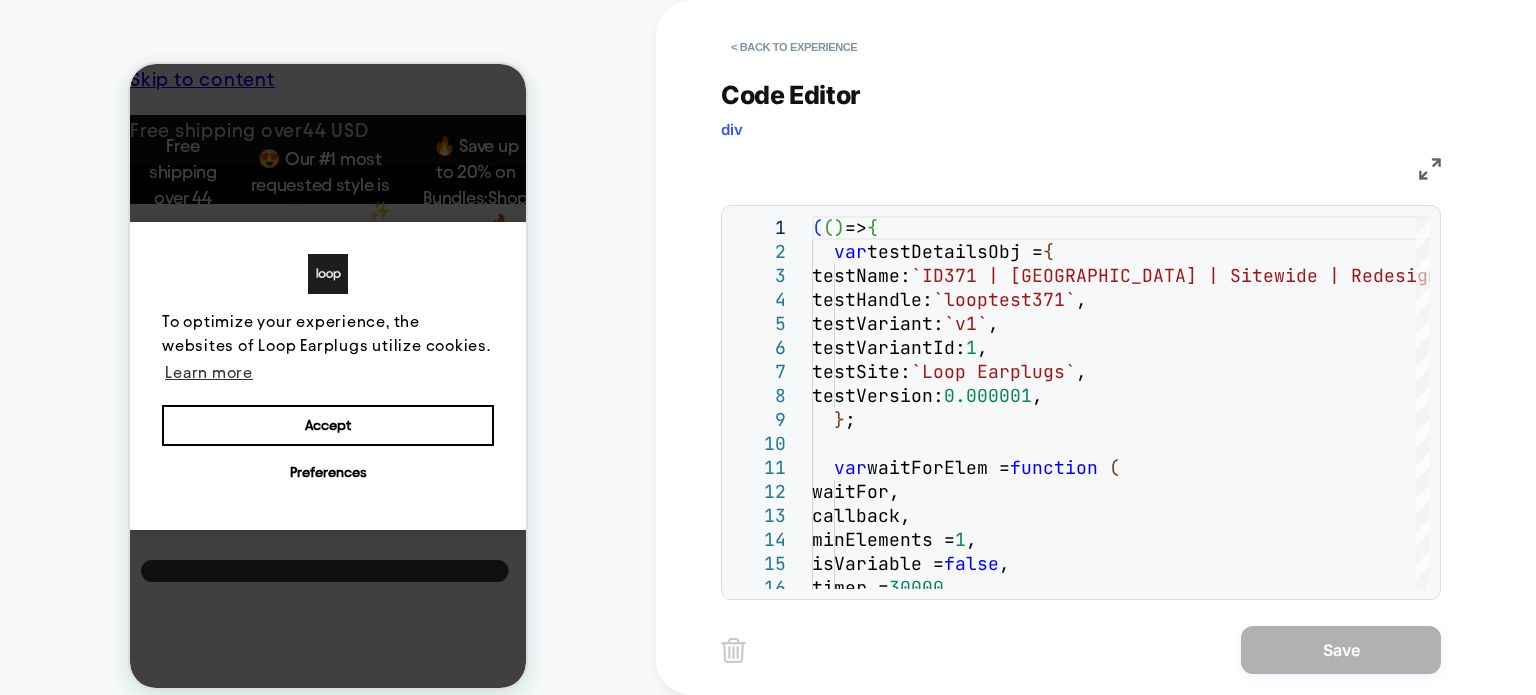 click at bounding box center [1430, 169] 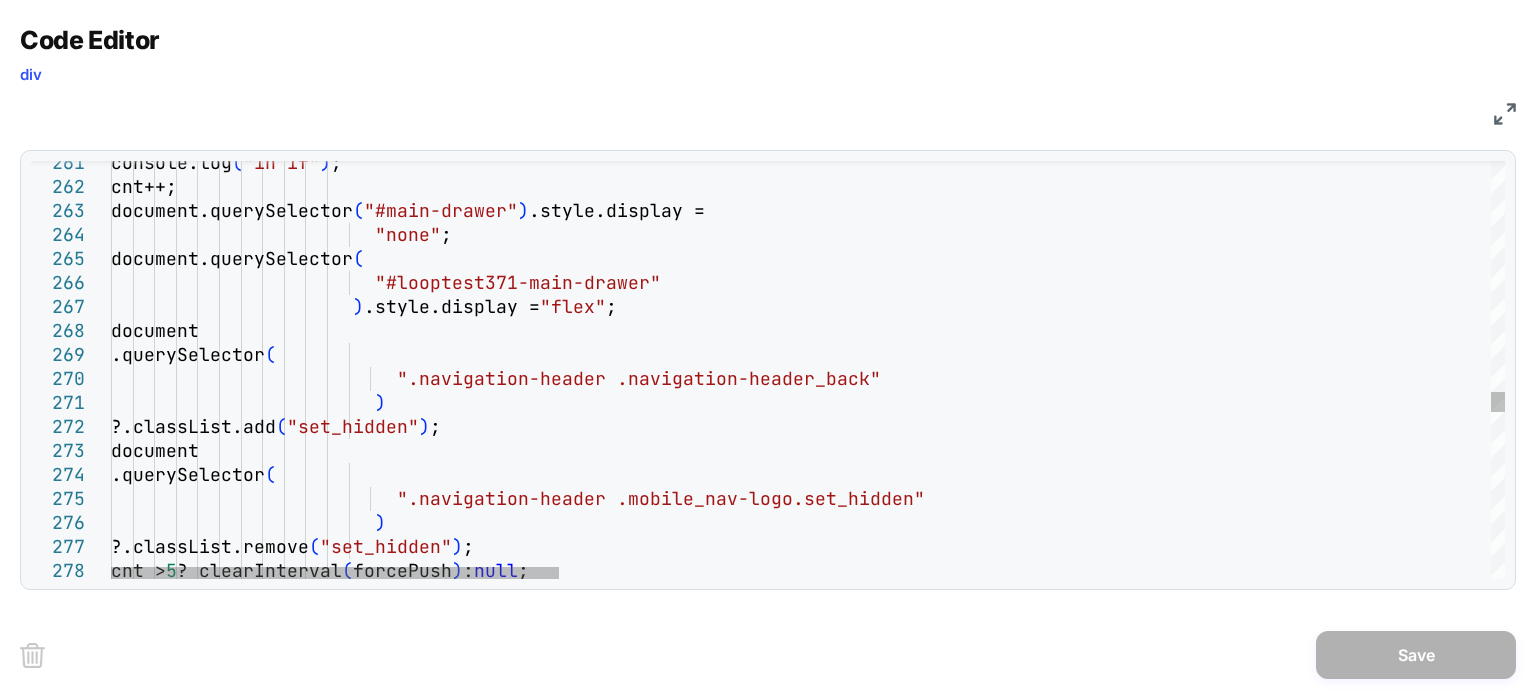 scroll, scrollTop: 0, scrollLeft: 0, axis: both 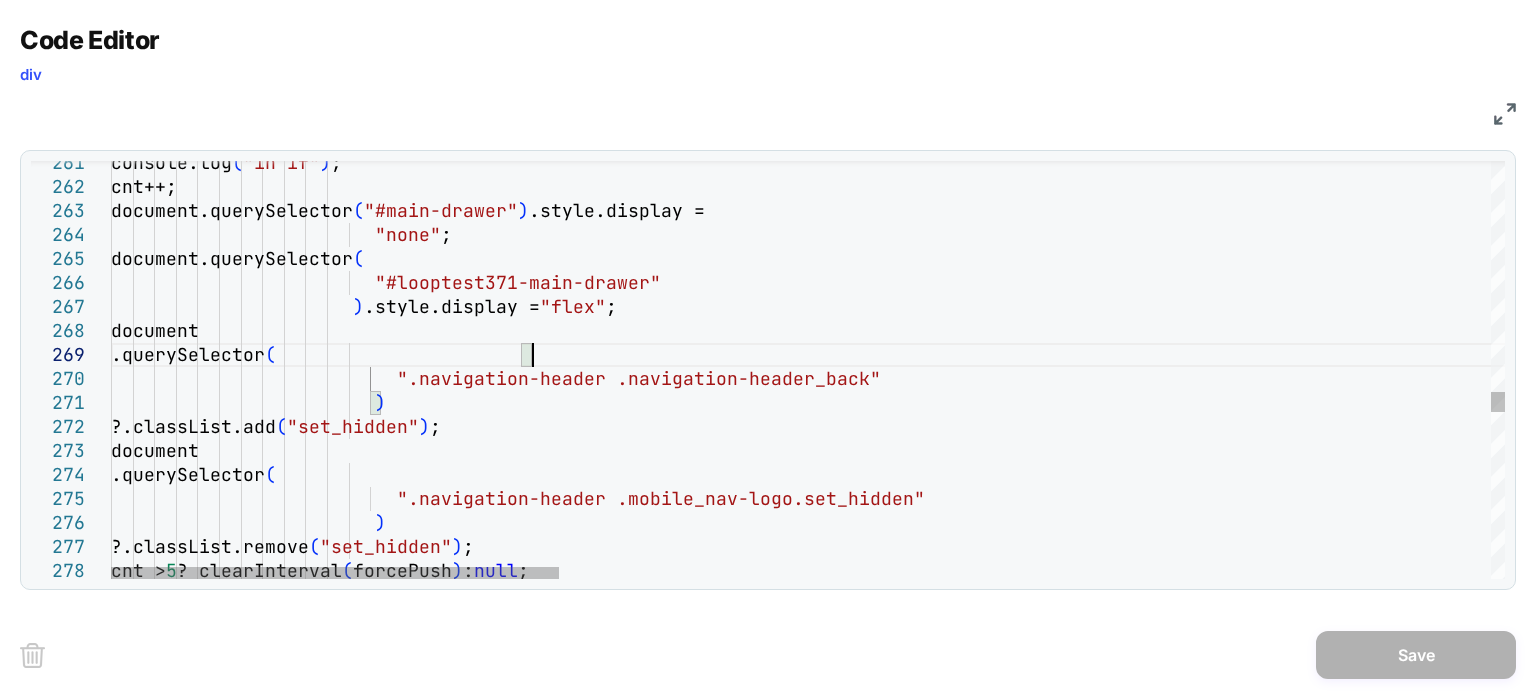 click on ")                         ?.classList.add ( "set_hidden" ) ;                       document                         .querySelector (                         .querySelector (                            ".navigation-header .navigation-header_back"                        ) .style.display =  "flex" ;                       document                       document.querySelector (                          "#looptest371-main-drawer"                       document.querySelector ( "#main-drawer" ) .style.display =                          "none" ;                       console.log ( "in if" ) ;                       cnt++; ".navigation-header .mobile_nav-logo.set_hidden"" at bounding box center (2256, -492) 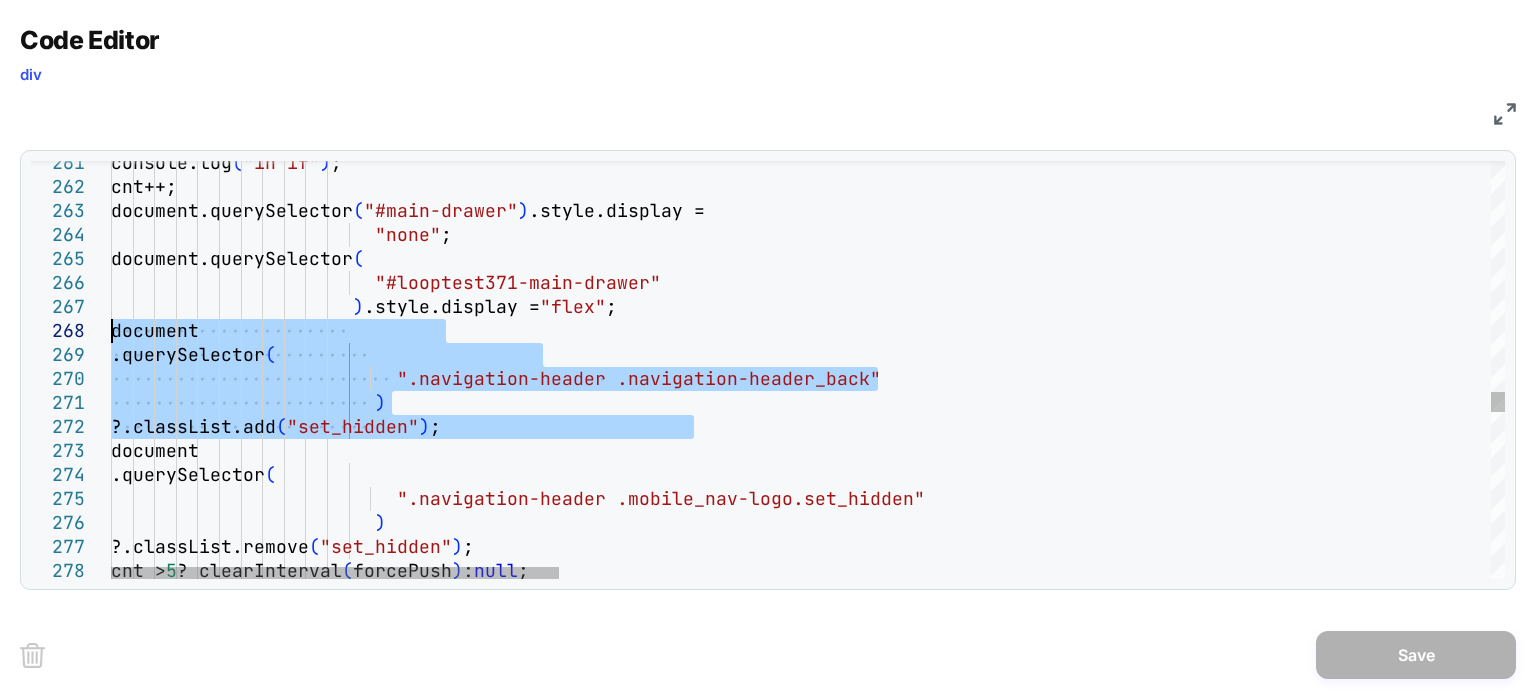 drag, startPoint x: 722, startPoint y: 424, endPoint x: 99, endPoint y: 340, distance: 628.6374 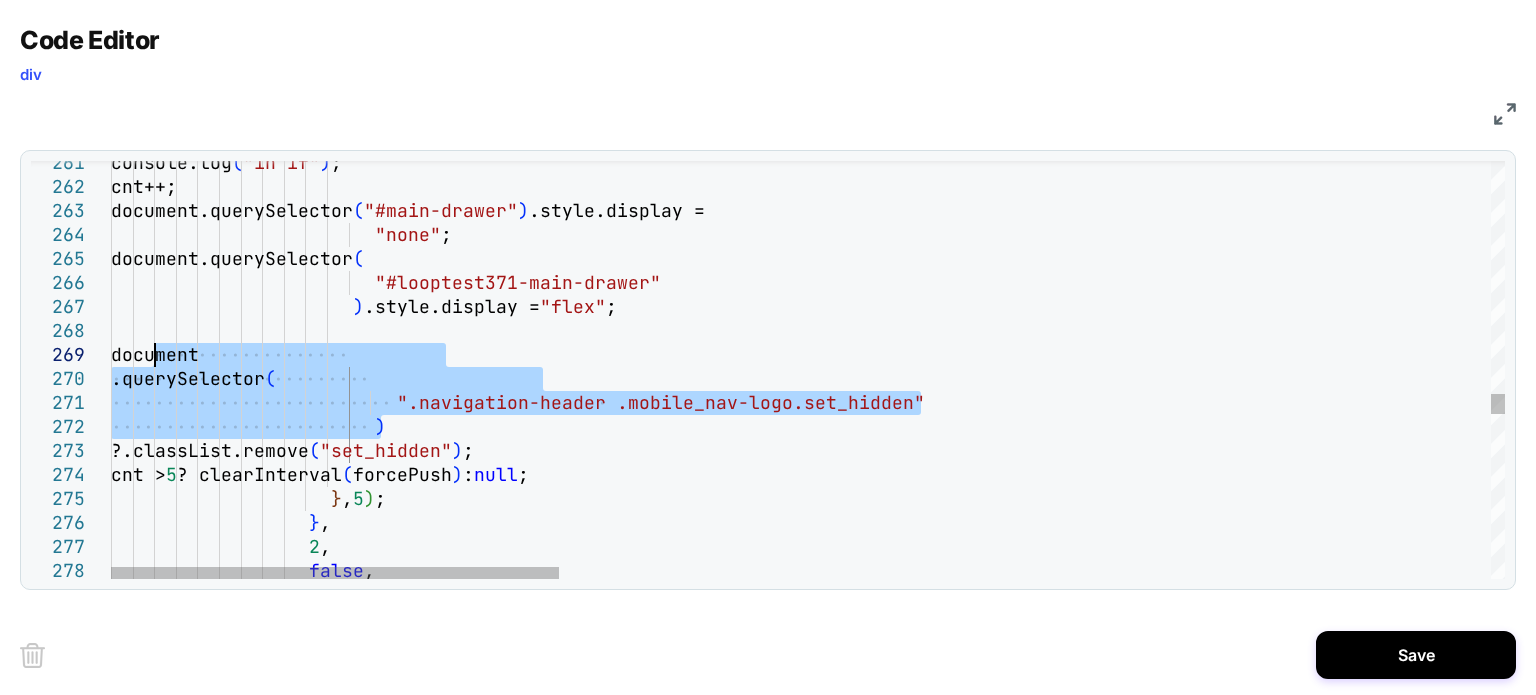 drag, startPoint x: 384, startPoint y: 430, endPoint x: 154, endPoint y: 355, distance: 241.9194 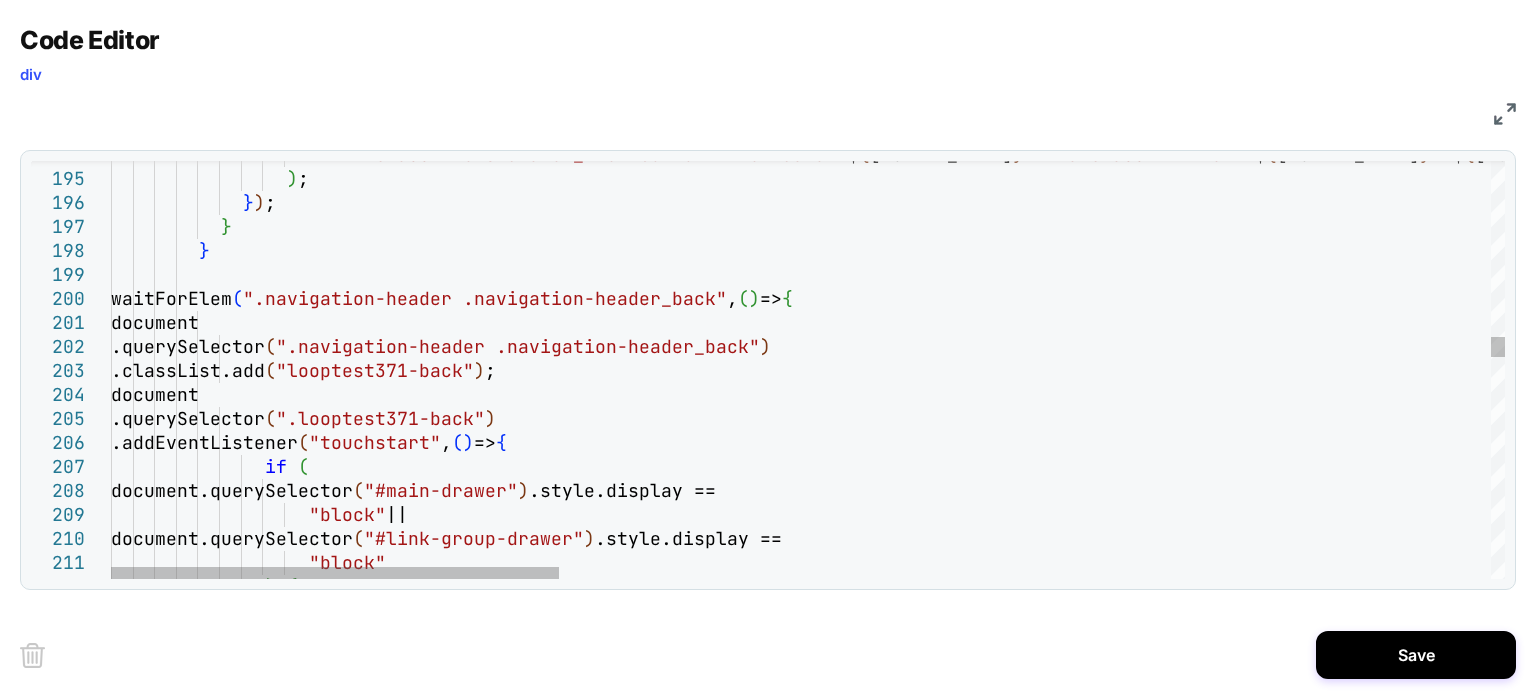click on ""block"                )   {                    "block"  ||                 document.querySelector ( "#link-group-drawer" ) .style.display ==                if   (                 document.querySelector ( "#main-drawer" ) .style.display ==             .querySelector ( ".looptest371-back" )             .addEventListener ( "touchstart" ,  ( )  =>  {             .classList.add ( "looptest371-back" ) ;           document           document             .querySelector ( ".navigation-header .navigation-header_back" )          }         waitForElem ( ".navigation-header .navigation-header_back" ,  ( )  =>  {              } ) ;            }                    ` <li class="menu-drawer_item-bottom" item-data=" $ { item.name } "> <a class="" href=" $ { item.link } ">" at bounding box center (2256, 988) 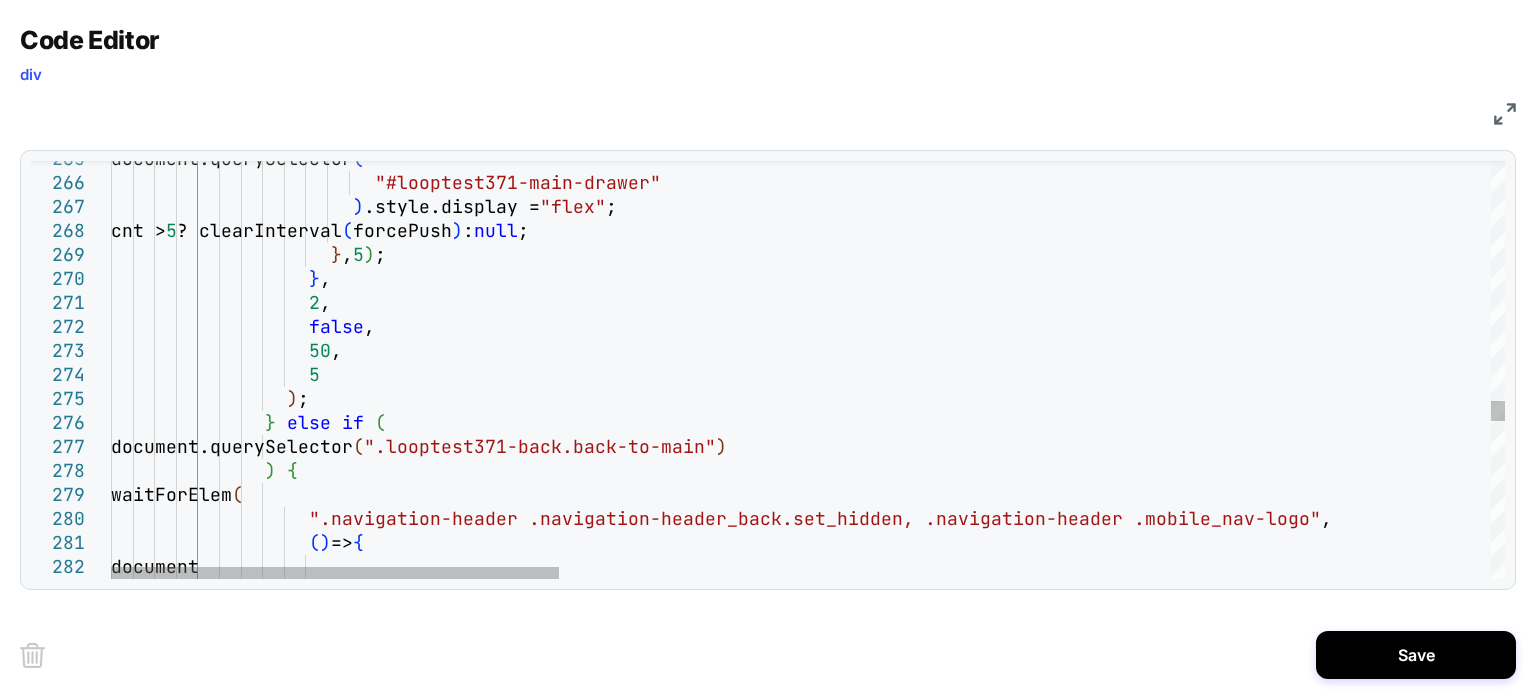 click on "document.querySelector (                          "#looptest371-main-drawer"                        ) .style.display =  "flex" ;                       cnt >  5  ? clearInterval ( forcePush )  :  null ;                      } ,  5 ) ;                    } ,                    2 ,                    false ,                    50 ,                    5                  ) ;                }   else   if   (                 document.querySelector ( ".looptest371-back.back-to-main" )                )   {                 waitForElem (                    ".navigation-header .navigation-header_back.set_hi dden, .navigation-header .mobile_nav-logo" ,                    ( ) {" at bounding box center [2256, -712] 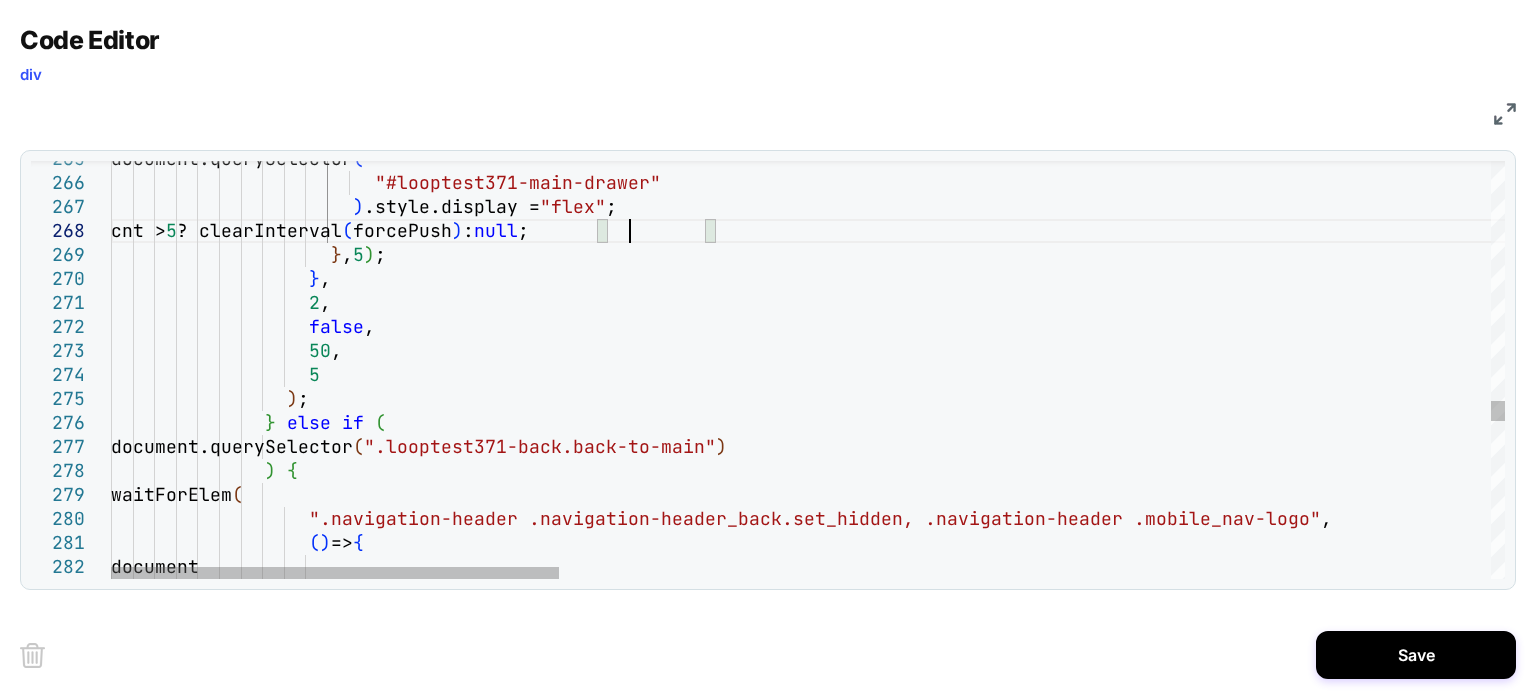 click on "document.querySelector (                          "#looptest371-main-drawer"                        ) .style.display =  "flex" ;                       cnt >  5  ? clearInterval ( forcePush )  :  null ;                      } ,  5 ) ;                    } ,                    2 ,                    false ,                    50 ,                    5                  ) ;                }   else   if   (                 document.querySelector ( ".looptest371-back.back-to-main" )                )   {                 waitForElem (                    ".navigation-header .navigation-header_back.set_hi dden, .navigation-header .mobile_nav-logo" ,                    ( ) {" at bounding box center (2256, -712) 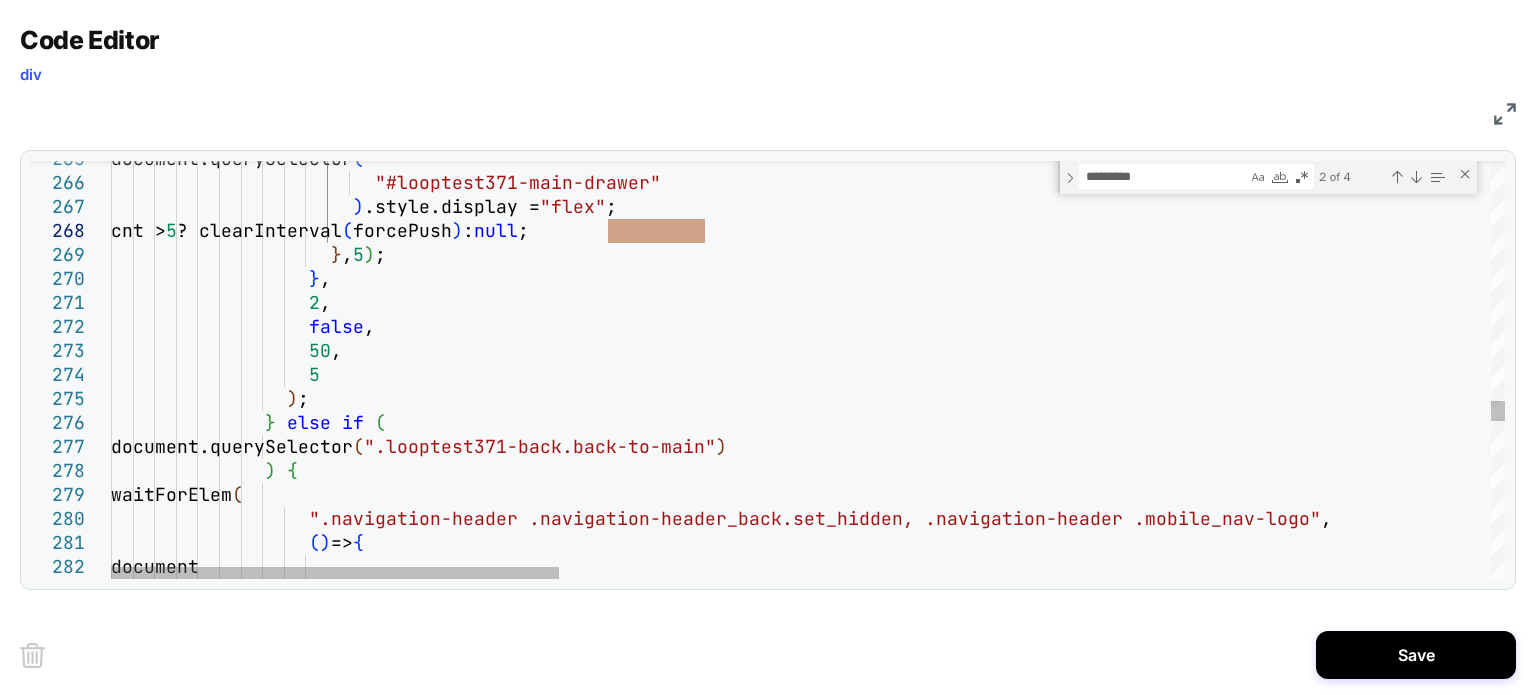 click on "2 of 4" at bounding box center (1381, 176) 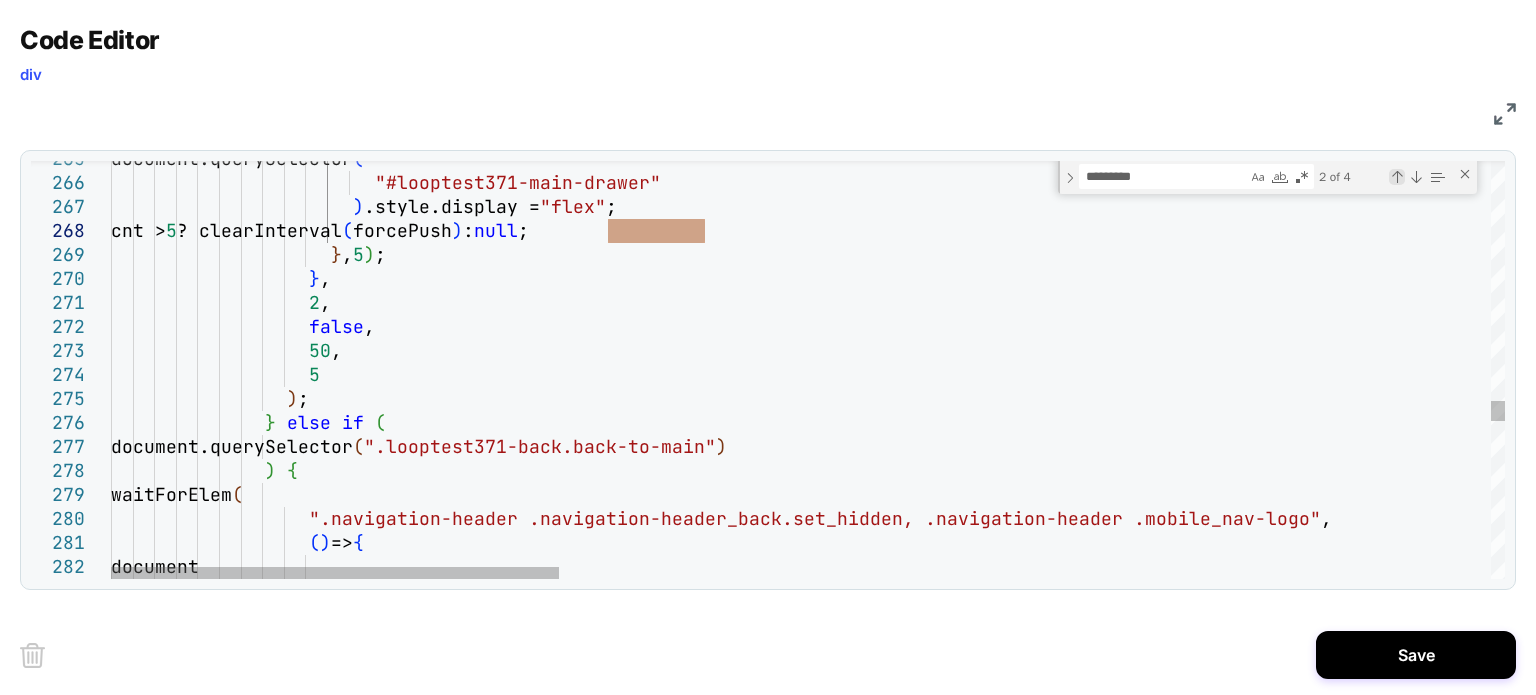 click at bounding box center (1397, 177) 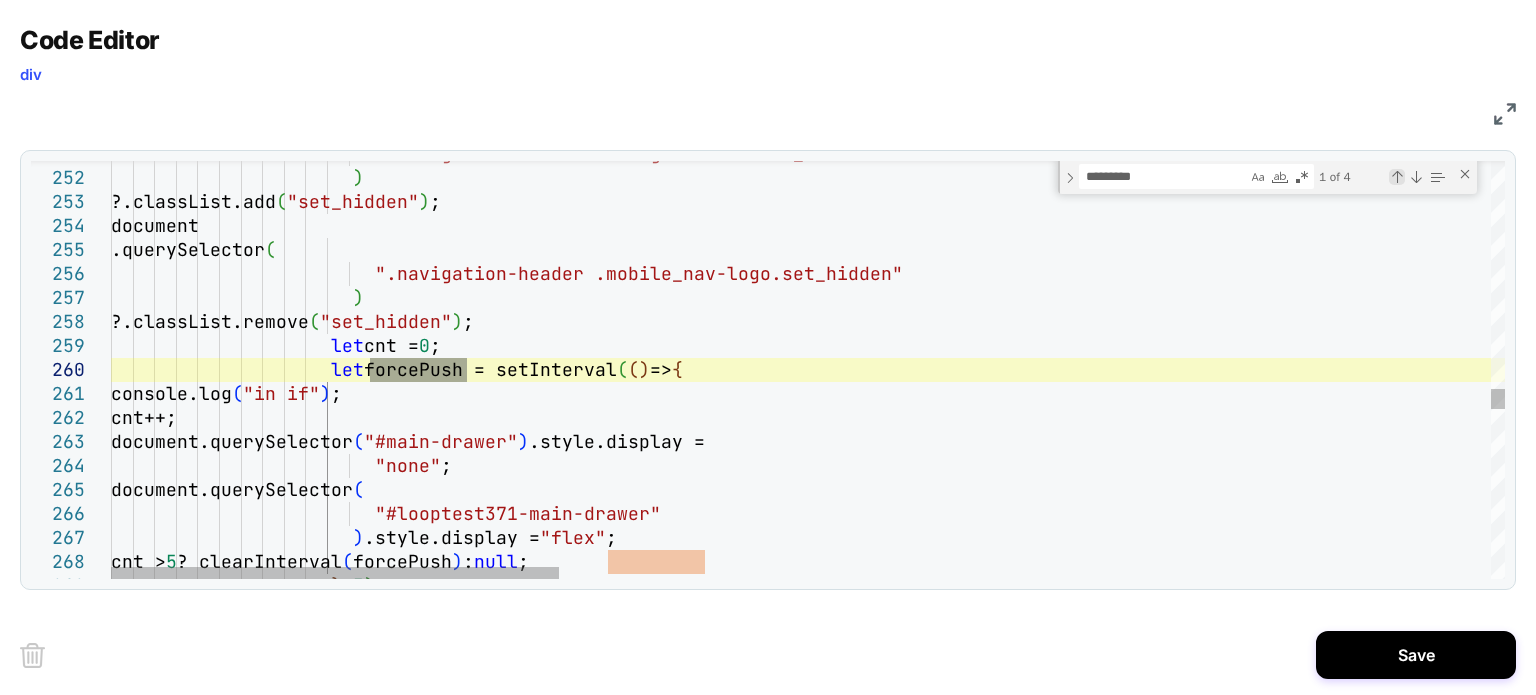 click at bounding box center [1397, 177] 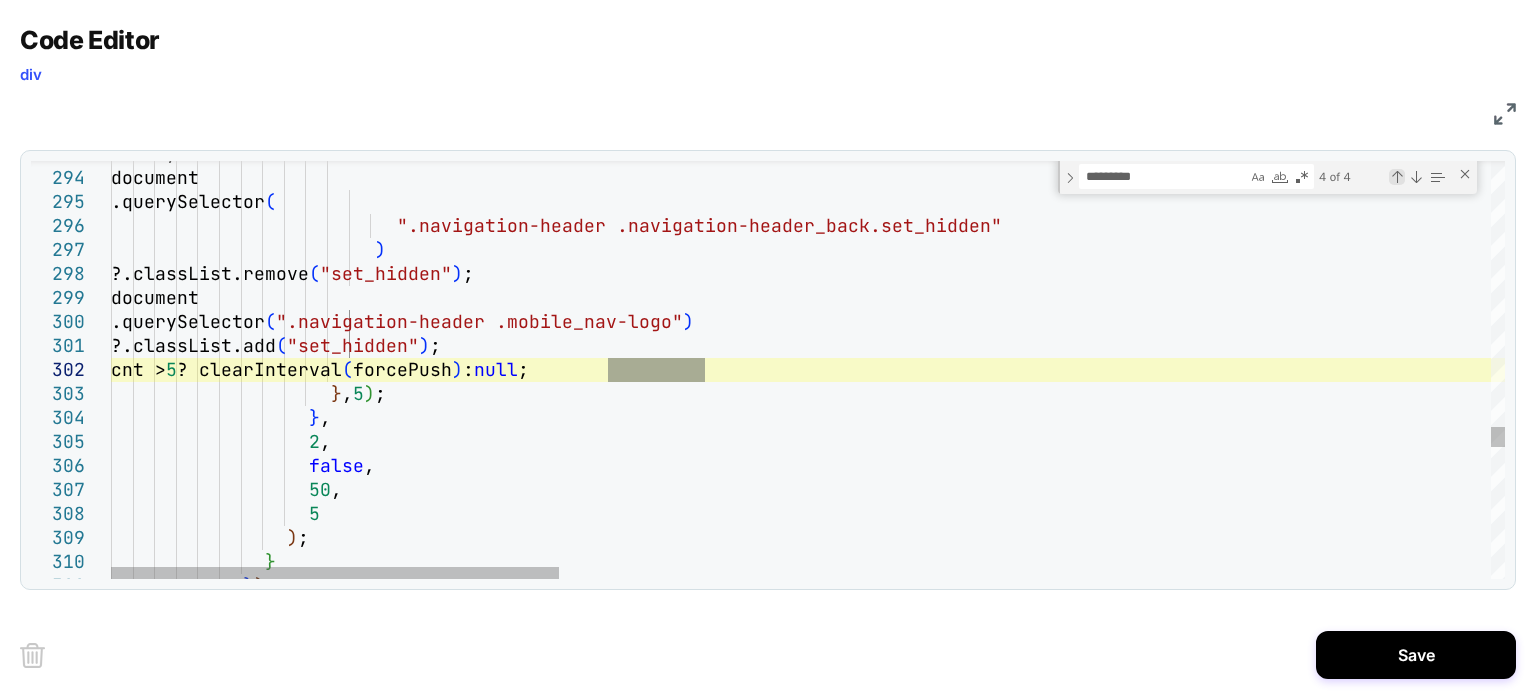 click at bounding box center (1397, 177) 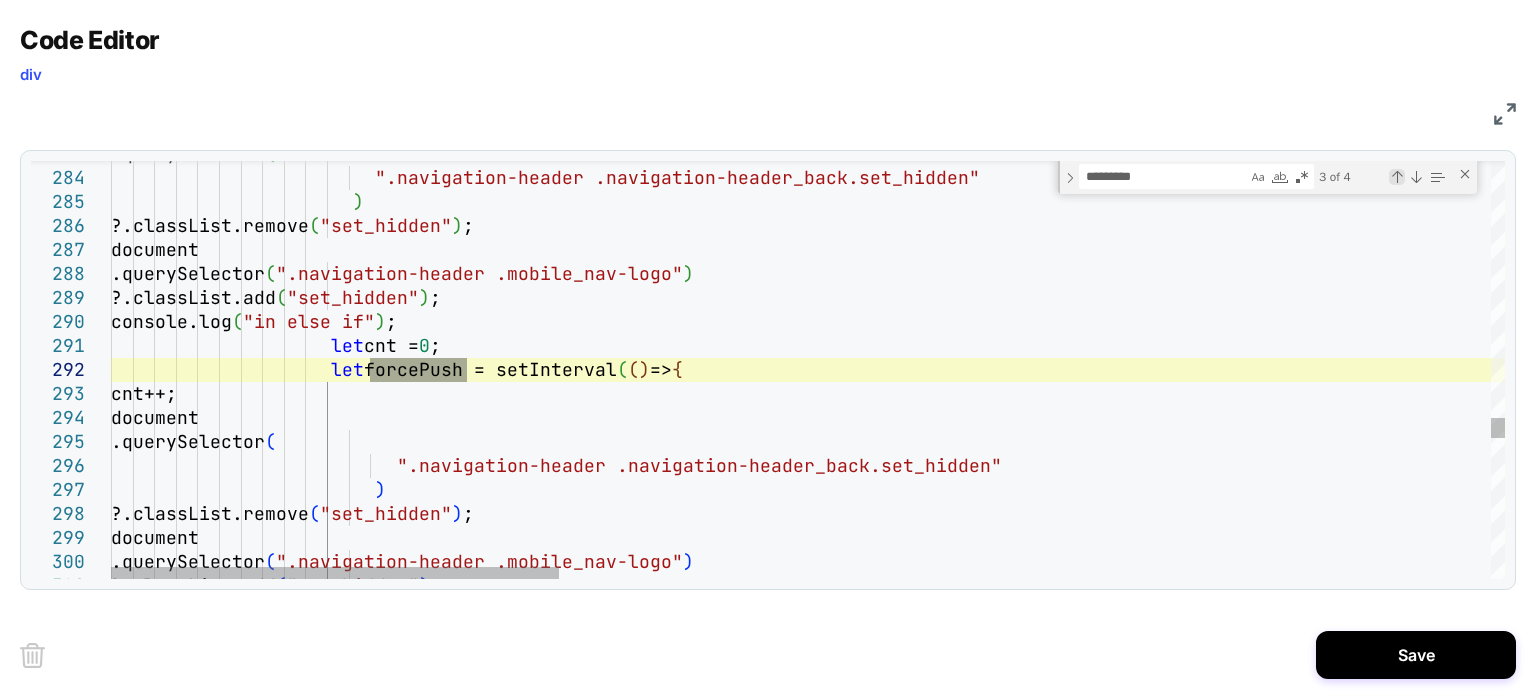 click at bounding box center (1397, 177) 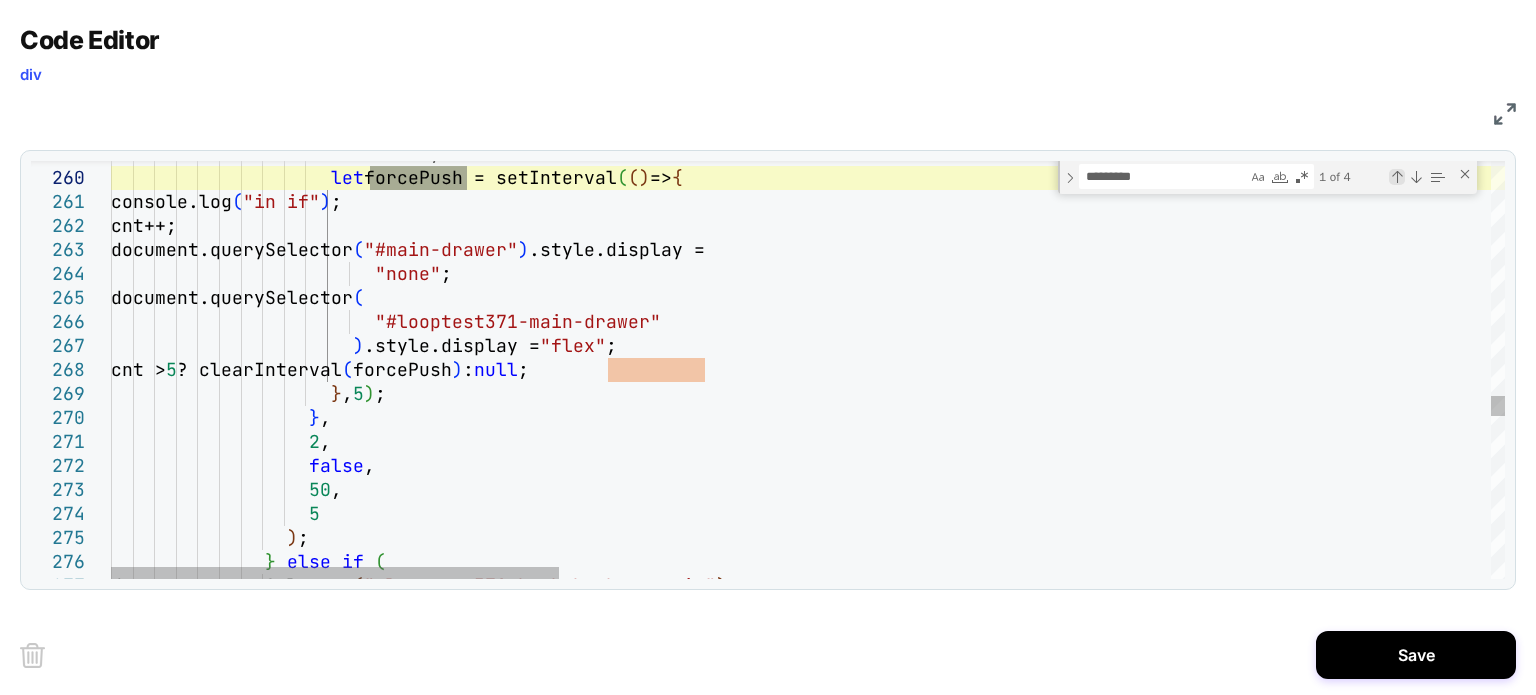 click at bounding box center (1397, 177) 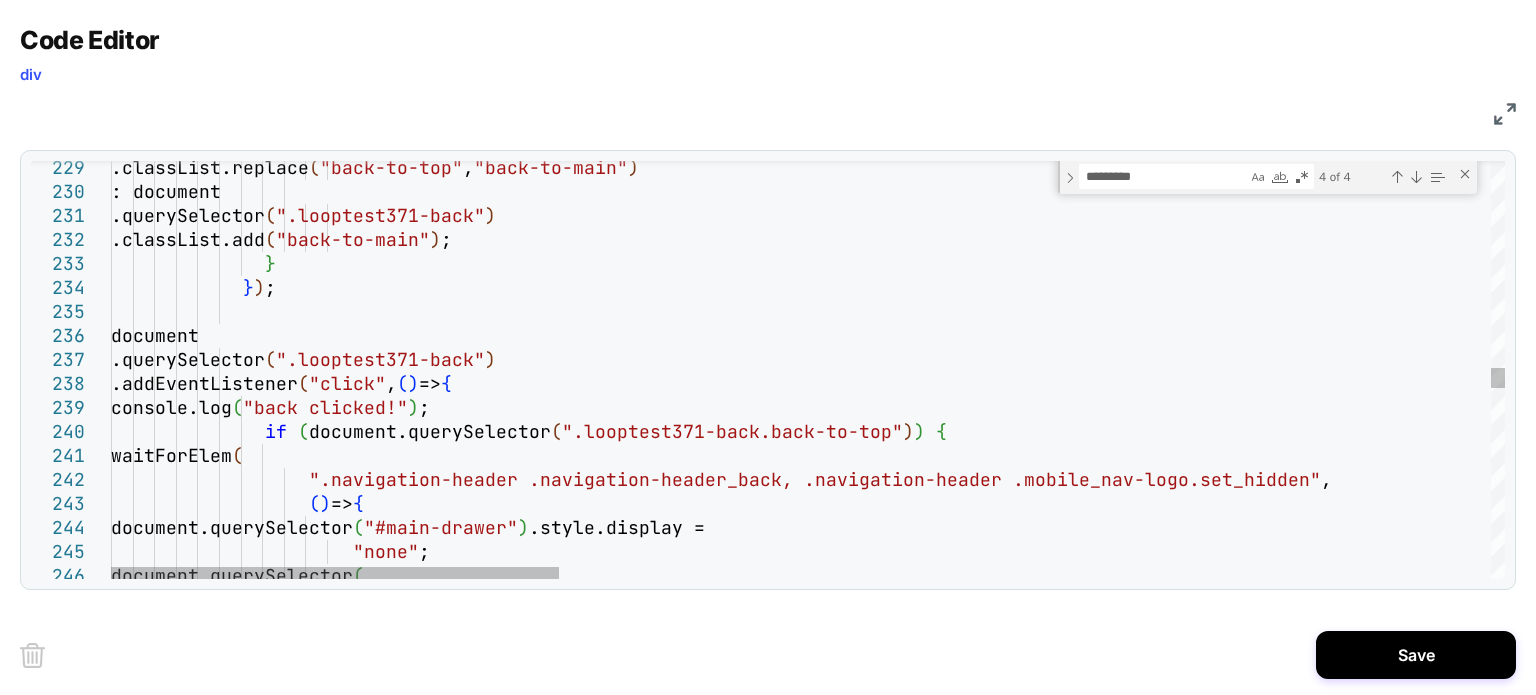 click on ""none" ;                     document.querySelector (                    ( )  =>  {                     document.querySelector ( "#main-drawer" ) .style.display =                 waitForElem (                    ".navigation-header .navigation-header_back, .navi gation-header .mobile_nav-logo.set_hidden" ,               console.log ( "back clicked!" ) ;                if   ( document.querySelector ( ".looptest371-back.back-to-top" ) )   {             .querySelector ( ".looptest371-back" )             .addEventListener ( "click" ,  ( )  =>  {           document                }              } ) ;                       .querySelector ( ".looptest371-back" )                       .classList.add ( "back-to-main" ) ; ( "back-to-top" ,  )" at bounding box center [808, 370] 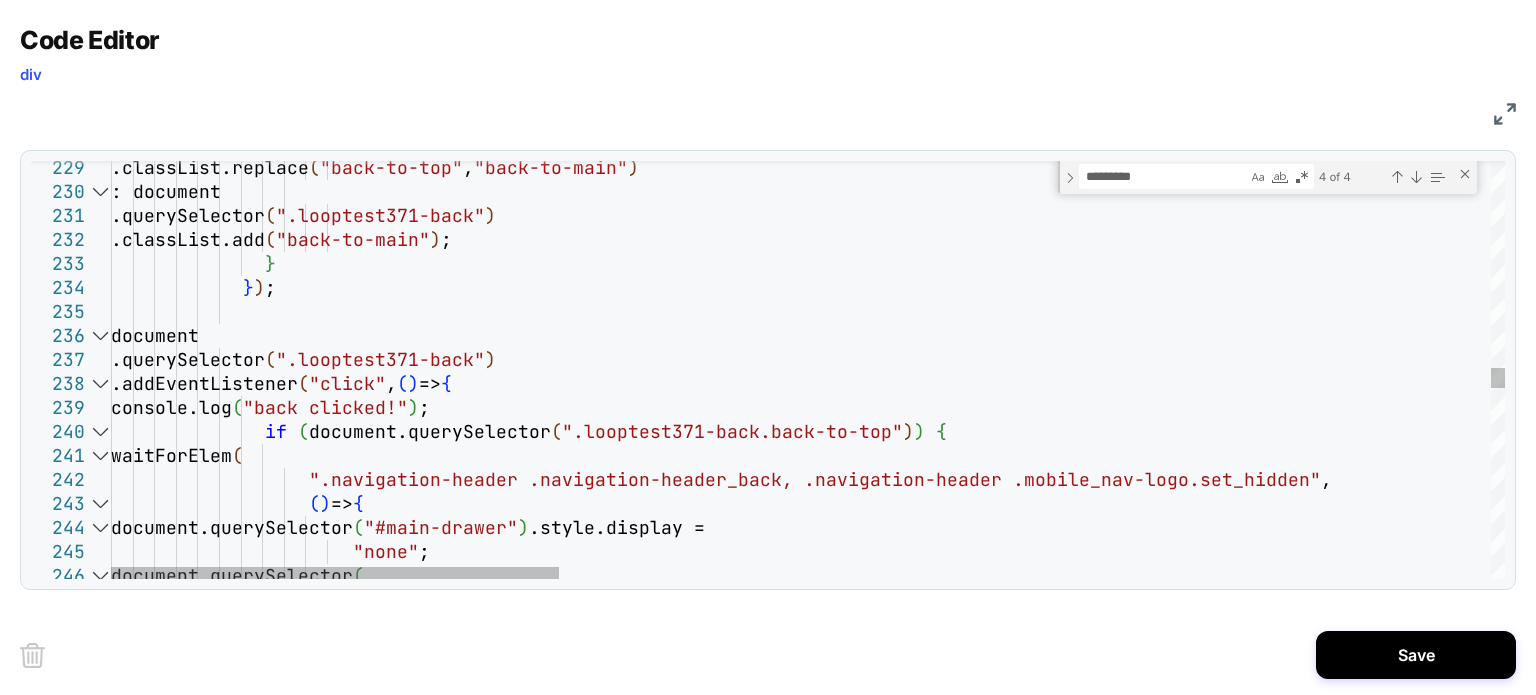 click at bounding box center [100, 336] 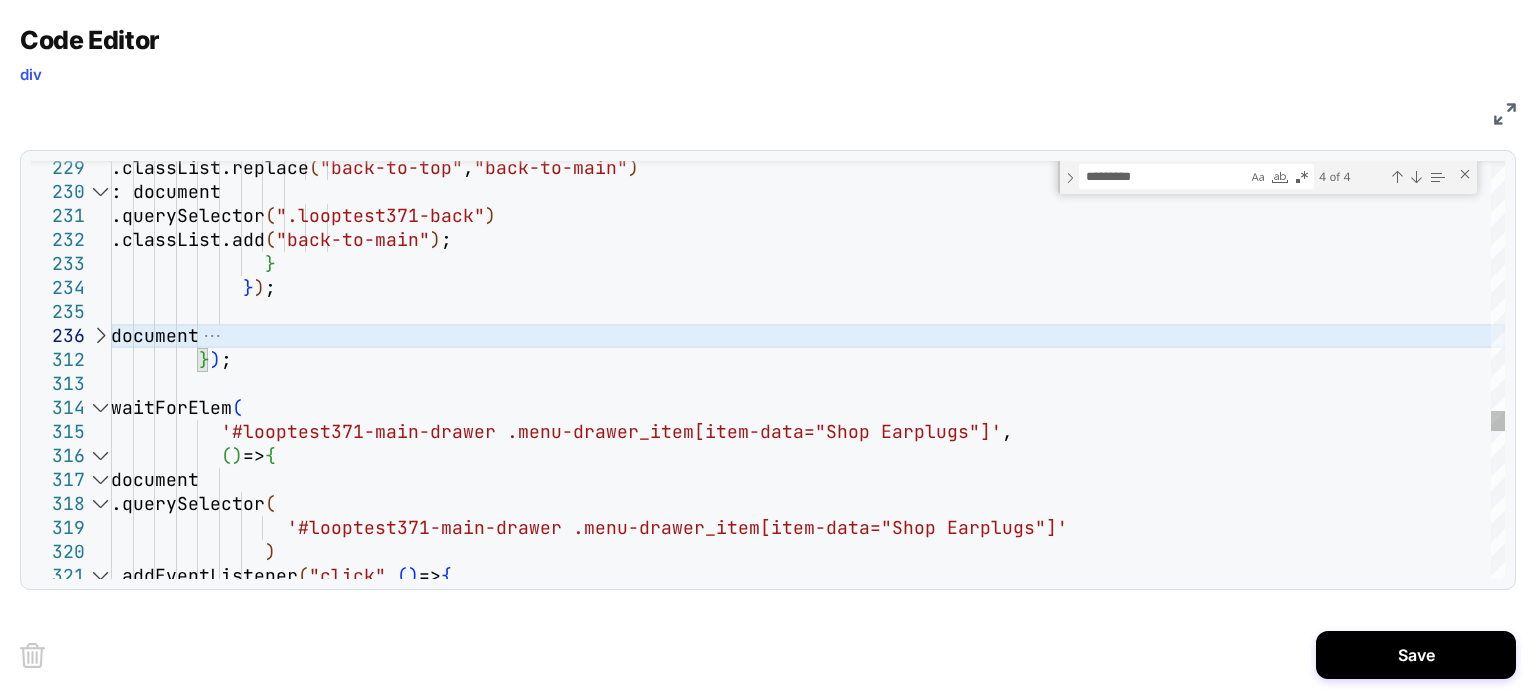 click at bounding box center [100, 336] 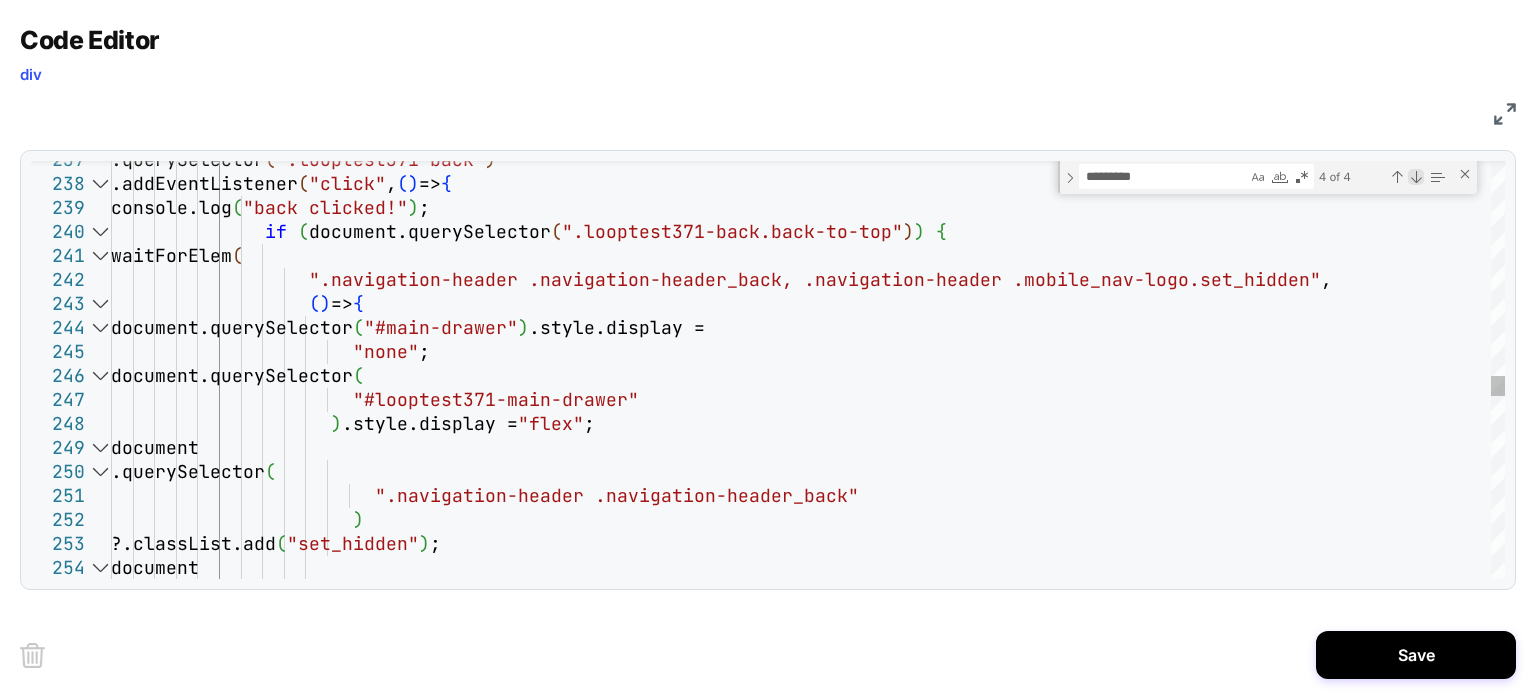 click at bounding box center (1416, 177) 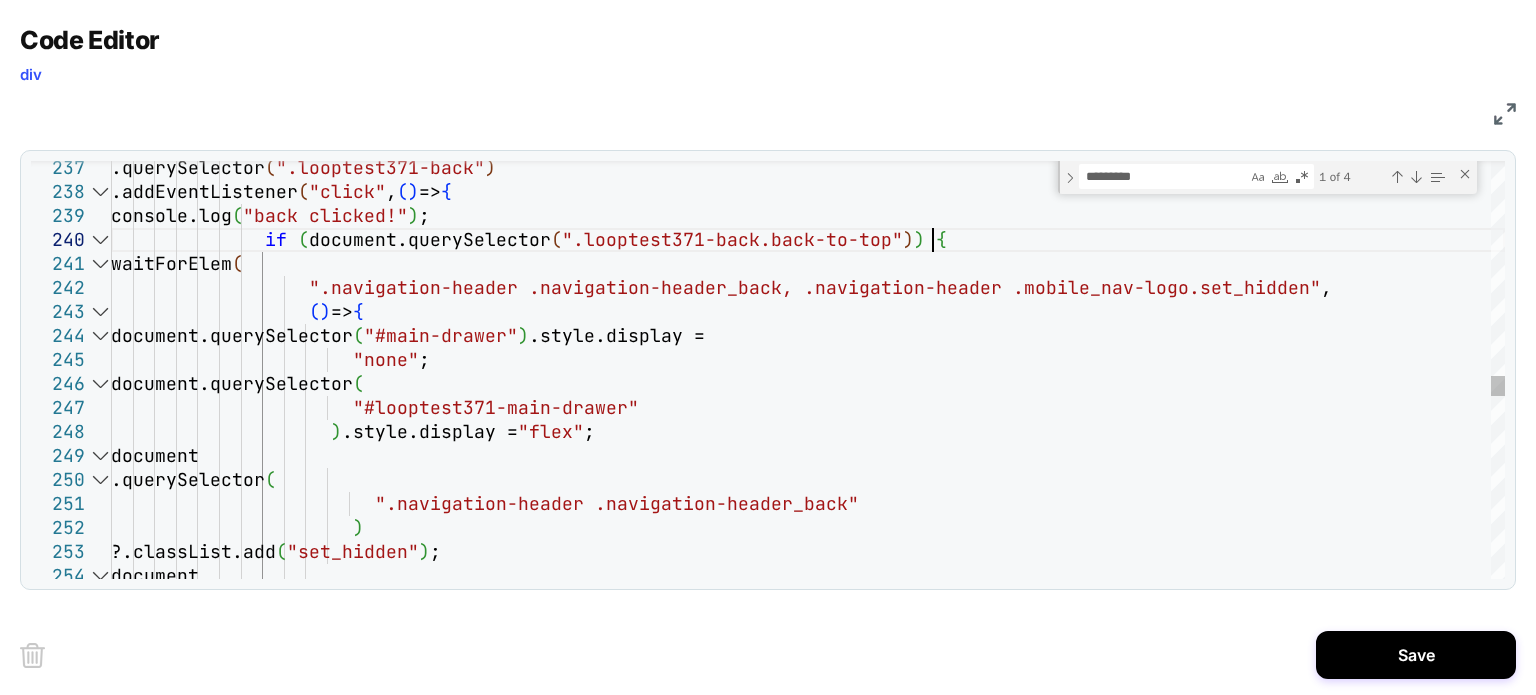 scroll, scrollTop: 0, scrollLeft: 0, axis: both 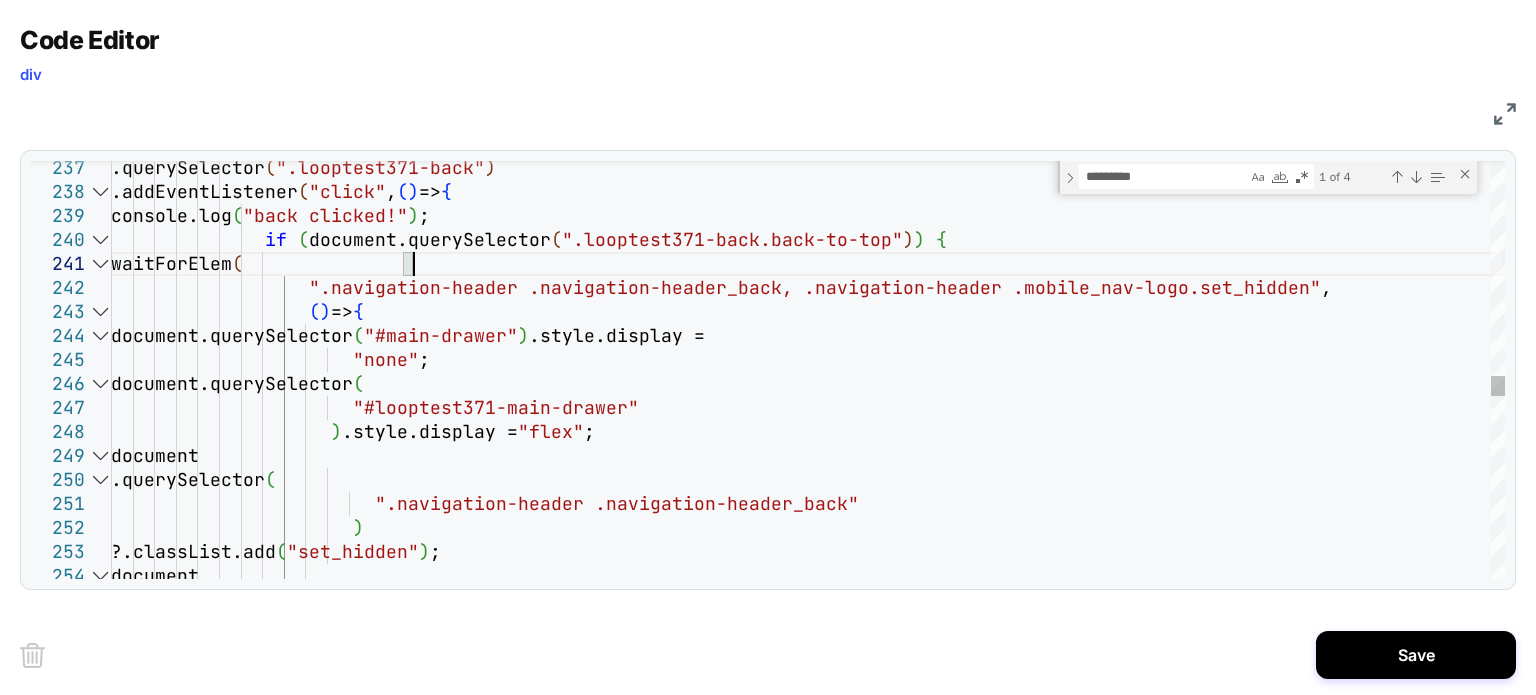 click on "waitForElem (                    ".navigation-header .navigation-header_back, .navi gation-header .mobile_nav-logo.set_hidden" ,                    ( )  =>  {                     document.querySelector ( "#main-drawer" ) .style.display =                        "none" ;                     document.querySelector (                        "#looptest371-main-drawer"                      ) .style.display =  "flex" ;                     document                       .querySelector (                          ".navigation-header .navigation-header_back"                        )                       ?.classList.add ( "set_hidden" ) ;                     document               console.log ( ) ; if" at bounding box center [808, -48] 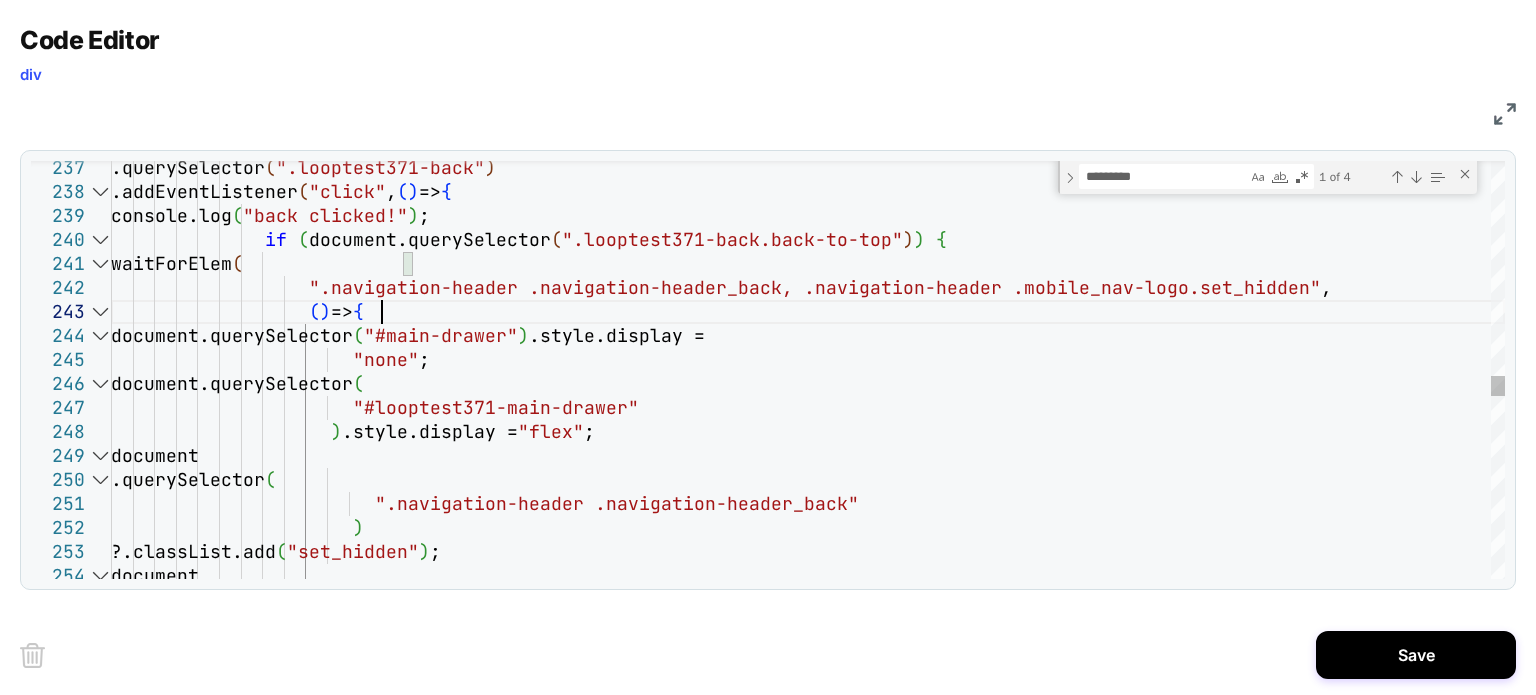 click on "waitForElem (                    ".navigation-header .navigation-header_back, .navi gation-header .mobile_nav-logo.set_hidden" ,                    ( )  =>  {                     document.querySelector ( "#main-drawer" ) .style.display =                        "none" ;                     document.querySelector (                        "#looptest371-main-drawer"                      ) .style.display =  "flex" ;                     document                       .querySelector (                          ".navigation-header .navigation-header_back"                        )                       ?.classList.add ( "set_hidden" ) ;                     document               console.log ( ) ; if" at bounding box center [808, -48] 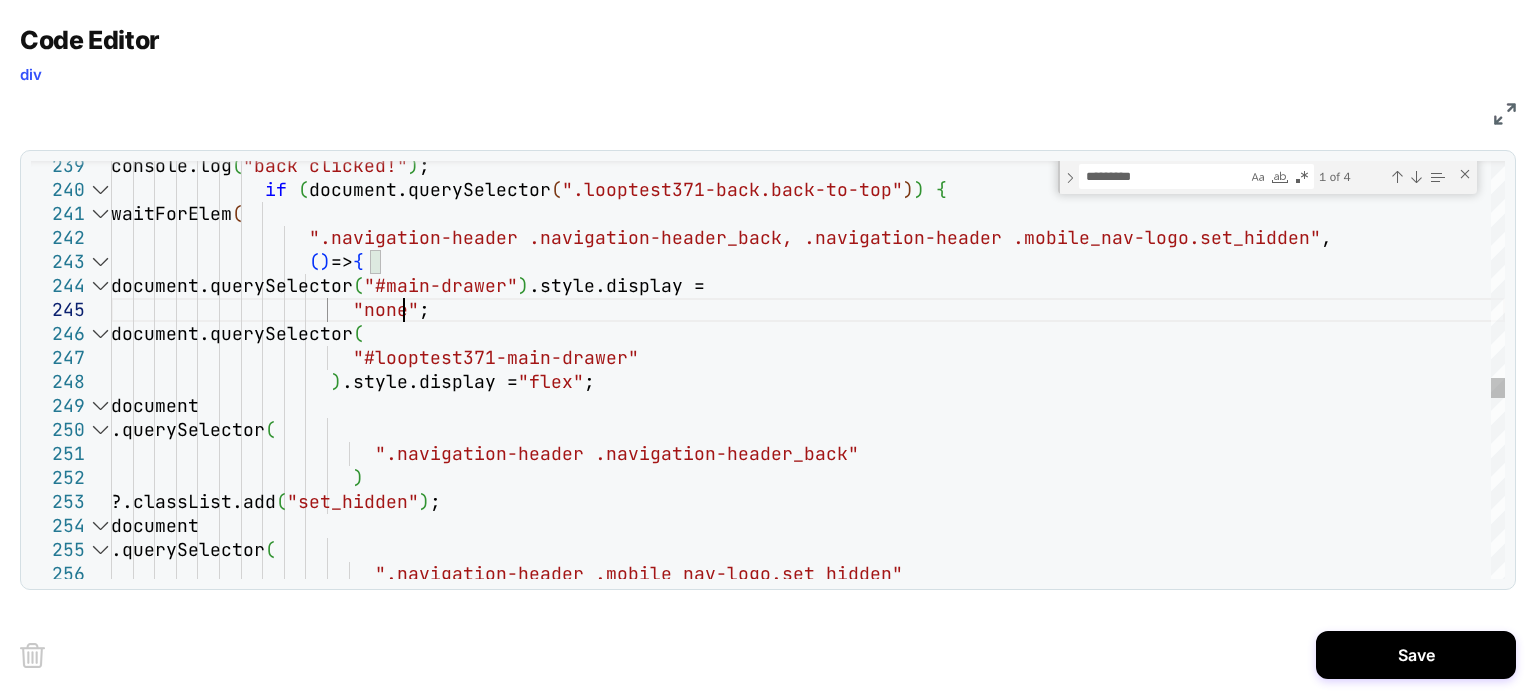click on "( )  =>  {                     document.querySelector ( "#main-drawer" ) .style.display =                        "none" ;                     document.querySelector (                        "#looptest371-main-drawer"                      ) .style.display =  "flex" ;                     document                       .querySelector (                          ".navigation-header .navigation-header_back"                        )                       ?.classList.add ( "set_hidden" ) ;                     document                       .querySelector (                          ".navigation-header .mobile_nav-logo.set_hidden"                 waitForElem ( , ( "back clicked!" ) ;" at bounding box center (808, -98) 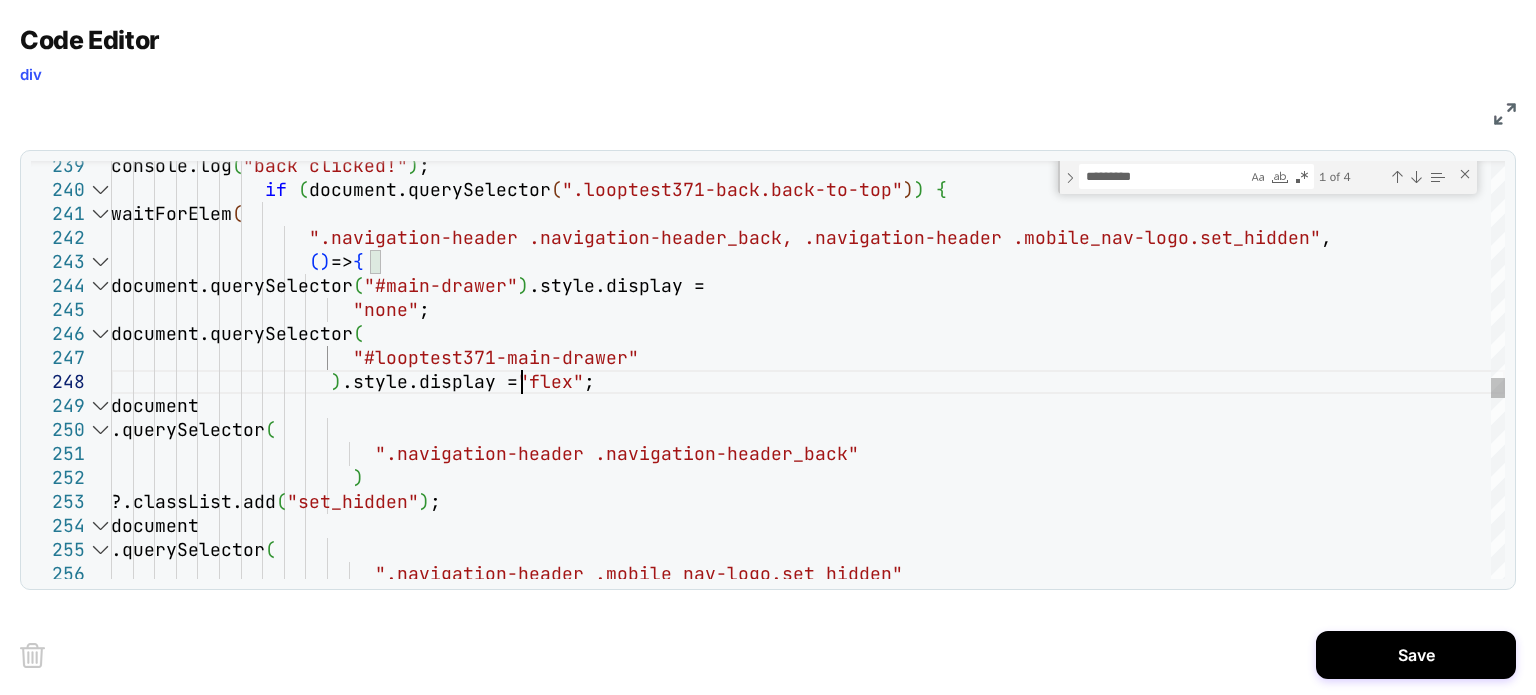 click on "( )  =>  {                     document.querySelector ( "#main-drawer" ) .style.display =                        "none" ;                     document.querySelector (                        "#looptest371-main-drawer"                      ) .style.display =  "flex" ;                     document                       .querySelector (                          ".navigation-header .navigation-header_back"                        )                       ?.classList.add ( "set_hidden" ) ;                     document                       .querySelector (                          ".navigation-header .mobile_nav-logo.set_hidden"                 waitForElem ( , ( "back clicked!" ) ;" at bounding box center (808, -98) 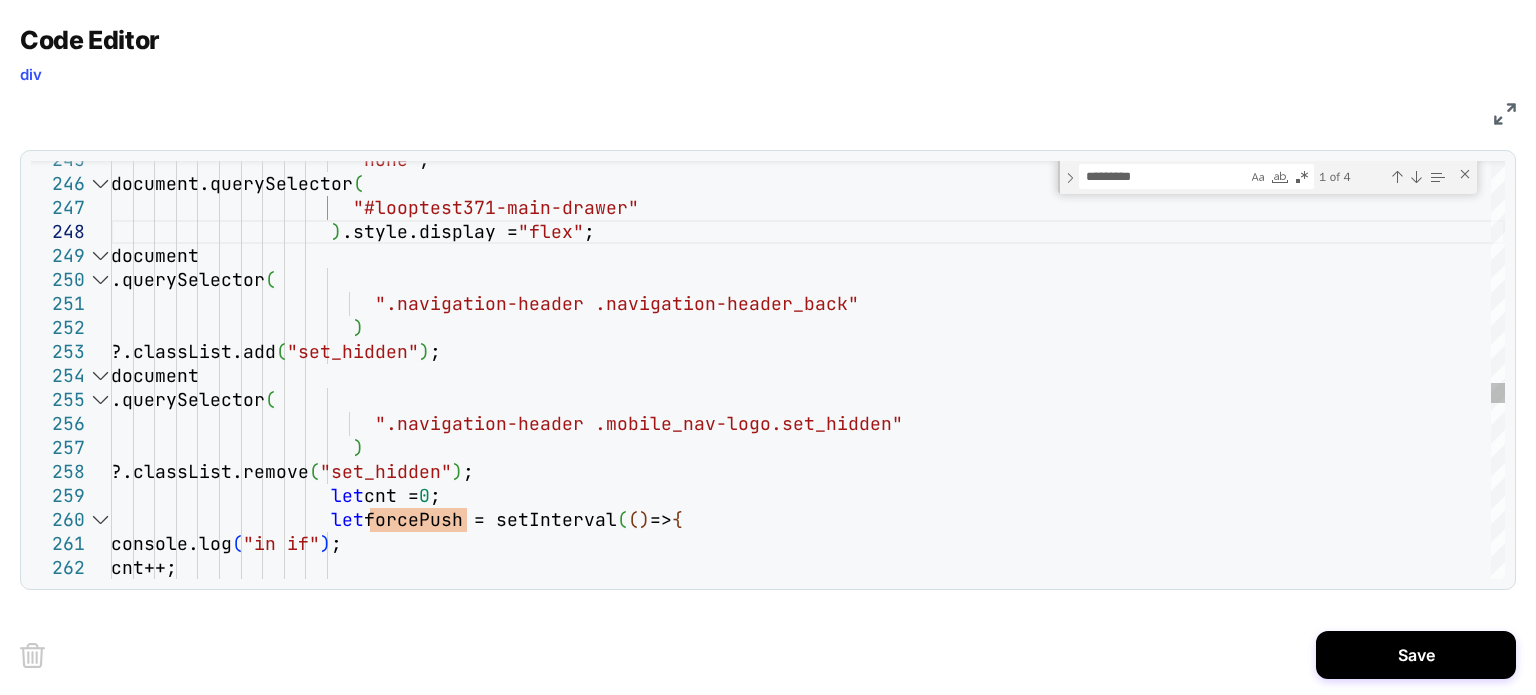 click on ""none" ;                     document.querySelector (                        "#looptest371-main-drawer"                      ) .style.display =  "flex" ;                     document                       .querySelector (                          ".navigation-header .navigation-header_back"                        )                       ?.classList.add ( "set_hidden" ) ;                     document                       .querySelector (                          ".navigation-header .mobile_nav-logo.set_hidden"                        )                       ?.classList.remove ( "set_hidden" ) ;                      let  cnt =  0 ; let  forcePush = setInterval" at bounding box center (808, -248) 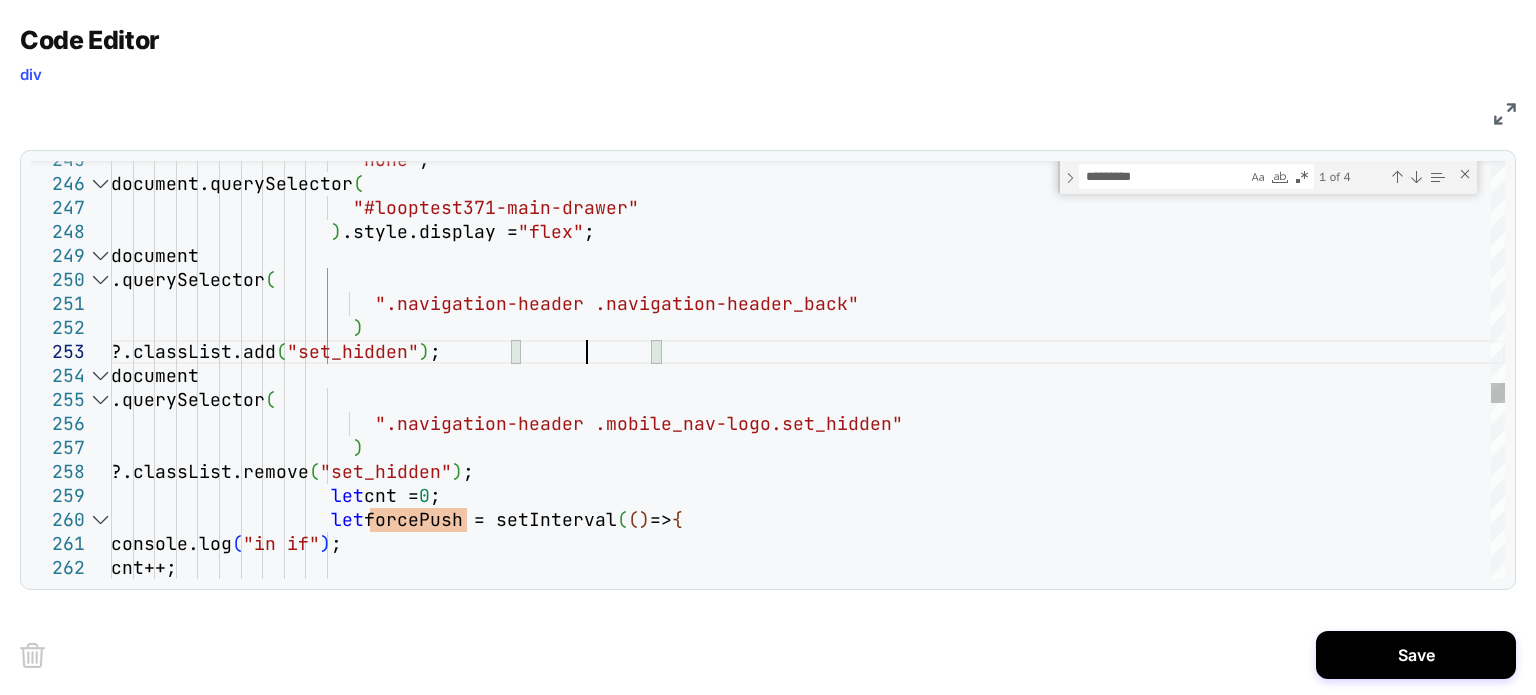 click on ""none" ;                     document.querySelector (                        "#looptest371-main-drawer"                      ) .style.display =  "flex" ;                     document                       .querySelector (                          ".navigation-header .navigation-header_back"                        )                       ?.classList.add ( "set_hidden" ) ;                     document                       .querySelector (                          ".navigation-header .mobile_nav-logo.set_hidden"                        )                       ?.classList.remove ( "set_hidden" ) ;                      let  cnt =  0 ; let  forcePush = setInterval" at bounding box center (808, -248) 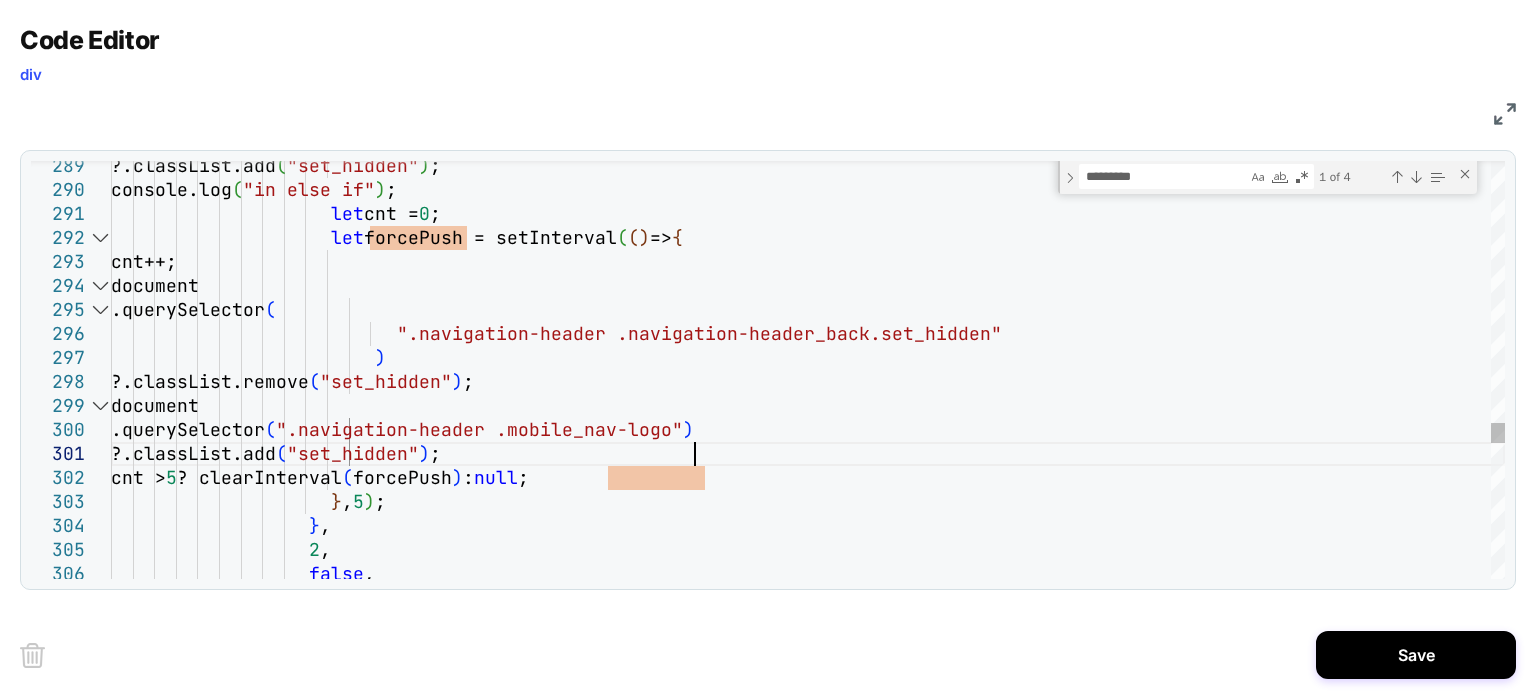 click on "?.classList.add ( "set_hidden" ) ;                     console.log ( "in else if" ) ;                      let  cnt =  0 ;                      let  forcePush = setInterval ( ( )  =>  {                       cnt++;                       document                         .querySelector (                            ".navigation-header .navigation-header_back.set_hi dden"                          )                         ?.classList.remove ( "set_hidden" ) ;                       document                         .querySelector ( ".navigation-header .mobile_nav-logo" )                         ?.classList.add ( "set_hidden" ) ;                       cnt >  5 ( )  :" at bounding box center (808, -1298) 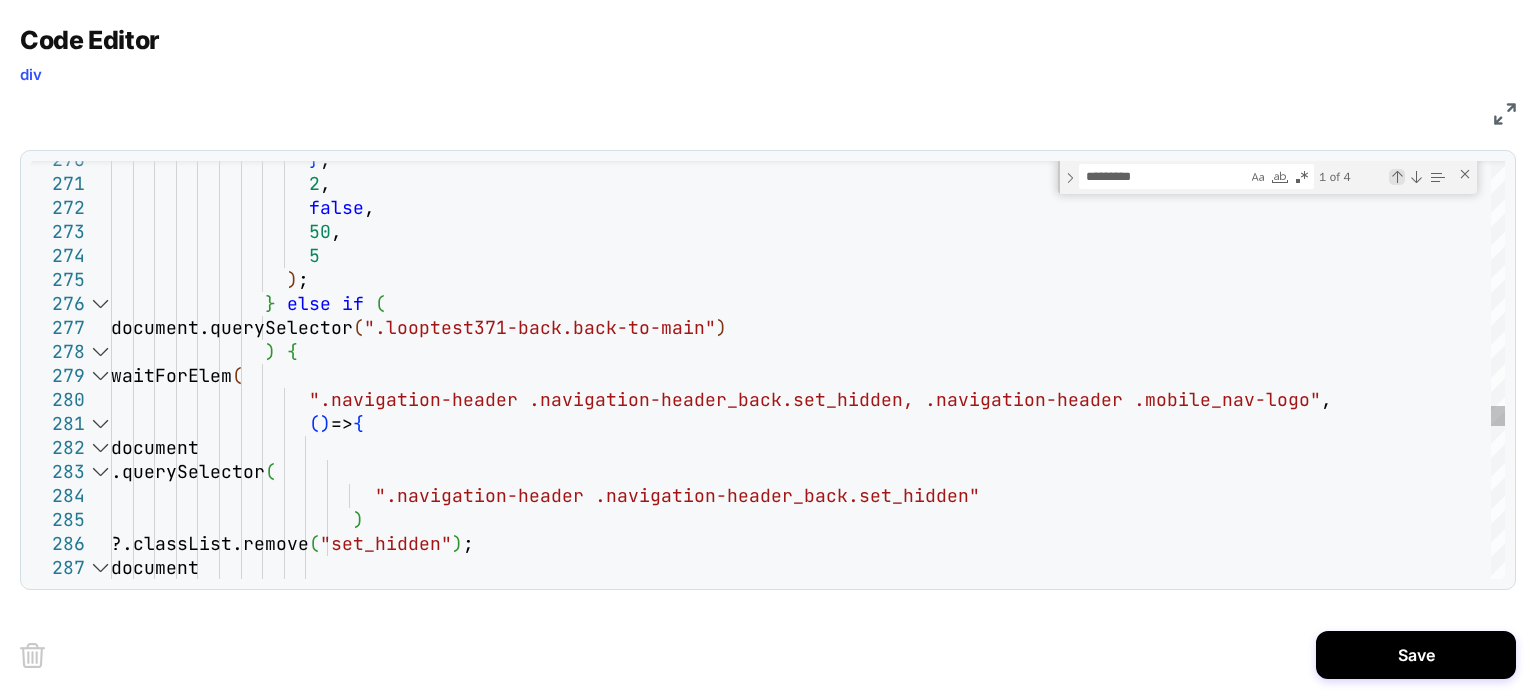 click at bounding box center [1397, 177] 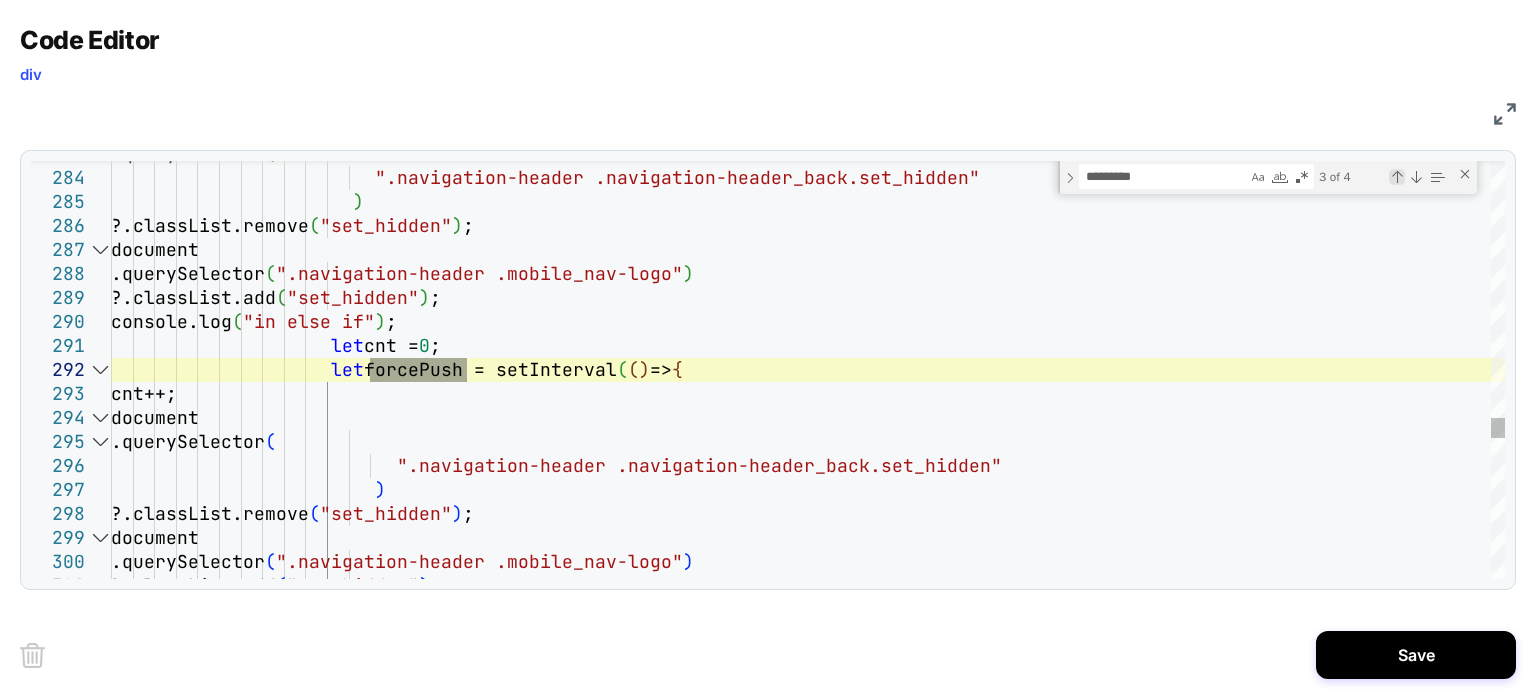 click at bounding box center (1397, 177) 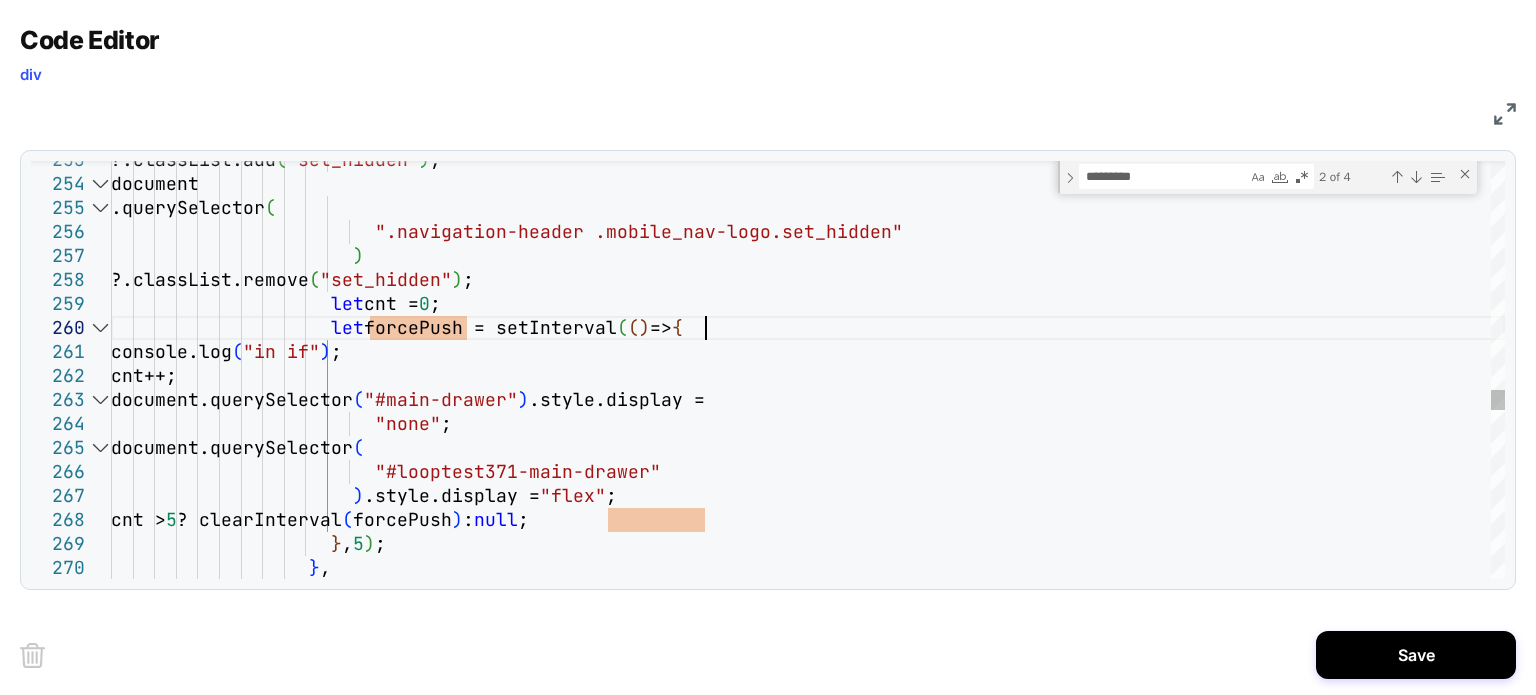 click on "let  cnt =  0 ;                      let  forcePush = setInterval ( ( )  =>  {                       console.log ( "in if" ) ;                       cnt++;                       document.querySelector ( "#main-drawer" ) .style.display =                          "none" ;                       document.querySelector (                          "#looptest371-main-drawer"                        ) .style.display =  "flex" ;                       cnt >  5  ? clearInterval ( forcePush )  :  null ;                      } ,  5 ) ;                    } ,                        )                       ?.classList.remove ( "set_hidden" ) ; ( ( "set_hidden" ) ;" at bounding box center [808, -440] 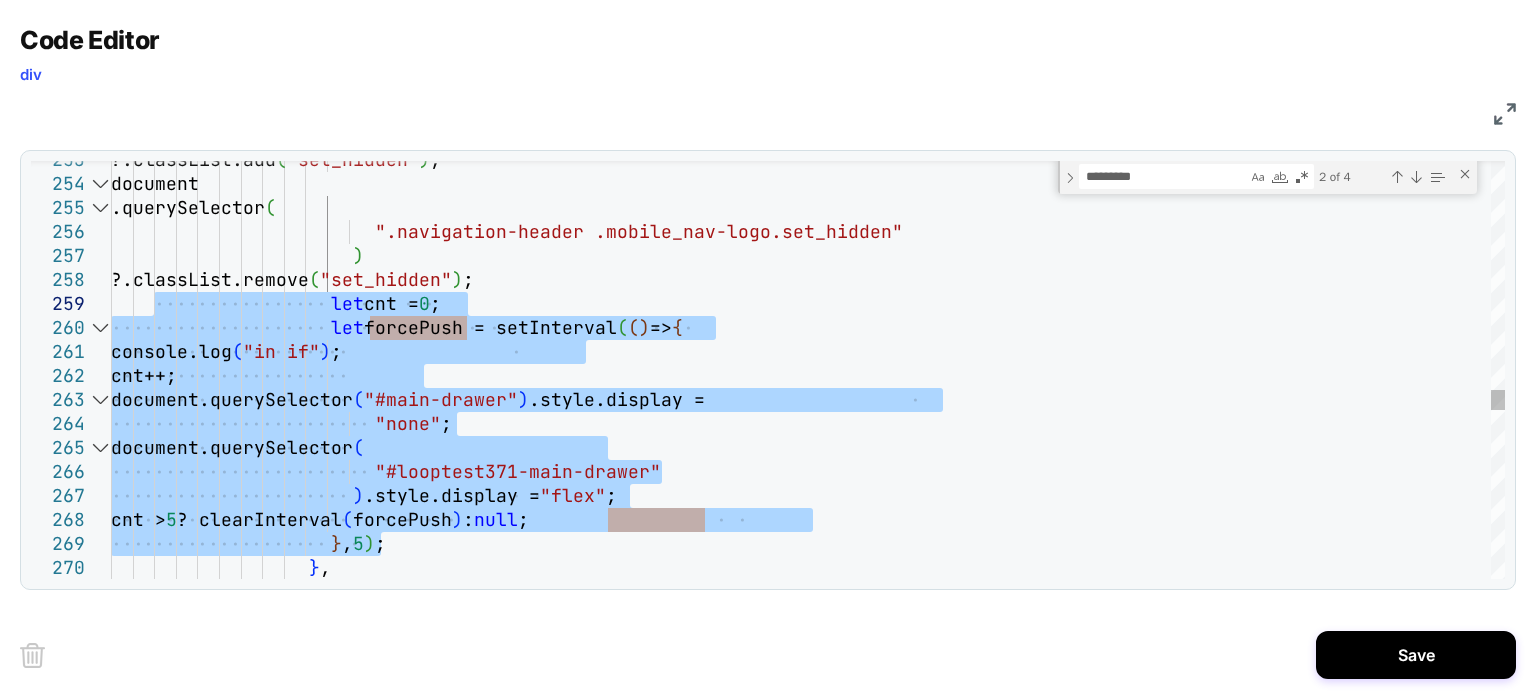 drag, startPoint x: 376, startPoint y: 541, endPoint x: 149, endPoint y: 312, distance: 322.4438 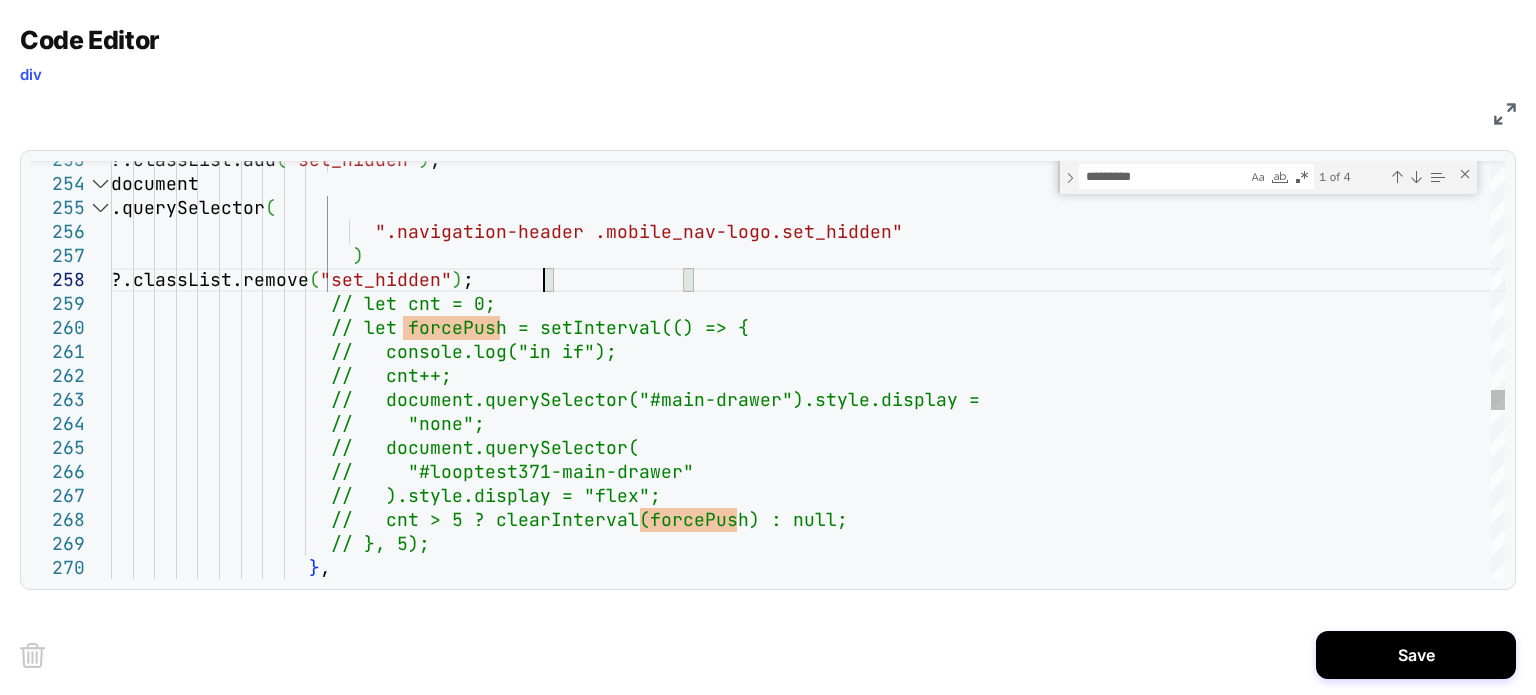 click on "// let cnt = 0;                      // let forcePush = setInterval(() => {                      //   console.log("in if");                      //   cnt++;                      //   document.querySelector("#main-drawer").style. display =                      //     "none";                      //   document.querySelector(                      //     "#looptest371-main-drawer"                      //   ).style.display = "flex";                      //   cnt > 5 ? clearInterval(forcePush) : null;                      // }, 5);                    } ,                        )                       ?.classList.remove ( "set_hidden" ) ; ( ( "set_hidden" ) ;" at bounding box center [808, -440] 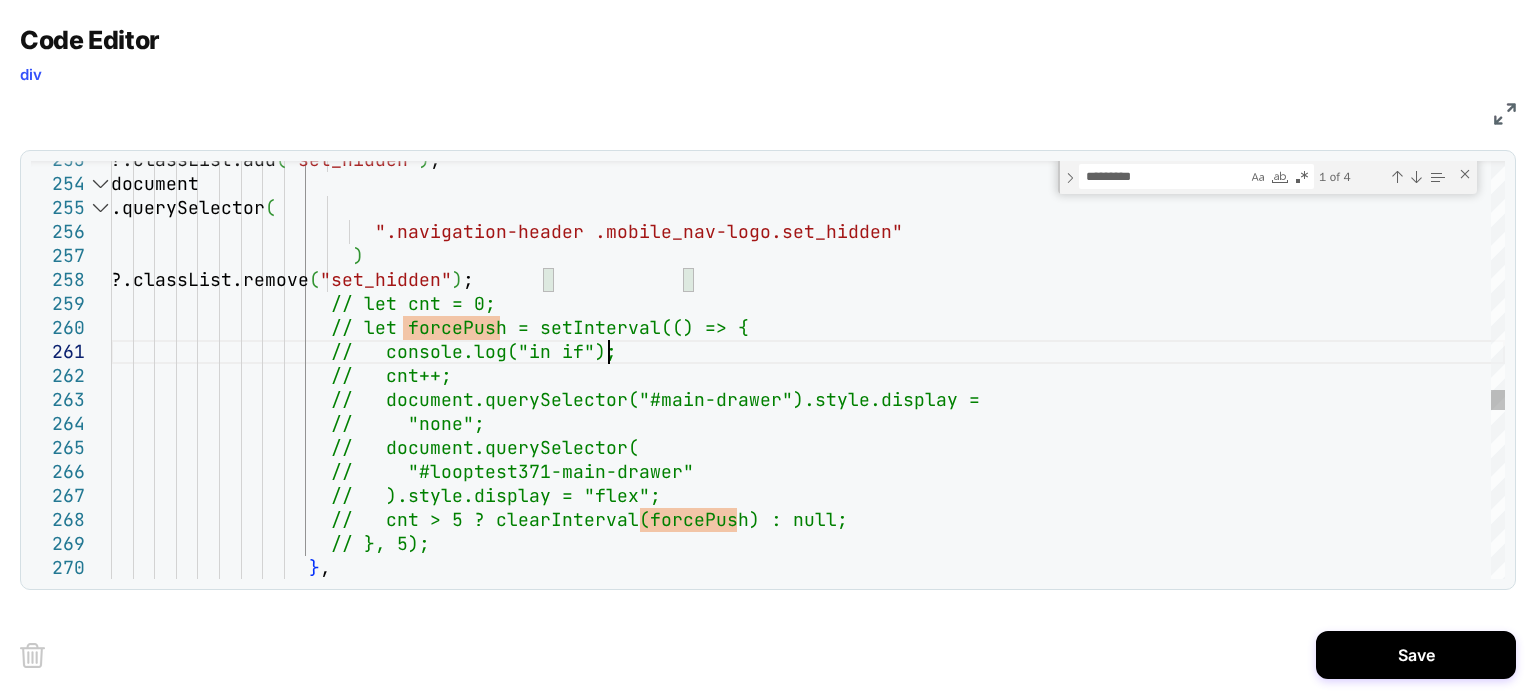 click on "// let cnt = 0;                      // let forcePush = setInterval(() => {                      //   console.log("in if");                      //   cnt++;                      //   document.querySelector("#main-drawer").style. display =                      //     "none";                      //   document.querySelector(                      //     "#looptest371-main-drawer"                      //   ).style.display = "flex";                      //   cnt > 5 ? clearInterval(forcePush) : null;                      // }, 5);                    } ,                        )                       ?.classList.remove ( "set_hidden" ) ; ( ( "set_hidden" ) ;" at bounding box center (808, -440) 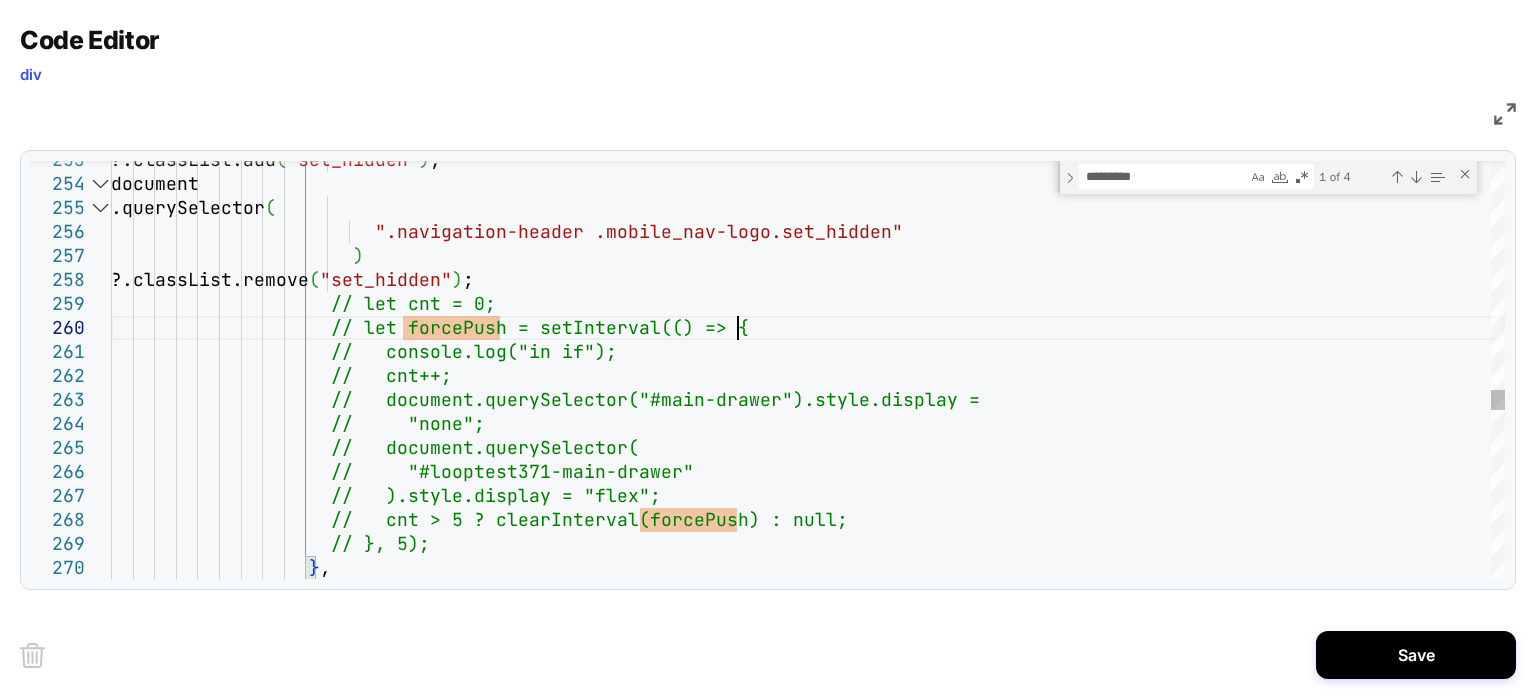 click on "// let cnt = 0;                      // let forcePush = setInterval(() => {                      //   console.log("in if");                      //   cnt++;                      //   document.querySelector("#main-drawer").style. display =                      //     "none";                      //   document.querySelector(                      //     "#looptest371-main-drawer"                      //   ).style.display = "flex";                      //   cnt > 5 ? clearInterval(forcePush) : null;                      // }, 5);                    } ,                        )                       ?.classList.remove ( "set_hidden" ) ; ( ( "set_hidden" ) ;" at bounding box center (808, -440) 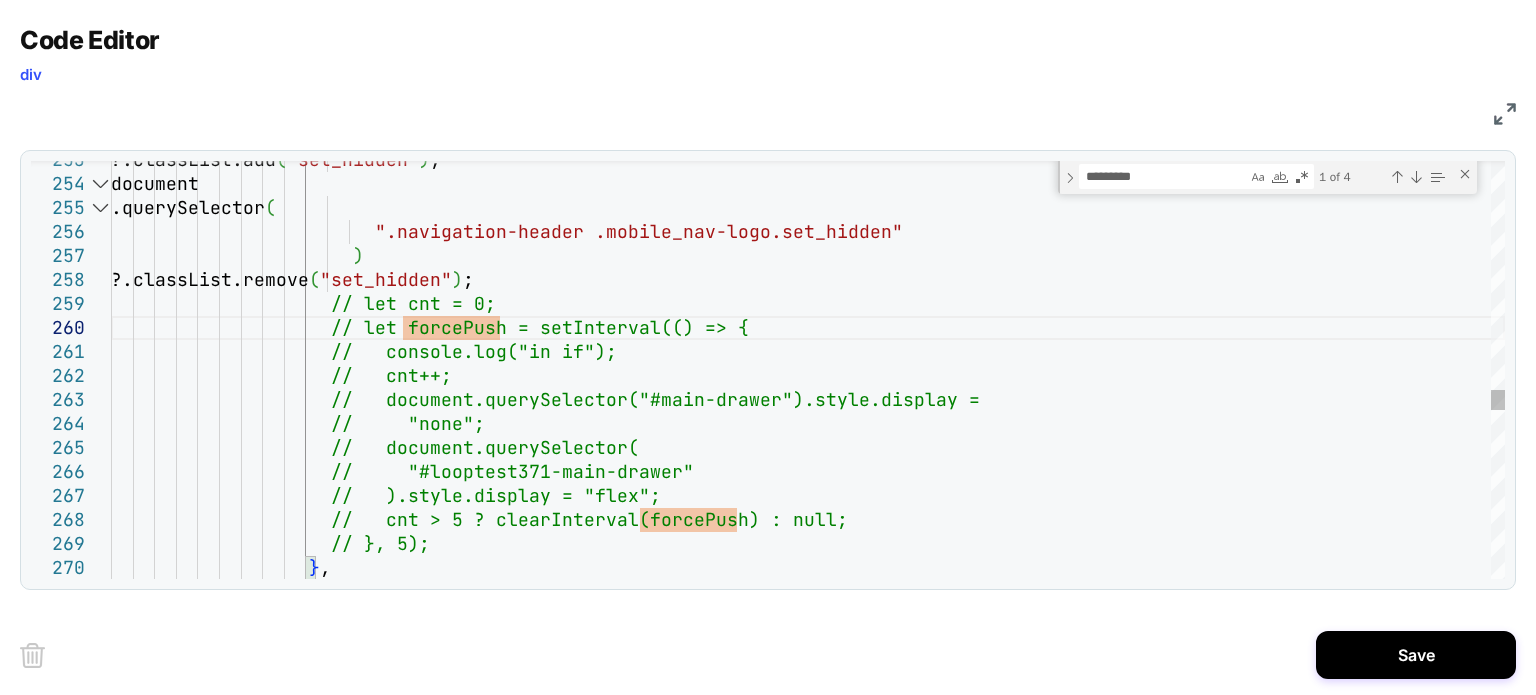 type on "**********" 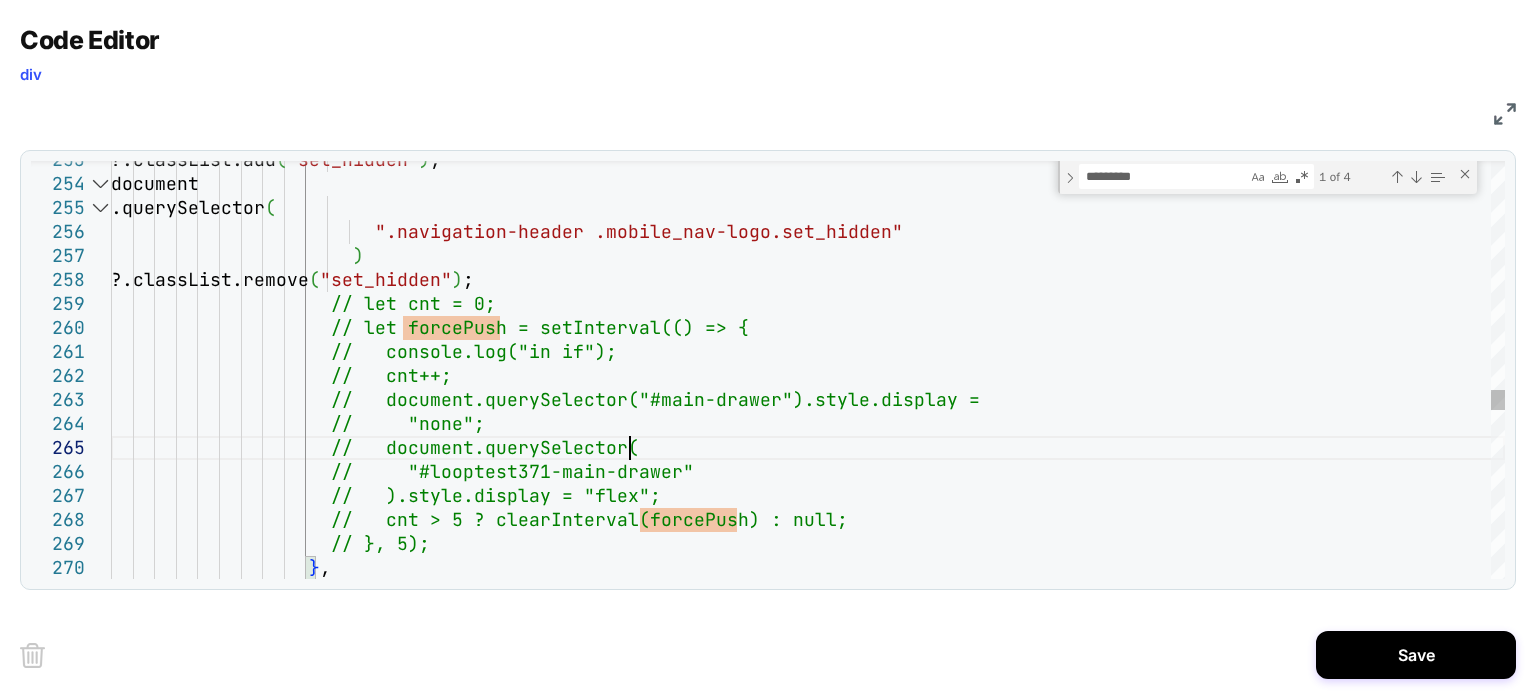 click on "// let cnt = 0;                      // let forcePush = setInterval(() => {                      //   console.log("in if");                      //   cnt++;                      //   document.querySelector("#main-drawer").style. display =                      //     "none";                      //   document.querySelector(                      //     "#looptest371-main-drawer"                      //   ).style.display = "flex";                      //   cnt > 5 ? clearInterval(forcePush) : null;                      // }, 5);                    } ,                        )                       ?.classList.remove ( "set_hidden" ) ; ( ( "set_hidden" ) ;" at bounding box center [808, -440] 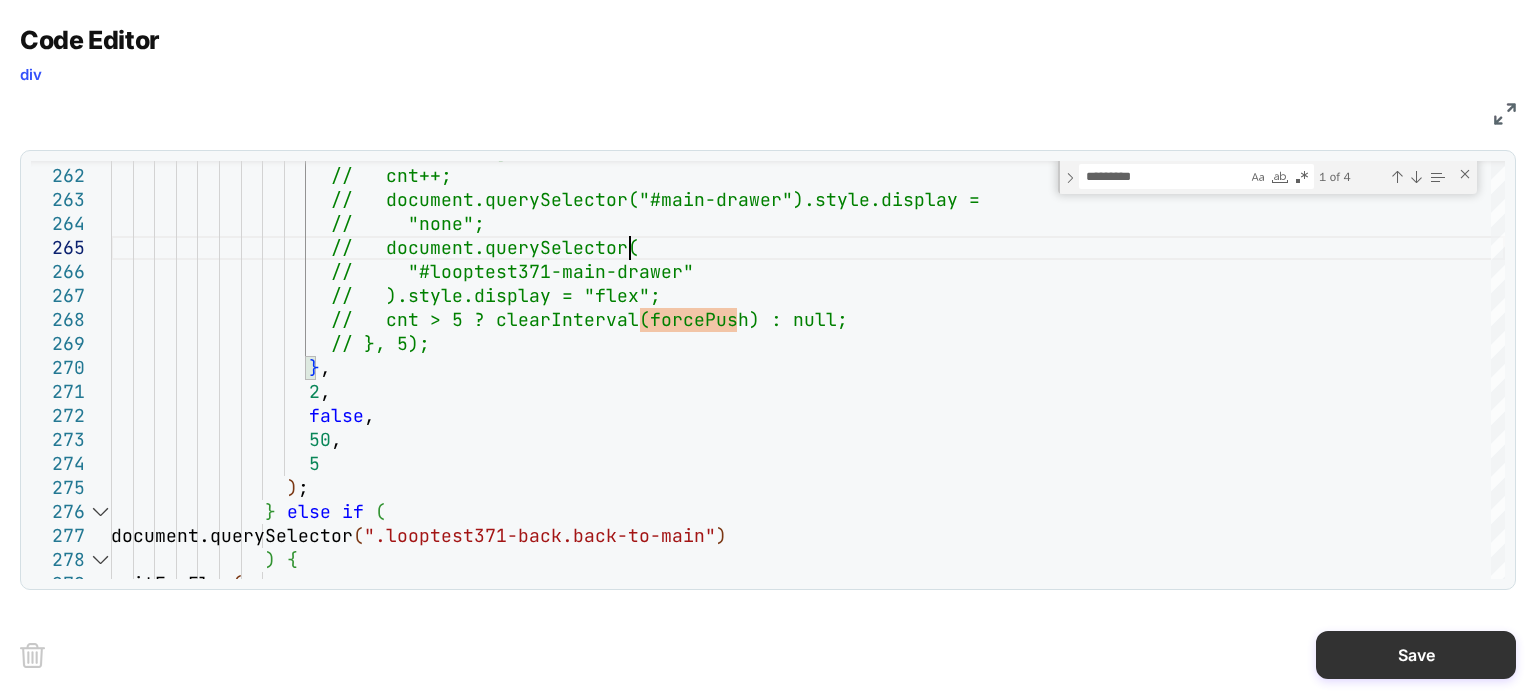 click on "Save" at bounding box center (1416, 655) 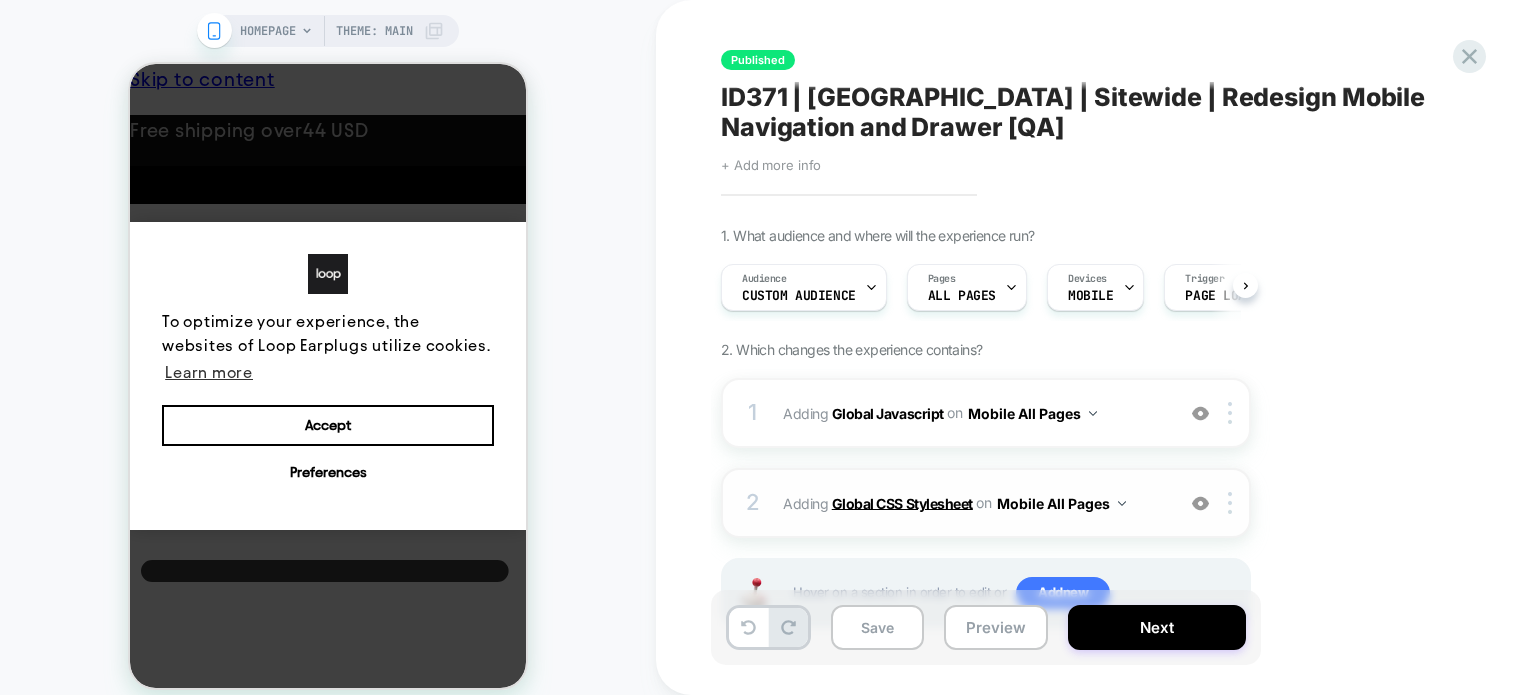 scroll, scrollTop: 0, scrollLeft: 0, axis: both 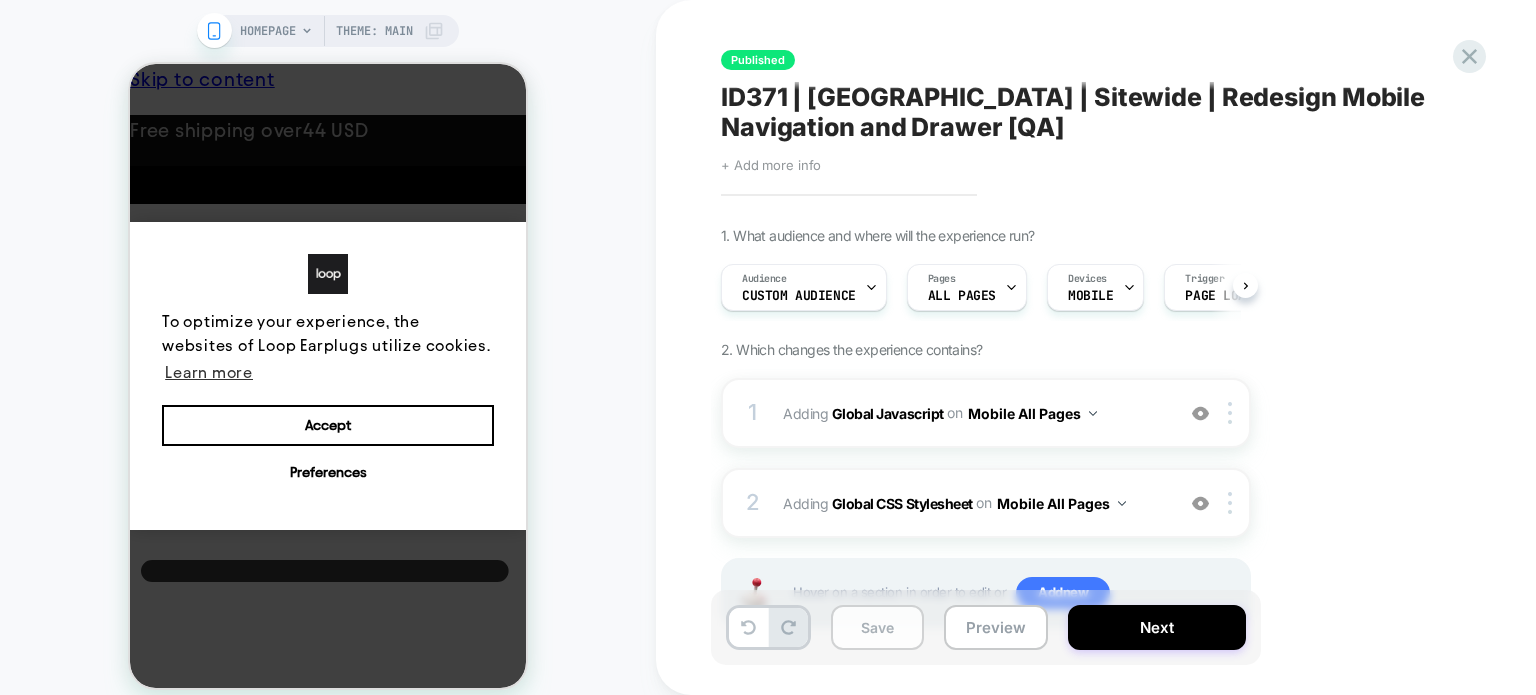 click on "Save" at bounding box center [877, 627] 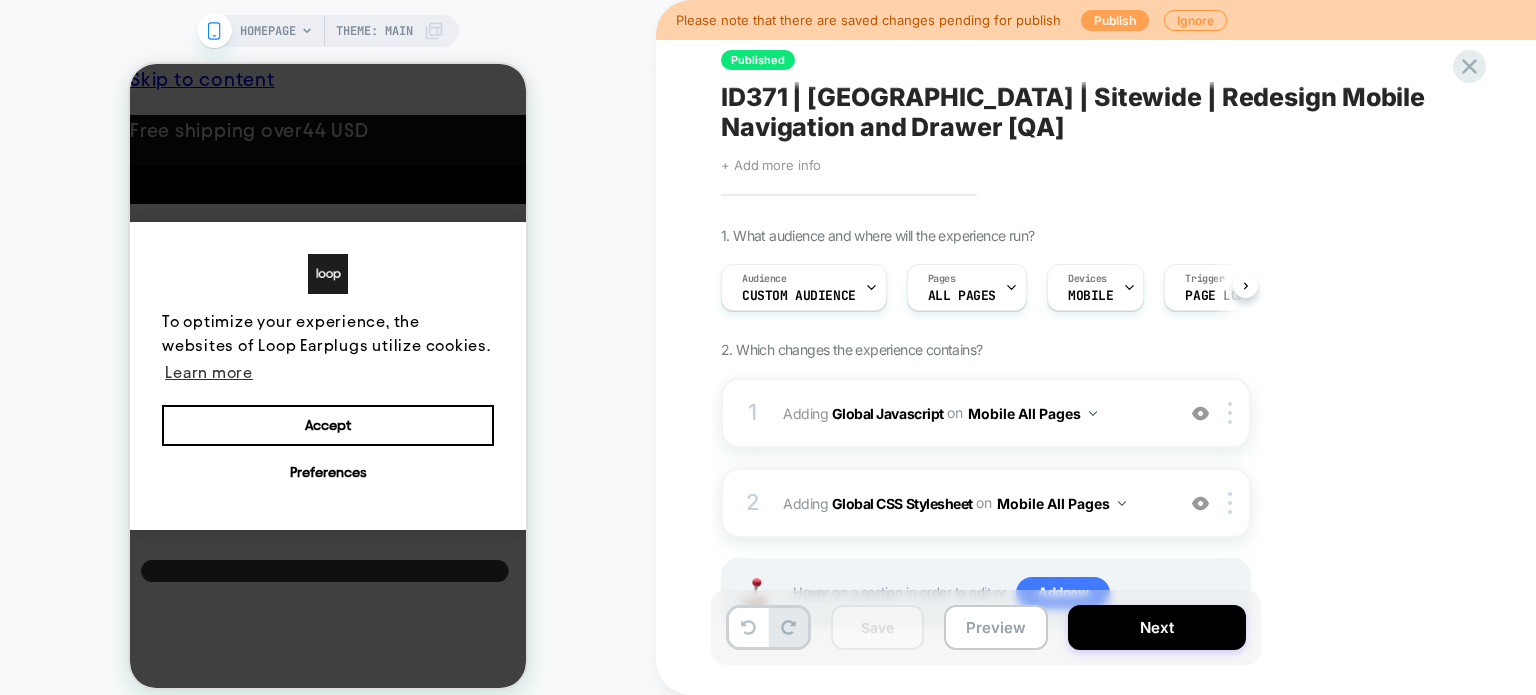 click on "Publish" at bounding box center [1115, 20] 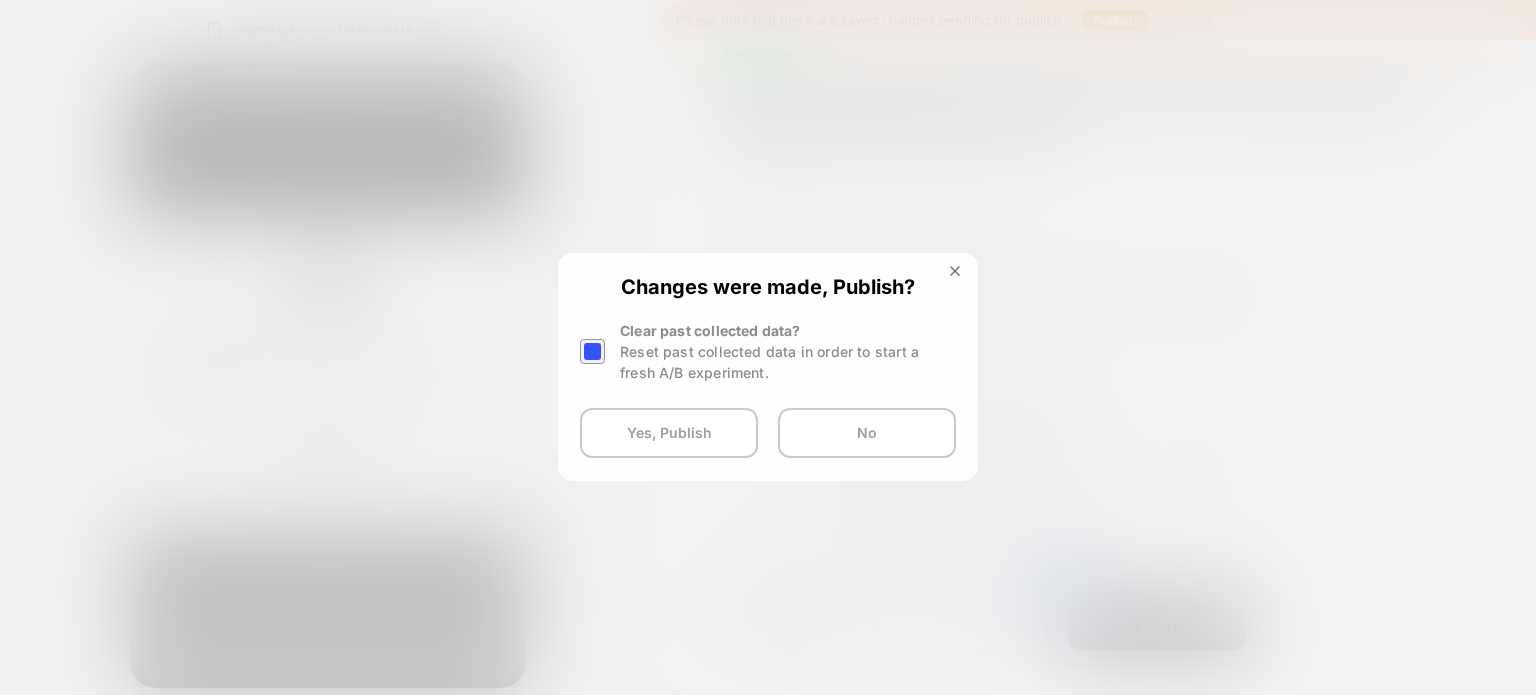 click at bounding box center (592, 351) 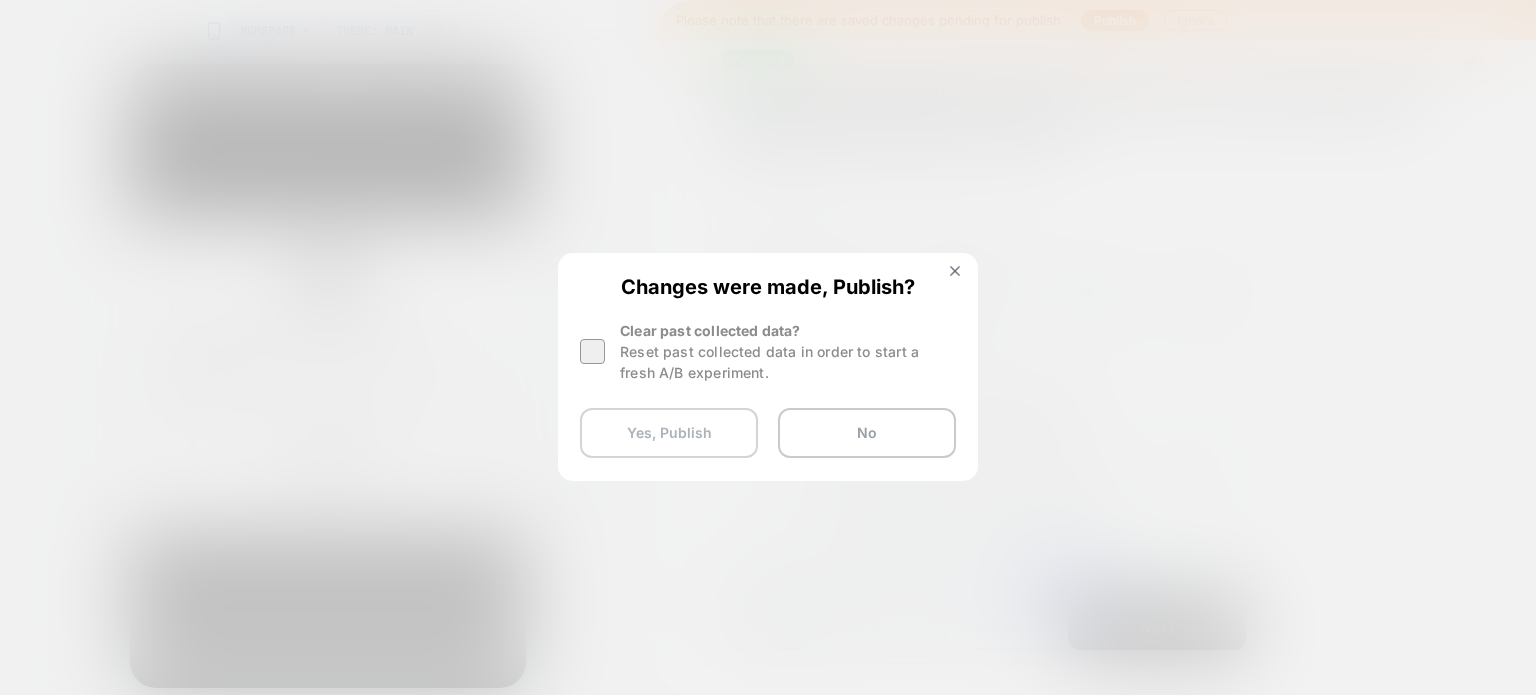 click on "Yes, Publish" at bounding box center [669, 433] 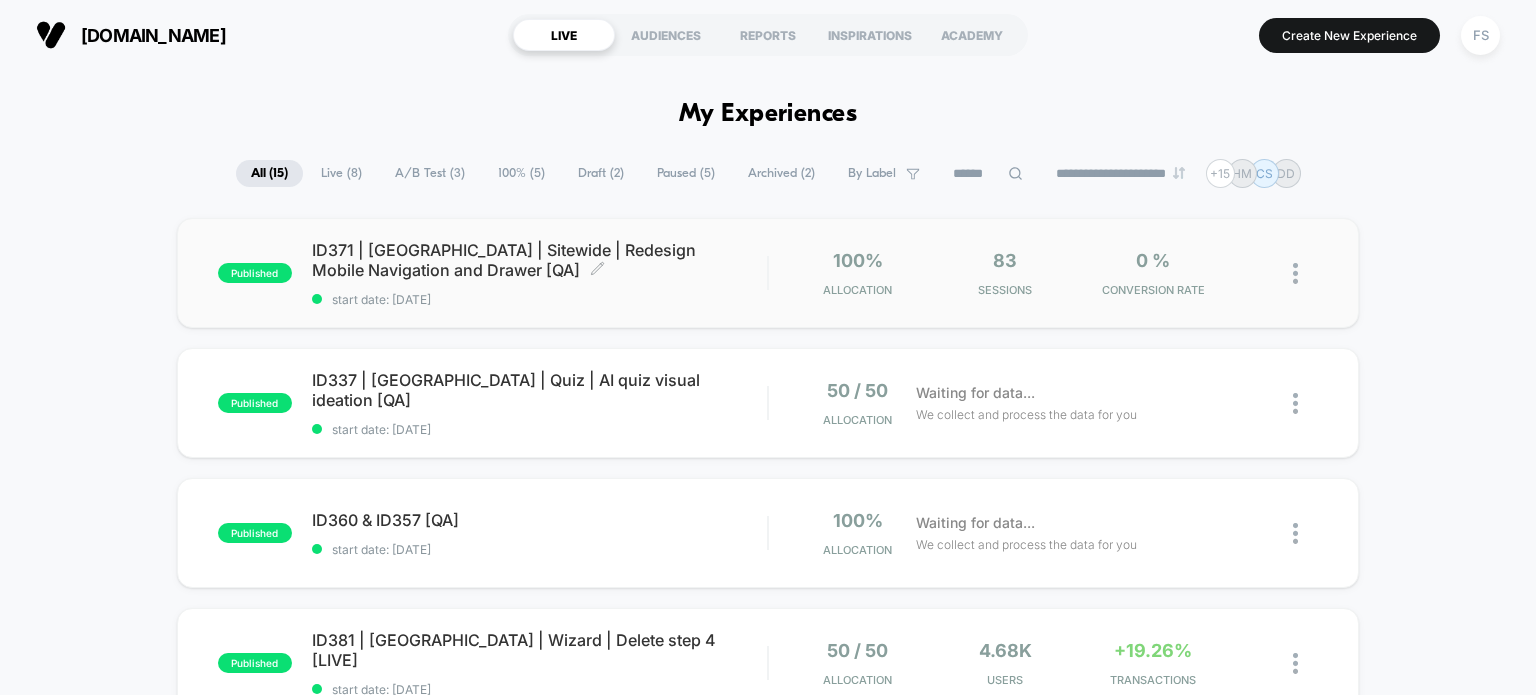 click on "ID371 | [GEOGRAPHIC_DATA] | Sitewide | Redesign Mobile Navigation and Drawer [QA] Click to edit experience details" at bounding box center (540, 260) 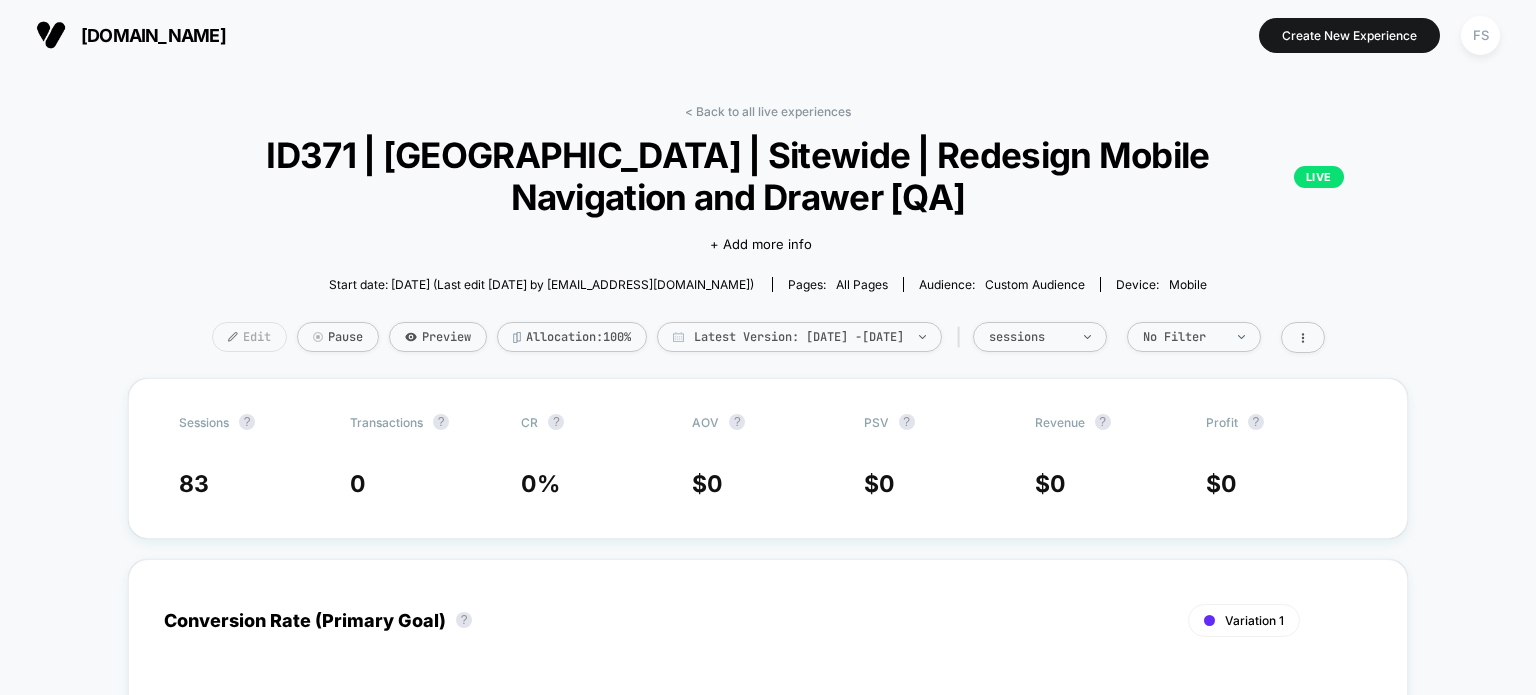 click on "Edit" at bounding box center [249, 337] 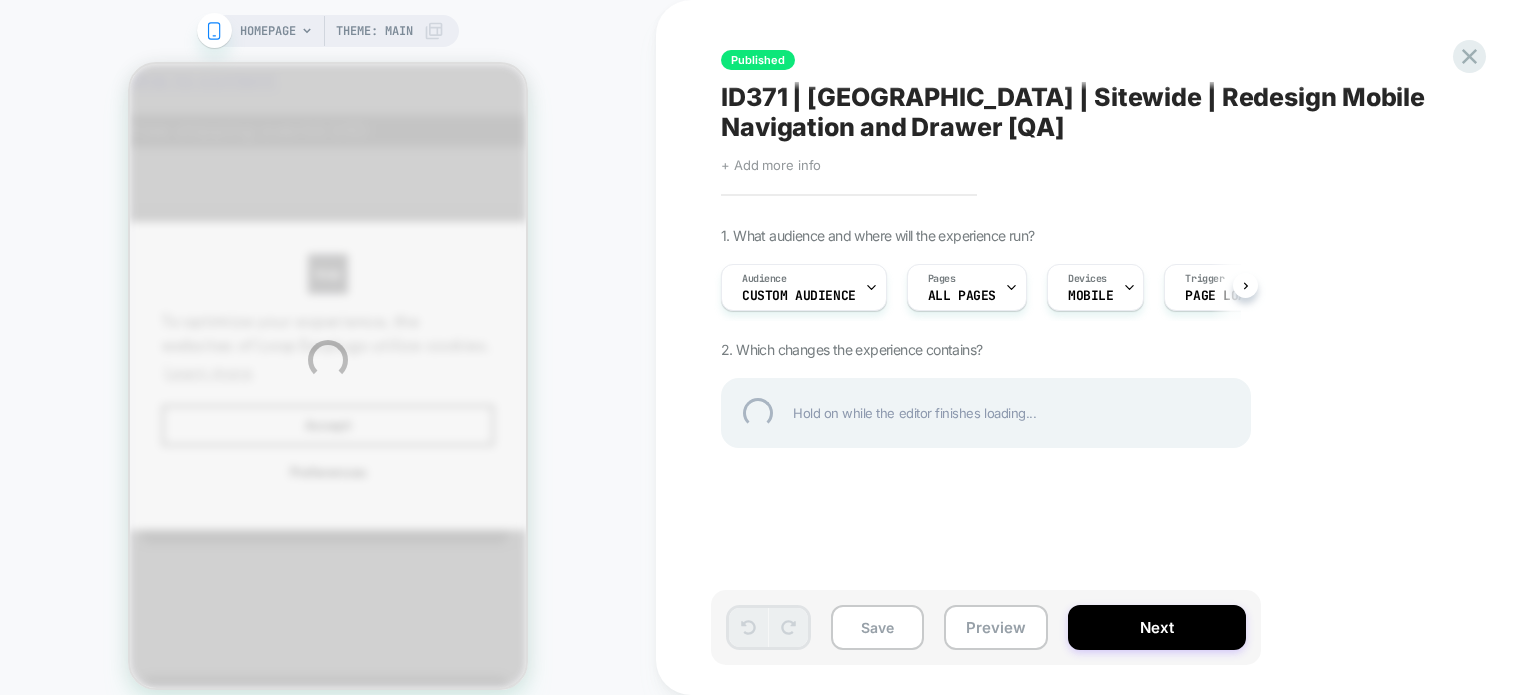 scroll, scrollTop: 0, scrollLeft: 0, axis: both 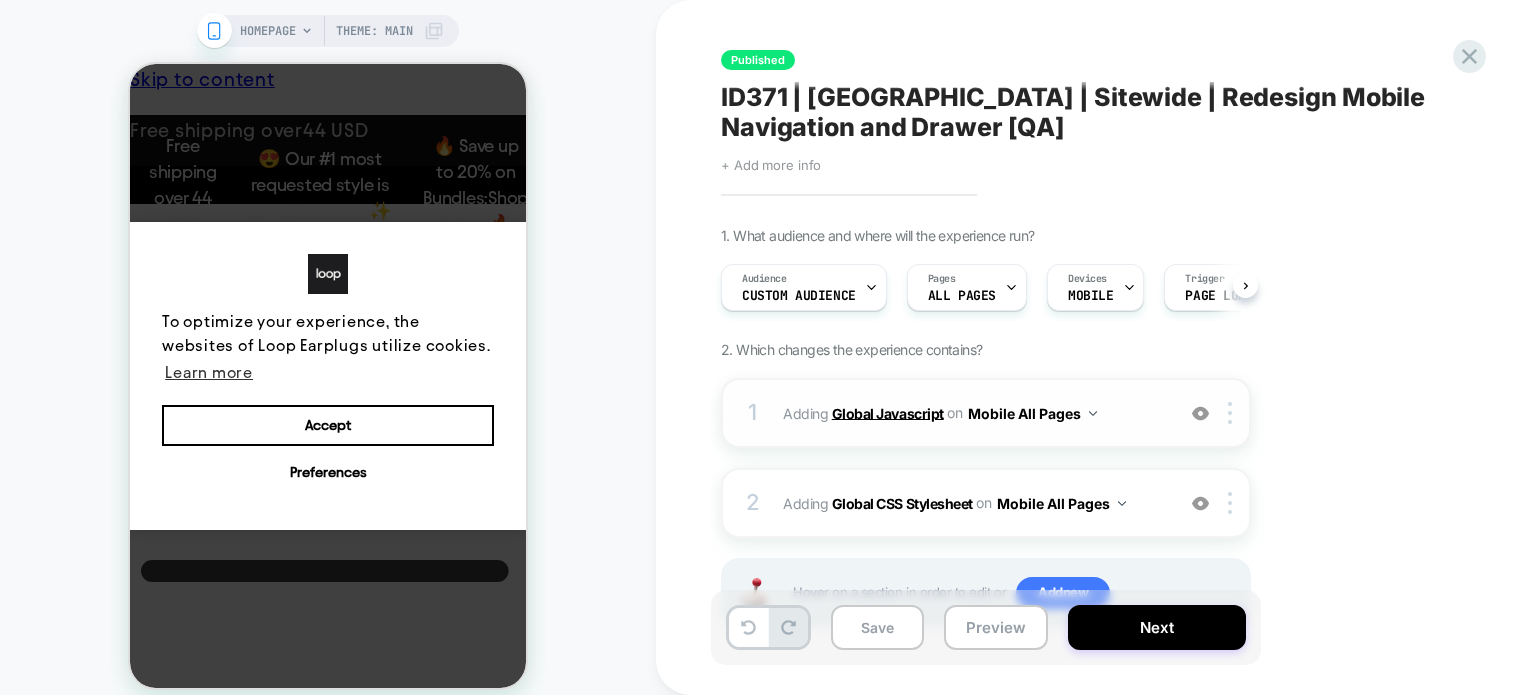 click on "Global Javascript" at bounding box center (888, 412) 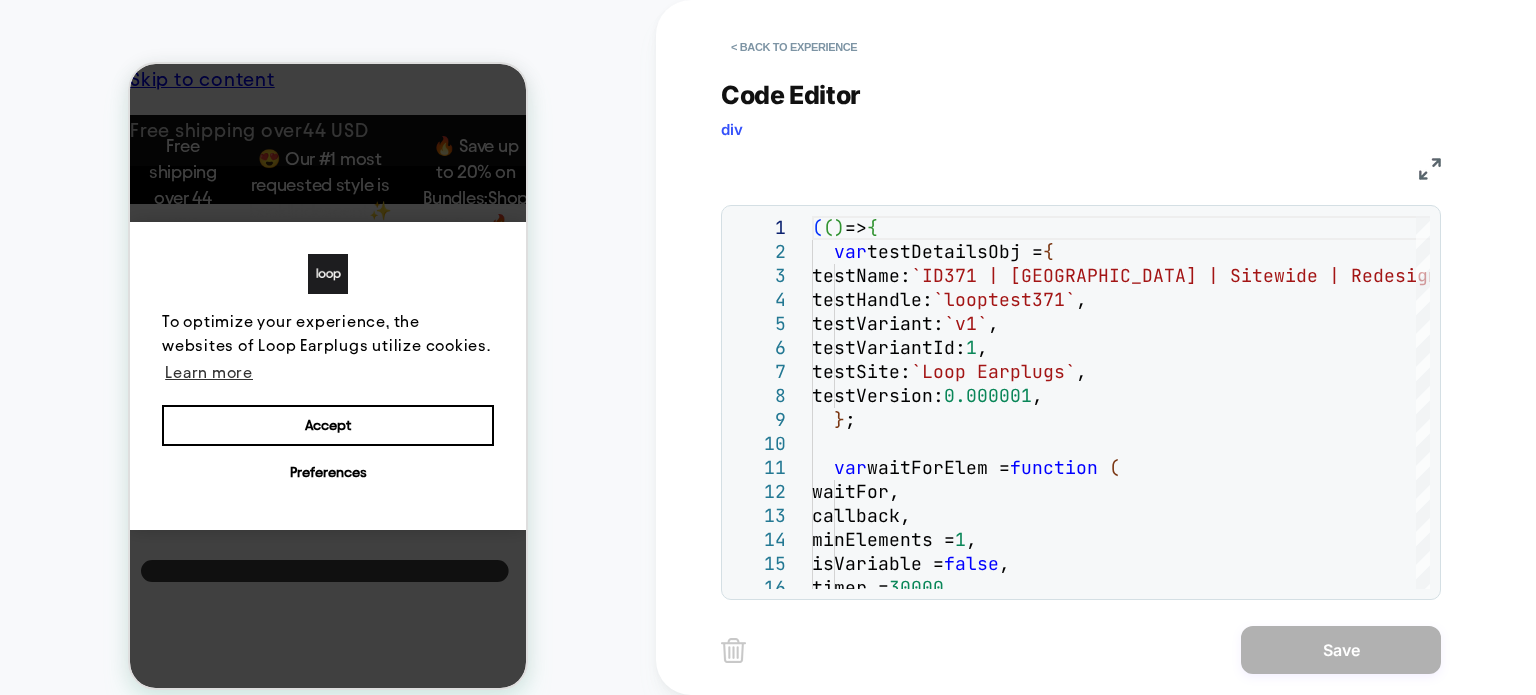 click at bounding box center (1430, 169) 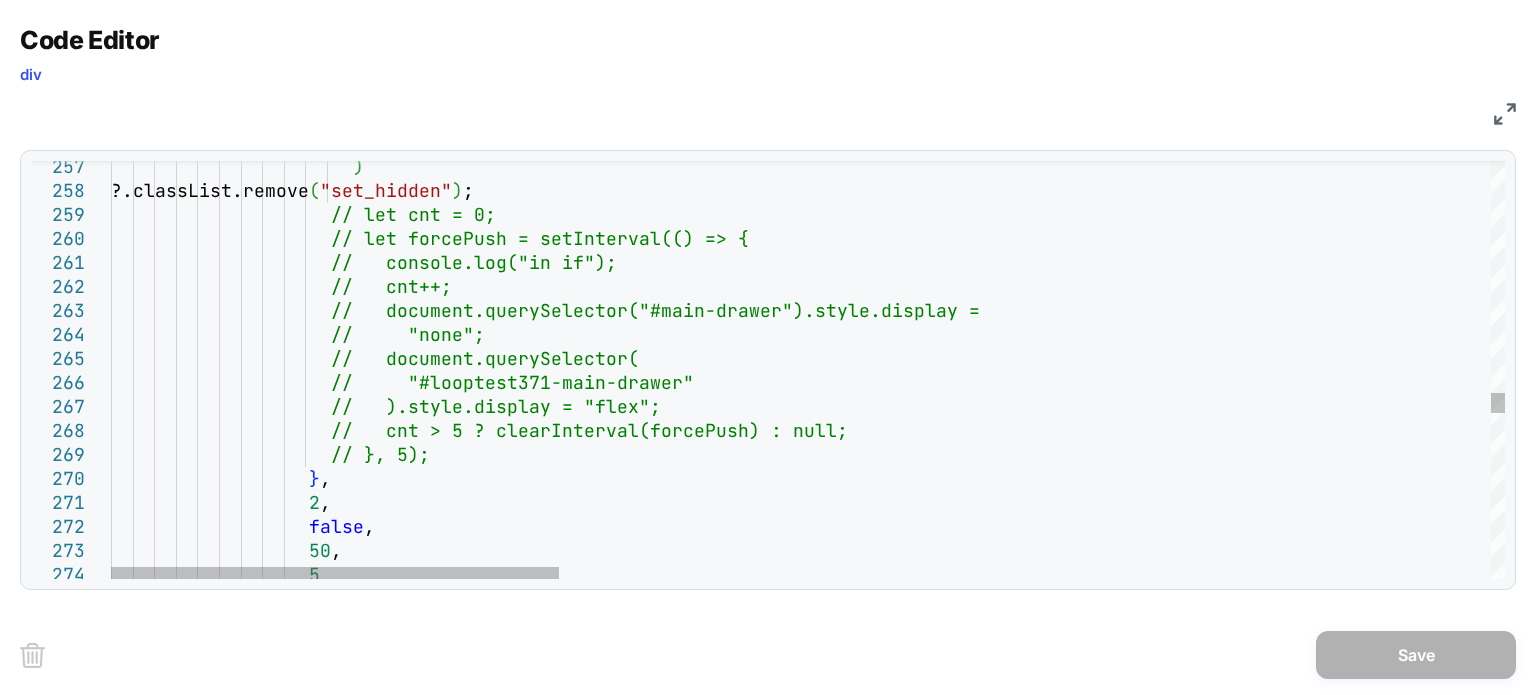 scroll, scrollTop: 0, scrollLeft: 0, axis: both 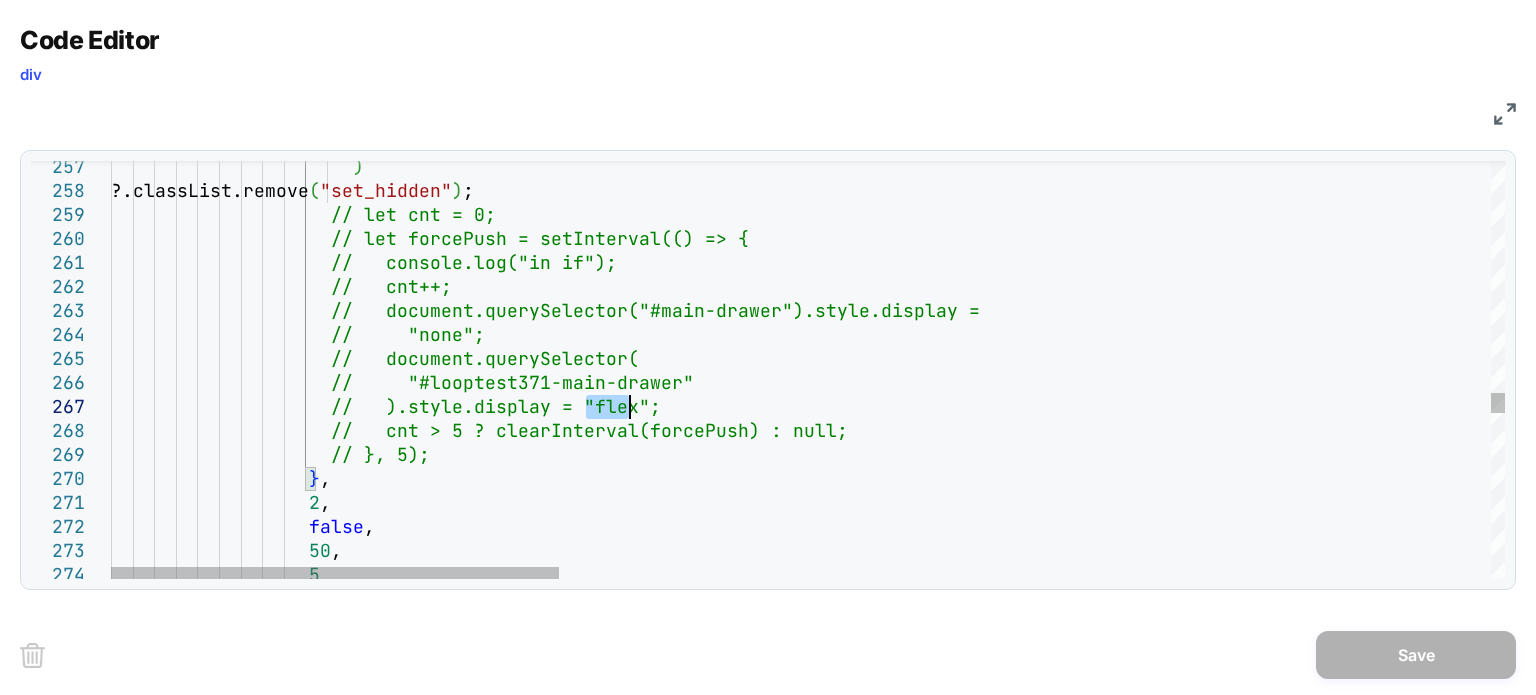 click on "//   document.querySelector("#main-drawer").style. display =                      //     "none";                      //   document.querySelector(                      //     "#looptest371-main-drawer"                      //   ).style.display = "flex";                      //   cnt > 5 ? clearInterval(forcePush) : null;                      // }, 5);                    } ,                    2 ,                    false ,                    50 ,                    5                      //   console.log("in if");                      //   cnt++;                      // let cnt = 0;                      ) ( "set_hidden" ) ;" at bounding box center (2256, -512) 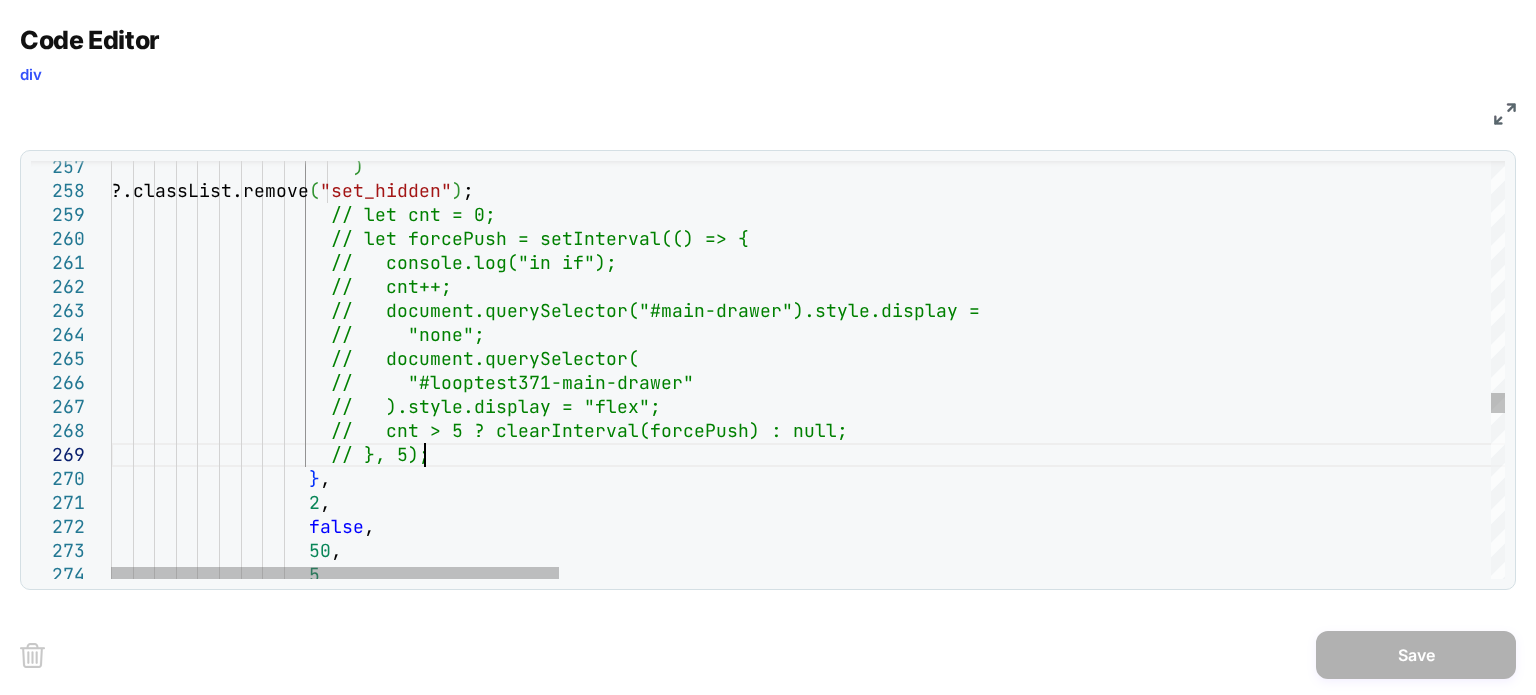 click on "//   document.querySelector("#main-drawer").style. display =                      //     "none";                      //   document.querySelector(                      //     "#looptest371-main-drawer"                      //   ).style.display = "flex";                      //   cnt > 5 ? clearInterval(forcePush) : null;                      // }, 5);                    } ,                    2 ,                    false ,                    50 ,                    5                      //   console.log("in if");                      //   cnt++;                      // let cnt = 0;                      ) ( "set_hidden" ) ;" at bounding box center (2256, -512) 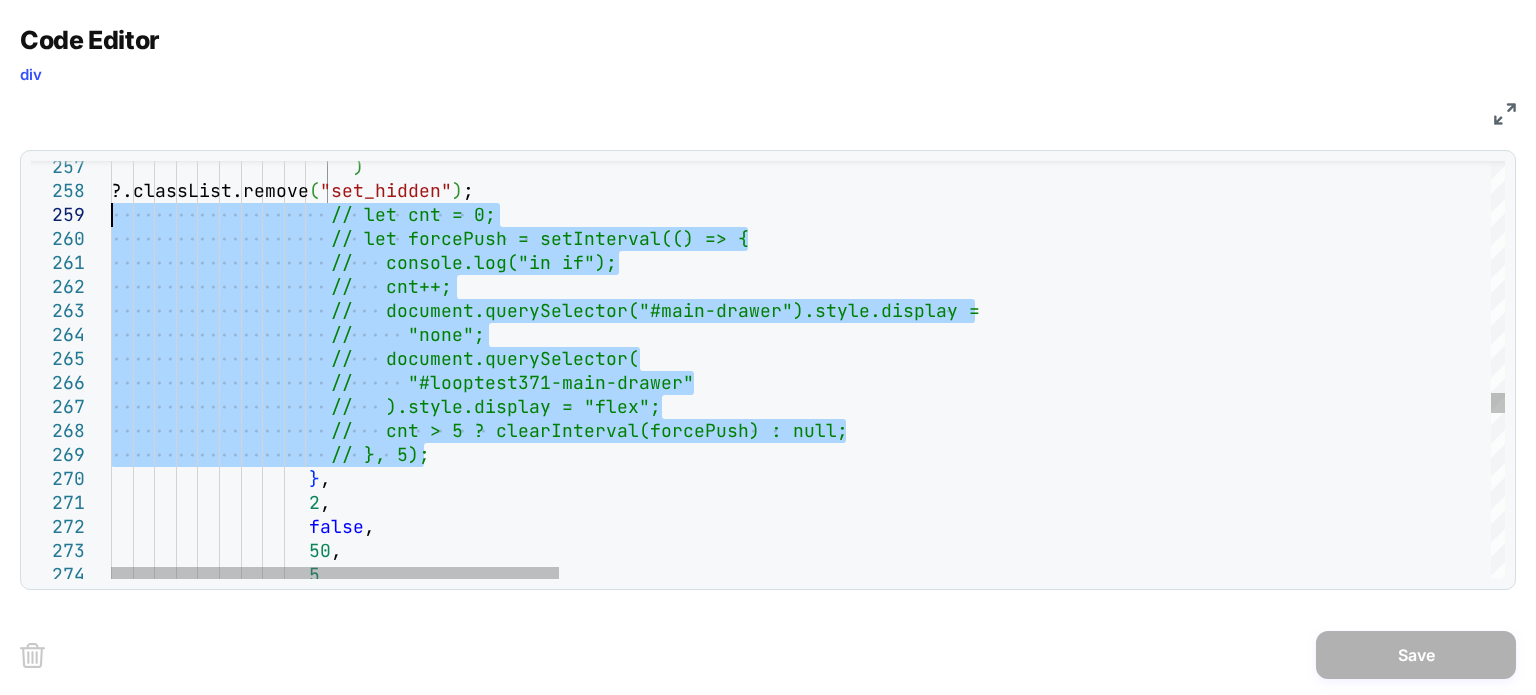 drag, startPoint x: 441, startPoint y: 455, endPoint x: 53, endPoint y: 223, distance: 452.0708 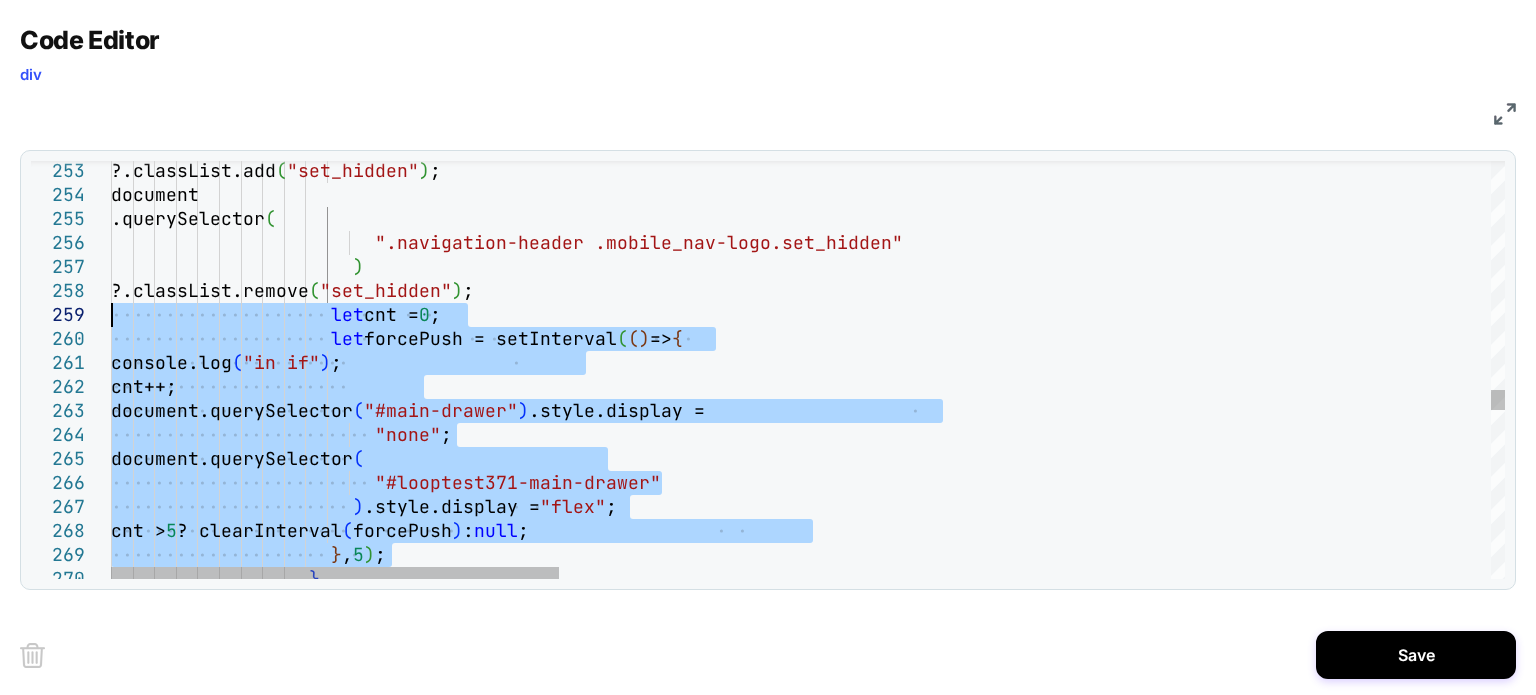click on "document.querySelector ( "#main-drawer" ) .style.display =                          "none" ;                       document.querySelector (                          "#looptest371-main-drawer"                        ) .style.display =  "flex" ;                       cnt >  5  ? clearInterval ( forcePush )  :  null ;                      } ,  5 ) ;                    } ,                       console.log ( "in if" ) ;                       cnt++;                      let  cnt =  0 ;                      let  forcePush = setInterval ( ( )  =>  {                        )                       ?.classList.remove ( "set_hidden" ) ; ( ( "set_hidden" ) ;" at bounding box center [2256, -412] 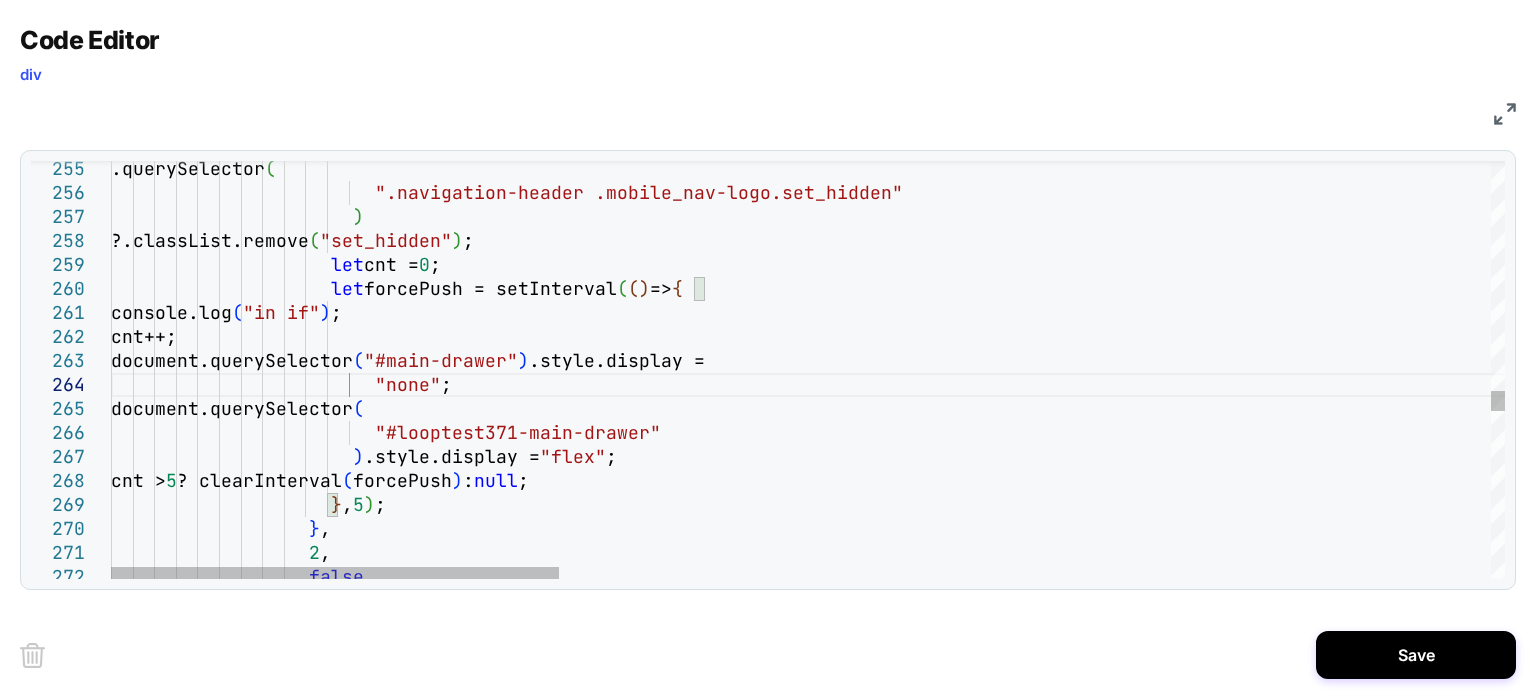 click on ".querySelector (                          ".navigation-header .mobile_nav-logo.set_hidden"                        )                       ?.classList.remove ( "set_hidden" ) ;                      let  cnt =  0 ;                      let  forcePush = setInterval ( ( )  =>  {                       console.log ( "in if" ) ;                       cnt++;                       document.querySelector ( "#main-drawer" ) .style.display =                          "none" ;                       document.querySelector (                          "#looptest371-main-drawer"                        ) .style.display =  "flex" ;                       cnt >  5  ? clearInterval ( ) null" at bounding box center [2256, -462] 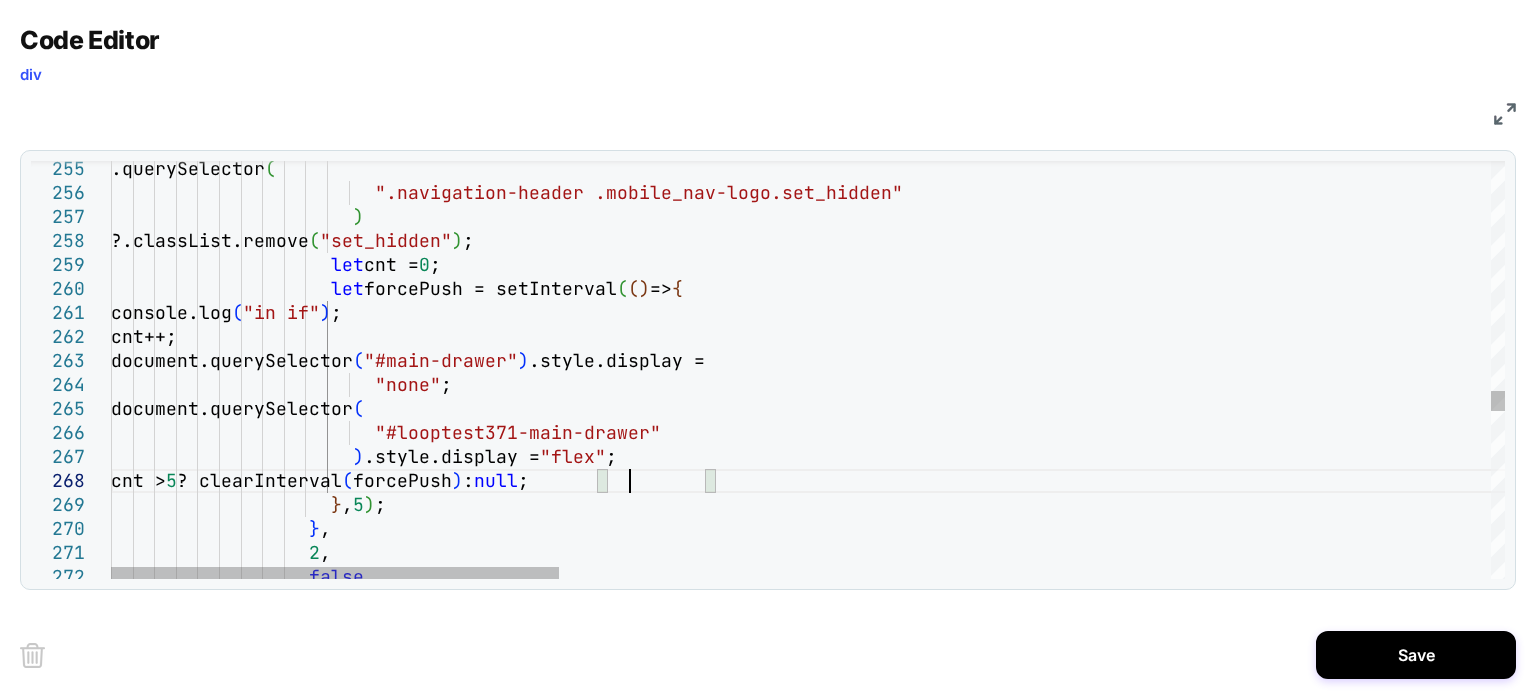 click on ".querySelector (                          ".navigation-header .mobile_nav-logo.set_hidden"                        )                       ?.classList.remove ( "set_hidden" ) ;                      let  cnt =  0 ;                      let  forcePush = setInterval ( ( )  =>  {                       console.log ( "in if" ) ;                       cnt++;                       document.querySelector ( "#main-drawer" ) .style.display =                          "none" ;                       document.querySelector (                          "#looptest371-main-drawer"                        ) .style.display =  "flex" ;                       cnt >  5  ? clearInterval ( ) null" at bounding box center [2256, -462] 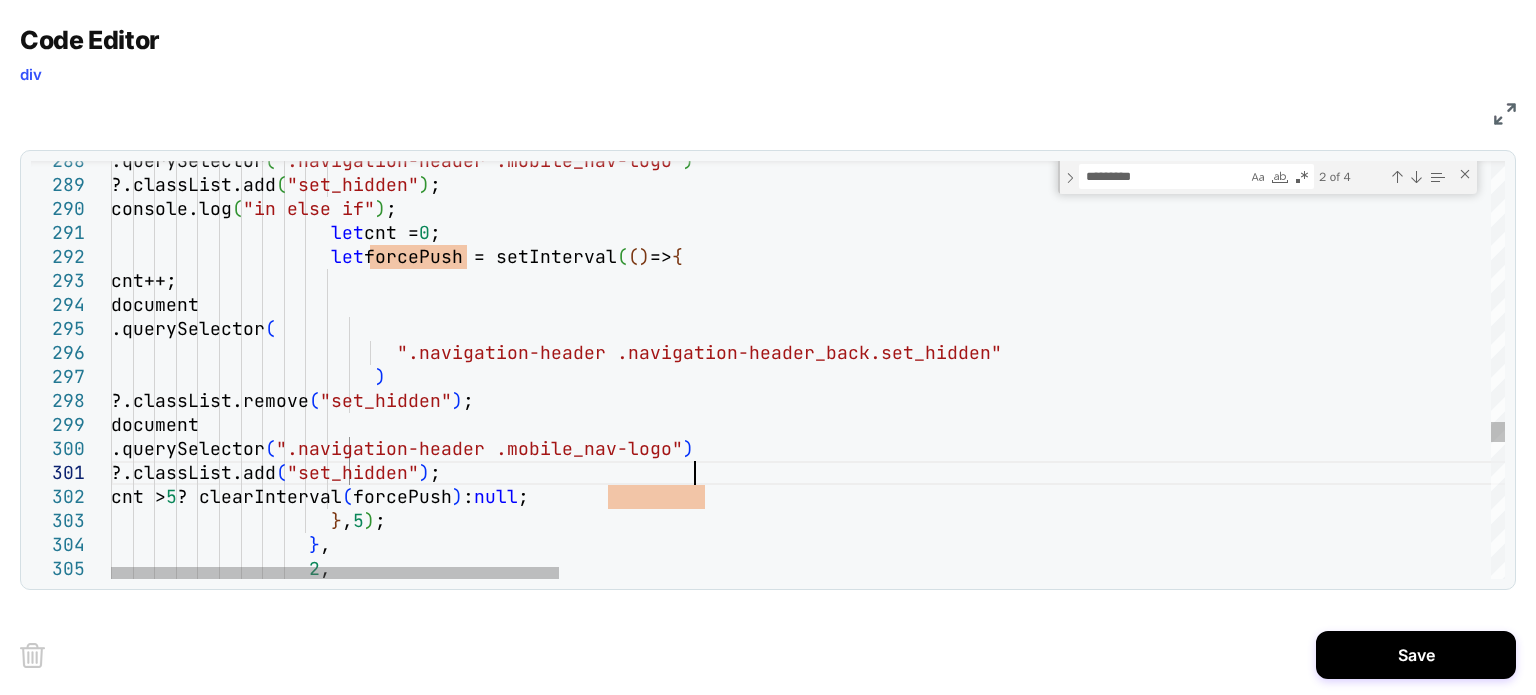 click on "let  forcePush = setInterval ( ( )  =>  {                       cnt++;                       document                         .querySelector (                            ".navigation-header .navigation-header_back.set_hi dden"                          )                         ?.classList.remove ( "set_hidden" ) ;                       document                         .querySelector ( ".navigation-header .mobile_nav-logo" )                         ?.classList.add ( "set_hidden" ) ;                       cnt >  5  ? clearInterval ( forcePush )  :  null ;                      } ,  5 ) ;                    } ,                    2 , ( "in else if" ) ; let  cnt =  0 ; (" at bounding box center (2256, -1279) 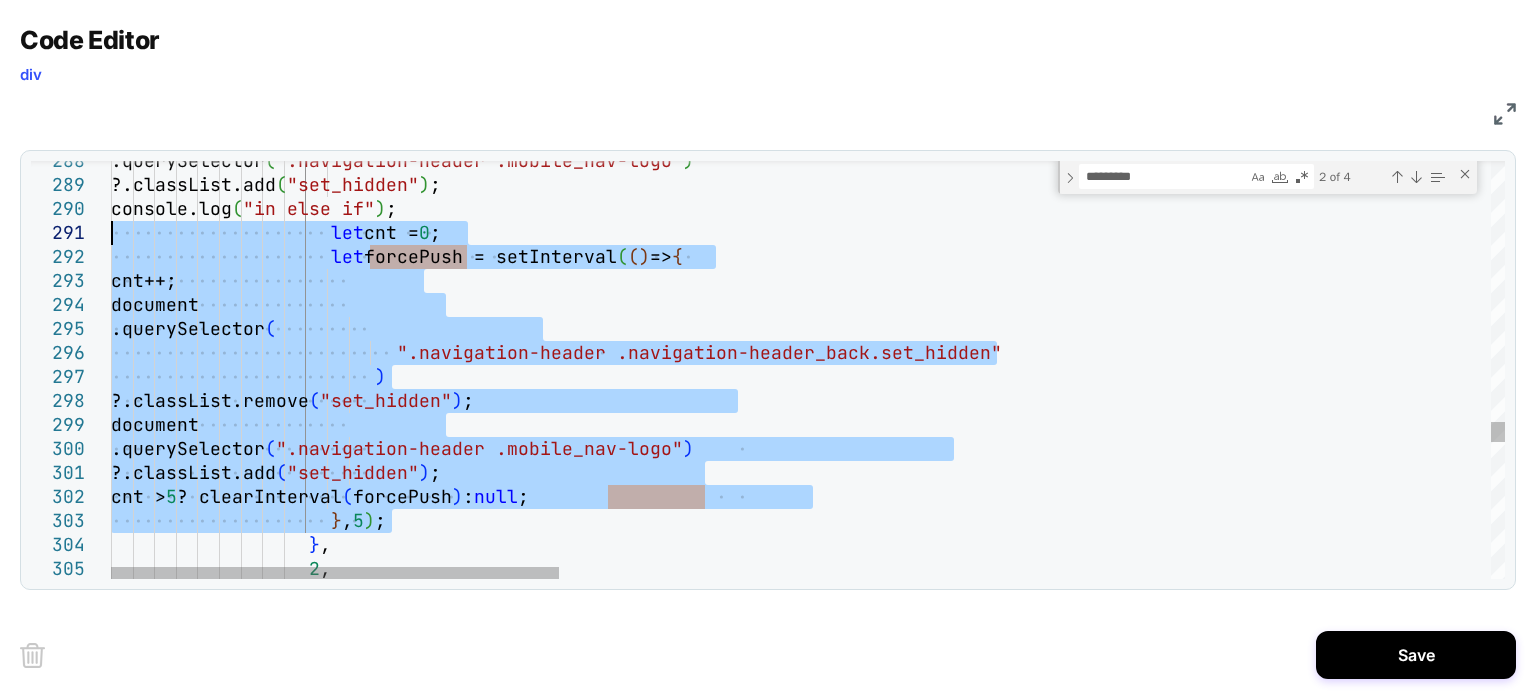 drag, startPoint x: 412, startPoint y: 521, endPoint x: 75, endPoint y: 235, distance: 442.00113 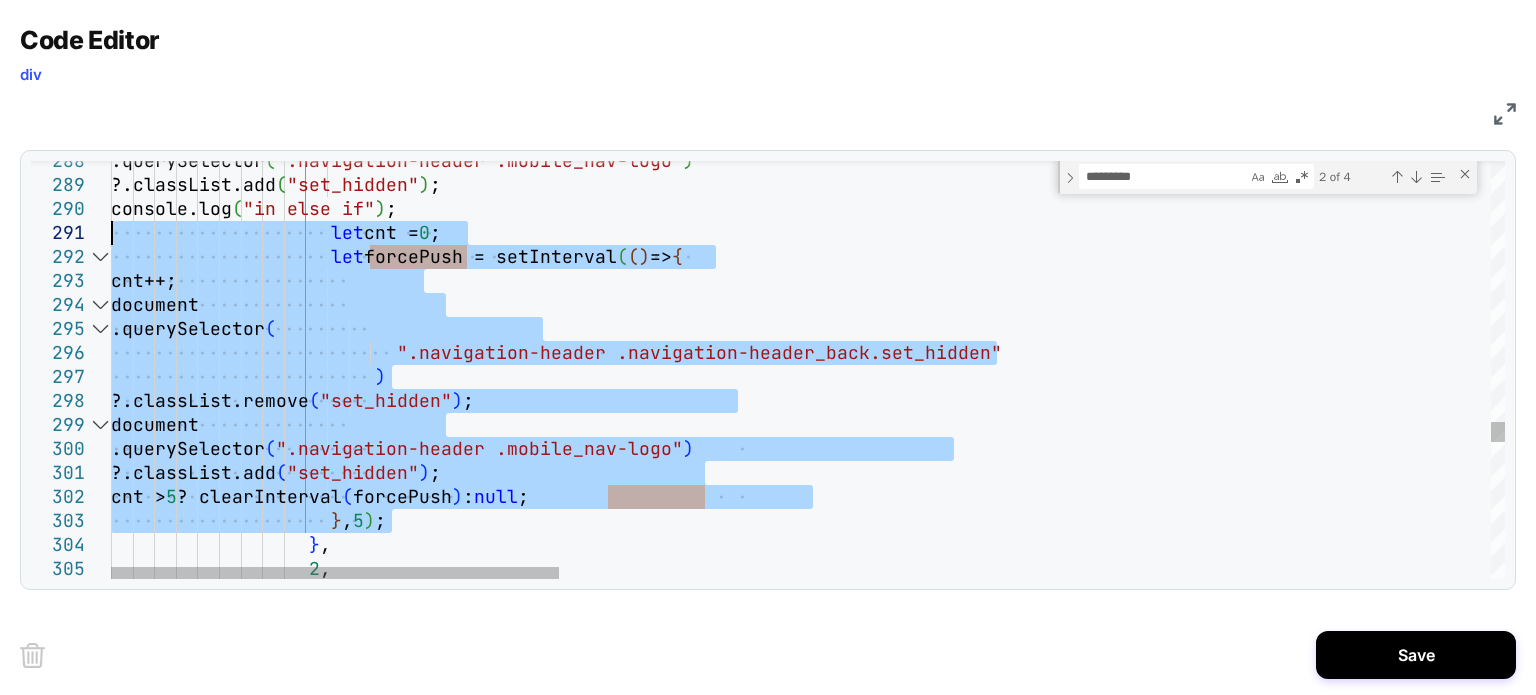 type on "**********" 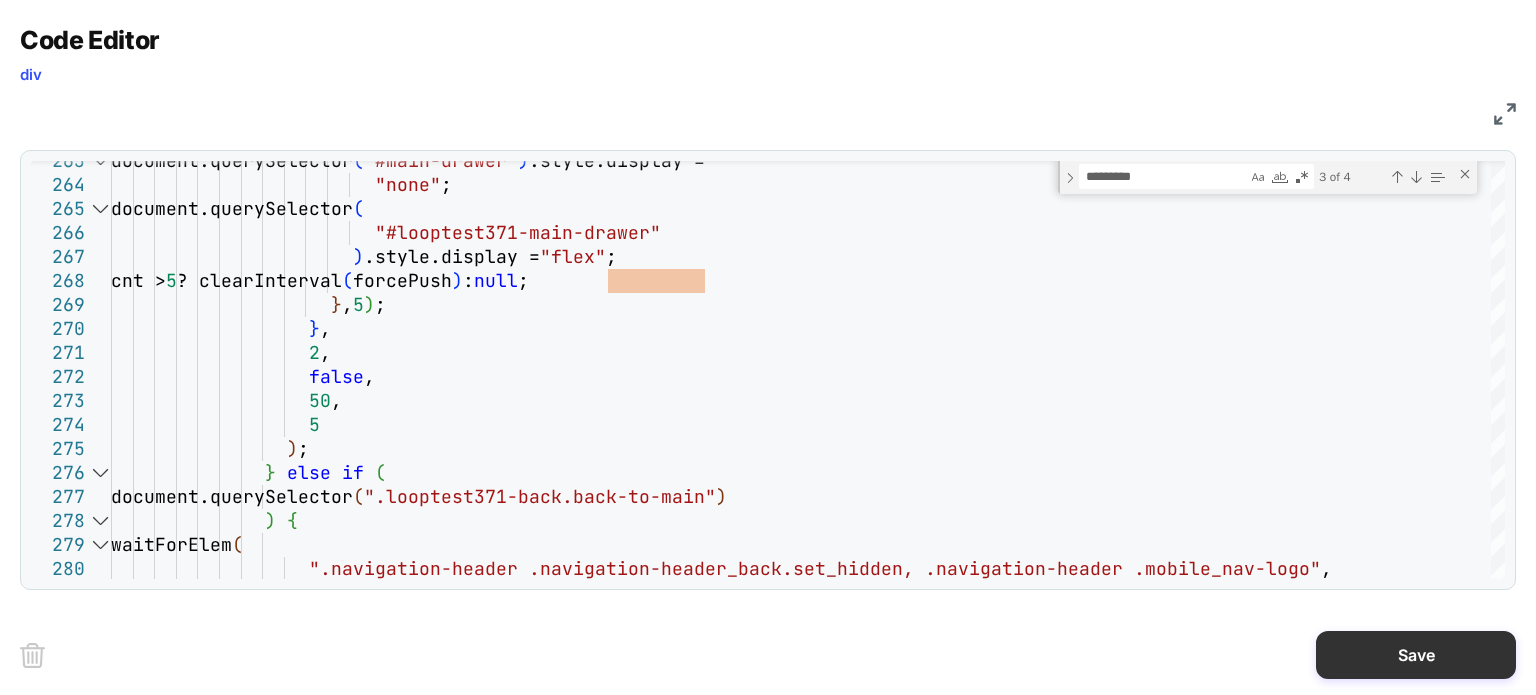 click on "Save" at bounding box center [1416, 655] 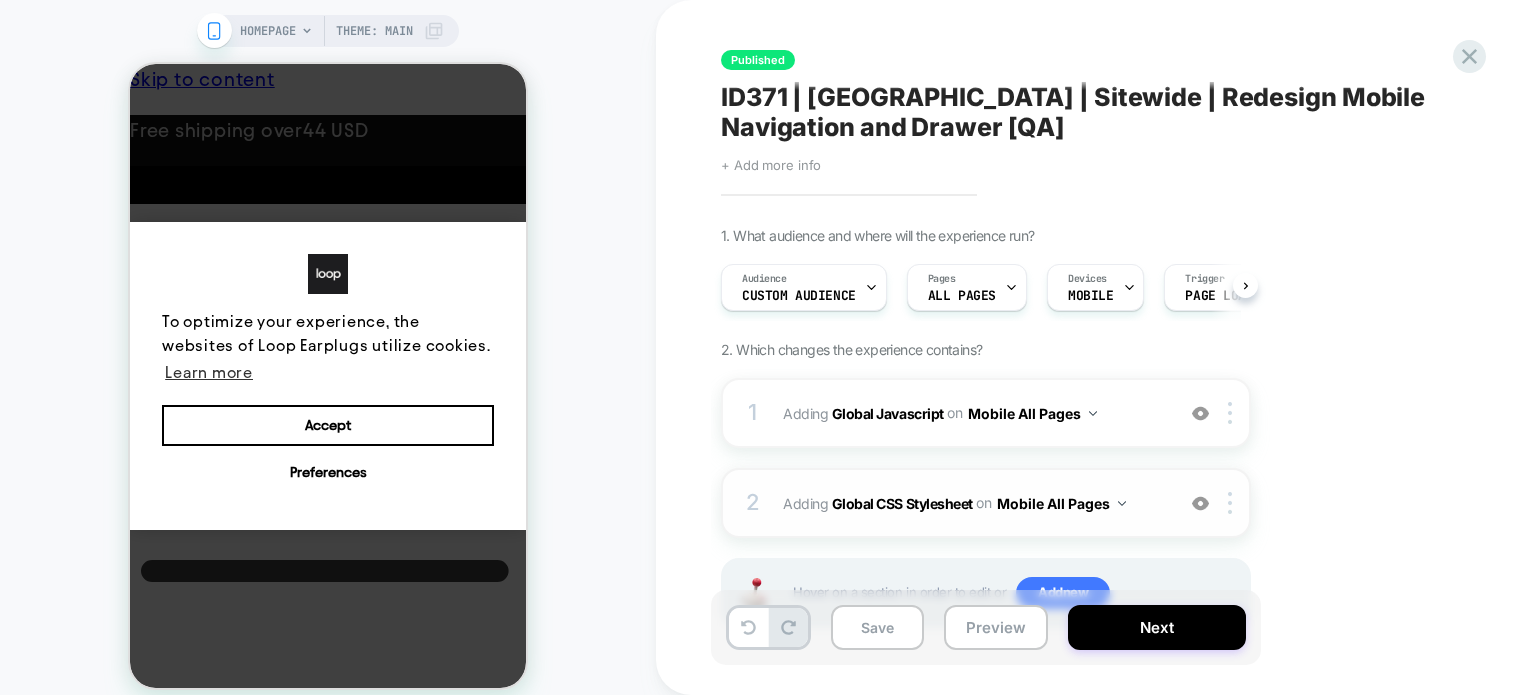 scroll, scrollTop: 0, scrollLeft: 0, axis: both 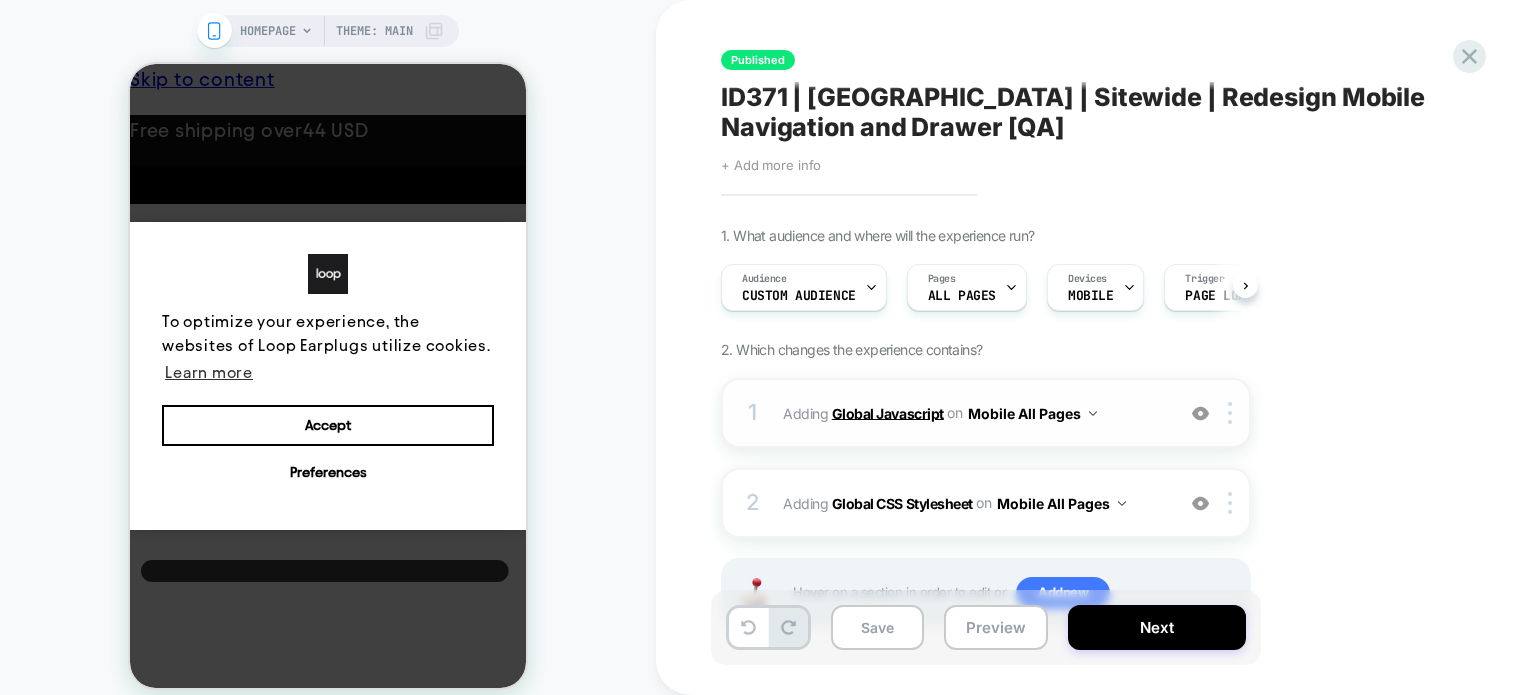 click on "Global Javascript" at bounding box center (888, 412) 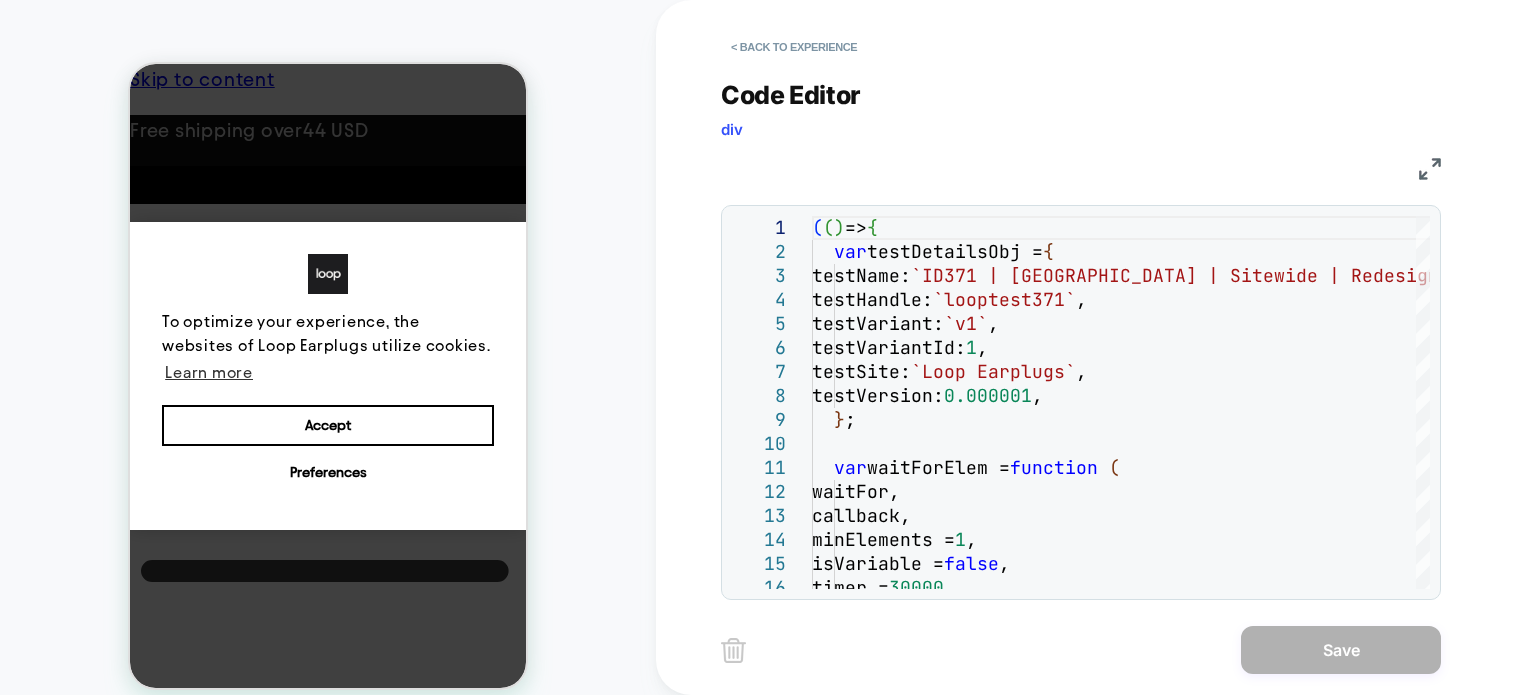 click at bounding box center (1430, 169) 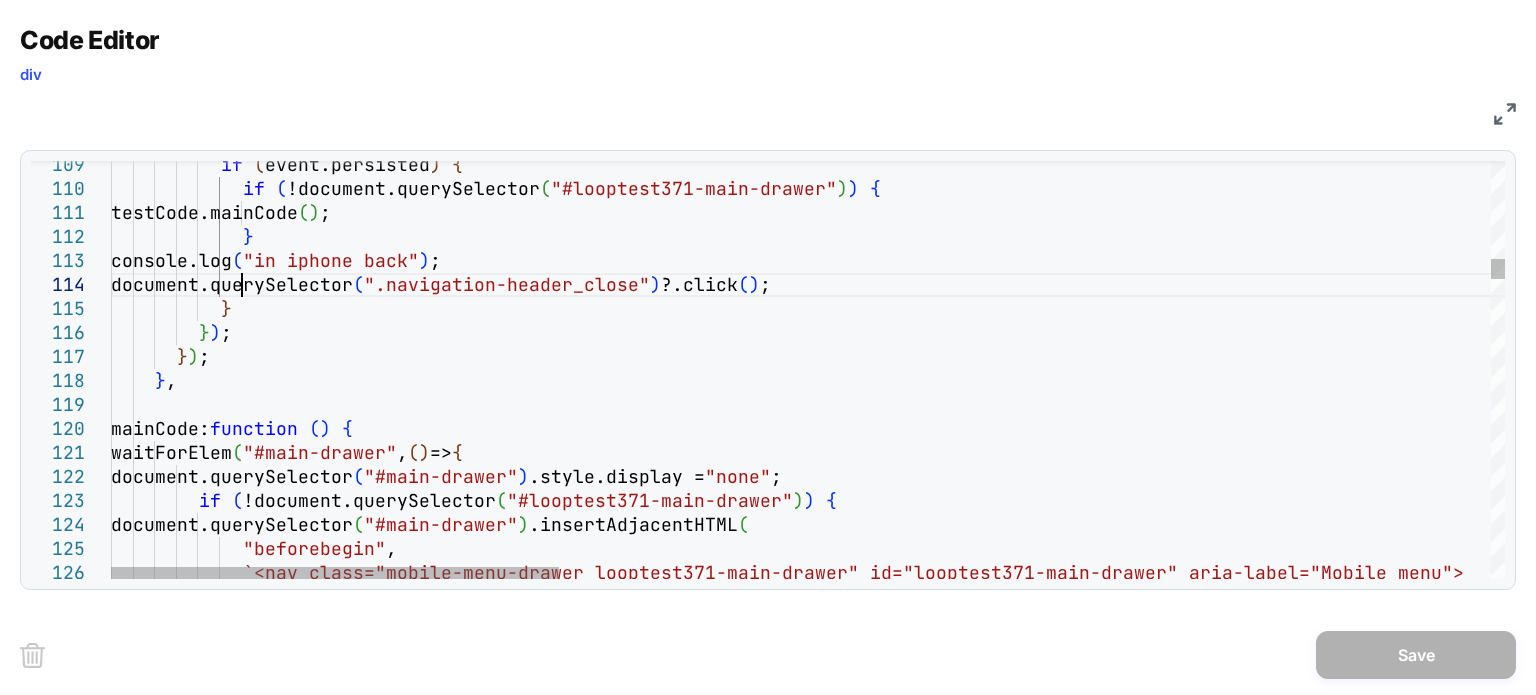 click on "if   ( event.persisted )   {              if   ( !document.querySelector ( "#looptest371-main-drawer" ) )   {               testCode.mainCode ( ) ;              }             console.log ( "in iphone back" ) ;             document.querySelector ( ".navigation-header_close" ) ?.click ( ) ;            }          } ) ;        } ) ;      } ,     mainCode:  function   ( )   {       waitForElem ( "#main-drawer" ,  ( )  =>  {         document.querySelector ( "#main-drawer" ) .style.display =  "none" ;          if   ( !document.querySelector ( "#looptest371-main-drawer" ) )   {           document.querySelector ( "#main-drawer" ) .insertAdjacentHTML (              "beforebegin" ,              `<nav class="mobile-menu-drawer looptest371-main-d rawer" id="looptest371-main-drawer" aria-label="Mo bile menu">" at bounding box center [2256, 3038] 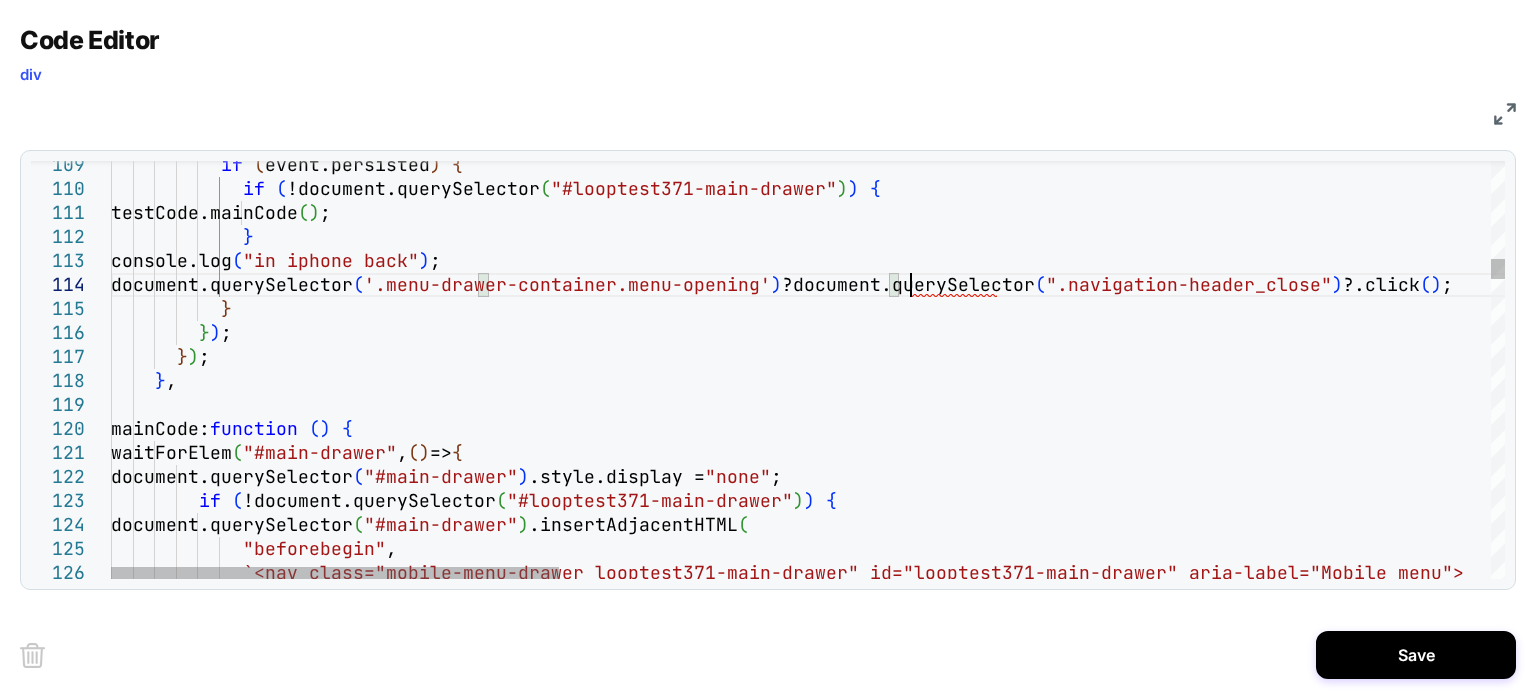 scroll, scrollTop: 72, scrollLeft: 809, axis: both 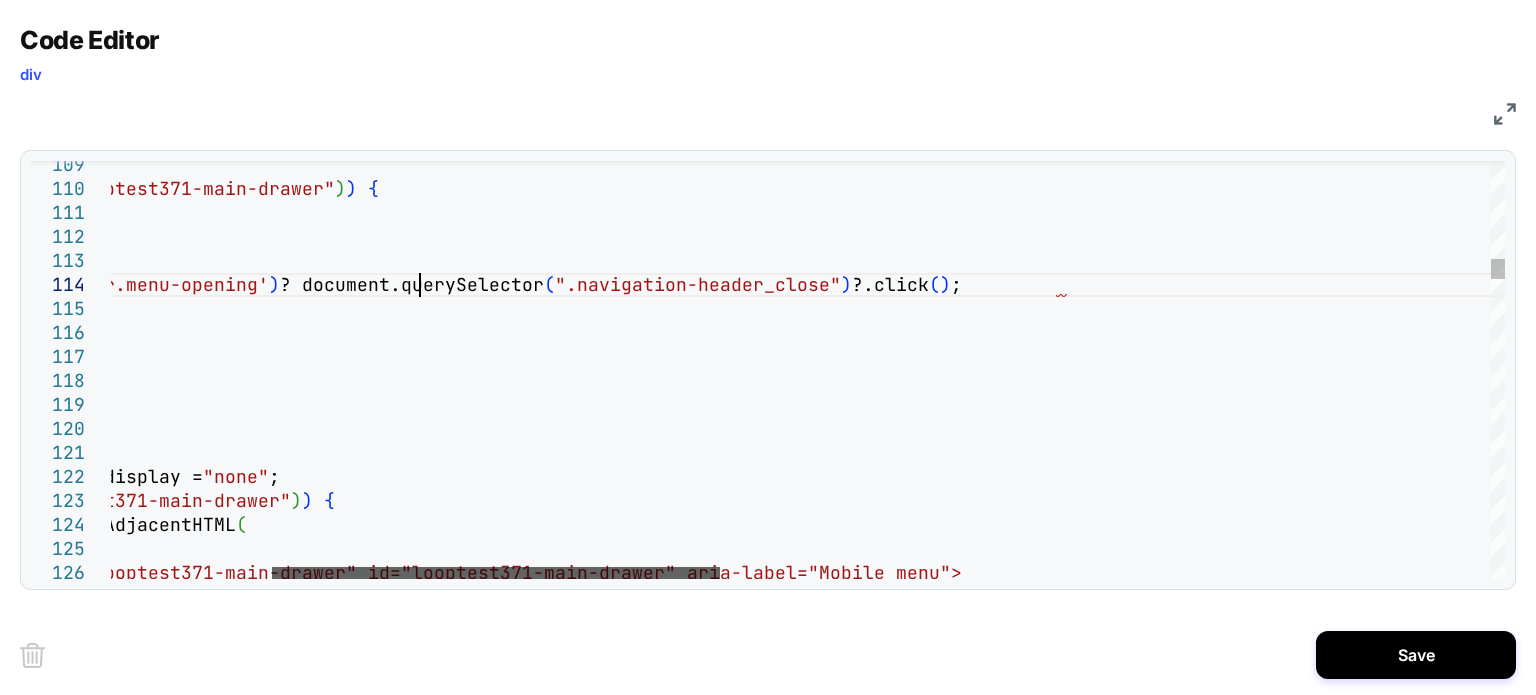 click at bounding box center (496, 573) 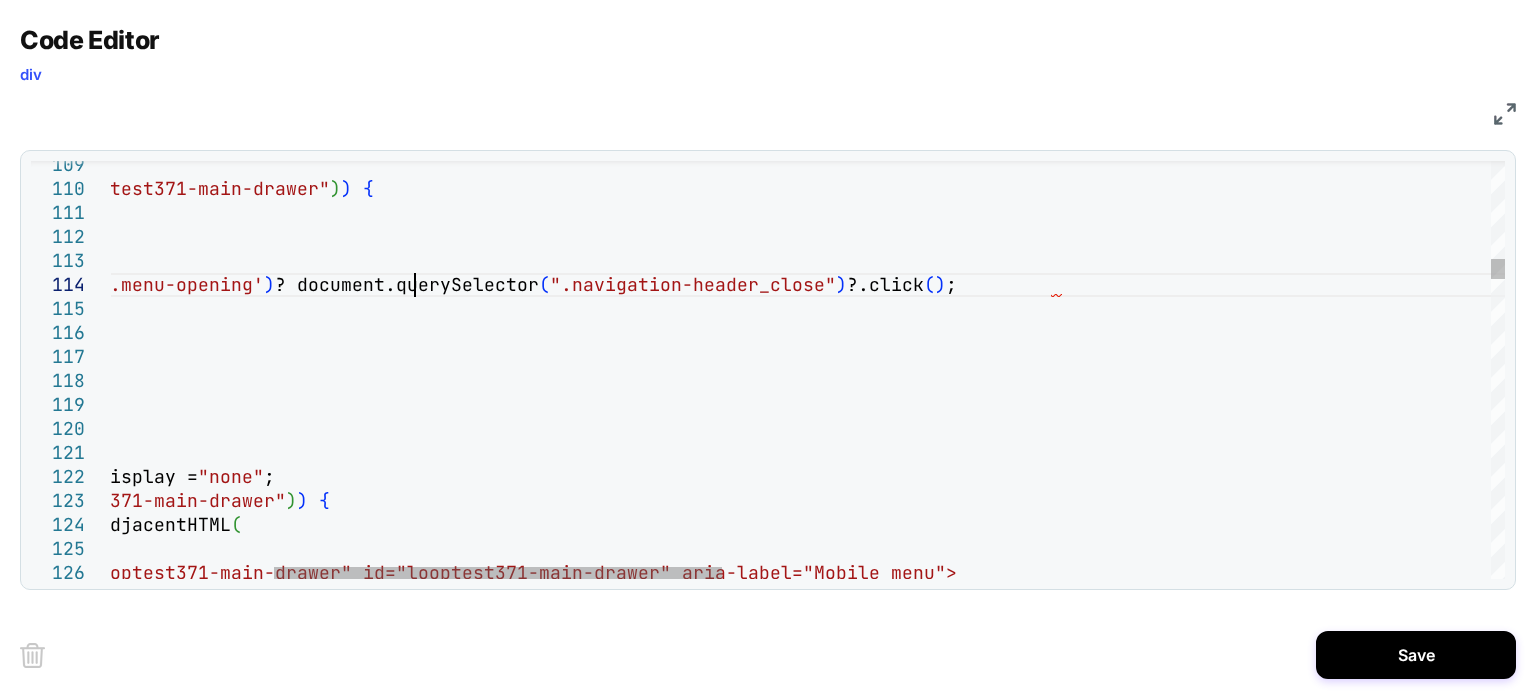click on "if   ( event.persisted )   {              if   ( !document.querySelector ( "#looptest371-main-drawer" ) )   {               testCode.mainCode ( ) ;              }             console.log ( "in iphone back" ) ;             document.querySelector ( '.menu-drawer-container.menu-opening' ) ? document.querySelector ( ".navigation-header_close" ) ?.click ( ) ;            }          } ) ;        } ) ;      } ,     mainCode:  function   ( )   {       waitForElem ( "#main-drawer" ,  ( )  =>  {         document.querySelector ( "#main-drawer" ) .style.display =  "none" ;          if   ( !document.querySelector ( "#looptest371-main-drawer" ) )   {           document.querySelector ( "#main-drawer" ) .insertAdjacentHTML (              "beforebegin" ,              `<nav class="mobile-menu-drawer looptest371-main-d bile menu">" at bounding box center [1749, 3038] 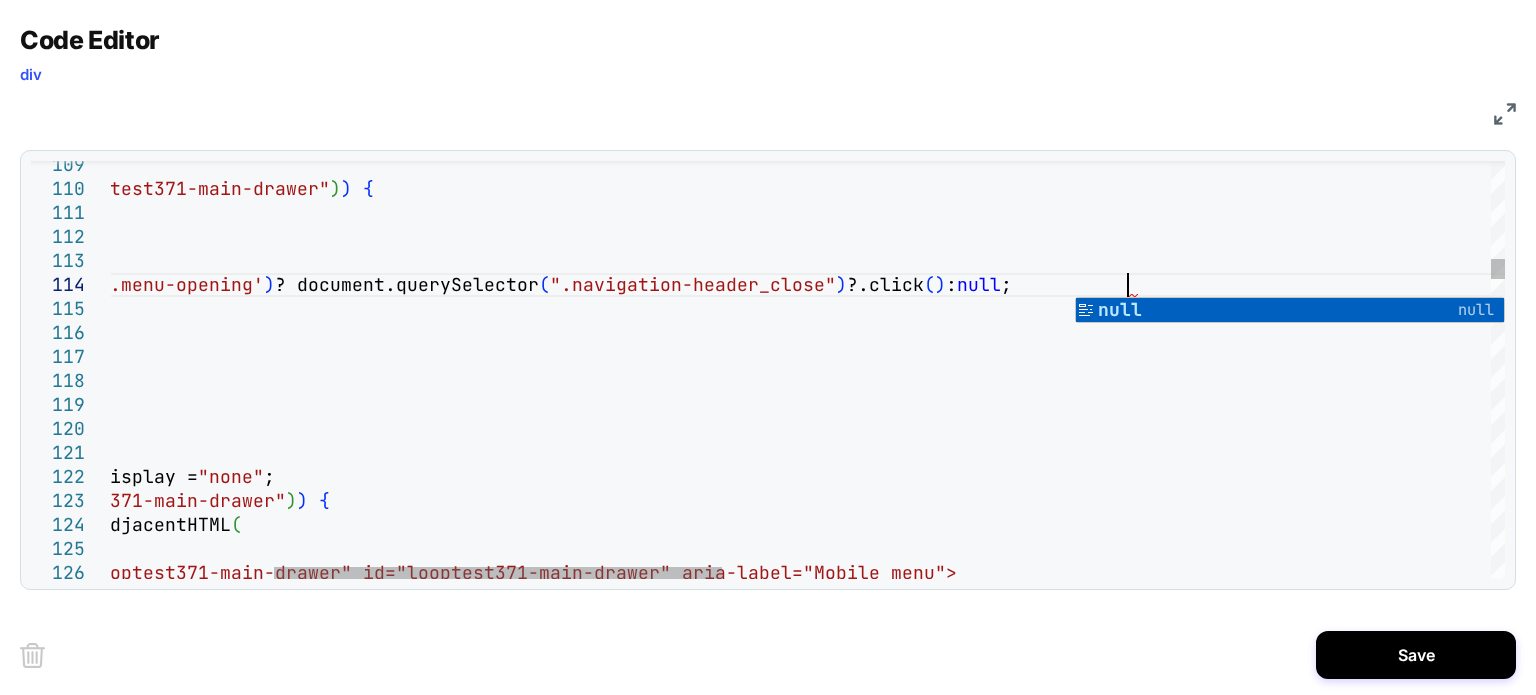 scroll, scrollTop: 72, scrollLeft: 1521, axis: both 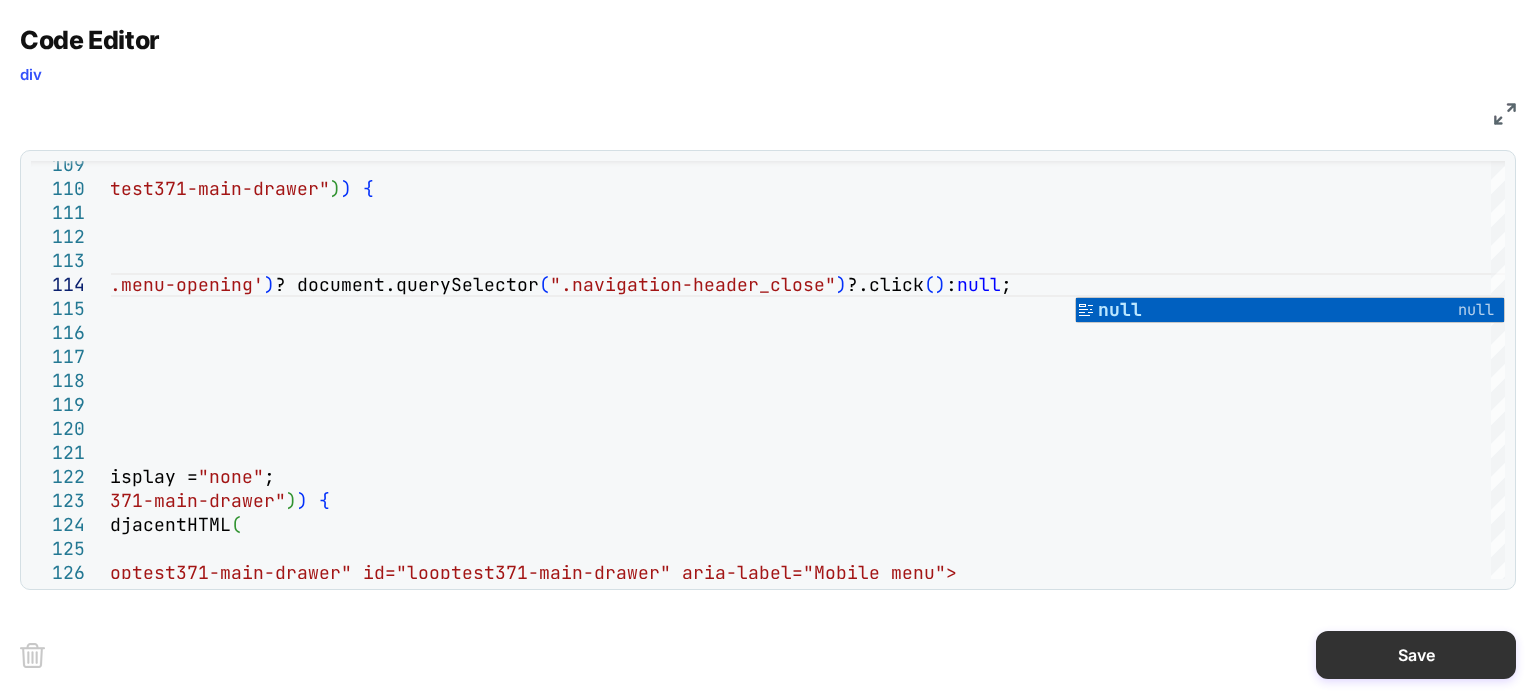 type on "**********" 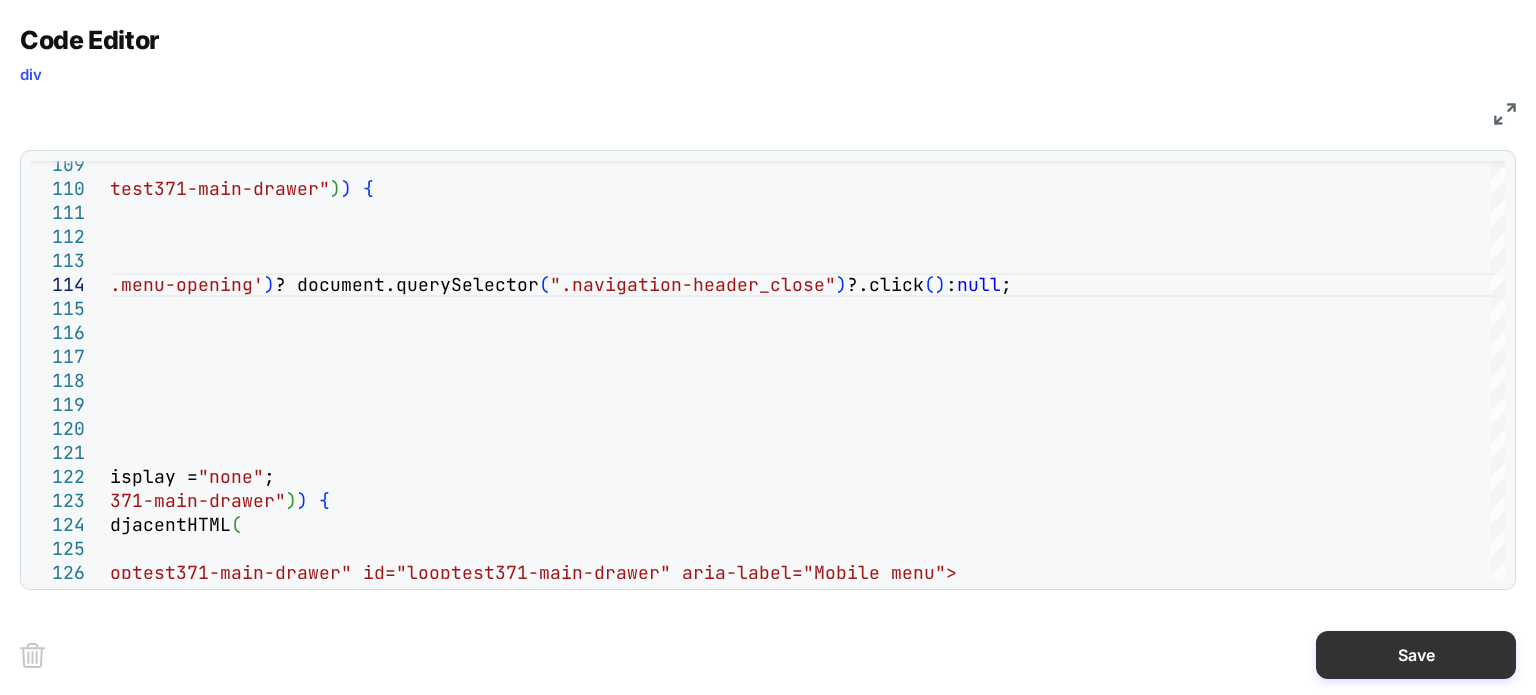 click on "Save" at bounding box center [1416, 655] 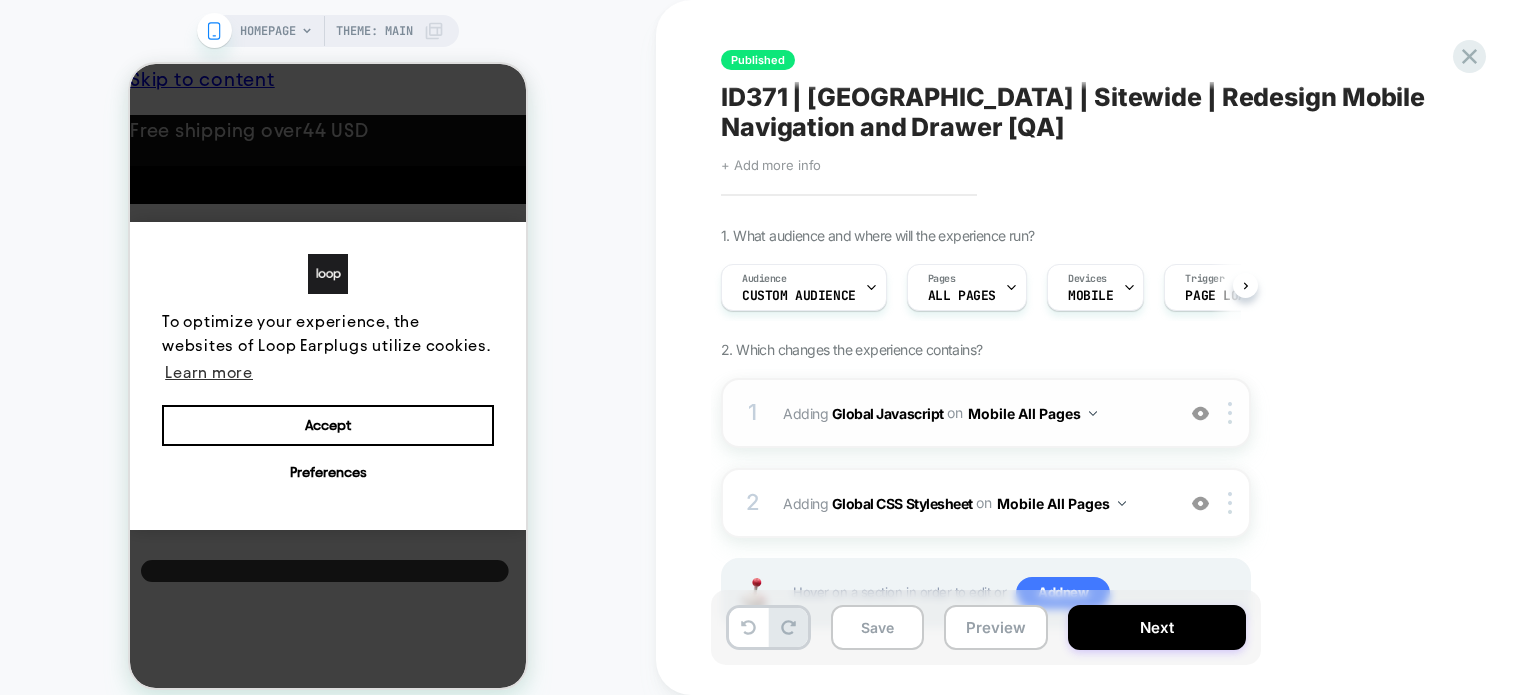 scroll, scrollTop: 0, scrollLeft: 0, axis: both 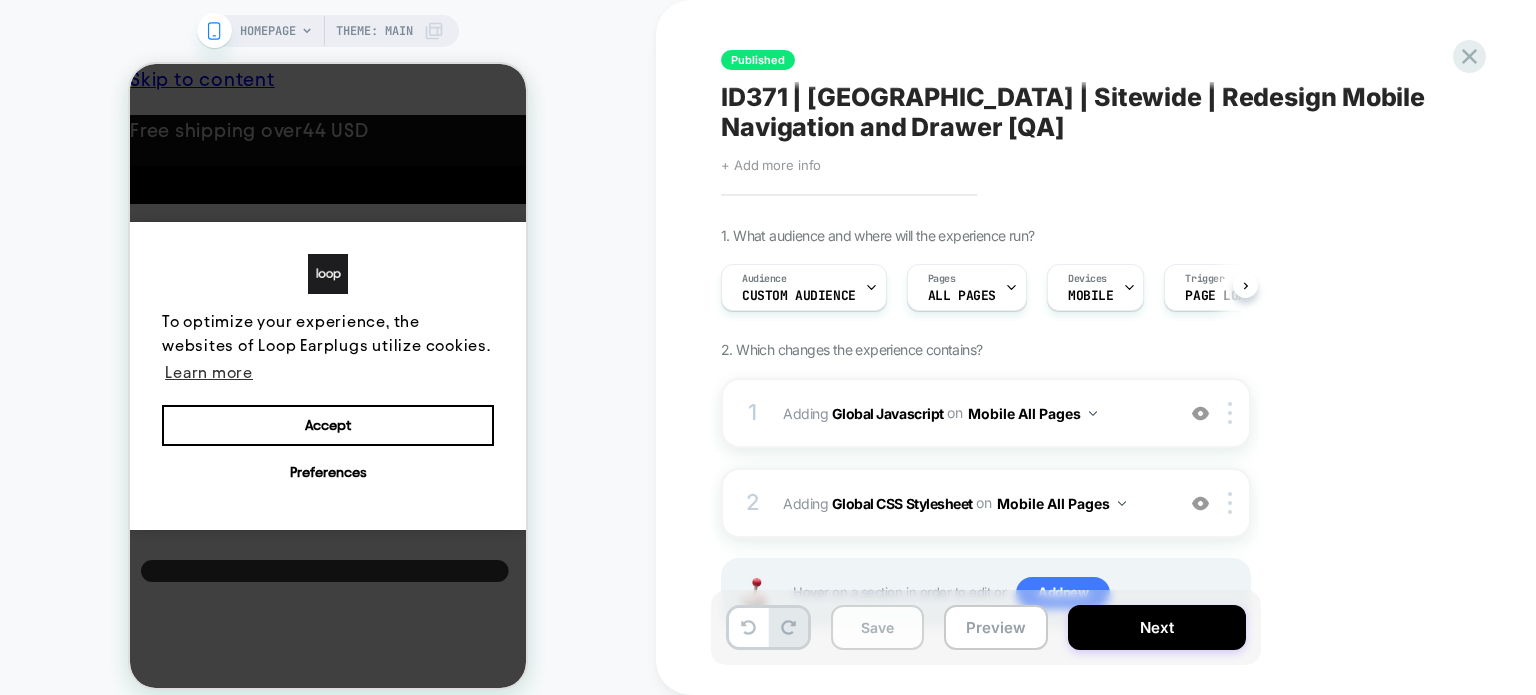 click on "Save" at bounding box center (877, 627) 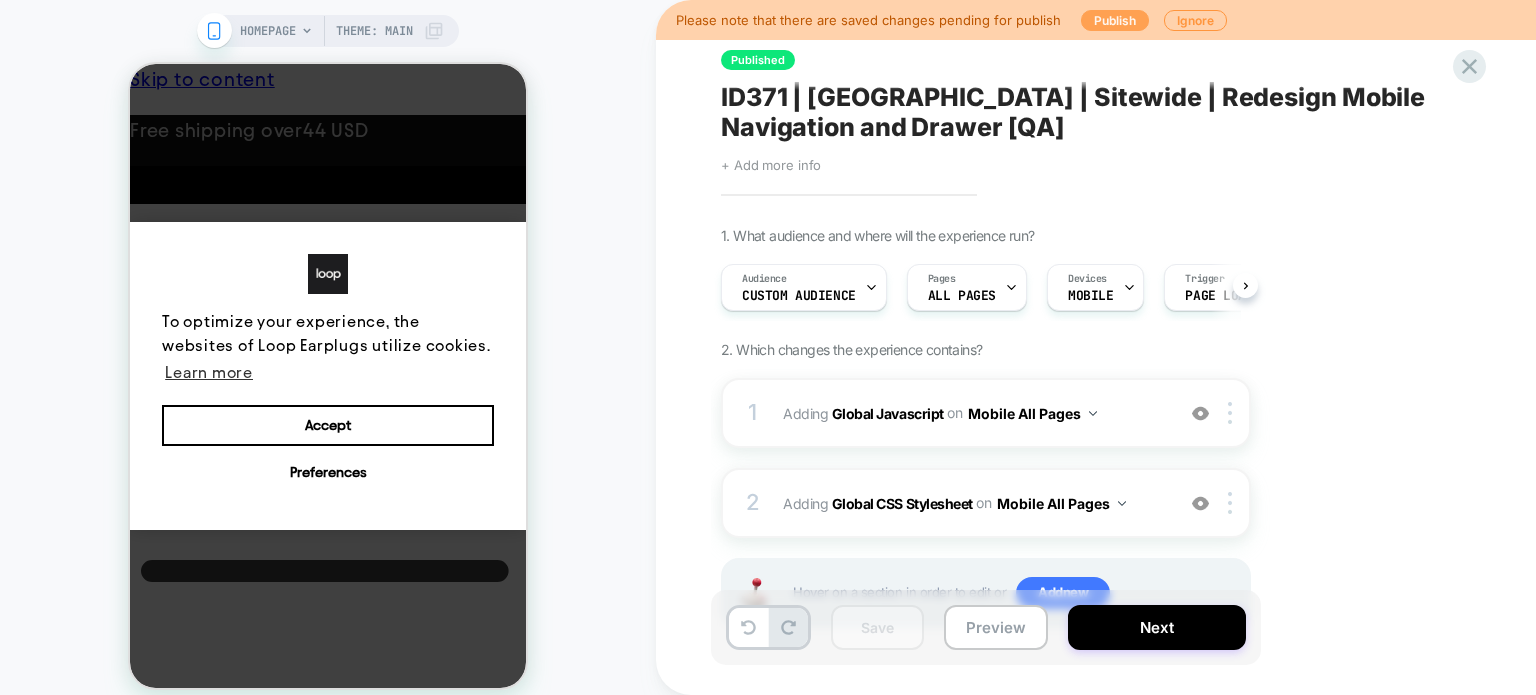click on "Please note that there are saved changes pending for publish Publish Ignore" at bounding box center (1096, 20) 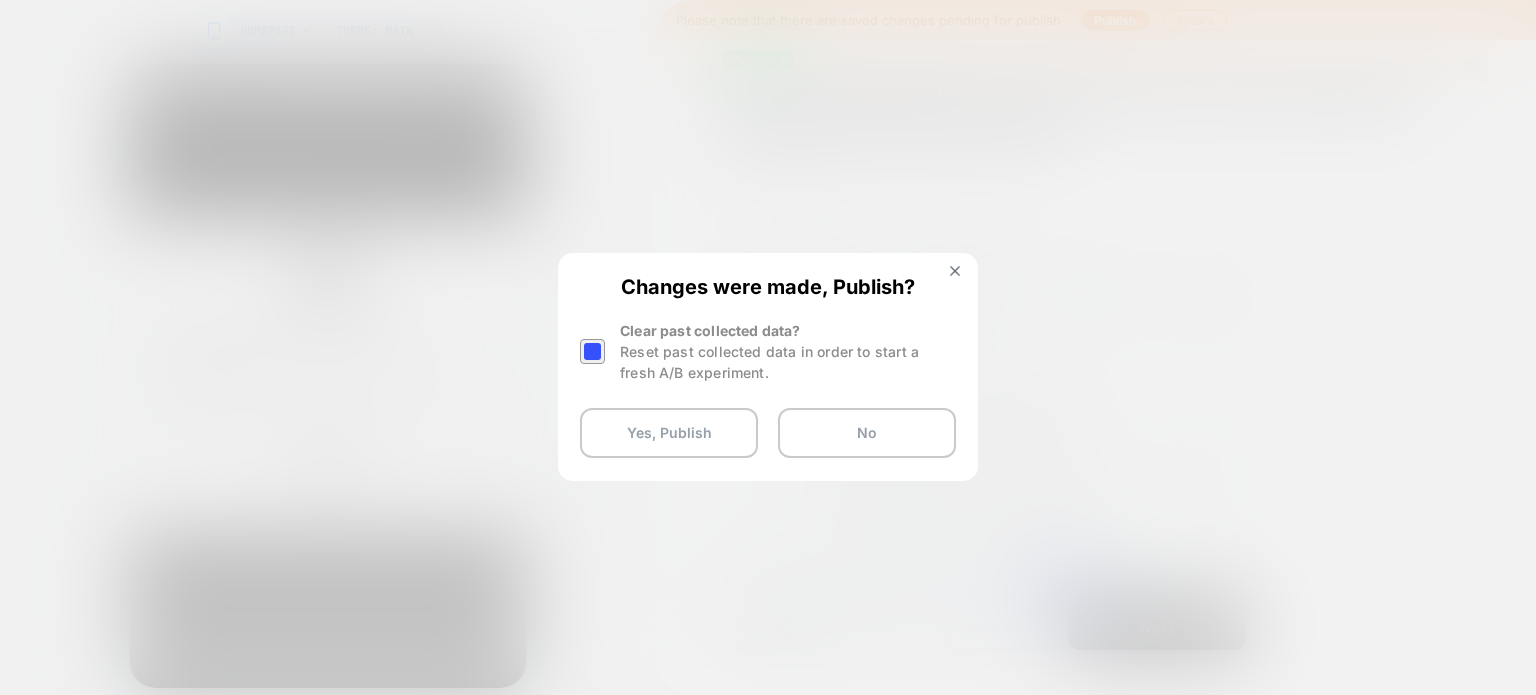 click at bounding box center (592, 351) 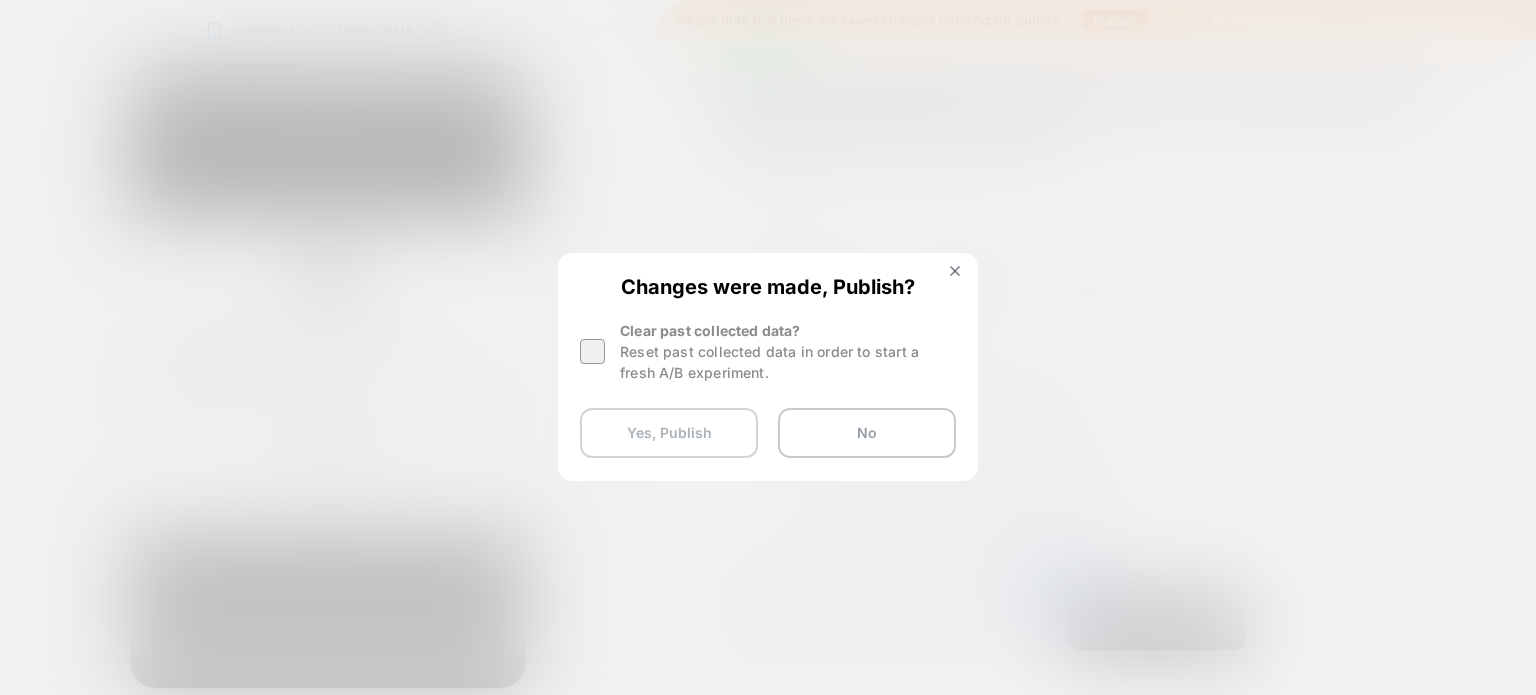 click on "Yes, Publish" at bounding box center (669, 433) 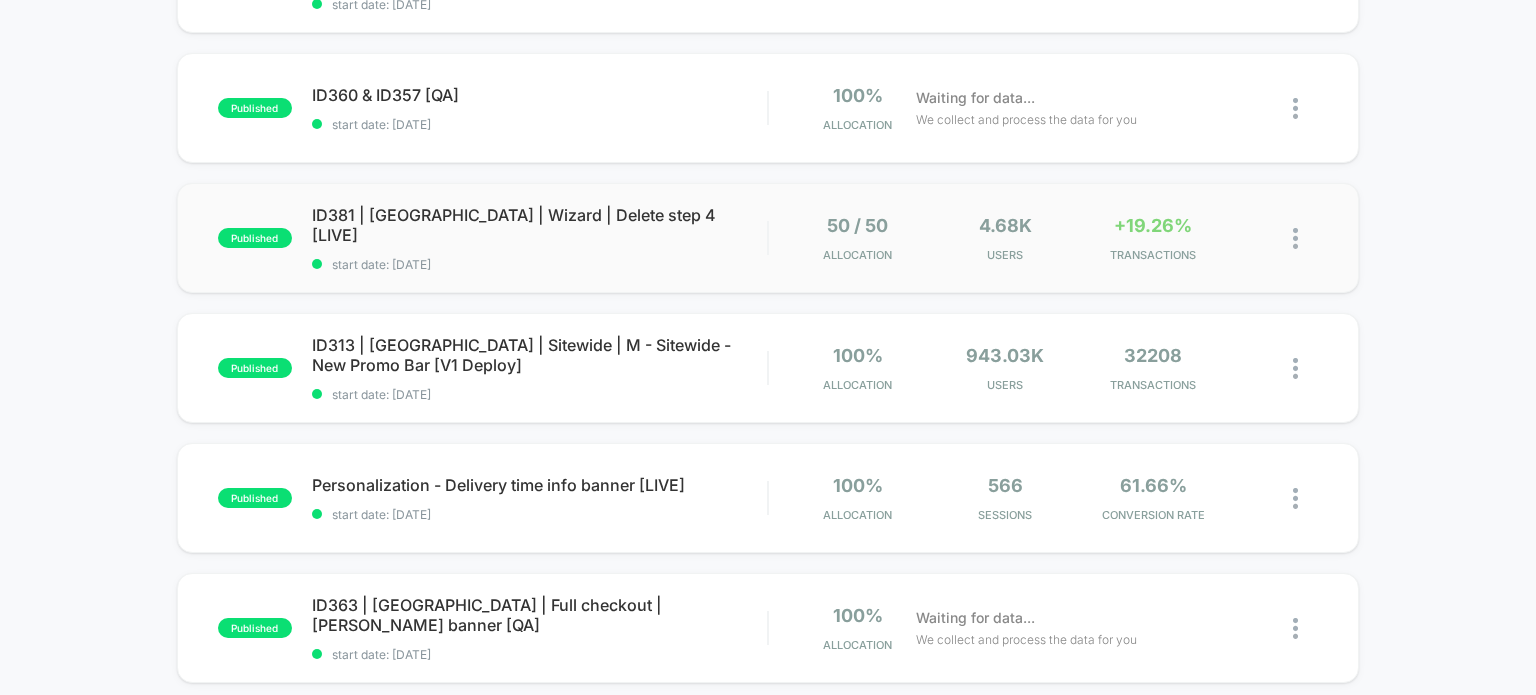 scroll, scrollTop: 600, scrollLeft: 0, axis: vertical 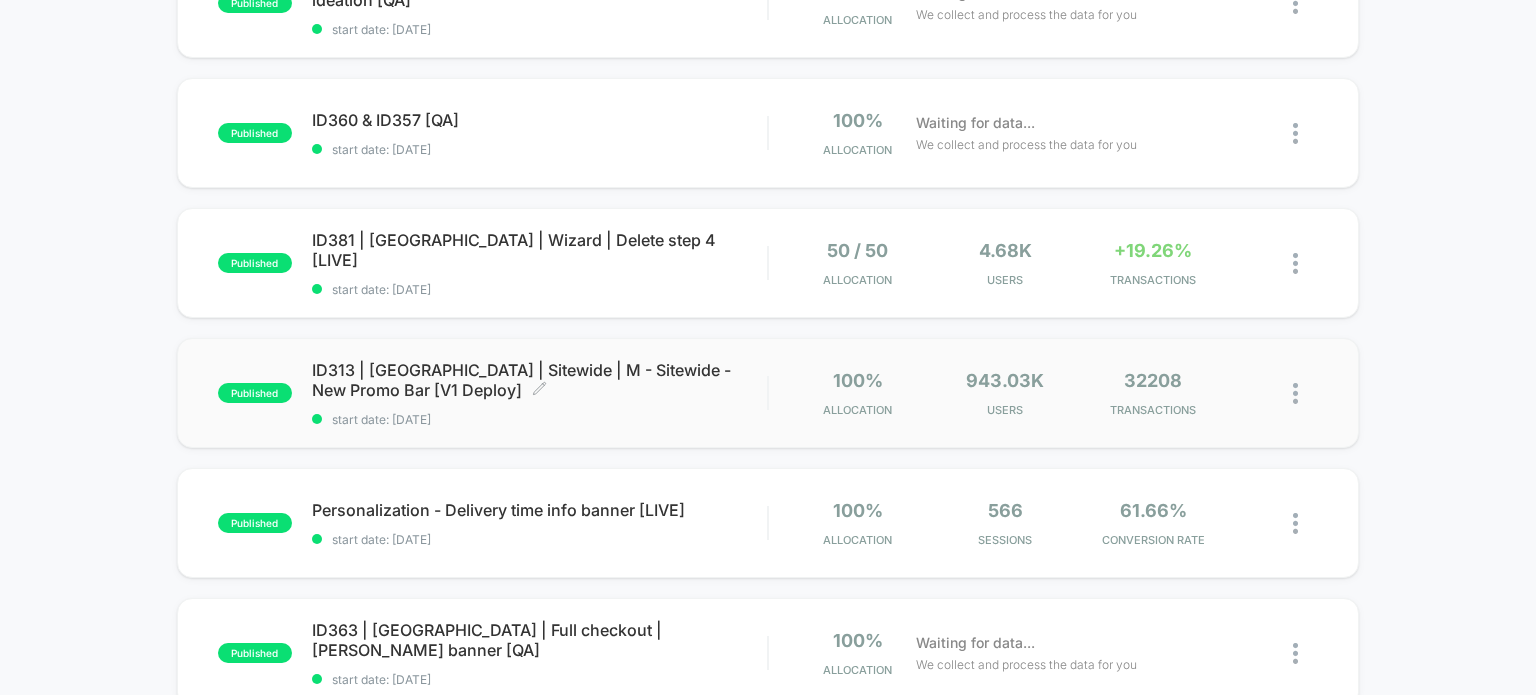 click on "ID313 | [GEOGRAPHIC_DATA] | Sitewide | M - Sitewide - New Promo Bar [V1 Deploy] Click to edit experience details" at bounding box center [540, 380] 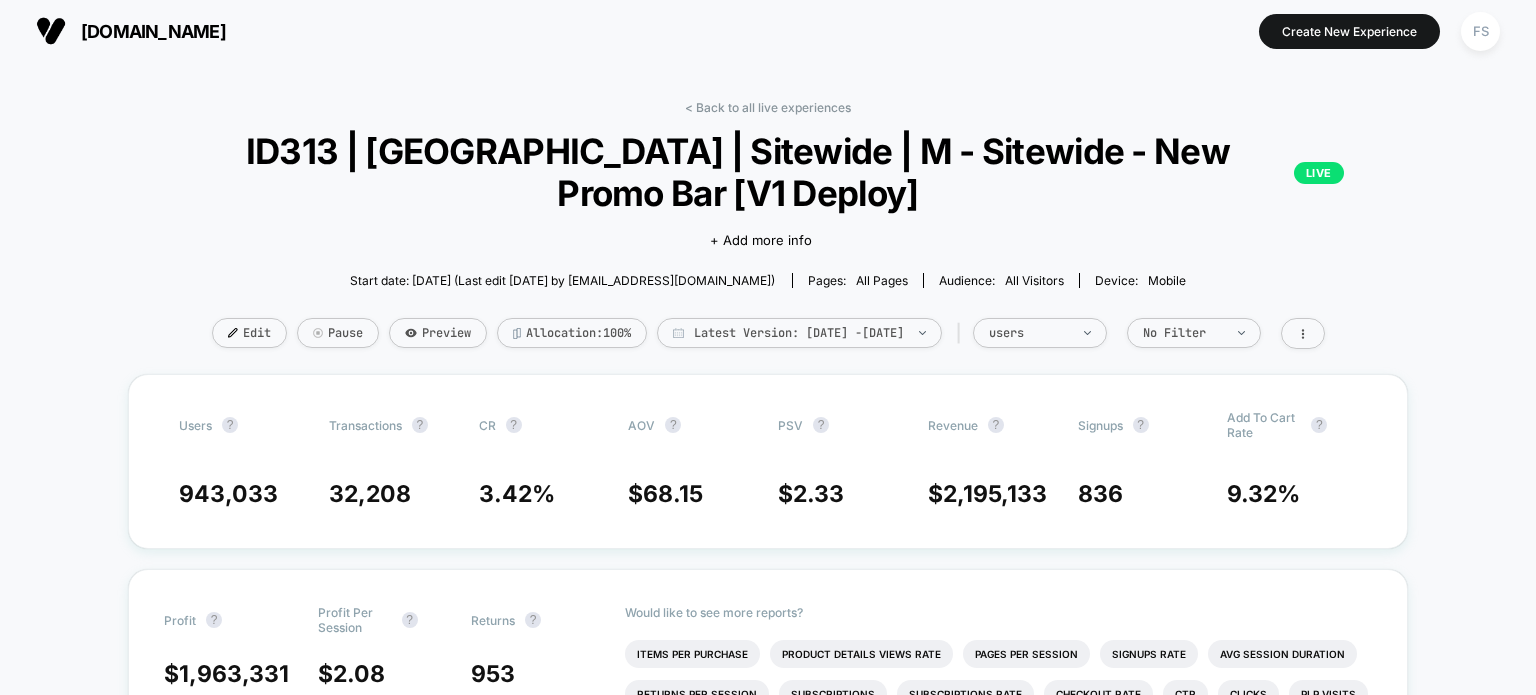 scroll, scrollTop: 0, scrollLeft: 0, axis: both 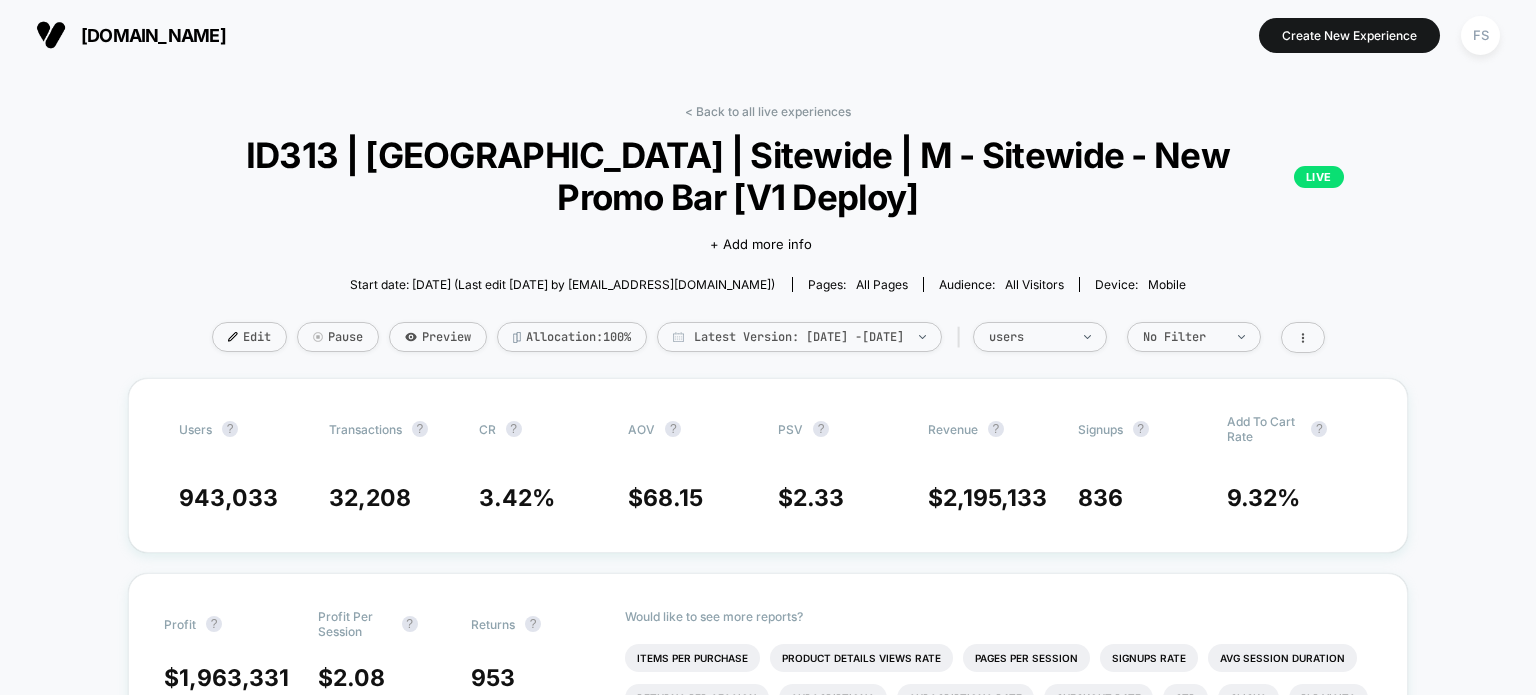 click on "< Back to all live experiences  ID313 | USA | Sitewide | M - Sitewide - New Promo Bar [V1 Deploy] LIVE Click to edit experience details + Add more info Start date: 6/3/2025 (Last edit 6/20/2025 by fahim.shahrear@echologyx.com) Pages: all pages Audience: All Visitors Device: mobile Edit Pause  Preview Allocation:  100% Latest Version:     Jun 3, 2025    -    Jul 1, 2025 |   users   No Filter" at bounding box center (768, 241) 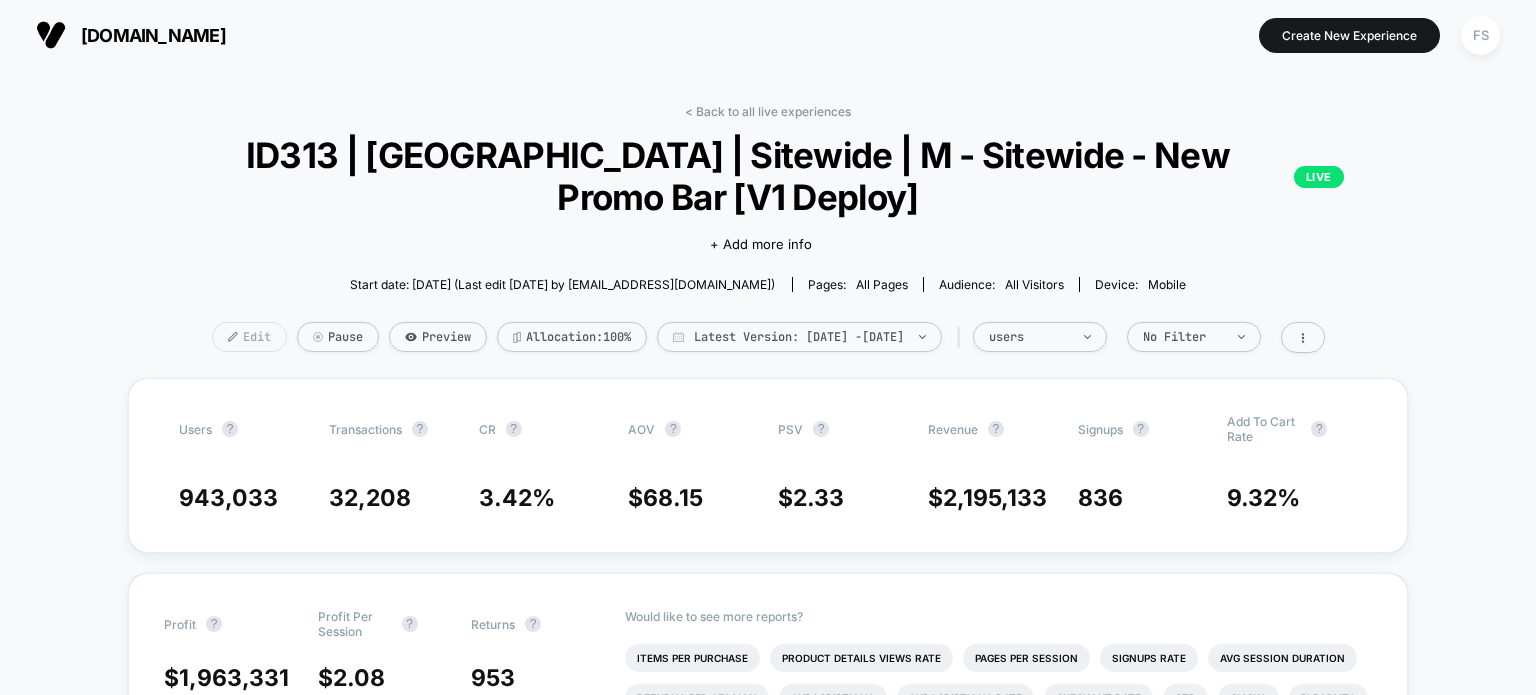 click on "Edit" at bounding box center (249, 337) 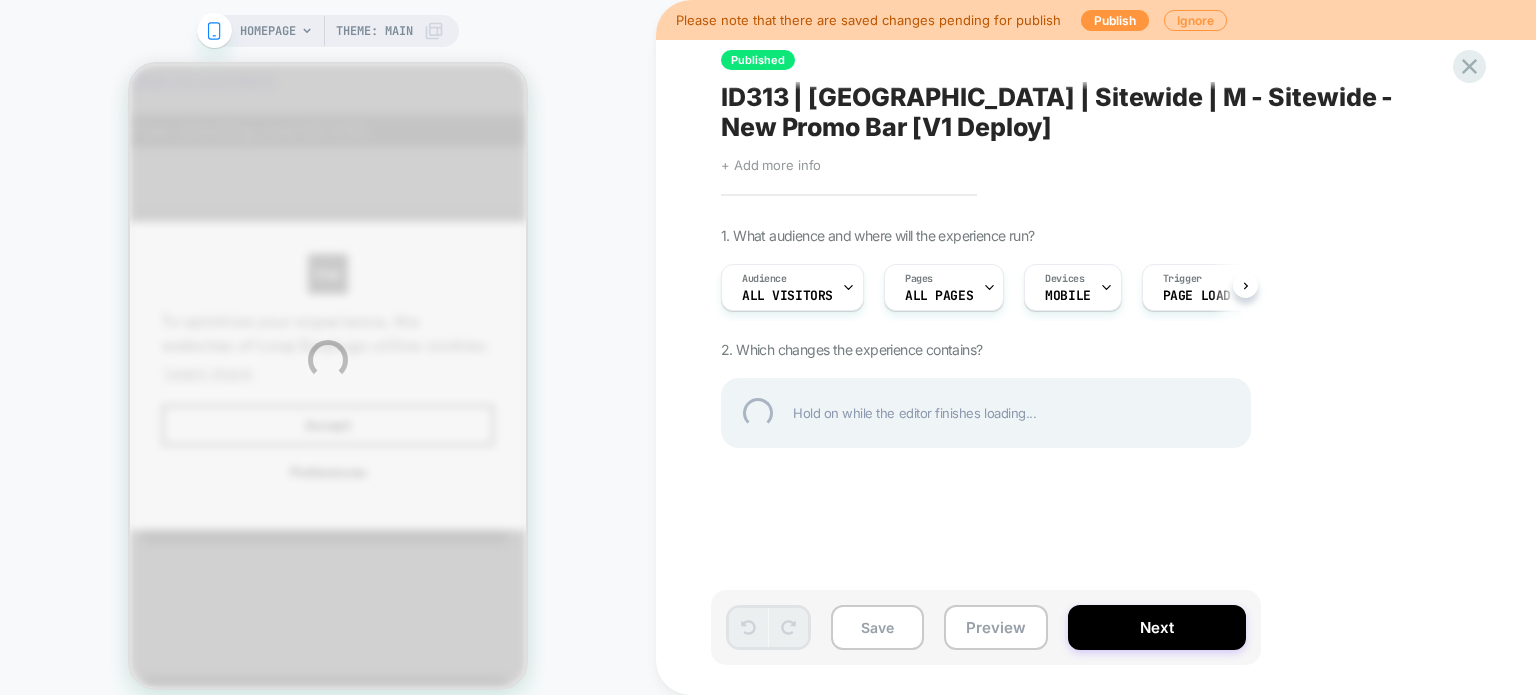 scroll, scrollTop: 0, scrollLeft: 0, axis: both 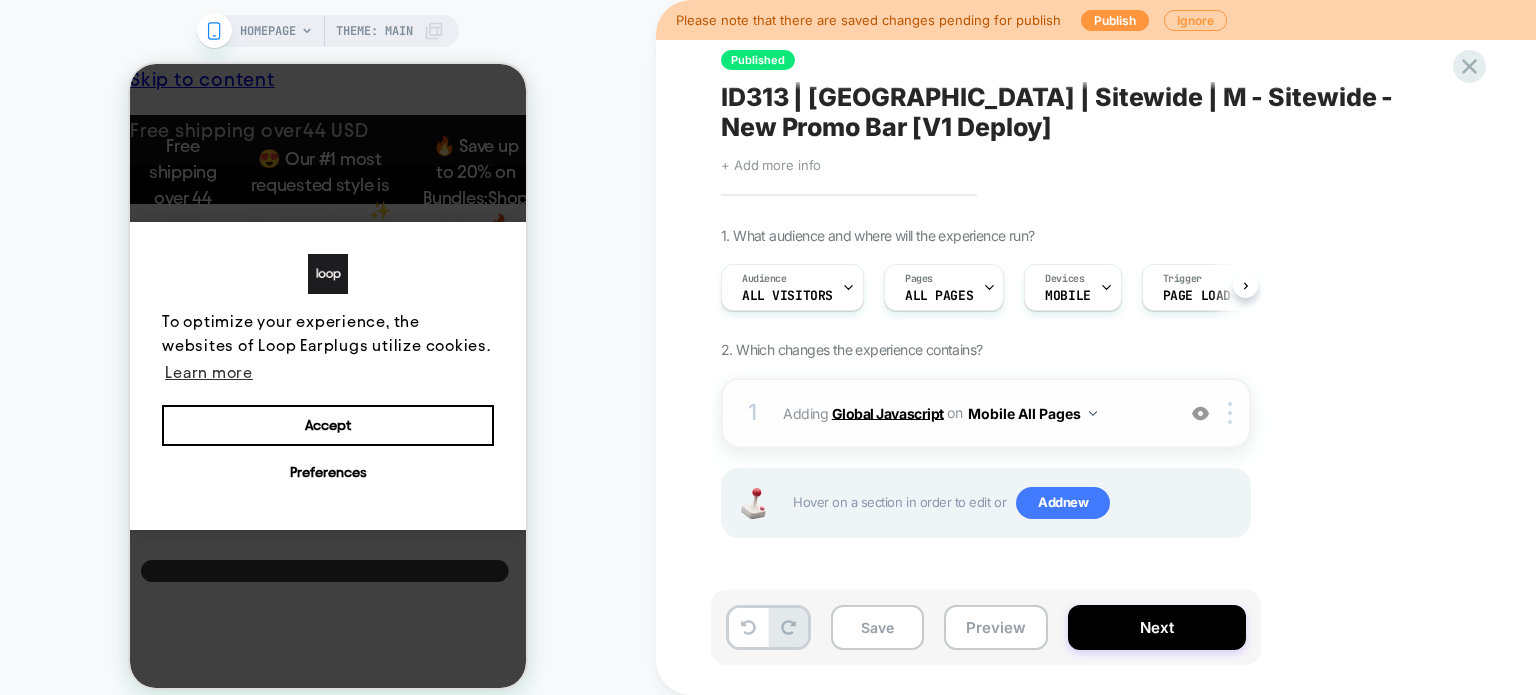 click on "Global Javascript" at bounding box center [888, 412] 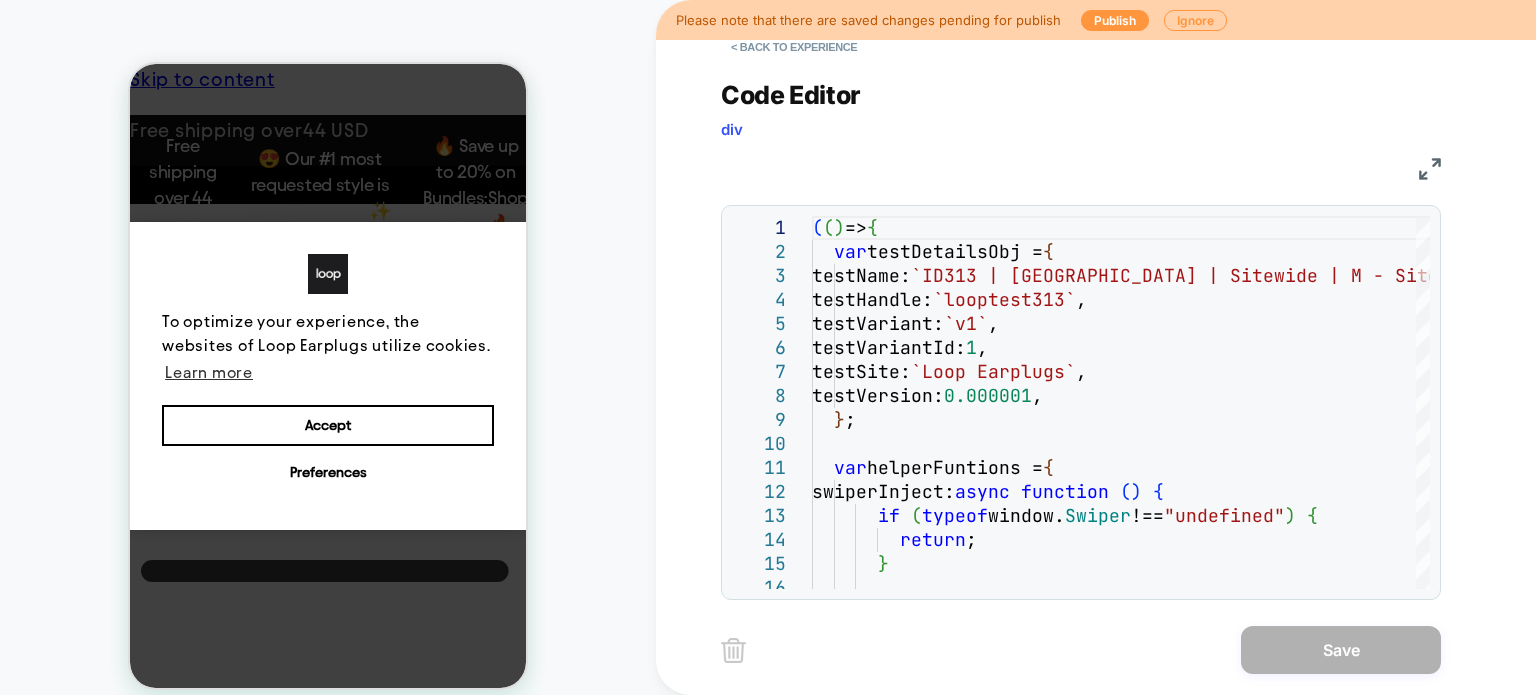 click at bounding box center (1430, 169) 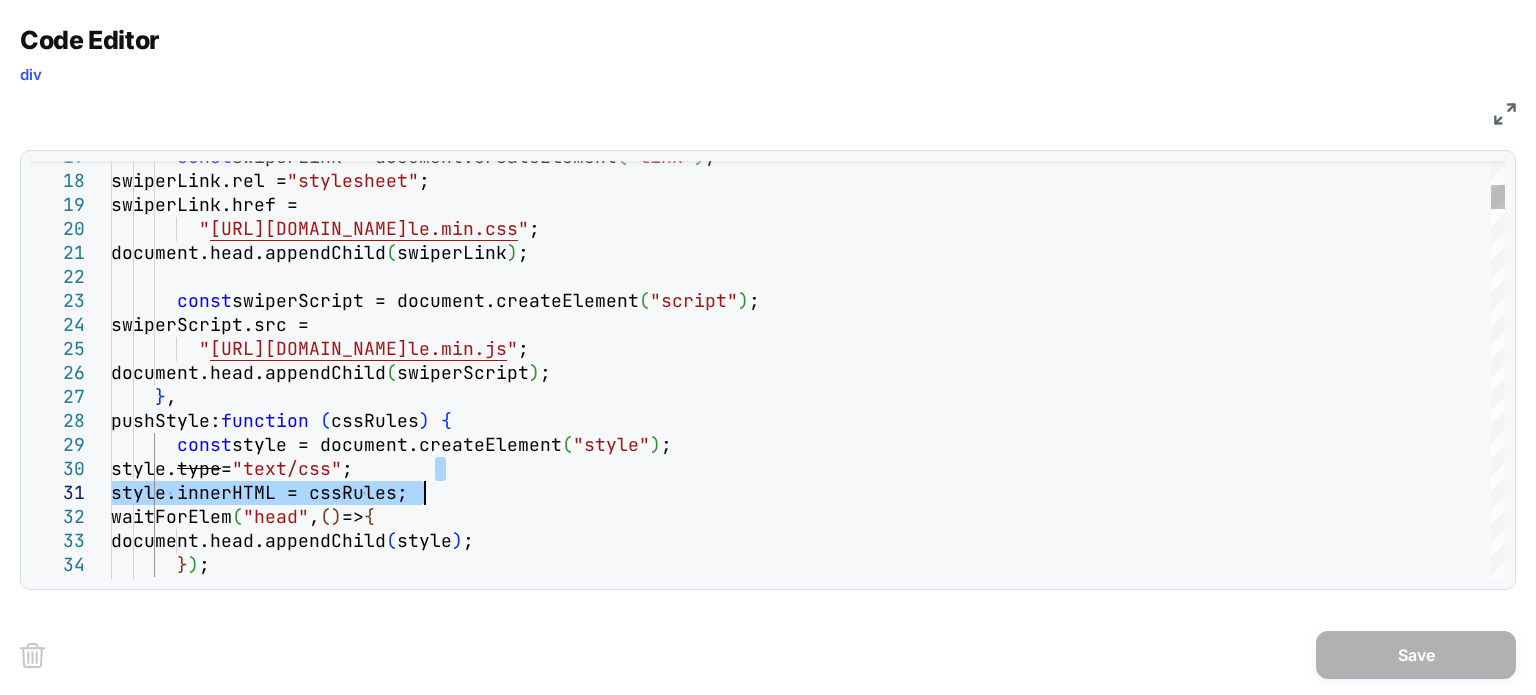 scroll, scrollTop: 0, scrollLeft: 0, axis: both 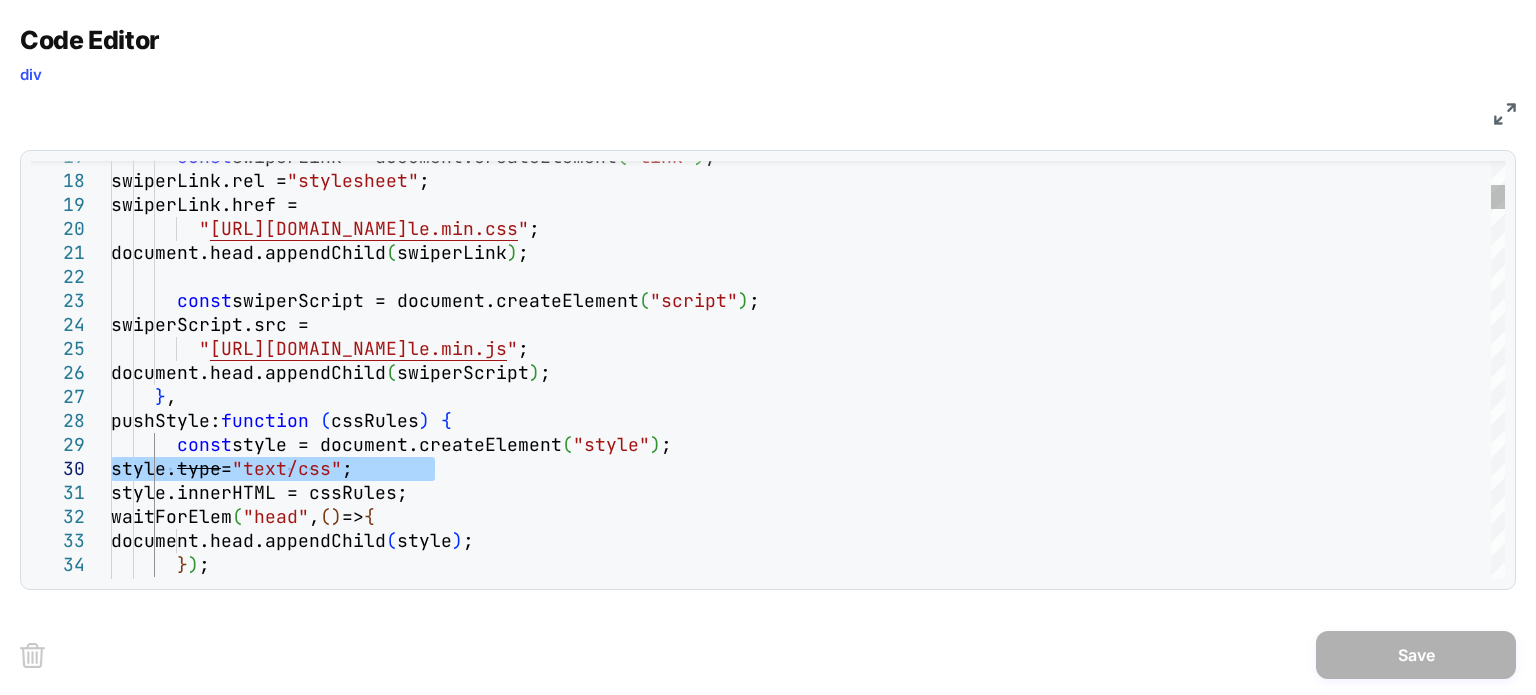 drag, startPoint x: 462, startPoint y: 470, endPoint x: 91, endPoint y: 477, distance: 371.06604 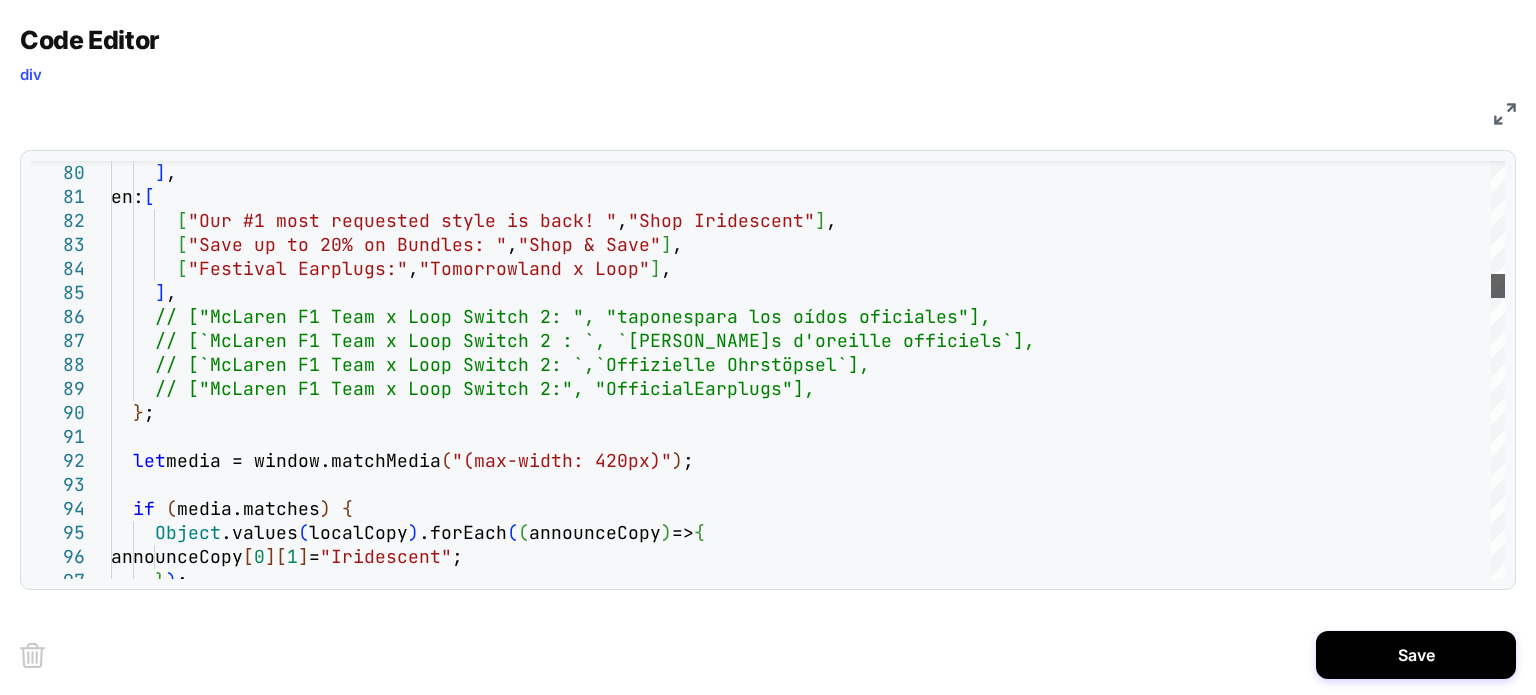 click at bounding box center (1498, 286) 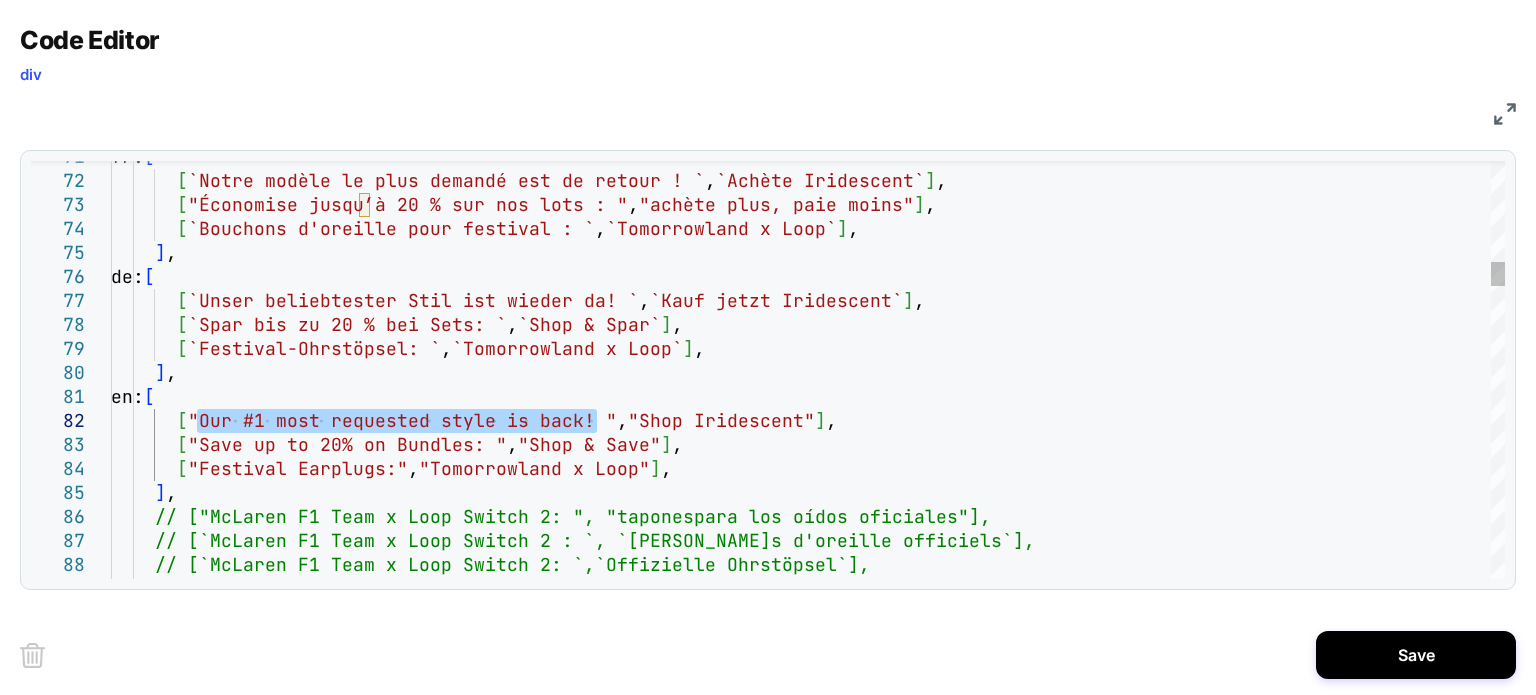 drag, startPoint x: 194, startPoint y: 418, endPoint x: 600, endPoint y: 411, distance: 406.06033 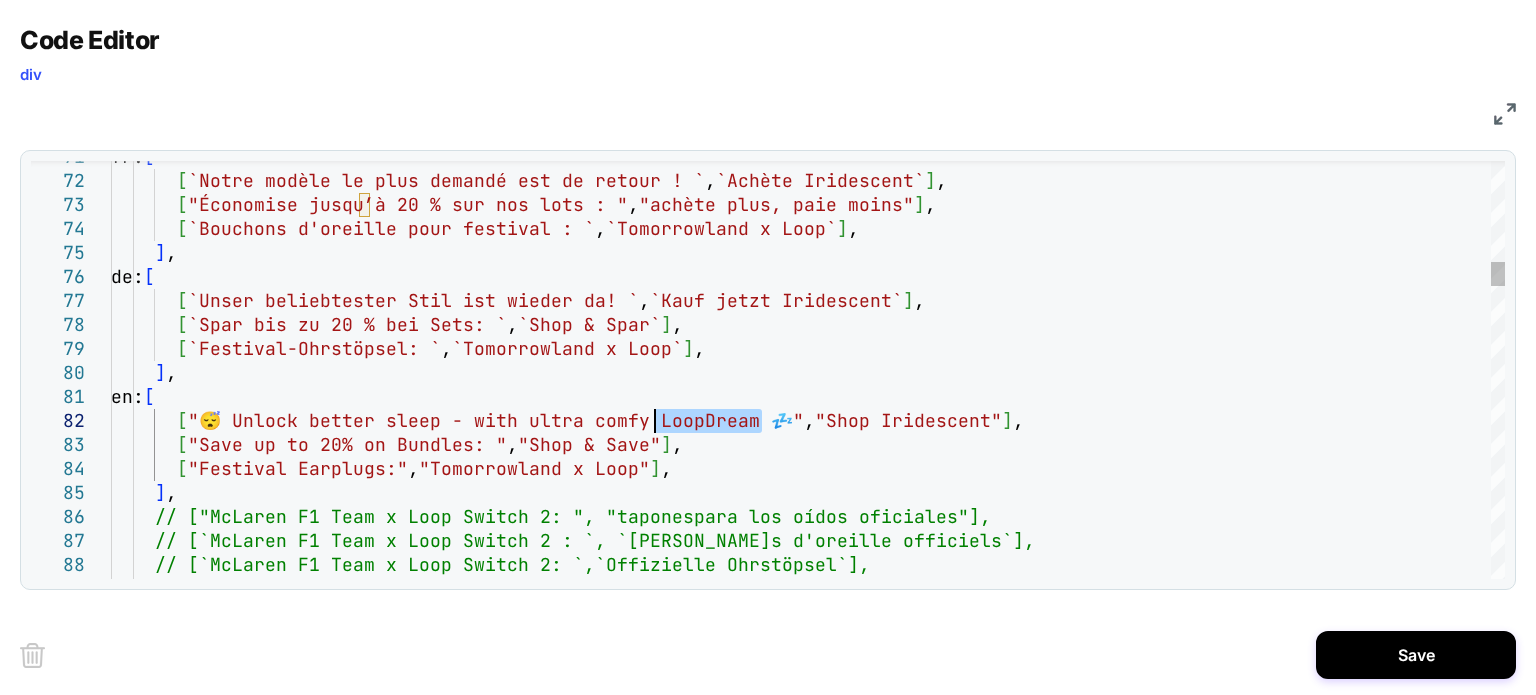 drag, startPoint x: 764, startPoint y: 419, endPoint x: 651, endPoint y: 419, distance: 113 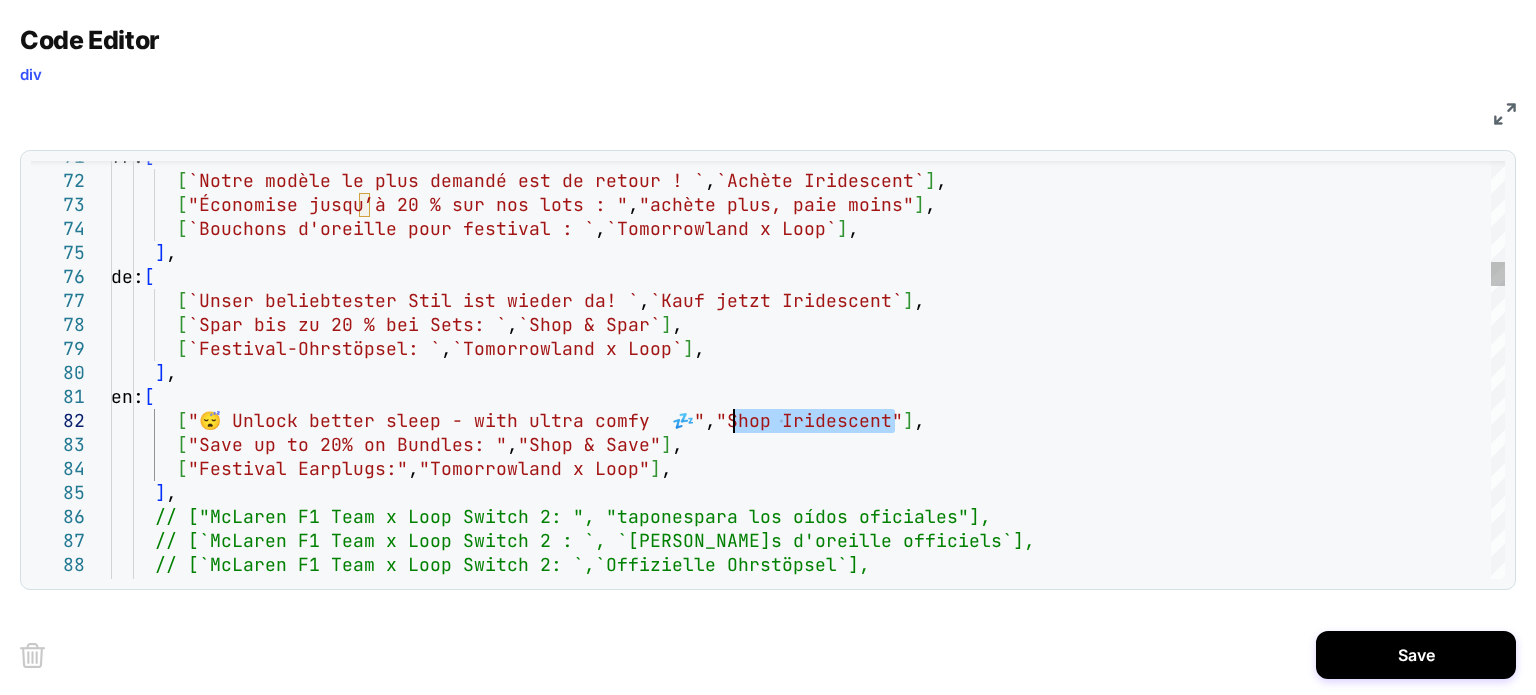 drag, startPoint x: 896, startPoint y: 418, endPoint x: 733, endPoint y: 412, distance: 163.1104 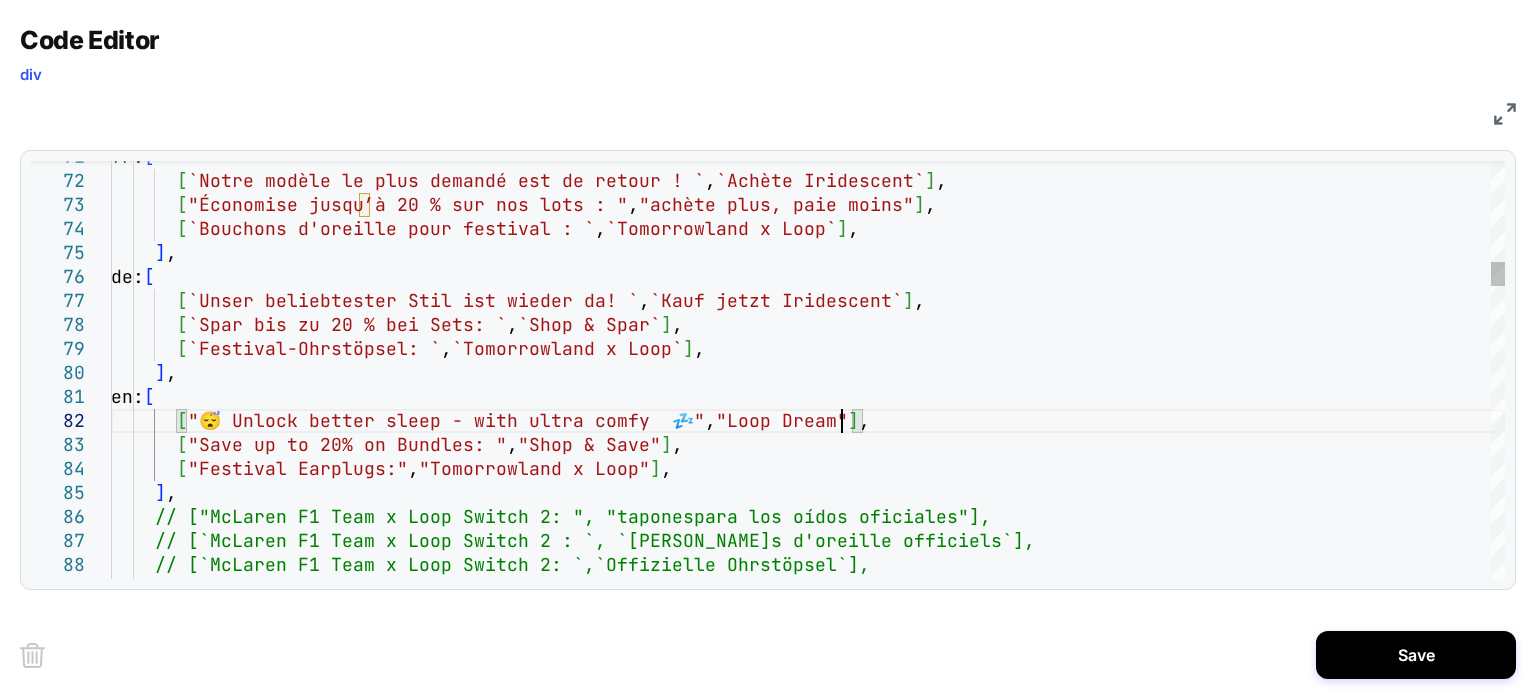click on "[ "Économise jusqu’à 20 % sur nos lots : " ,  "achète plus, paie moins" ] ,        [ `Bouchons d'oreille pour festival : ` ,  `Tomorrowland x Loop` ] ,     fr:  [        [ `Notre modèle le plus demandé est de retour ! ` ,  `Achète Iridescent` ] ,      ] ,     de:  [        [ `Unser beliebtester Stil ist wieder da! ` ,  `Kauf jetzt Iridescent` ] ,        [ `Spar bis zu 20 % bei Sets: ` ,  `Shop & Spar` ] ,        [ `Festival-Ohrstöpsel: ` ,  `Tomorrowland x Loop` ] ,      ] ,     en:  [        [ "😴 Unlock better sleep - with ultra comfy  💤" ,  "Loop Dream" ] ,        [ "Save up to 20% on Bundles: " ,  "Shop & Save" ] ,        [ "Festival Earplugs:" ,  "Tomorrowland x Loop" ] ,      ] ,      // ["McLaren F1 Team x Loop Switch 2: ", "tapones  para los oídos oficiales"],      s d'oreille officiels`]," at bounding box center [808, 1986] 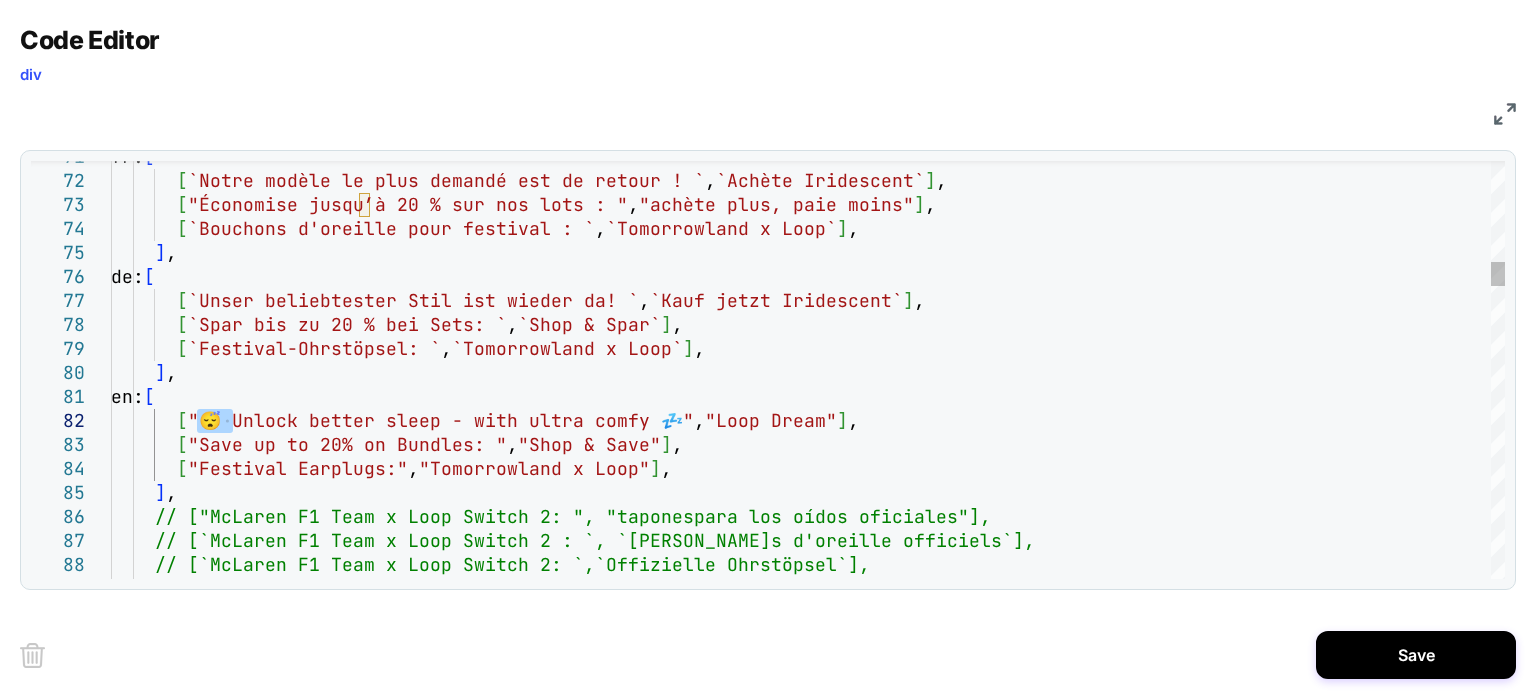 drag, startPoint x: 229, startPoint y: 419, endPoint x: 200, endPoint y: 419, distance: 29 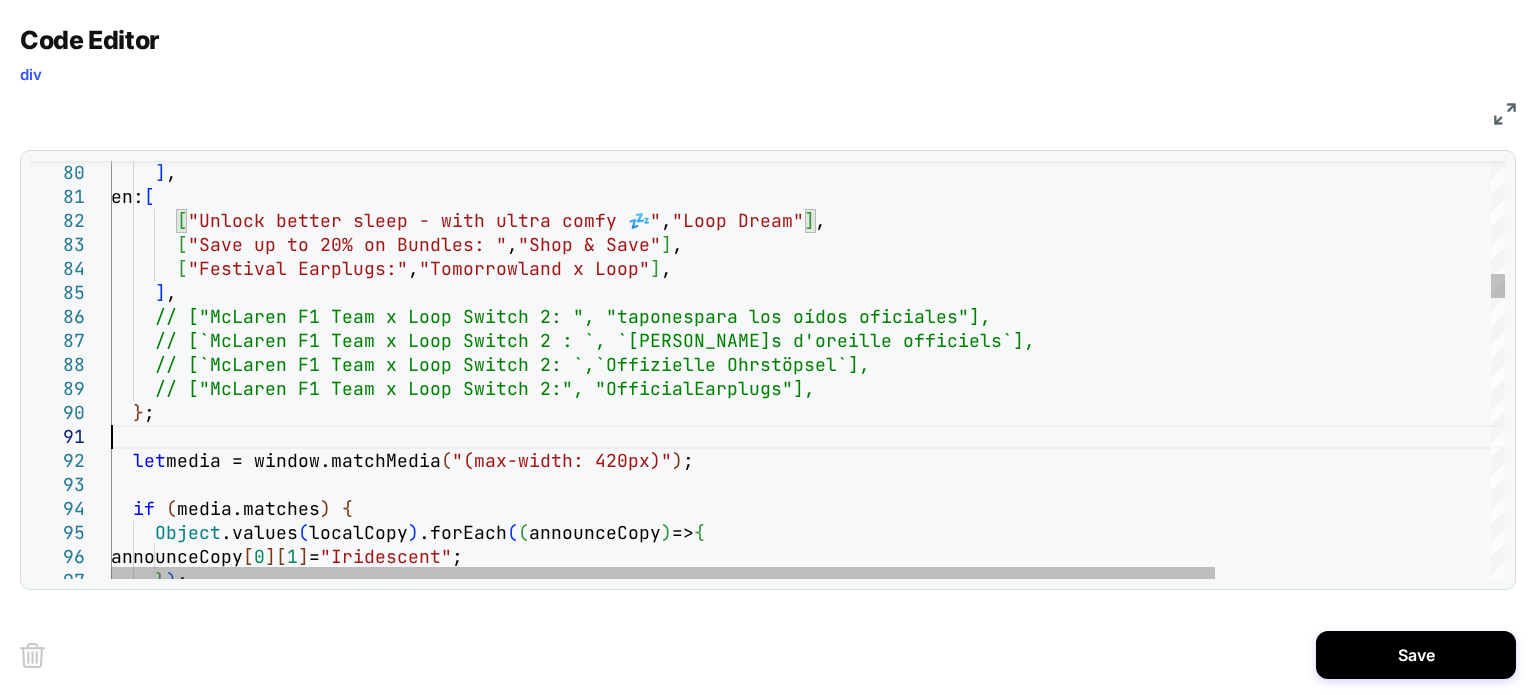 click on "] ,     en:  [        [ "Unlock better sleep - with ultra comfy 💤" ,  "Loop Dream" ] ,        [ "Save up to 20% on Bundles: " ,  "Shop & Save" ] ,        [ "Festival Earplugs:" ,  "Tomorrowland x Loop" ] ,      ] ,      // ["McLaren F1 Team x Loop Switch 2: ", "tapones  para los oídos oficiales"],      // [`McLaren F1 Team x Loop Switch 2 : `, `Bouchon s d'oreille officiels`],      // [`McLaren F1 Team x Loop Switch 2: `,  `Offizielle Ohrstöpsel`],      // ["McLaren F1 Team x Loop Switch 2:", "Official  Earplugs"],    } ;    let  media = window.matchMedia ( "(max-width: 420px)" ) ;    if   ( media.matches )   {      Object .values ( localCopy ) .forEach ( ( announceCopy )  =>  {       announceCopy [ 0 ] [ 1 ]  =  "Iridescent" ;      } ) ;" at bounding box center [982, 1786] 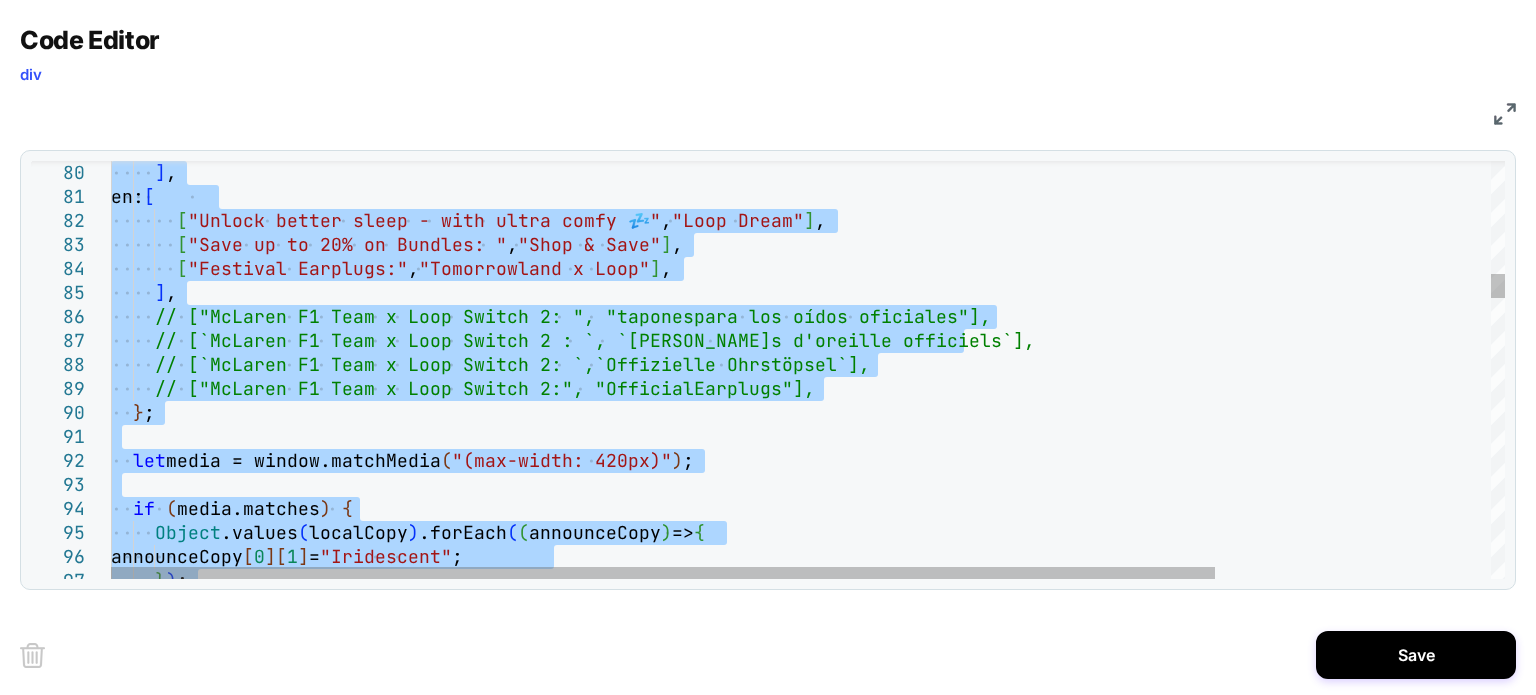 type on "**********" 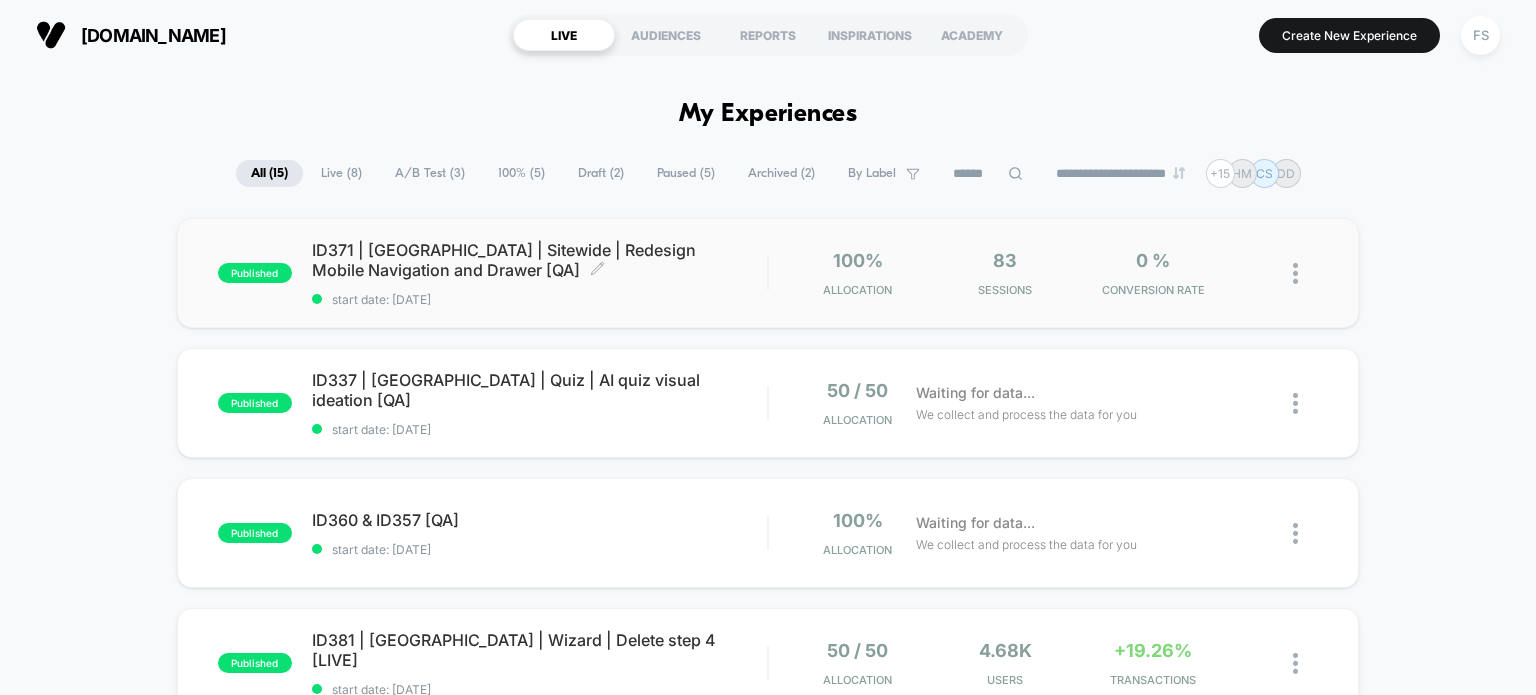 scroll, scrollTop: 0, scrollLeft: 0, axis: both 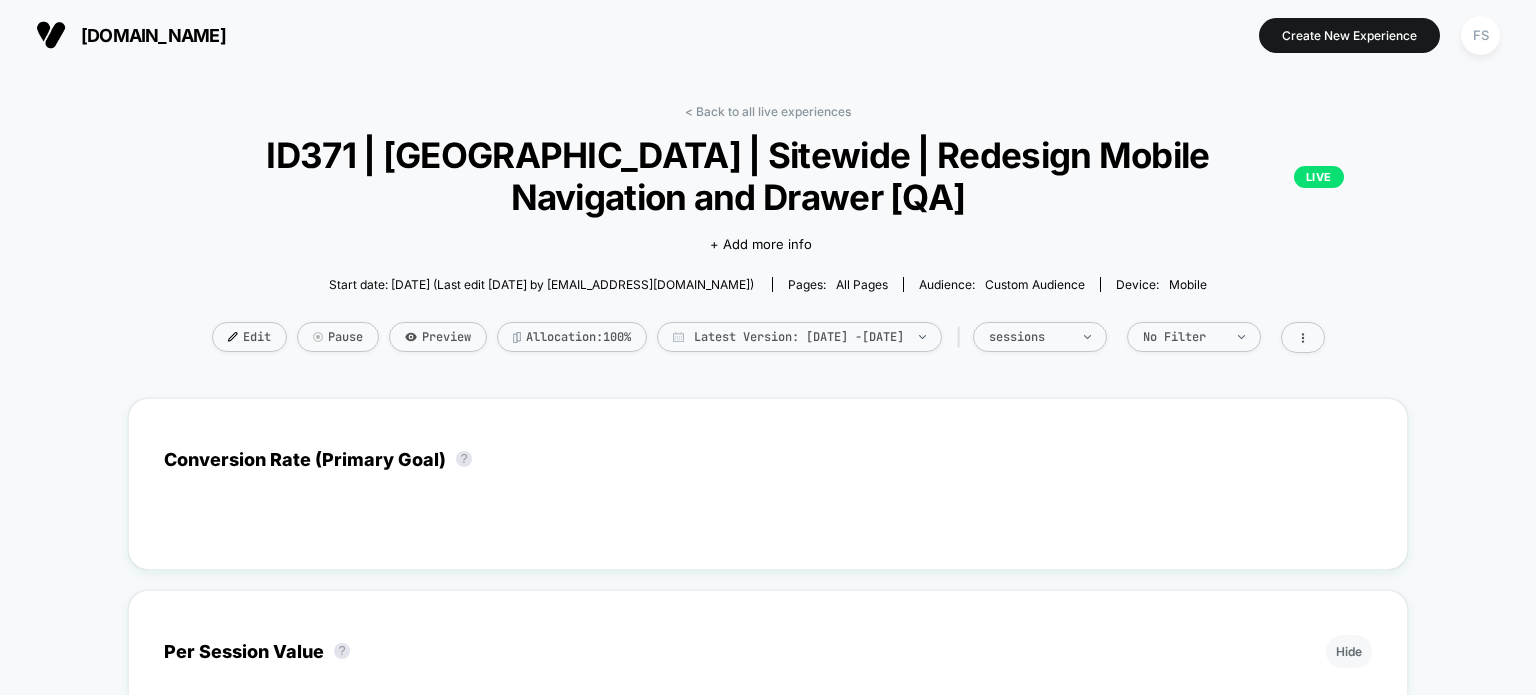 click on "Edit" at bounding box center [249, 337] 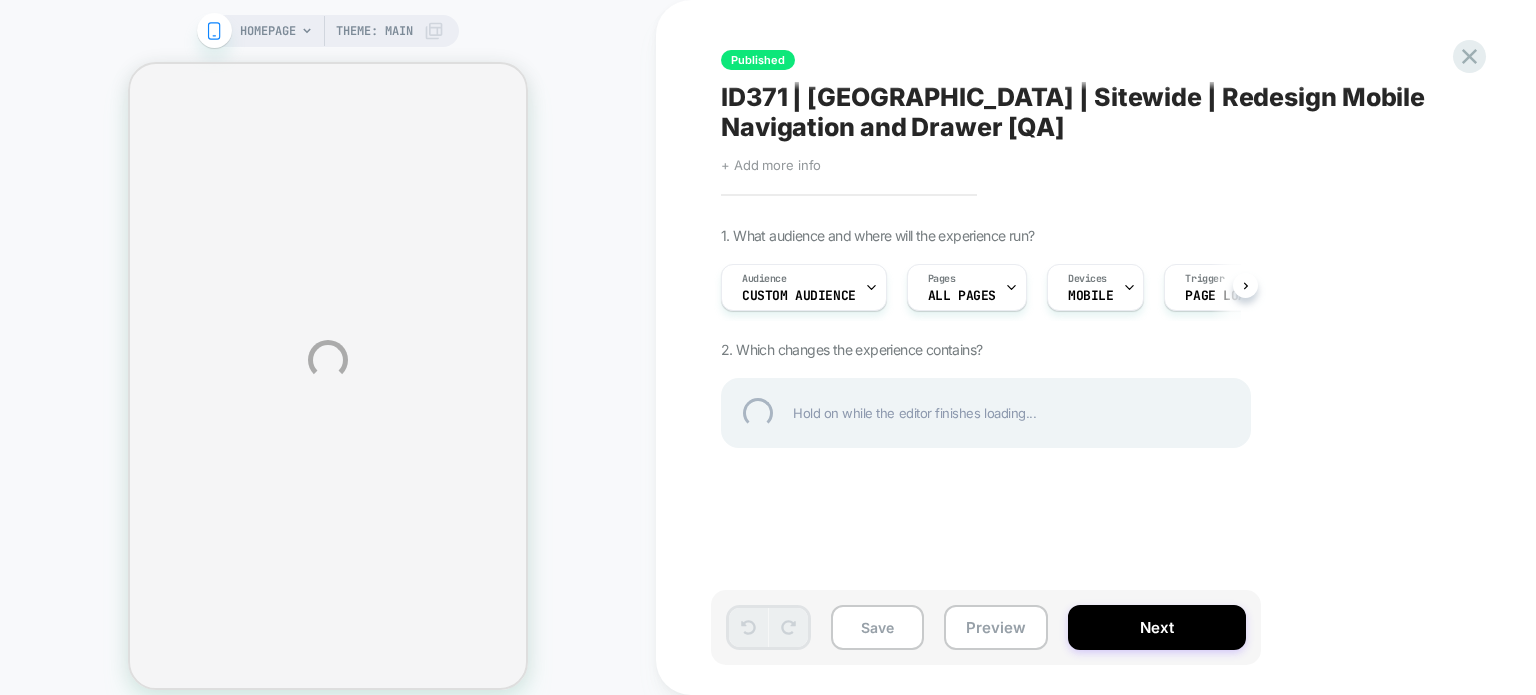 drag, startPoint x: 1066, startPoint y: 491, endPoint x: 1316, endPoint y: 455, distance: 252.5787 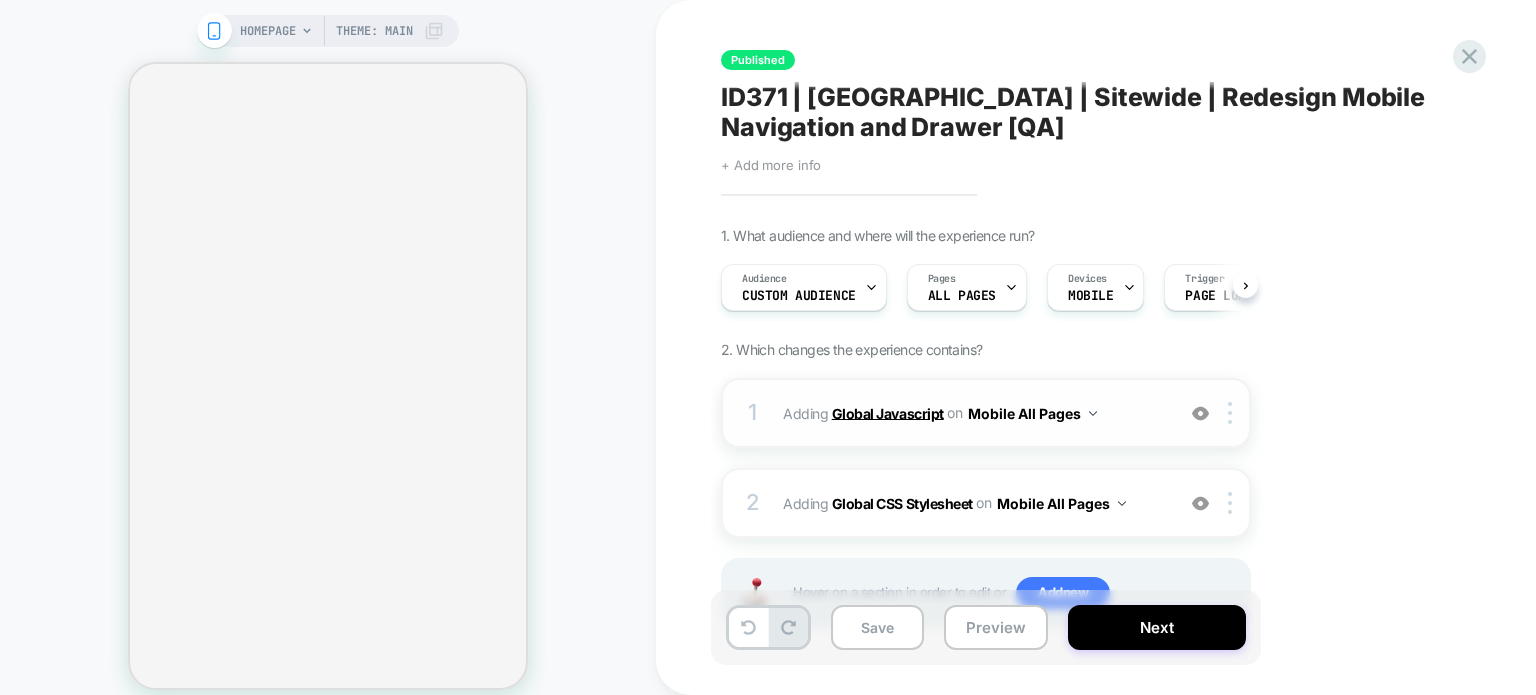 scroll, scrollTop: 0, scrollLeft: 1, axis: horizontal 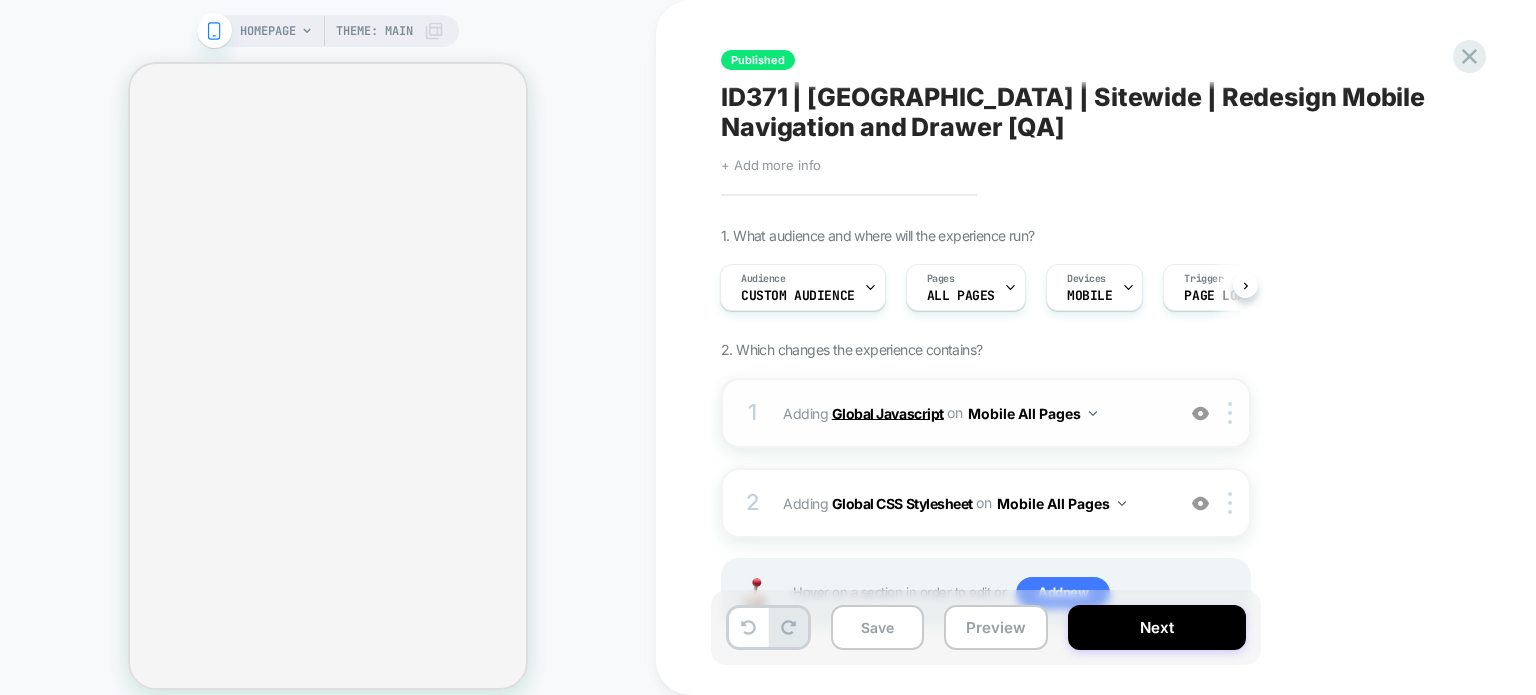 click on "Global Javascript" at bounding box center [888, 412] 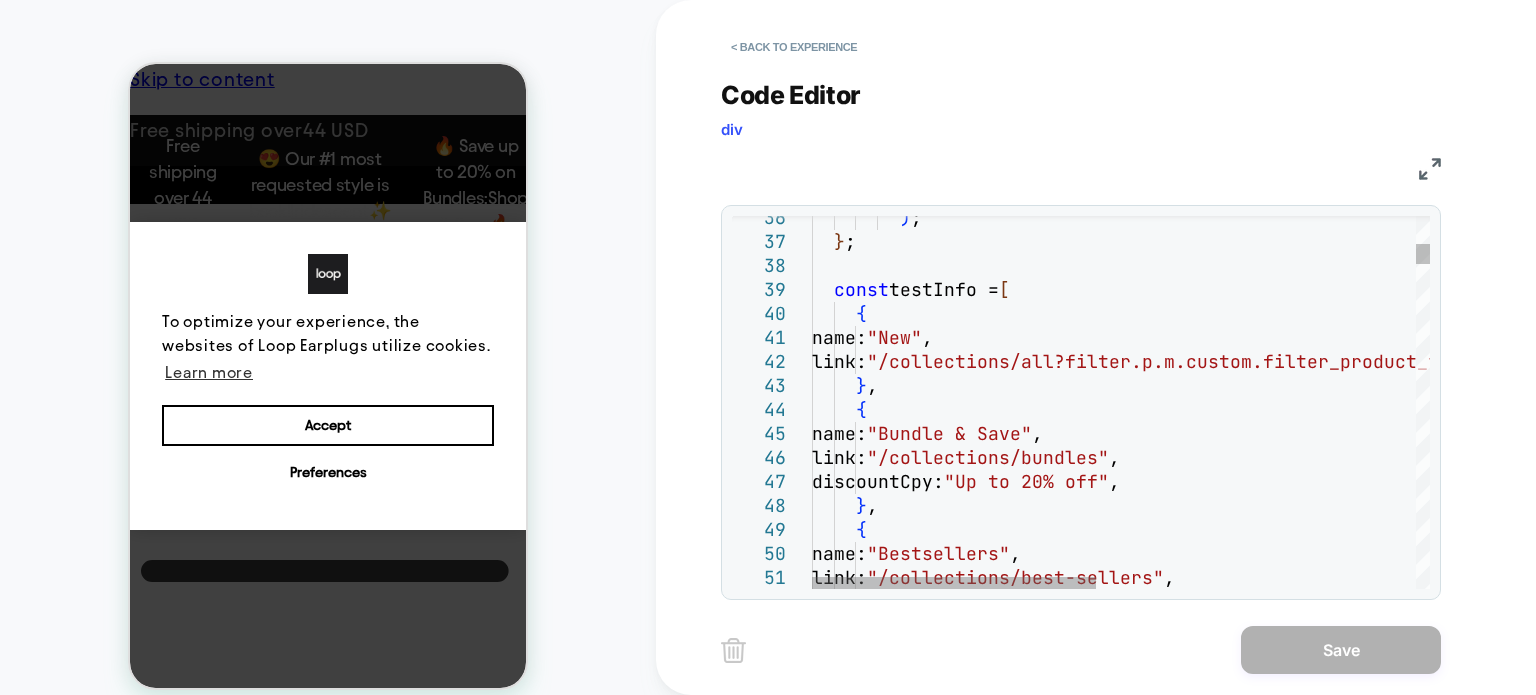 scroll, scrollTop: 0, scrollLeft: 0, axis: both 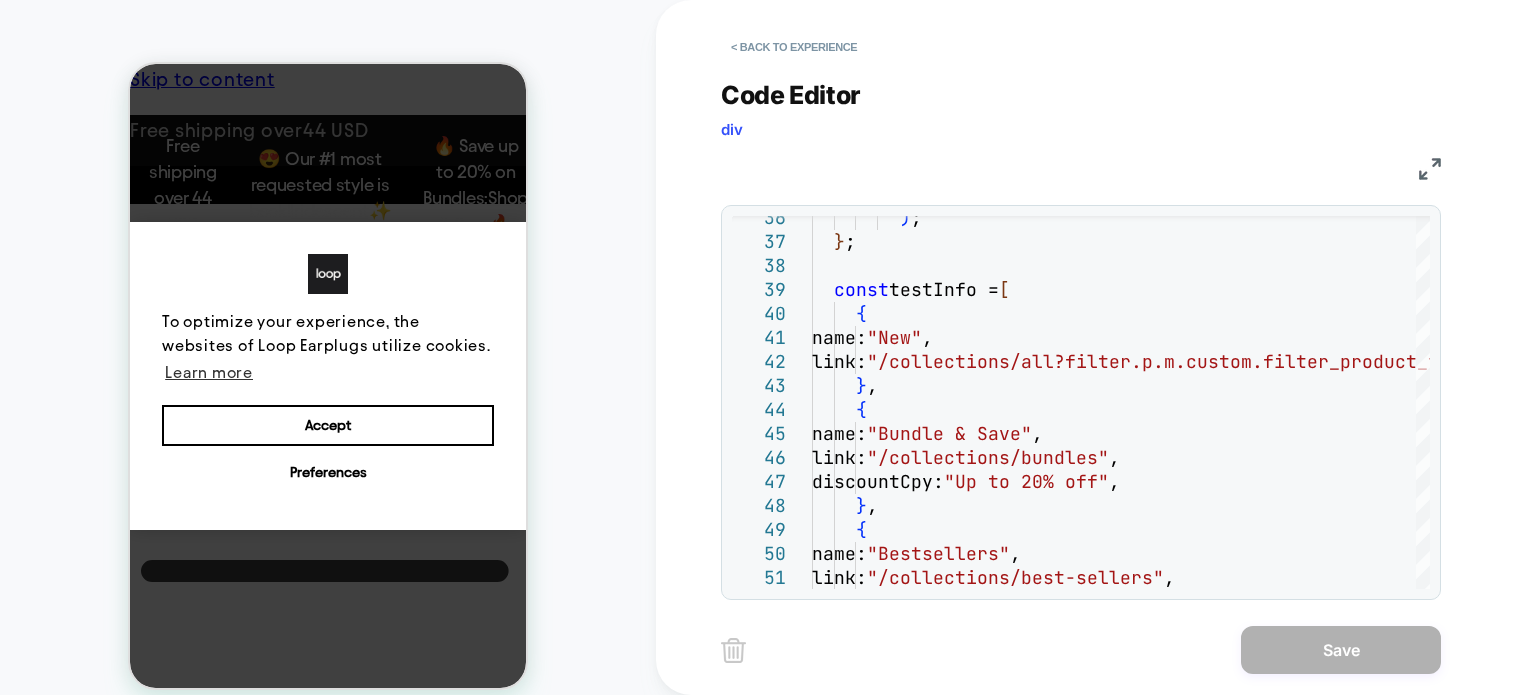click at bounding box center (1430, 169) 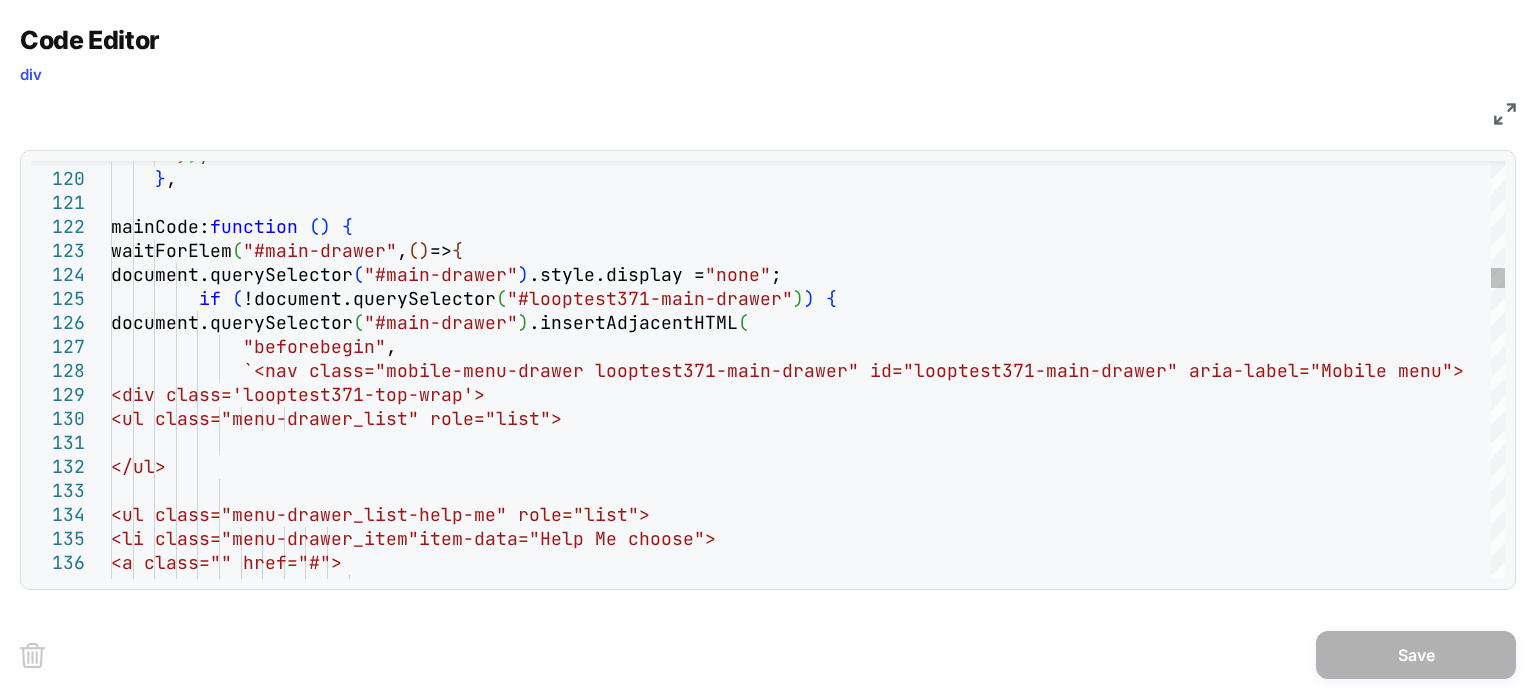scroll, scrollTop: 0, scrollLeft: 0, axis: both 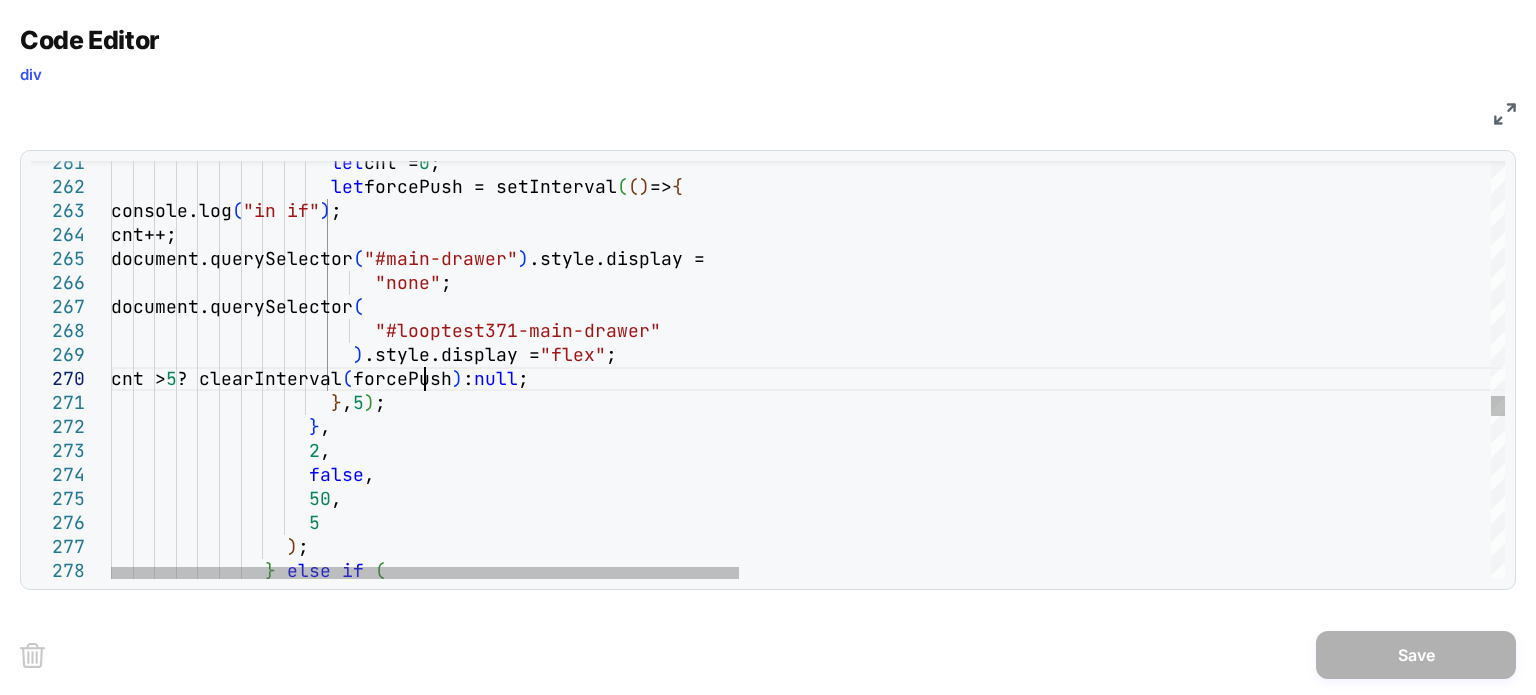 click on "let  cnt =  0 ;                      let  forcePush = setInterval ( ( )  =>  {                       console.log ( "in if" ) ;                       cnt++;                       document.querySelector ( "#main-drawer" ) .style.display =                          "none" ;                       document.querySelector (                          "#looptest371-main-drawer"                        ) .style.display =  "flex" ;                       cnt >  5  ? clearInterval ( forcePush )  :  null ;                      } ,  5 ) ;                    } ,                    2 ,                    false ,                    50 ,                    5 ) ; }" at bounding box center (1640, -588) 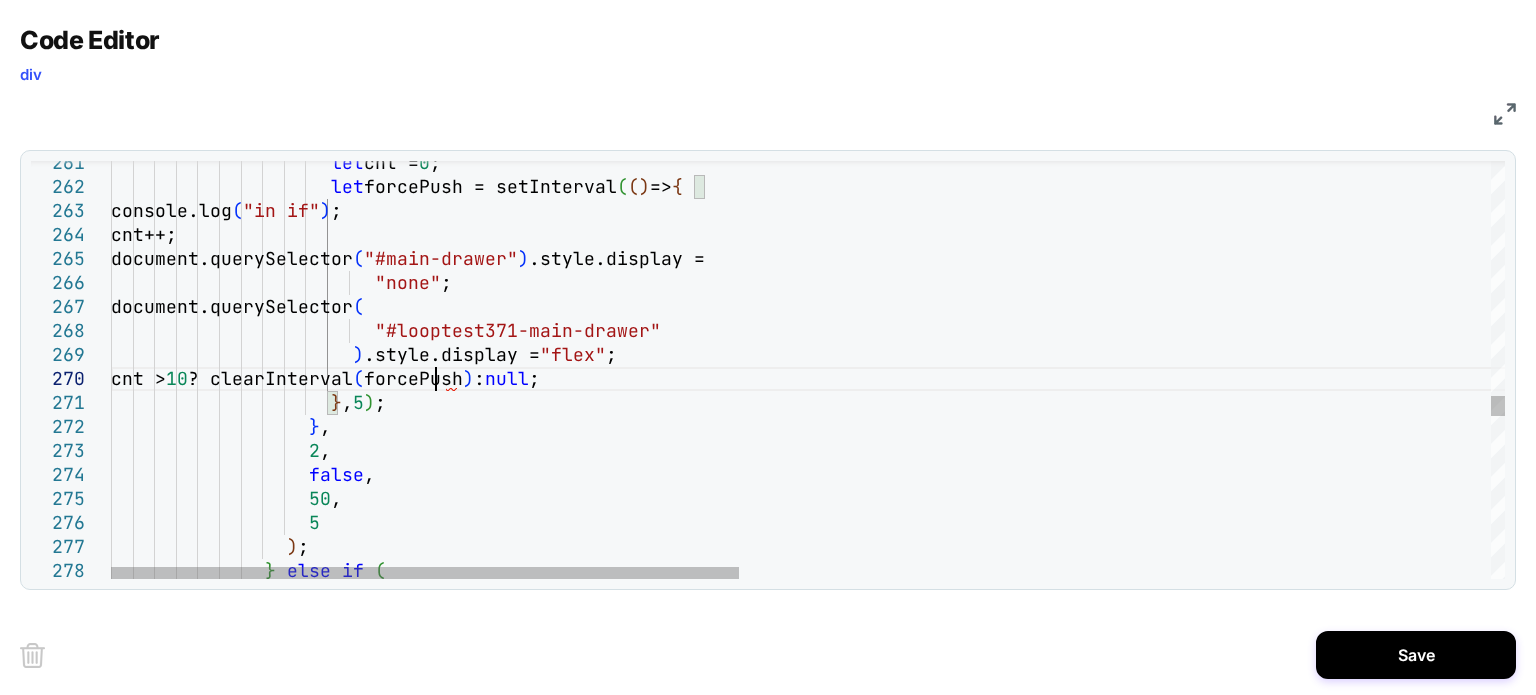 scroll, scrollTop: 216, scrollLeft: 322, axis: both 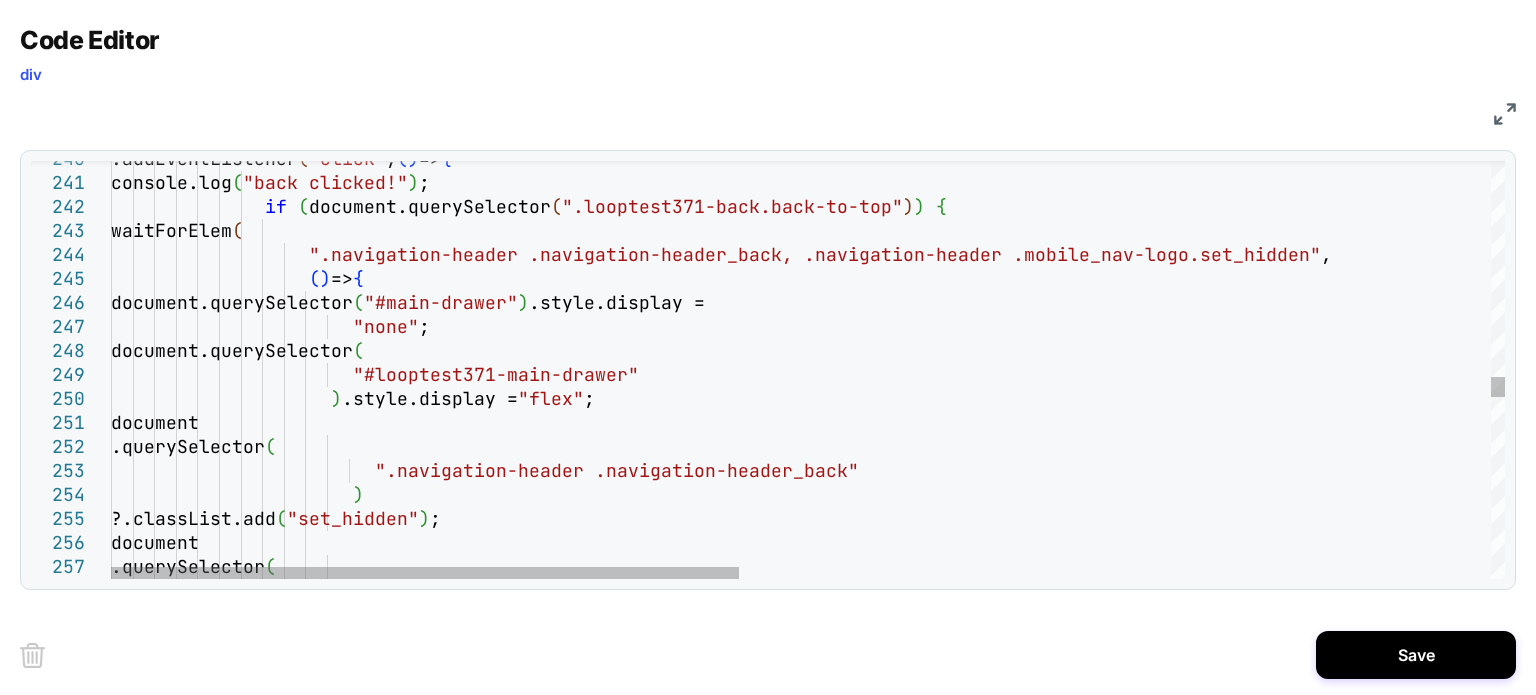 click on ".querySelector (                       ?.classList.add ( "set_hidden" ) ;                     document                          ".navigation-header .navigation-header_back"                        )                     document                       .querySelector (                     document.querySelector (                        "#looptest371-main-drawer"                      ) .style.display =  "flex" ;                     document.querySelector ( "#main-drawer" ) .style.display =                        "none" ;                    ".navigation-header .navigation-header_back, .navi gation-header .mobile_nav-logo.set_hidden" ,                    ( )  =>  {                if" at bounding box center [1640, -88] 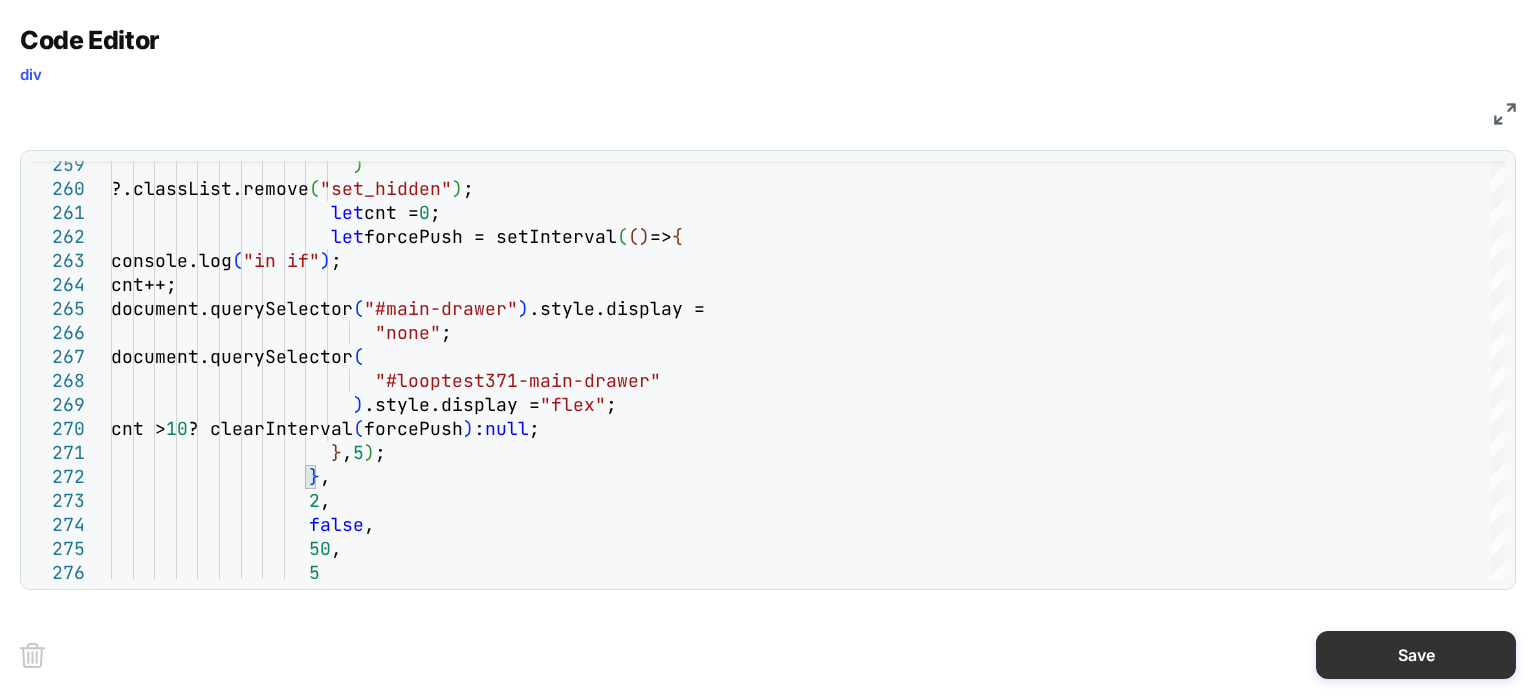 type on "**********" 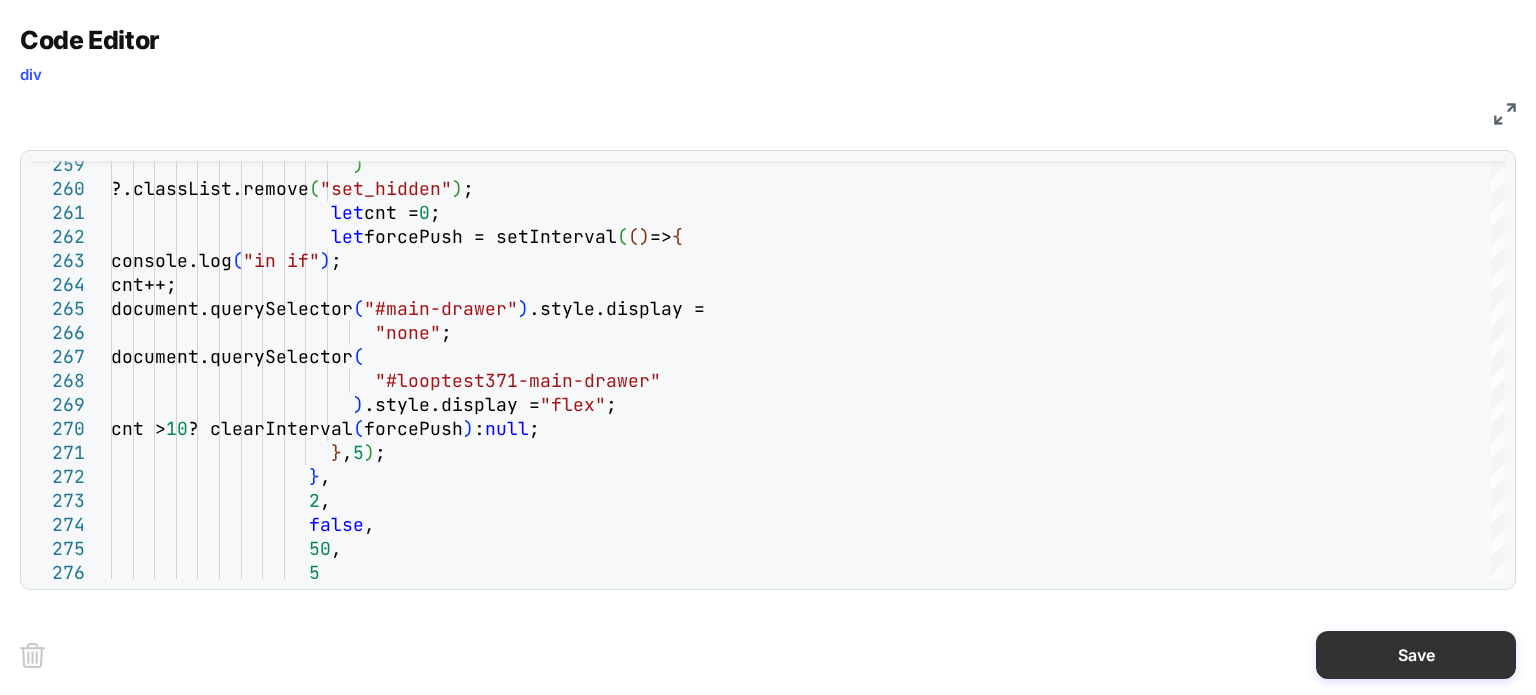 click on "Save" at bounding box center (1416, 655) 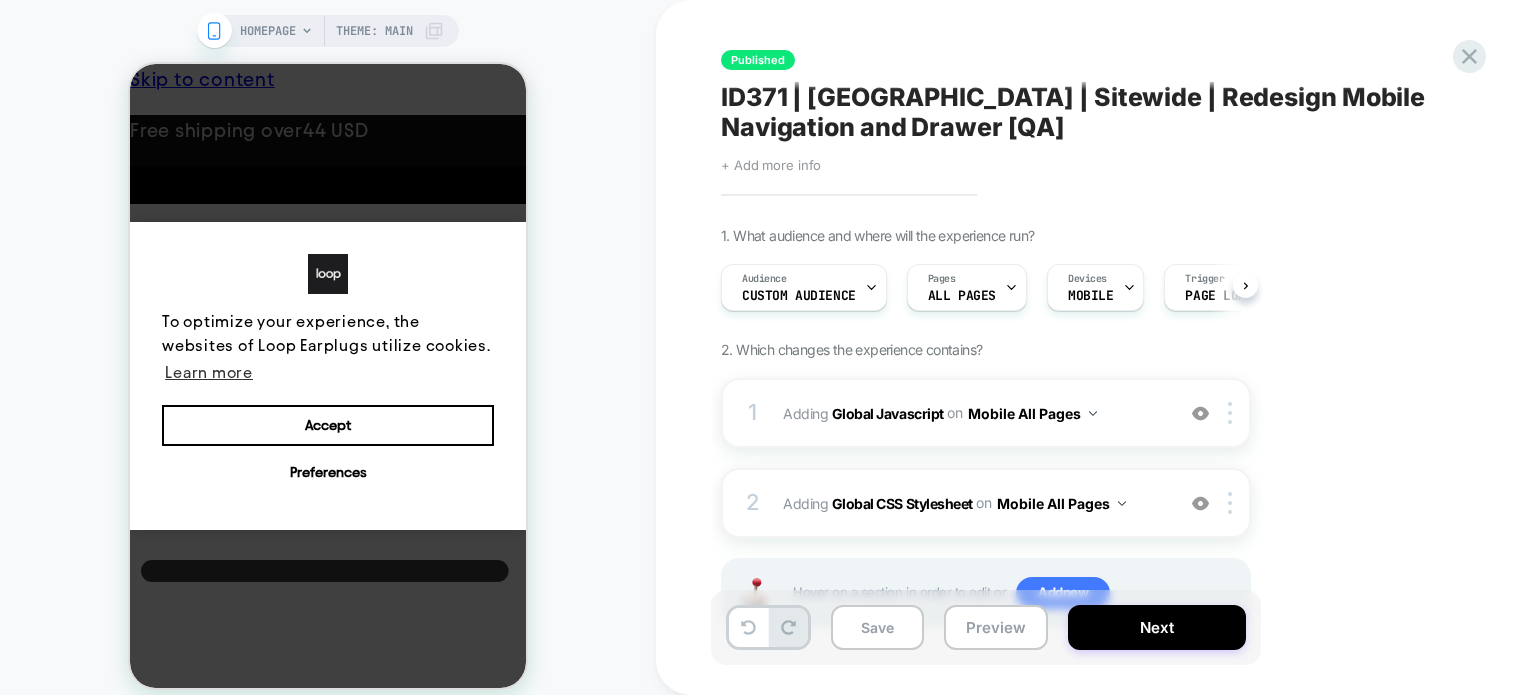 scroll, scrollTop: 0, scrollLeft: 0, axis: both 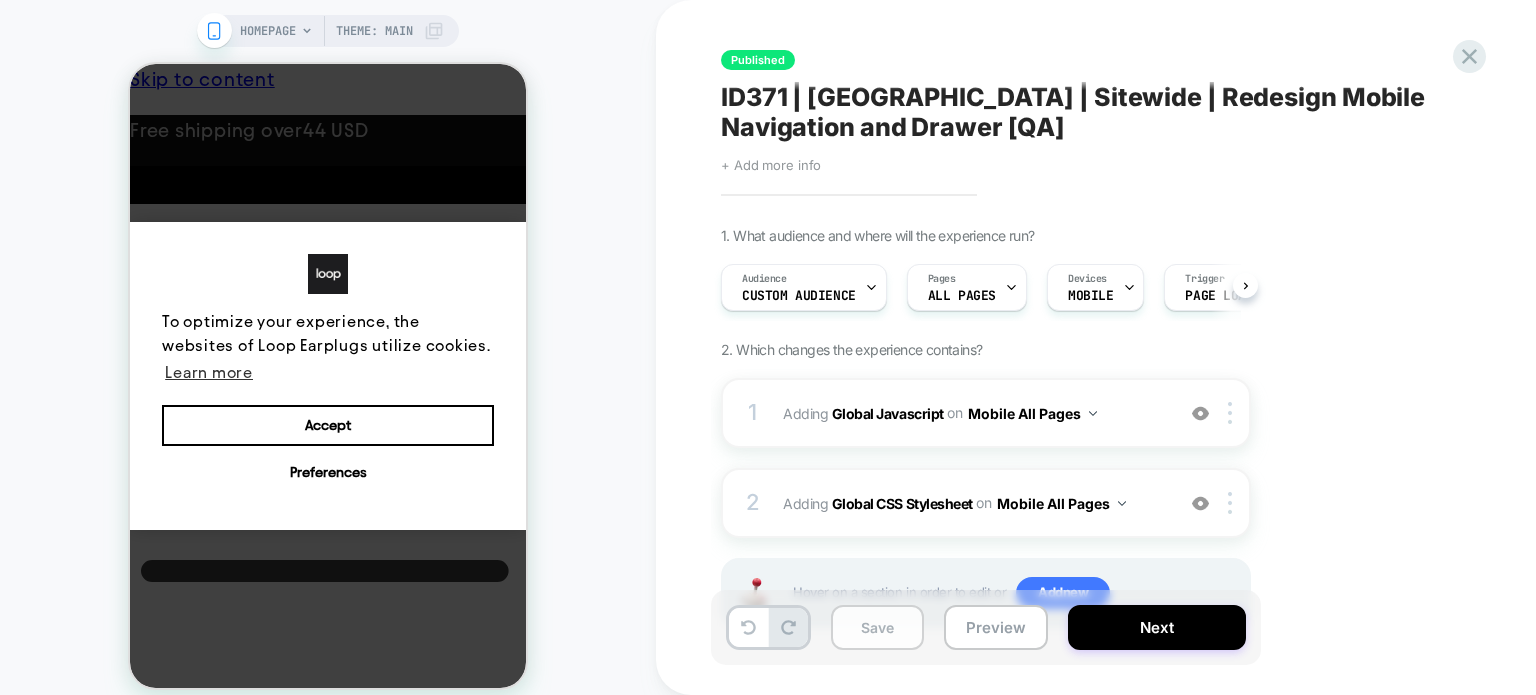 click on "Save" at bounding box center [877, 627] 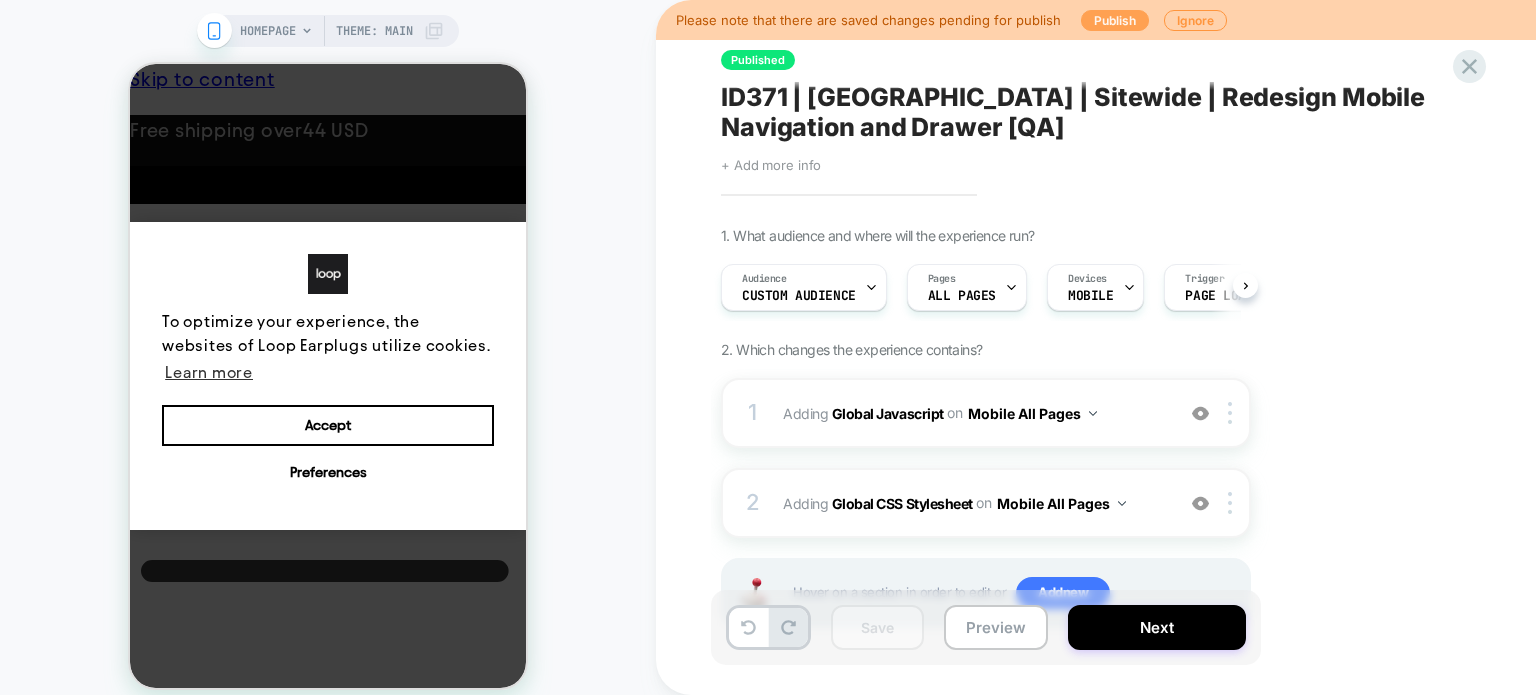 click on "Publish" at bounding box center [1115, 20] 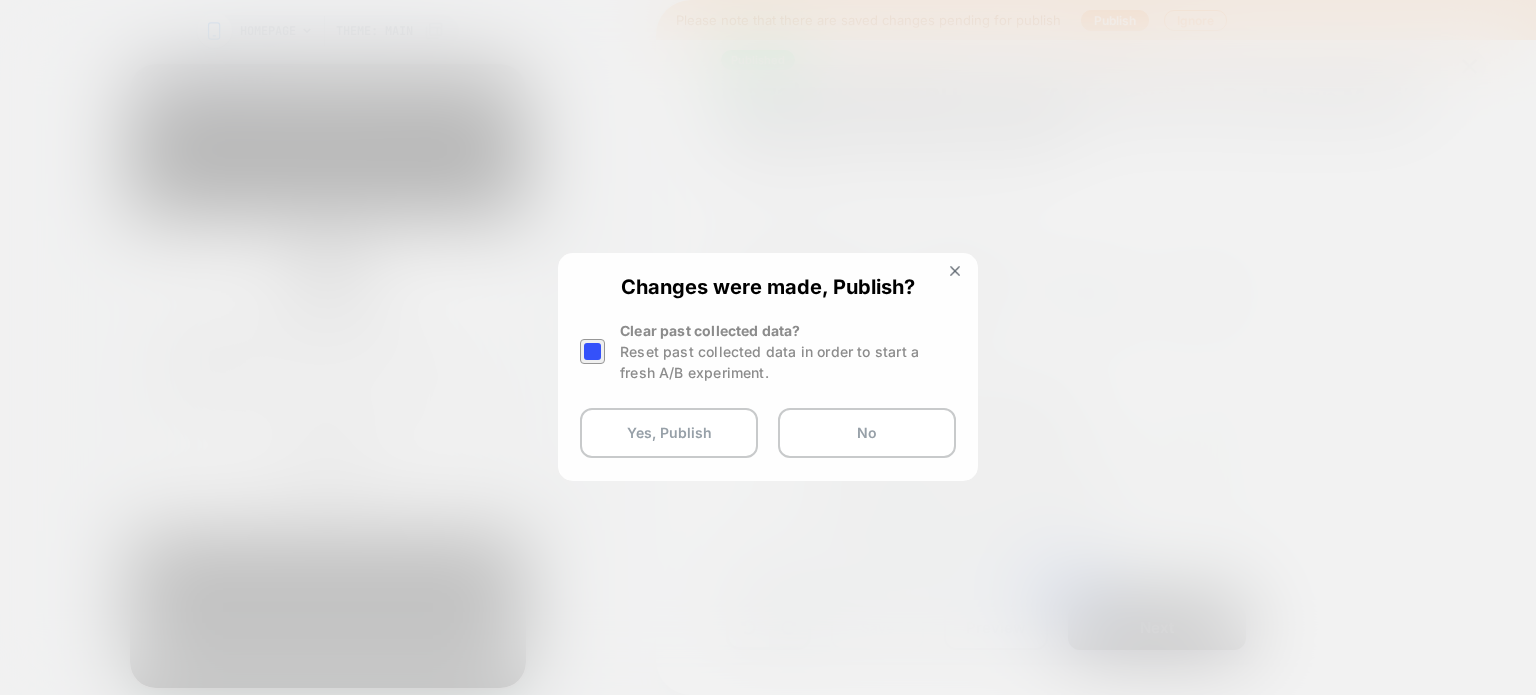 click at bounding box center (592, 351) 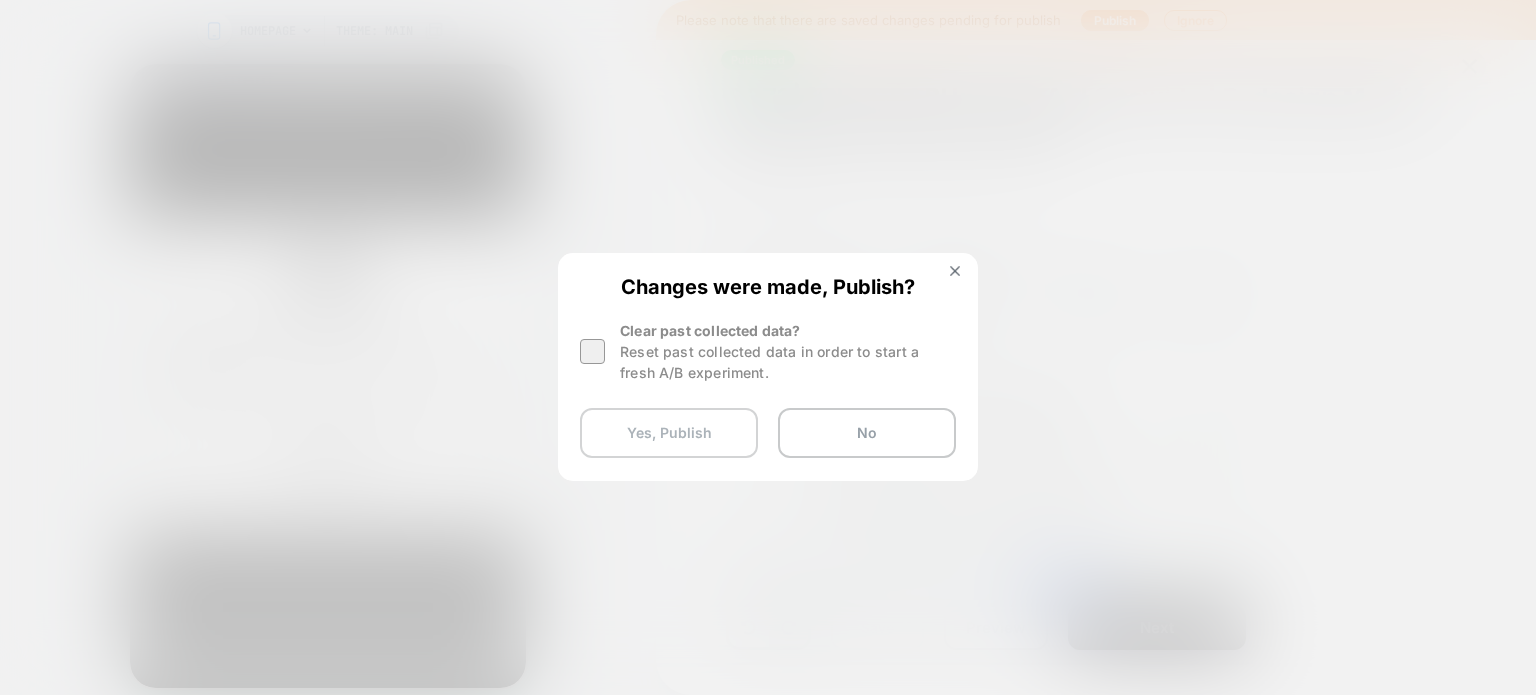 click on "Yes, Publish" at bounding box center [669, 433] 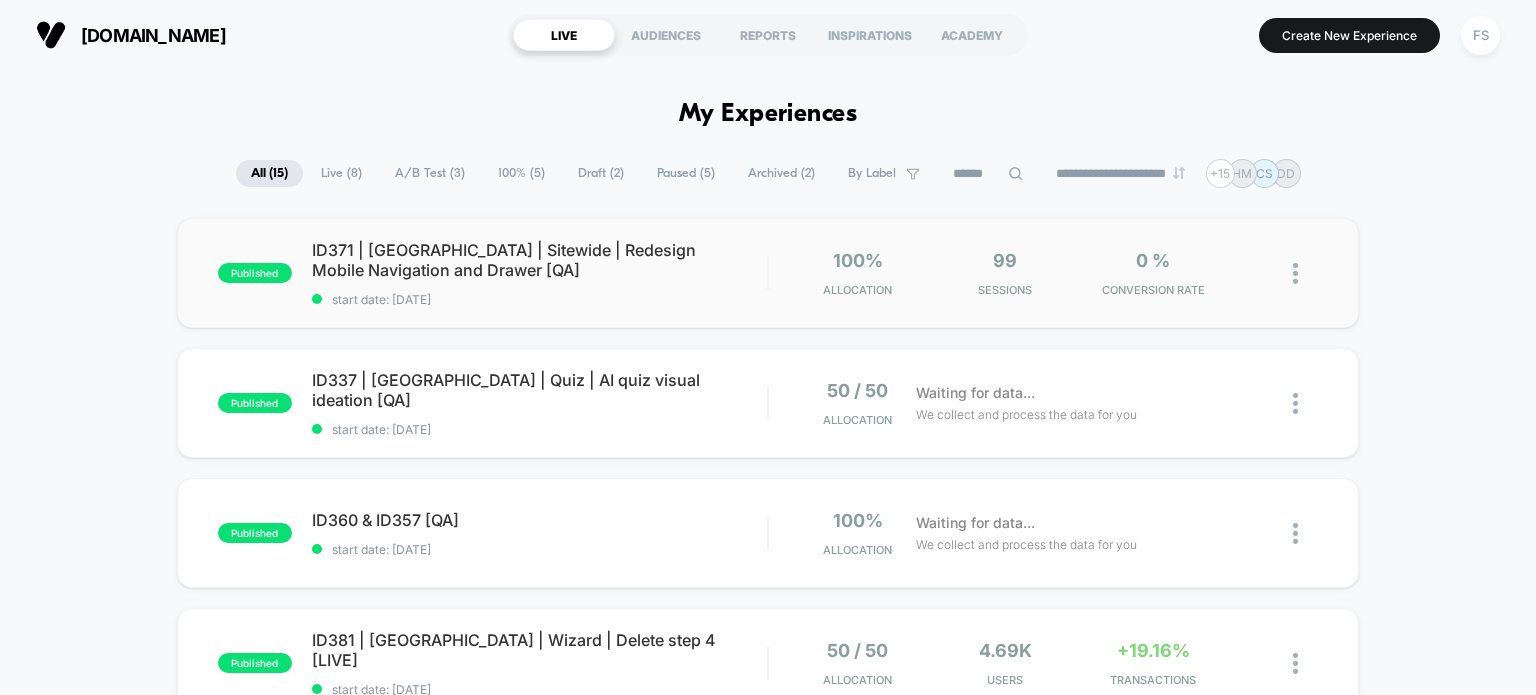 click on "published ID371 | [GEOGRAPHIC_DATA] | Sitewide | Redesign Mobile Navigation and Drawer [QA] start date: [DATE] 100% Allocation 99 Sessions 0 % CONVERSION RATE" at bounding box center [768, 273] 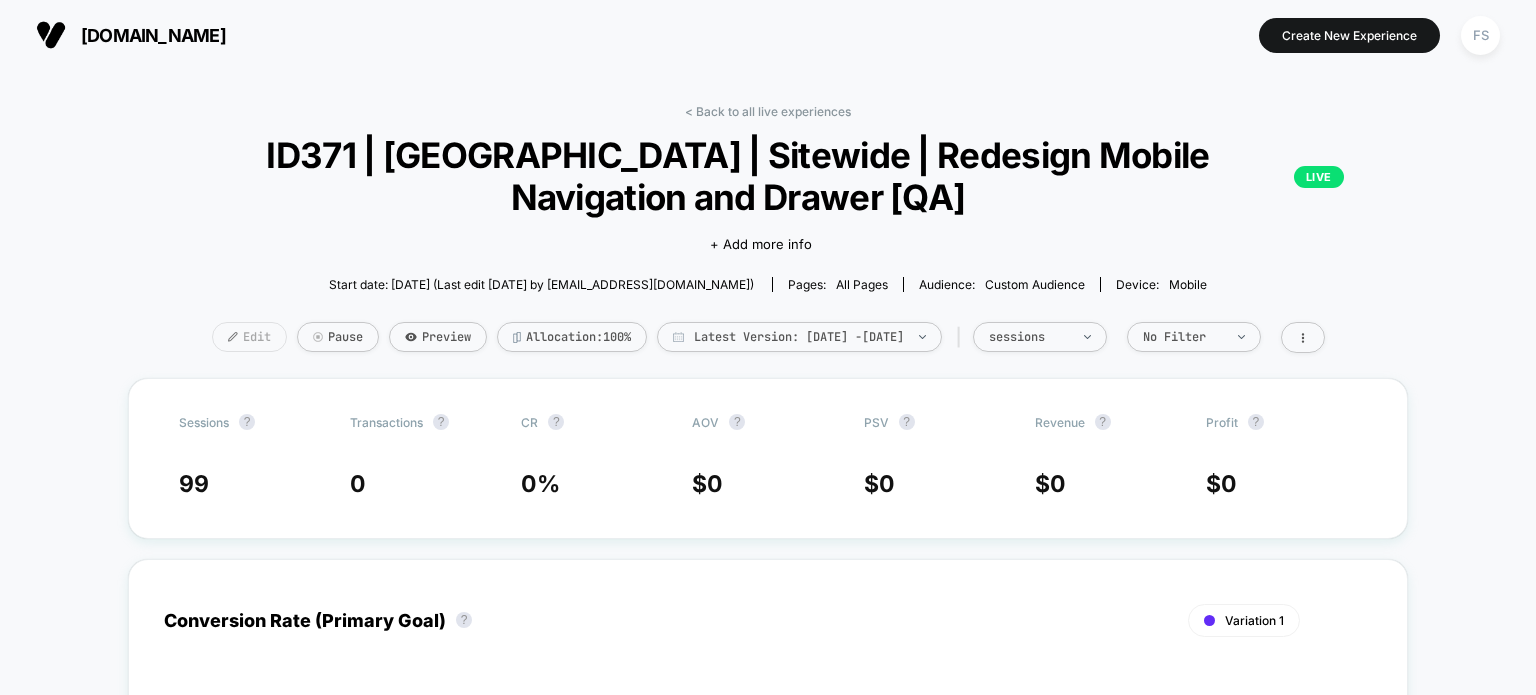click at bounding box center [233, 337] 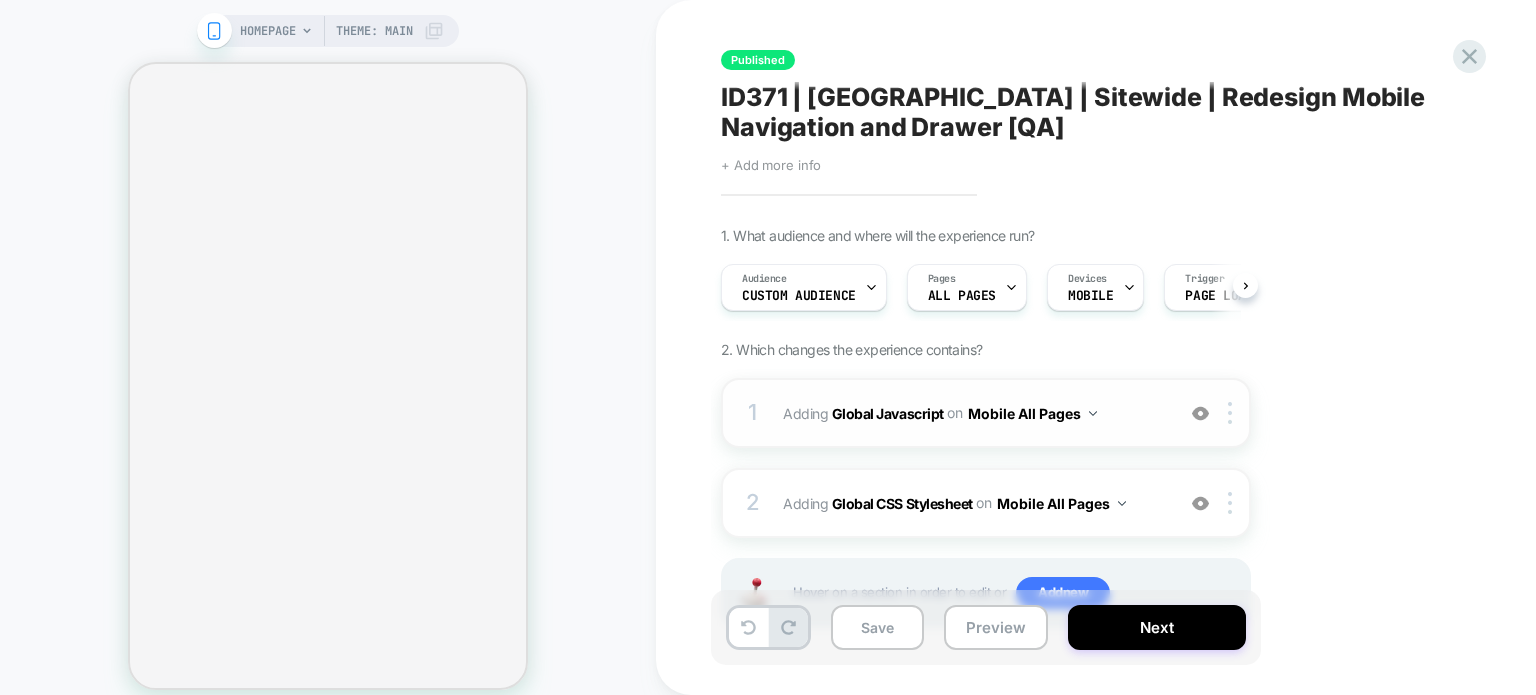 scroll, scrollTop: 0, scrollLeft: 0, axis: both 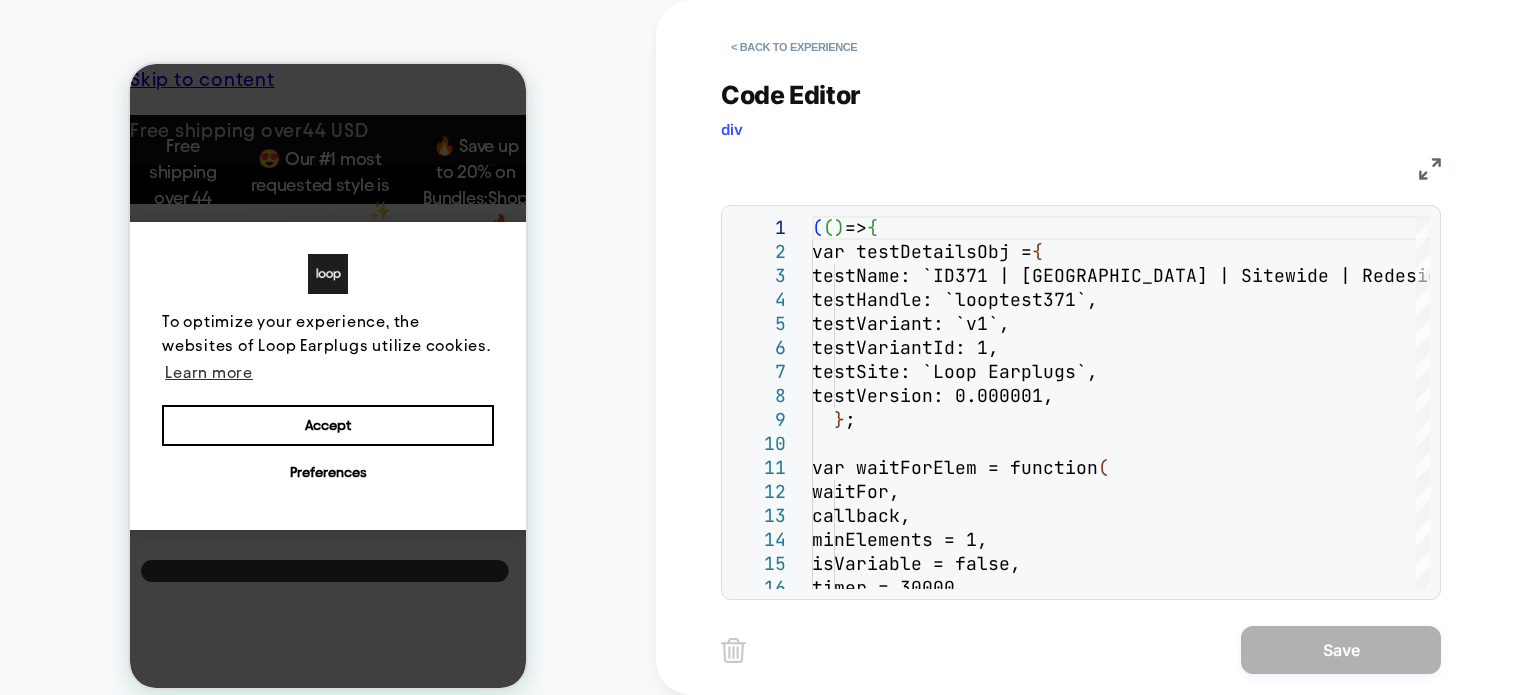 click at bounding box center (1430, 169) 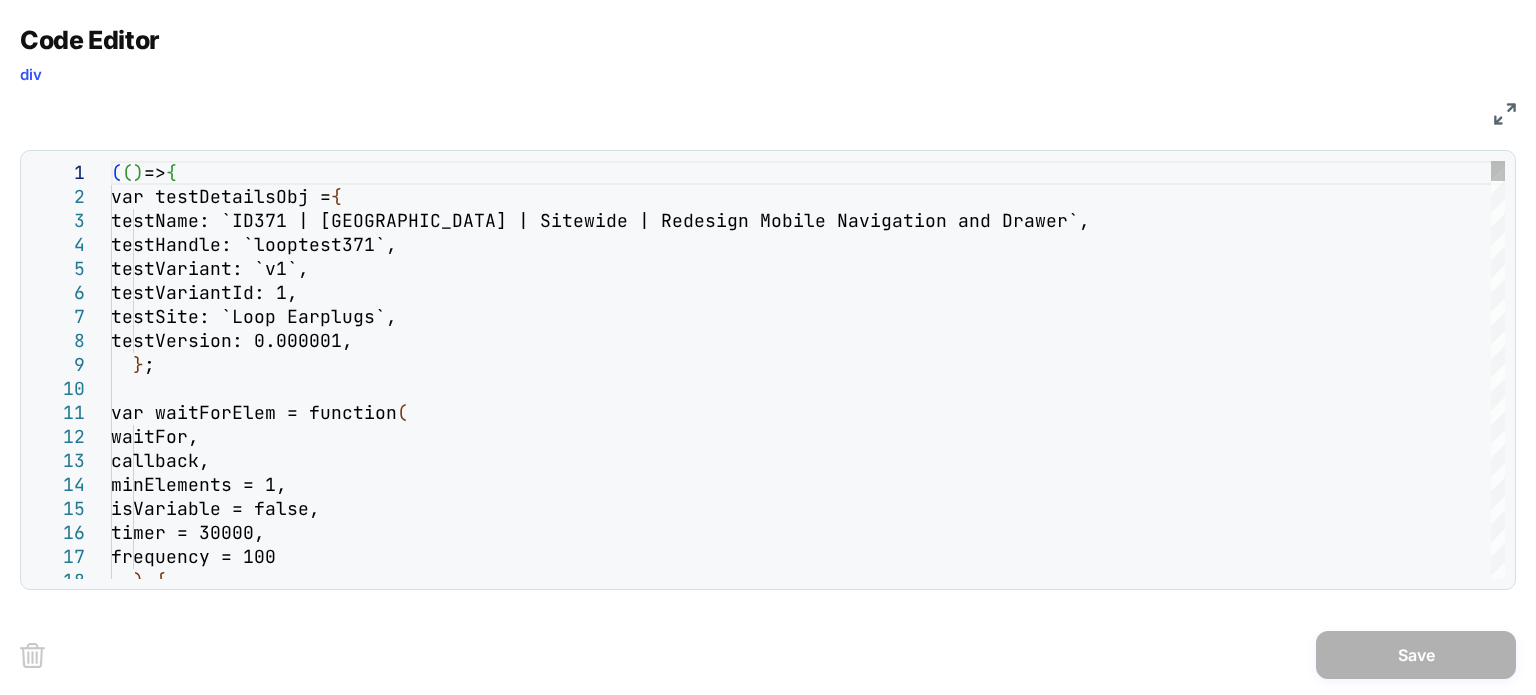 scroll, scrollTop: 0, scrollLeft: 15, axis: horizontal 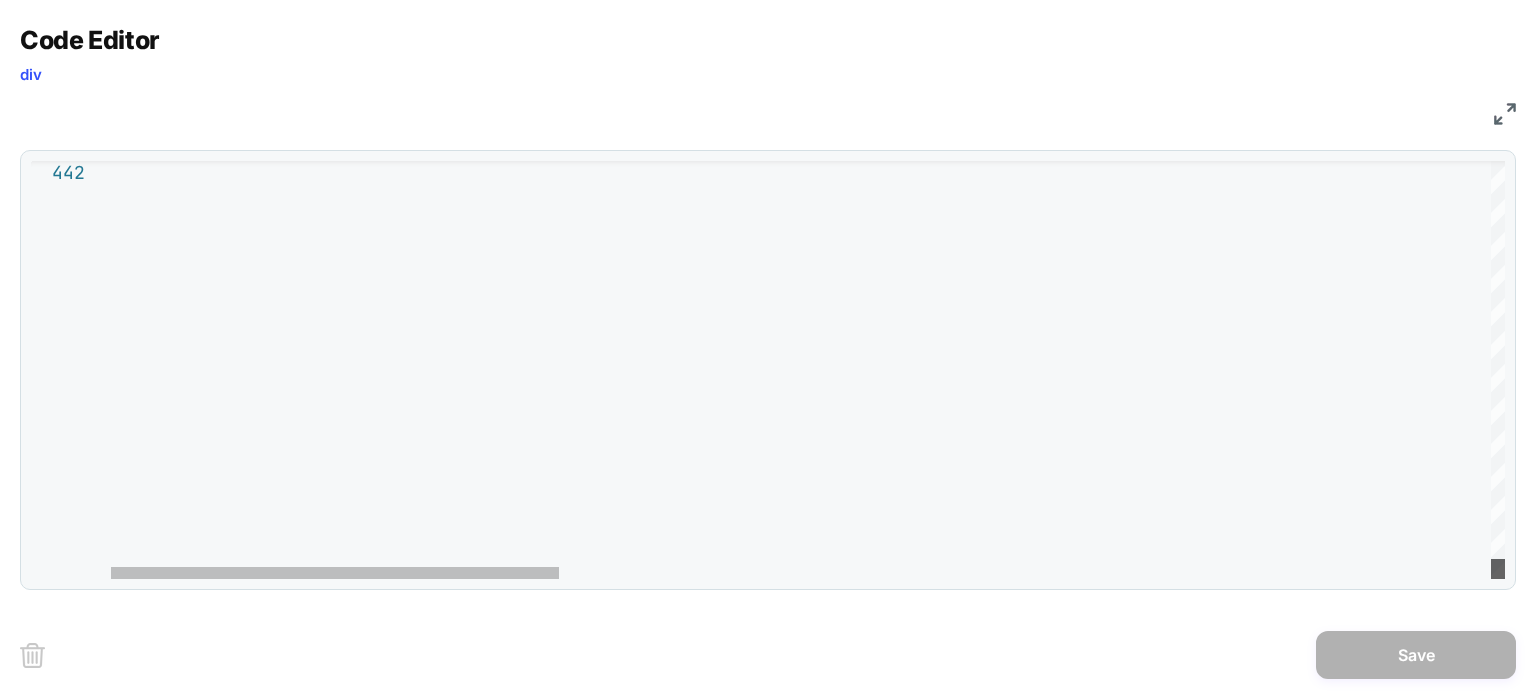 click at bounding box center (1498, 569) 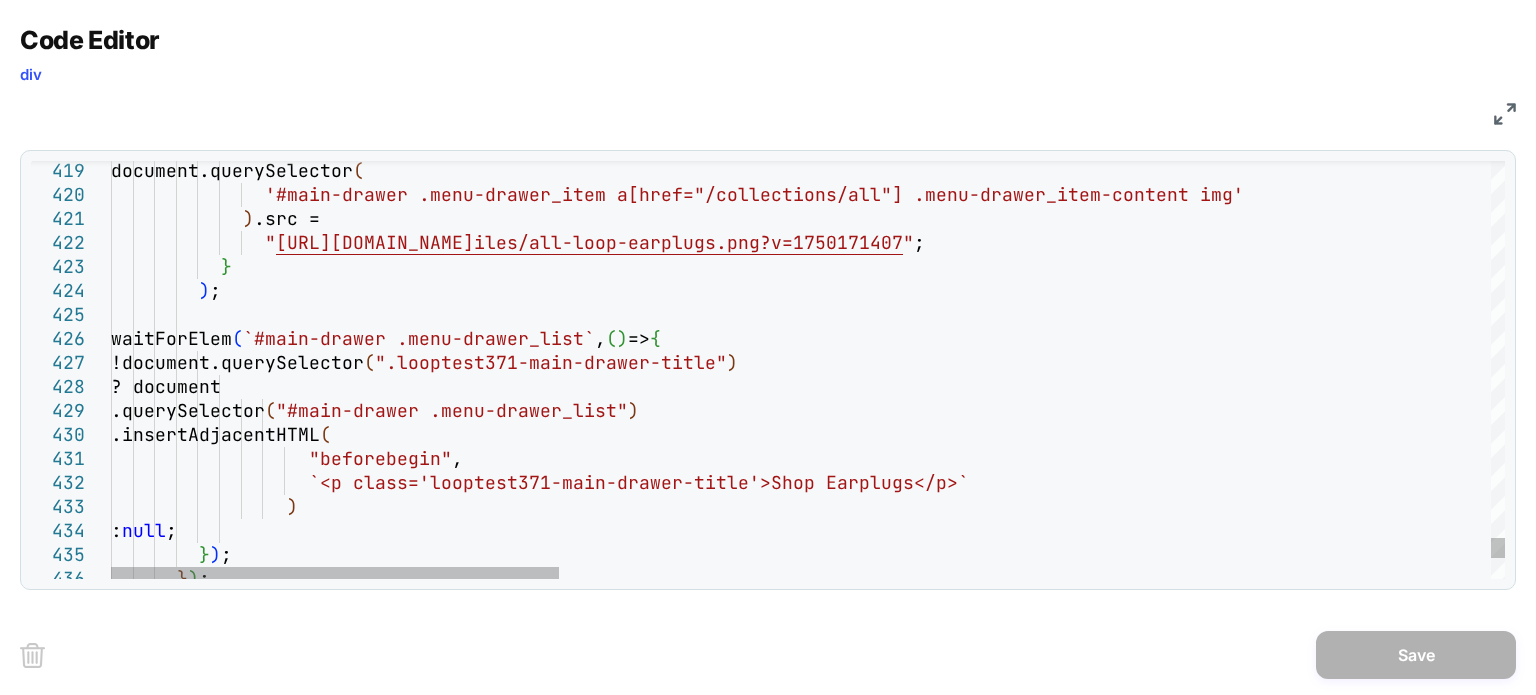 scroll, scrollTop: 0, scrollLeft: 0, axis: both 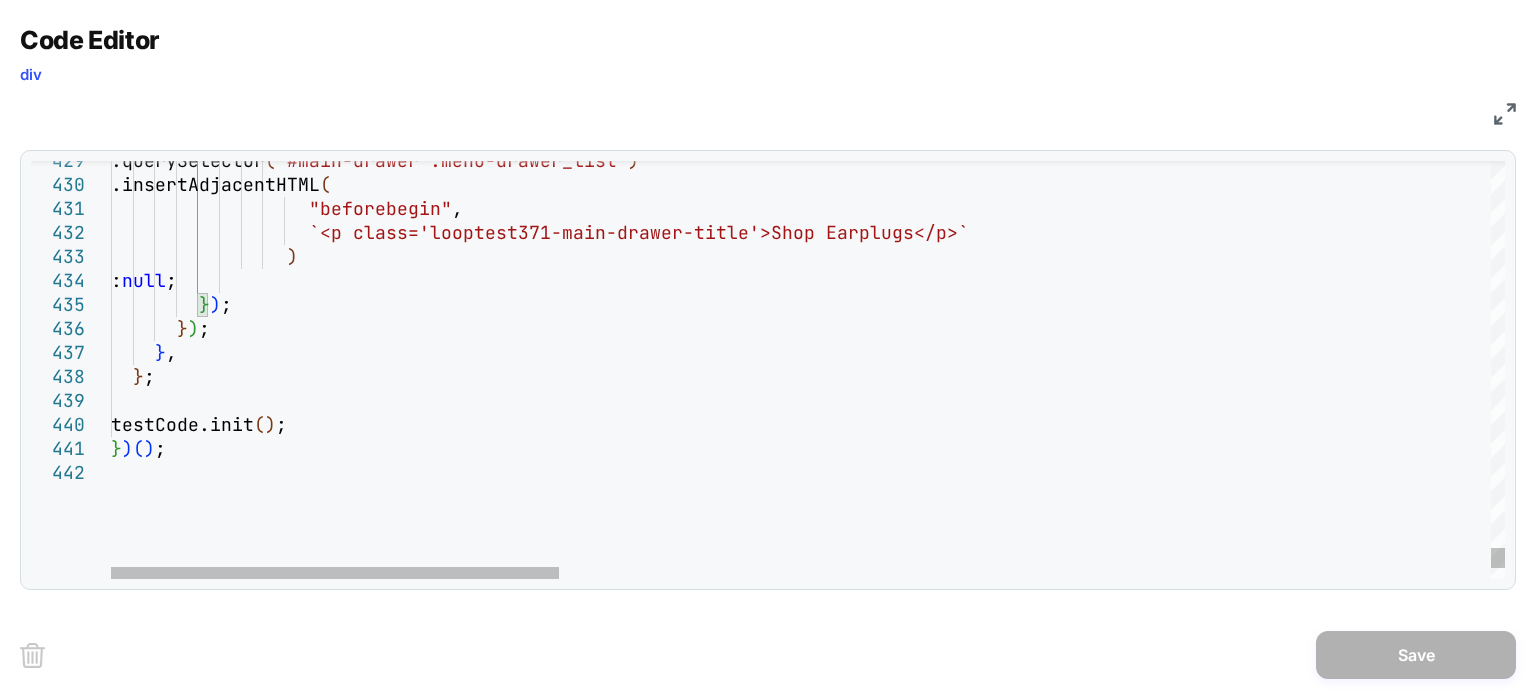 click on "} ) ;        } ) ;                  )             :  null ;                    "beforebegin" ,                    `<p class='looptest371-main-drawer-title'>Shop Ear plugs</p>`                 .querySelector ( "#main-drawer .menu-drawer_list" )                 .insertAdjacentHTML (      } ,    } ;   testCode.init ( ) ; } ) ( ) ;" at bounding box center (2256, -4622) 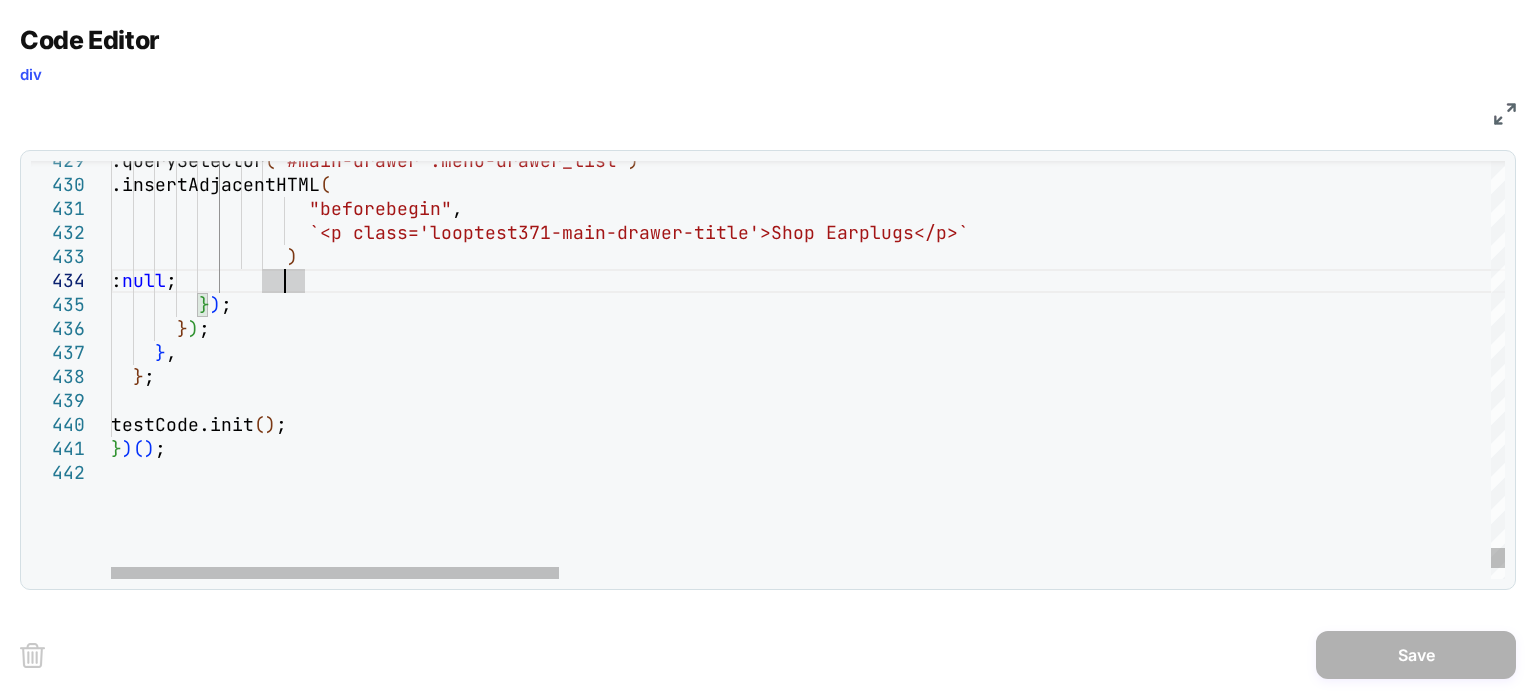 click on "} ) ;        } ) ;                  )             :  null ;                    "beforebegin" ,                    `<p class='looptest371-main-drawer-title'>Shop Ear plugs</p>`                 .querySelector ( "#main-drawer .menu-drawer_list" )                 .insertAdjacentHTML (      } ,    } ;   testCode.init ( ) ; } ) ( ) ;" at bounding box center [2256, -4622] 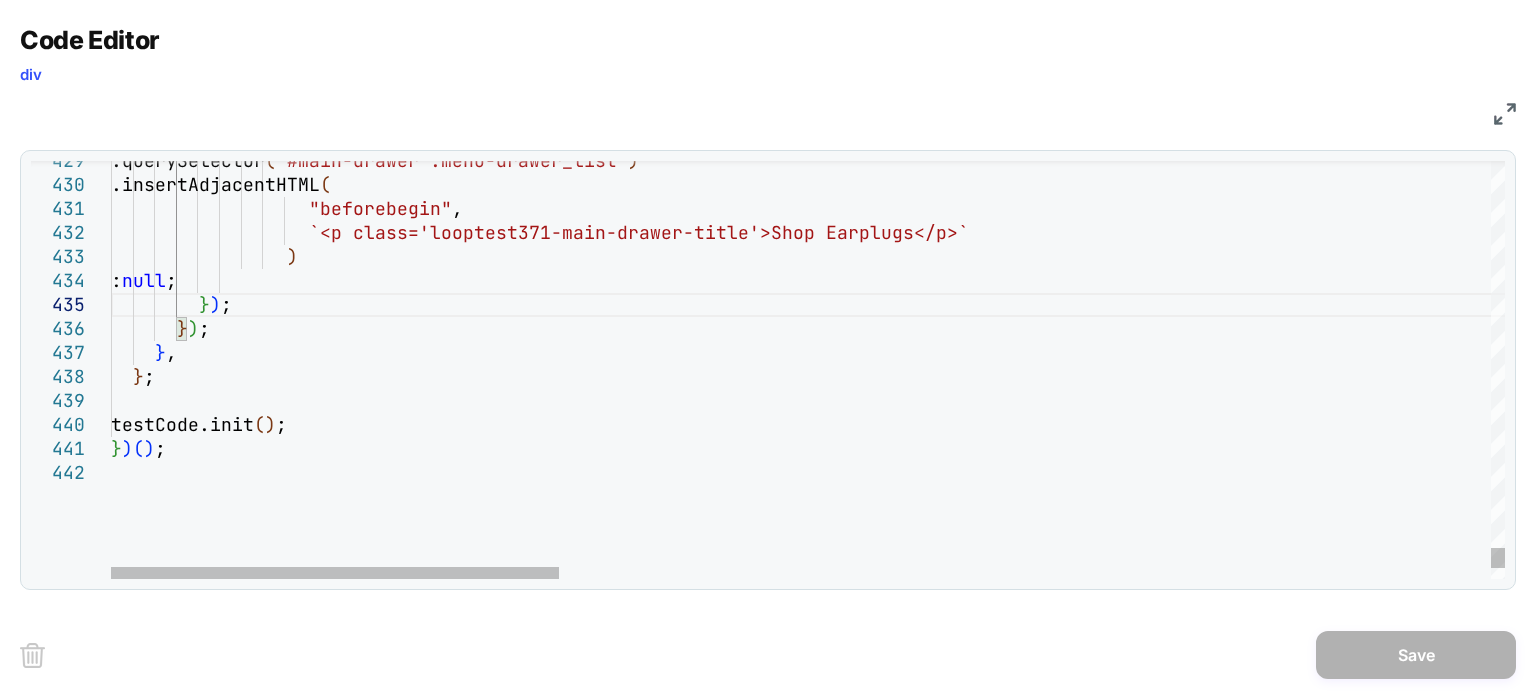 scroll, scrollTop: 120, scrollLeft: 84, axis: both 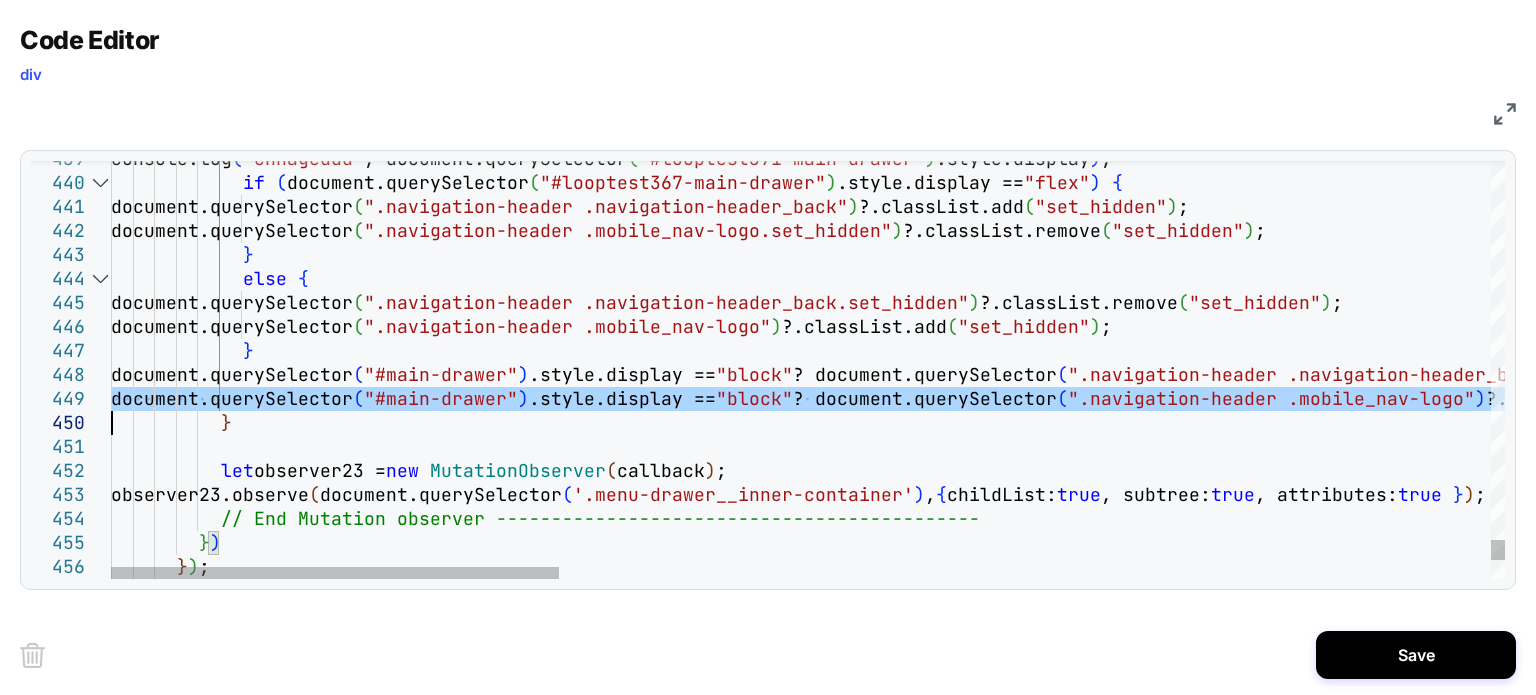 click on "console.log ( 'chnageddd' , document.querySelector ( "#looptest371-main-drawer" ) .style.display ) ;              if   ( document.querySelector ( "#looptest367-main-drawer" ) .style.display ==  "flex" )   {               document.querySelector ( ".navigation-header .navigation-header_back" ) ?.classList.add ( "set_hidden" ) ;               document.querySelector ( ".navigation-header .mobile_nav-logo.set_hidden" ) ?.classList.remove ( "set_hidden" ) ;              }              else   {               document.querySelector ( ".navigation-header .navigation-header_back.set_hi dden" ) ?.classList.remove ( "set_hidden" ) ;               document.querySelector ( ".navigation-header .mobile_nav-logo" ) ?.classList.add ( "set_hidden" ) ;              }             document.querySelector ( "#main-drawer" ) .style.display ==  "block"  ? document.querySelector ( ) (" at bounding box center (2256, -4624) 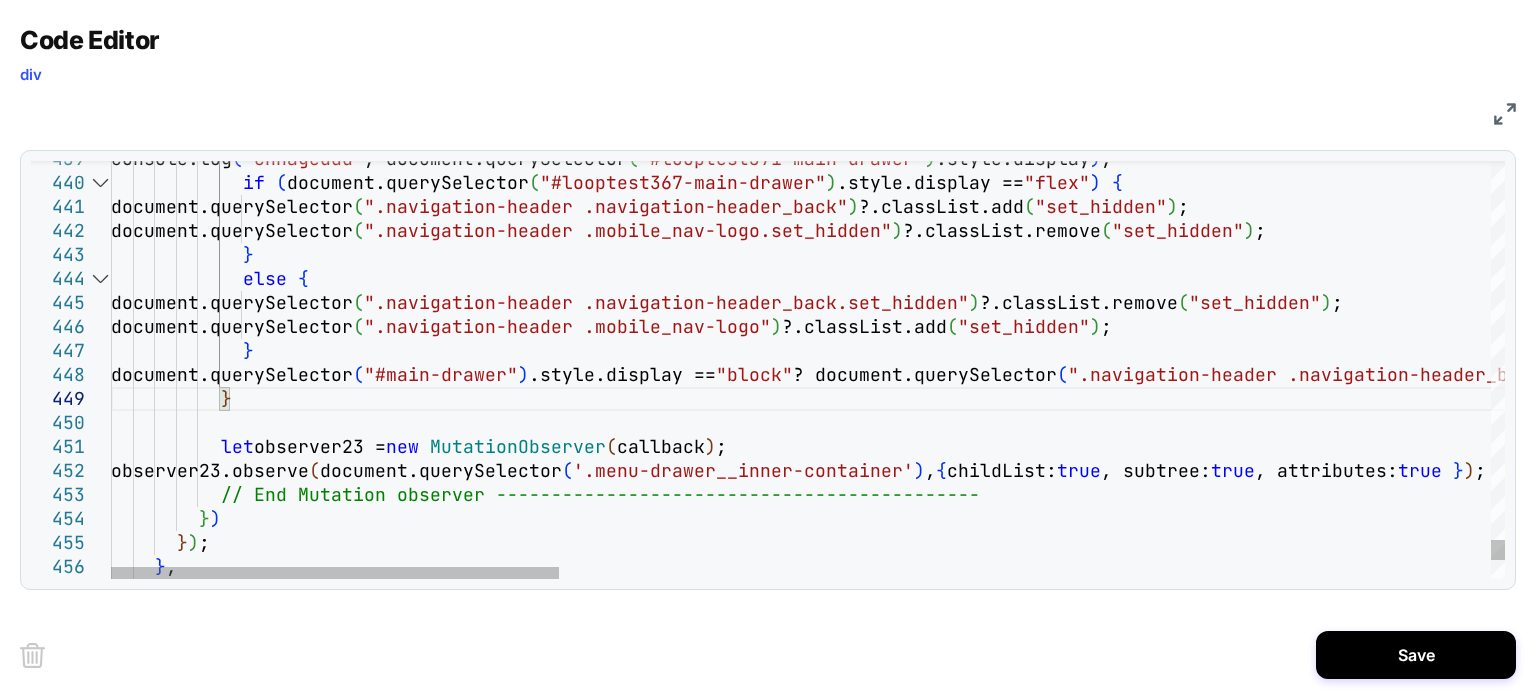 click on "console.log ( 'chnageddd' , document.querySelector ( "#looptest371-main-drawer" ) .style.display ) ;              if   ( document.querySelector ( "#looptest367-main-drawer" ) .style.display ==  "flex" )   {               document.querySelector ( ".navigation-header .navigation-header_back" ) ?.classList.add ( "set_hidden" ) ;               document.querySelector ( ".navigation-header .mobile_nav-logo.set_hidden" ) ?.classList.remove ( "set_hidden" ) ;              }              else   {               document.querySelector ( ".navigation-header .navigation-header_back.set_hi dden" ) ?.classList.remove ( "set_hidden" ) ;               document.querySelector ( ".navigation-header .mobile_nav-logo" ) ?.classList.add ( "set_hidden" ) ;              }             document.querySelector ( "#main-drawer" ) .style.display ==  "block"  ? document.querySelector ( ) (" at bounding box center (2256, -4636) 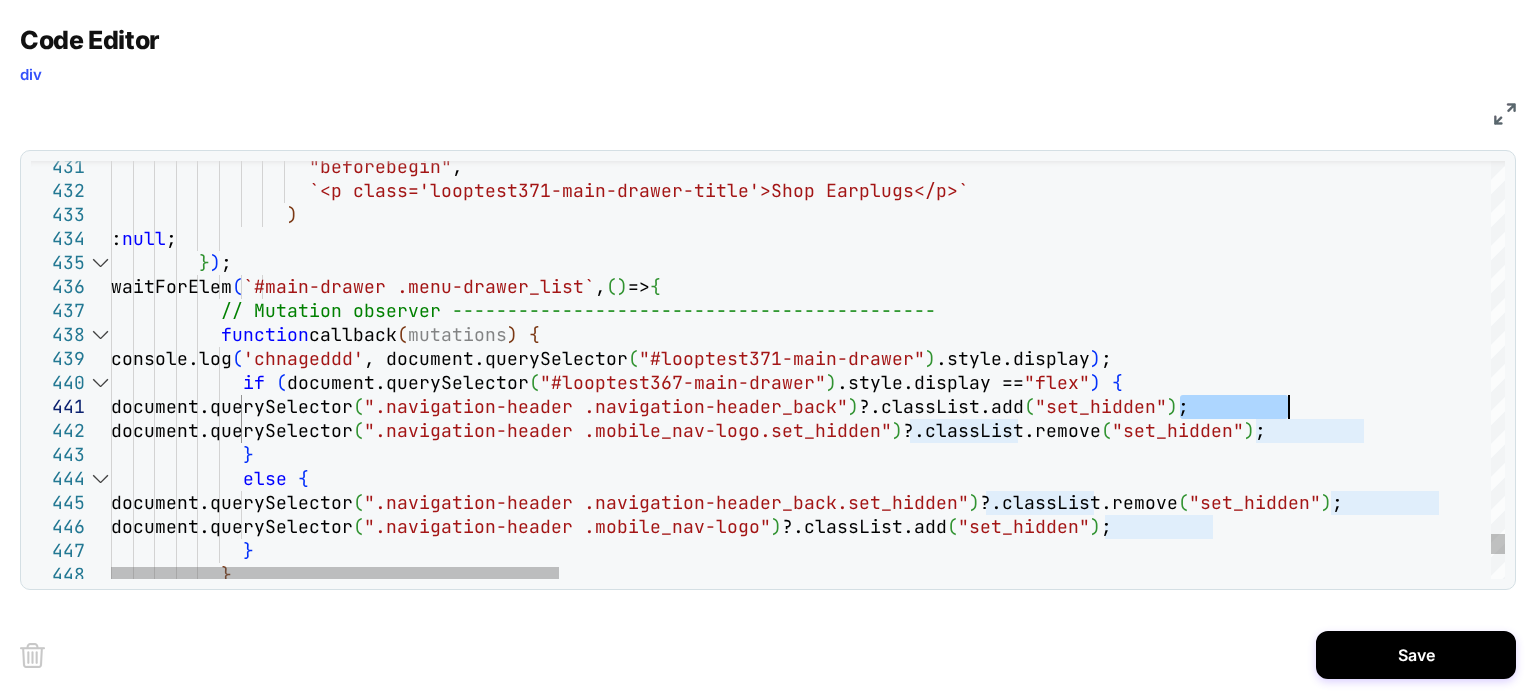 drag, startPoint x: 1176, startPoint y: 409, endPoint x: 1284, endPoint y: 406, distance: 108.04166 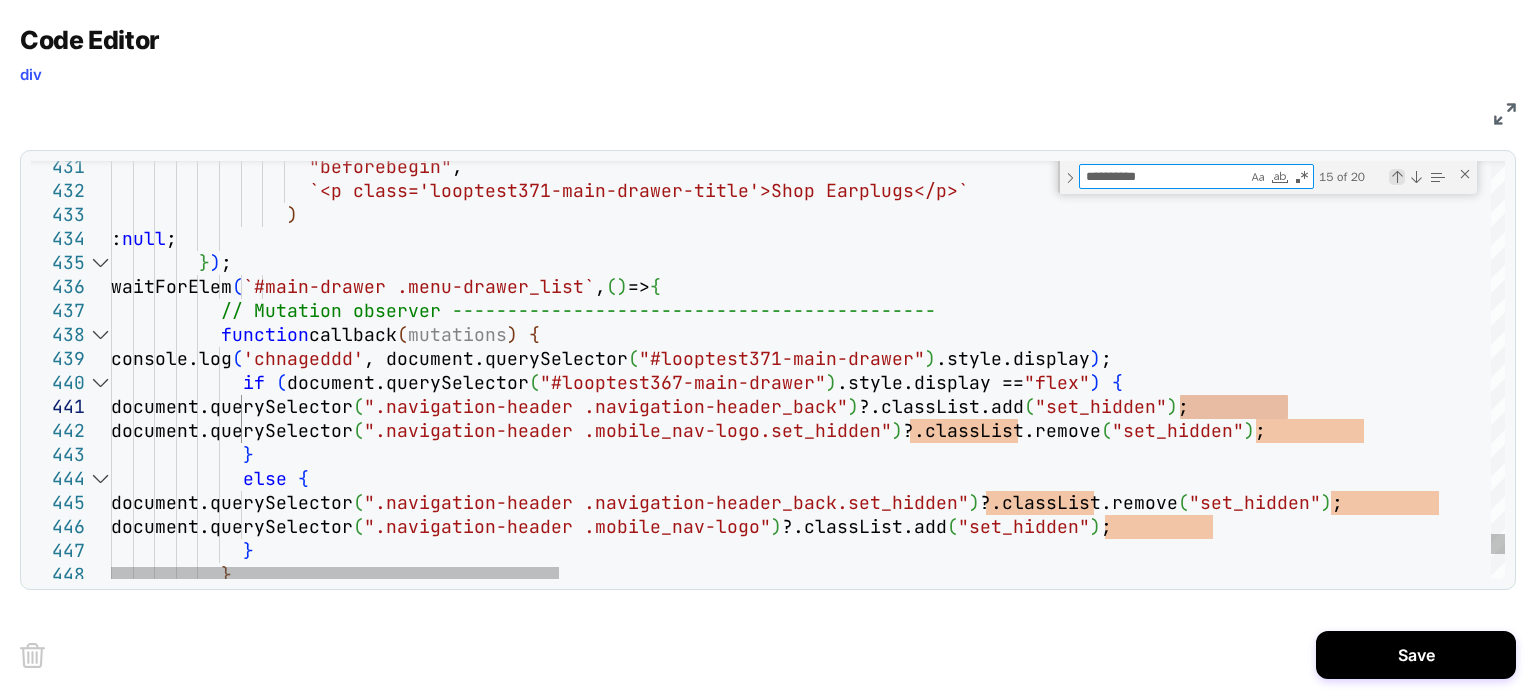 click at bounding box center [1397, 177] 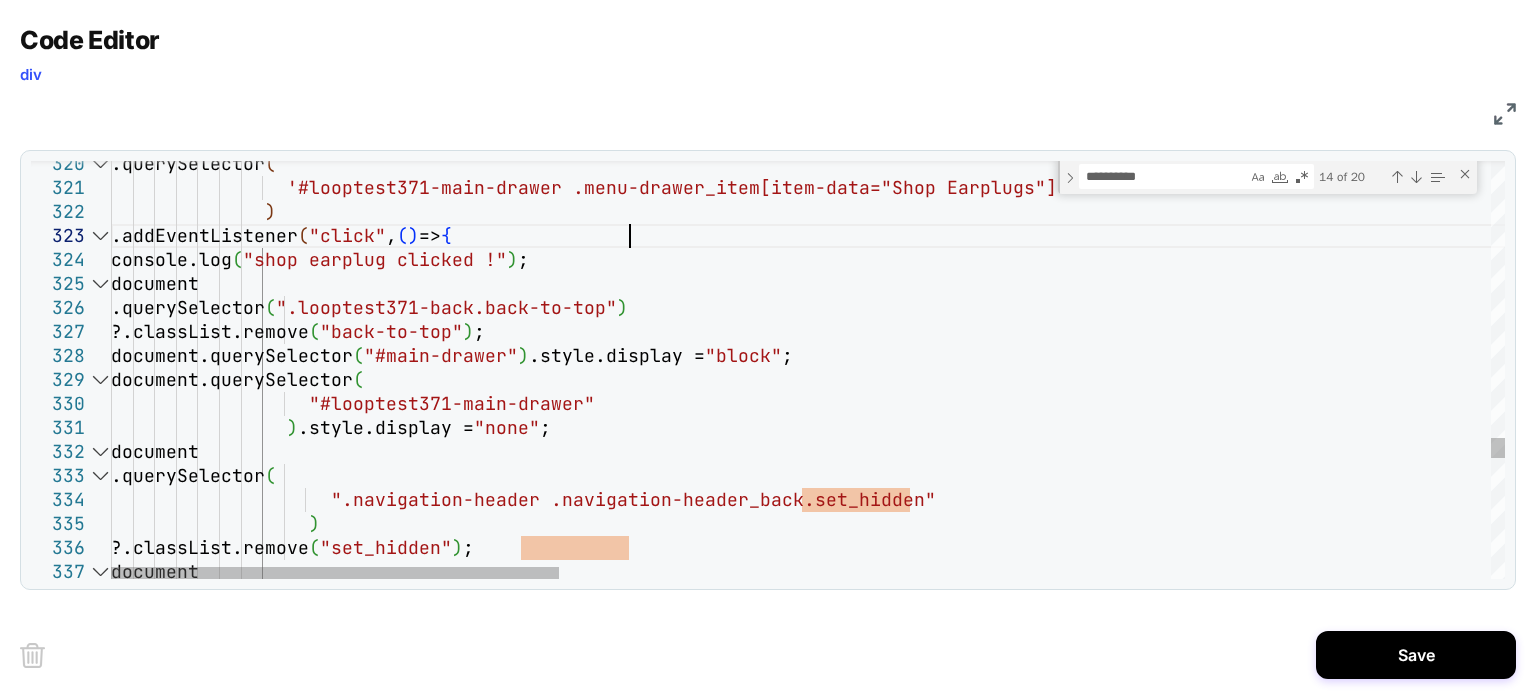 scroll, scrollTop: 120, scrollLeft: 0, axis: vertical 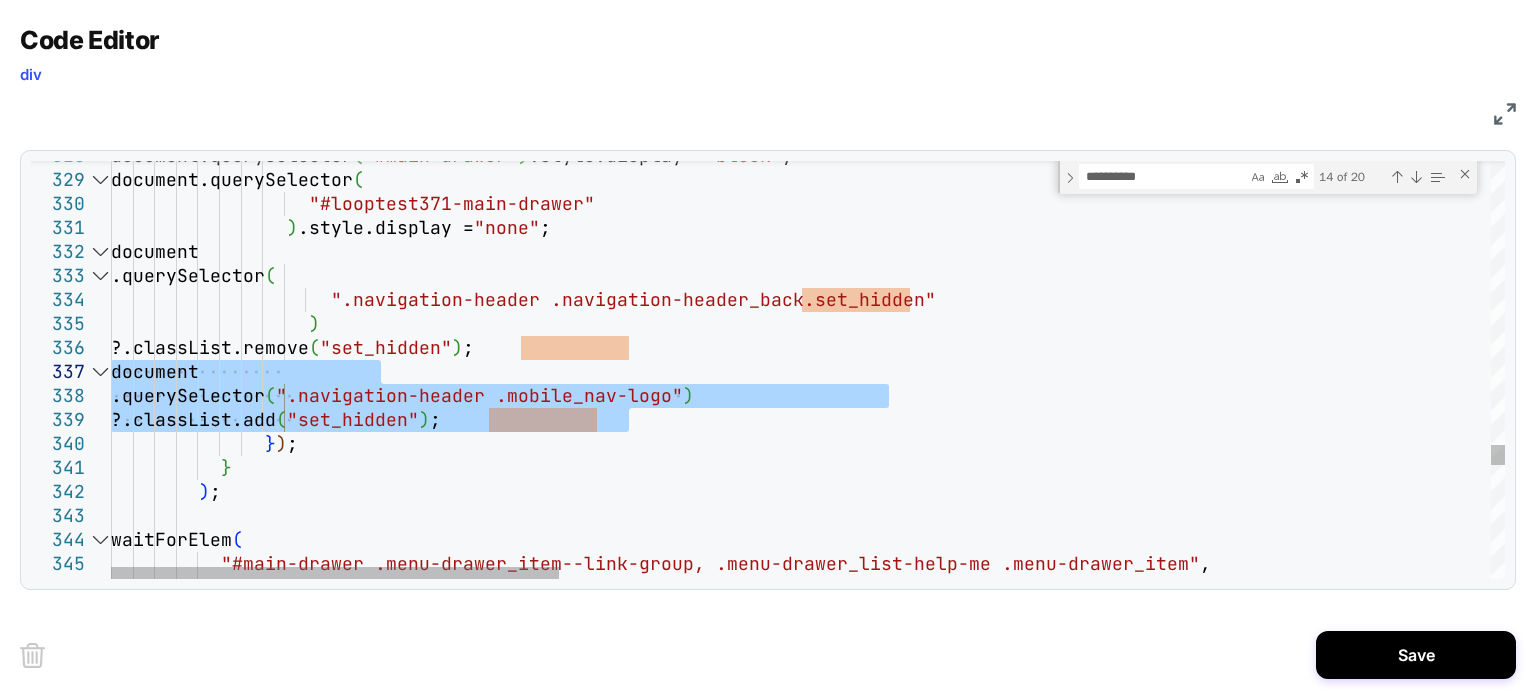 drag, startPoint x: 660, startPoint y: 419, endPoint x: 70, endPoint y: 379, distance: 591.3544 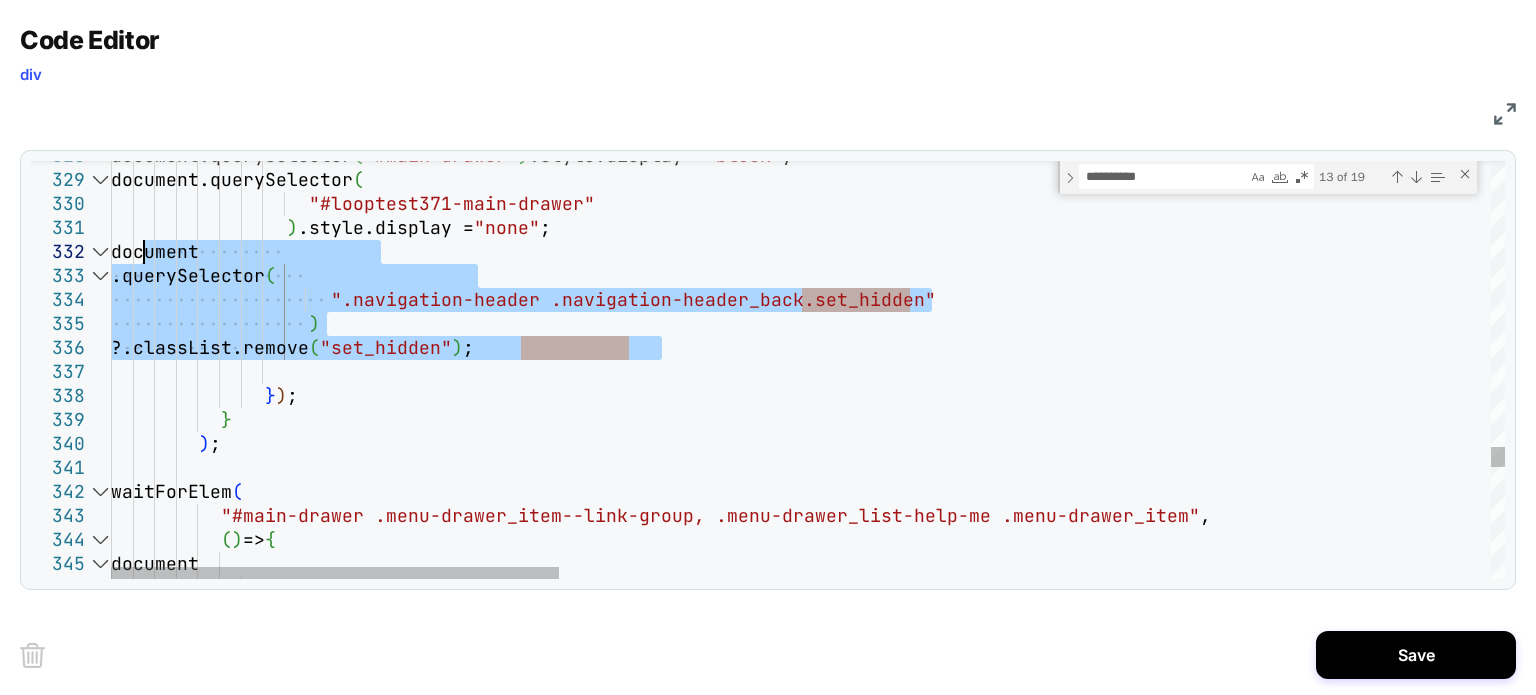 drag, startPoint x: 685, startPoint y: 346, endPoint x: 144, endPoint y: 246, distance: 550.16455 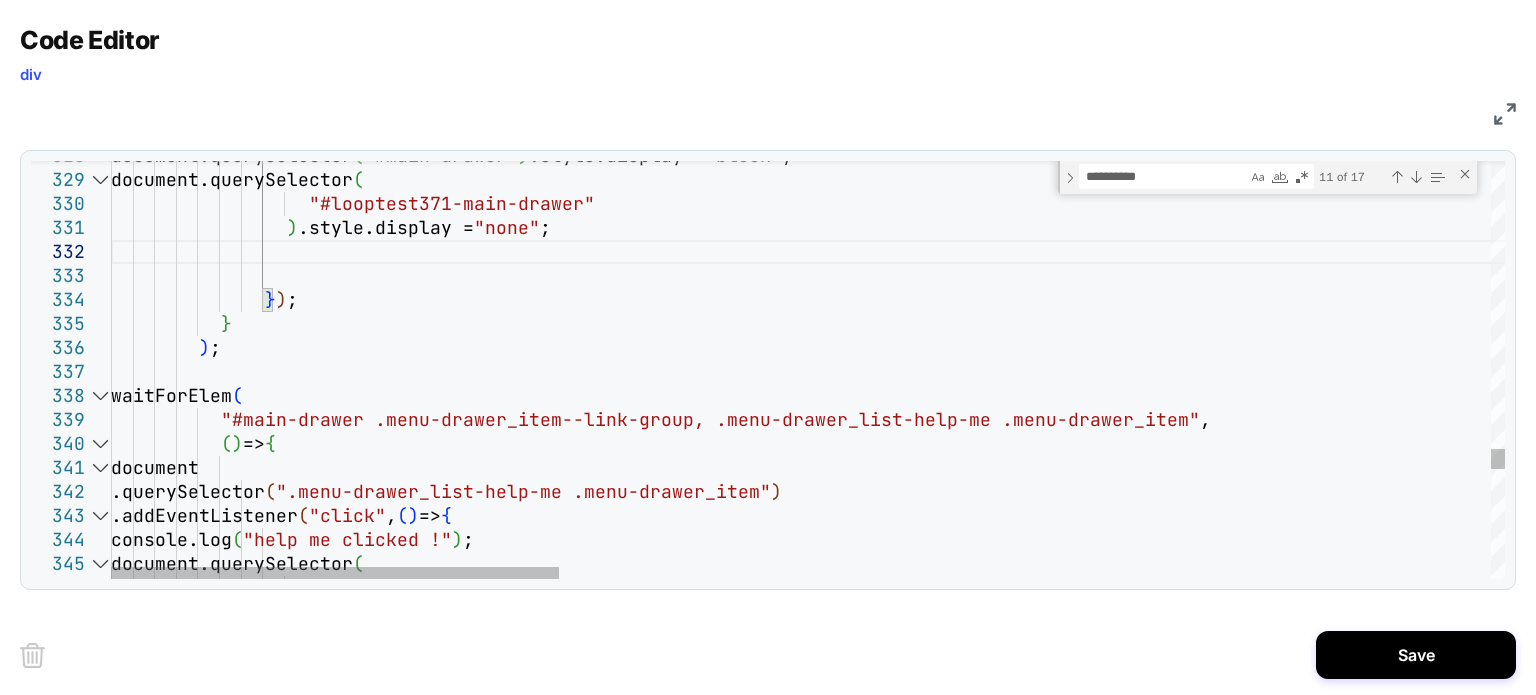 click on ""#looptest371-main-drawer"                  ) .style.display =  "none" ;                     document.querySelector ( "#main-drawer" ) .style.display =  "block" ;                 document.querySelector (                } ) ;            }          ) ;         waitForElem (            "#main-drawer .menu-drawer_item--link-group, .menu -drawer_list-help-me .menu-drawer_item" ,            ( )  =>  {             document               .querySelector ( ".menu-drawer_list-help-me .menu-drawer_item" )               .addEventListener ( "click" ,  ( )  =>  {                 console.log ( "help me clicked !" ) ;                 document.querySelector (                    "#looptest371-main-drawer"" at bounding box center [2256, -2076] 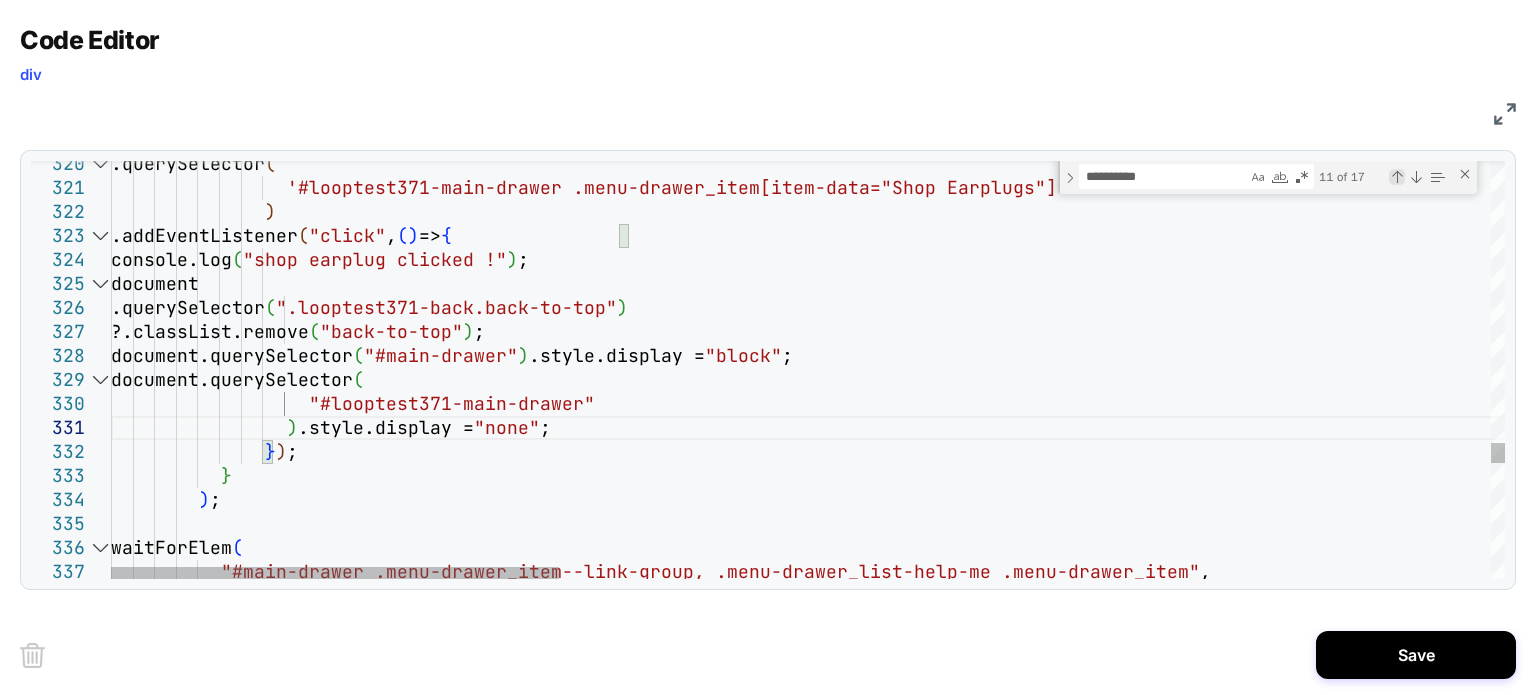 click at bounding box center [1397, 177] 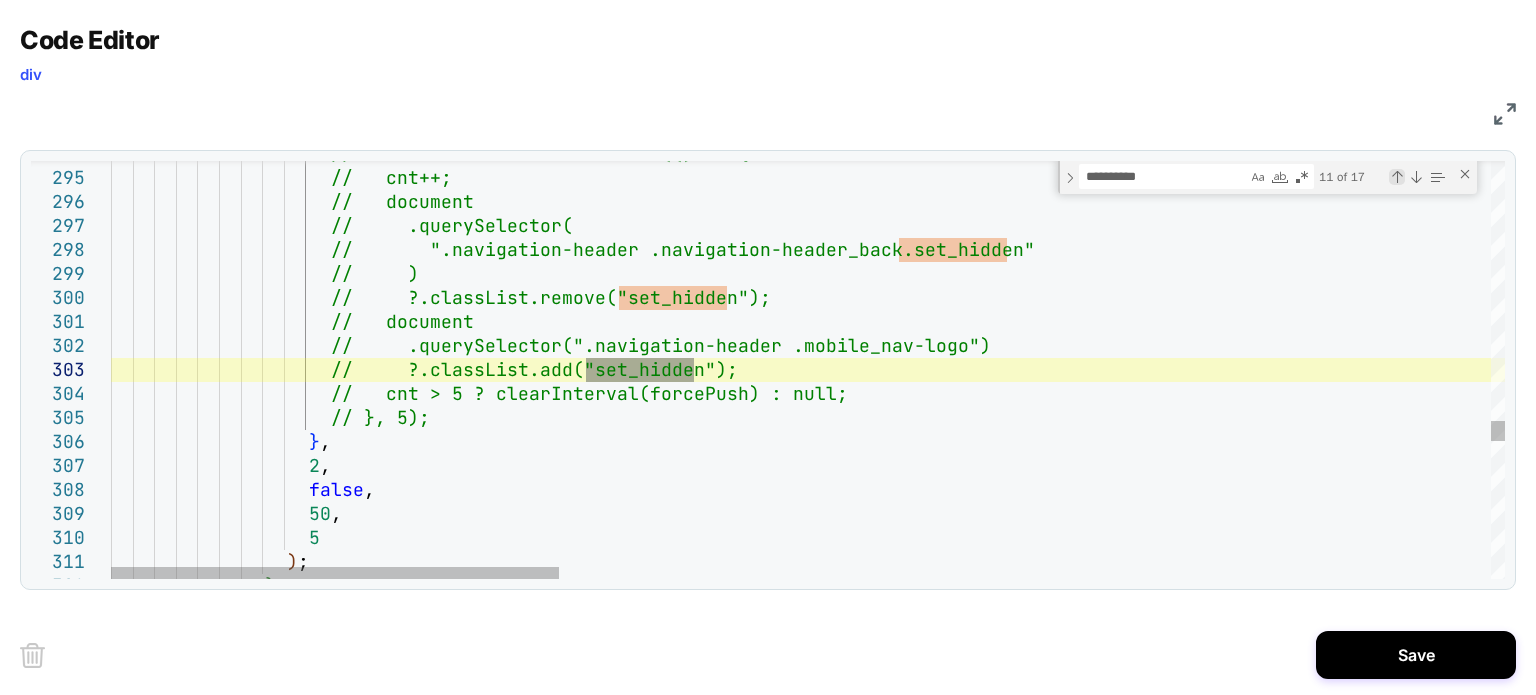 click at bounding box center (1397, 177) 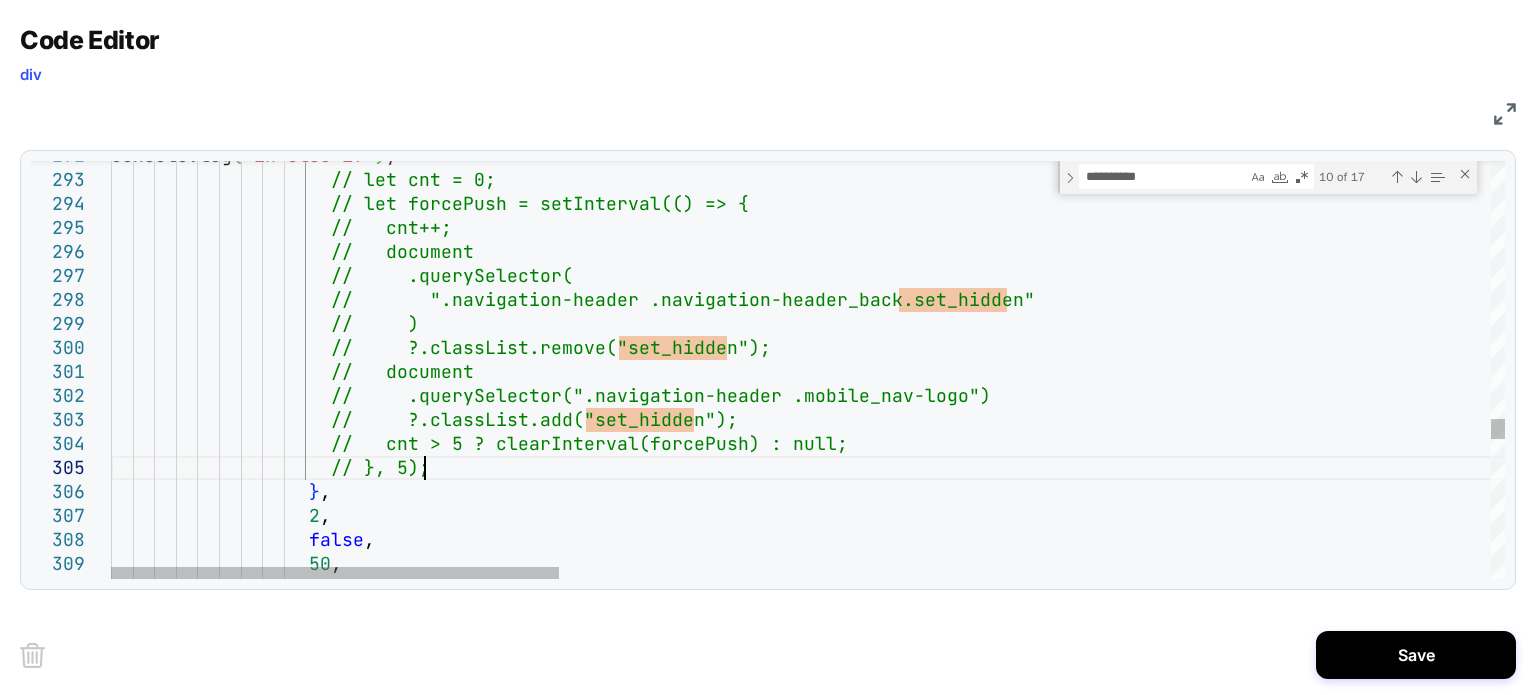 scroll, scrollTop: 120, scrollLeft: 0, axis: vertical 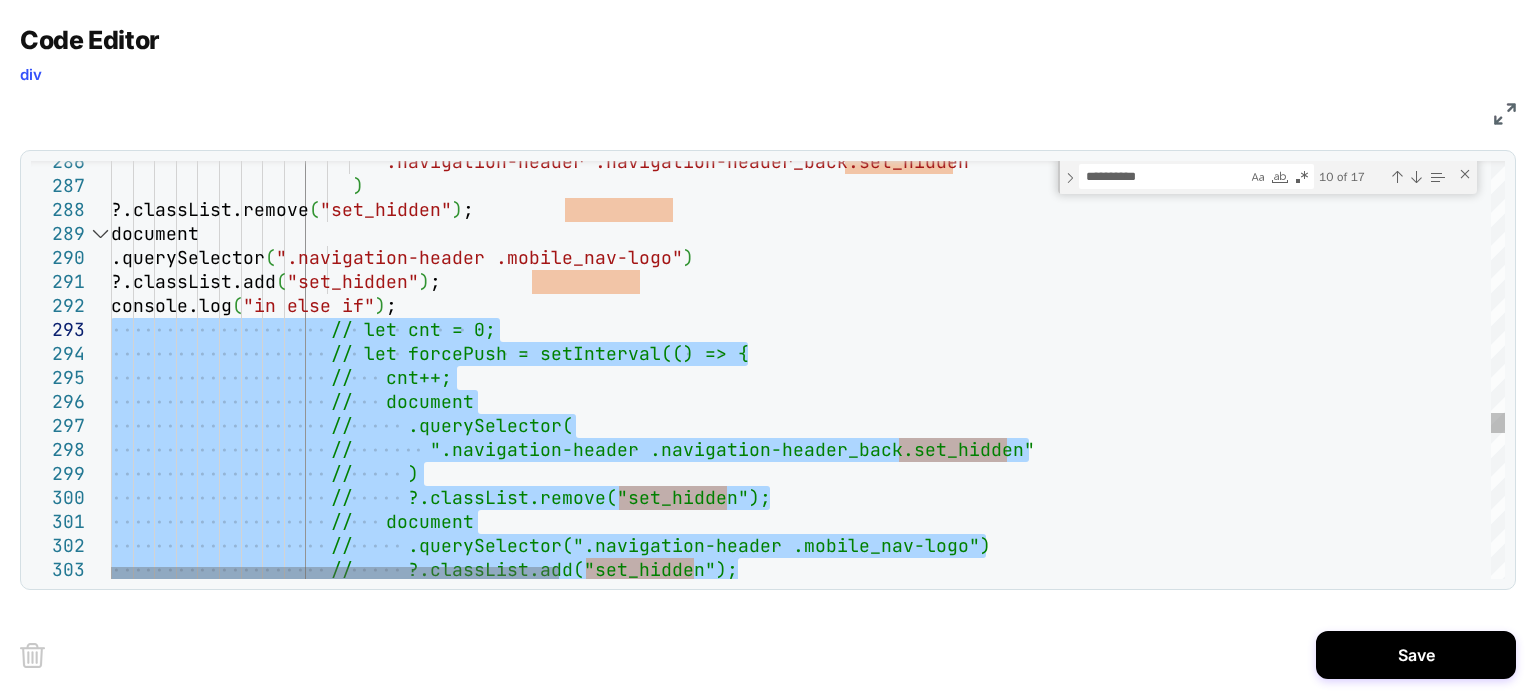 drag, startPoint x: 440, startPoint y: 467, endPoint x: 89, endPoint y: 325, distance: 378.6357 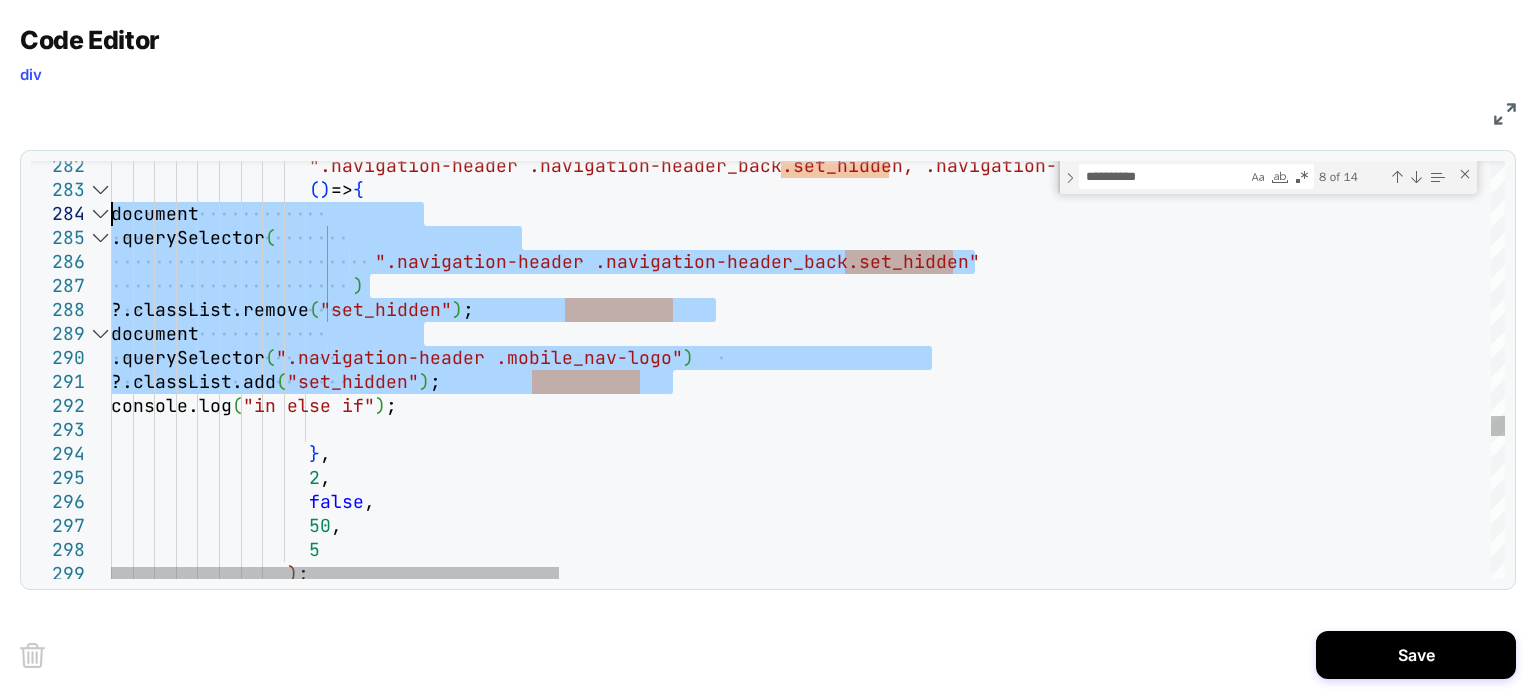 drag, startPoint x: 724, startPoint y: 387, endPoint x: 108, endPoint y: 223, distance: 637.45746 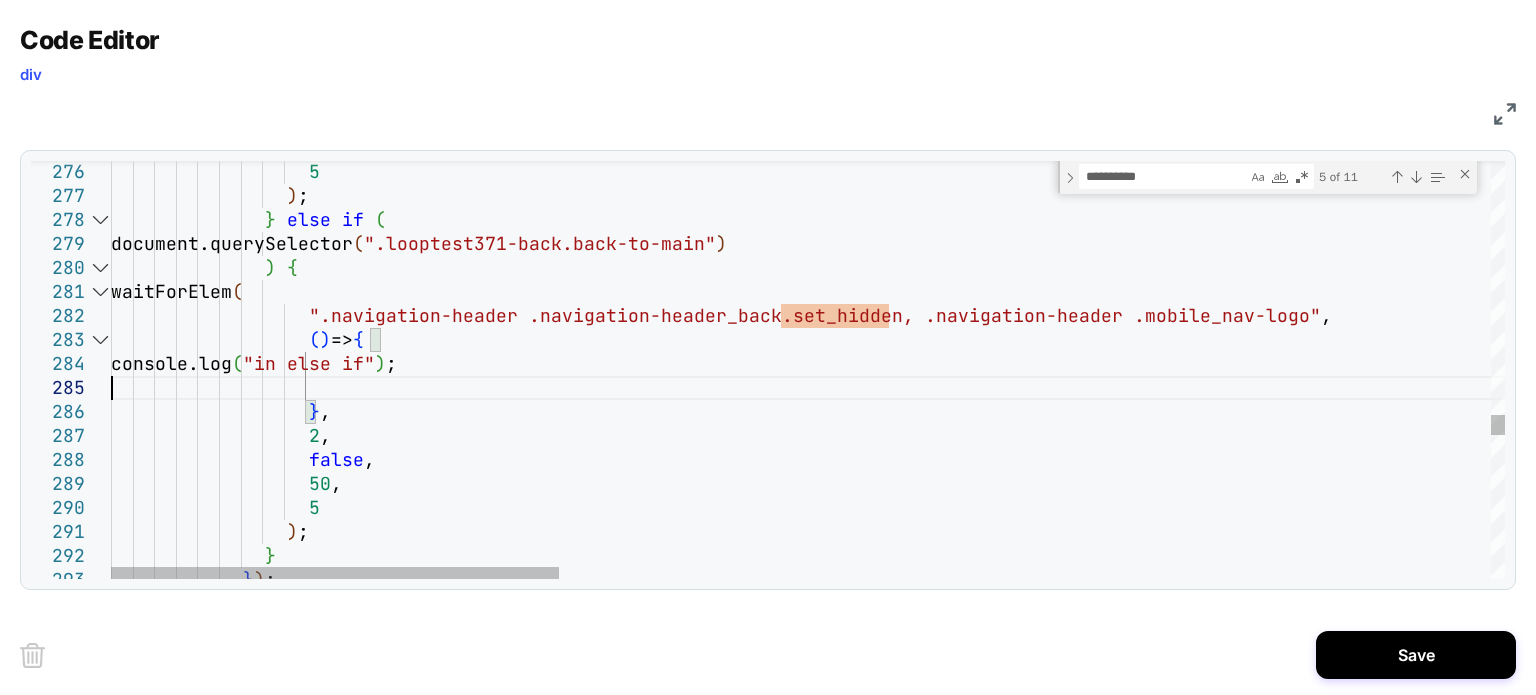 click on "console.log ( "in else if" ) ;                    } ,                    2 ,                    false ,                    50 ,                    5                  ) ;                    ".navigation-header .navigation-header_back.set_hi dden, .navigation-header .mobile_nav-logo" ,                    ( )  =>  {                }                )   {                 waitForElem (                }   else   if   (                 document.querySelector ( ".looptest371-back.back-to-main" )                    5                  ) ;              } ) ;" at bounding box center [2256, -1076] 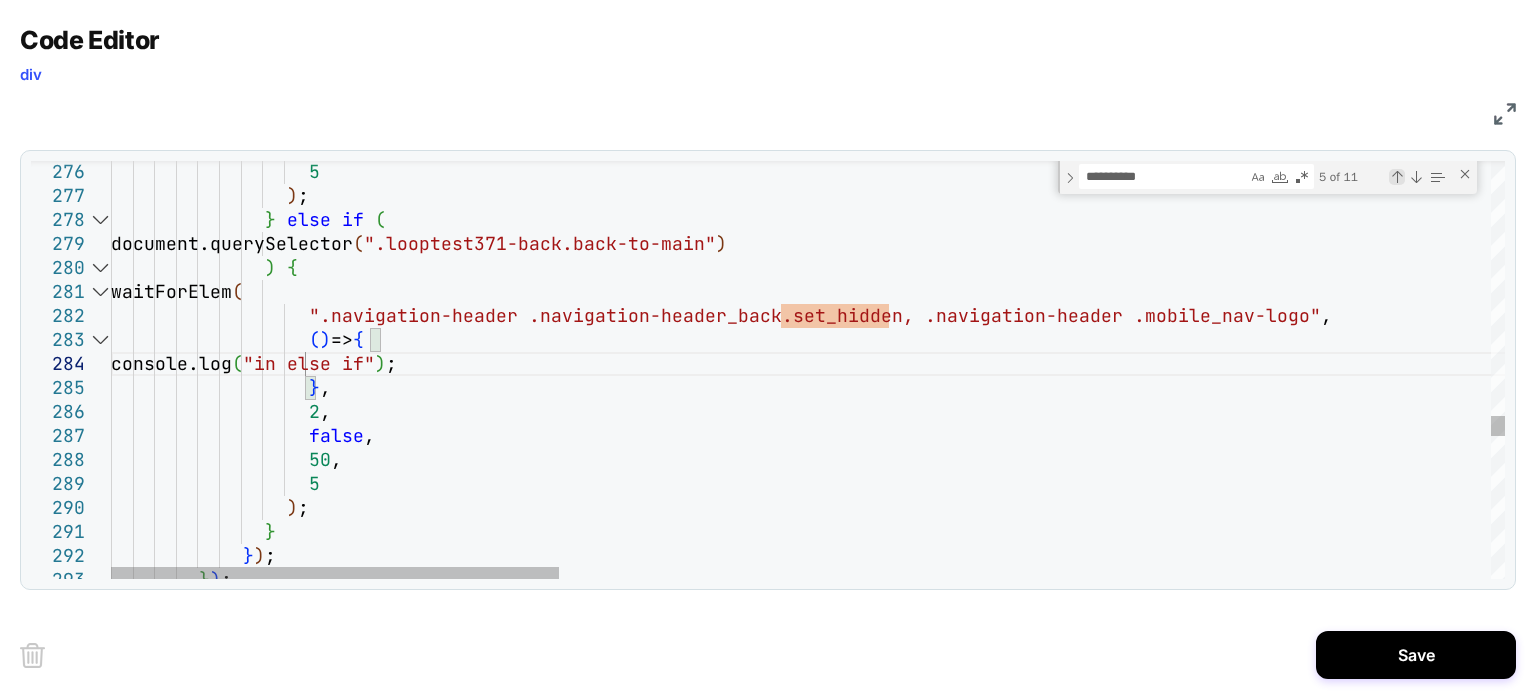 click at bounding box center (1397, 177) 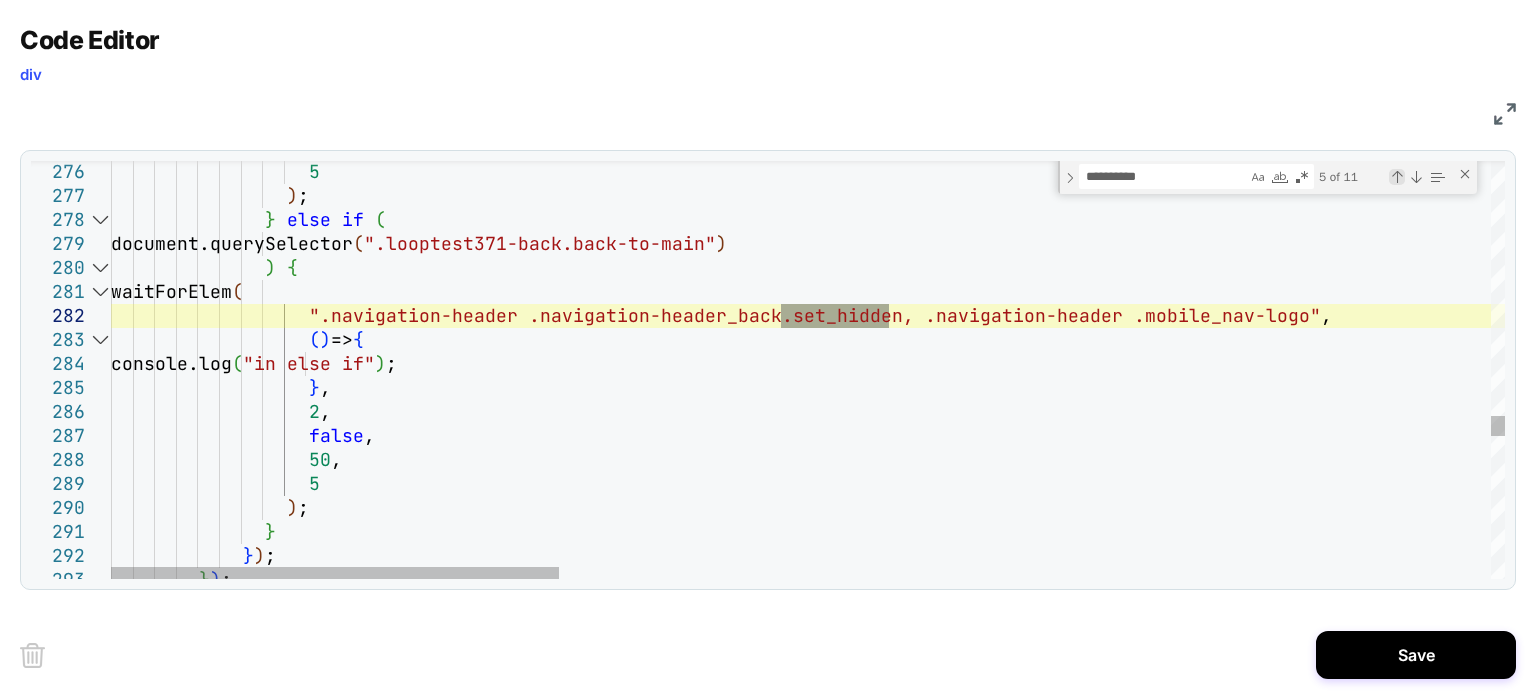 click at bounding box center (1397, 177) 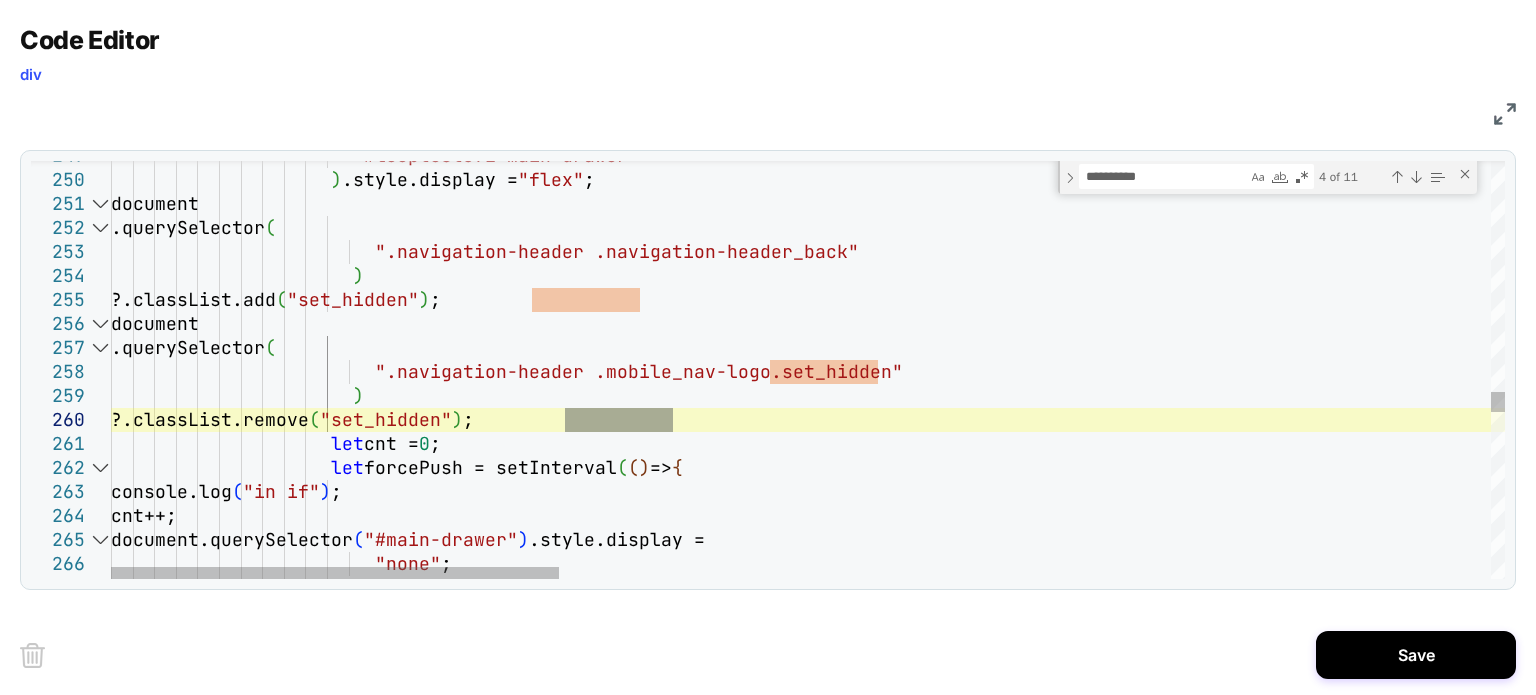scroll, scrollTop: 120, scrollLeft: 0, axis: vertical 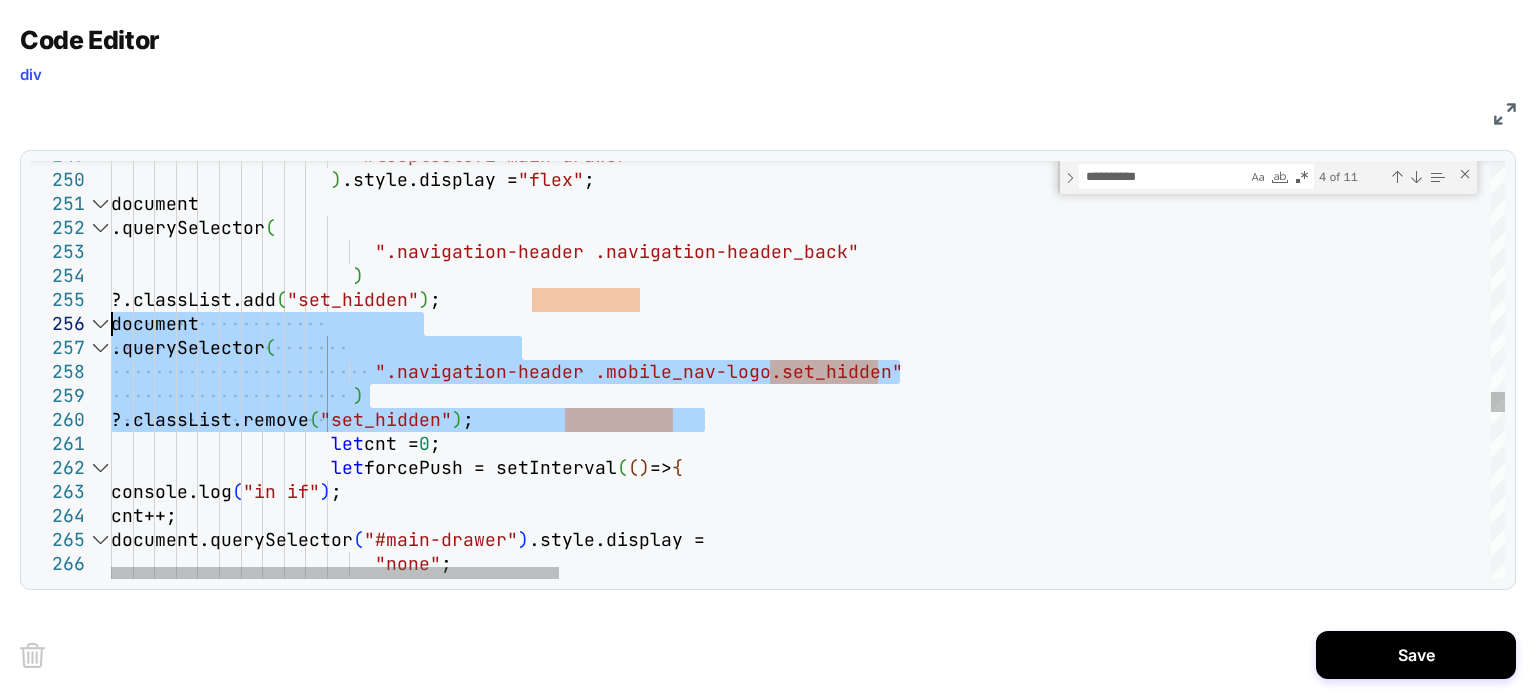 drag, startPoint x: 725, startPoint y: 429, endPoint x: 61, endPoint y: 332, distance: 671.04767 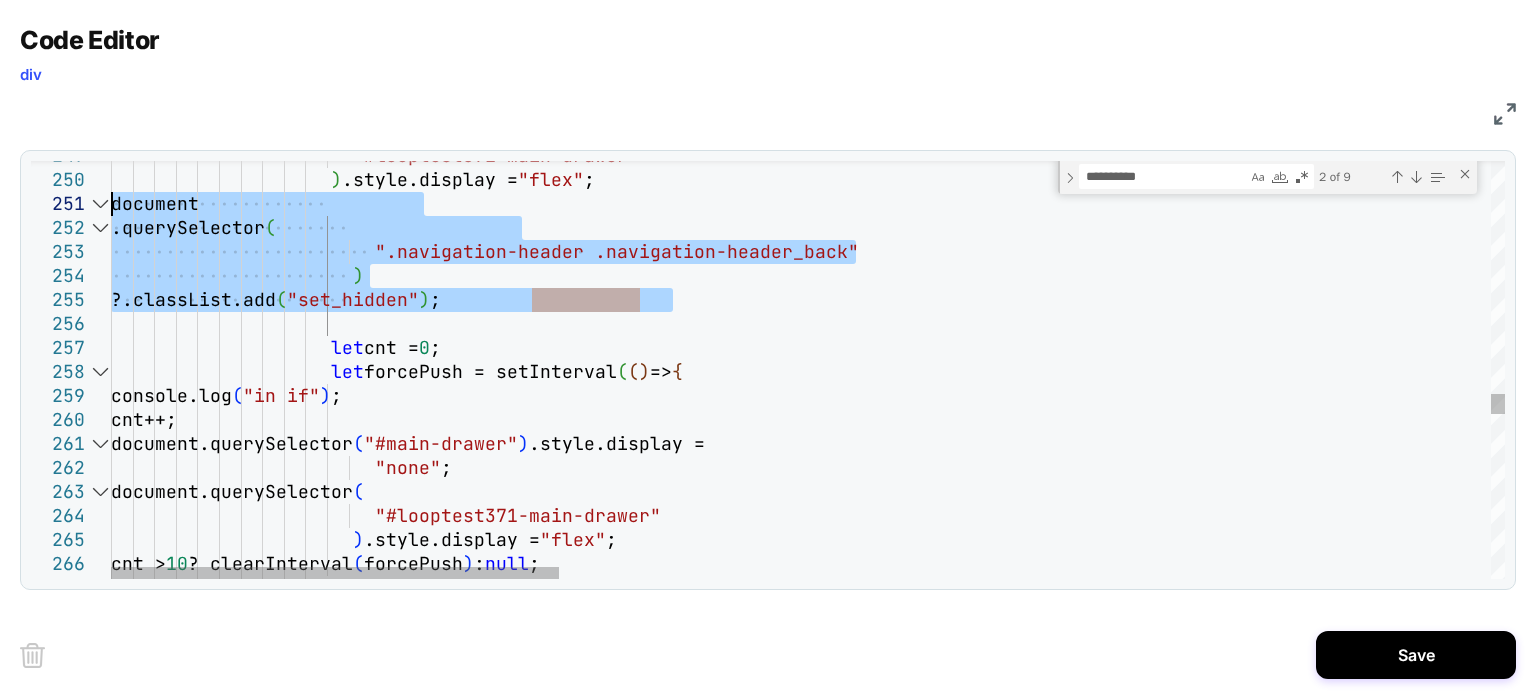 drag, startPoint x: 712, startPoint y: 299, endPoint x: 75, endPoint y: 211, distance: 643.04974 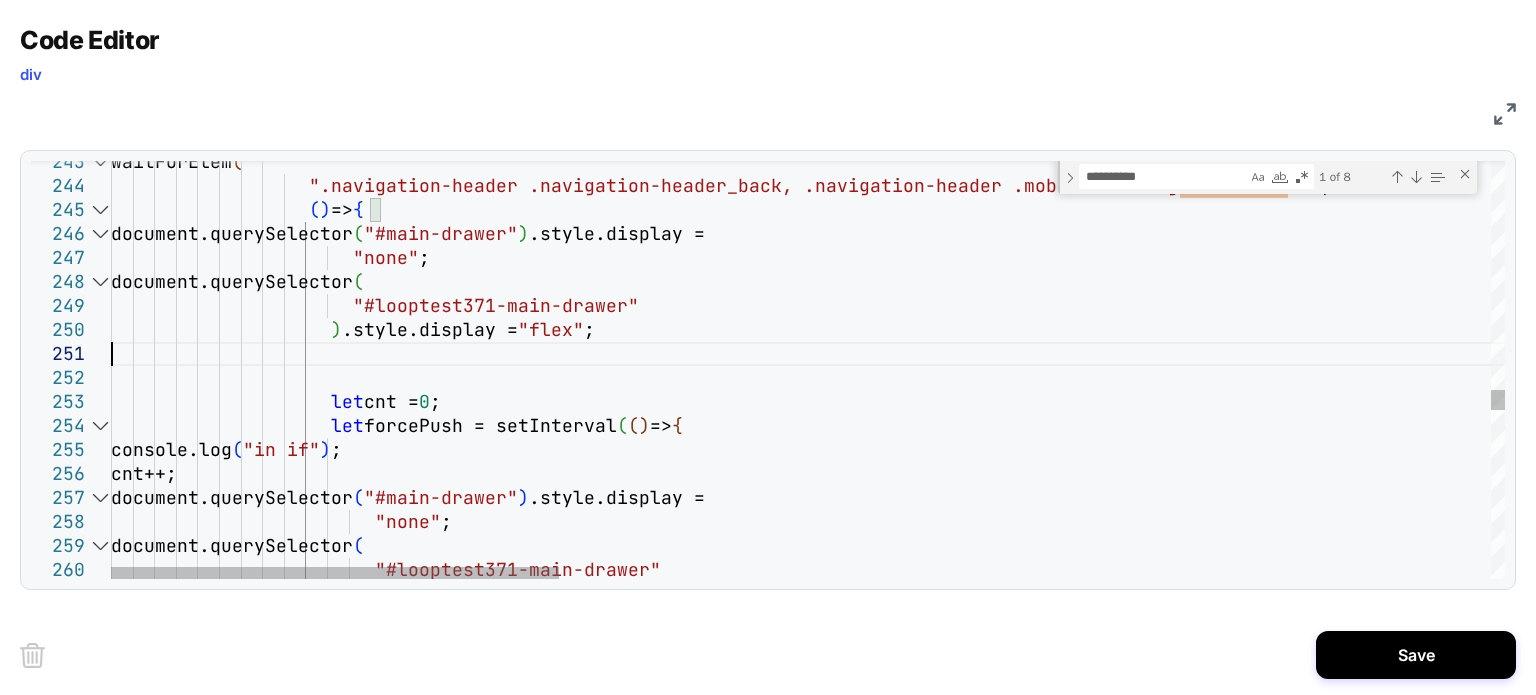 click on "let  cnt =  0 ;                      let  forcePush = setInterval ( ( )  =>  {                       console.log ( "in if" ) ;                       cnt++;                       document.querySelector ( "#main-drawer" ) .style.display =                          "none" ;                       document.querySelector (                        "#looptest371-main-drawer"                      ) .style.display =  "flex" ;                          "#looptest371-main-drawer"                        "none" ;                     document.querySelector (                    ( )  =>  {                     document.querySelector ( "#main-drawer" ) .style.display = ( ," at bounding box center [2256, -402] 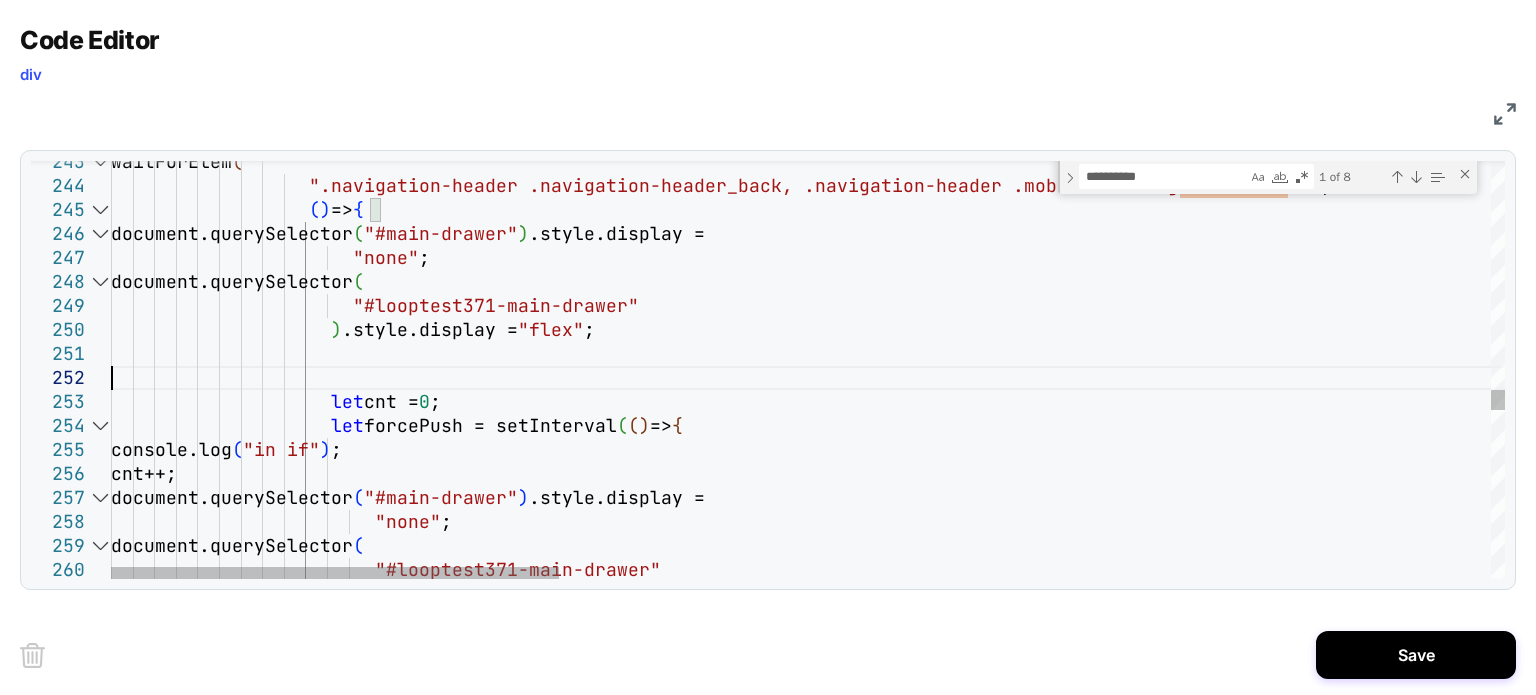 click on "let  cnt =  0 ;                      let  forcePush = setInterval ( ( )  =>  {                       console.log ( "in if" ) ;                       cnt++;                       document.querySelector ( "#main-drawer" ) .style.display =                          "none" ;                       document.querySelector (                        "#looptest371-main-drawer"                      ) .style.display =  "flex" ;                          "#looptest371-main-drawer"                        "none" ;                     document.querySelector (                    ( )  =>  {                     document.querySelector ( "#main-drawer" ) .style.display = ( ," at bounding box center [2256, -402] 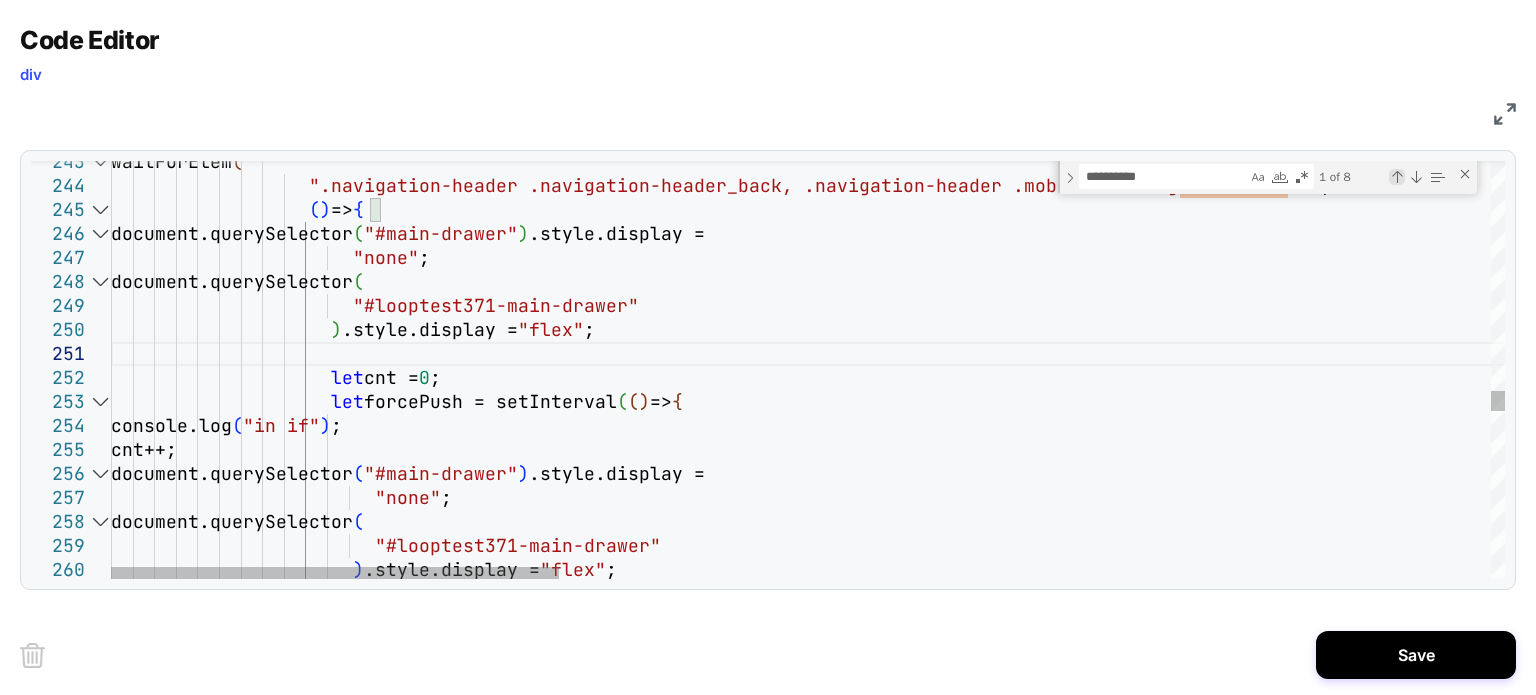 click at bounding box center [1397, 177] 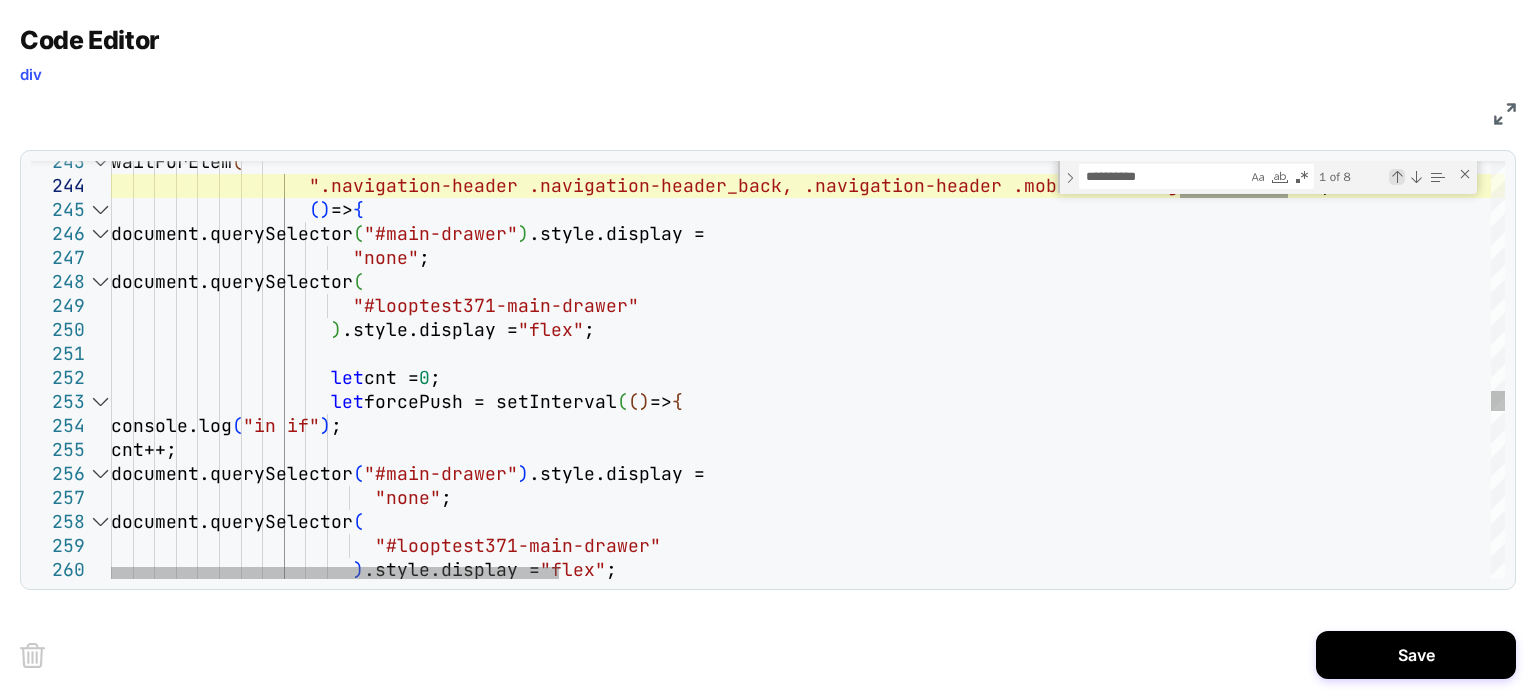 click at bounding box center [1397, 177] 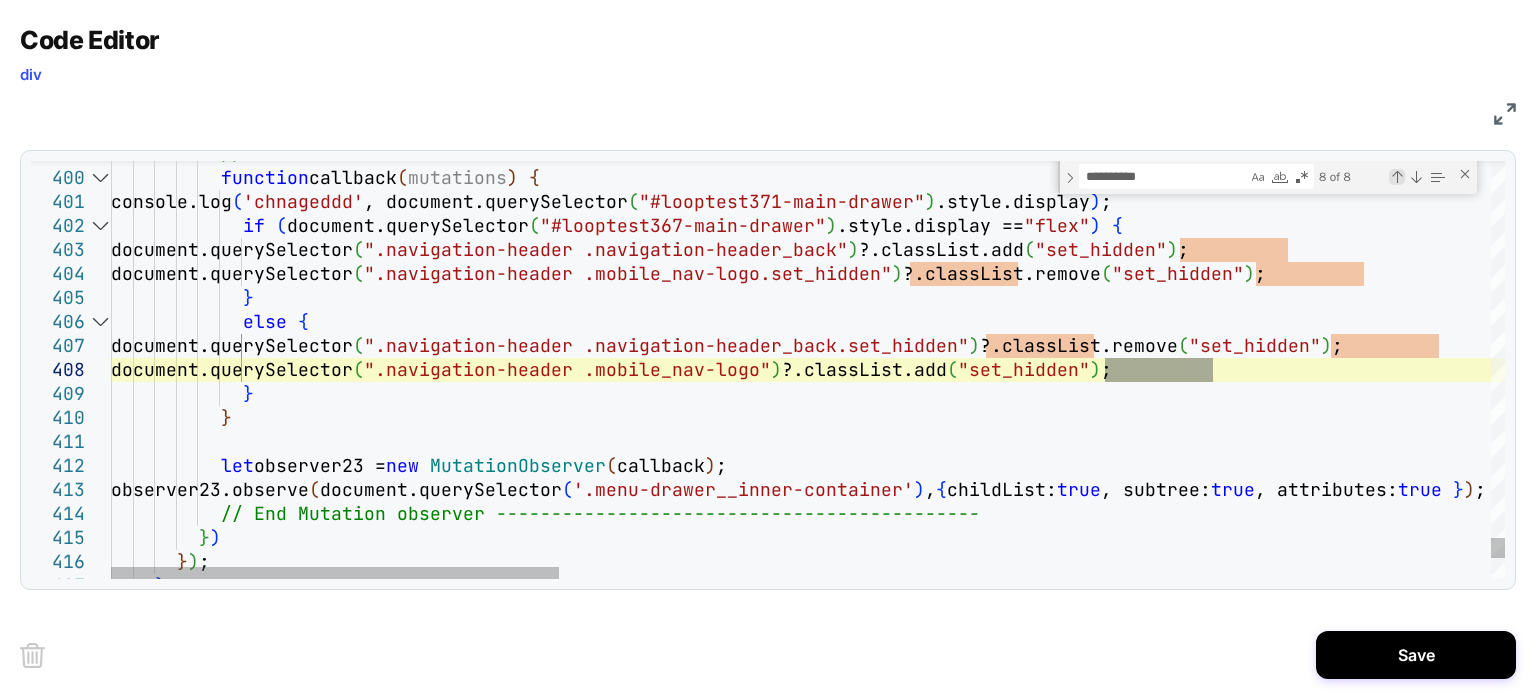click at bounding box center [1397, 177] 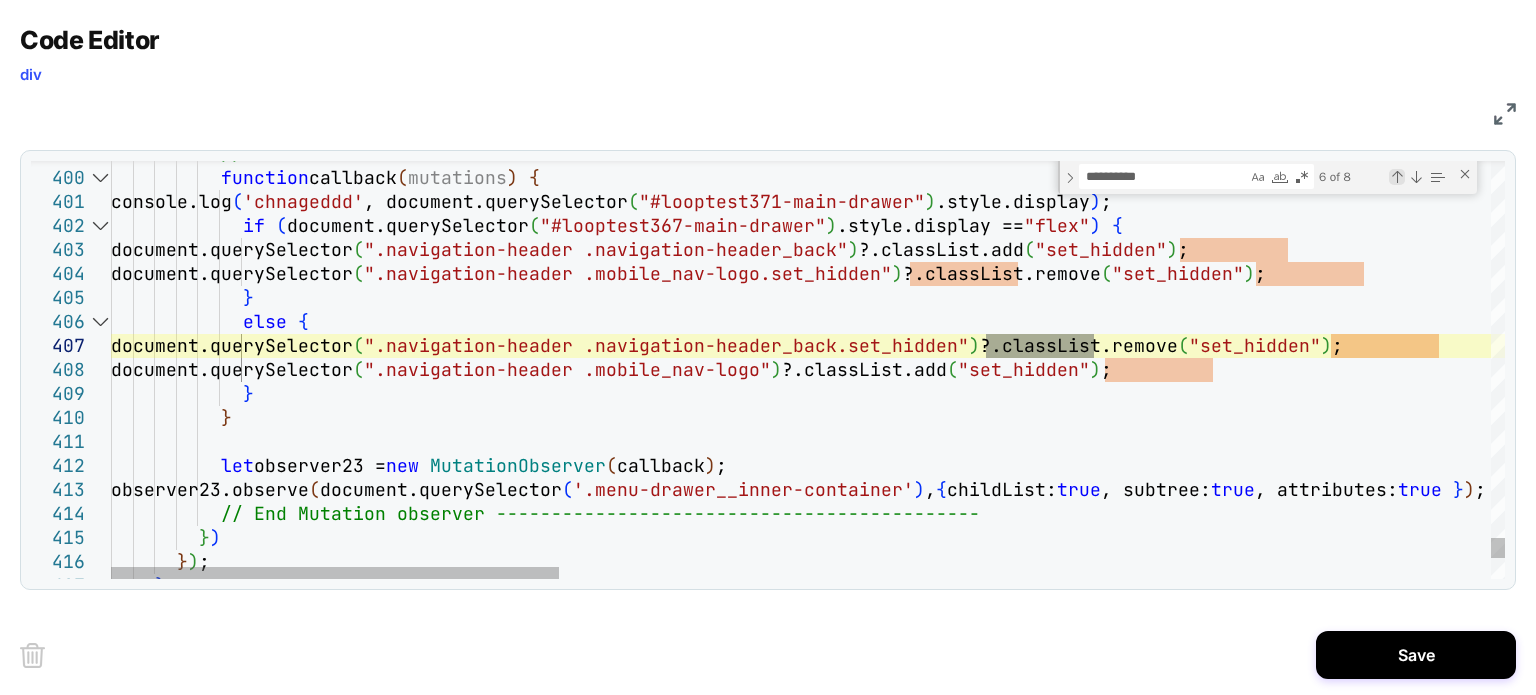 click at bounding box center (1397, 177) 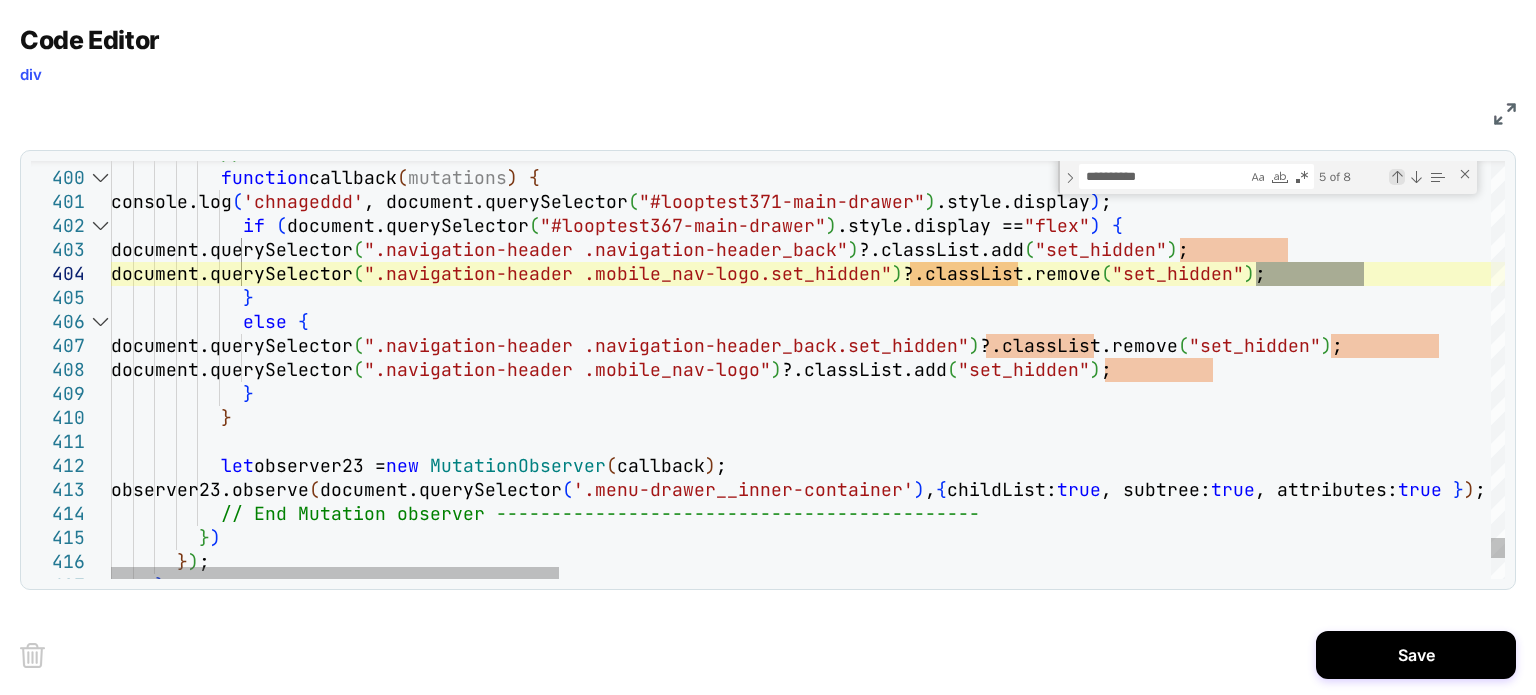 click at bounding box center (1397, 177) 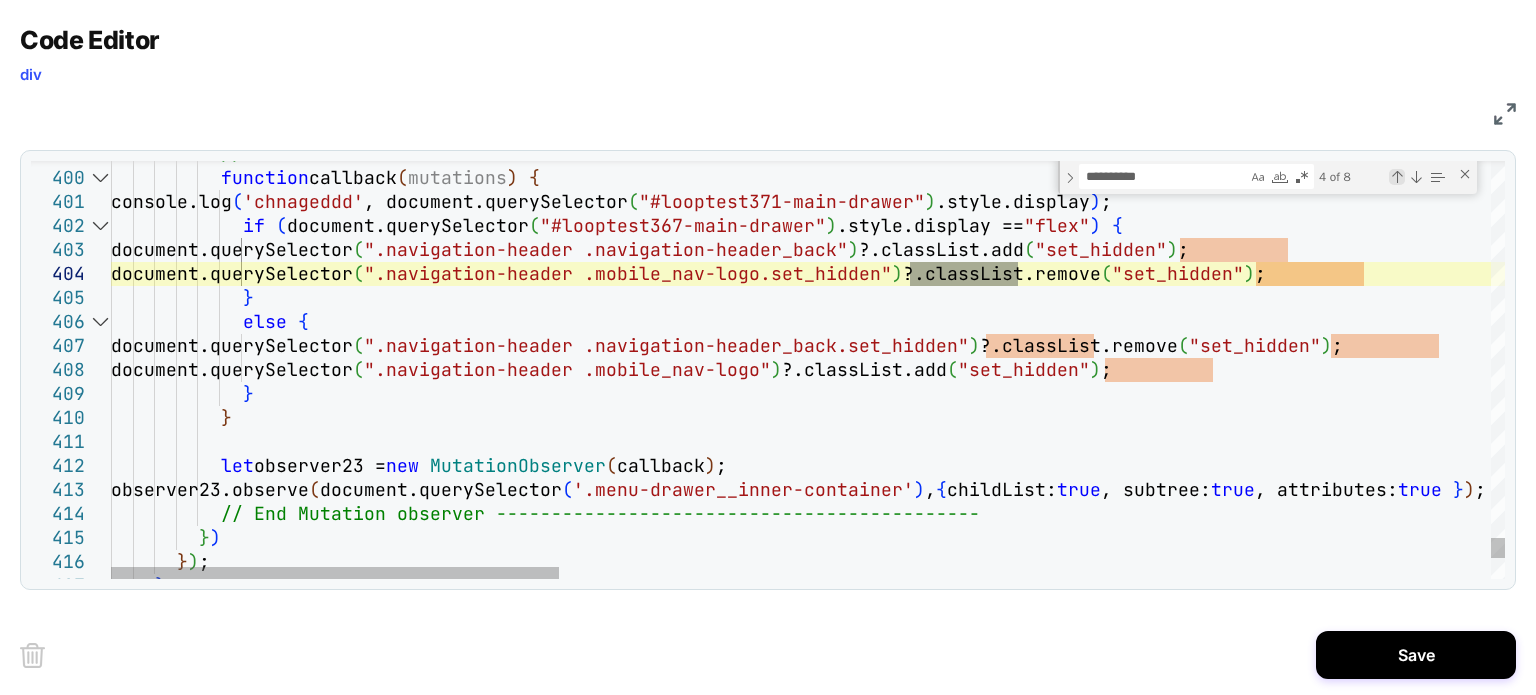 click at bounding box center (1397, 177) 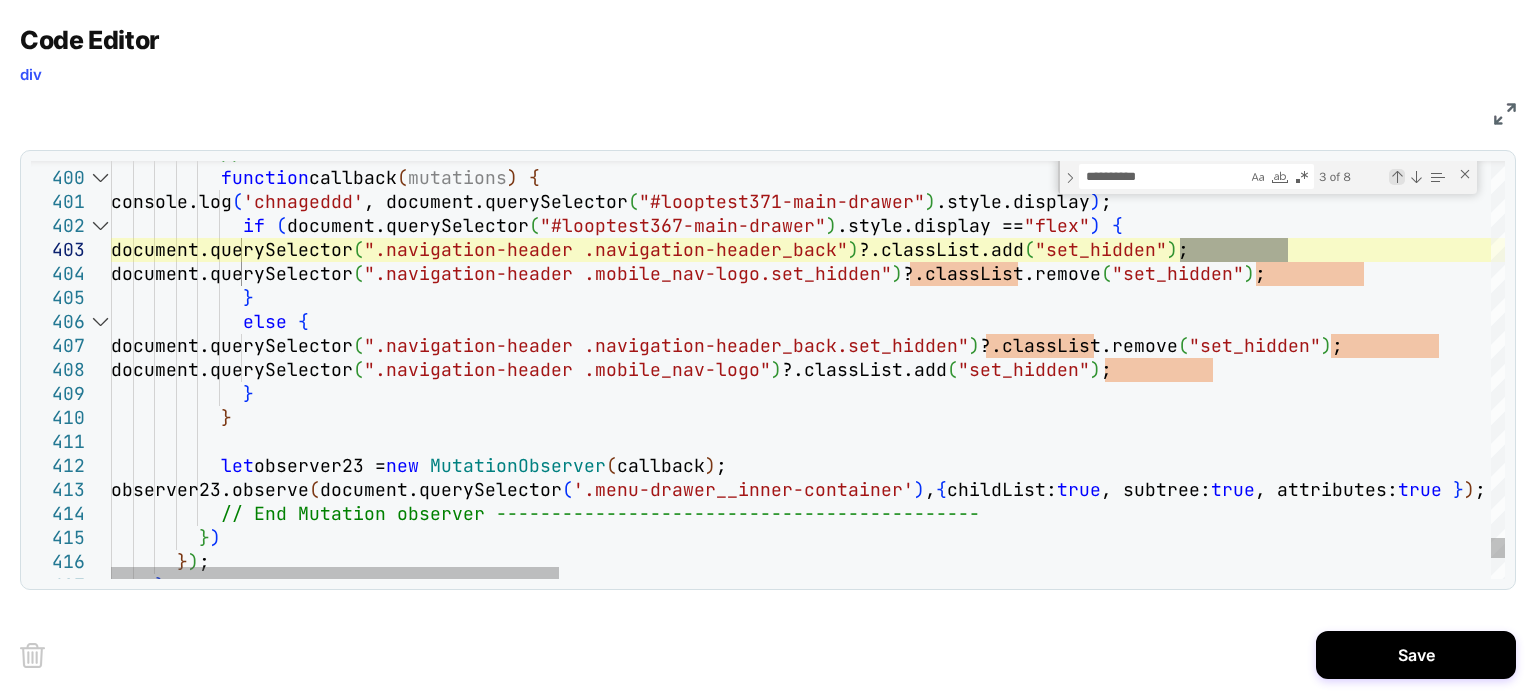 click at bounding box center [1397, 177] 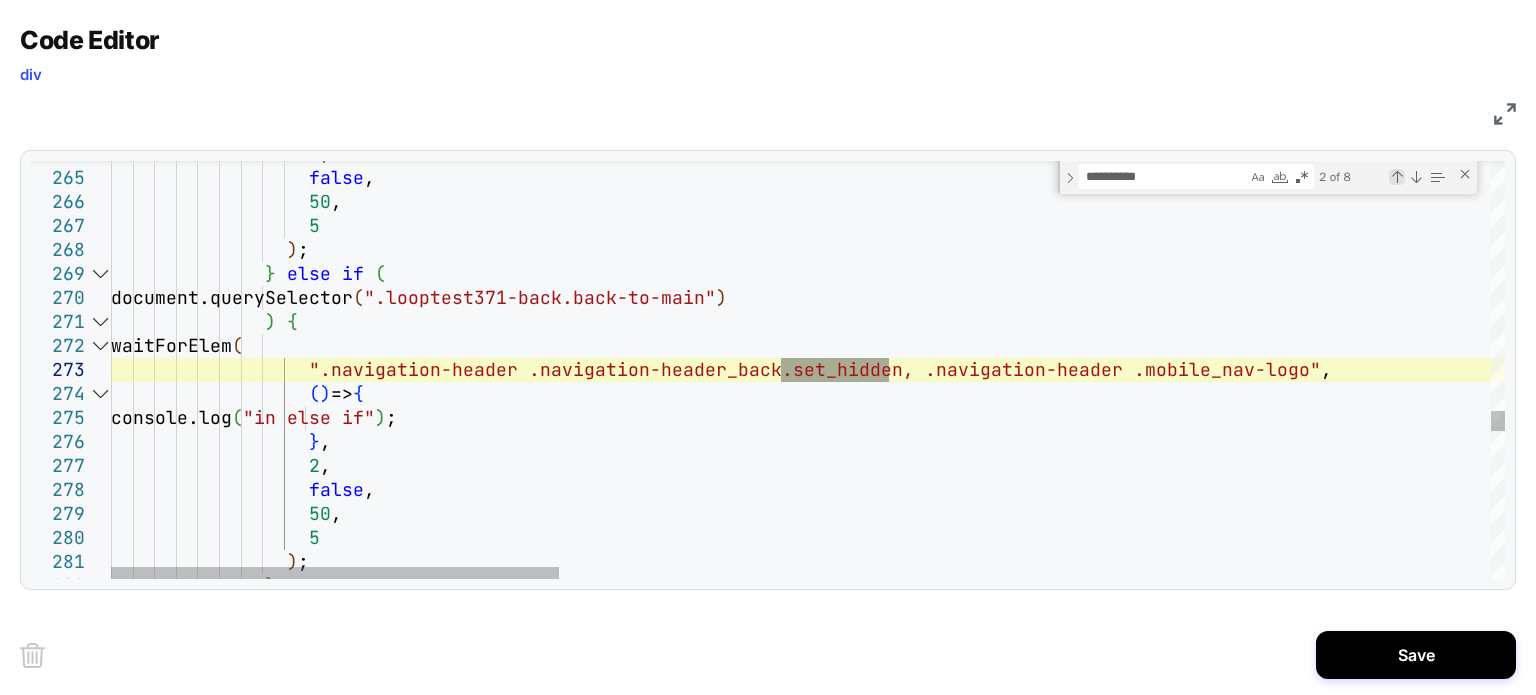 click at bounding box center [1397, 177] 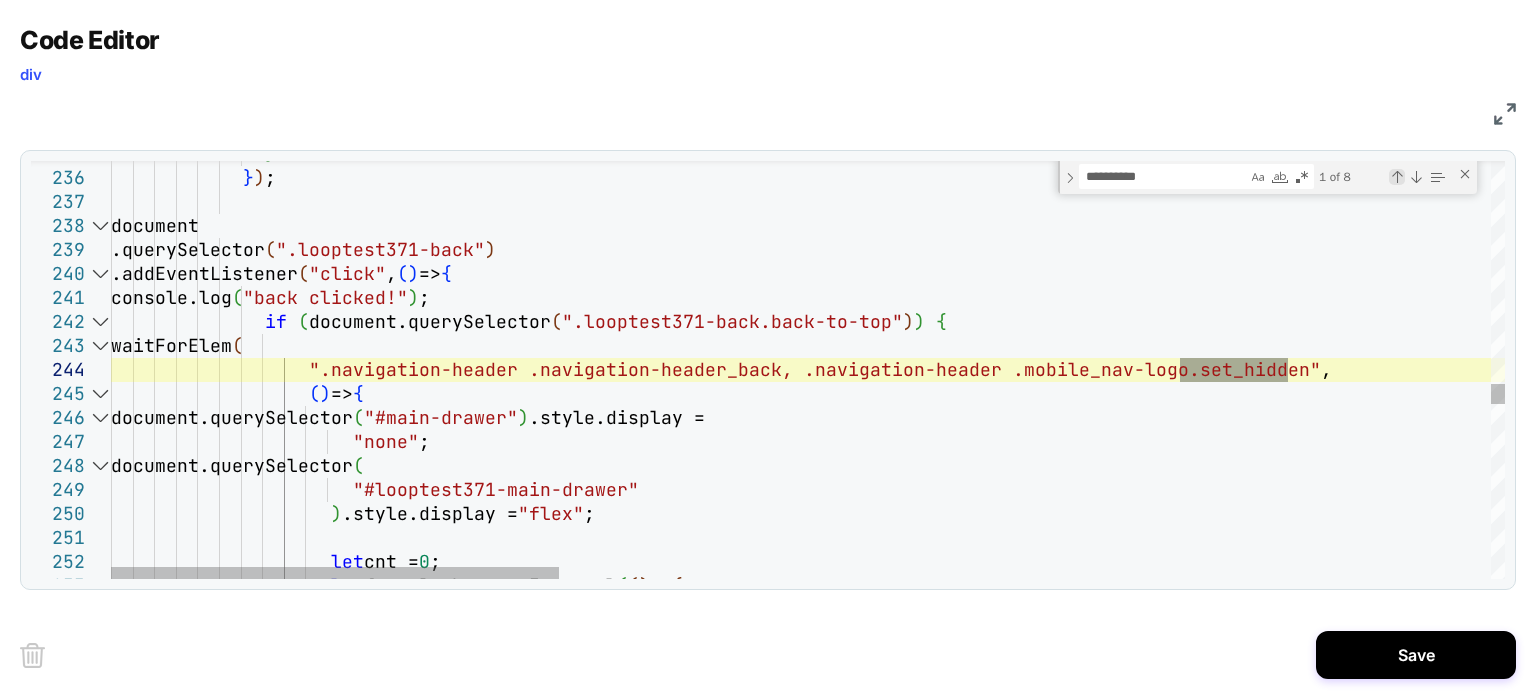 click at bounding box center (1397, 177) 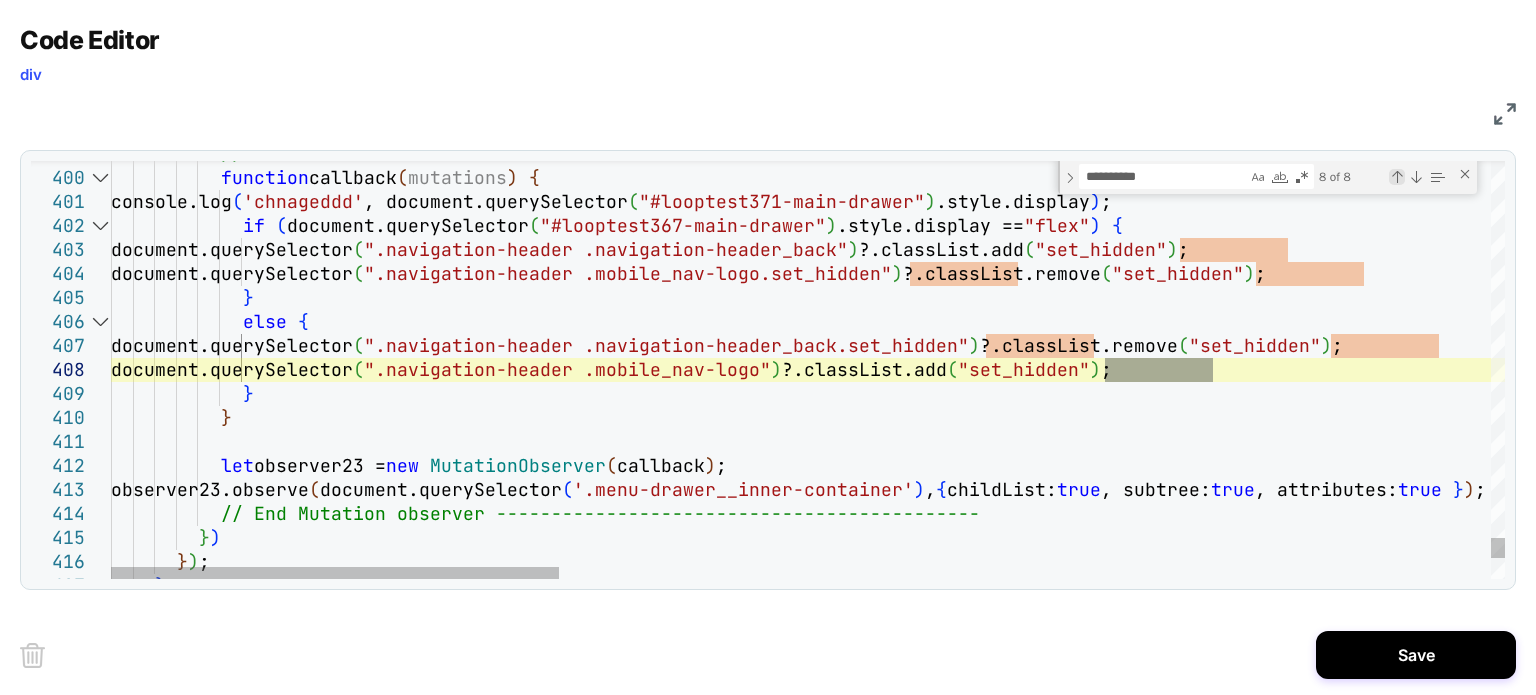click at bounding box center [1397, 177] 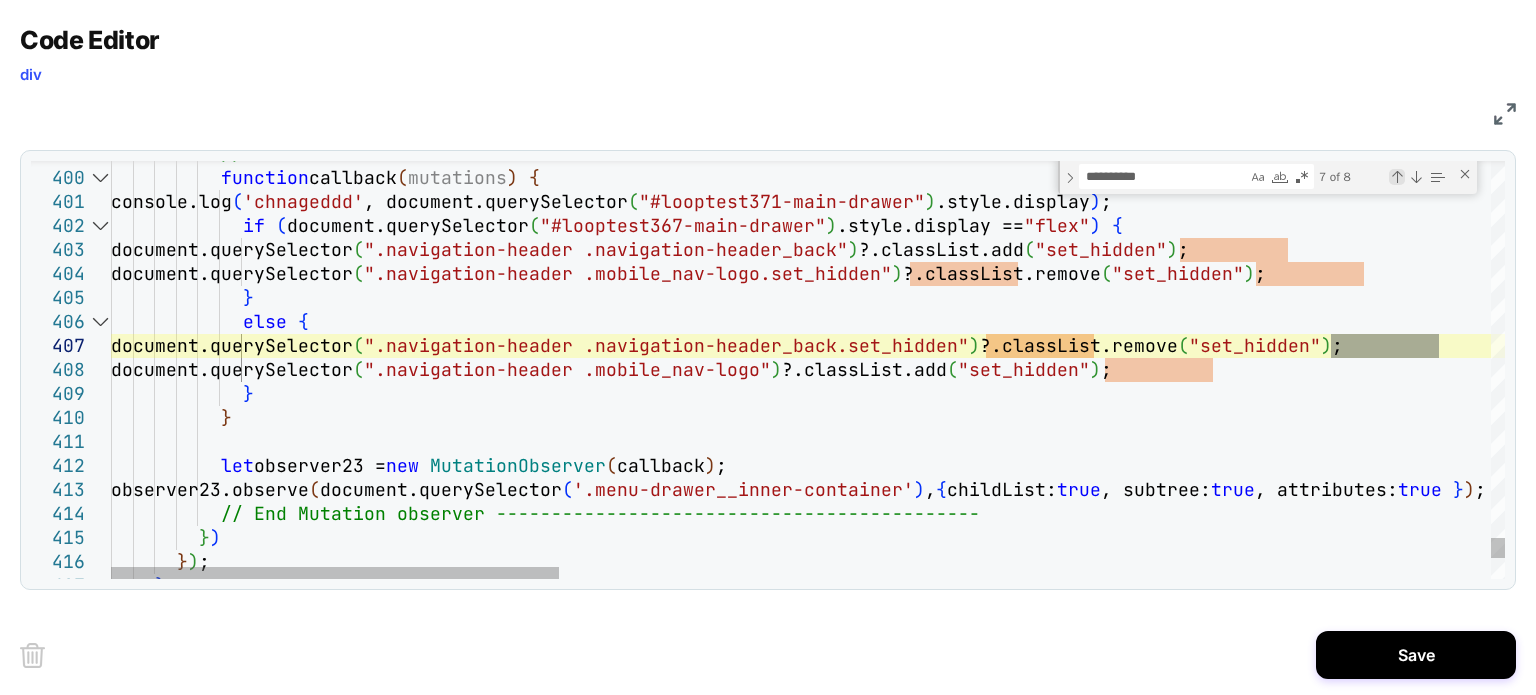 click at bounding box center [1397, 177] 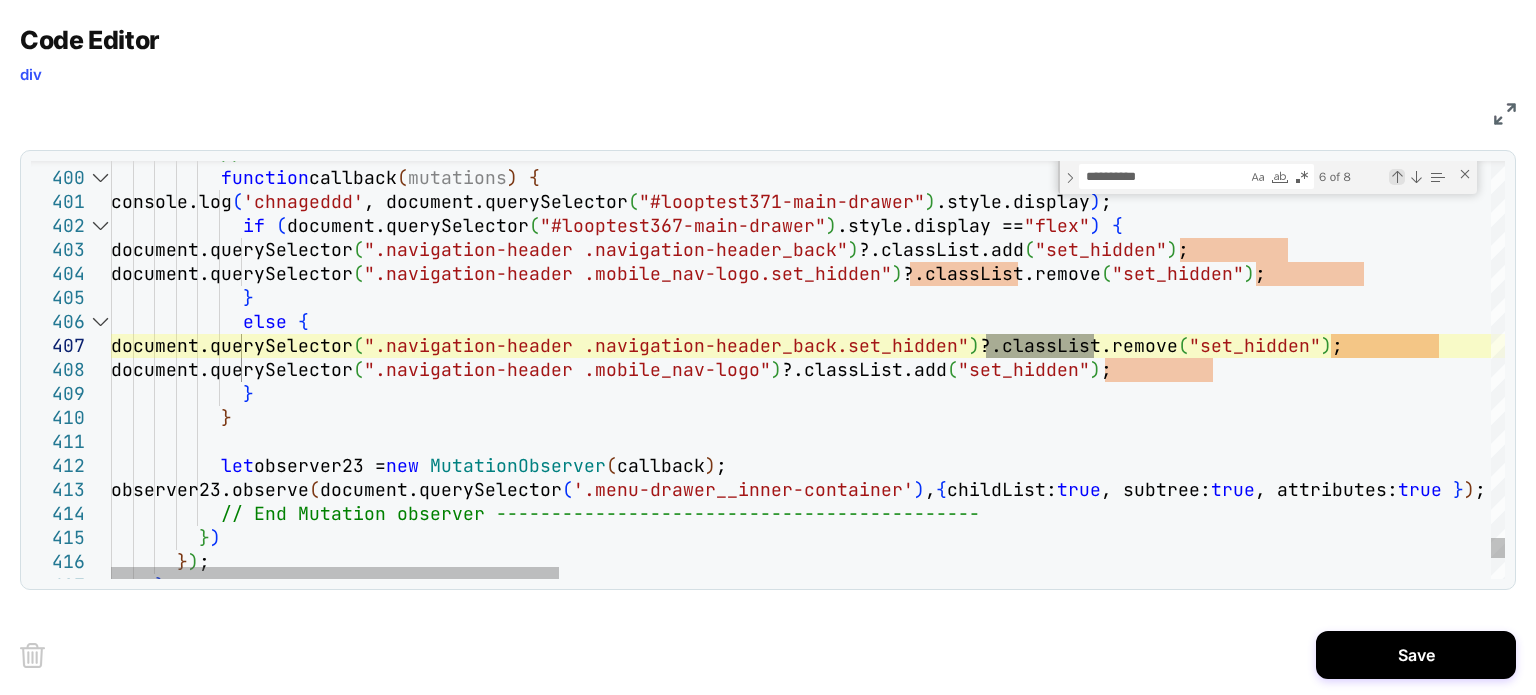 click at bounding box center (1397, 177) 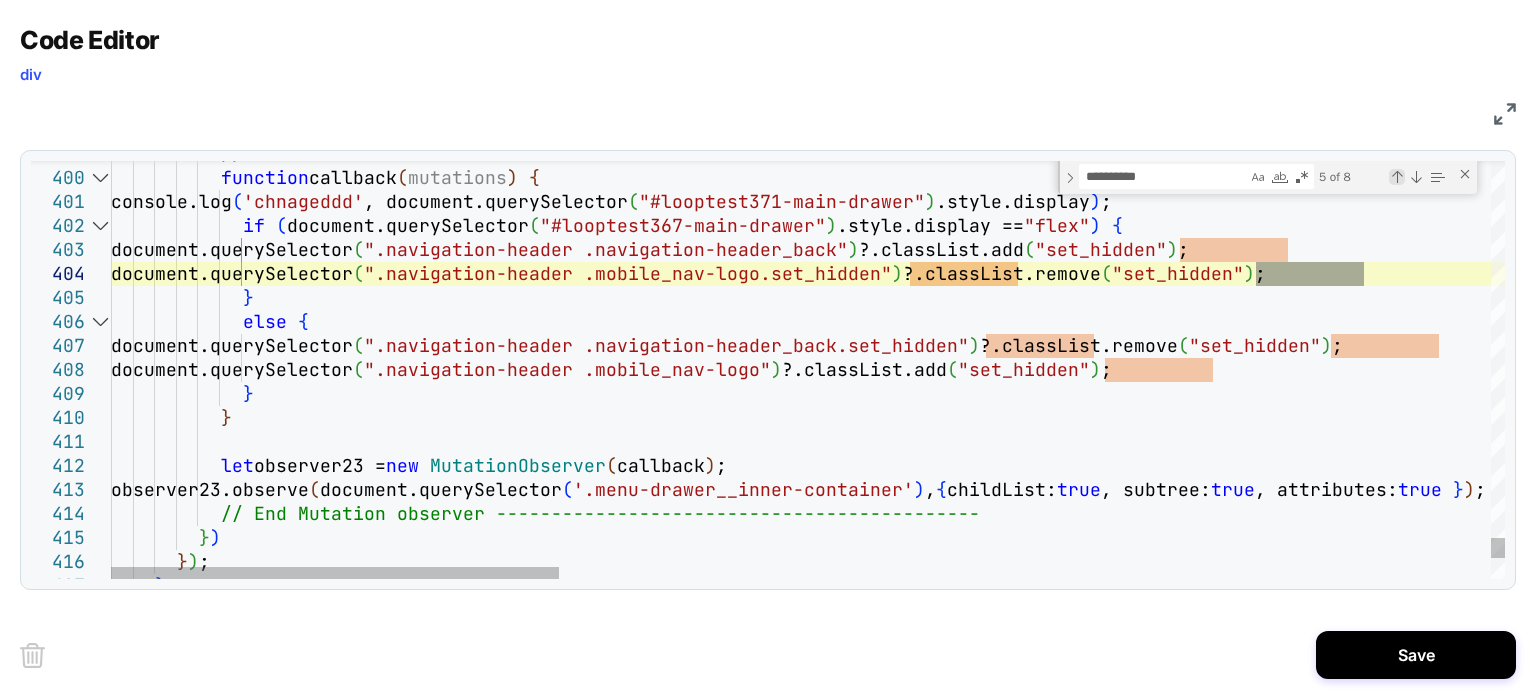 click at bounding box center [1397, 177] 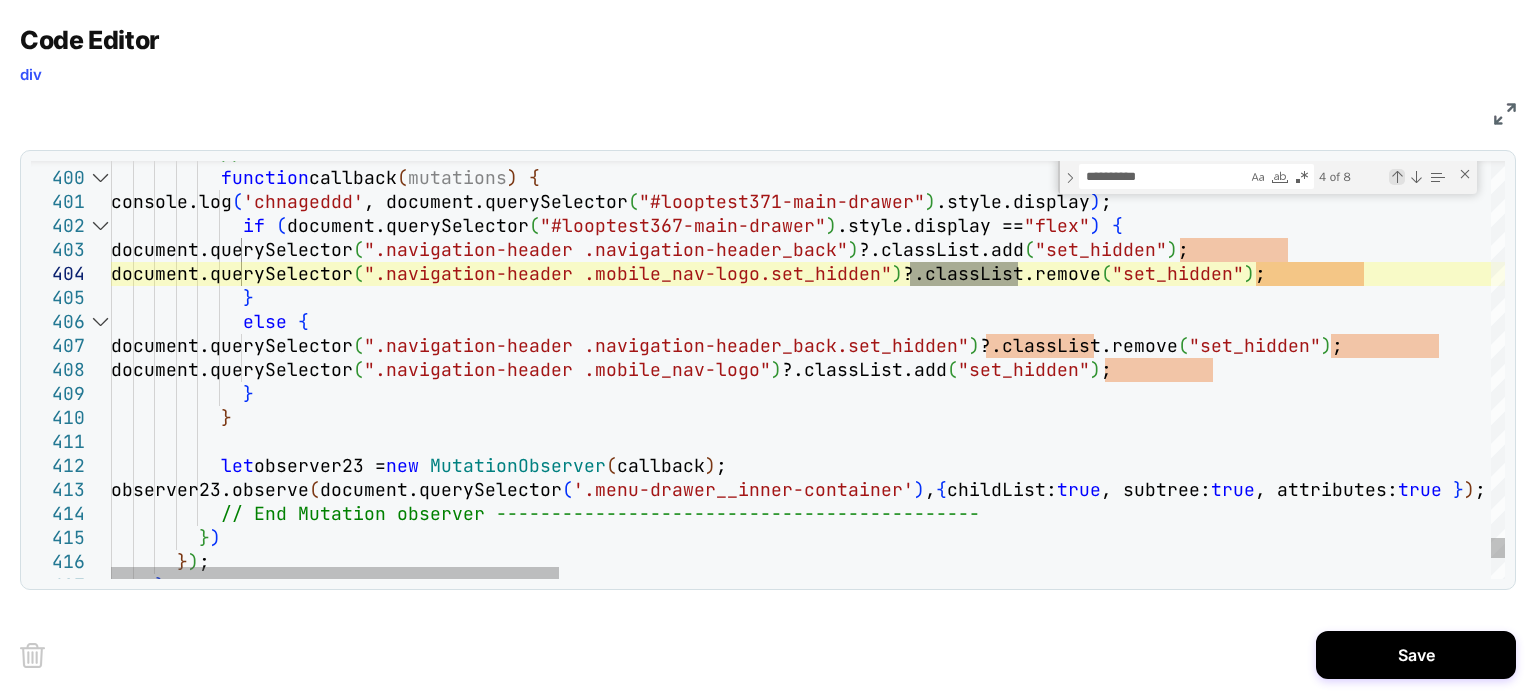 click at bounding box center (1397, 177) 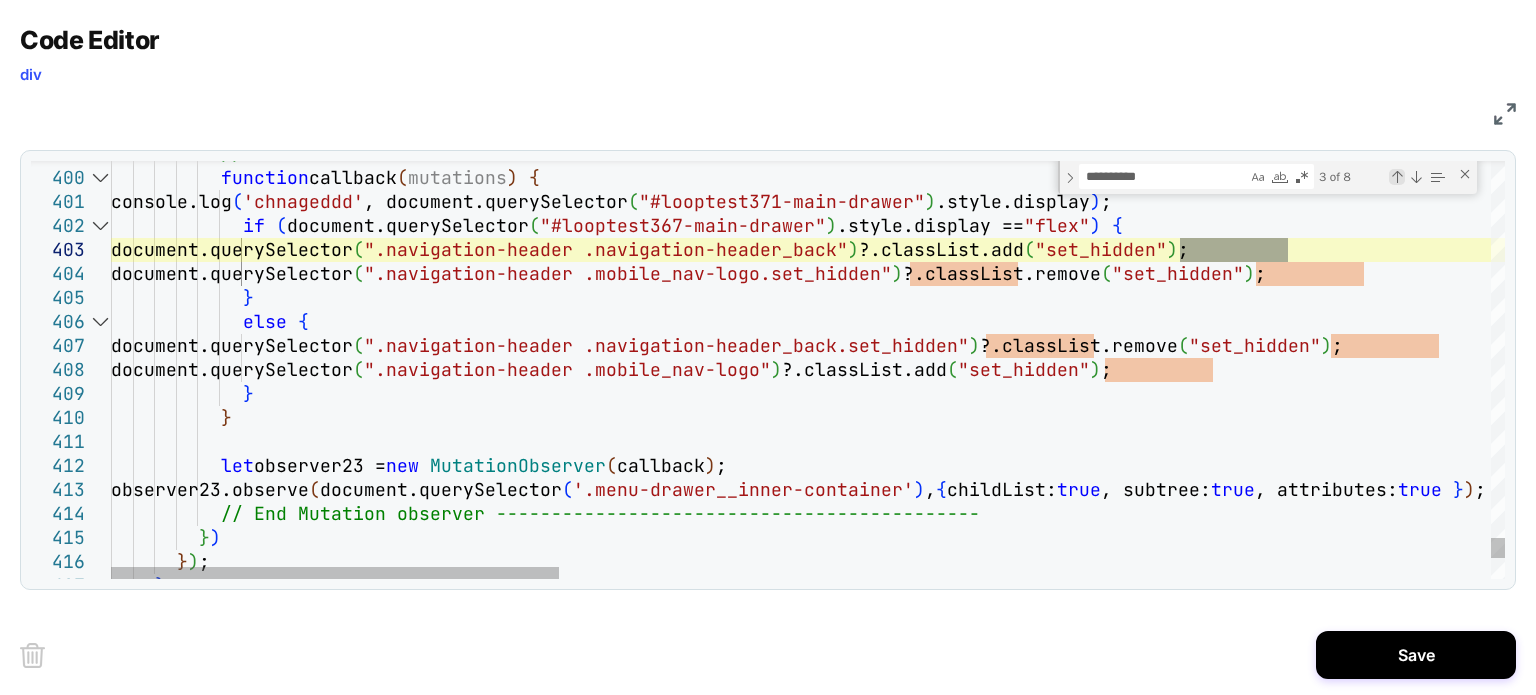 click at bounding box center (1397, 177) 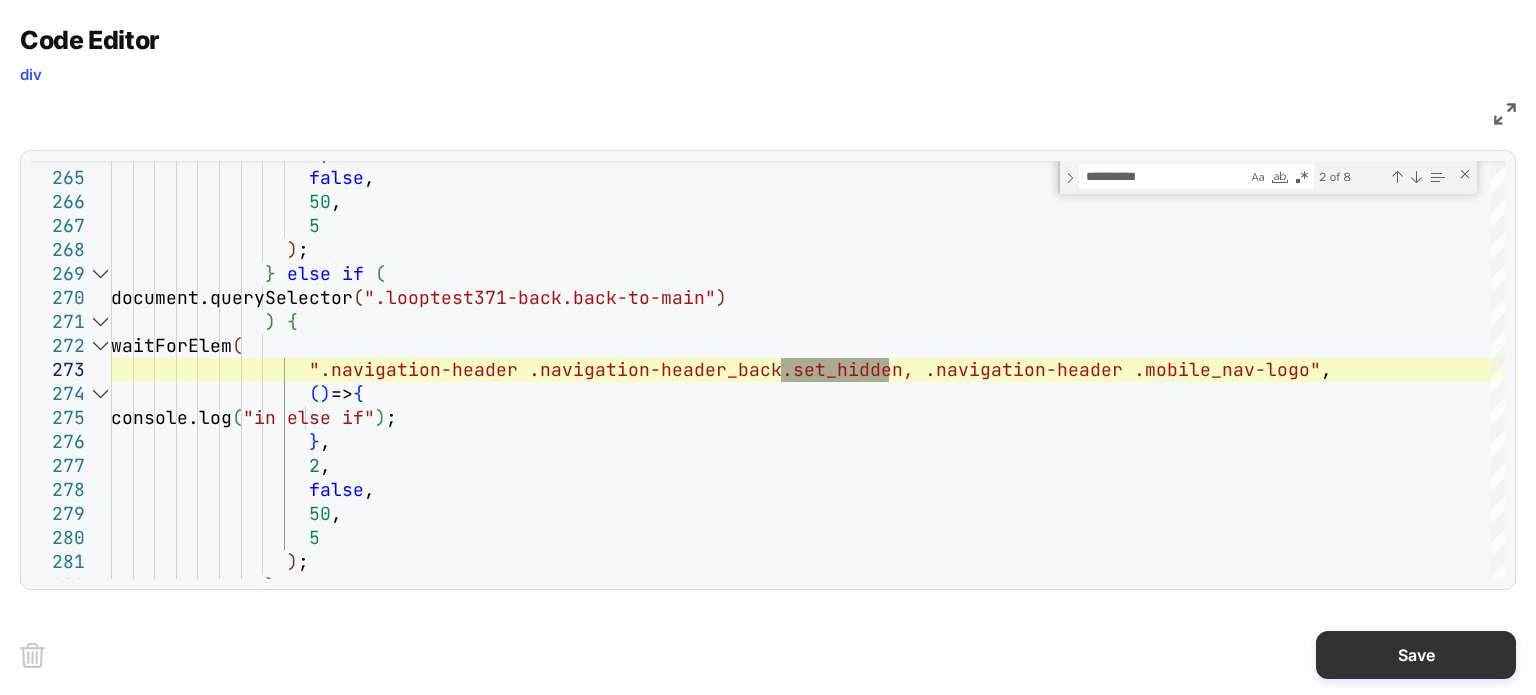 click on "Save" at bounding box center (1416, 655) 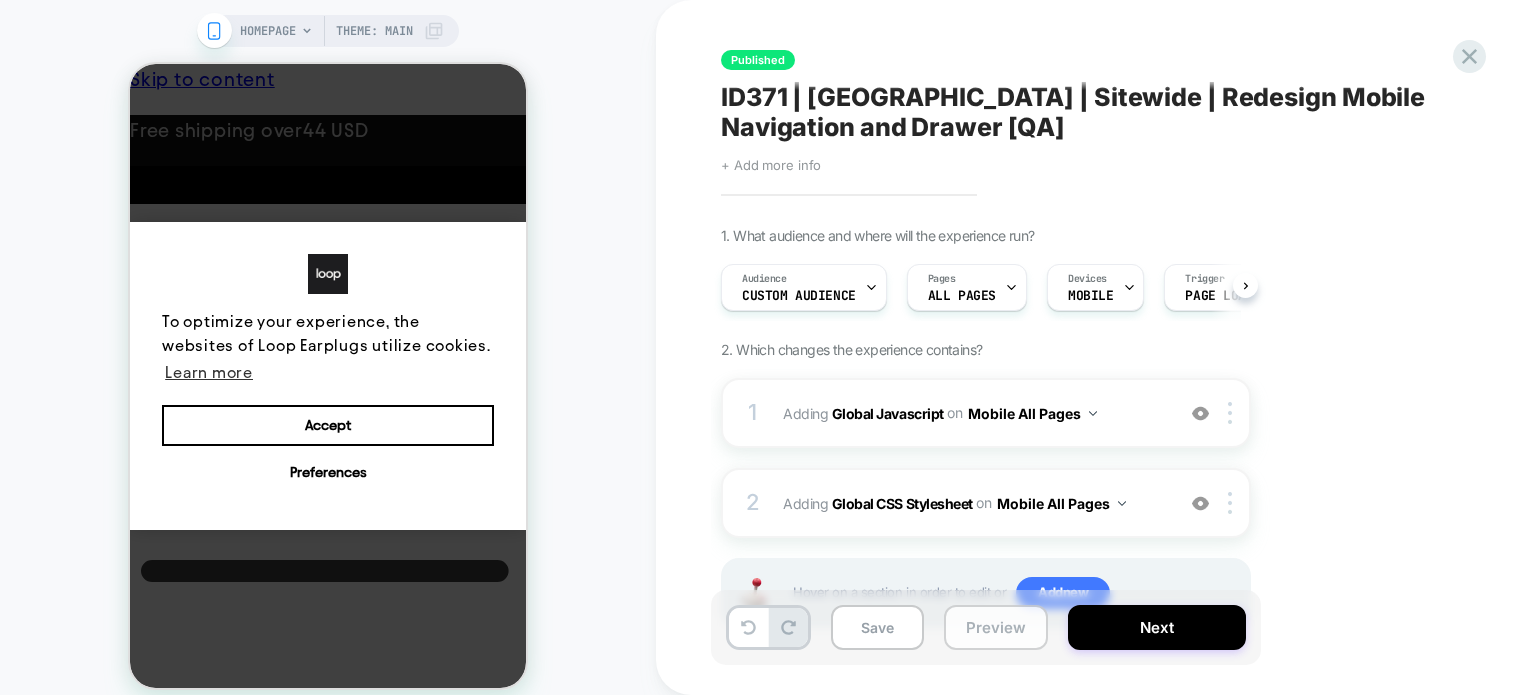 scroll, scrollTop: 0, scrollLeft: 0, axis: both 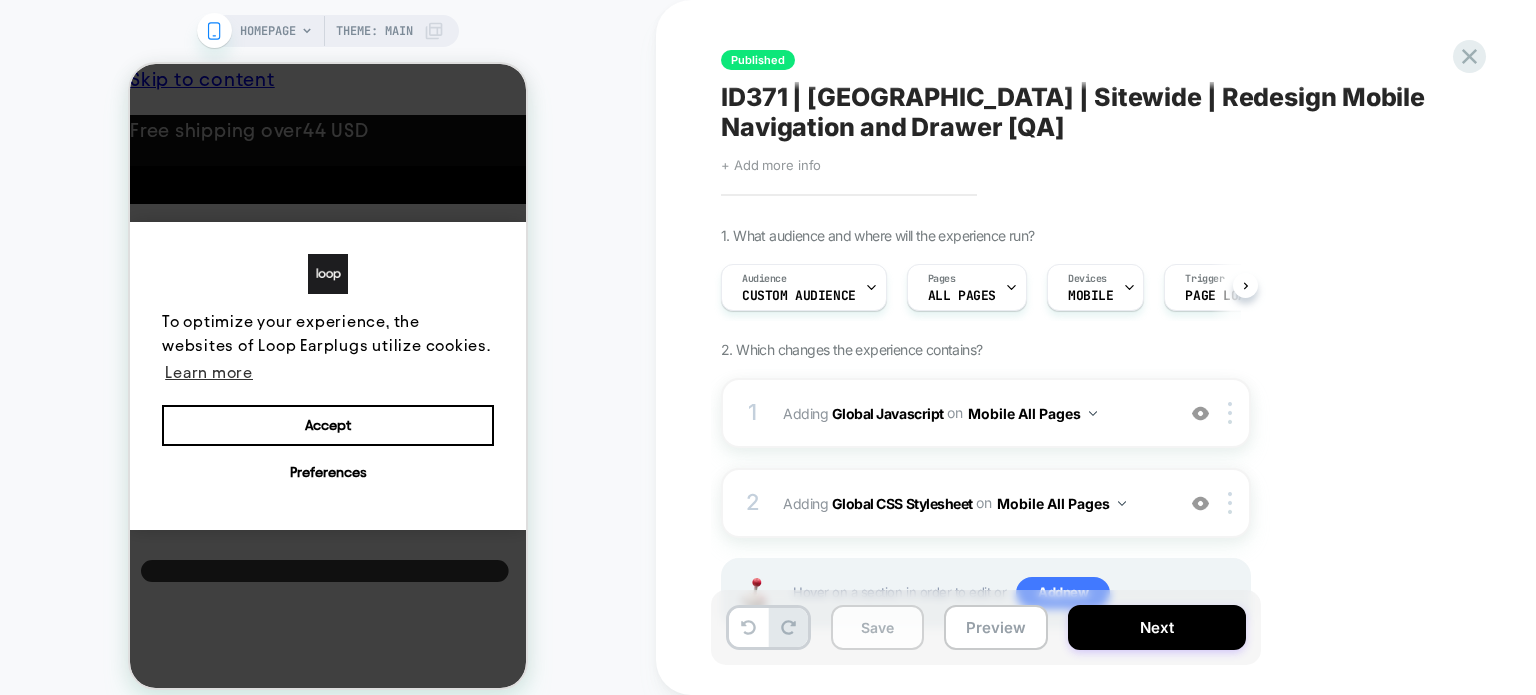 click on "Save" at bounding box center (877, 627) 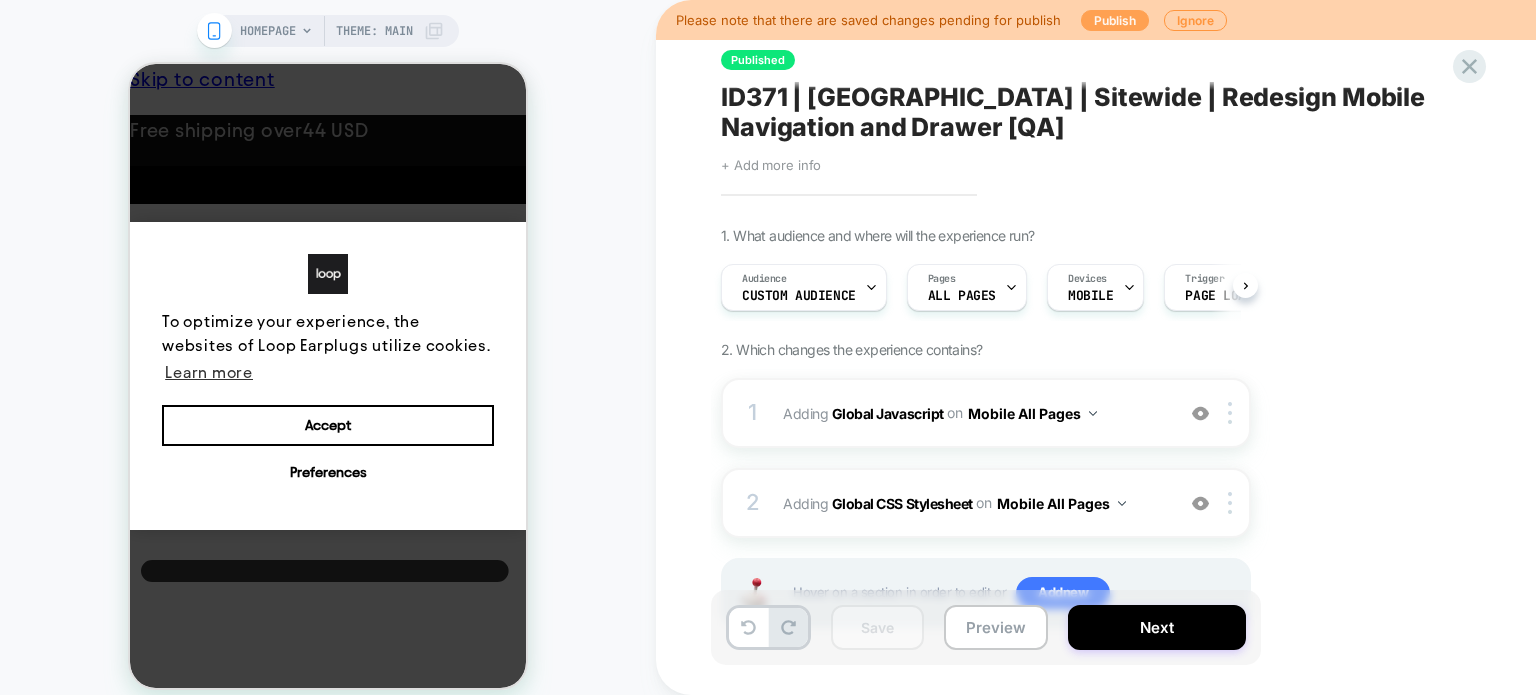 click on "Publish" at bounding box center [1115, 20] 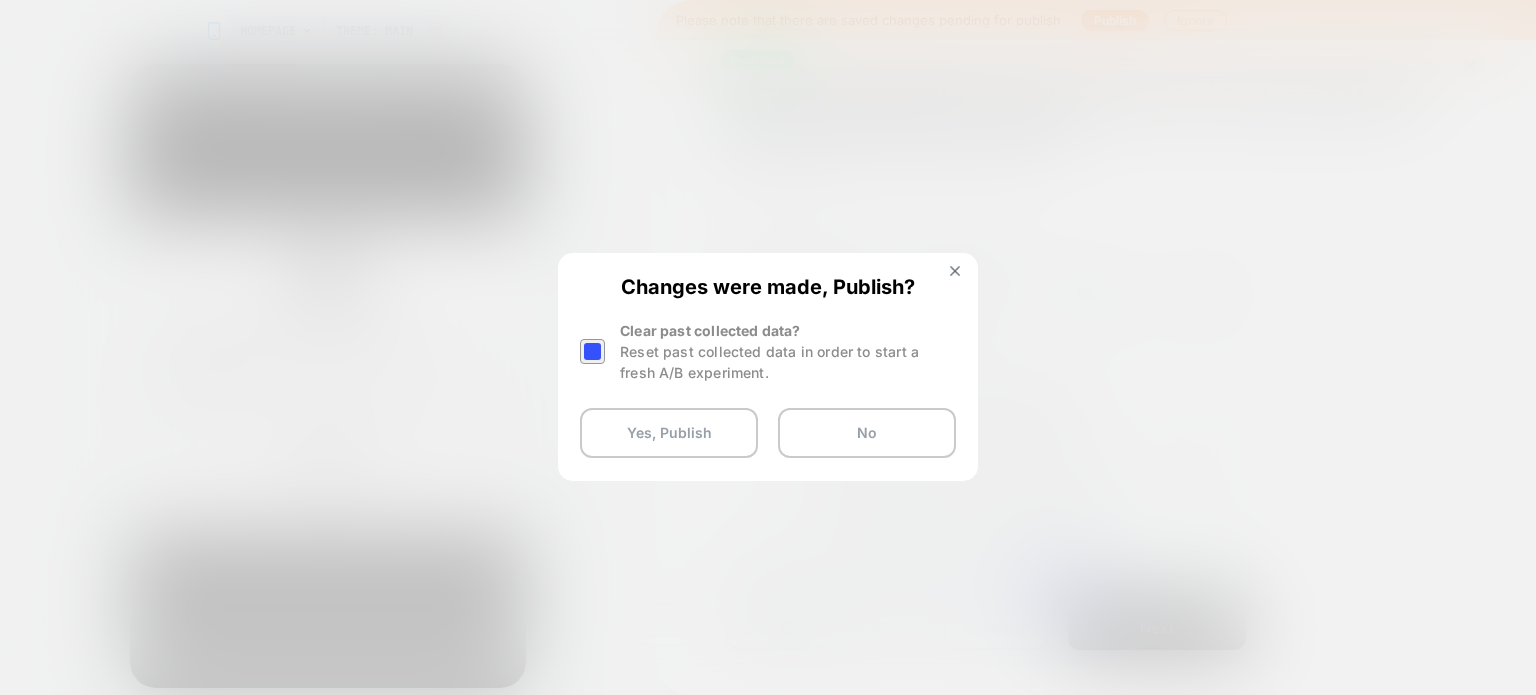 drag, startPoint x: 587, startPoint y: 348, endPoint x: 592, endPoint y: 359, distance: 12.083046 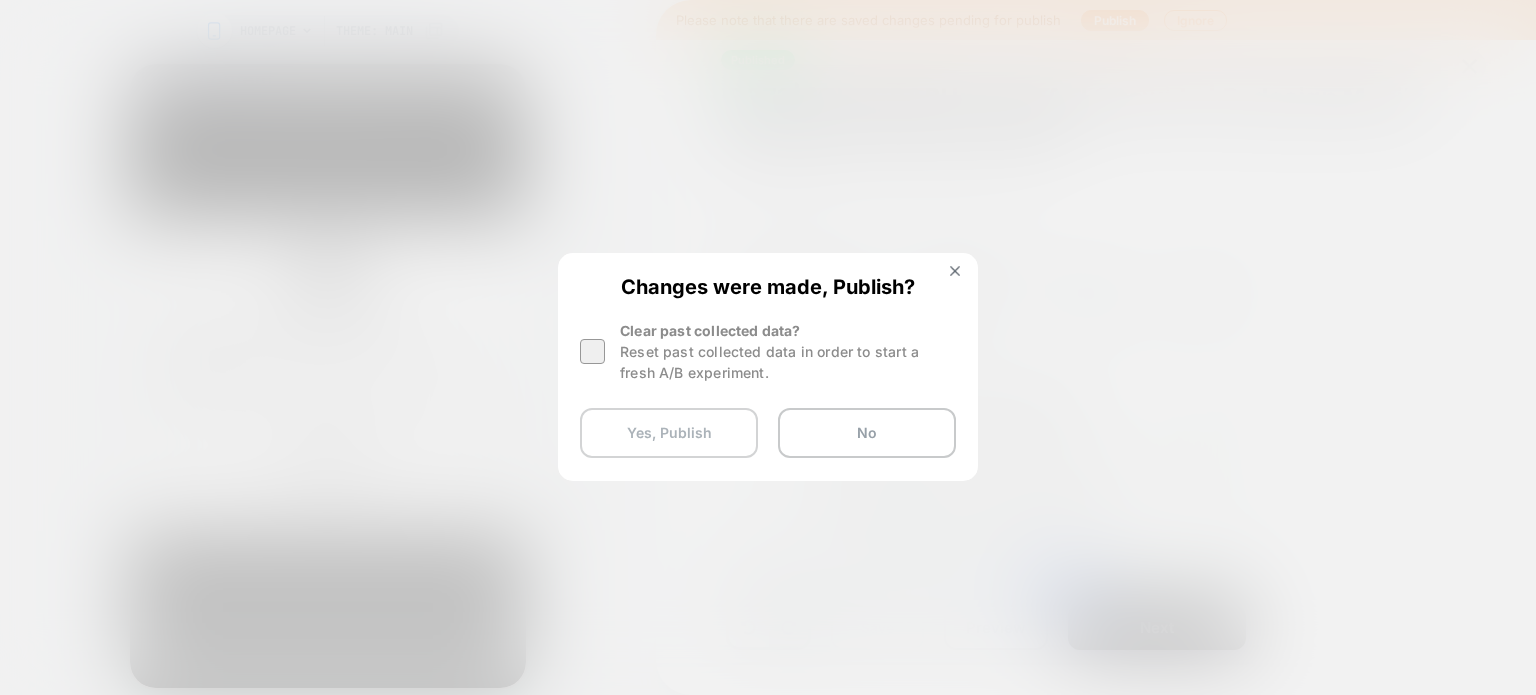 click on "Yes, Publish" at bounding box center (669, 433) 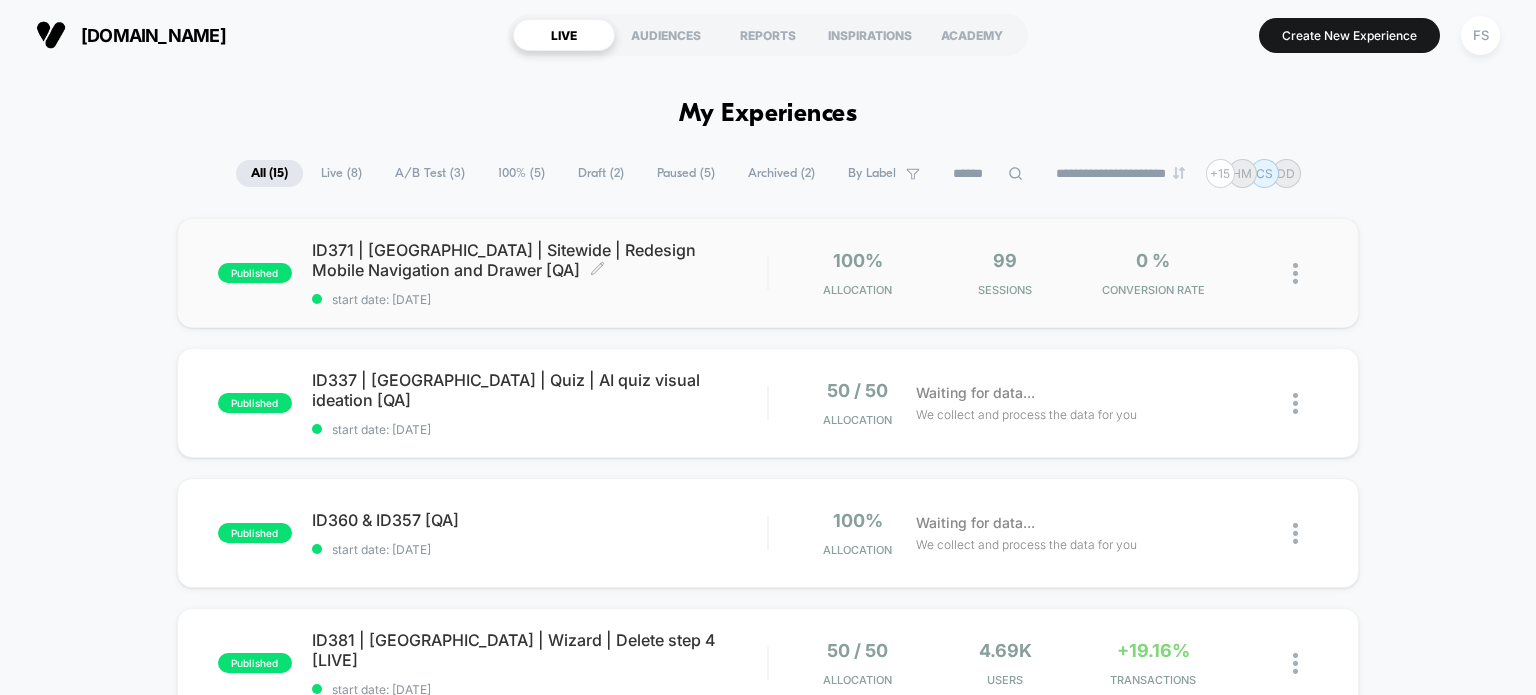 click on "ID371 | [GEOGRAPHIC_DATA] | Sitewide | Redesign Mobile Navigation and Drawer [QA] Click to edit experience details" at bounding box center (540, 260) 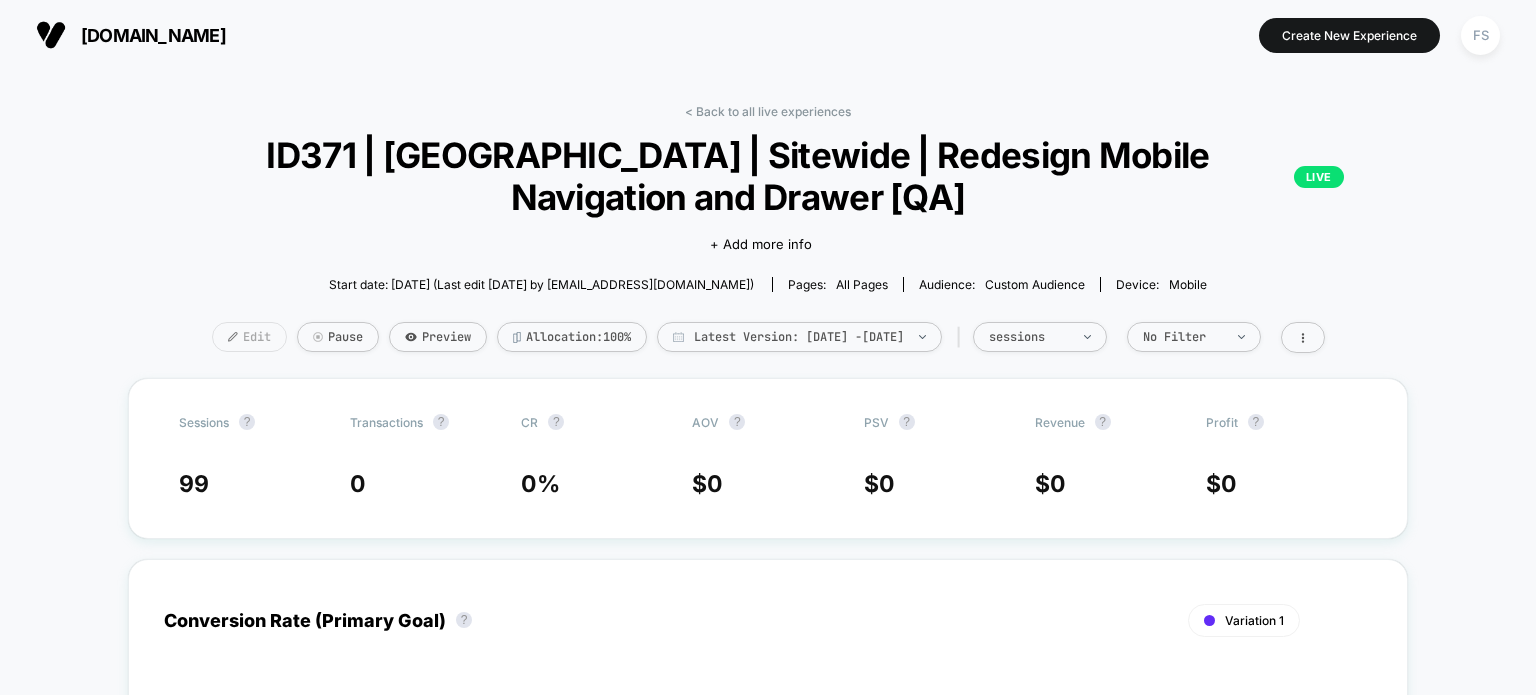 click on "Edit" at bounding box center [249, 337] 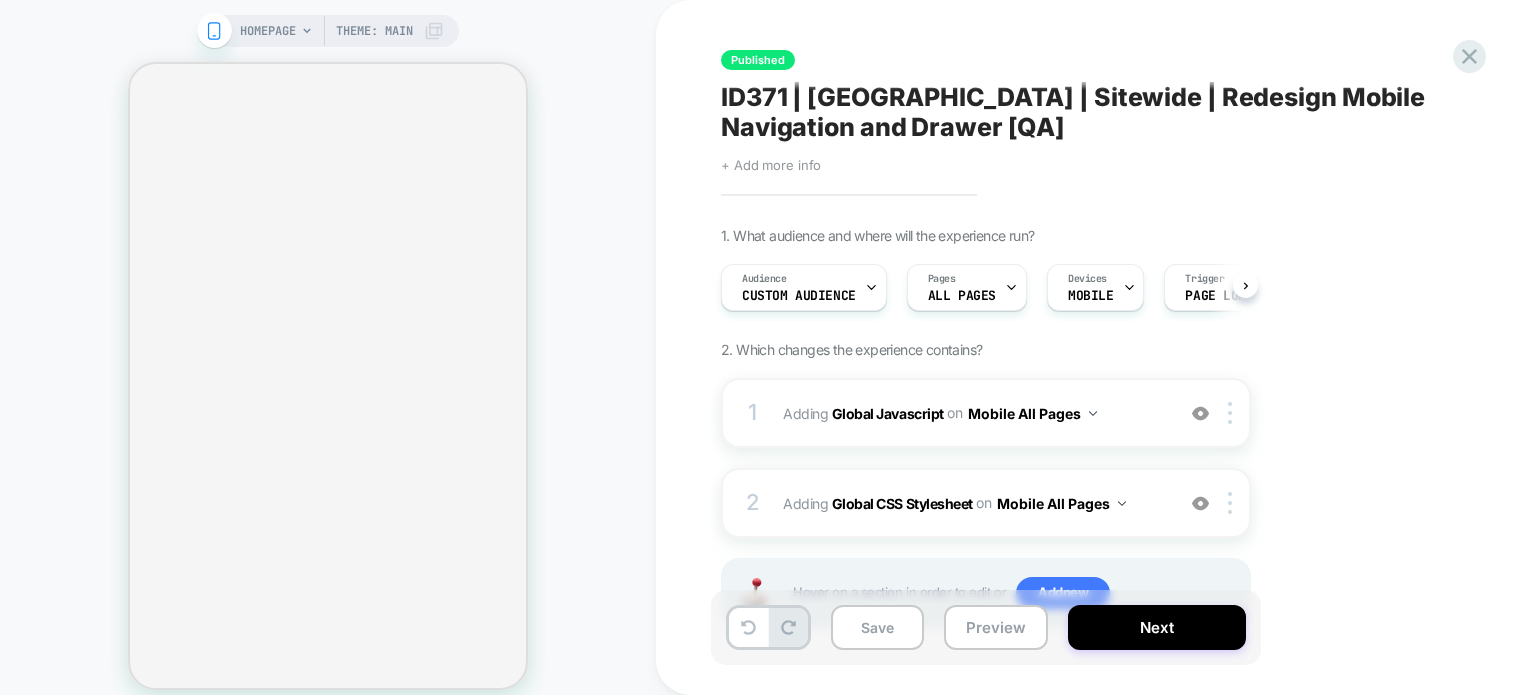 scroll, scrollTop: 0, scrollLeft: 0, axis: both 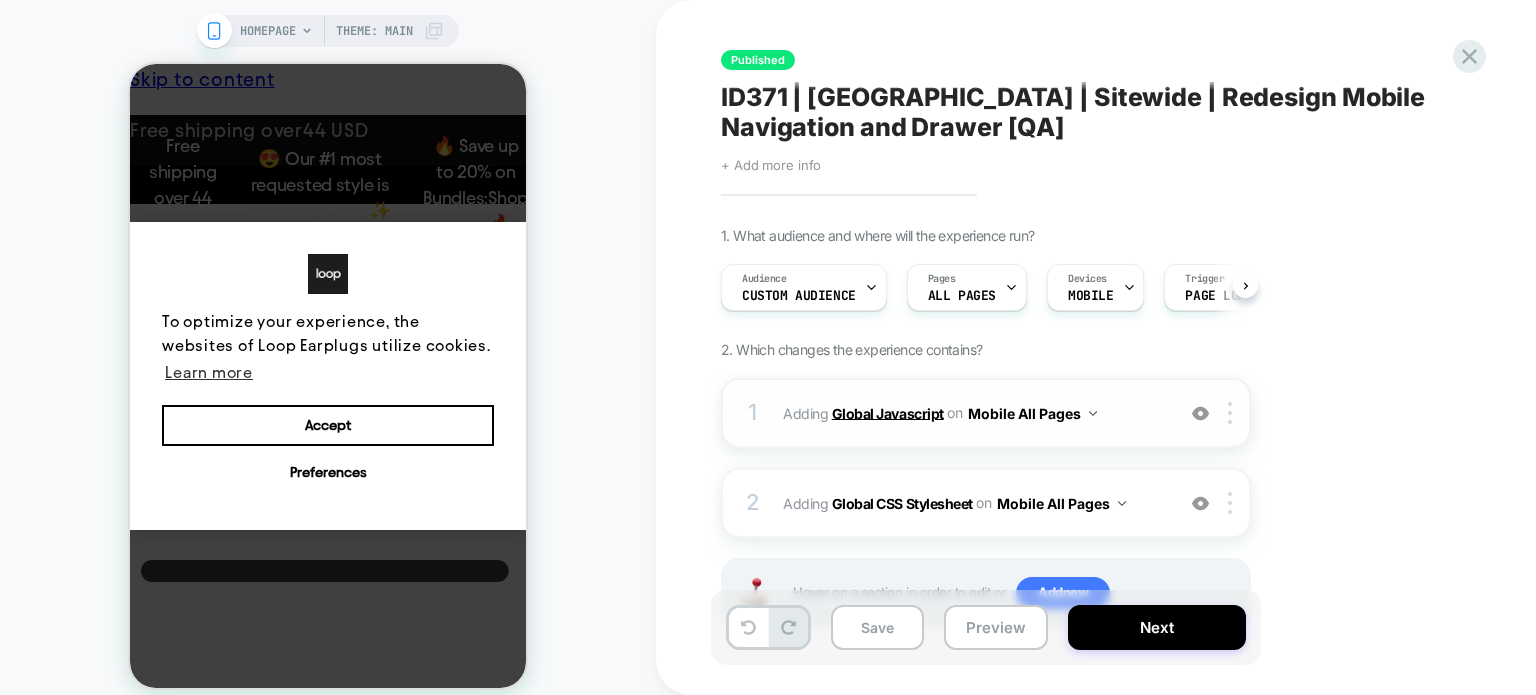 click on "Global Javascript" at bounding box center (888, 412) 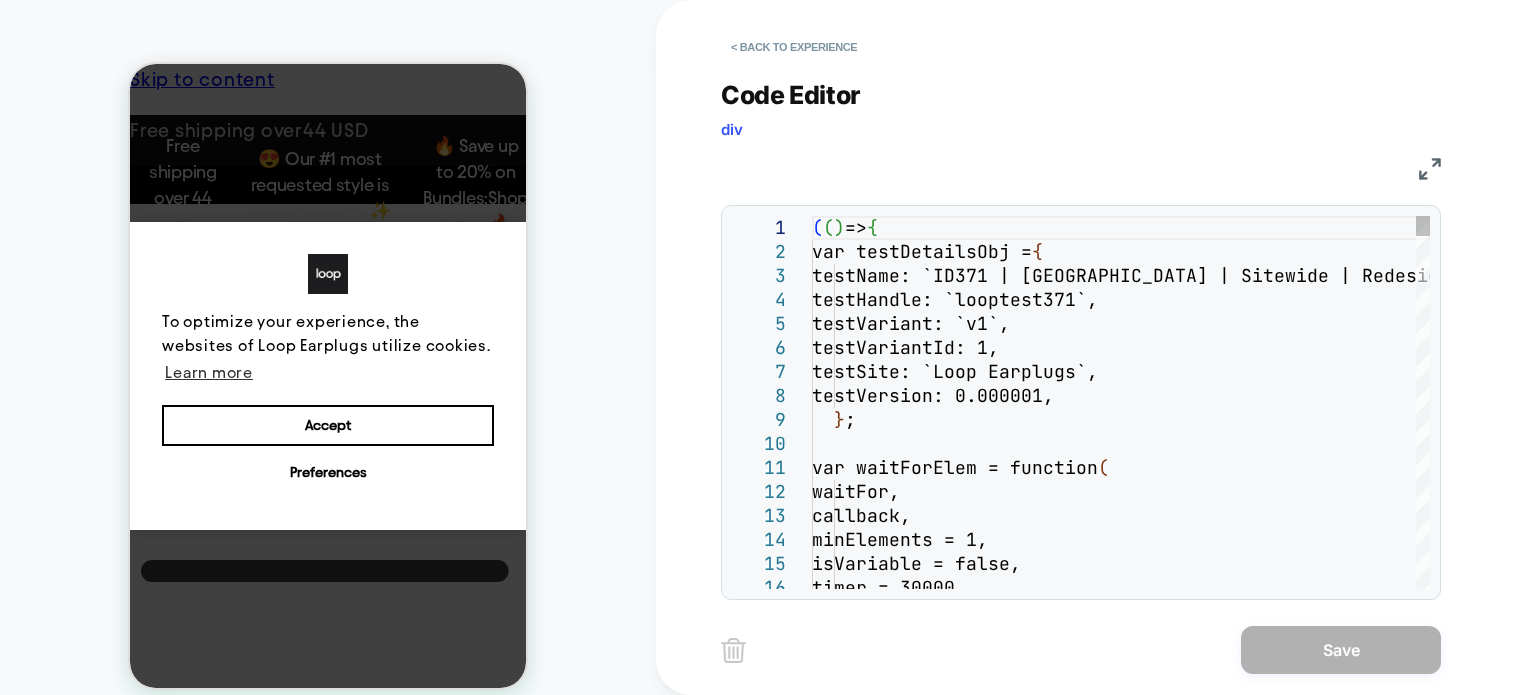 scroll, scrollTop: 0, scrollLeft: 0, axis: both 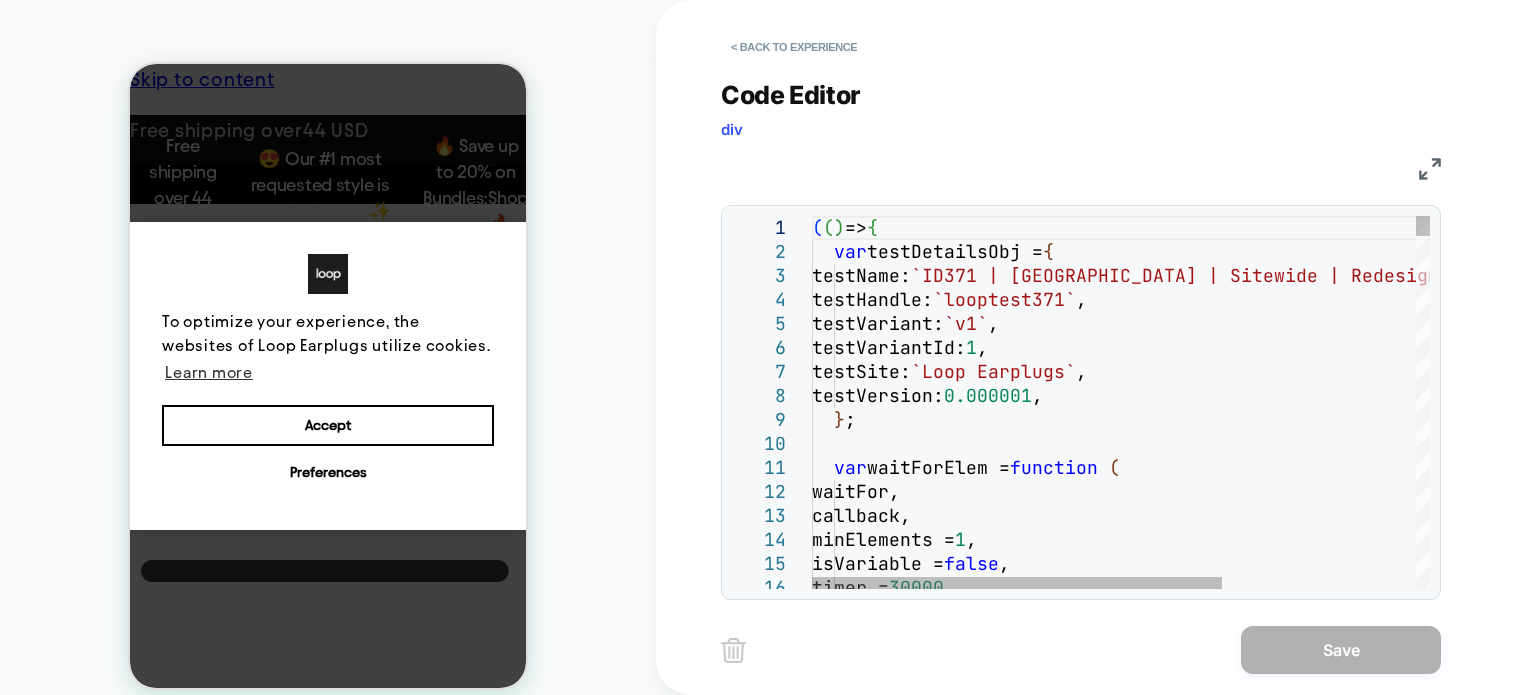 click on "( ( )  =>  {    var  testDetailsObj =  {     testName:  `ID371 | [GEOGRAPHIC_DATA] | Sitewide | Redesign Mobile Navigati on and Drawer` ,     testHandle:  `looptest371` ,     testVariant:  `v1` ,     testVariantId:  1 ,     testSite:  `Loop Earplugs` ,     testVersion:  0.000001 ,    } ;    var  waitForElem =  function   (     waitFor,     callback,     minElements =  1 ,     isVariable =  false ,     timer =  30000 ," at bounding box center [1267, 5670] 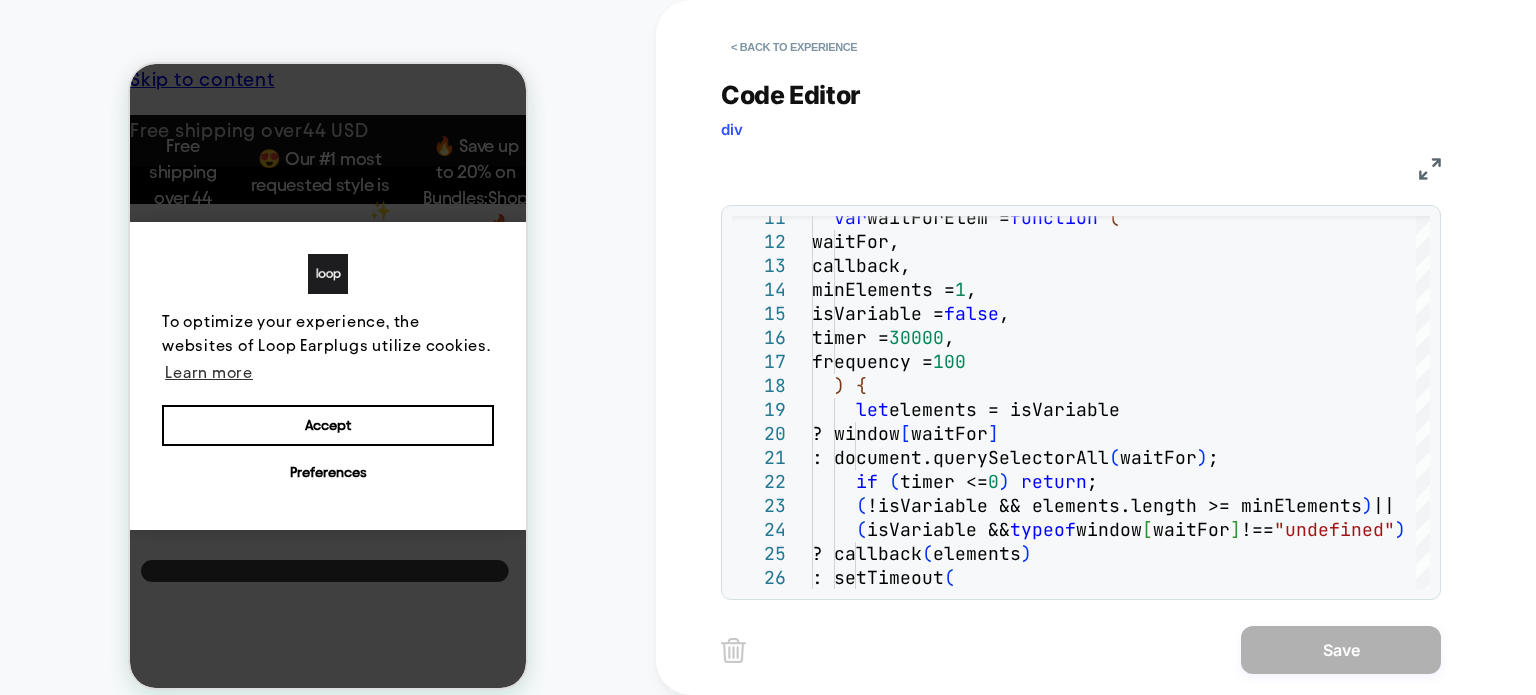 click at bounding box center [1430, 169] 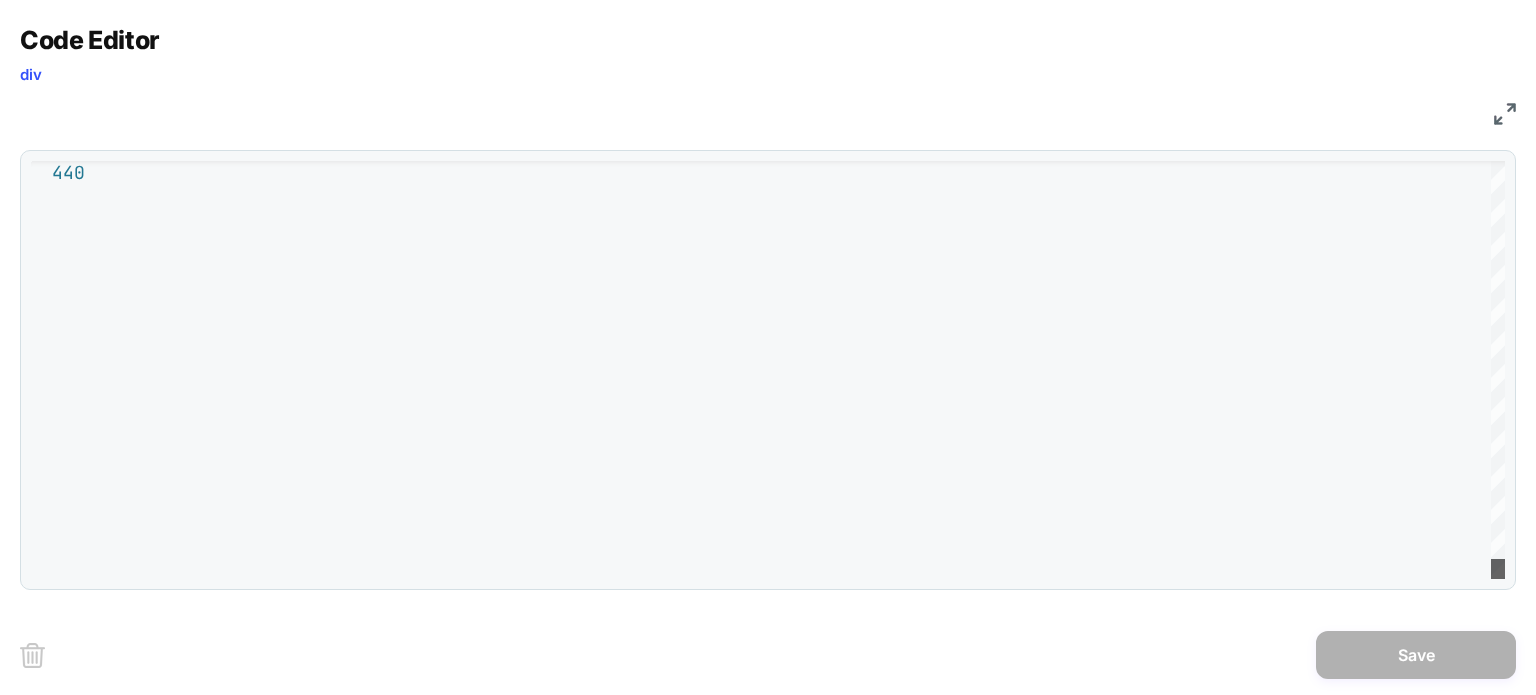 click at bounding box center (1498, 569) 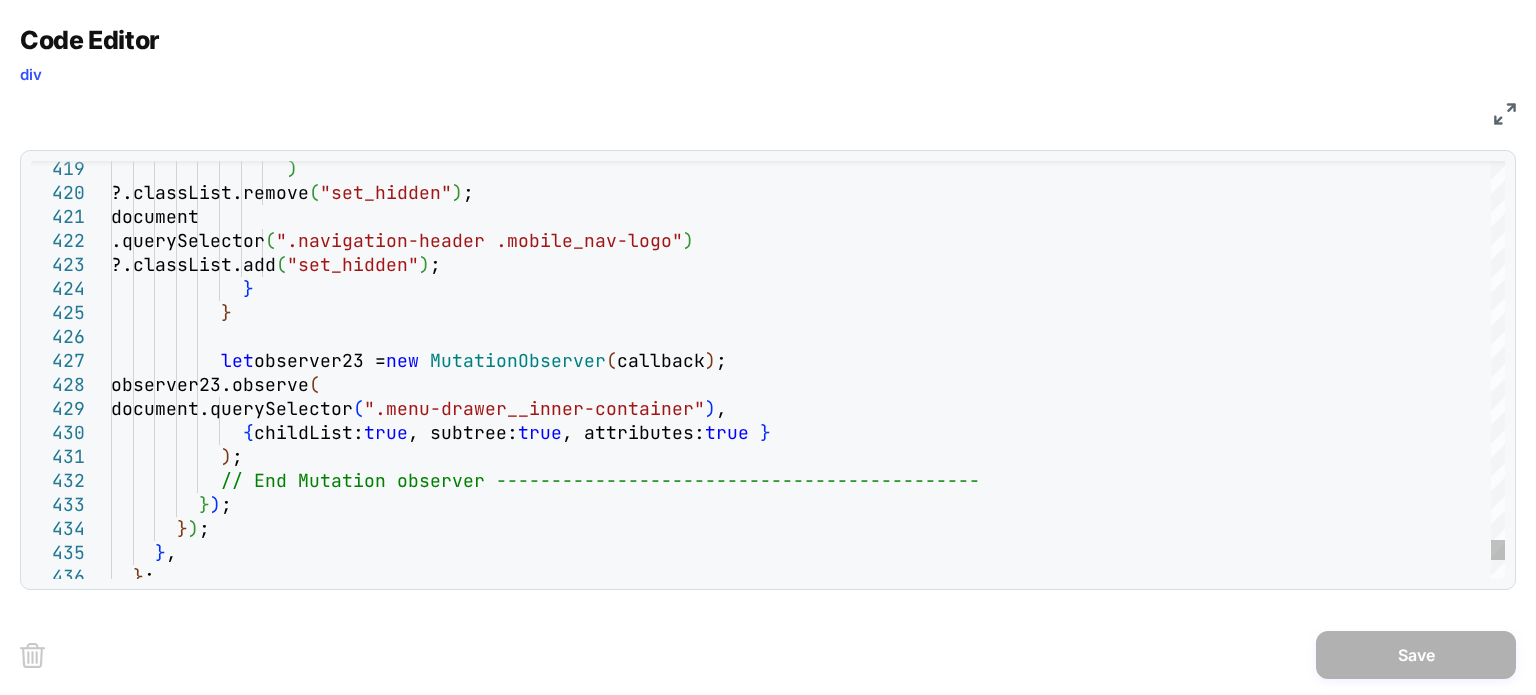 click on "document.querySelector ( ".menu-drawer__inner-container" ) ,              {  childList:  true , subtree:  true , attributes:  true   }            let  observer23 =  new   MutationObserver ( callback ) ;           observer23.observe (            }                 ?.classList.add ( "set_hidden" ) ;              }               document                 .querySelector ( ".navigation-header .mobile_nav-logo" )                  )                 ?.classList.remove ( "set_hidden" ) ;            ) ;            // End Mutation observer ------------------------- -------------------          } ) ;        } ) ;      } ,    } ;" at bounding box center (808, -4398) 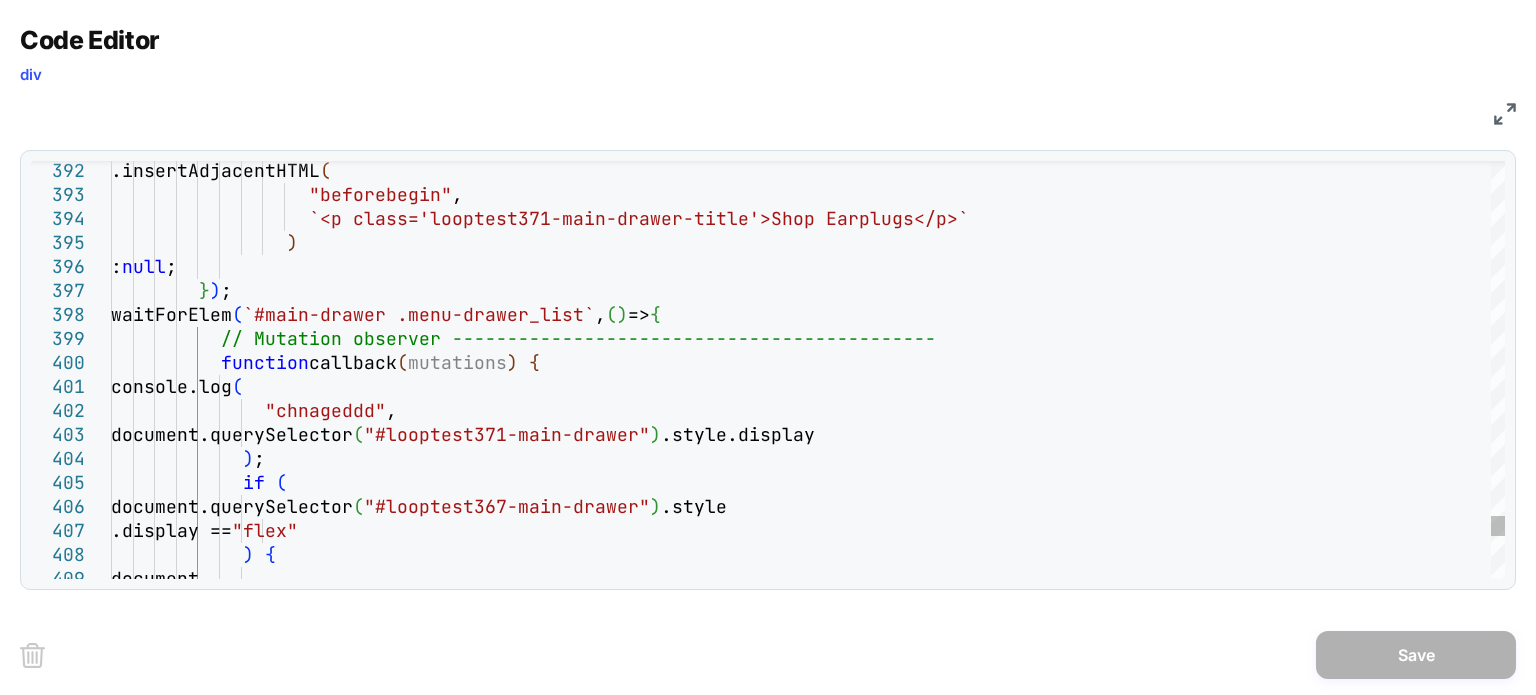 click on ")   {               document               document.querySelector ( "#looptest367-main-drawer" ) .style                 .display ==  "flex"              ) ;              if   (                "chnageddd" ,               document.querySelector ( "#looptest371-main-drawer" ) .style.display            function  callback ( mutations )   {             console.log (         waitForElem ( `#main-drawer .menu-drawer_list` ,  ( )  =>  {            // Mutation observer ----------------------------- ---------------             :  null ;          } ) ;                    `<p class='looptest371-main-drawer-title'>Shop Ear plugs</p>`                  )                 .insertAdjacentHTML (                    "beforebegin" ," at bounding box center [808, -3748] 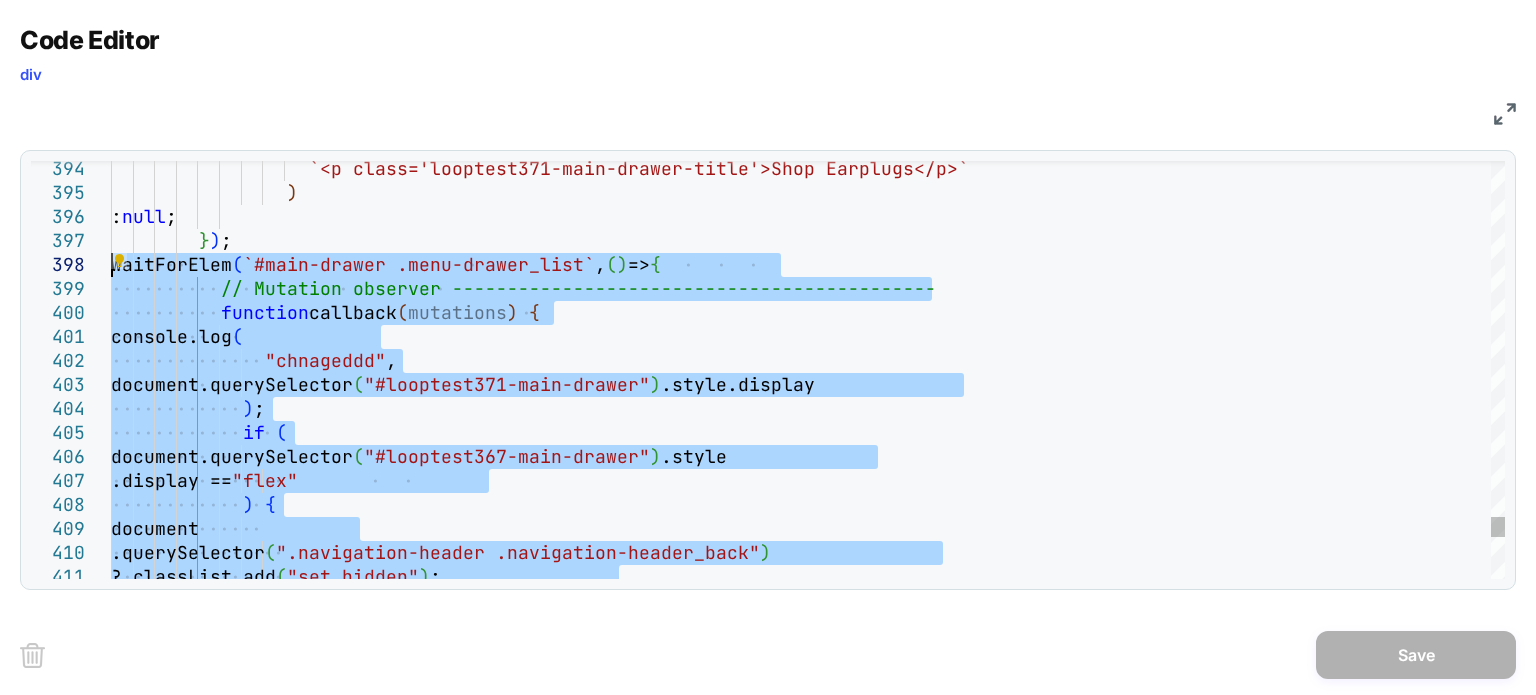 drag, startPoint x: 271, startPoint y: 403, endPoint x: 47, endPoint y: 258, distance: 266.83514 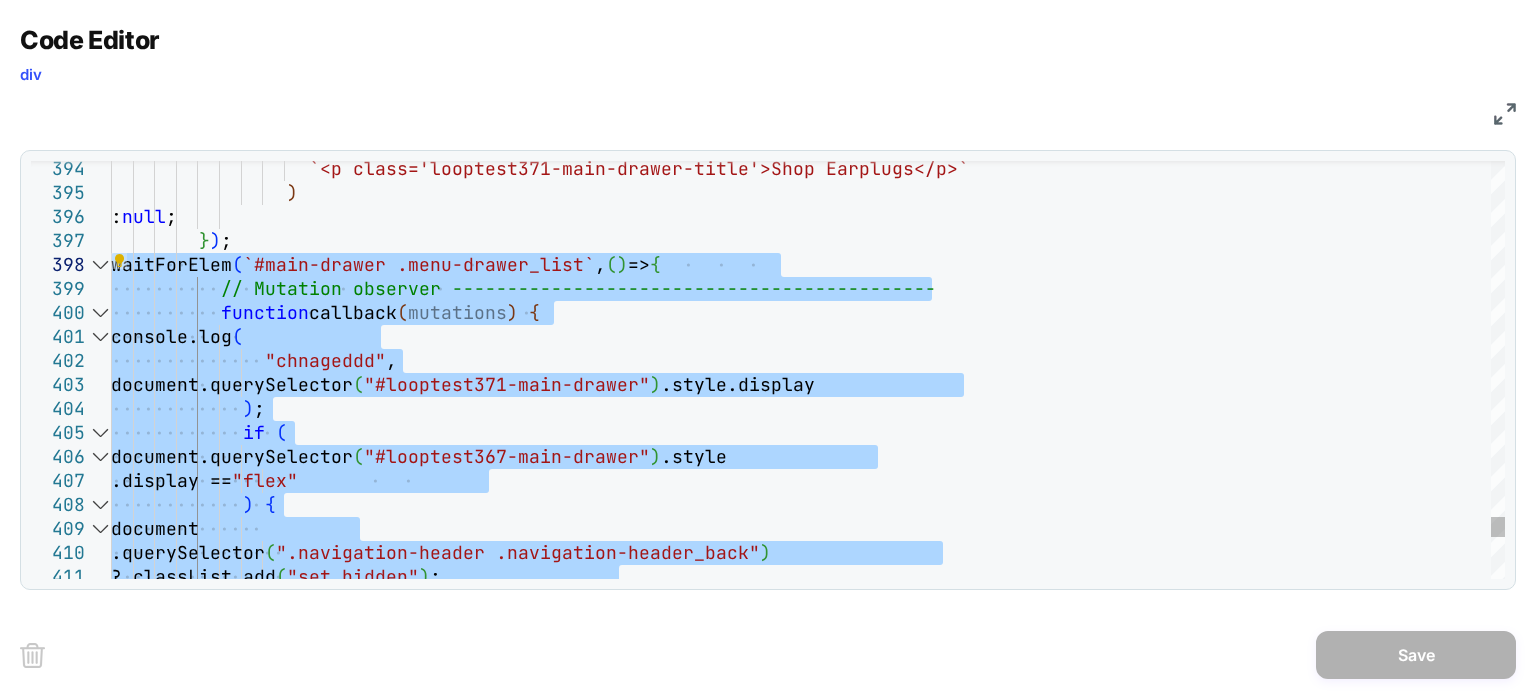 type on "**********" 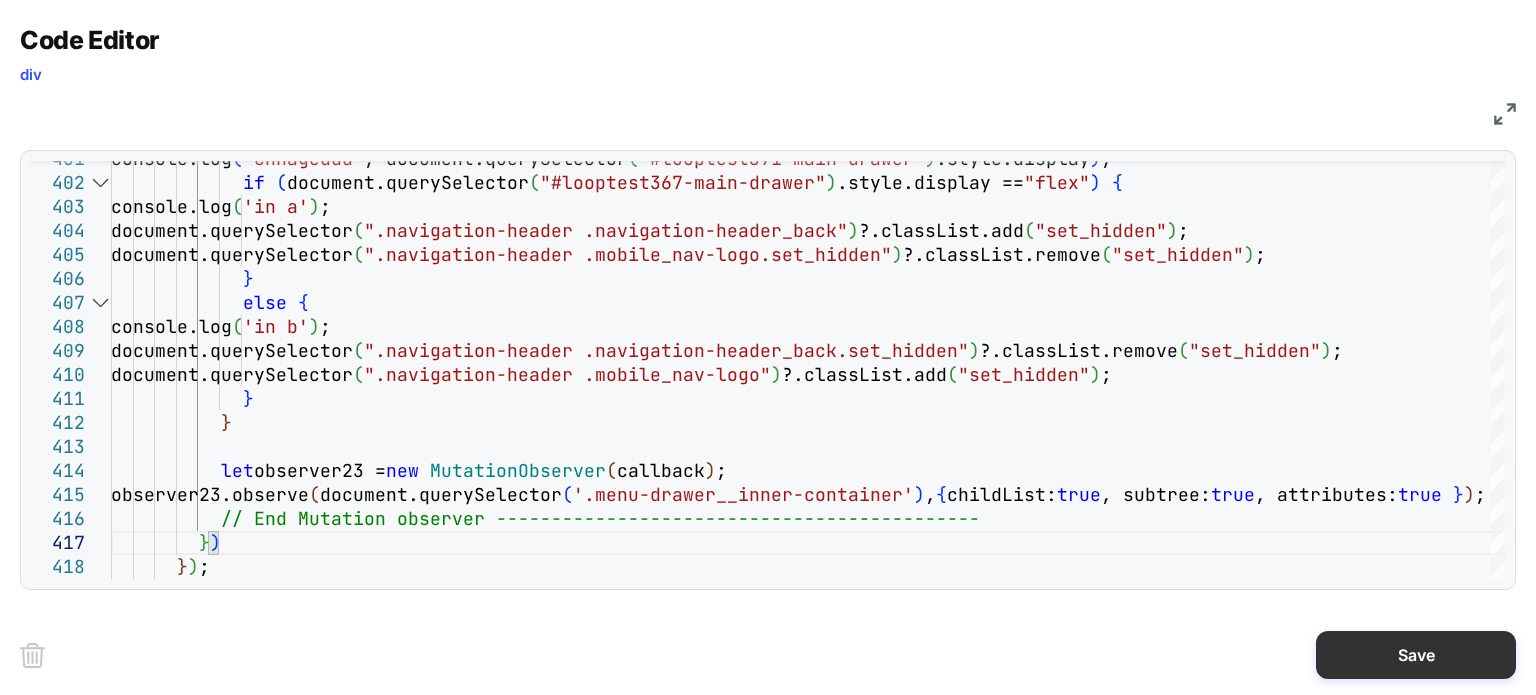 click on "Save" at bounding box center [1416, 655] 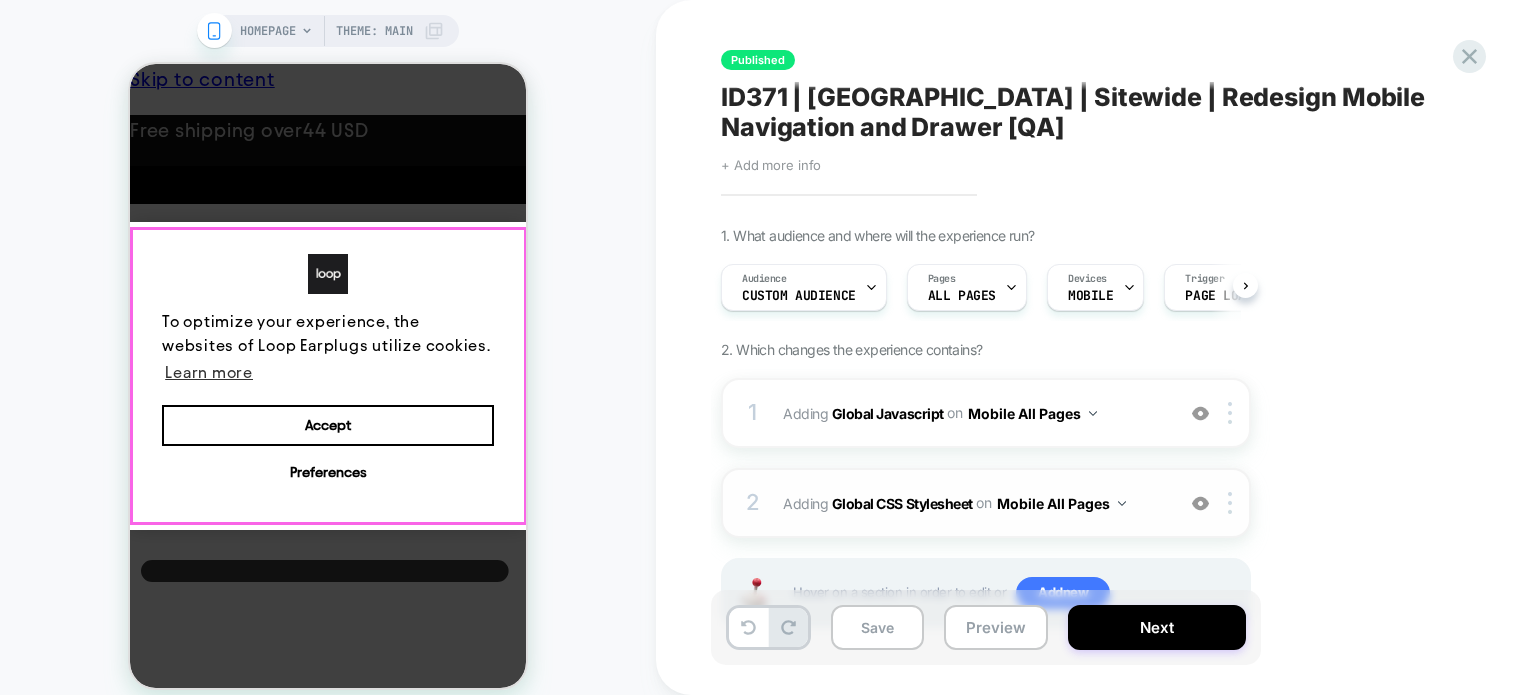 scroll, scrollTop: 0, scrollLeft: 0, axis: both 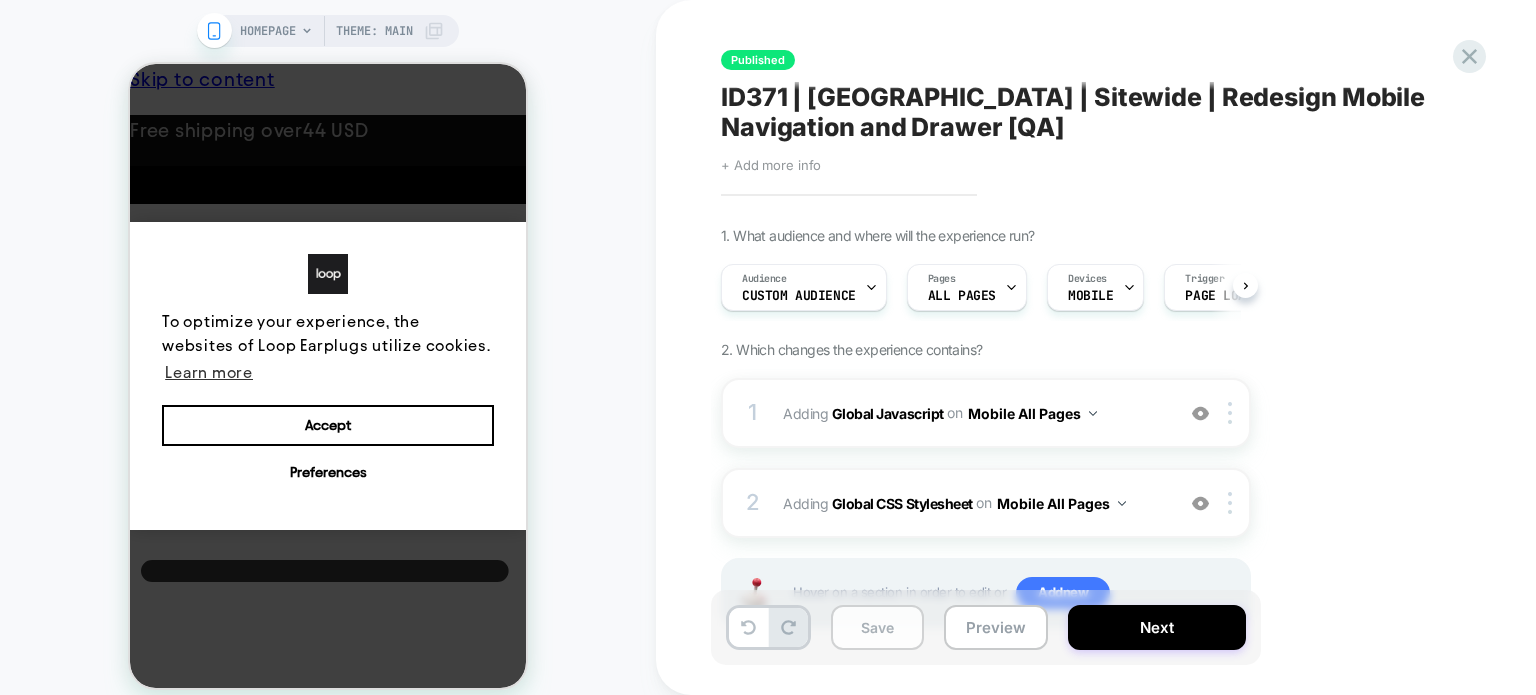 click on "Save" at bounding box center (877, 627) 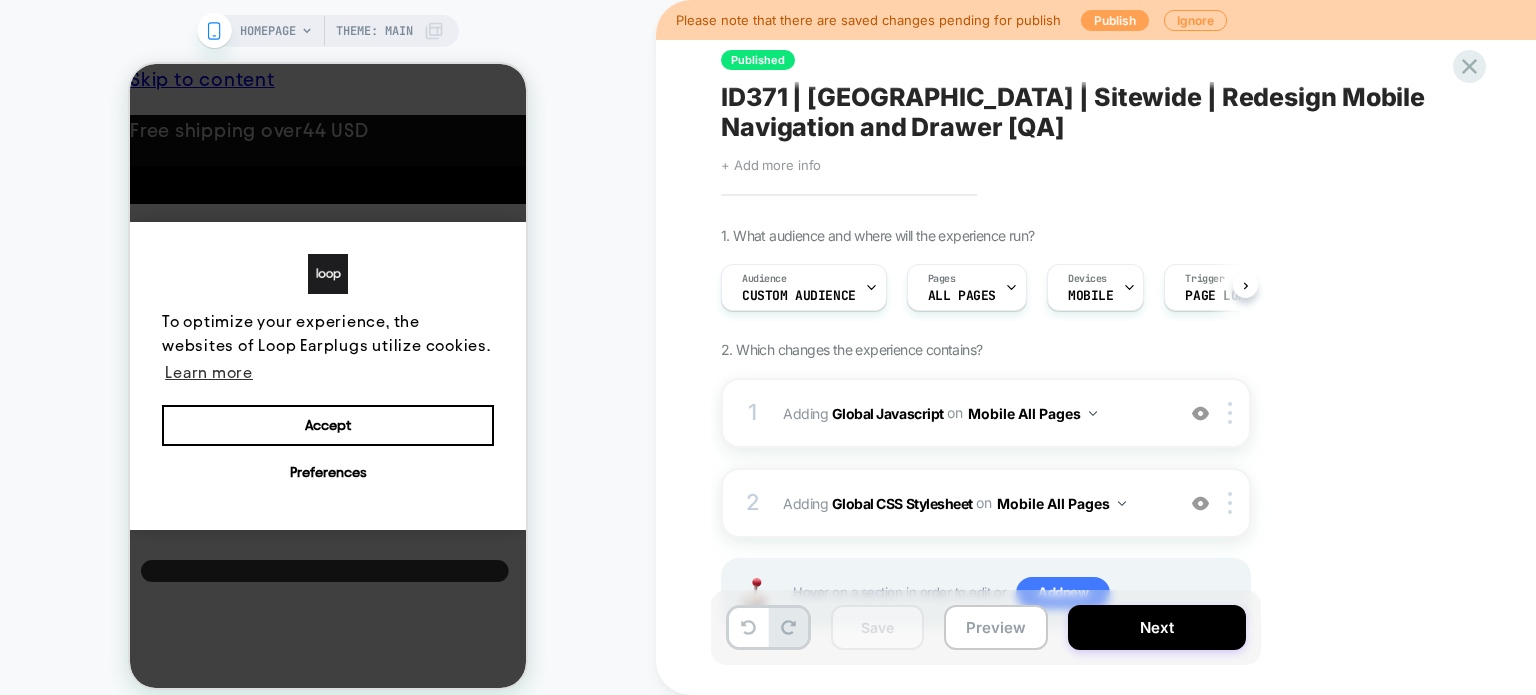 click on "Publish" at bounding box center (1115, 20) 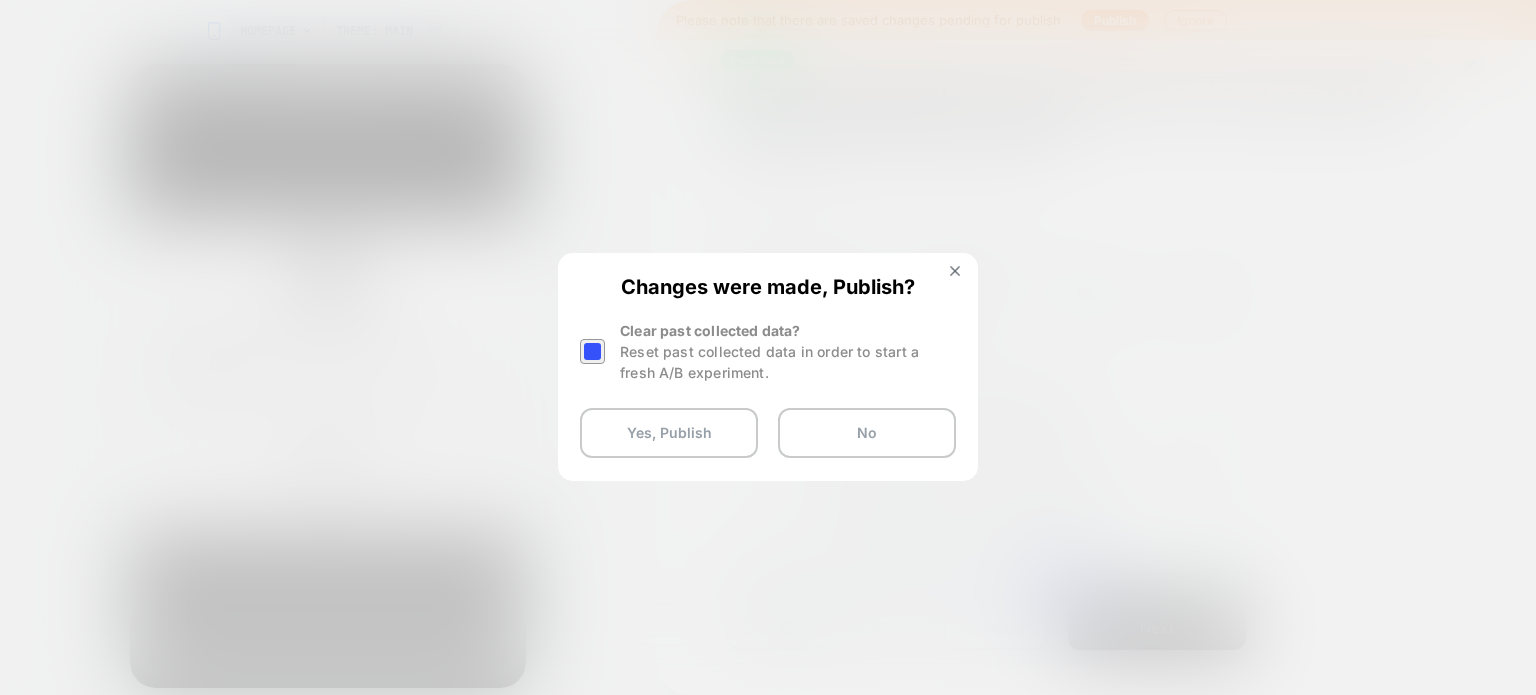 click at bounding box center (592, 351) 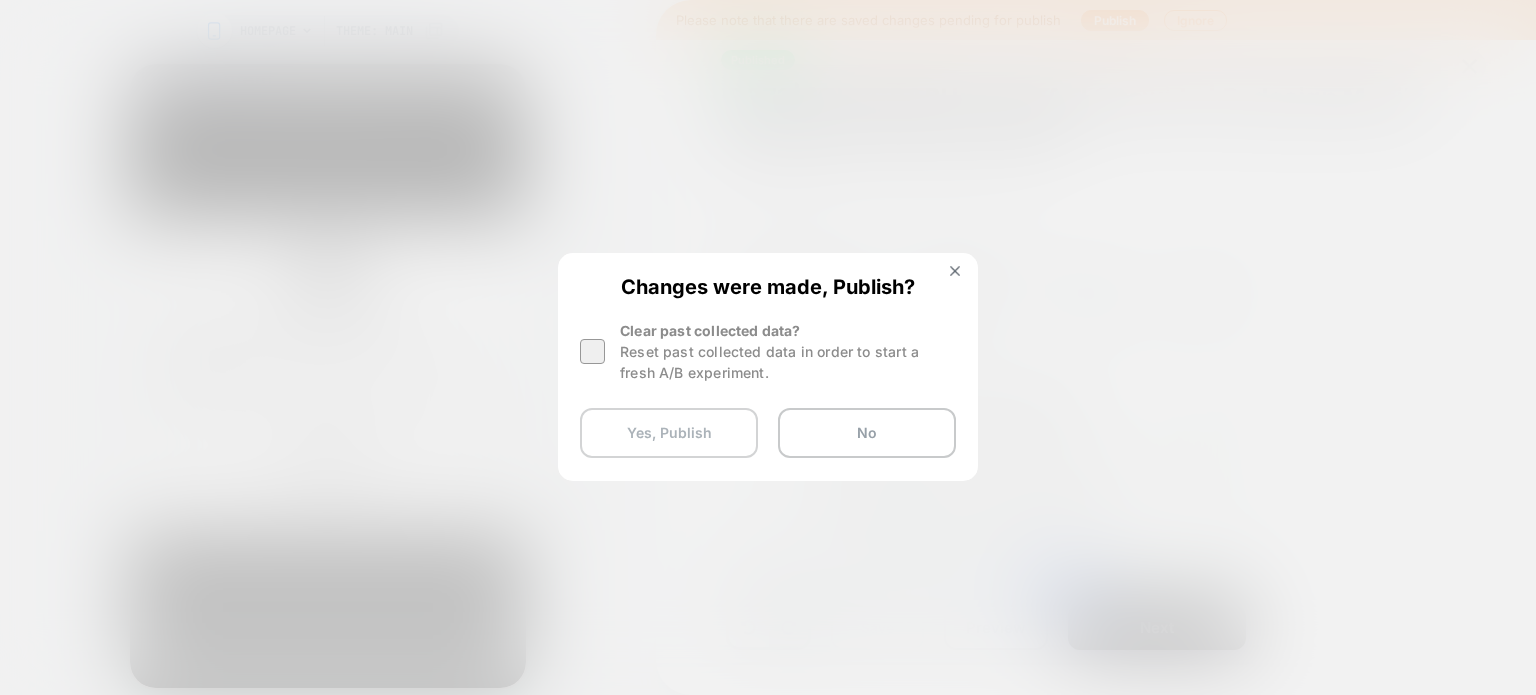click on "Yes, Publish" at bounding box center [669, 433] 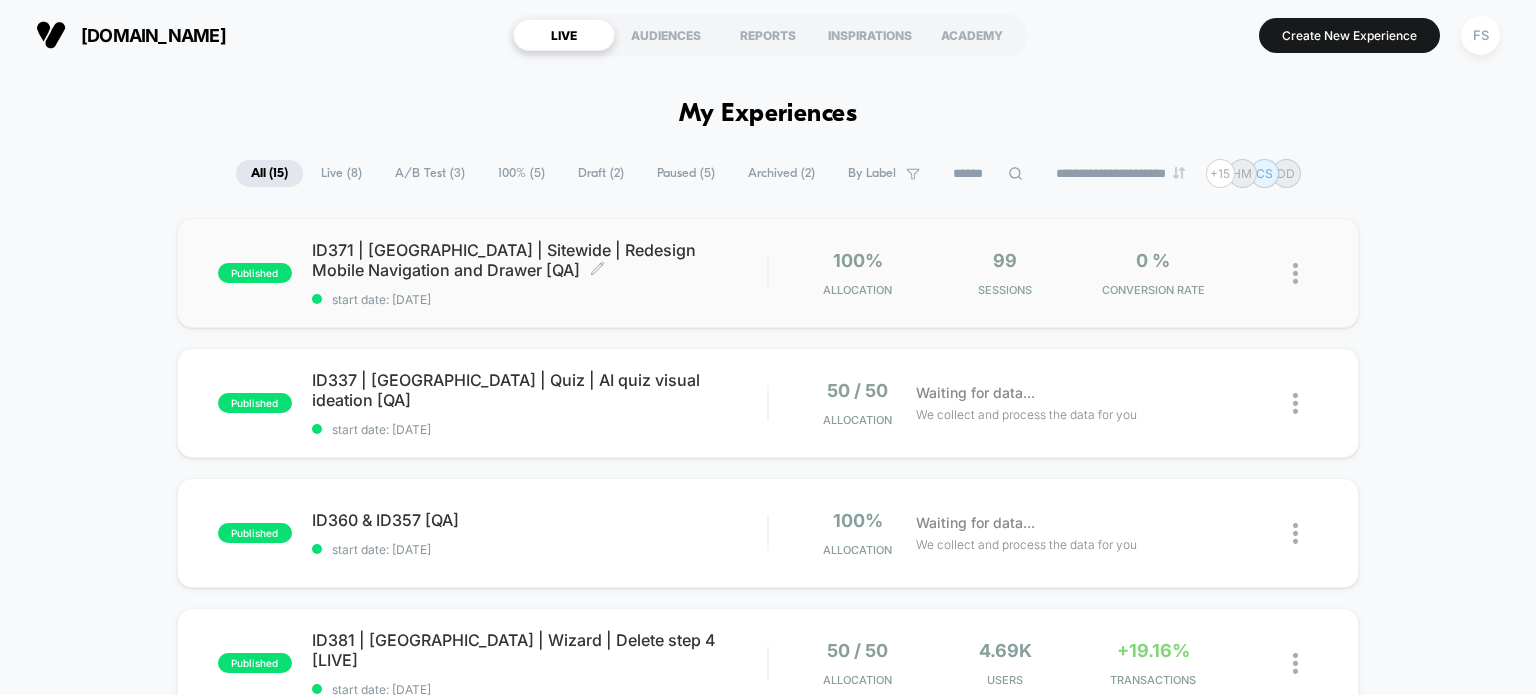 click on "ID371 | USA | Sitewide | Redesign Mobile Navigation and Drawer [QA] Click to edit experience details" at bounding box center (540, 260) 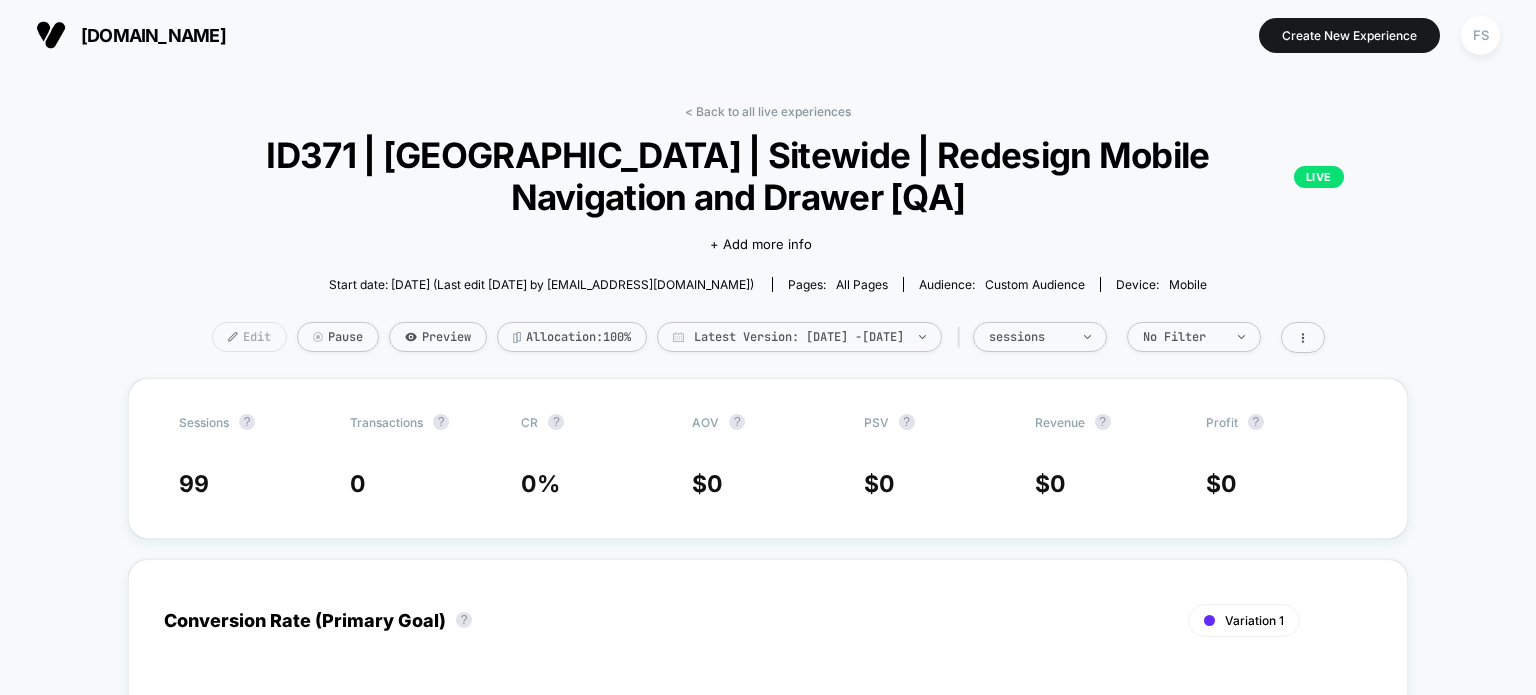 click on "Edit" at bounding box center [249, 337] 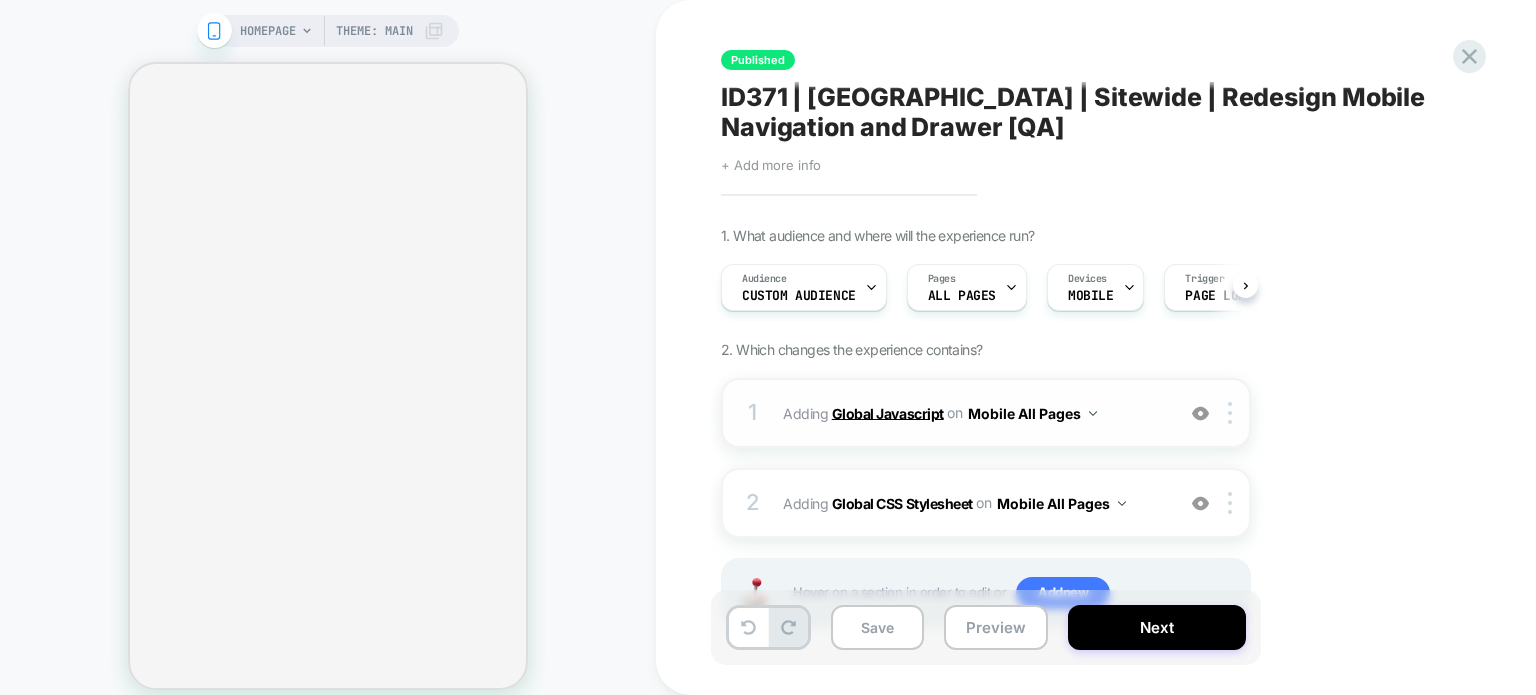 scroll, scrollTop: 0, scrollLeft: 0, axis: both 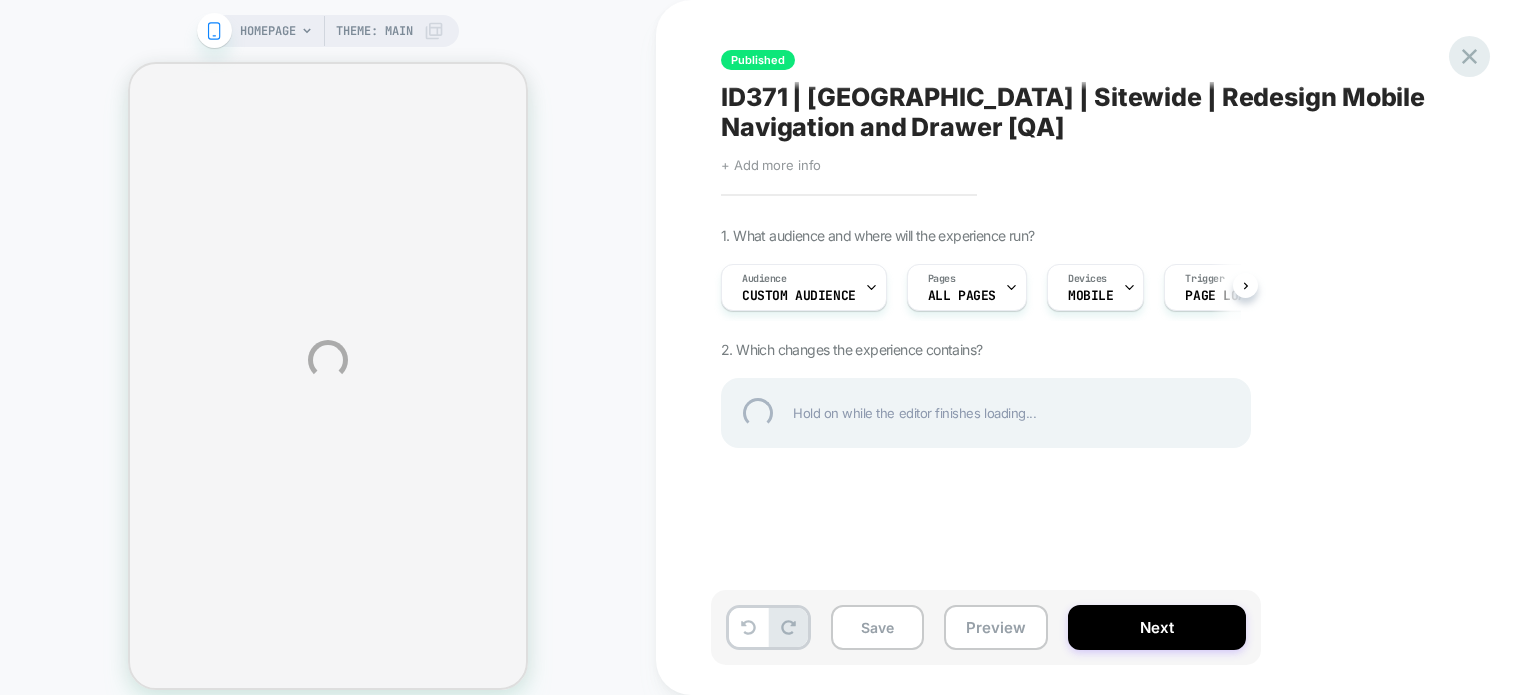 click at bounding box center (1469, 56) 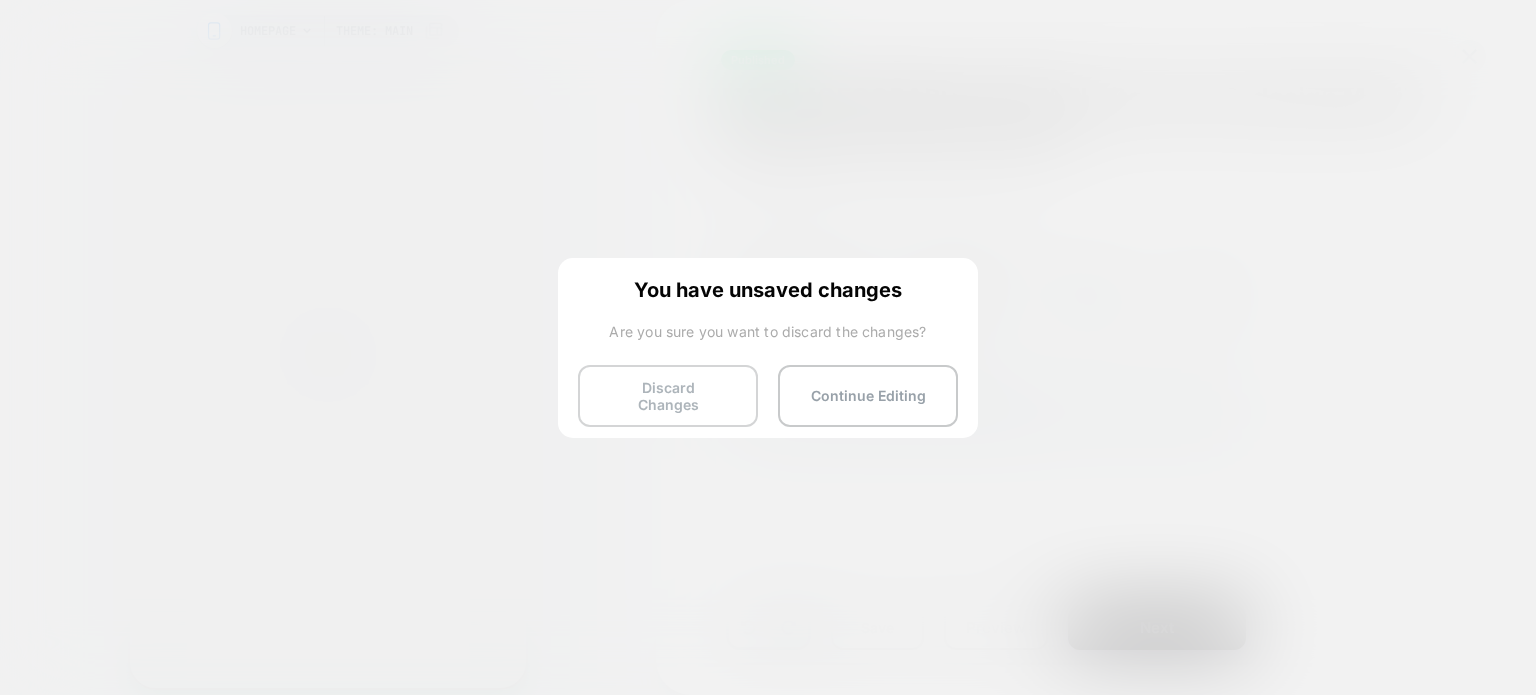 click on "Discard Changes" at bounding box center (668, 396) 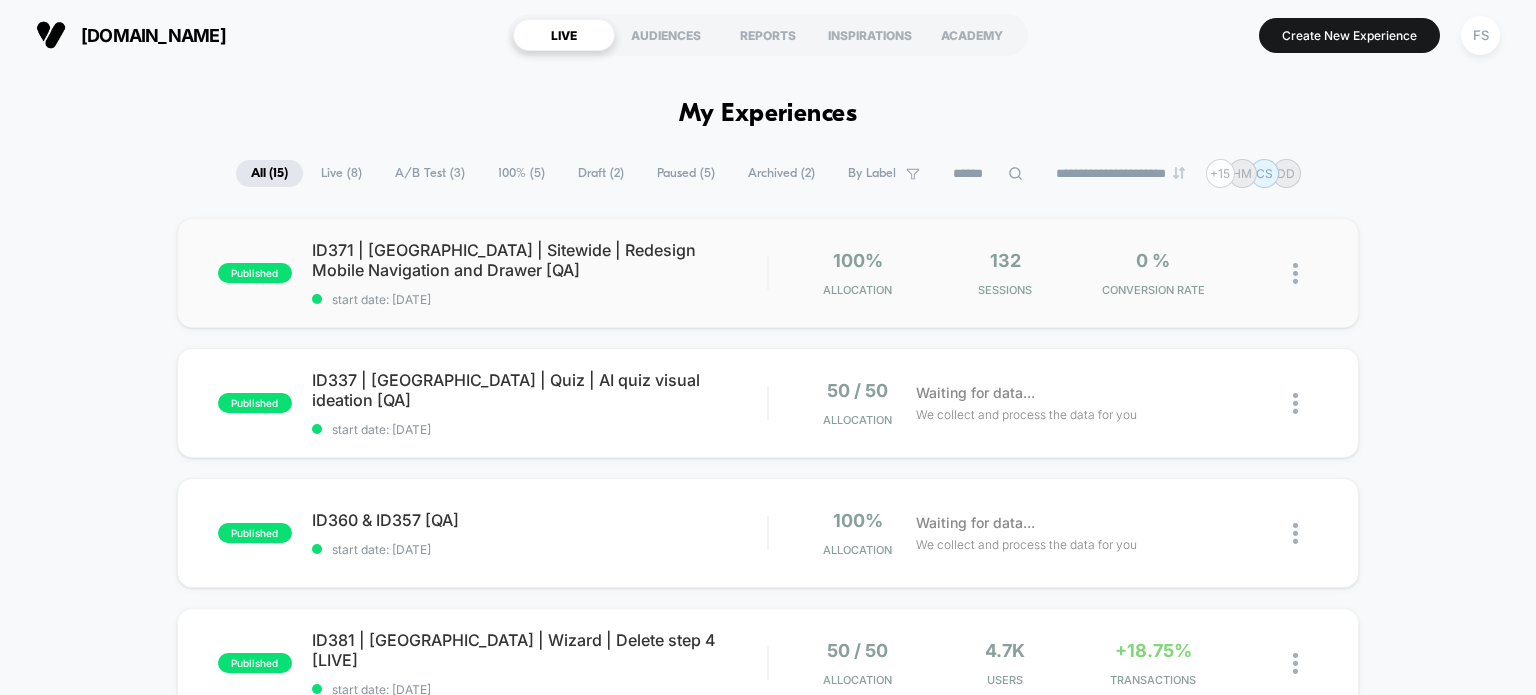 click on "published ID371 | [GEOGRAPHIC_DATA] | Sitewide | Redesign Mobile Navigation and Drawer [QA] start date: [DATE] 100% Allocation 132 Sessions 0 % CONVERSION RATE" at bounding box center [768, 273] 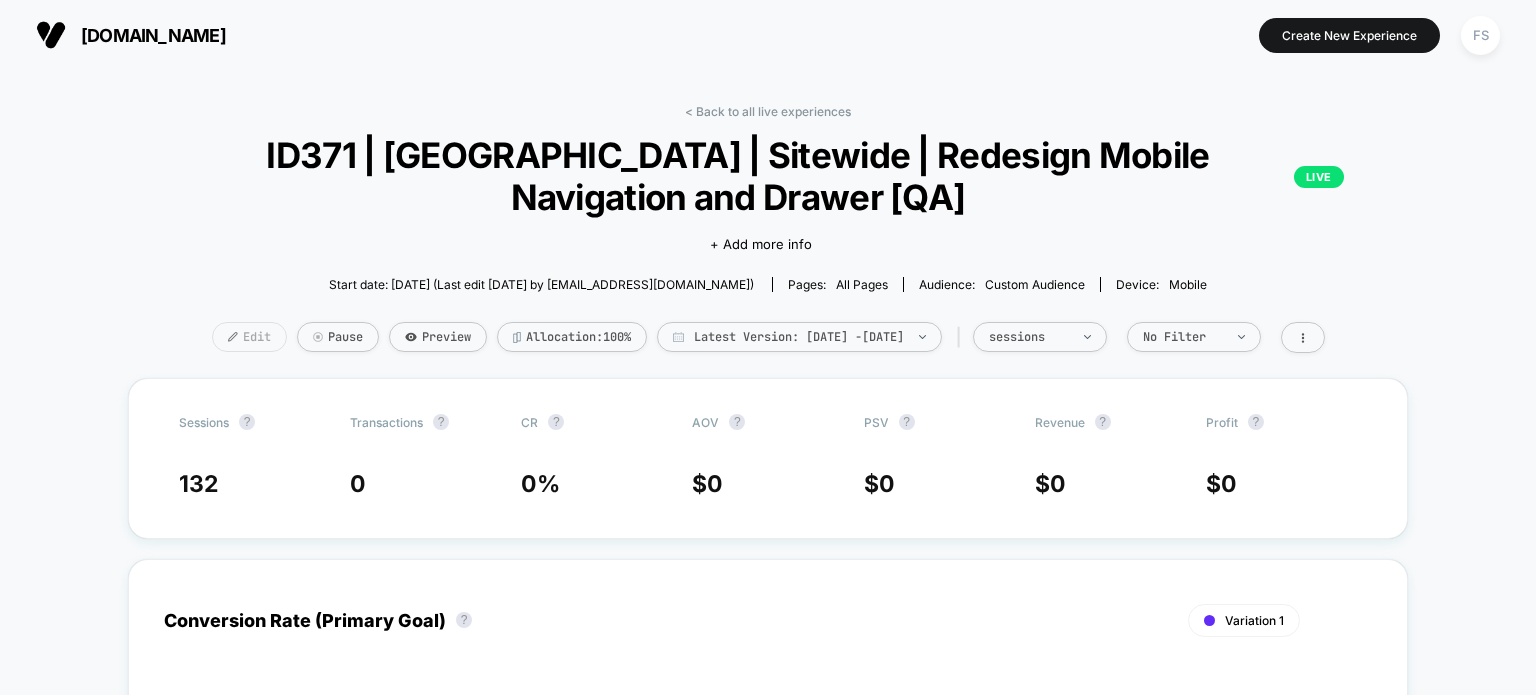 click at bounding box center [240, 337] 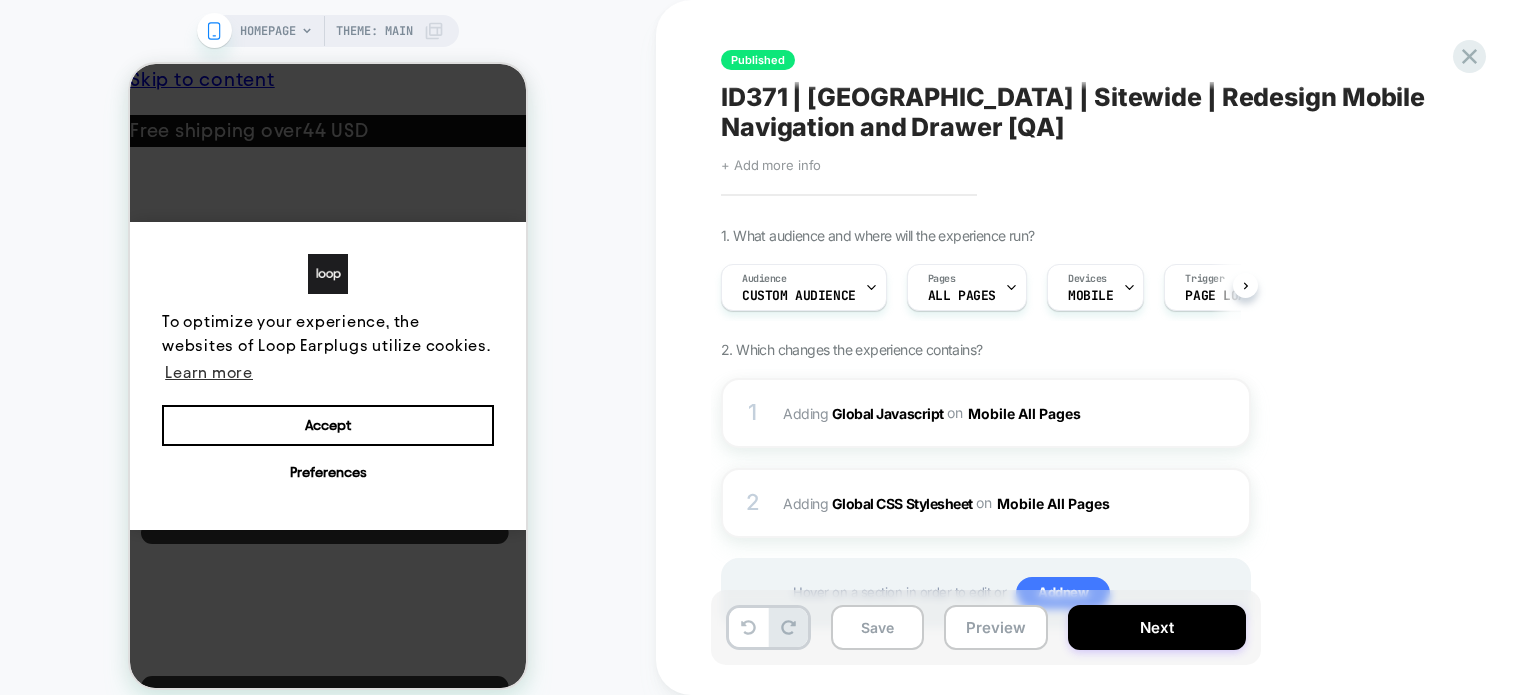 scroll, scrollTop: 0, scrollLeft: 0, axis: both 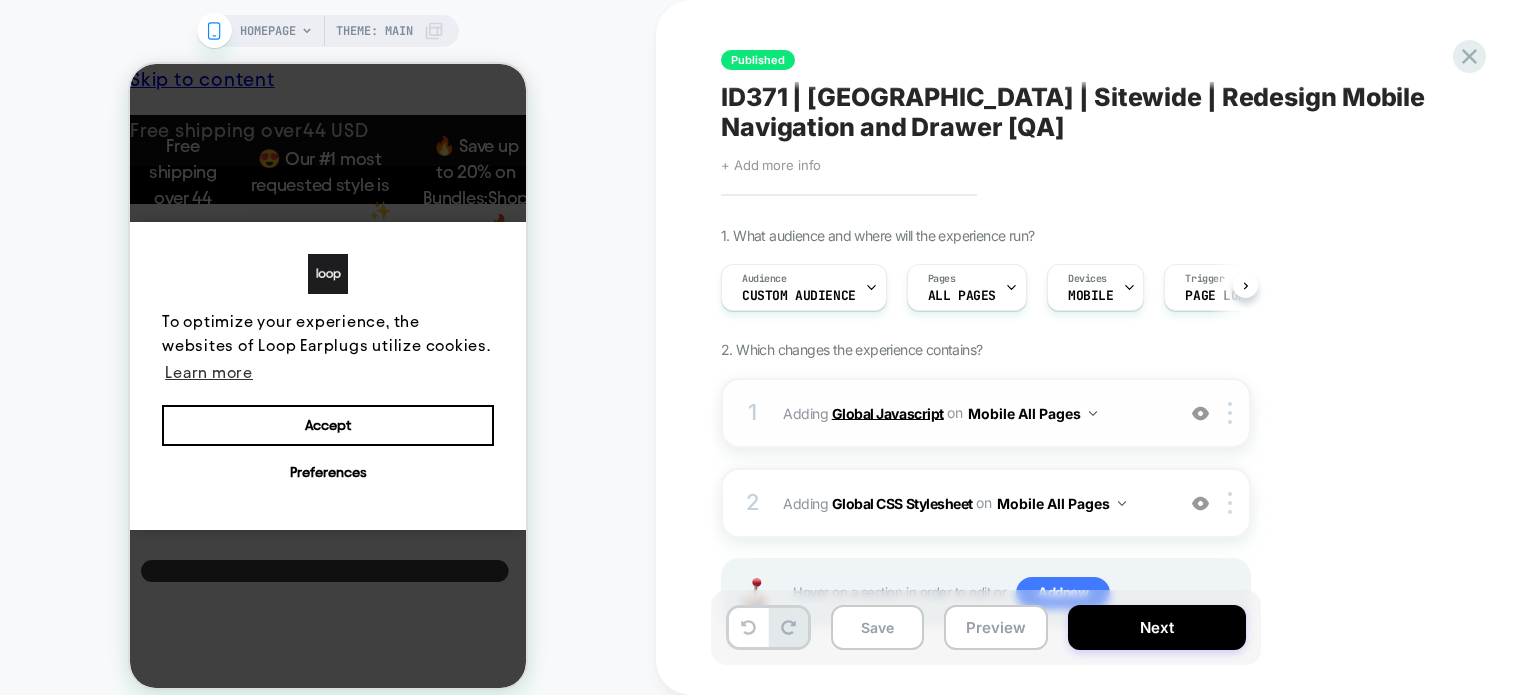 click on "Global Javascript" at bounding box center (888, 412) 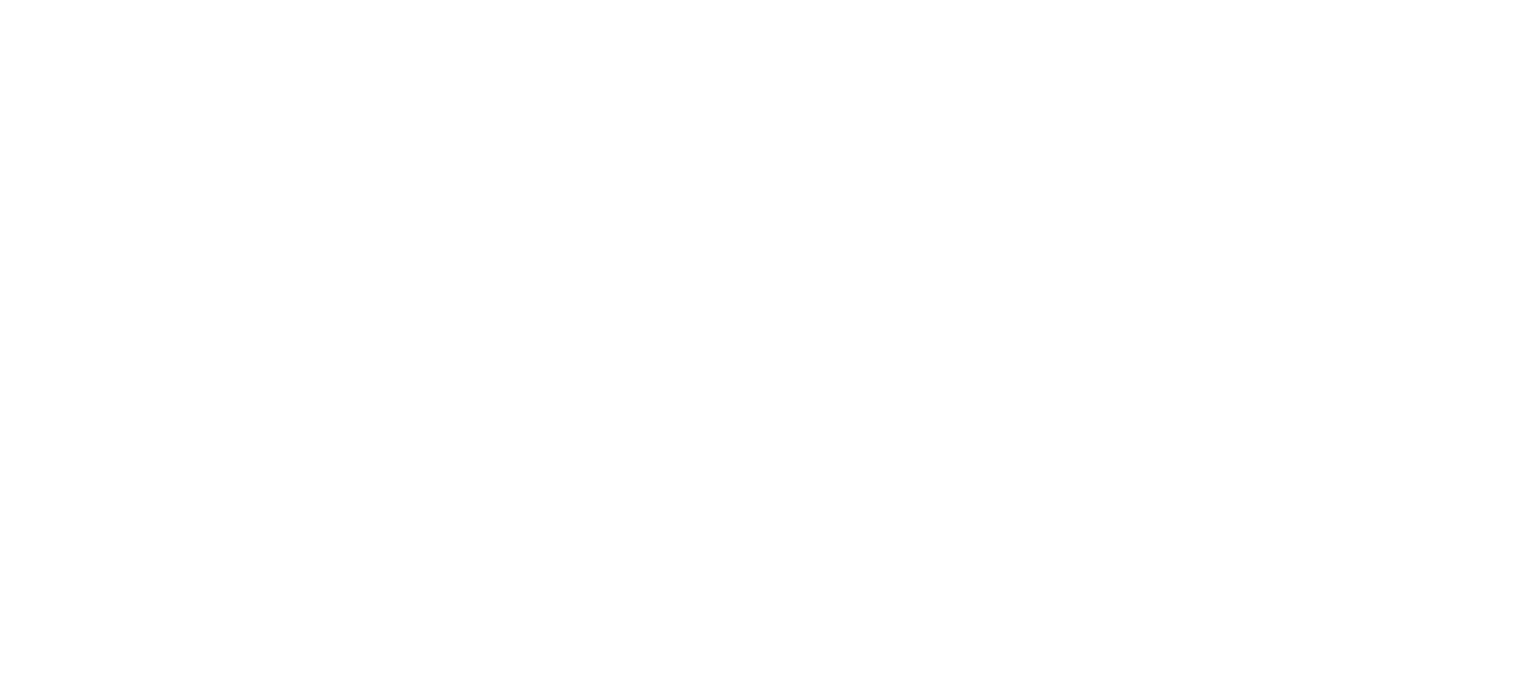 scroll, scrollTop: 0, scrollLeft: 0, axis: both 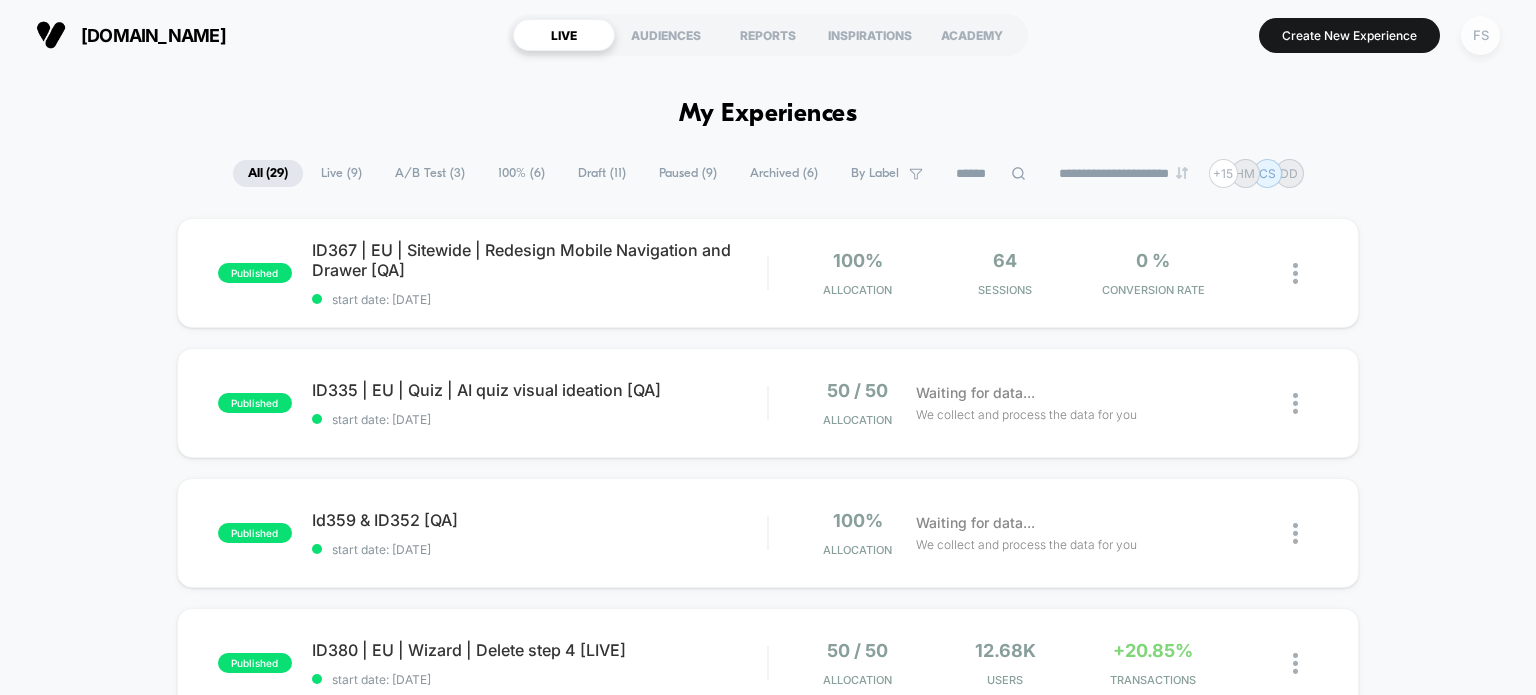 click on "FS" at bounding box center (1480, 35) 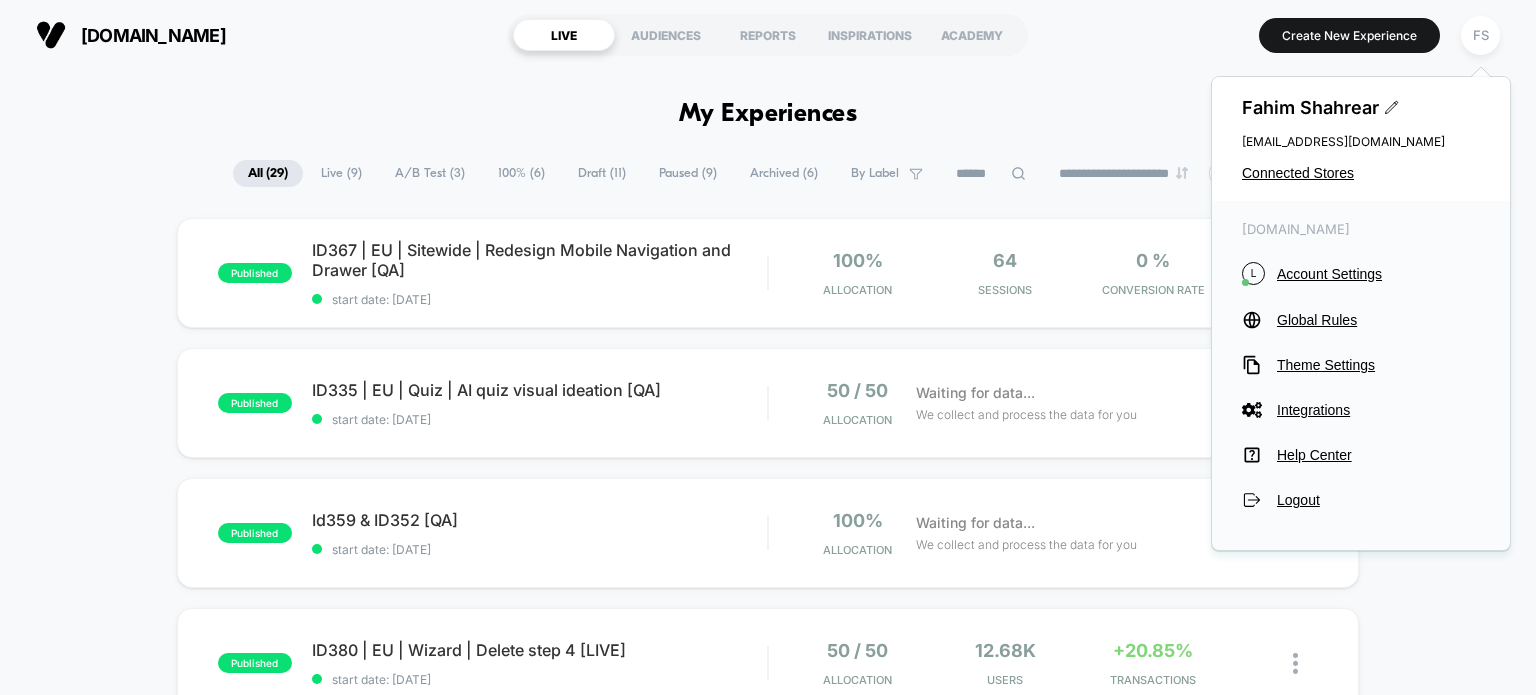 click on "Fahim   Shahrear [EMAIL_ADDRESS][DOMAIN_NAME] Connected Stores" at bounding box center [1361, 139] 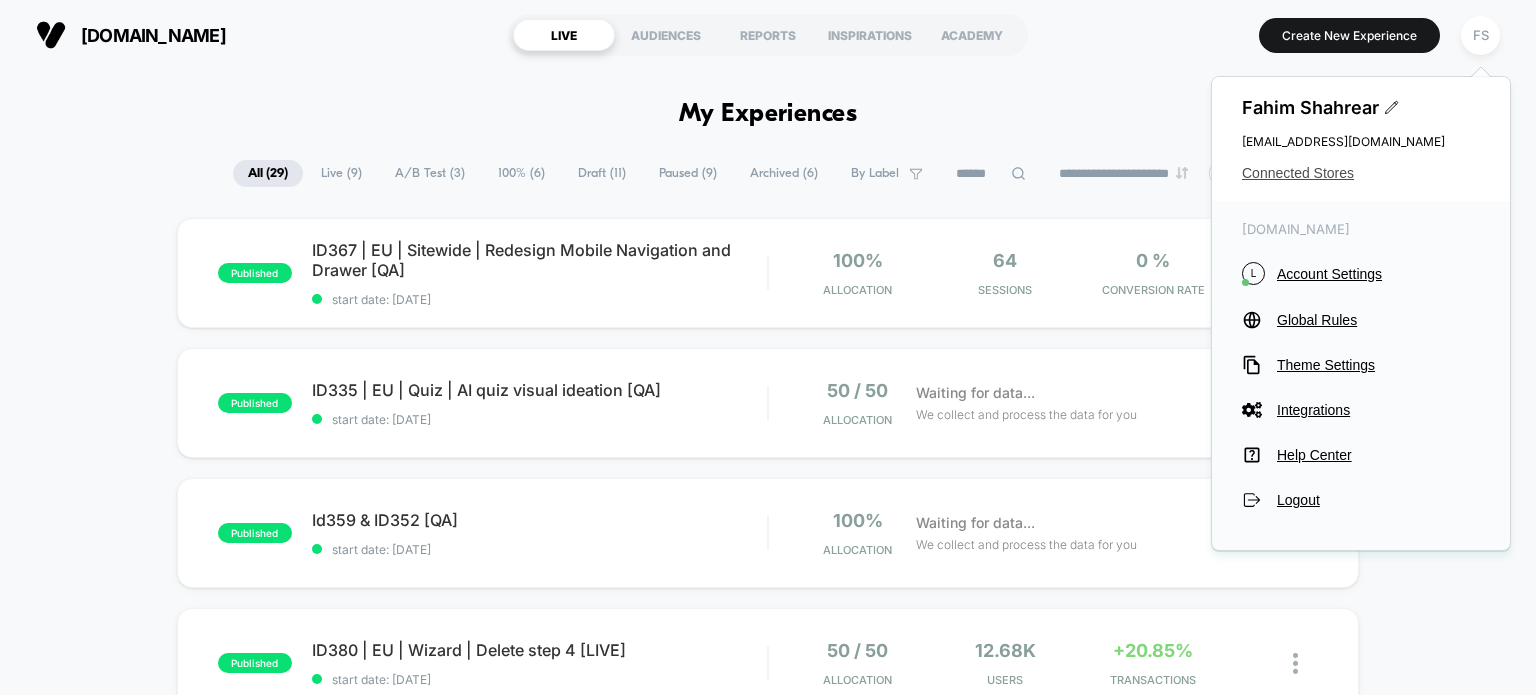 click on "Connected Stores" at bounding box center [1361, 173] 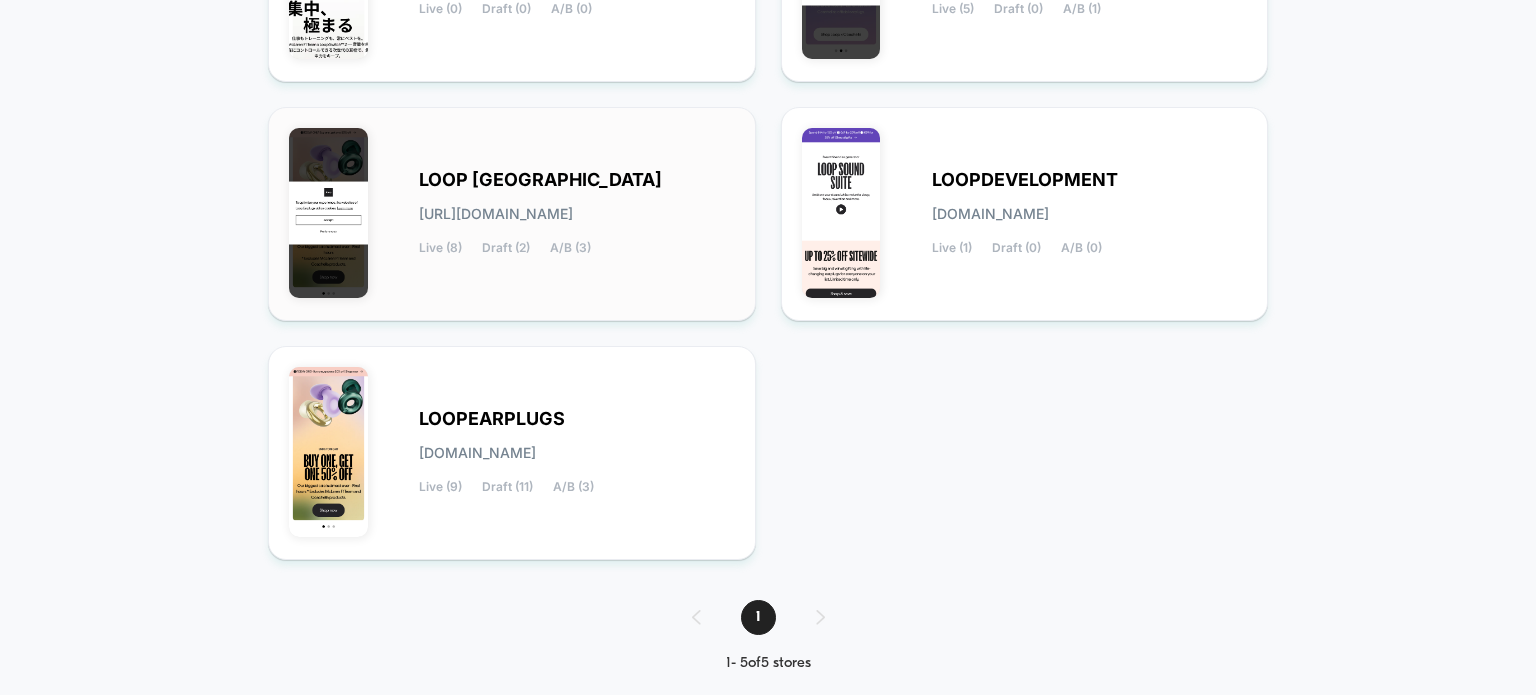 click on "LOOP [GEOGRAPHIC_DATA] [URL][DOMAIN_NAME] Live (8) Draft (2) A/B (3)" at bounding box center (512, 214) 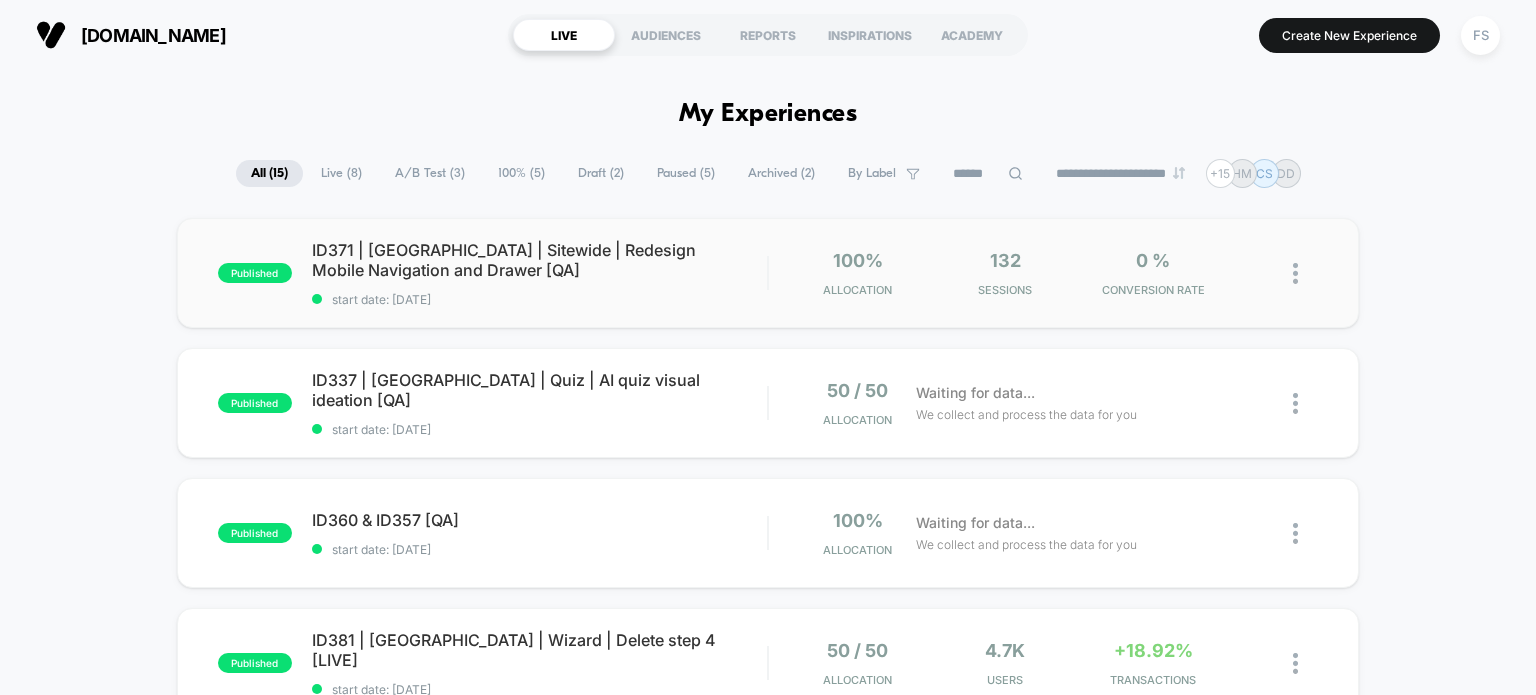 click on "ID371 | [GEOGRAPHIC_DATA] | Sitewide | Redesign Mobile Navigation and Drawer [QA]" at bounding box center (540, 260) 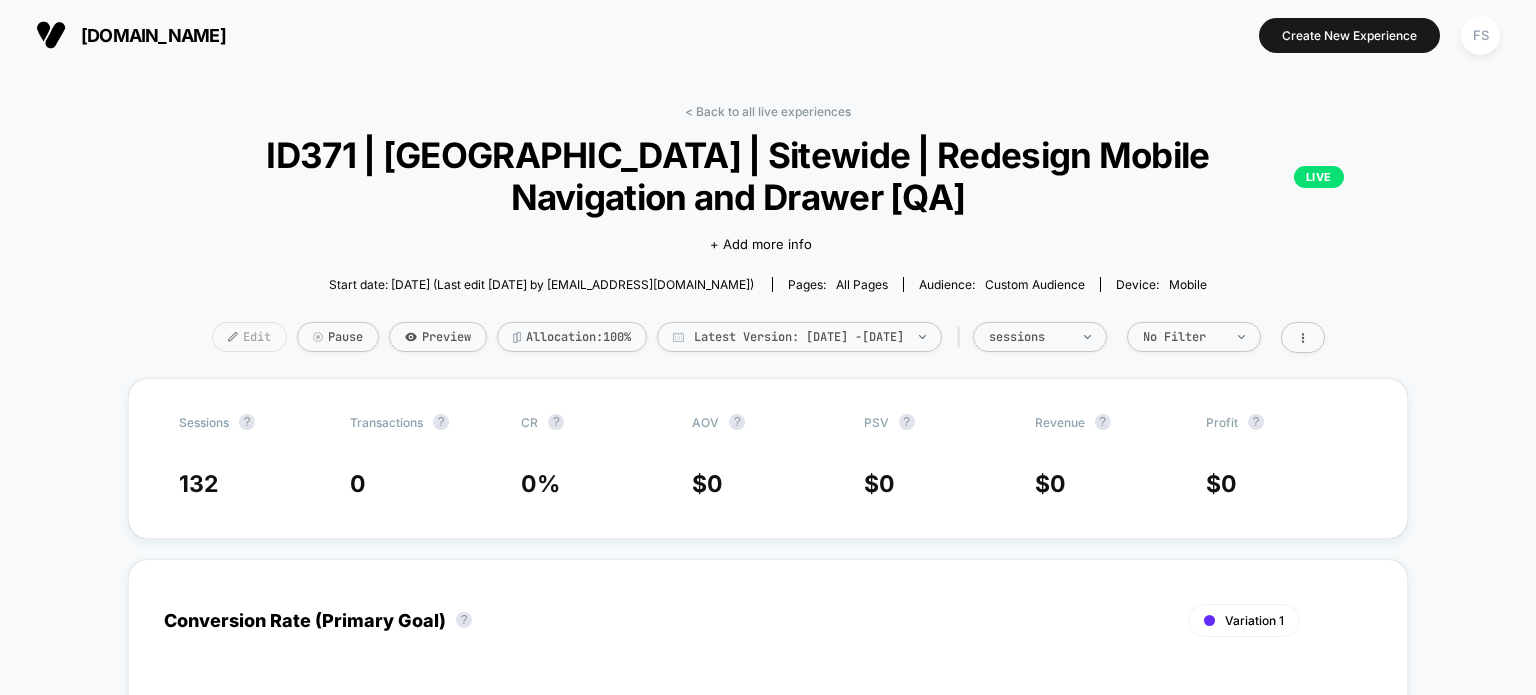 click on "Edit" at bounding box center (249, 337) 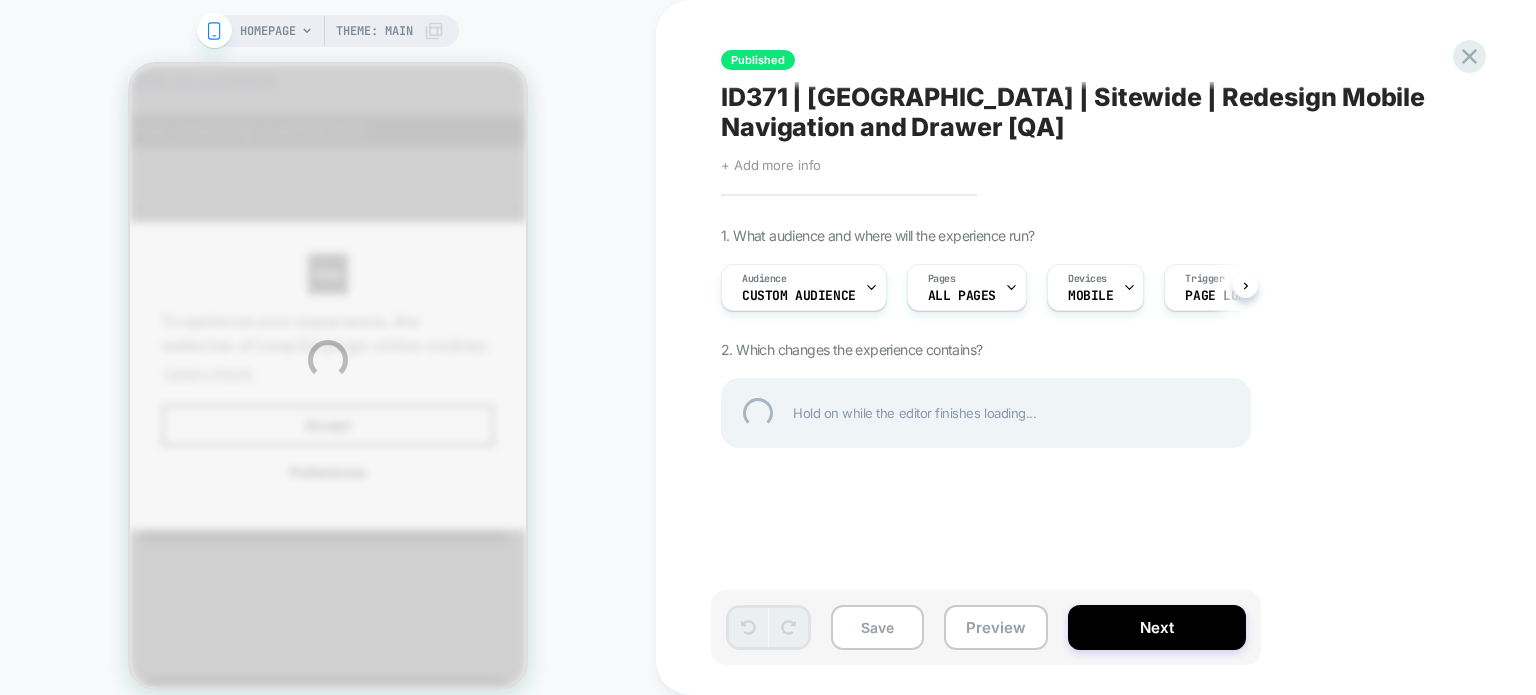 scroll, scrollTop: 0, scrollLeft: 0, axis: both 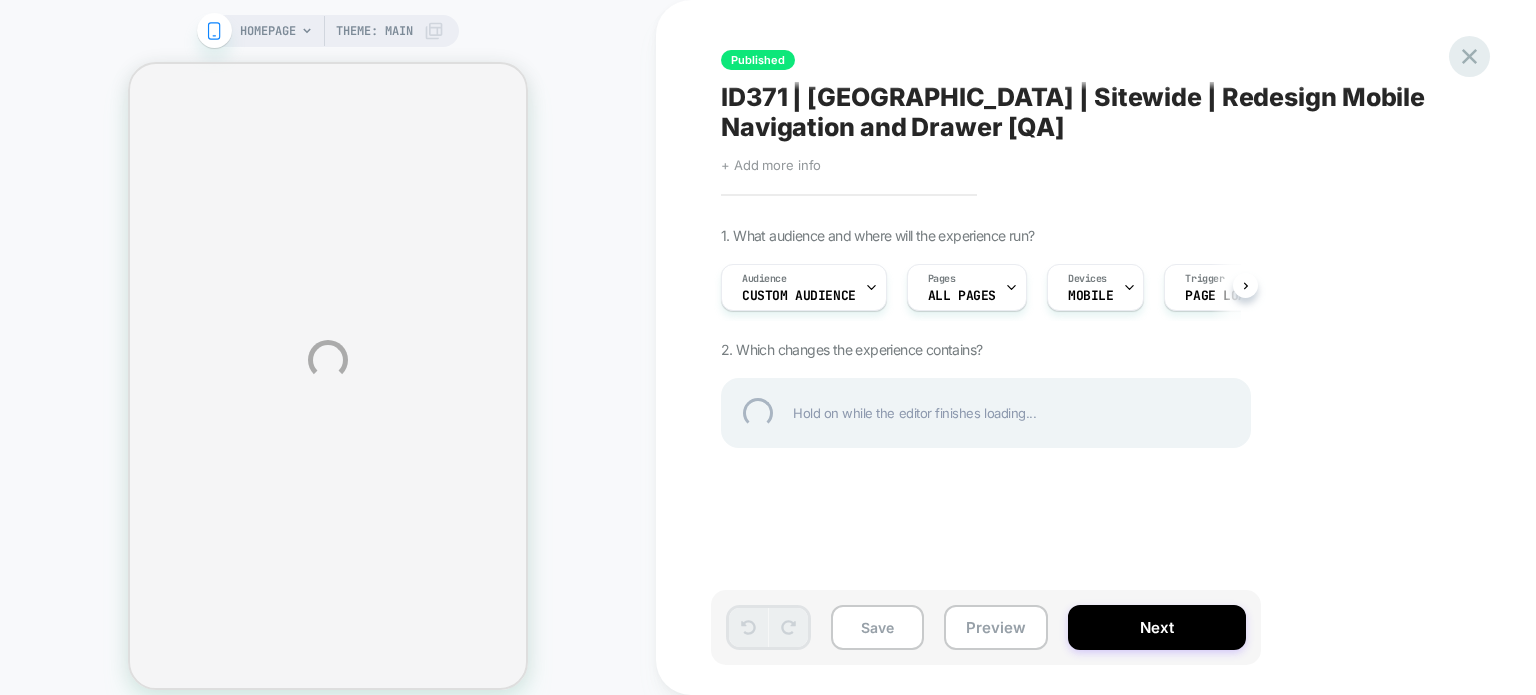 click at bounding box center [1469, 56] 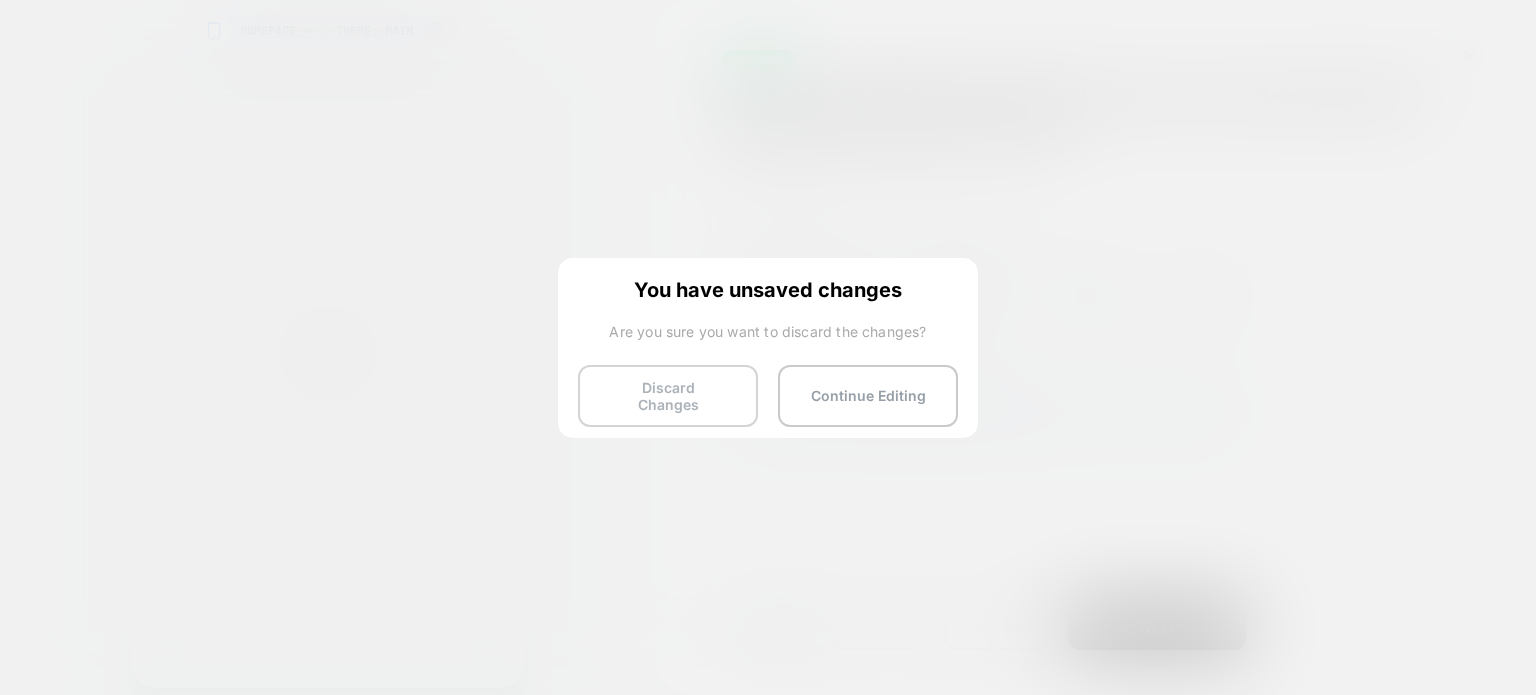 click on "Discard Changes" at bounding box center [668, 396] 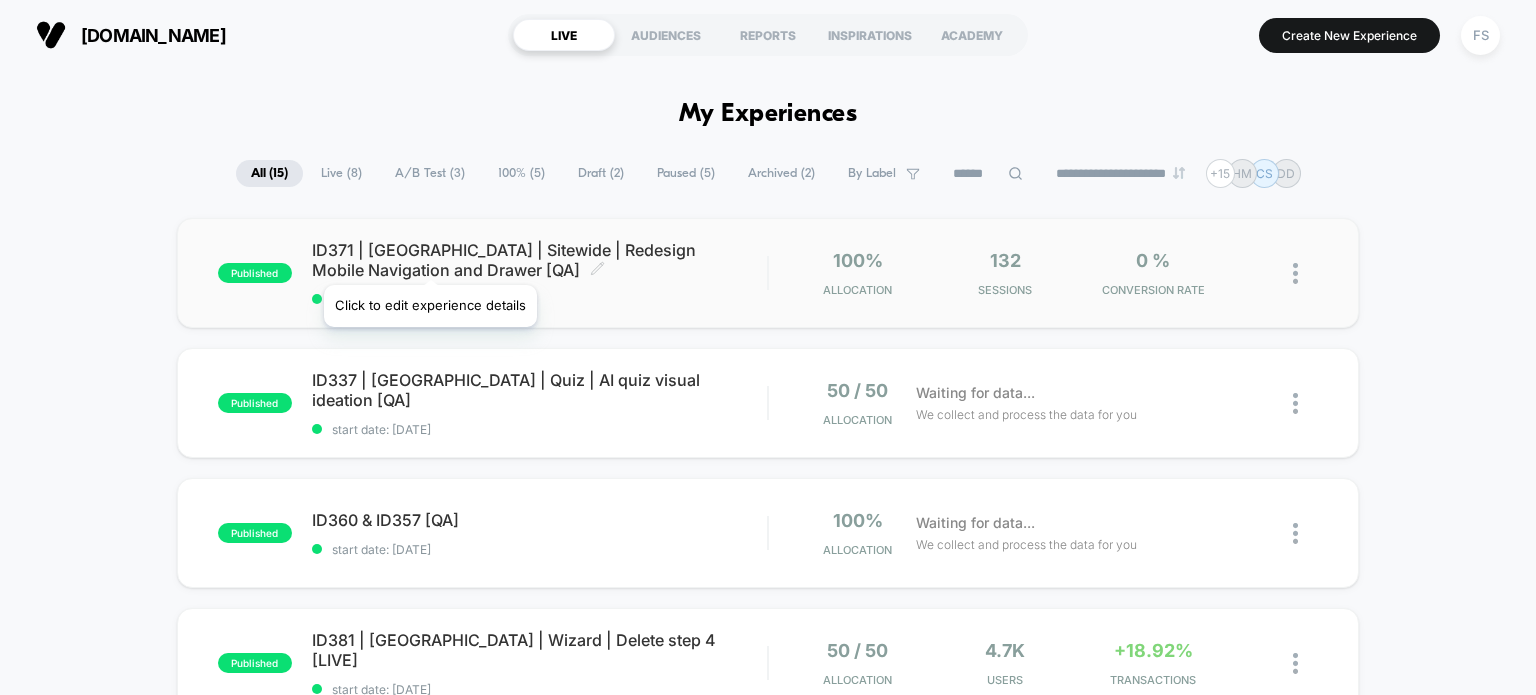 click 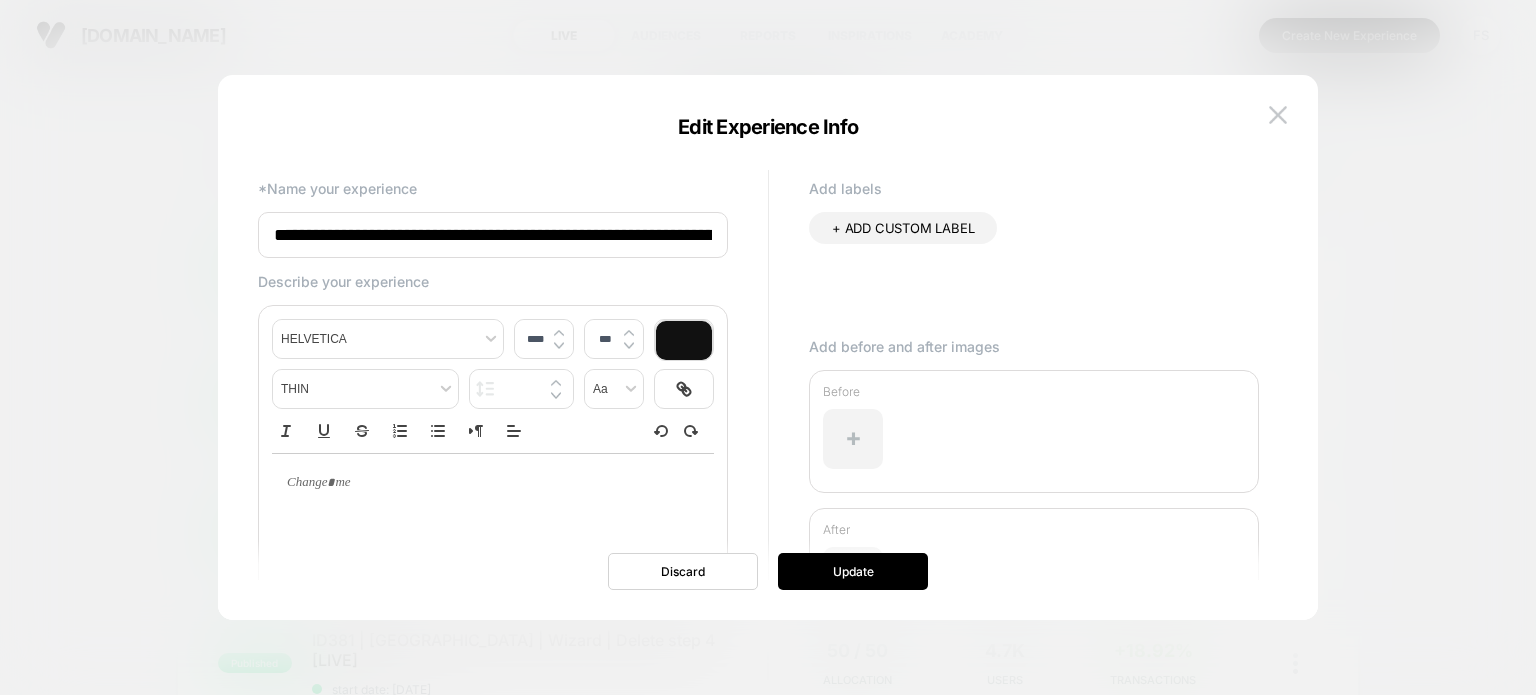 scroll, scrollTop: 0, scrollLeft: 140, axis: horizontal 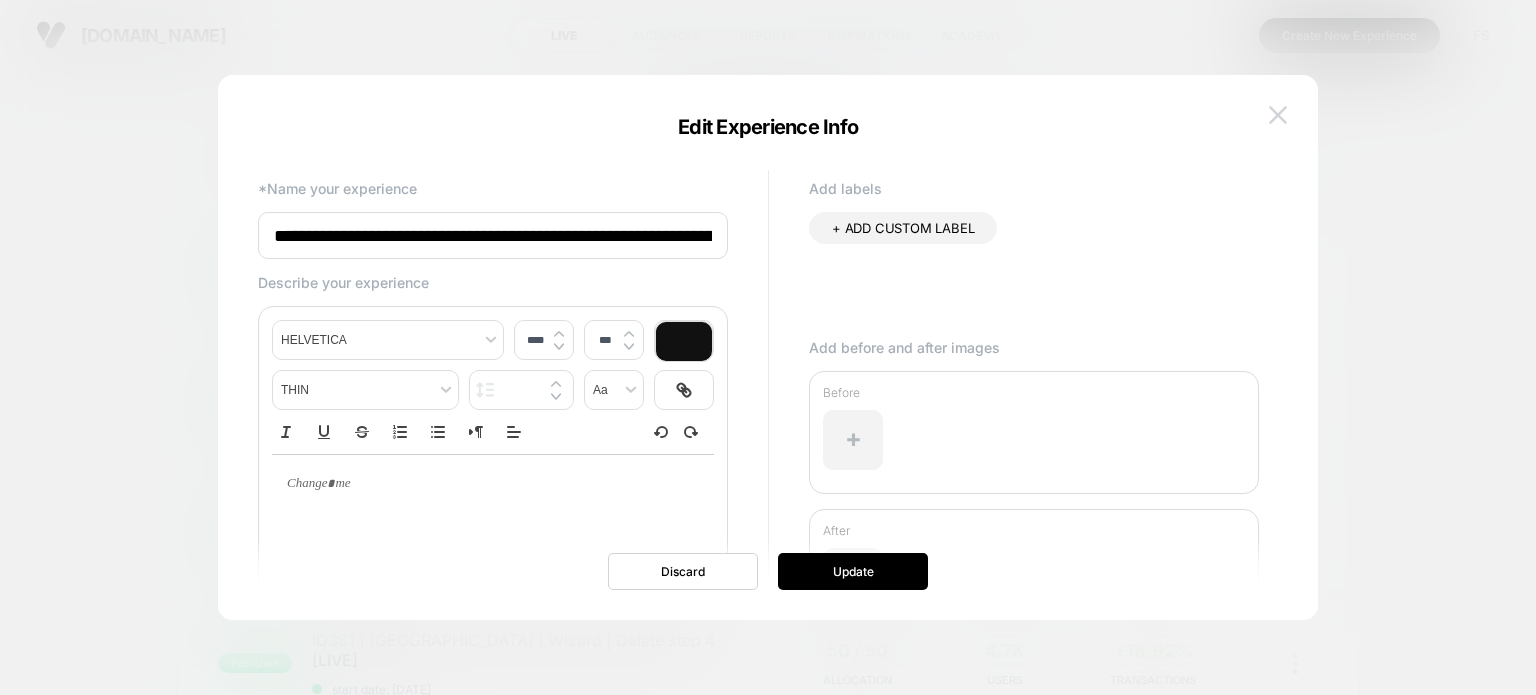 click at bounding box center [1278, 114] 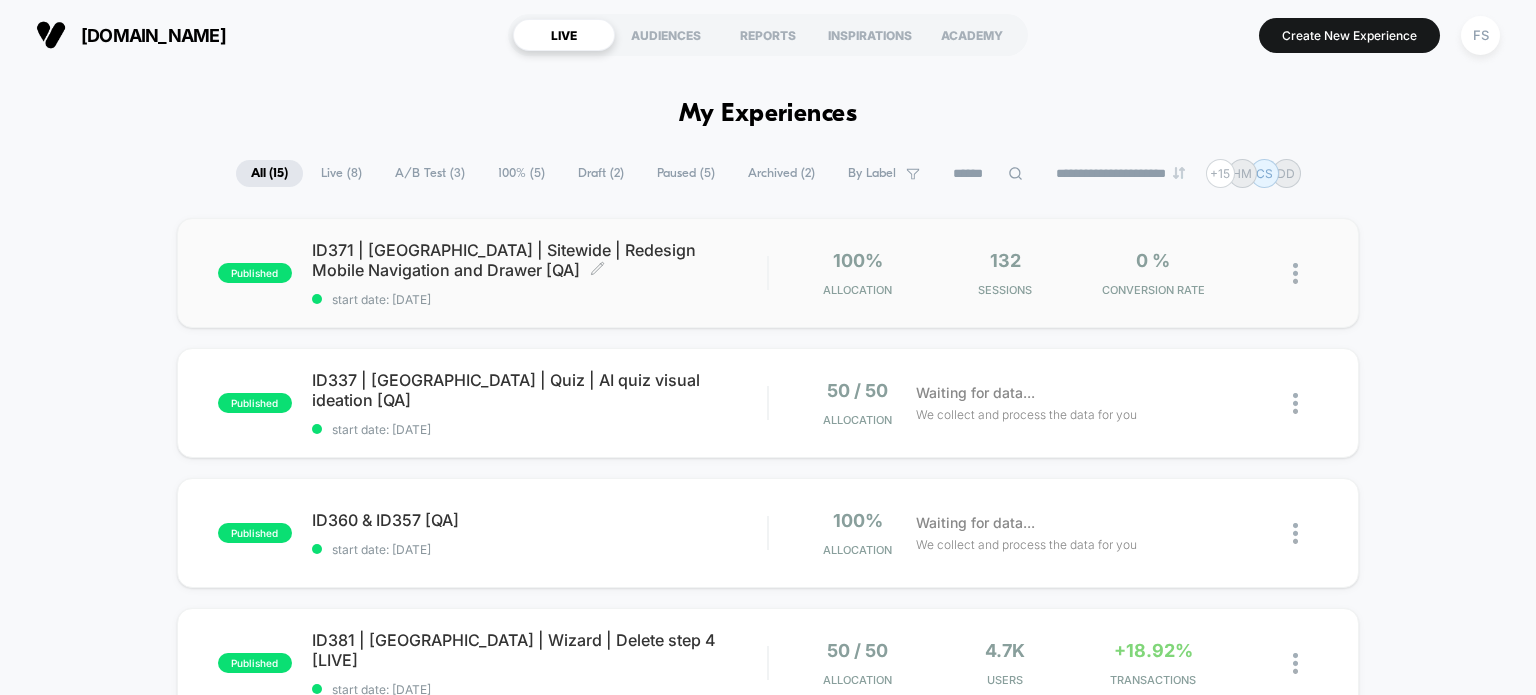 click on "ID371 | [GEOGRAPHIC_DATA] | Sitewide | Redesign Mobile Navigation and Drawer [QA] Click to edit experience details" at bounding box center (540, 260) 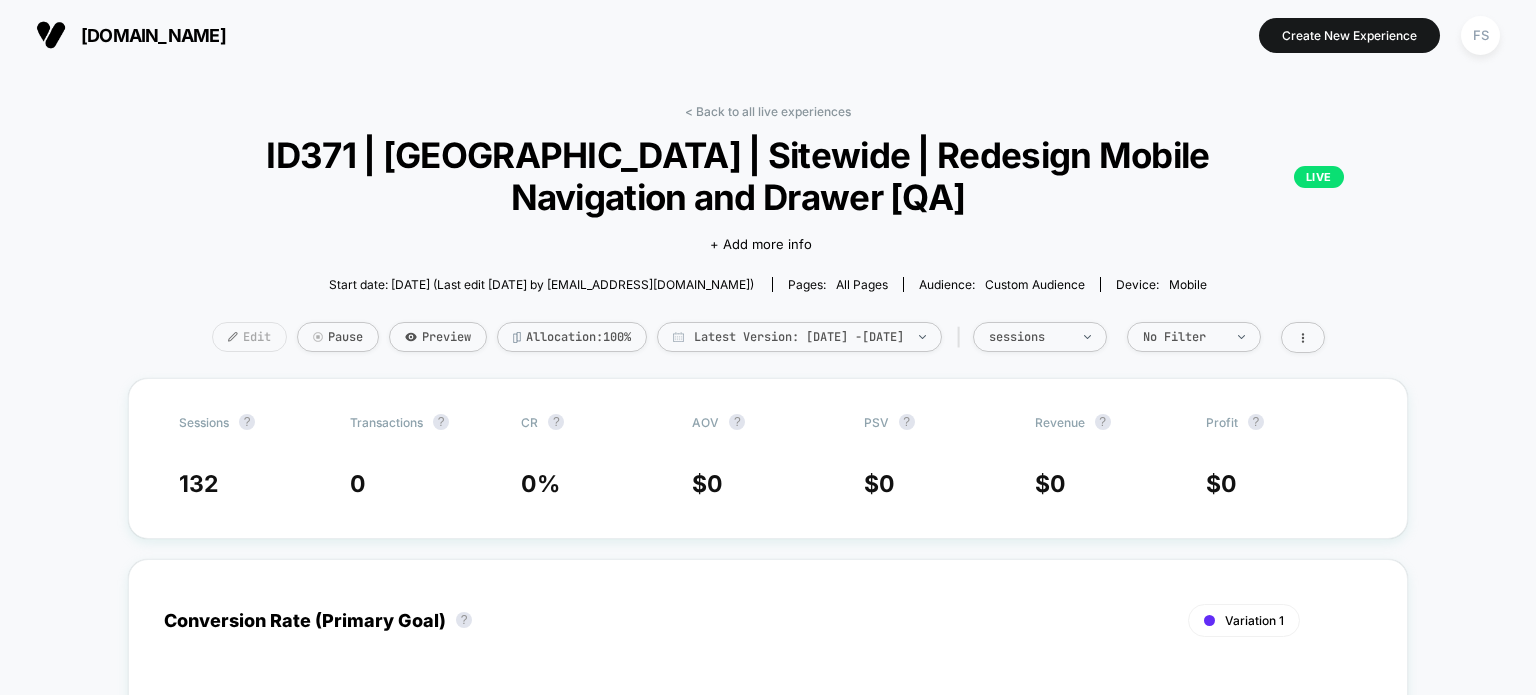 click on "Edit" at bounding box center [249, 337] 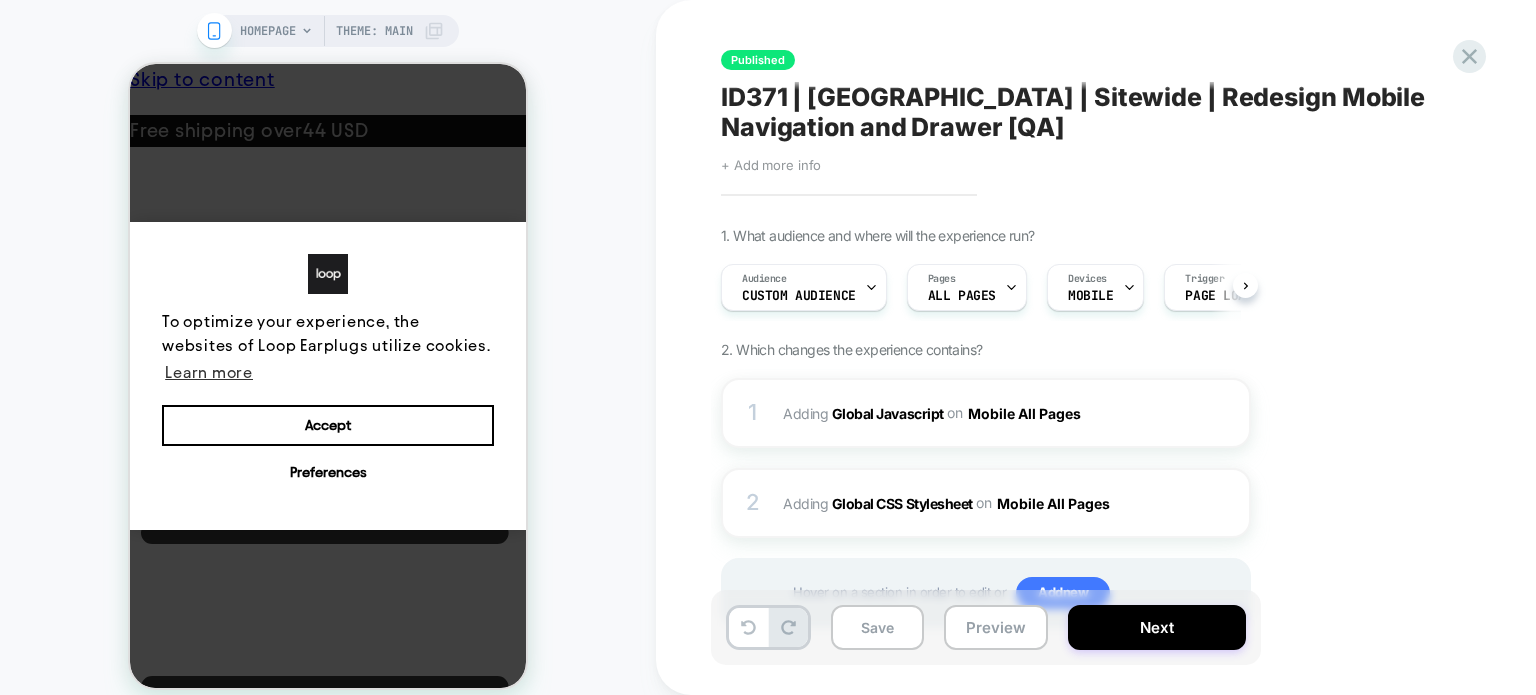 scroll, scrollTop: 0, scrollLeft: 0, axis: both 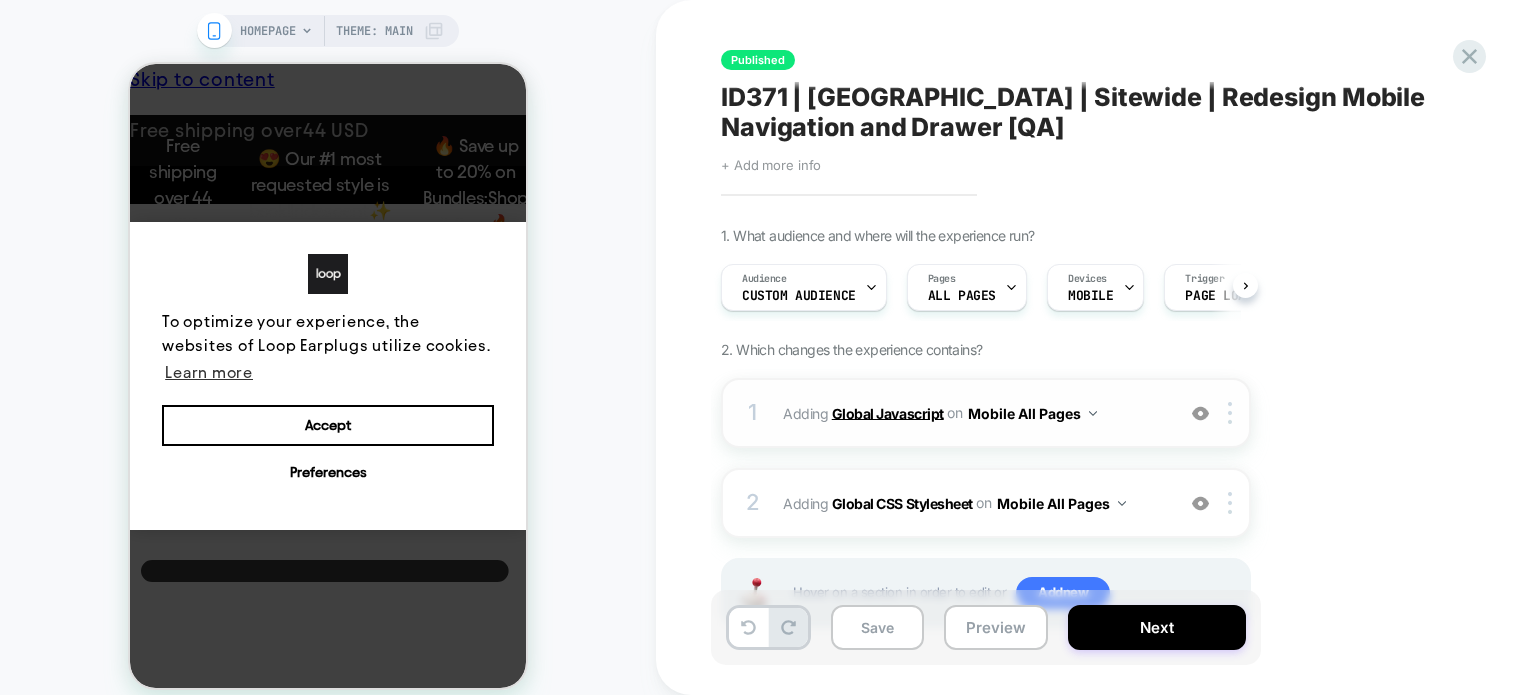 click on "Global Javascript" at bounding box center (888, 412) 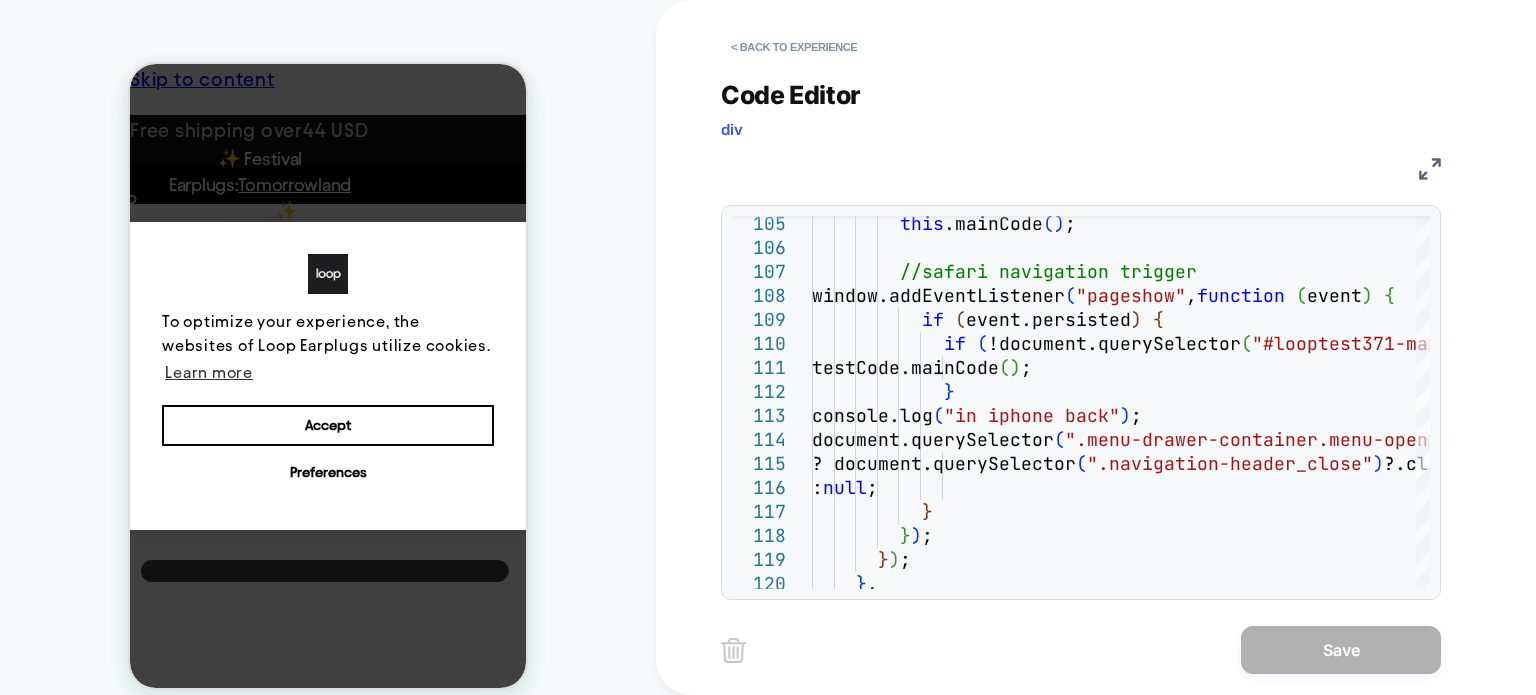 click on "JS" at bounding box center (1081, 166) 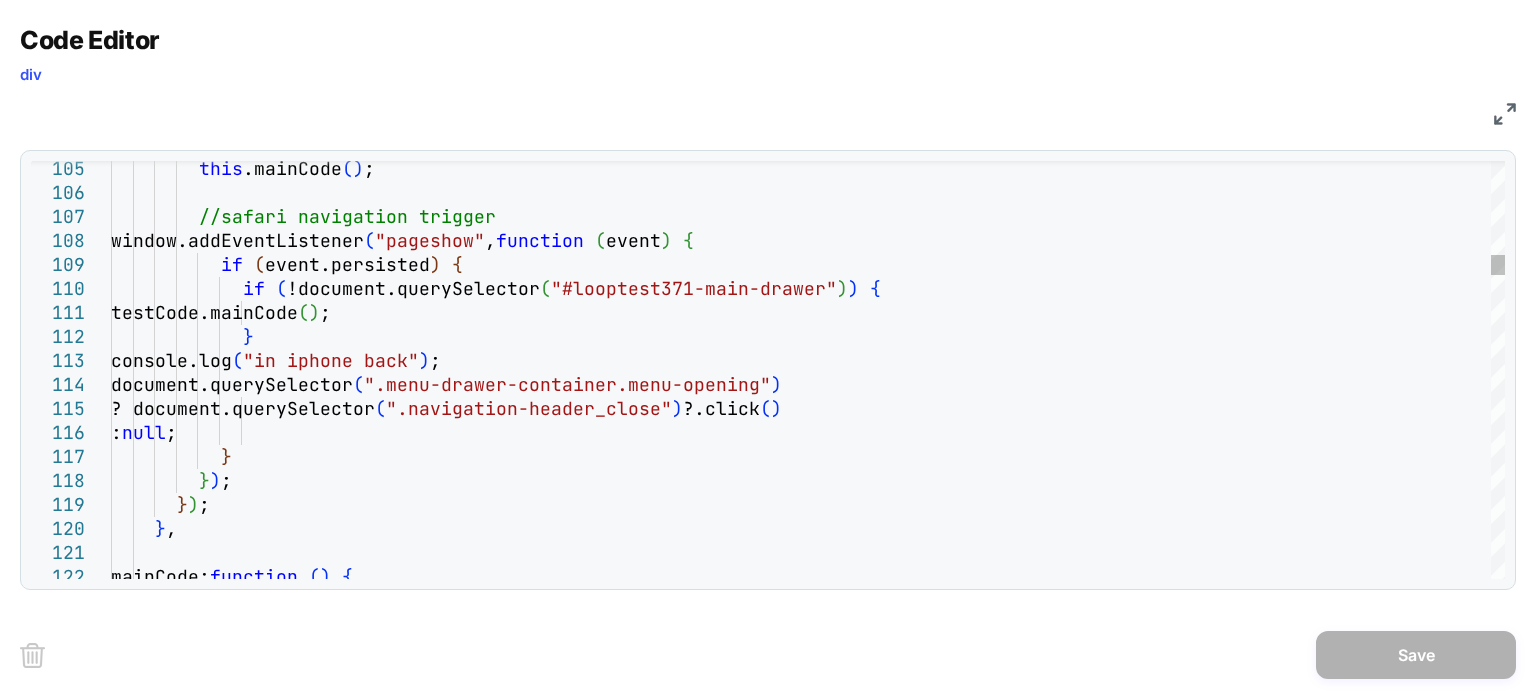 type on "**********" 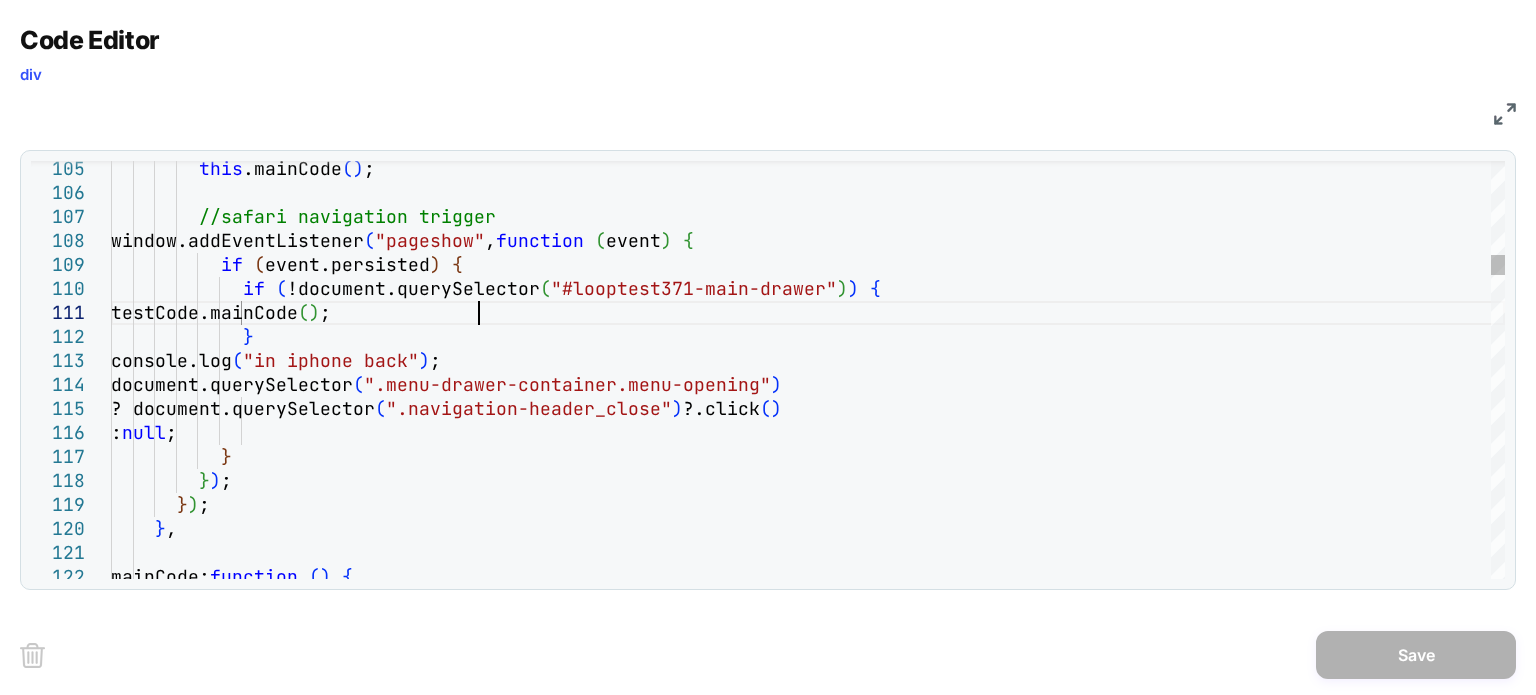 click on "this .mainCode ( ) ;          //safari navigation trigger         window.addEventListener ( "pageshow" ,  function   ( event )   {            if   ( event.persisted )   {              if   ( !document.querySelector ( "#looptest371-main-drawer" ) )   {               testCode.mainCode ( ) ;              }             console.log ( "in iphone back" ) ;             document.querySelector ( ".menu-drawer-container.menu-opening" )               ? document.querySelector ( ".navigation-header_close" ) ?.click ( )               :  null ;            }          } ) ;        } ) ;      } ,     mainCode:  function   ( )   {" at bounding box center [808, 3162] 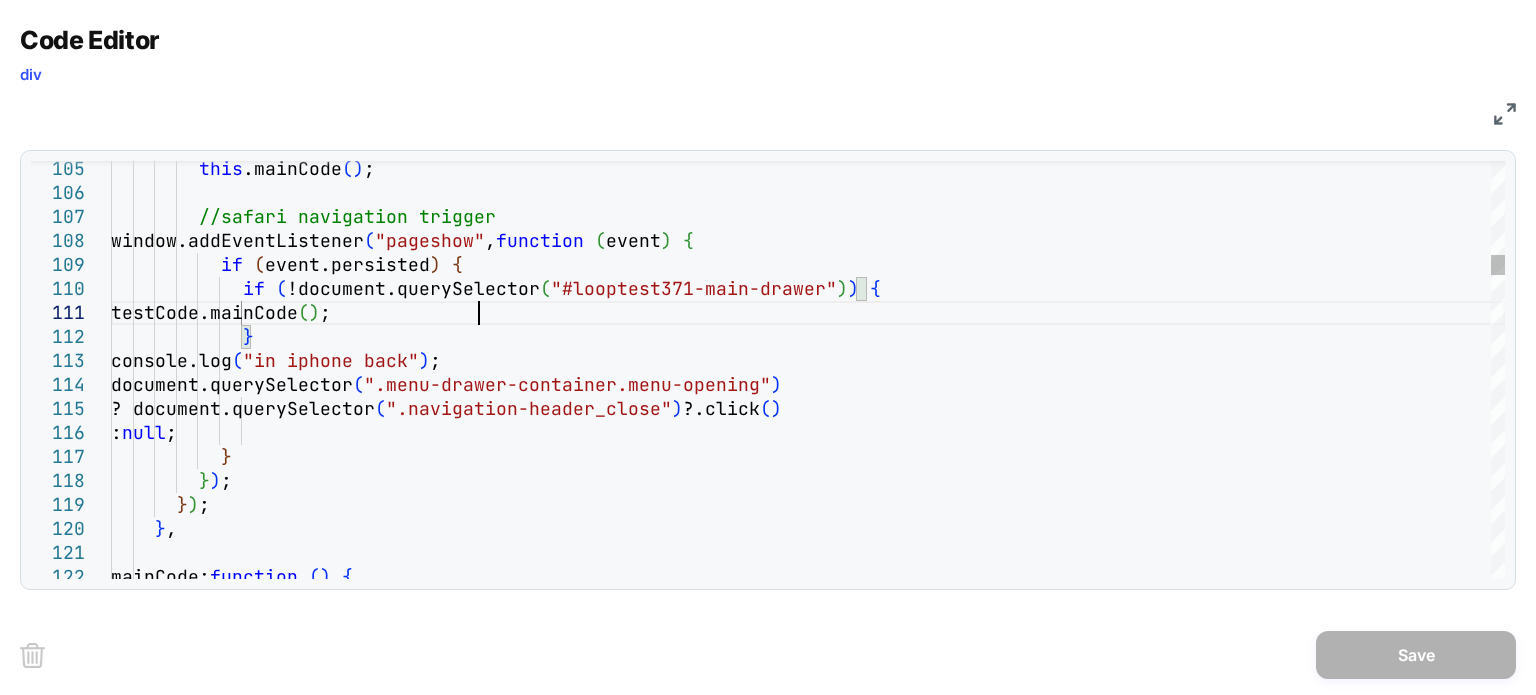 click on "this .mainCode ( ) ;          //safari navigation trigger         window.addEventListener ( "pageshow" ,  function   ( event )   {            if   ( event.persisted )   {              if   ( !document.querySelector ( "#looptest371-main-drawer" ) )   {               testCode.mainCode ( ) ;              }             console.log ( "in iphone back" ) ;             document.querySelector ( ".menu-drawer-container.menu-opening" )               ? document.querySelector ( ".navigation-header_close" ) ?.click ( )               :  null ;            }          } ) ;        } ) ;      } ,     mainCode:  function   ( )   {" at bounding box center (808, 3162) 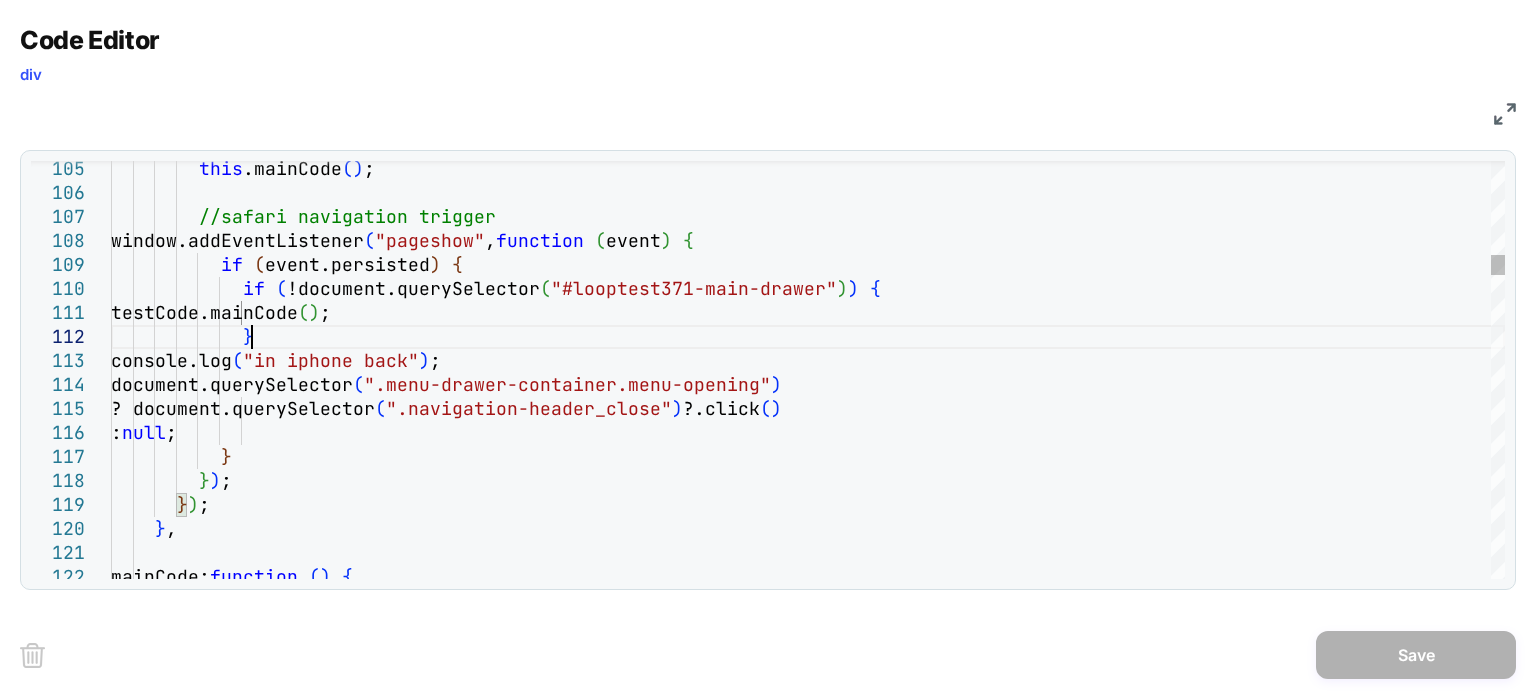 click on "this .mainCode ( ) ;          //safari navigation trigger         window.addEventListener ( "pageshow" ,  function   ( event )   {            if   ( event.persisted )   {              if   ( !document.querySelector ( "#looptest371-main-drawer" ) )   {               testCode.mainCode ( ) ;              }             console.log ( "in iphone back" ) ;             document.querySelector ( ".menu-drawer-container.menu-opening" )               ? document.querySelector ( ".navigation-header_close" ) ?.click ( )               :  null ;            }          } ) ;        } ) ;      } ,     mainCode:  function   ( )   {" at bounding box center [808, 3162] 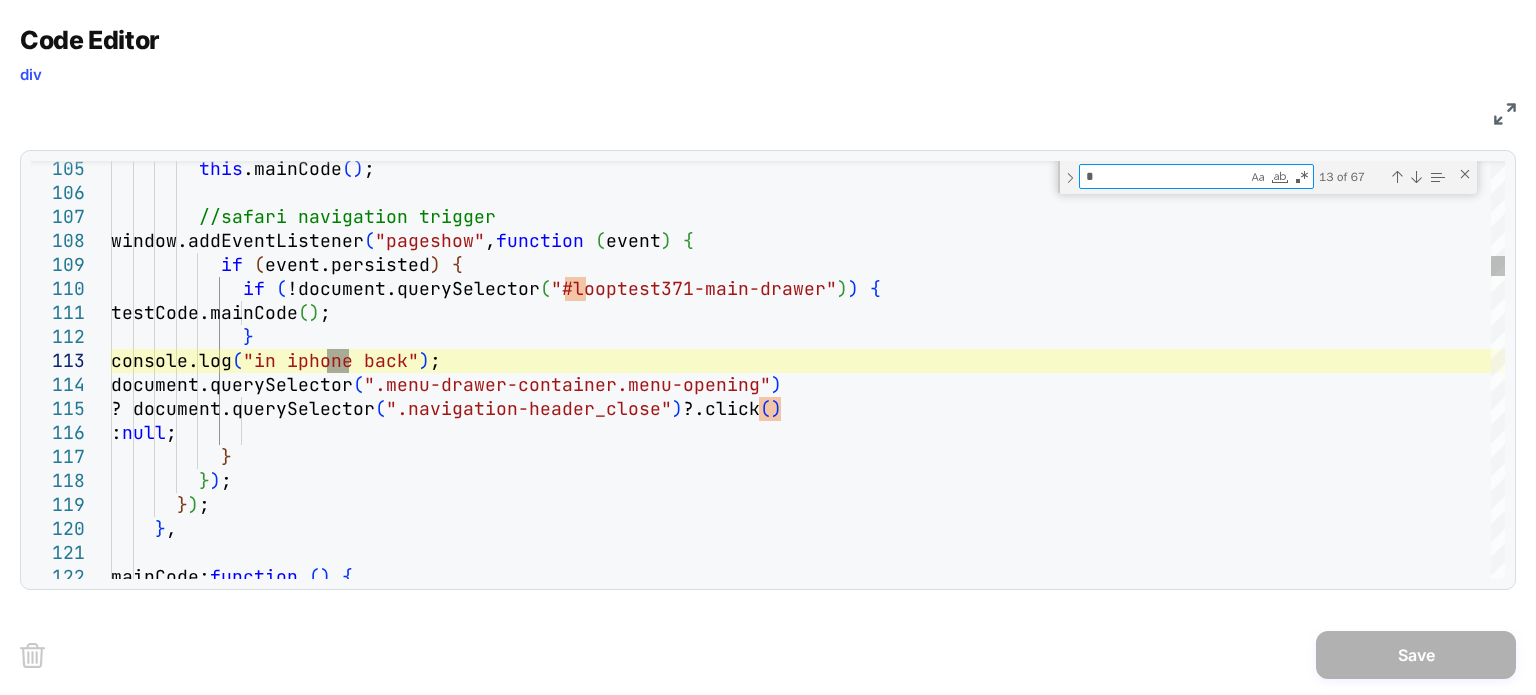 type on "**" 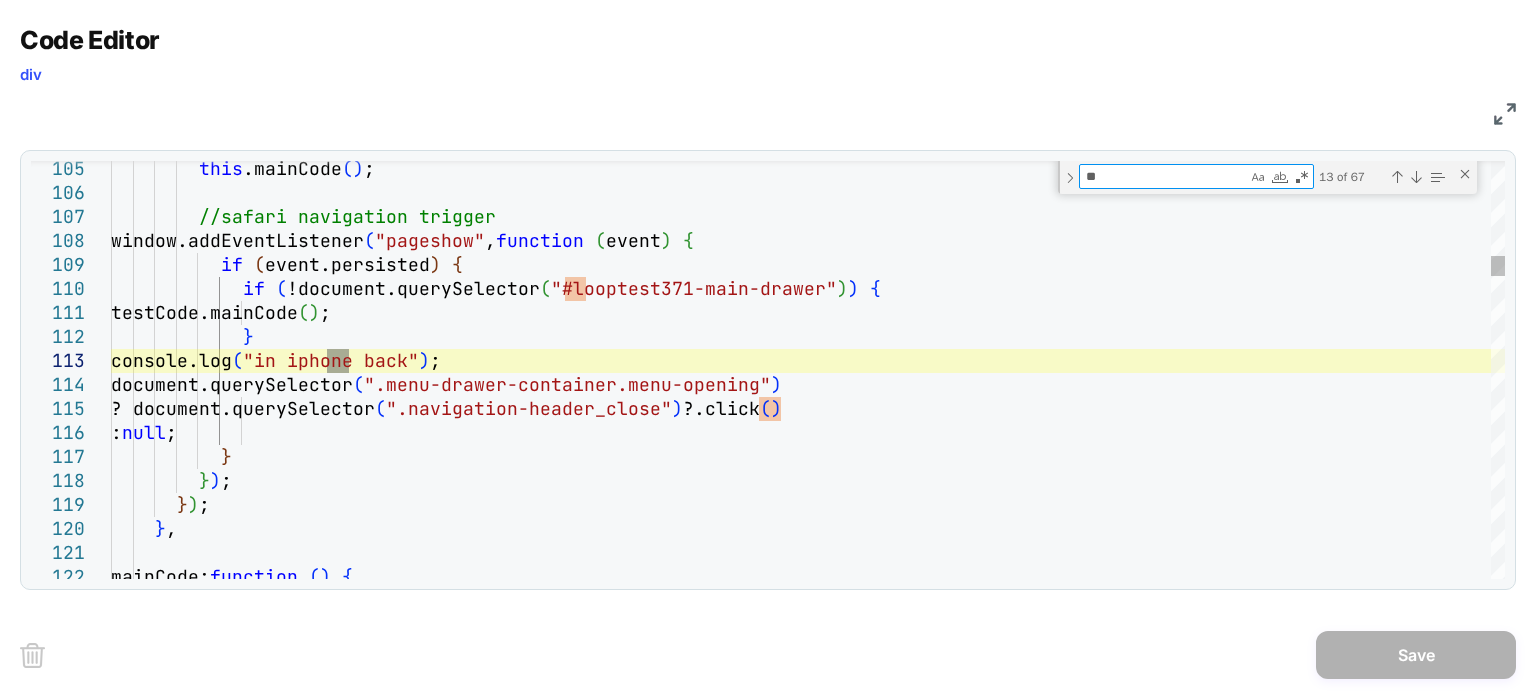 type on "**********" 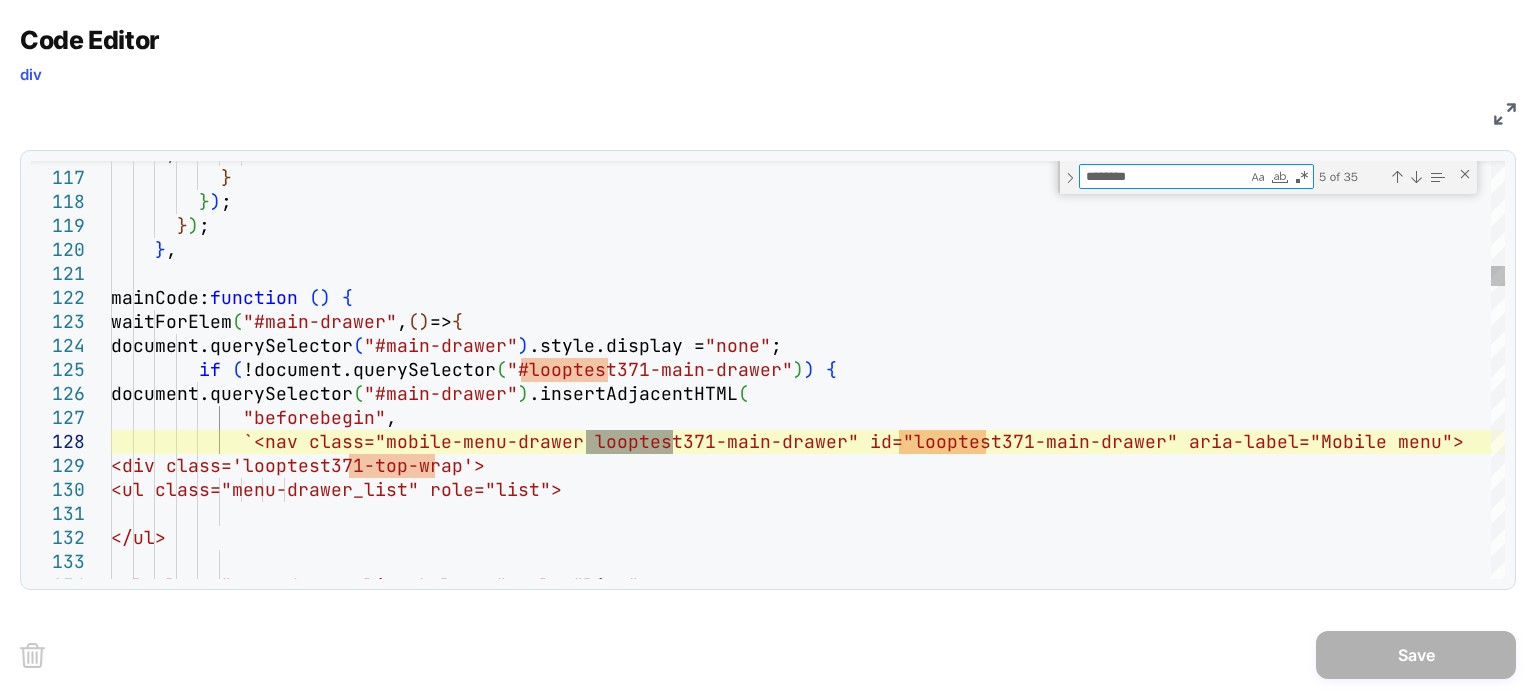 type on "*********" 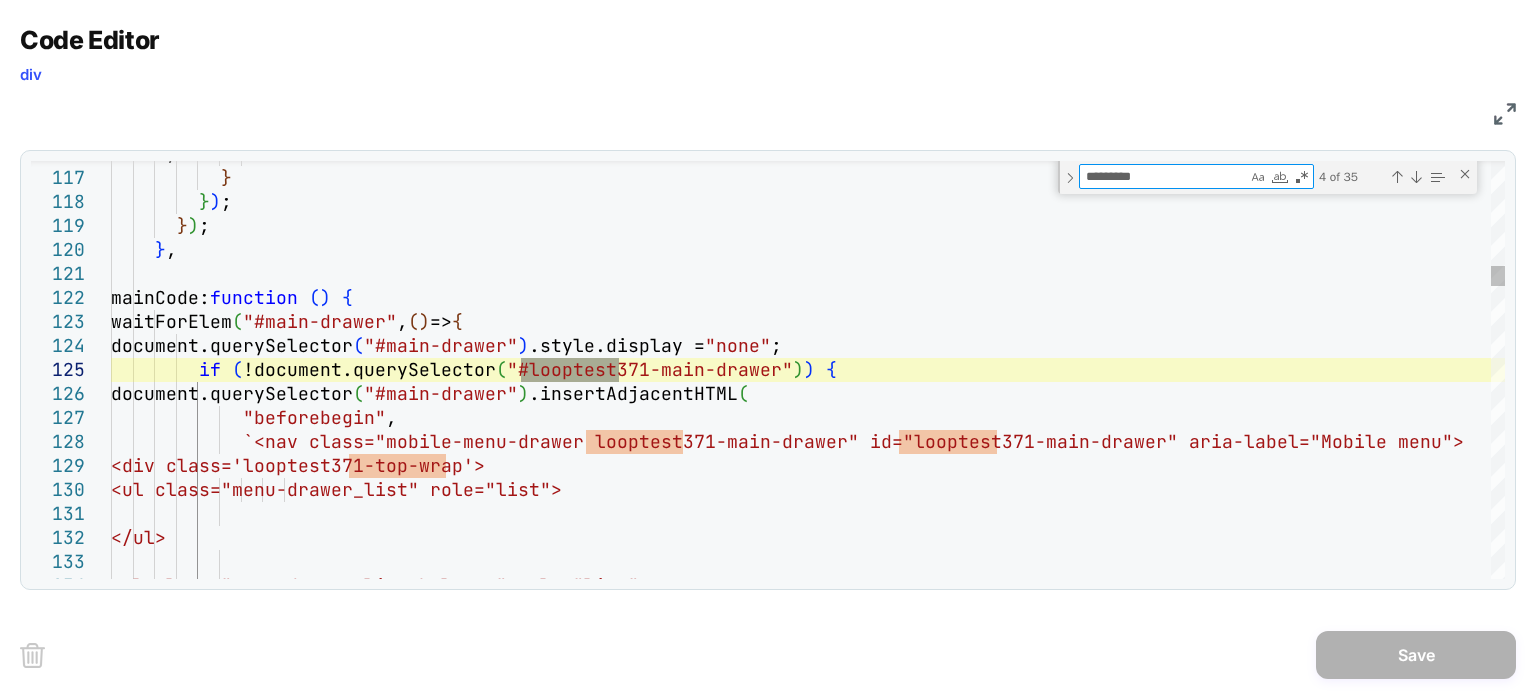 type on "**********" 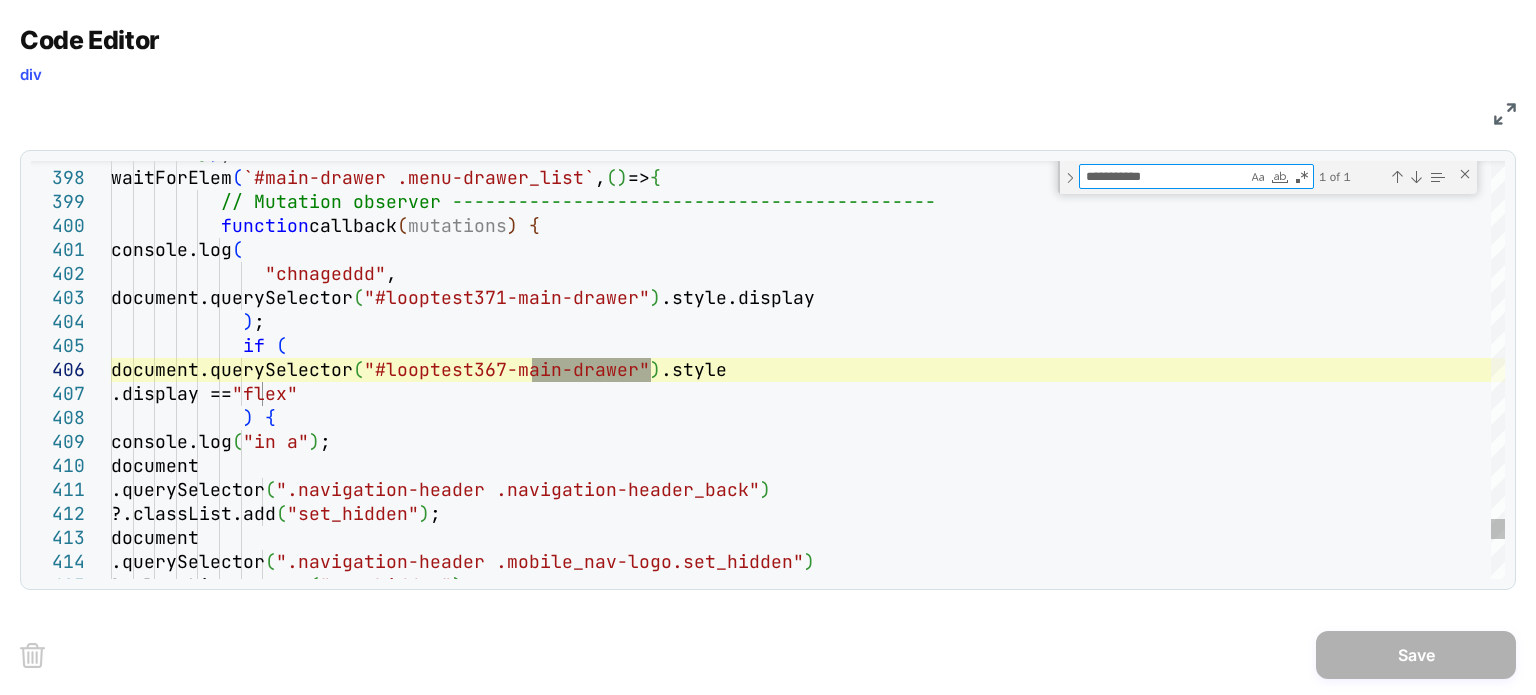 type on "**********" 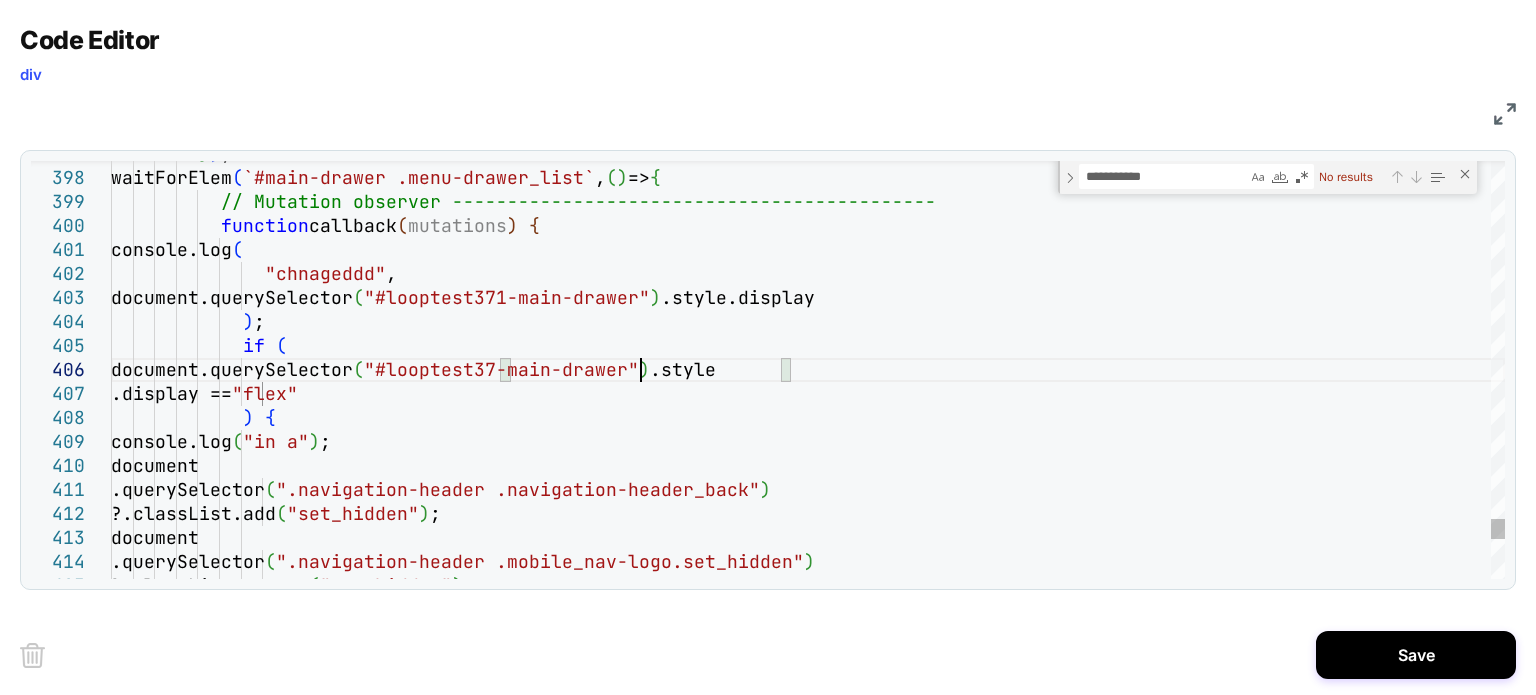 type on "**********" 